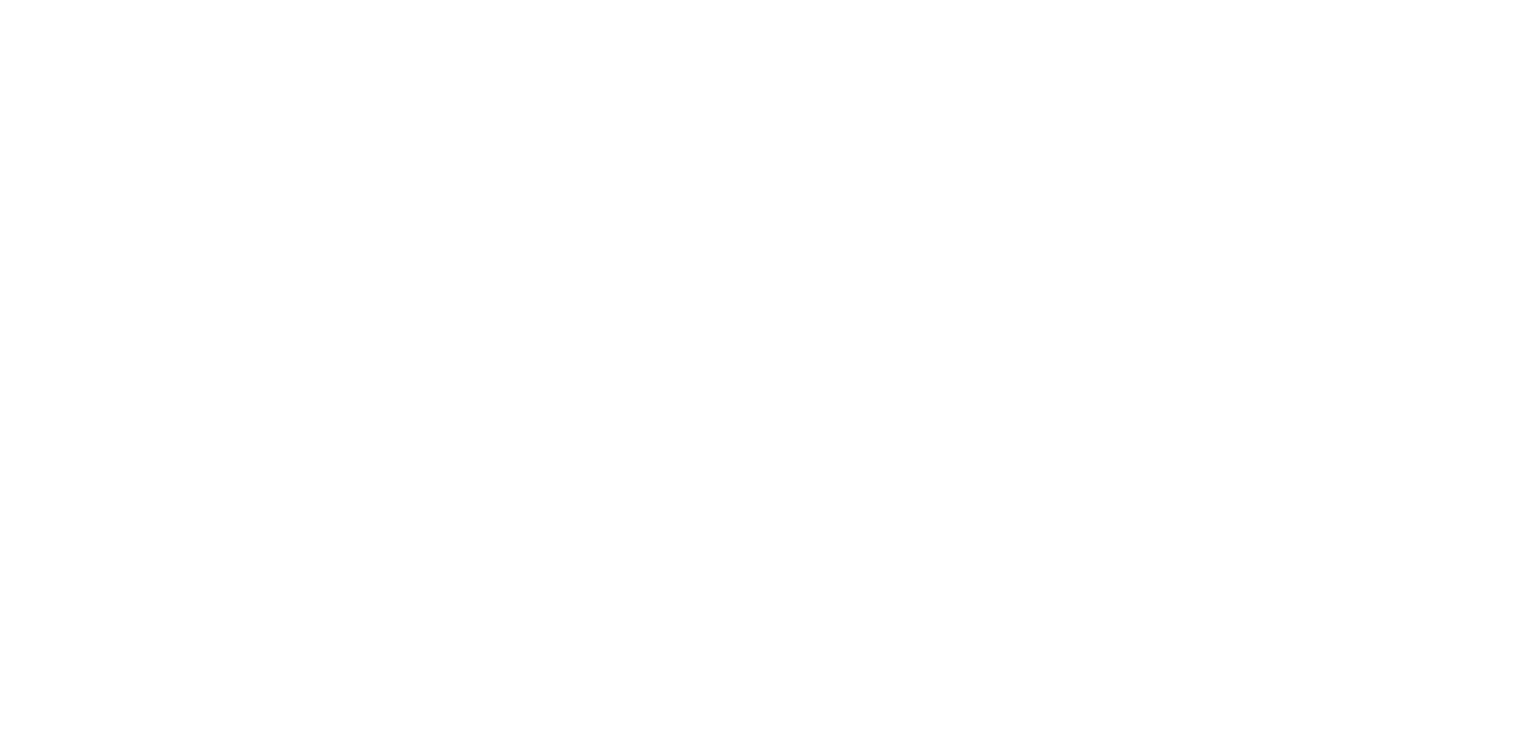 scroll, scrollTop: 0, scrollLeft: 0, axis: both 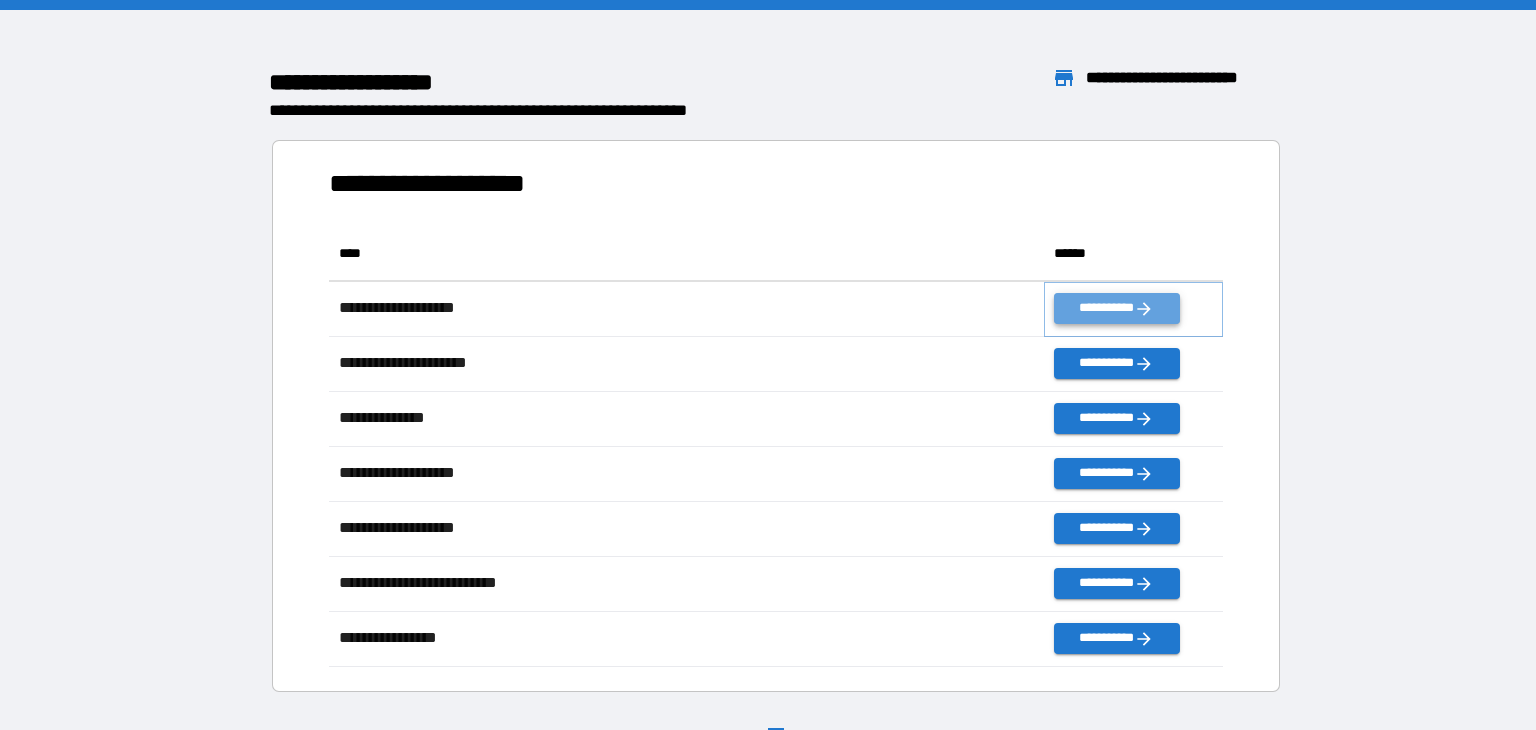 click on "**********" at bounding box center (1116, 308) 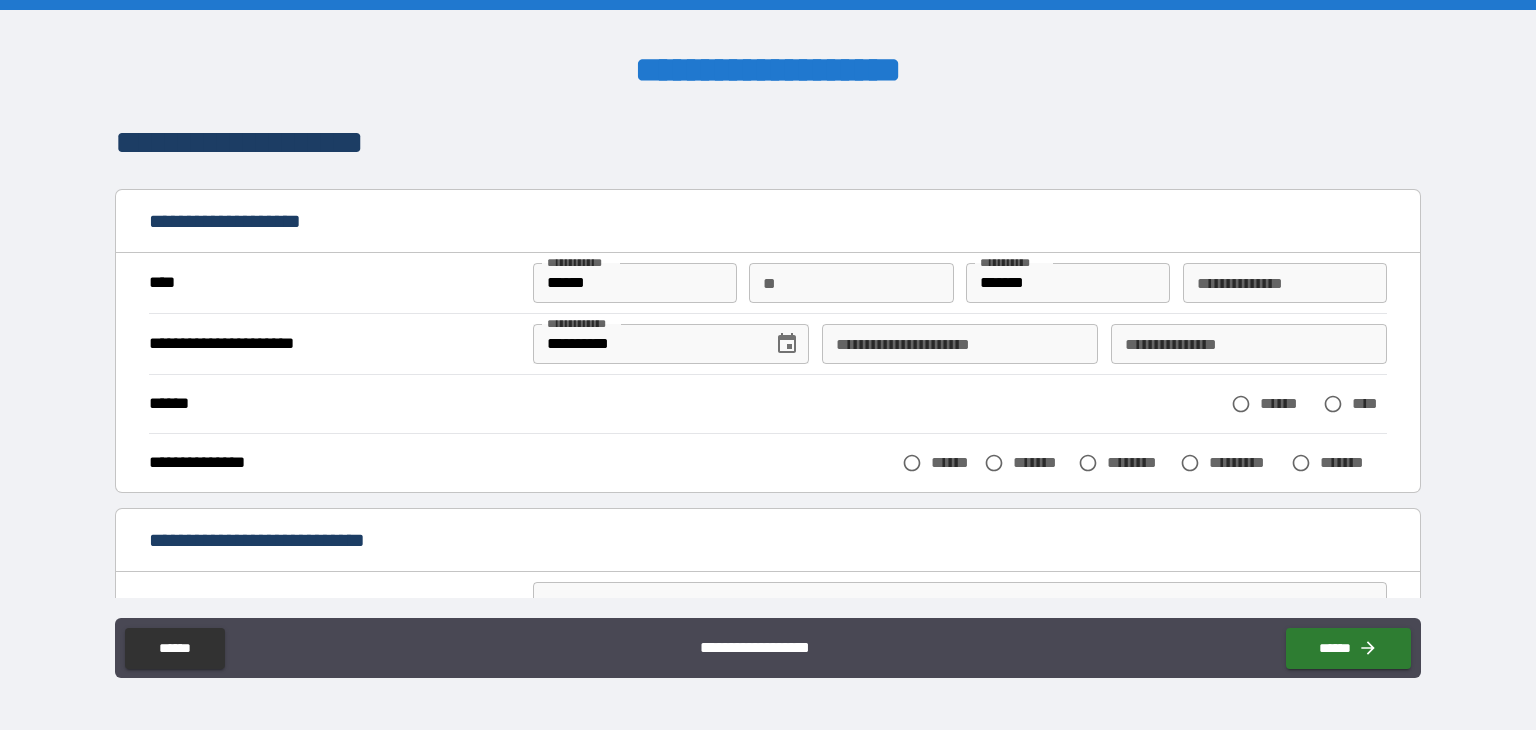 click on "**********" at bounding box center (960, 344) 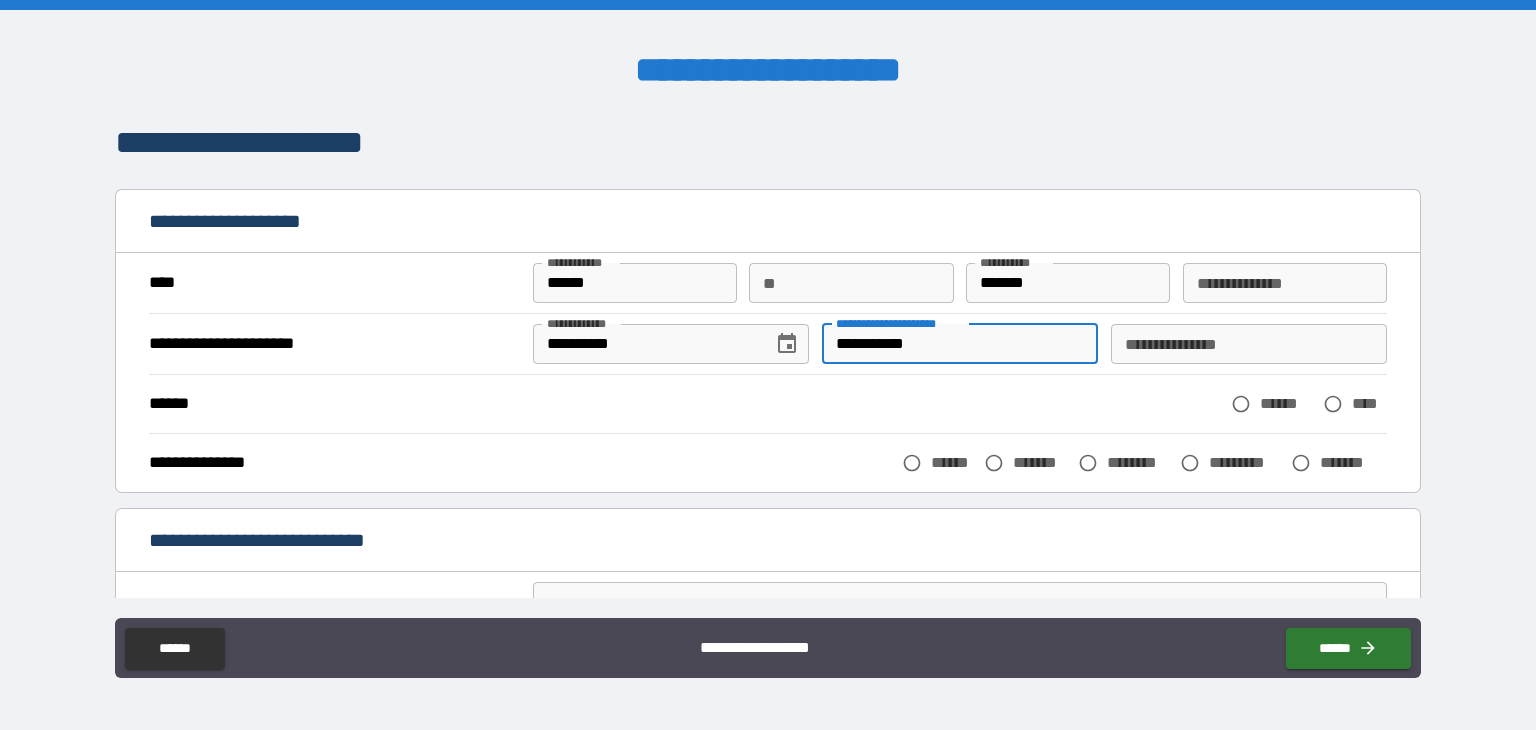 type on "**********" 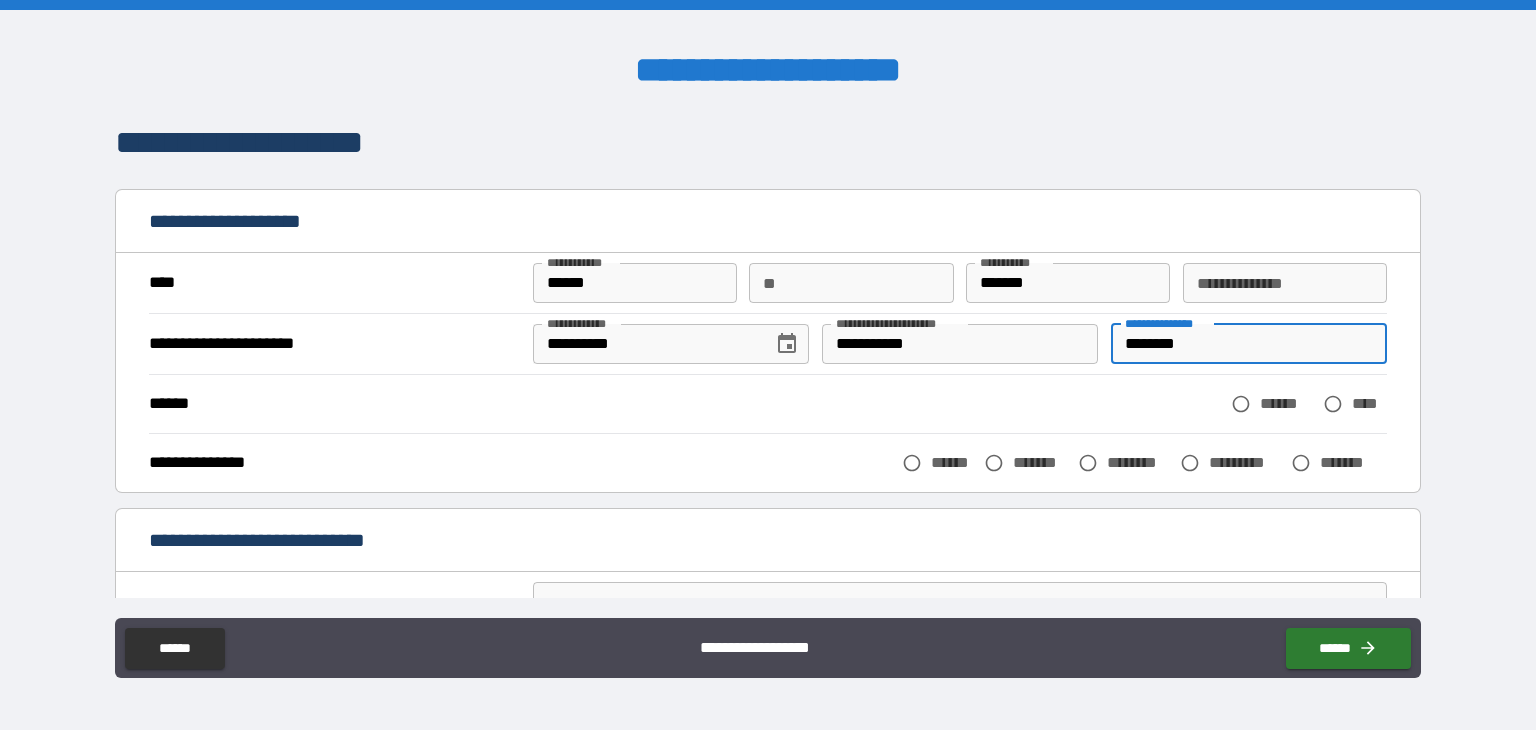type on "********" 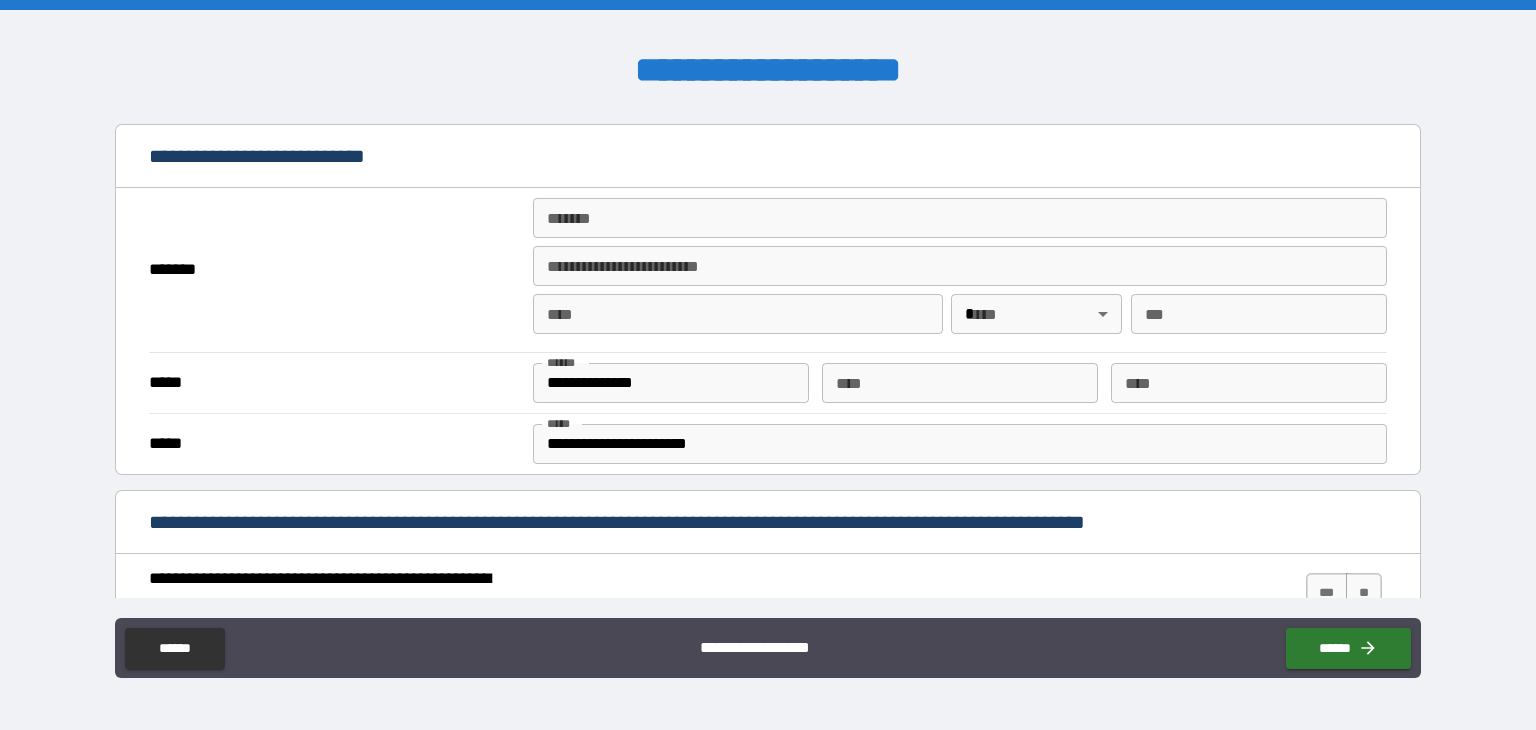 scroll, scrollTop: 376, scrollLeft: 0, axis: vertical 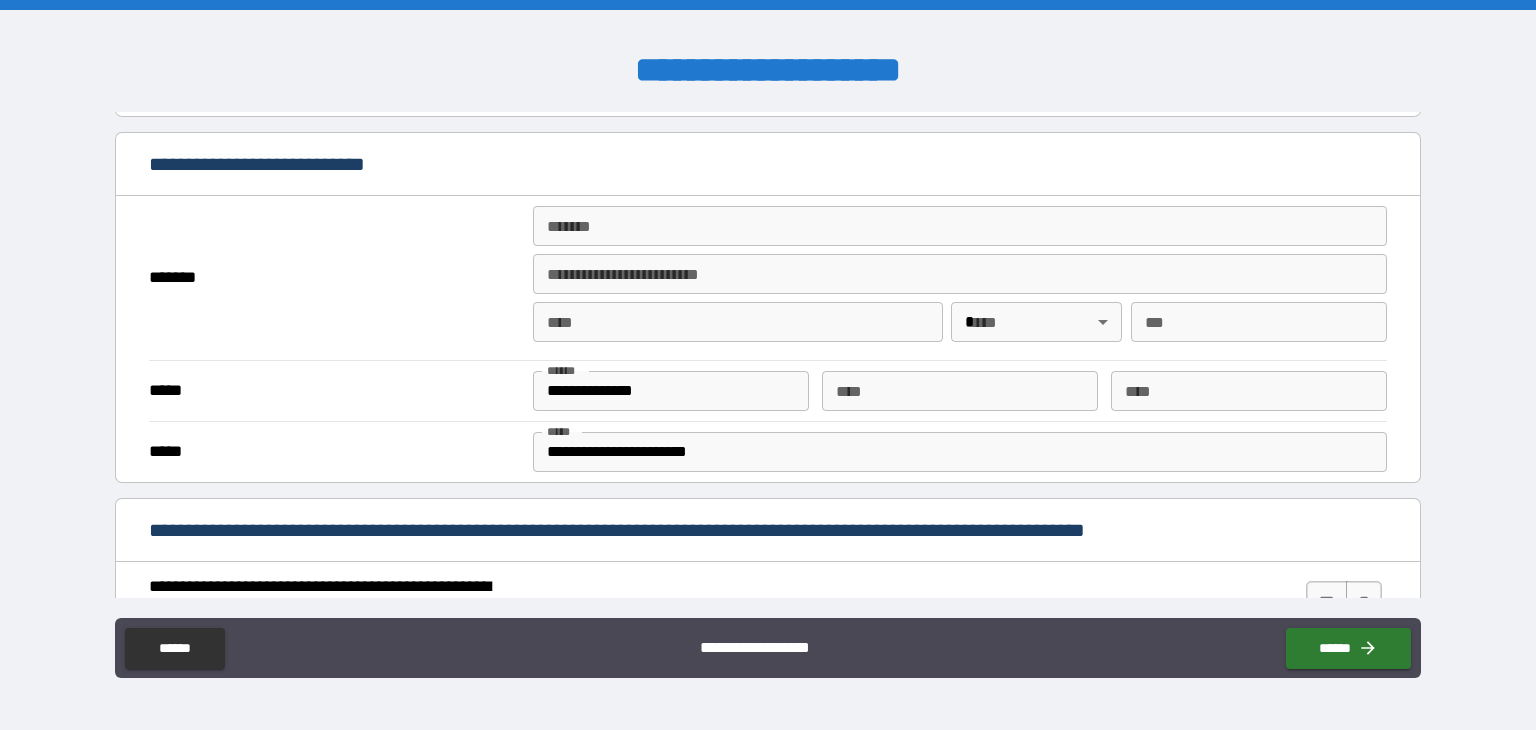 click on "*******" at bounding box center (960, 226) 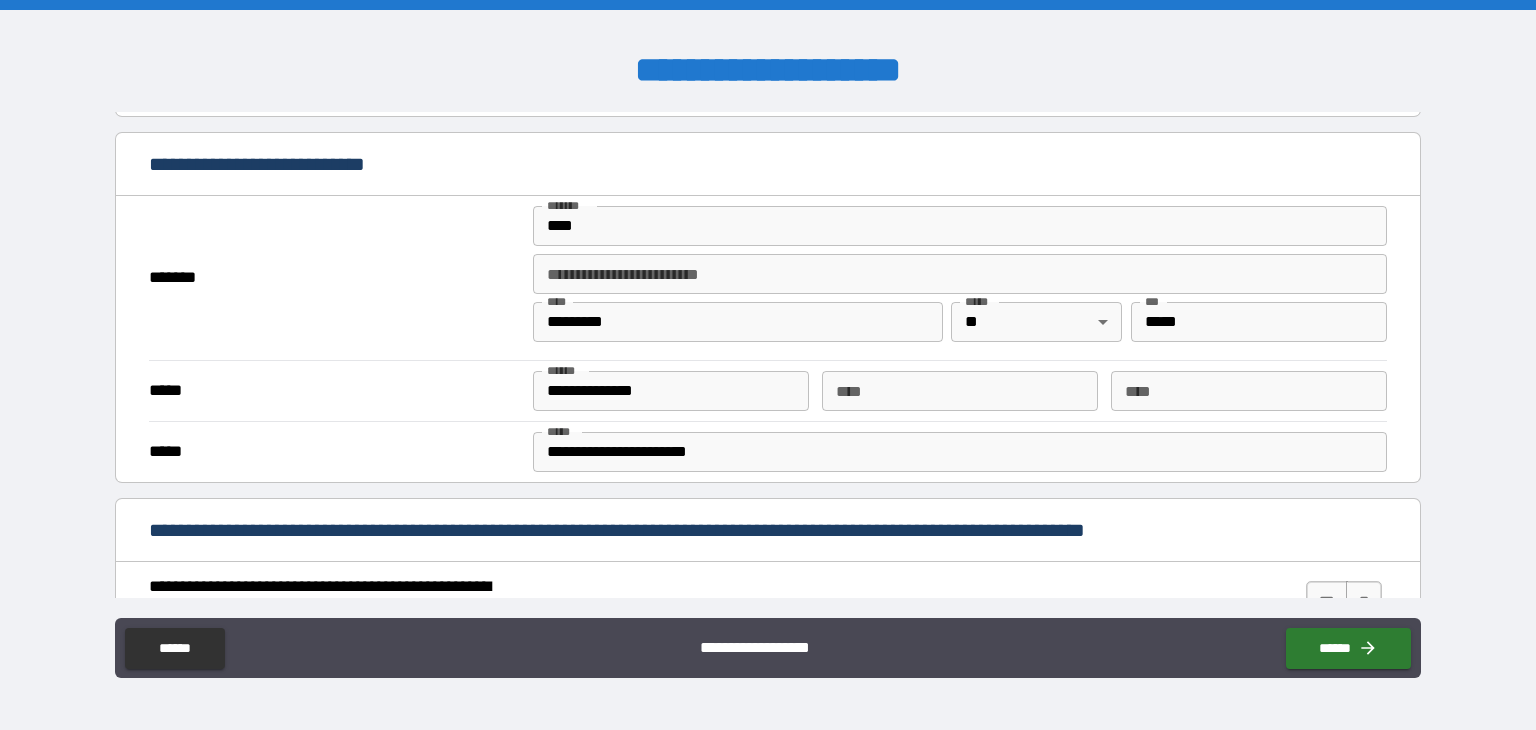 type on "**********" 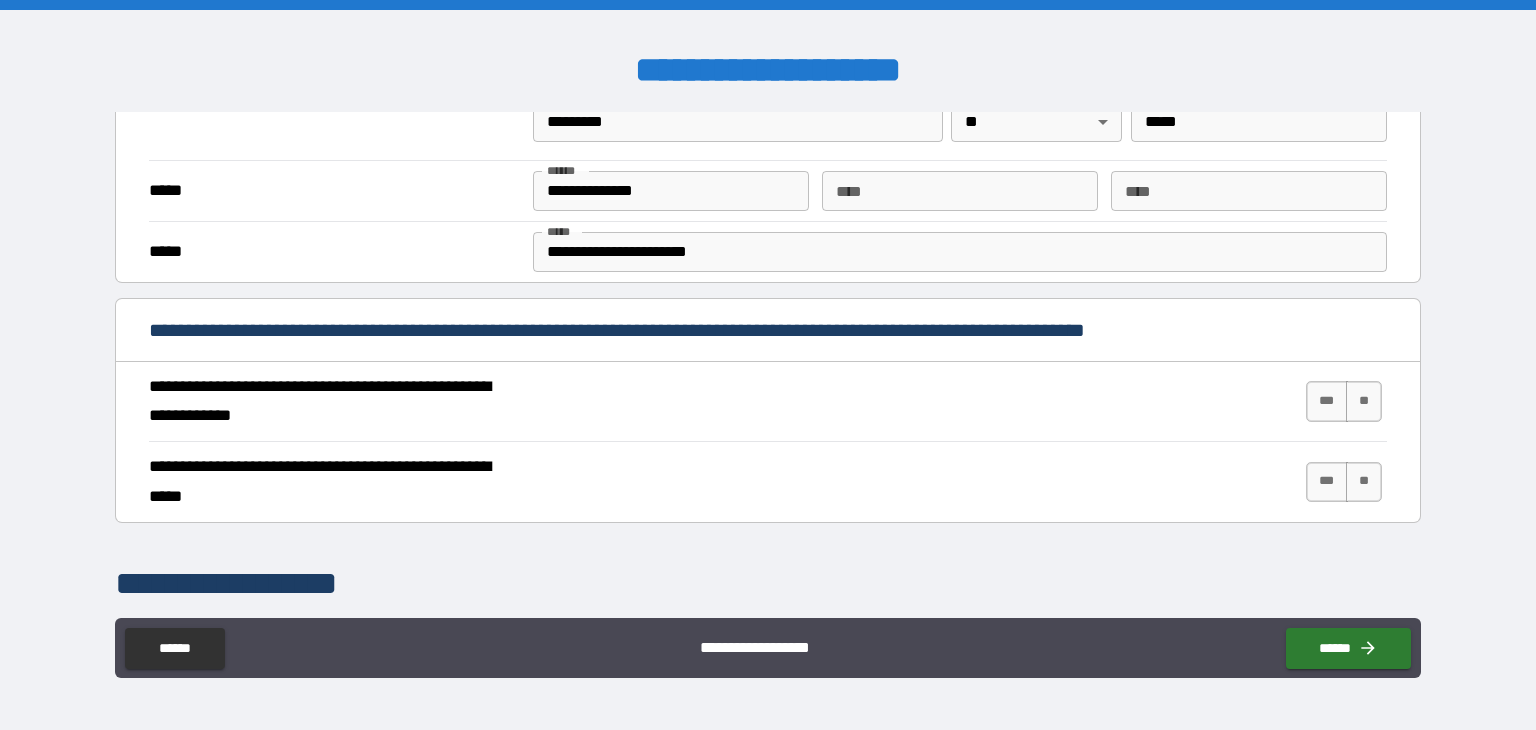 scroll, scrollTop: 576, scrollLeft: 0, axis: vertical 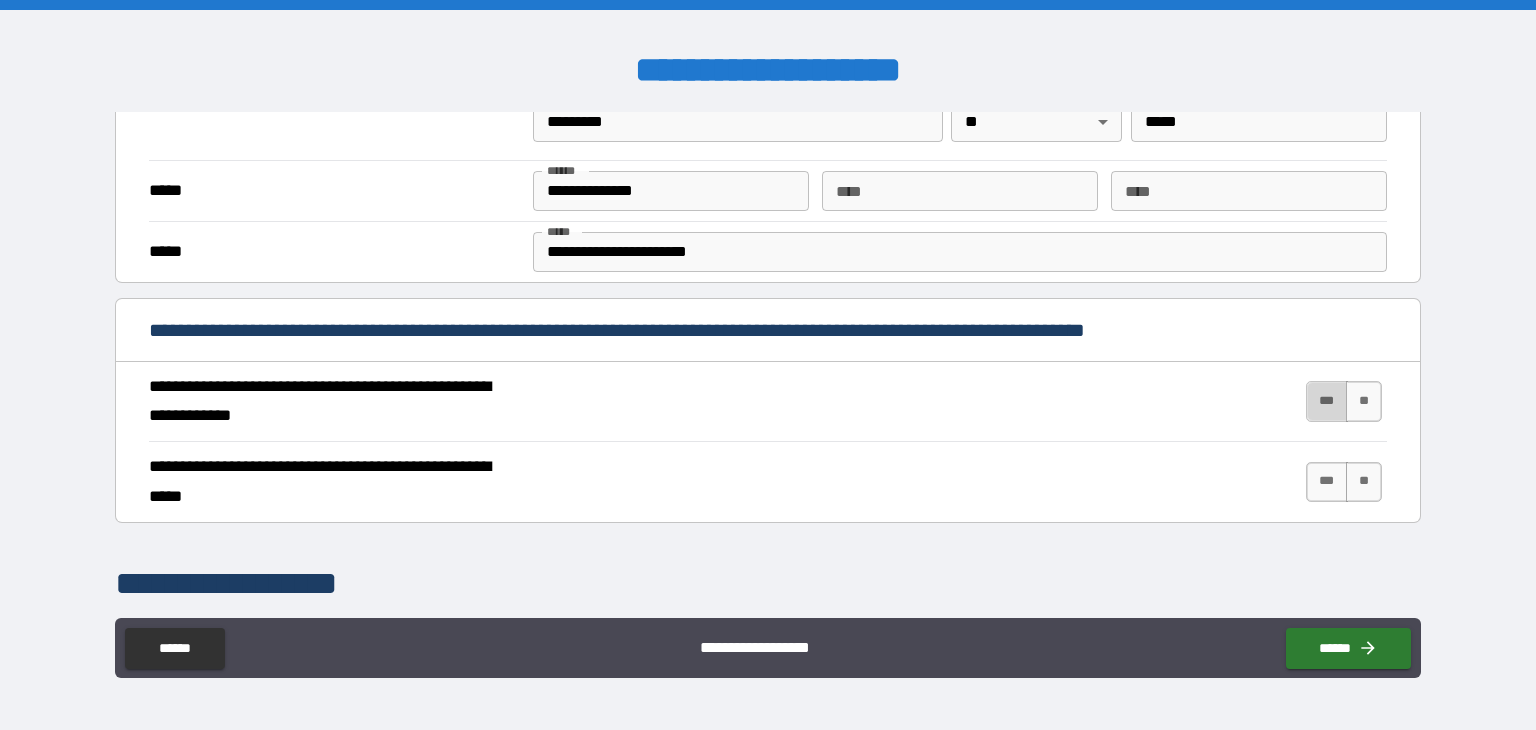 click on "***" at bounding box center [1327, 401] 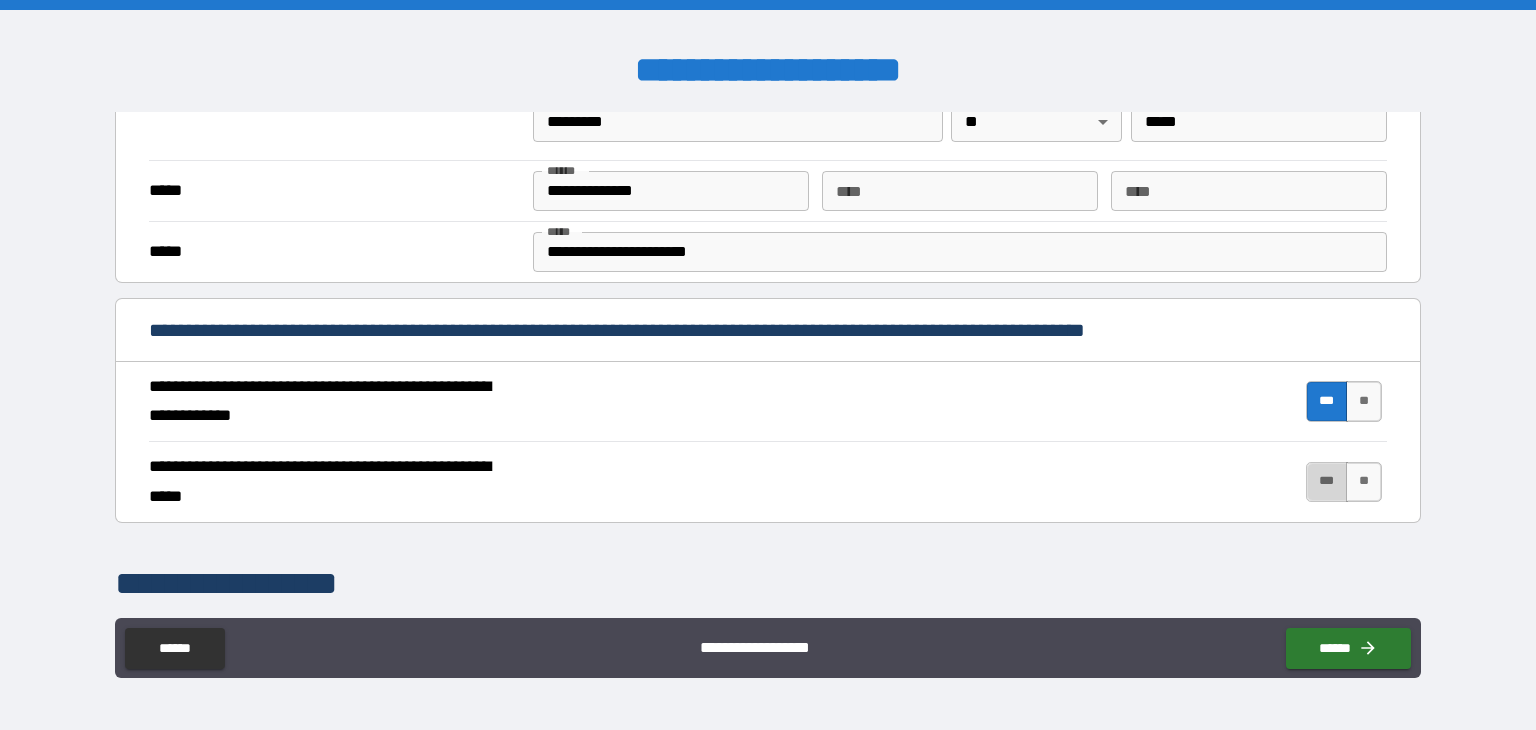 drag, startPoint x: 1314, startPoint y: 470, endPoint x: 1295, endPoint y: 493, distance: 29.832869 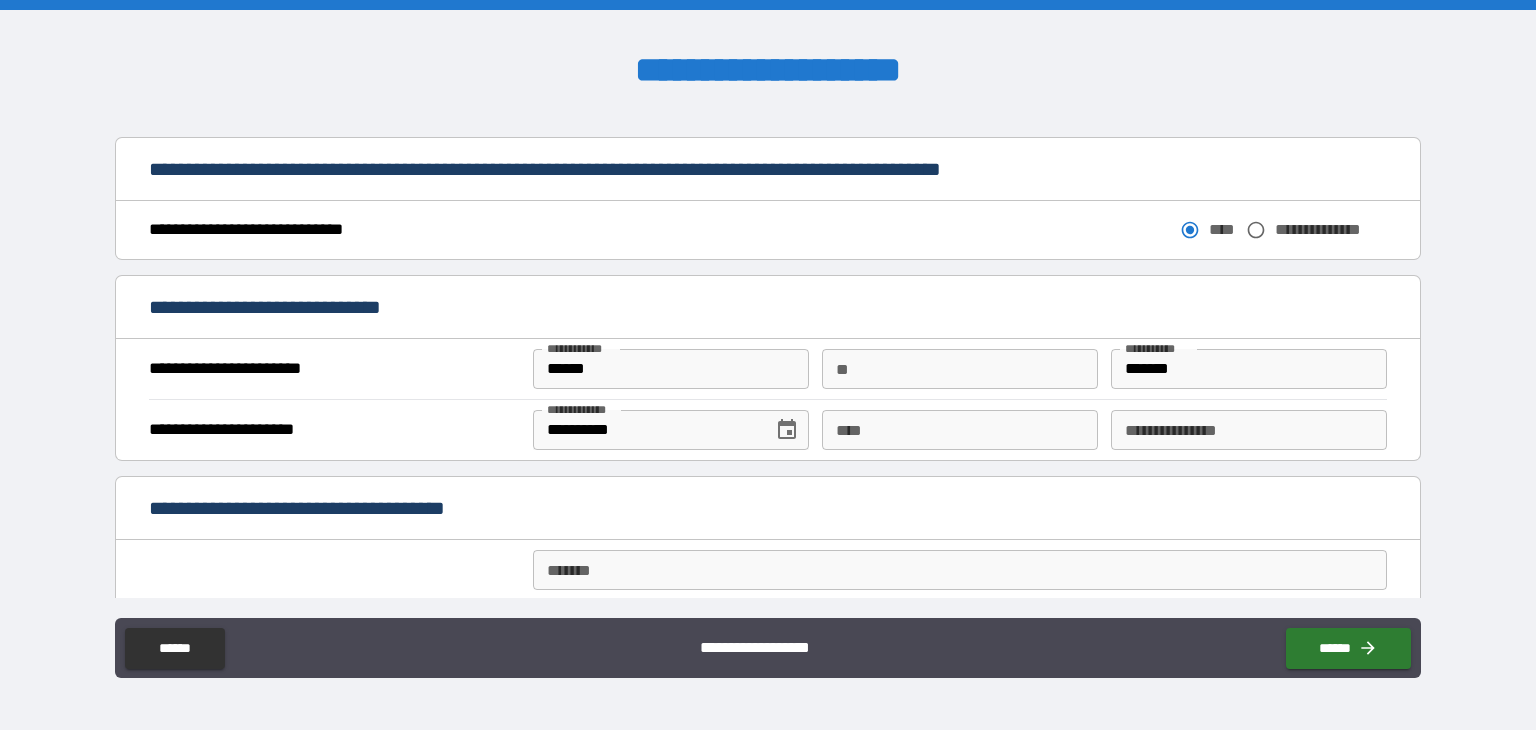 scroll, scrollTop: 1076, scrollLeft: 0, axis: vertical 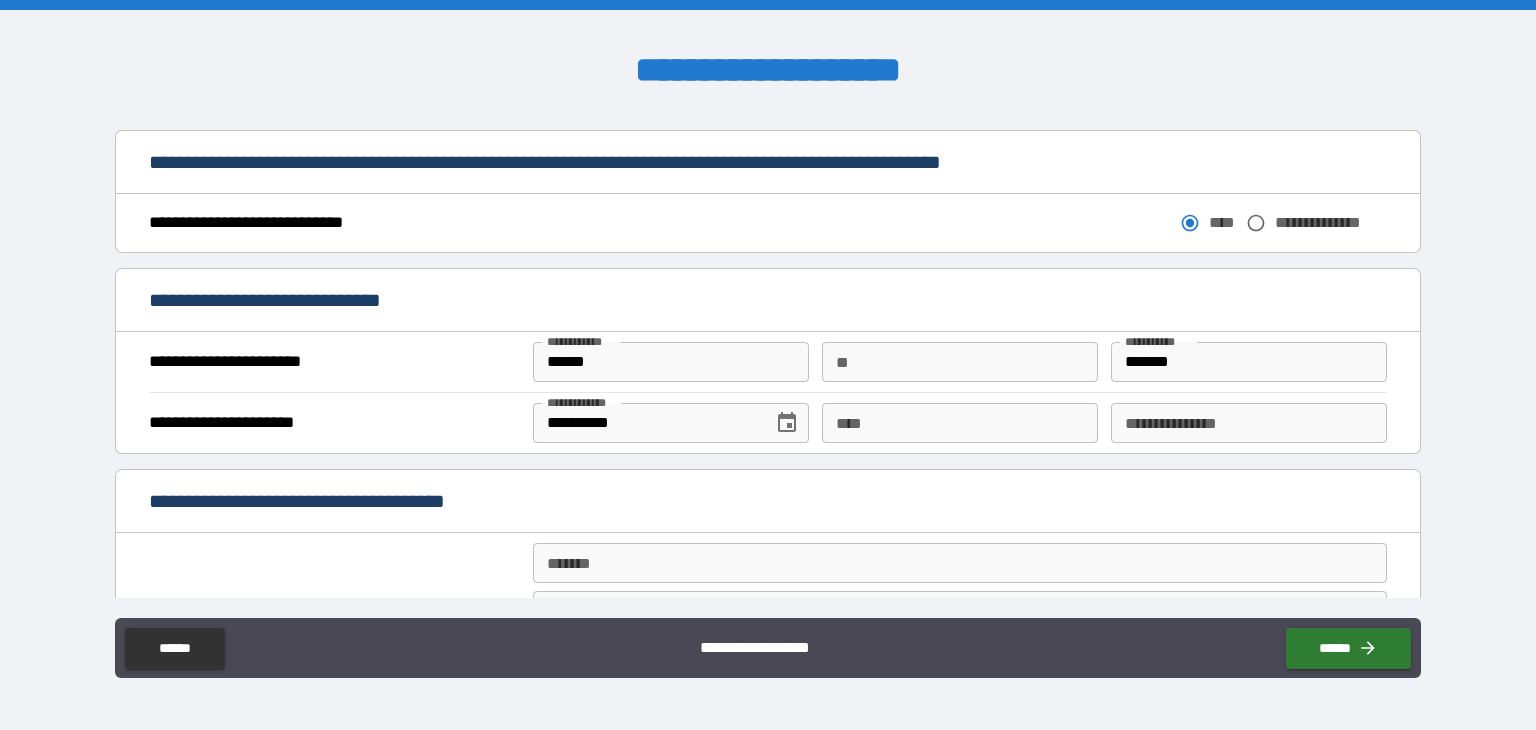 click on "****" at bounding box center [960, 423] 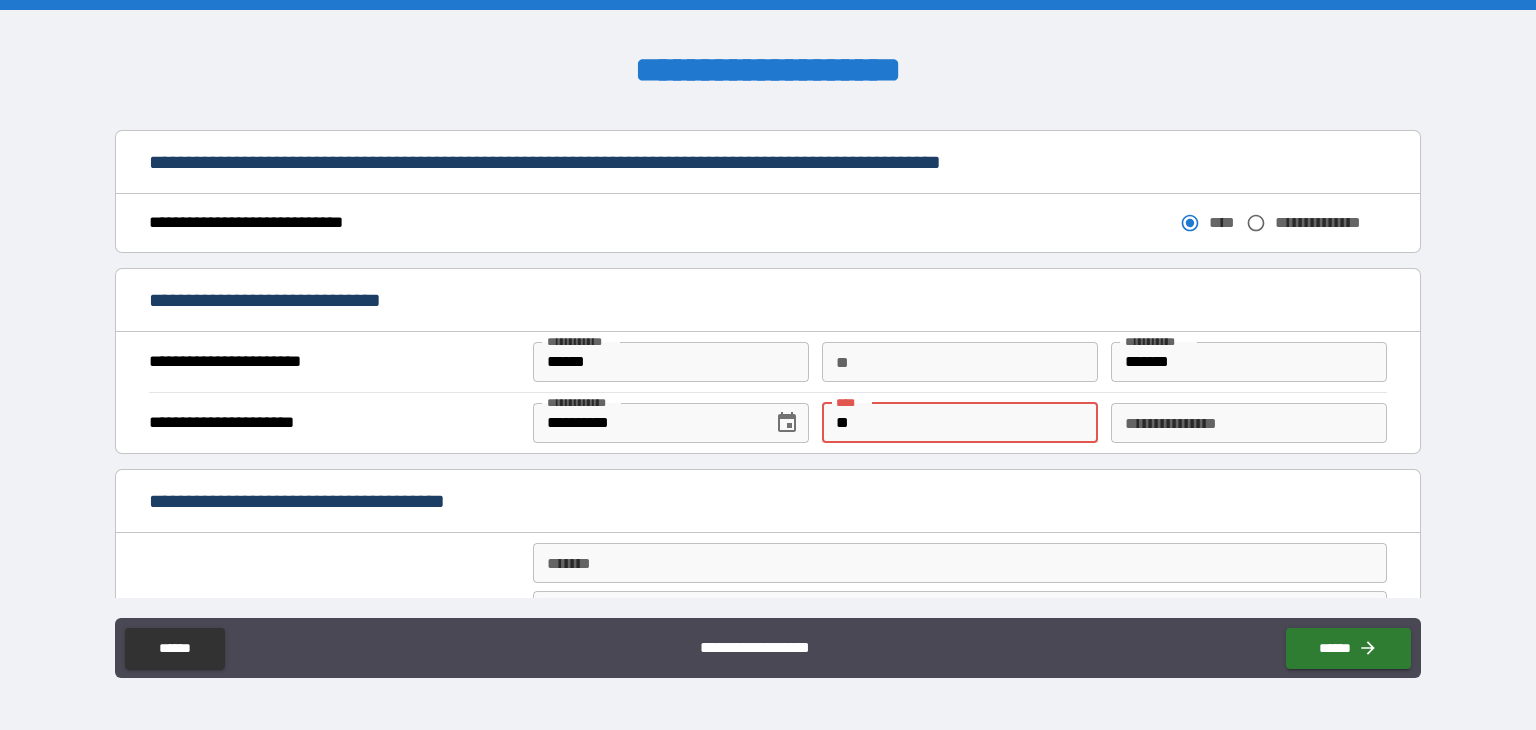 type on "*" 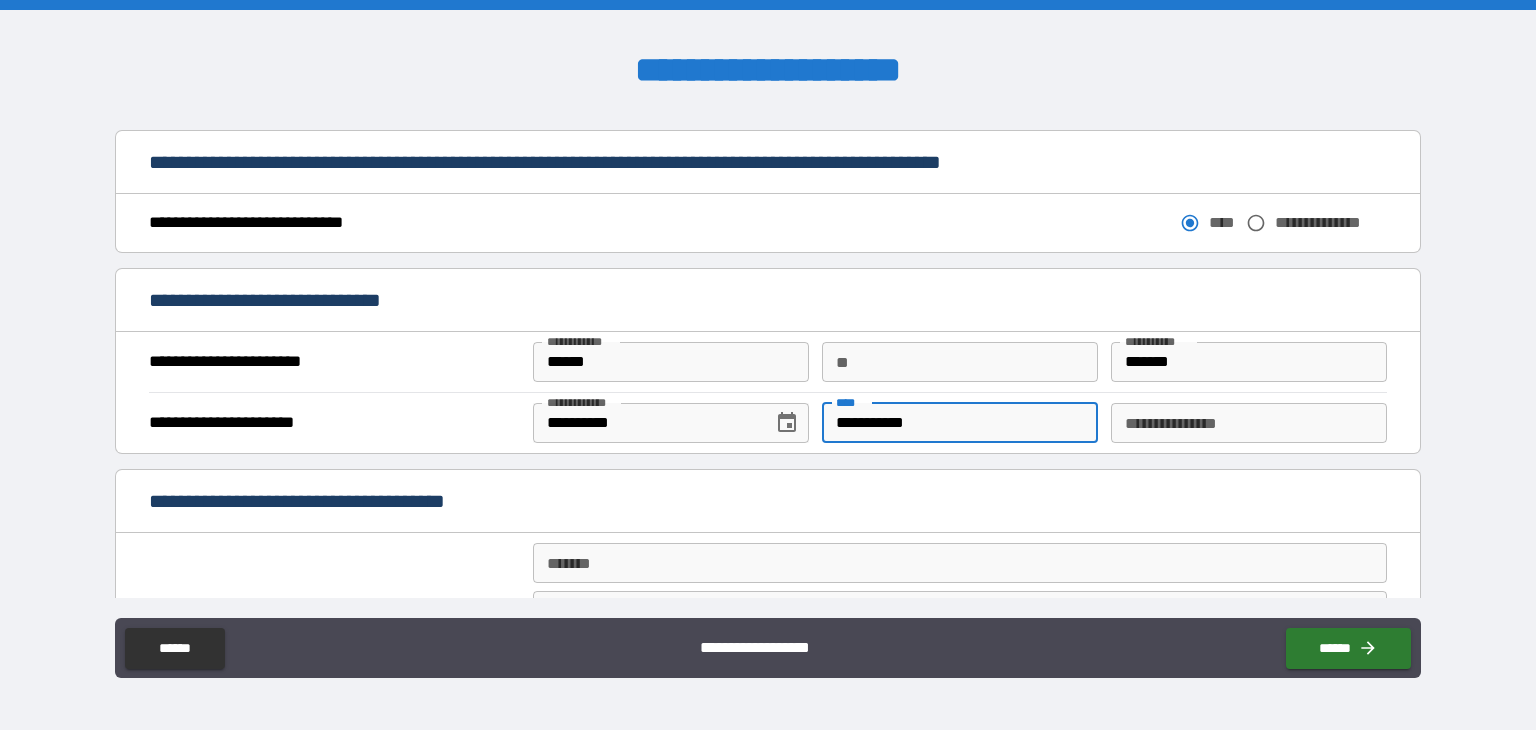 type on "**********" 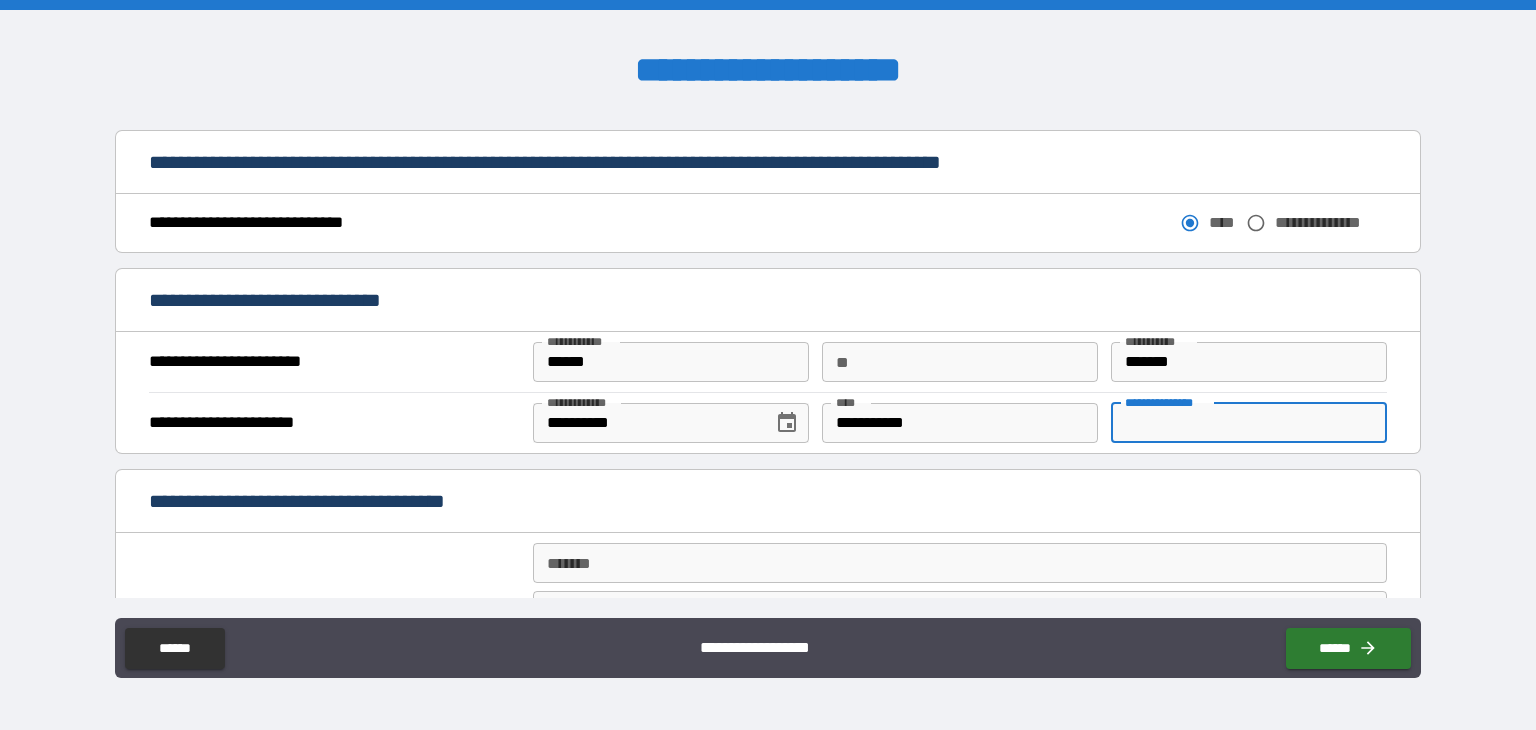 click on "**********" at bounding box center (1249, 423) 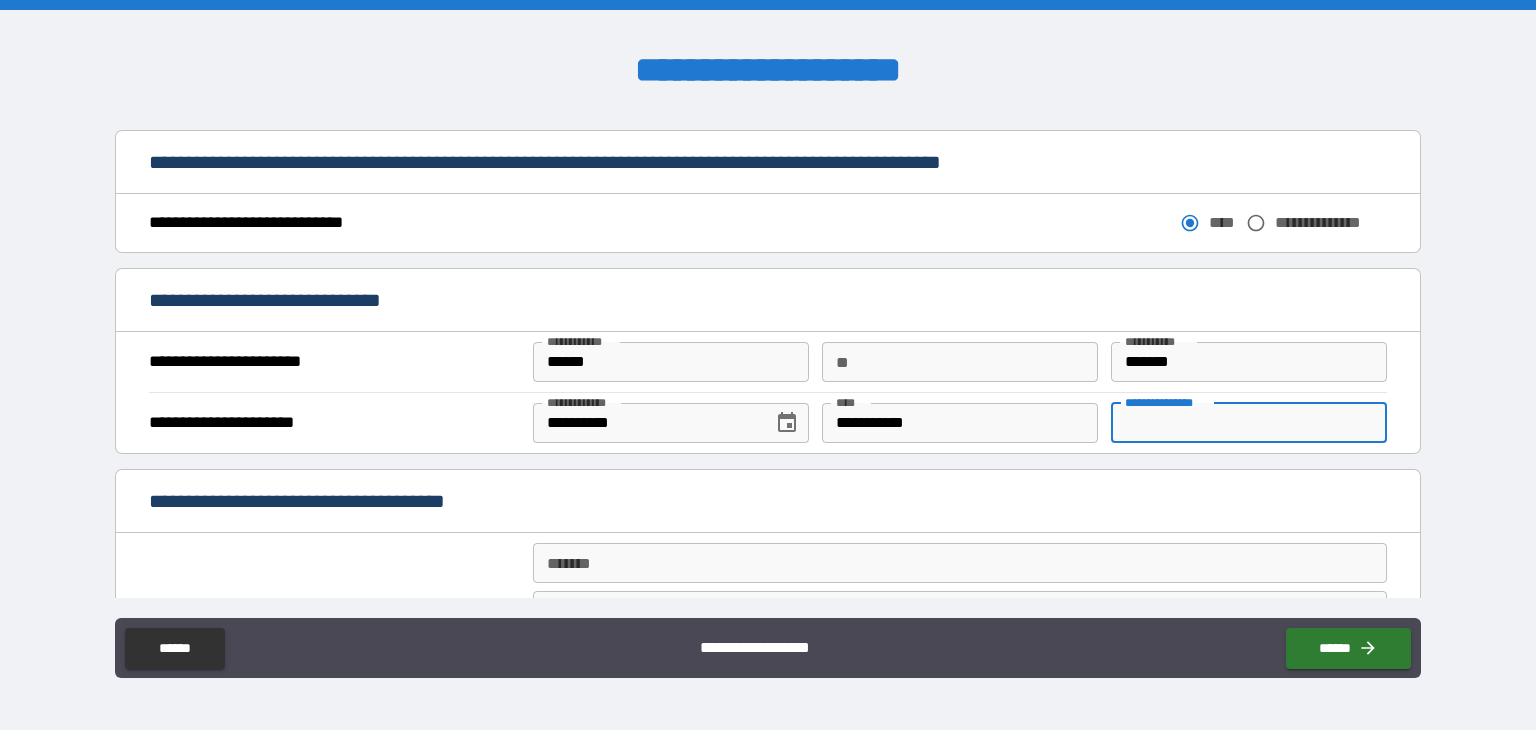 type on "*" 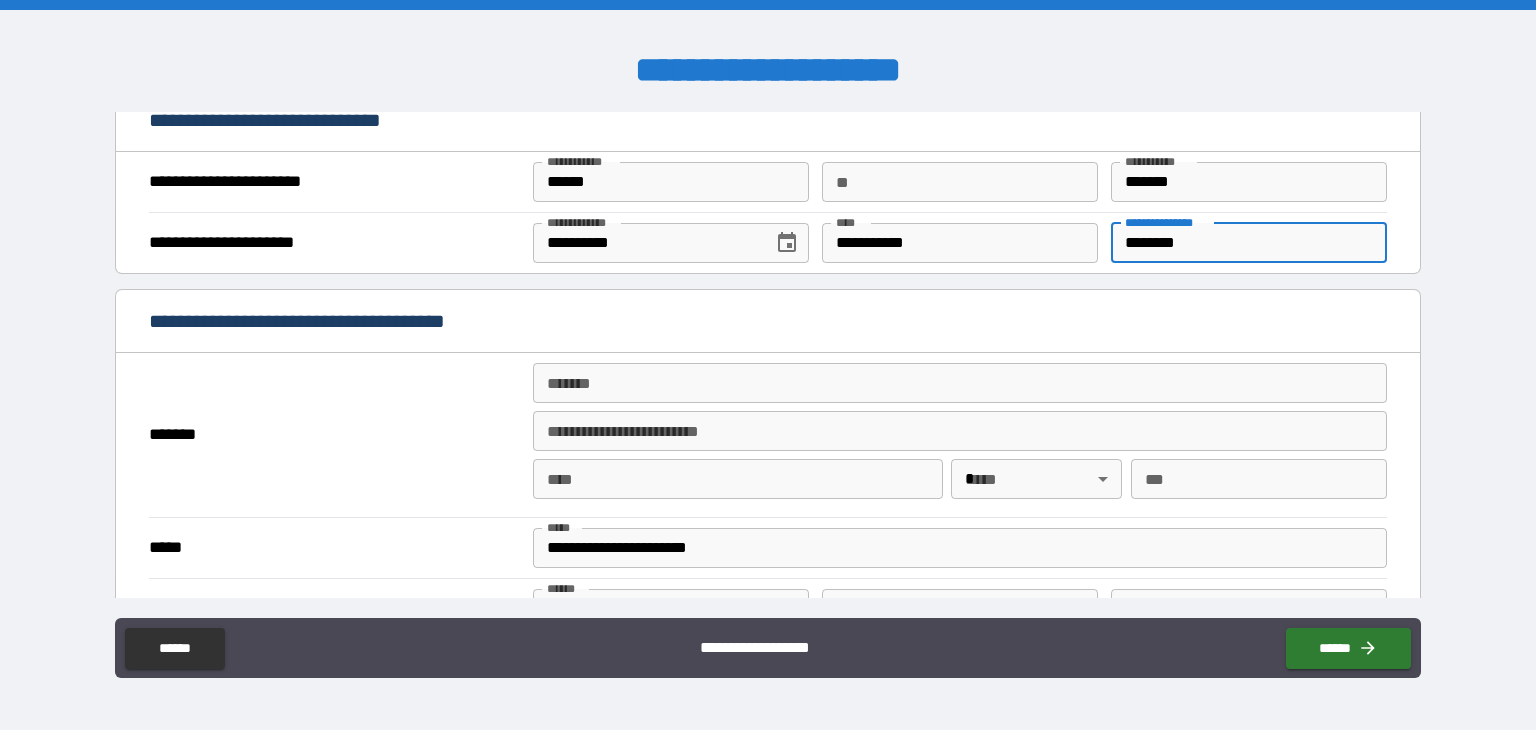 scroll, scrollTop: 1264, scrollLeft: 0, axis: vertical 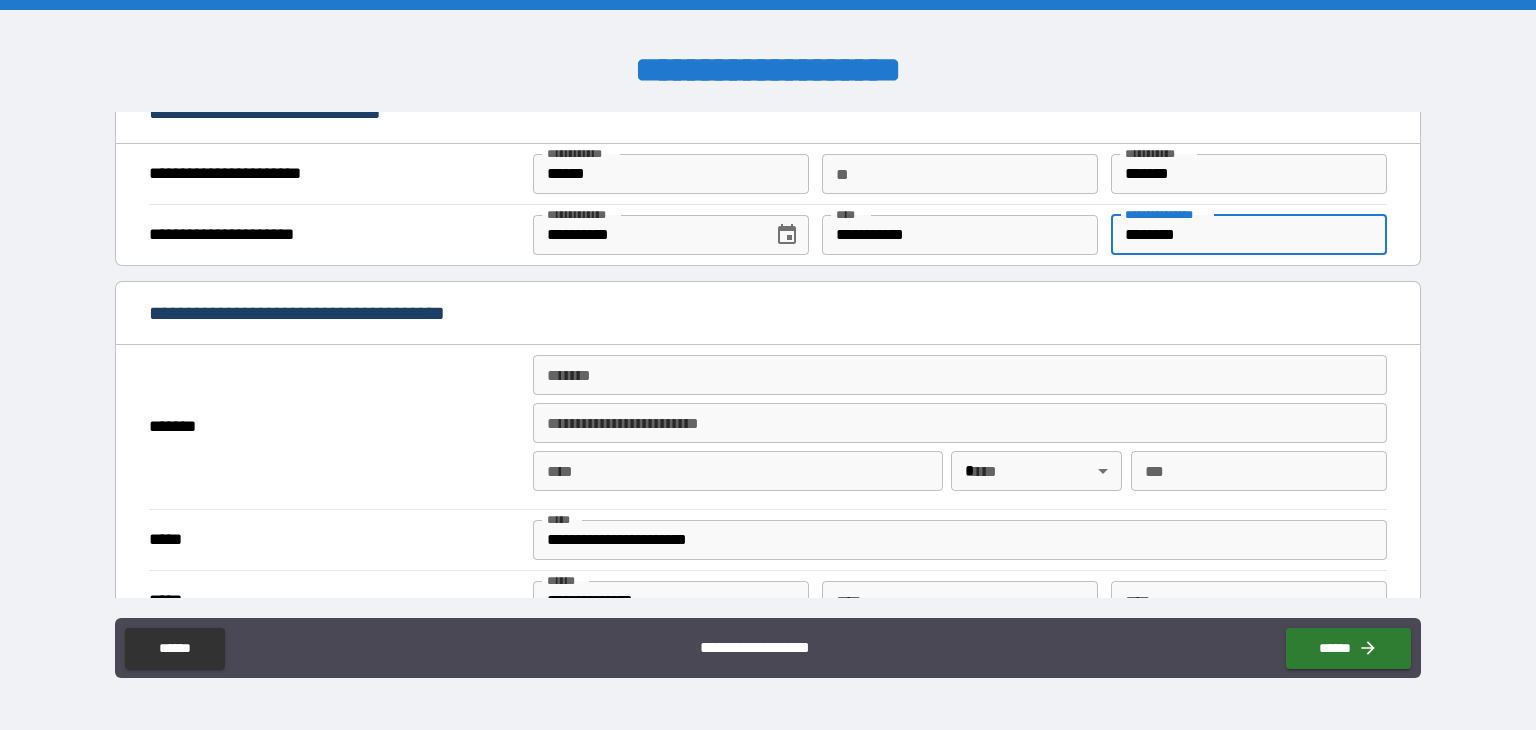 type on "********" 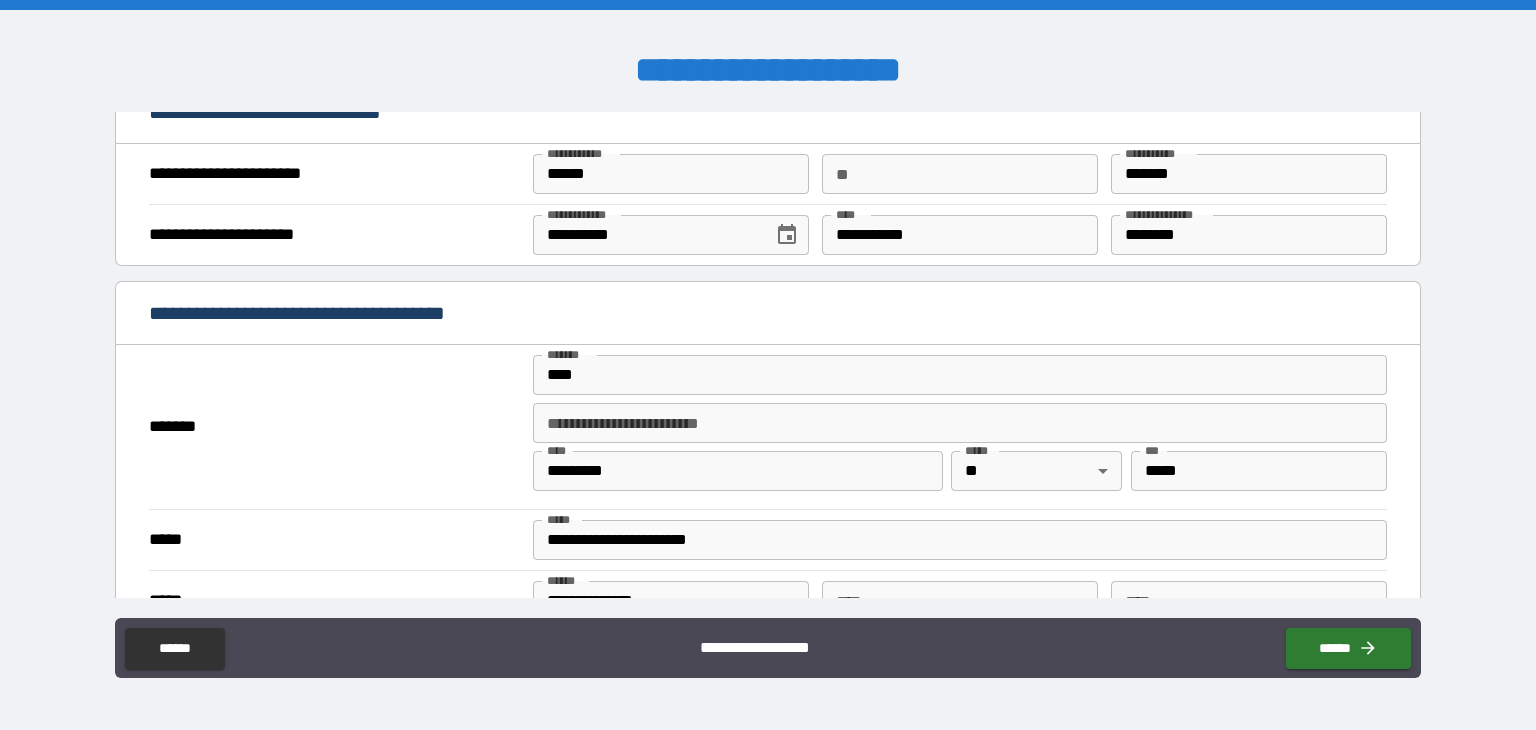 type on "**********" 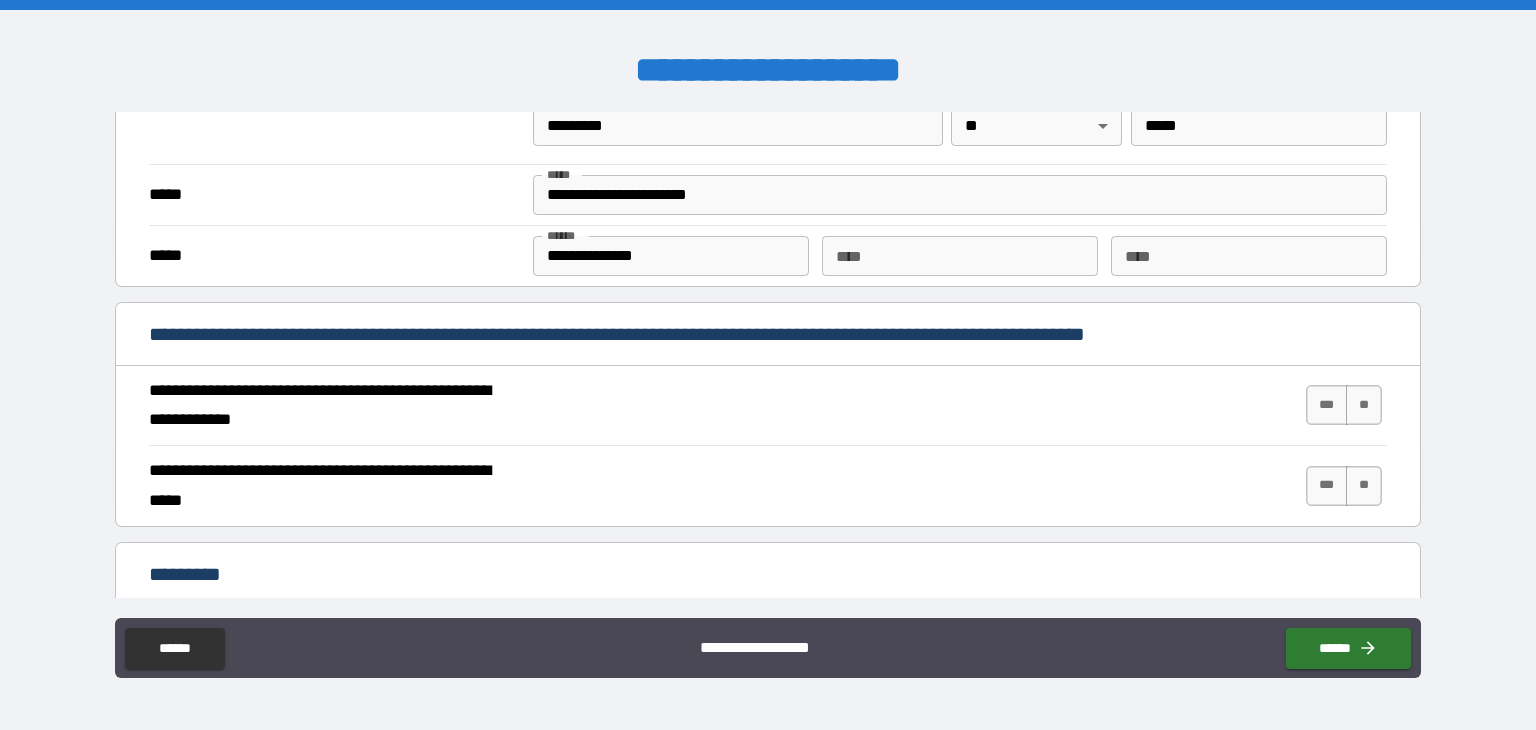 scroll, scrollTop: 1610, scrollLeft: 0, axis: vertical 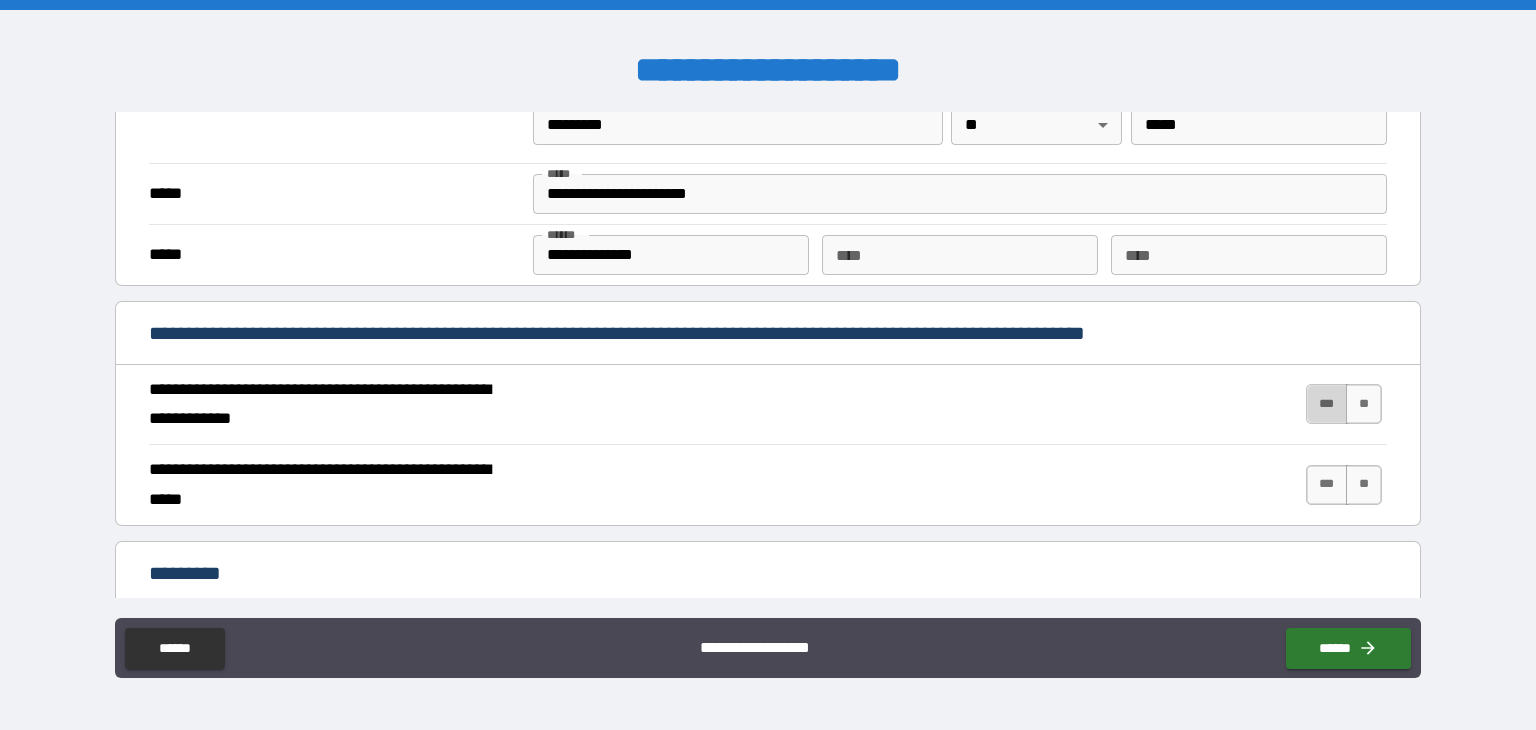click on "***" at bounding box center (1327, 404) 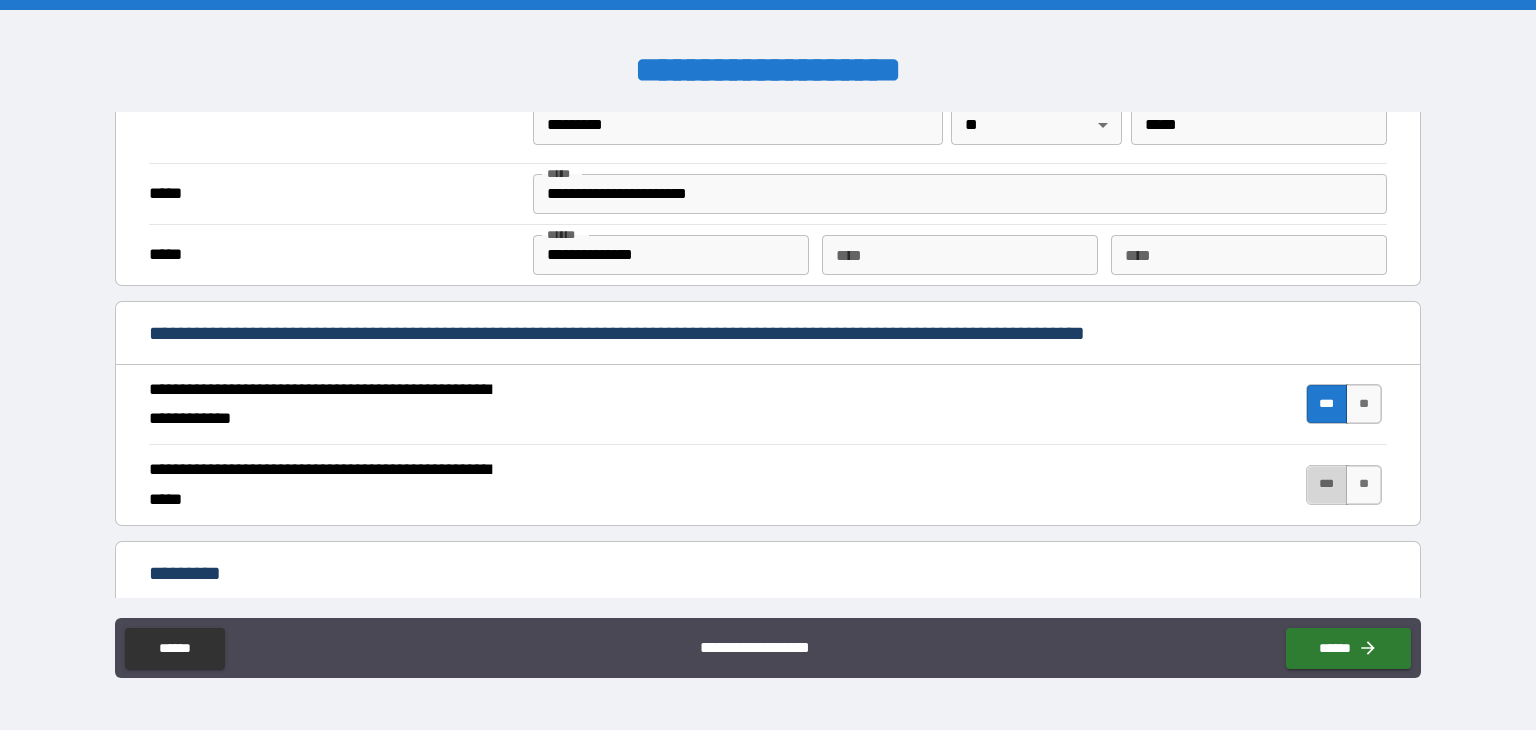 click on "***" at bounding box center [1327, 485] 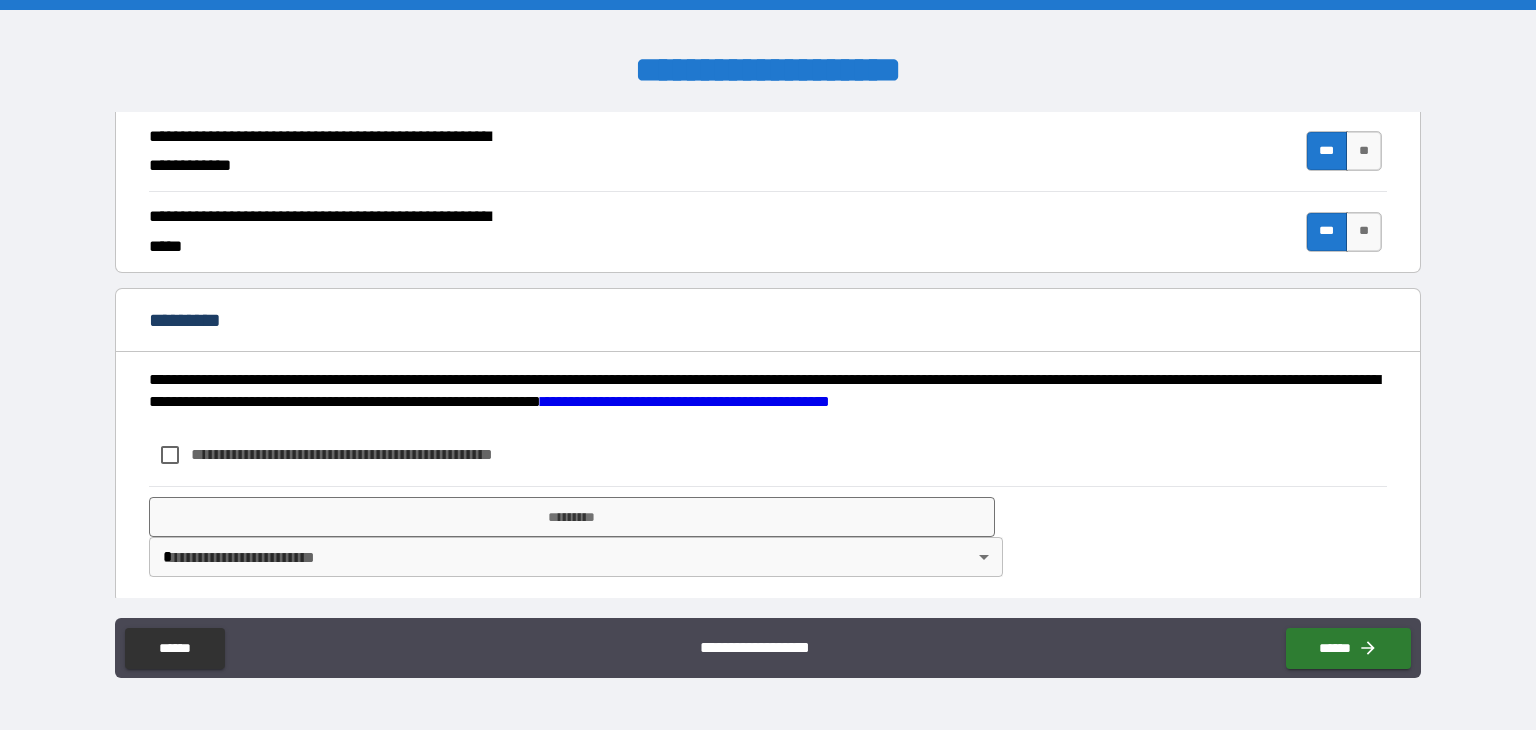 scroll, scrollTop: 1865, scrollLeft: 0, axis: vertical 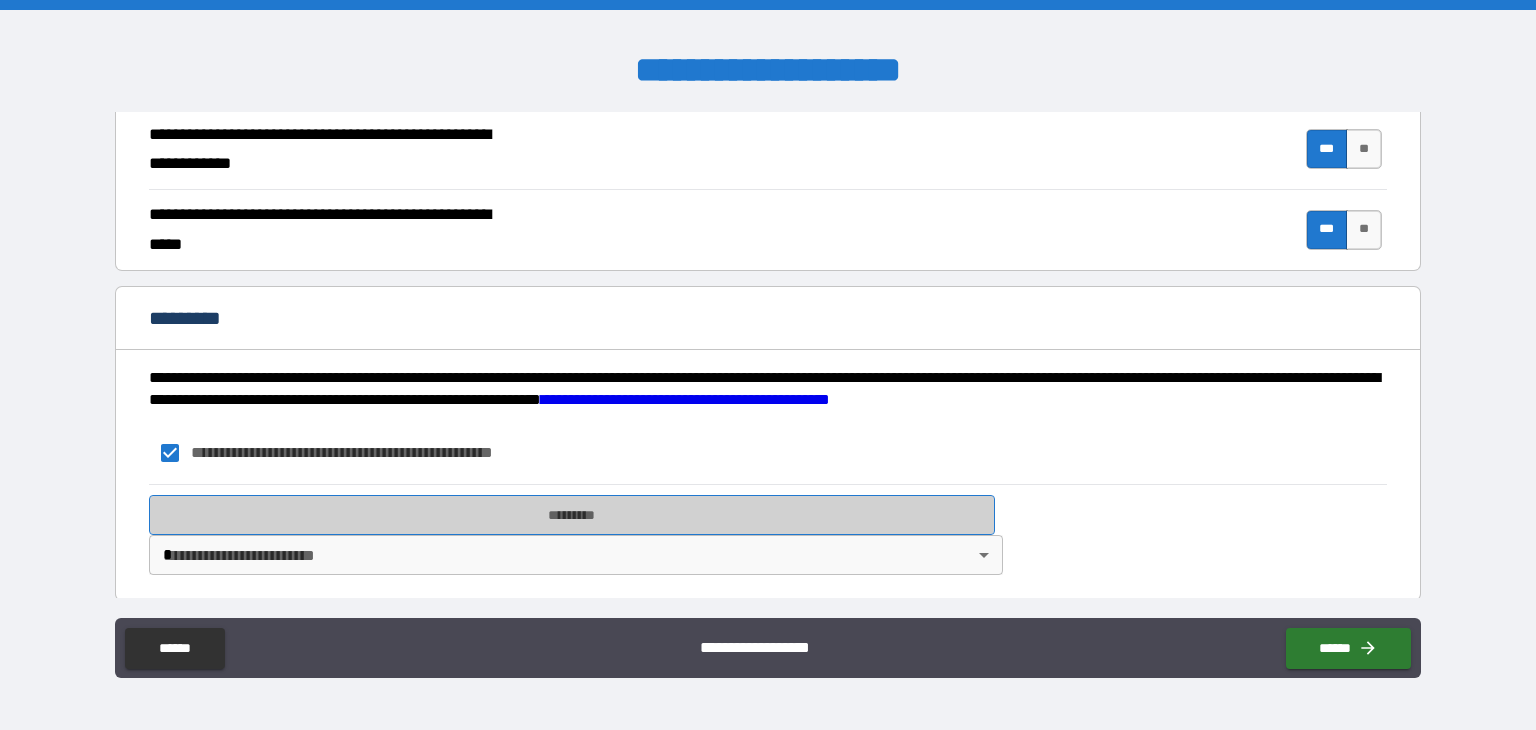 click on "*********" at bounding box center (572, 515) 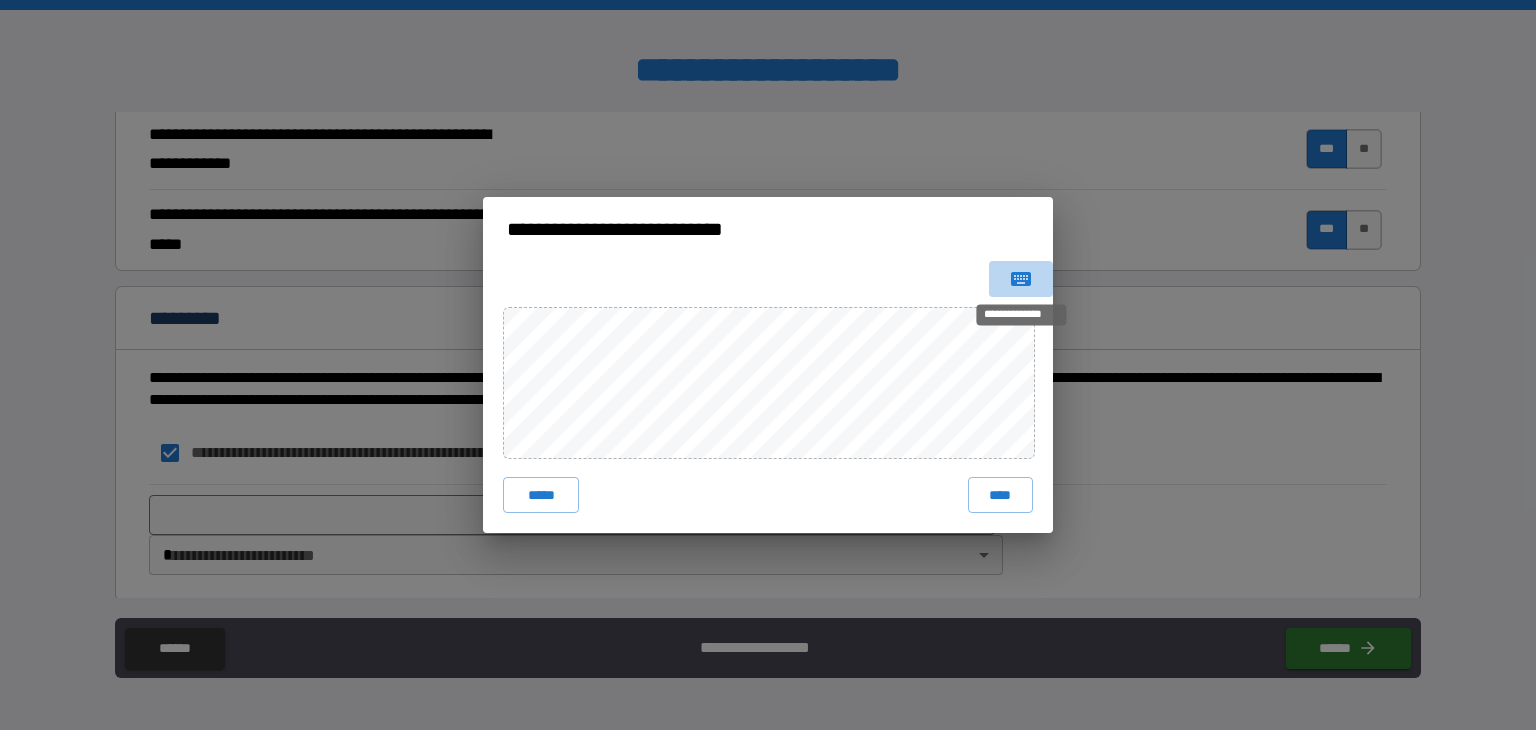 click 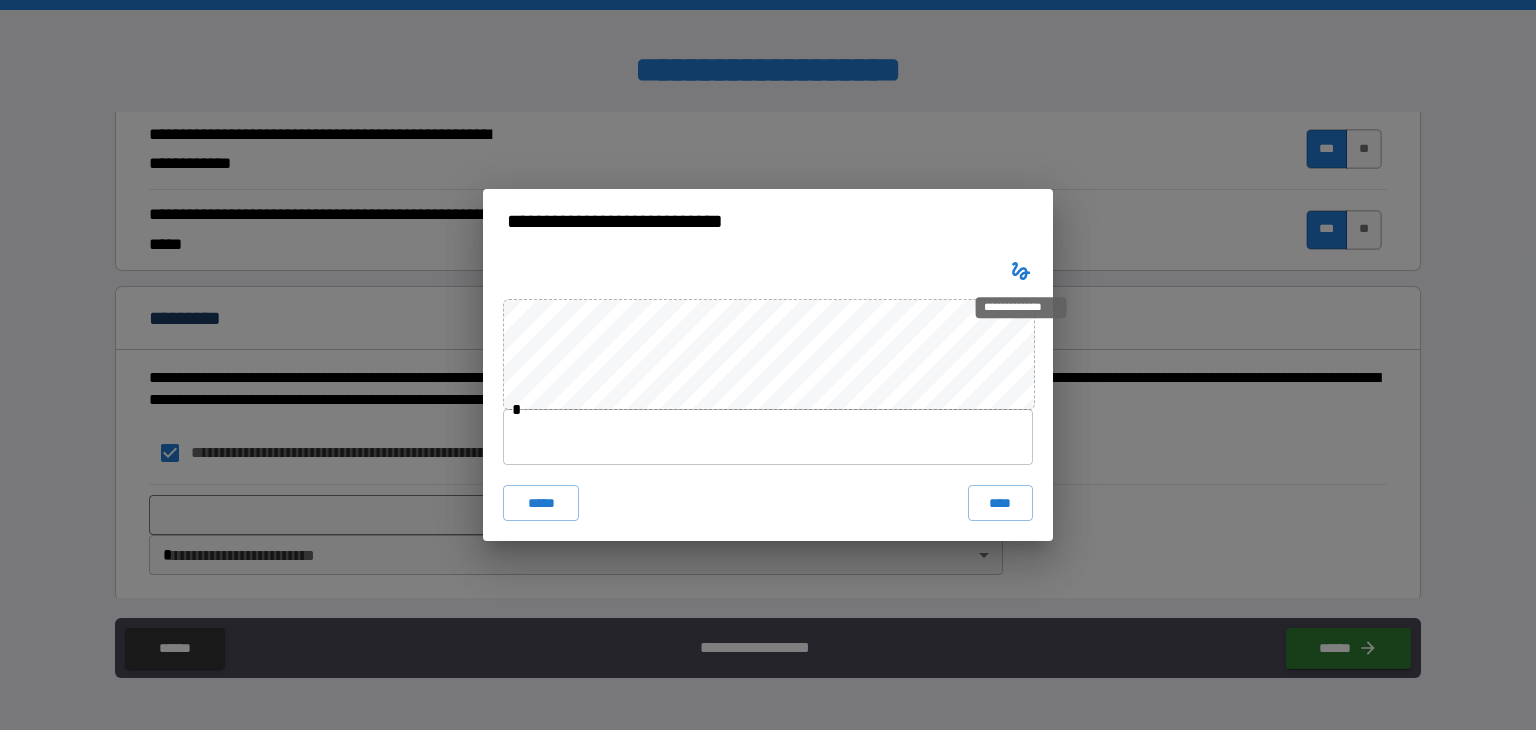 click 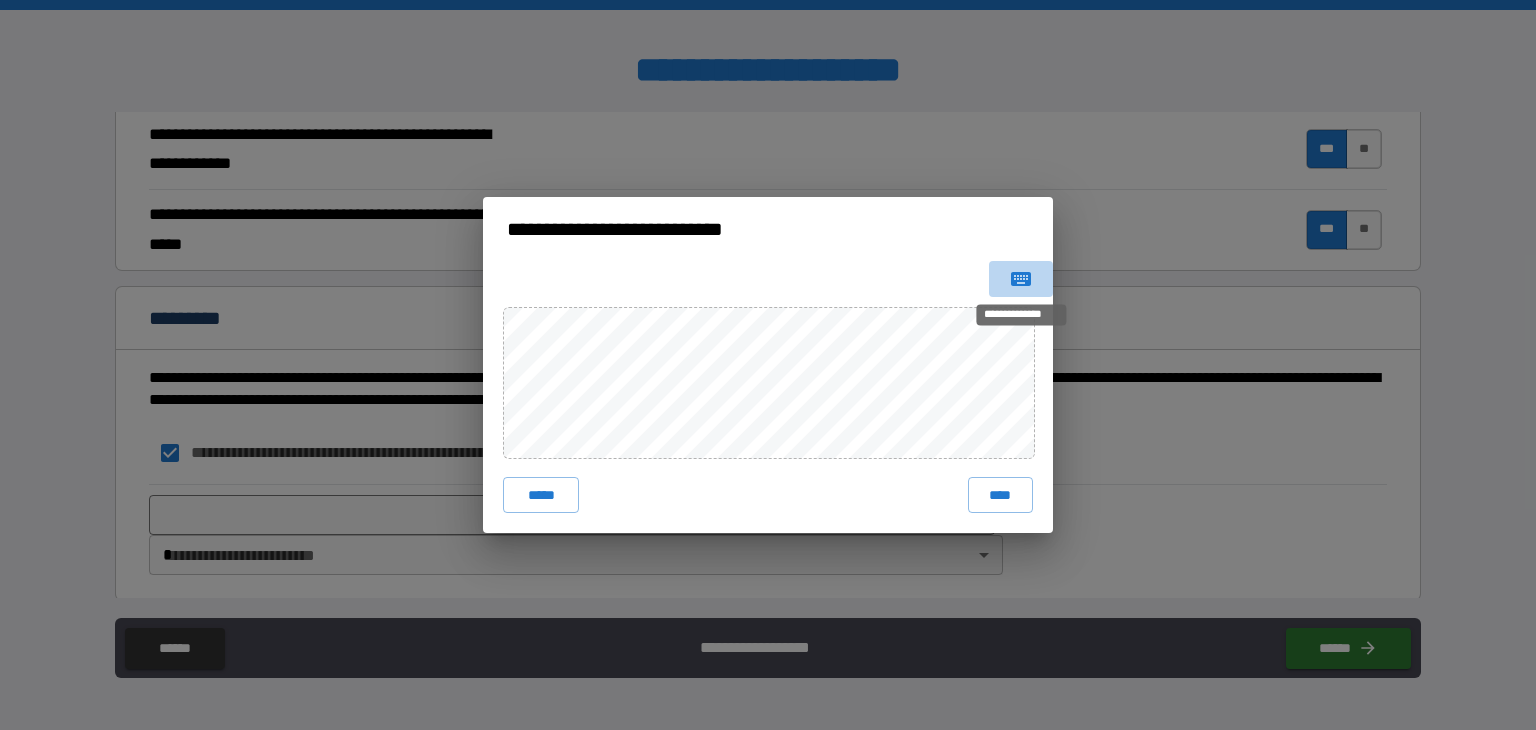 click 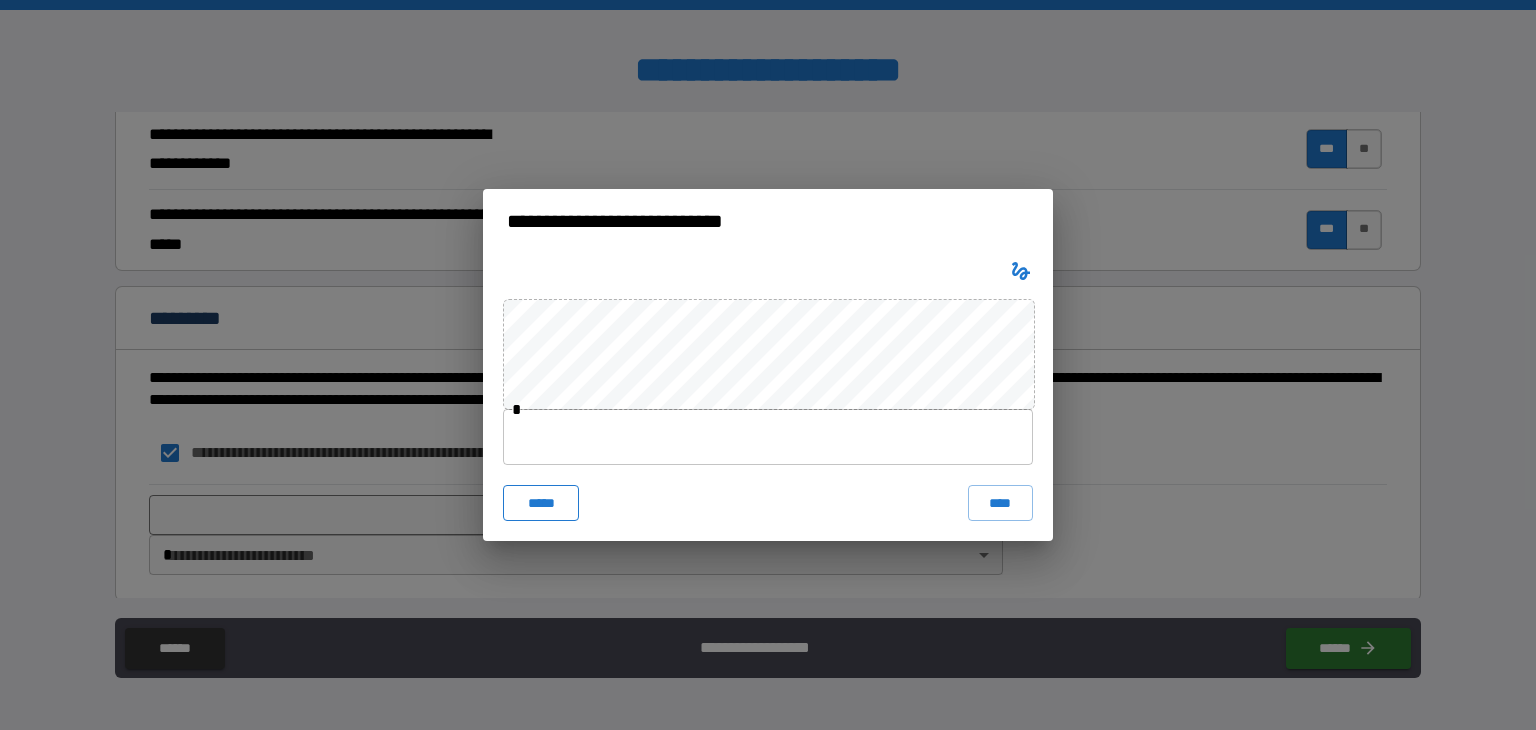 click on "*****" at bounding box center [541, 503] 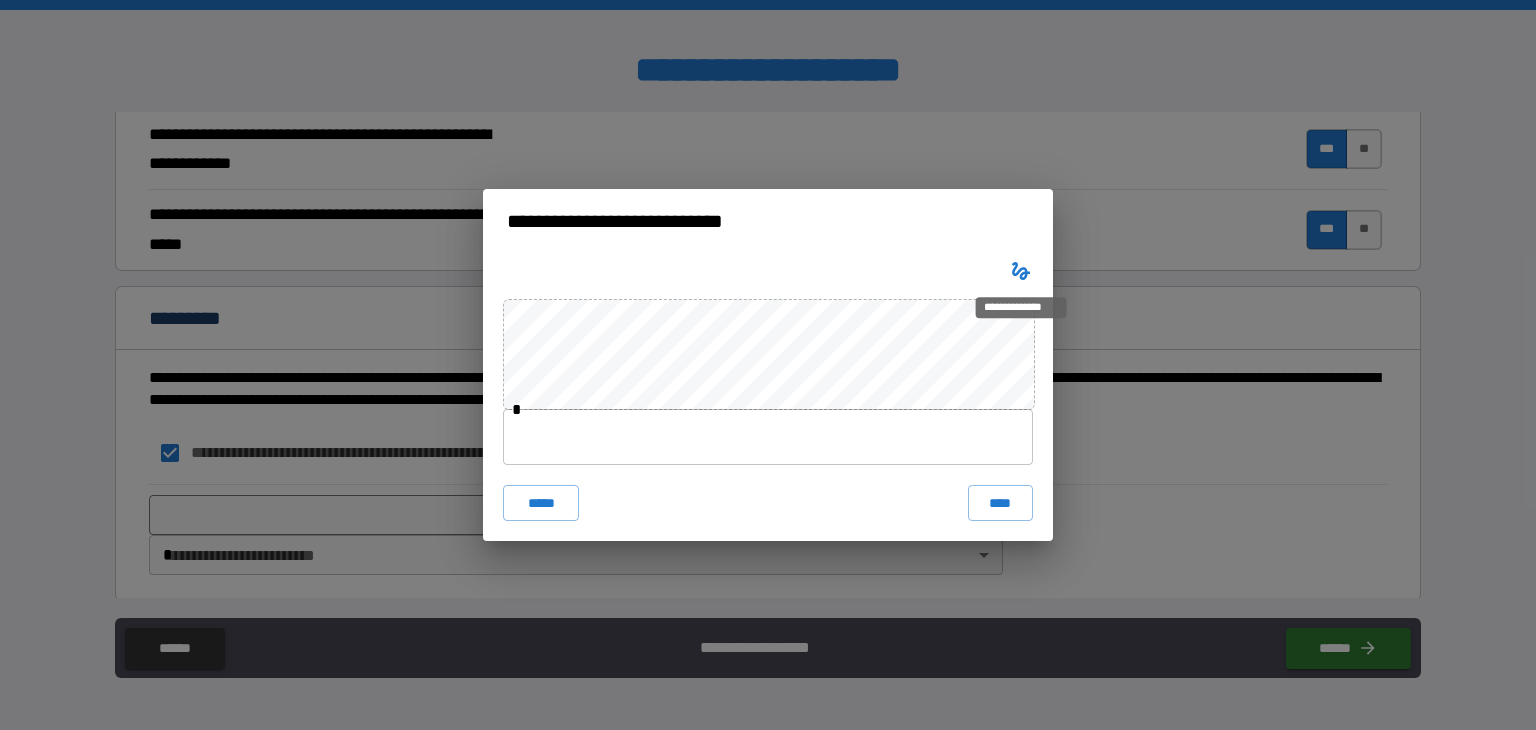click 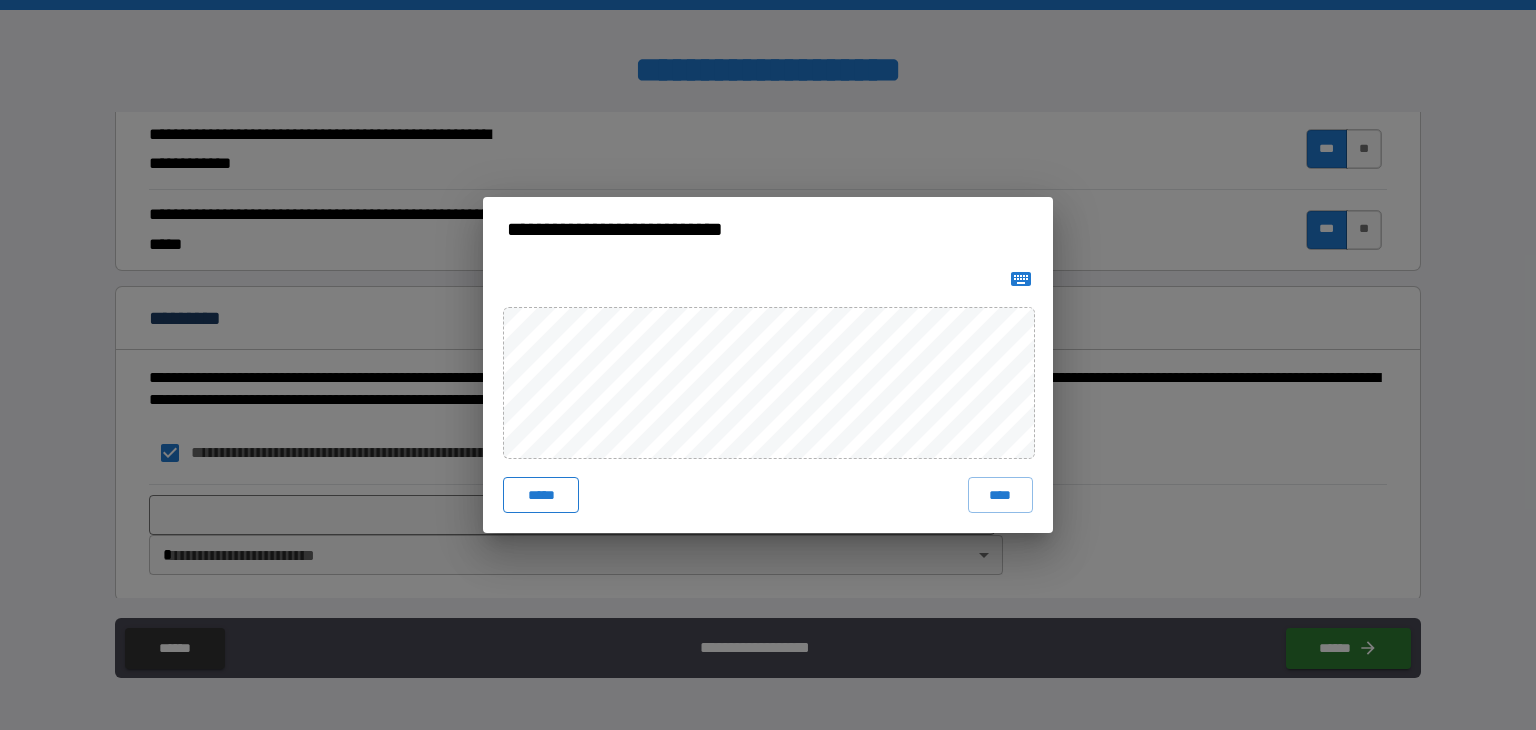 click on "*****" at bounding box center (541, 495) 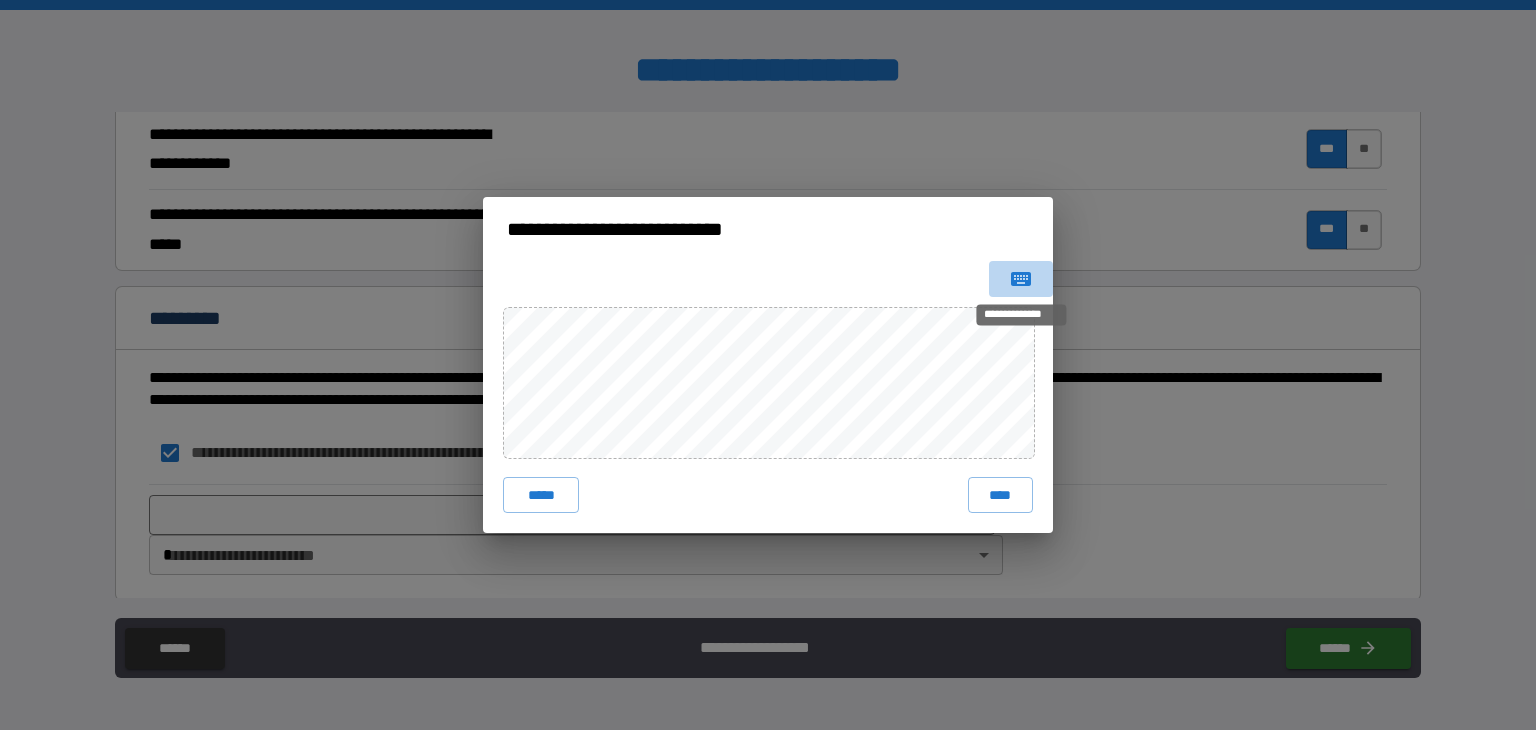 click 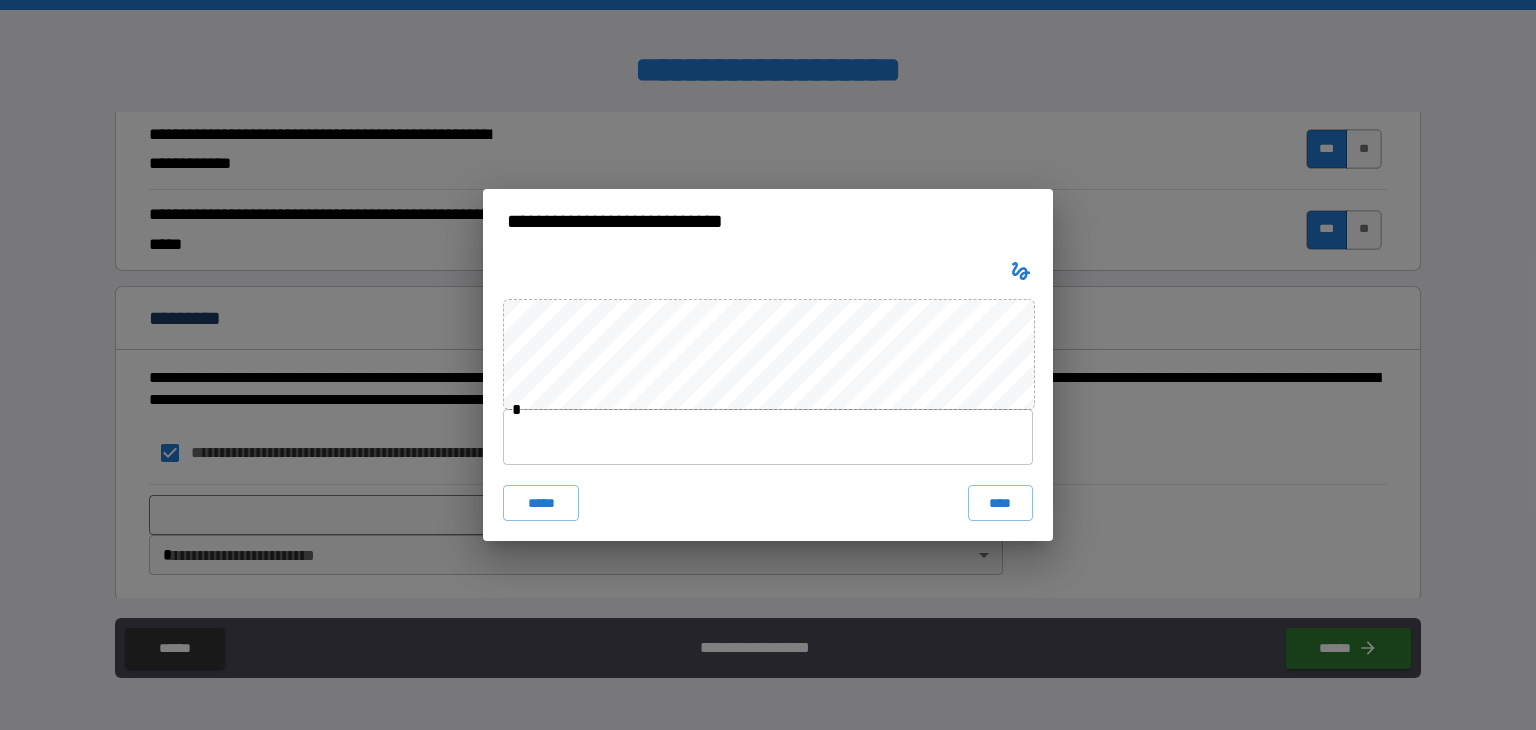 click at bounding box center (768, 437) 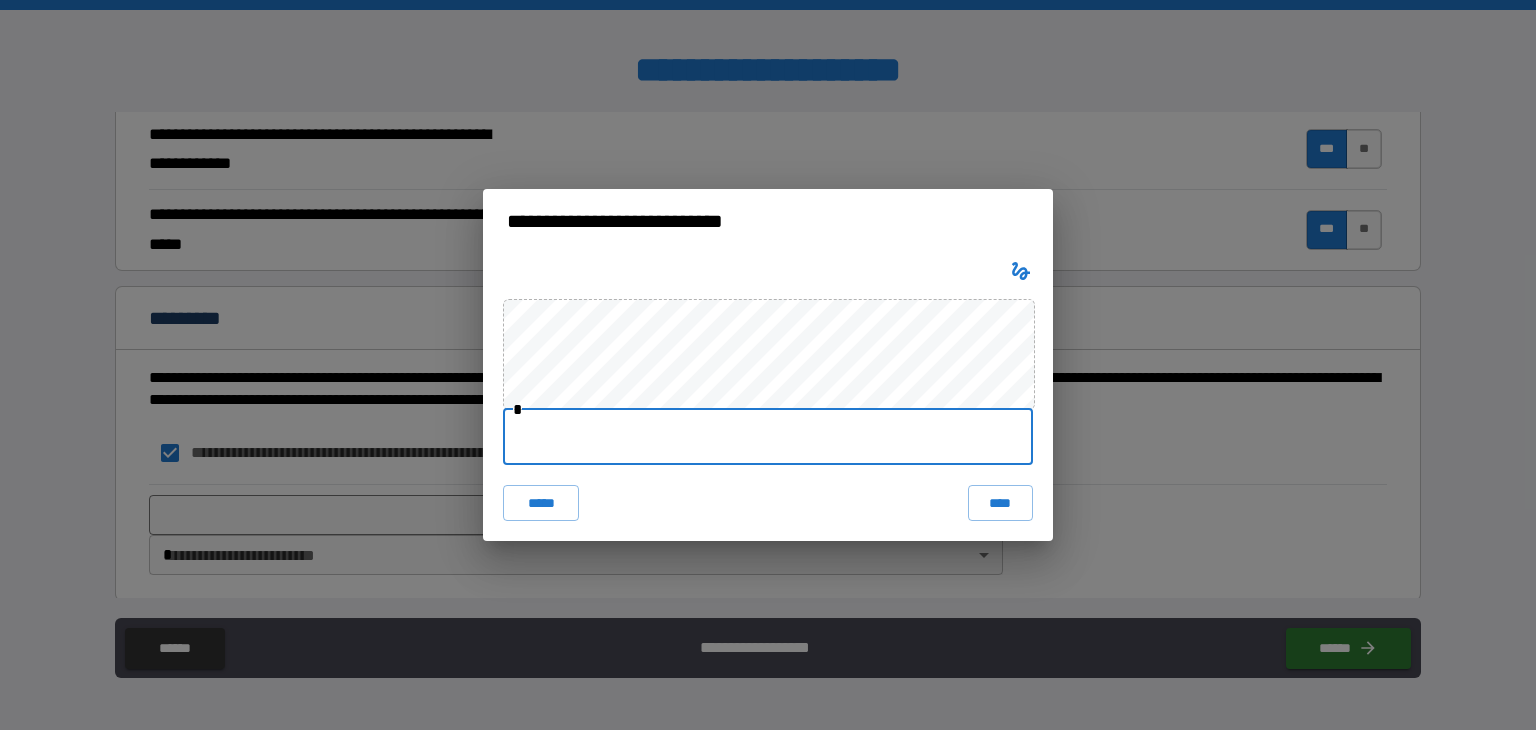 click at bounding box center [768, 437] 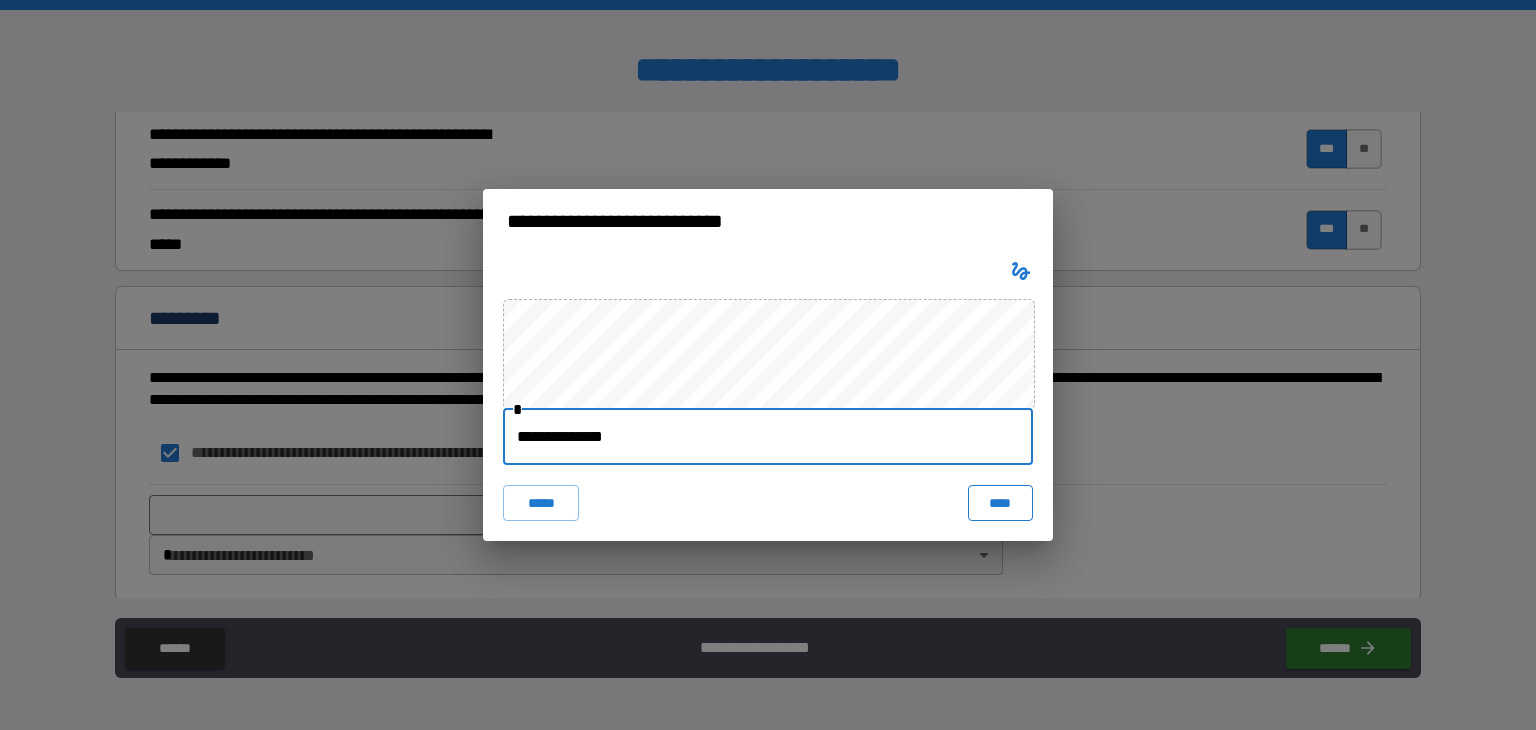 type on "**********" 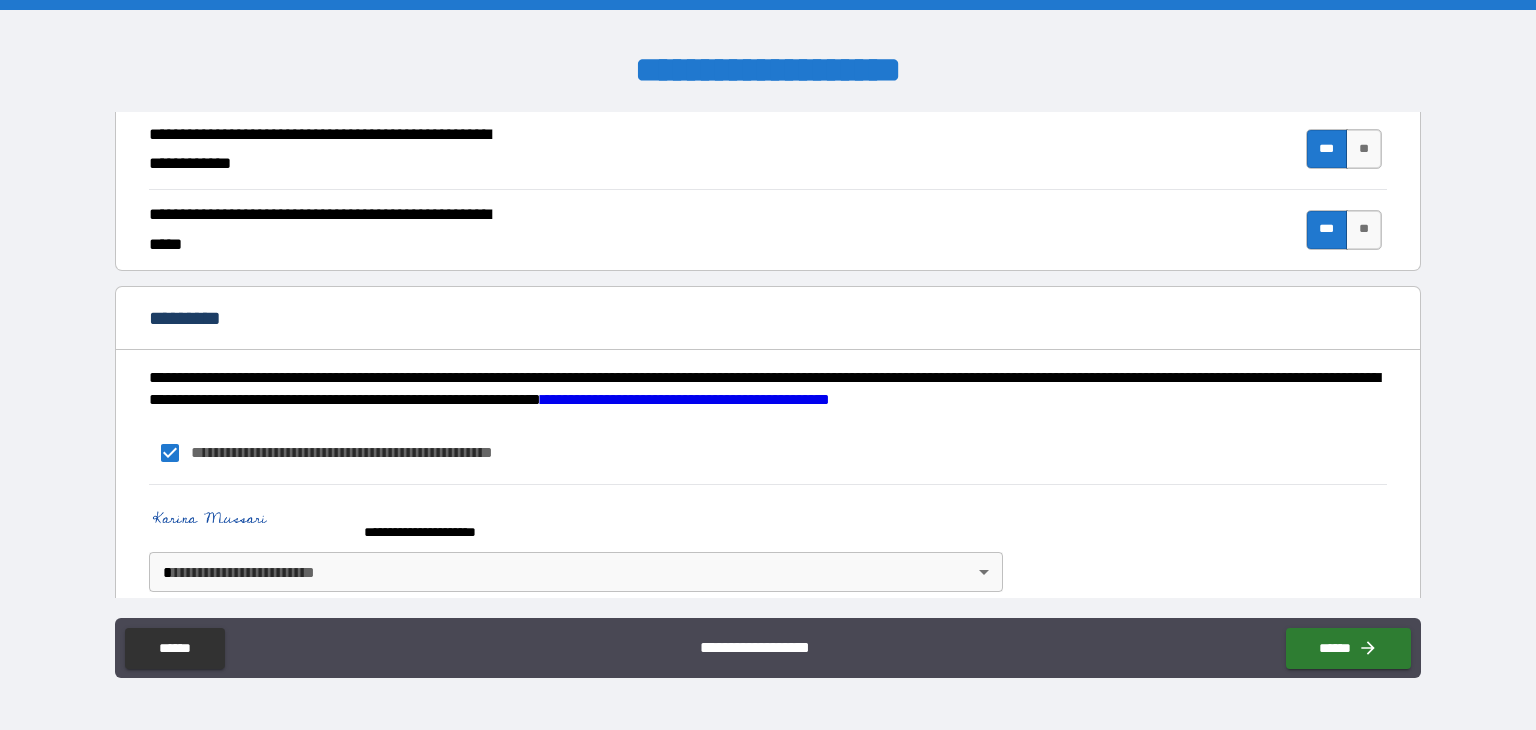 click on "**********" at bounding box center [768, 365] 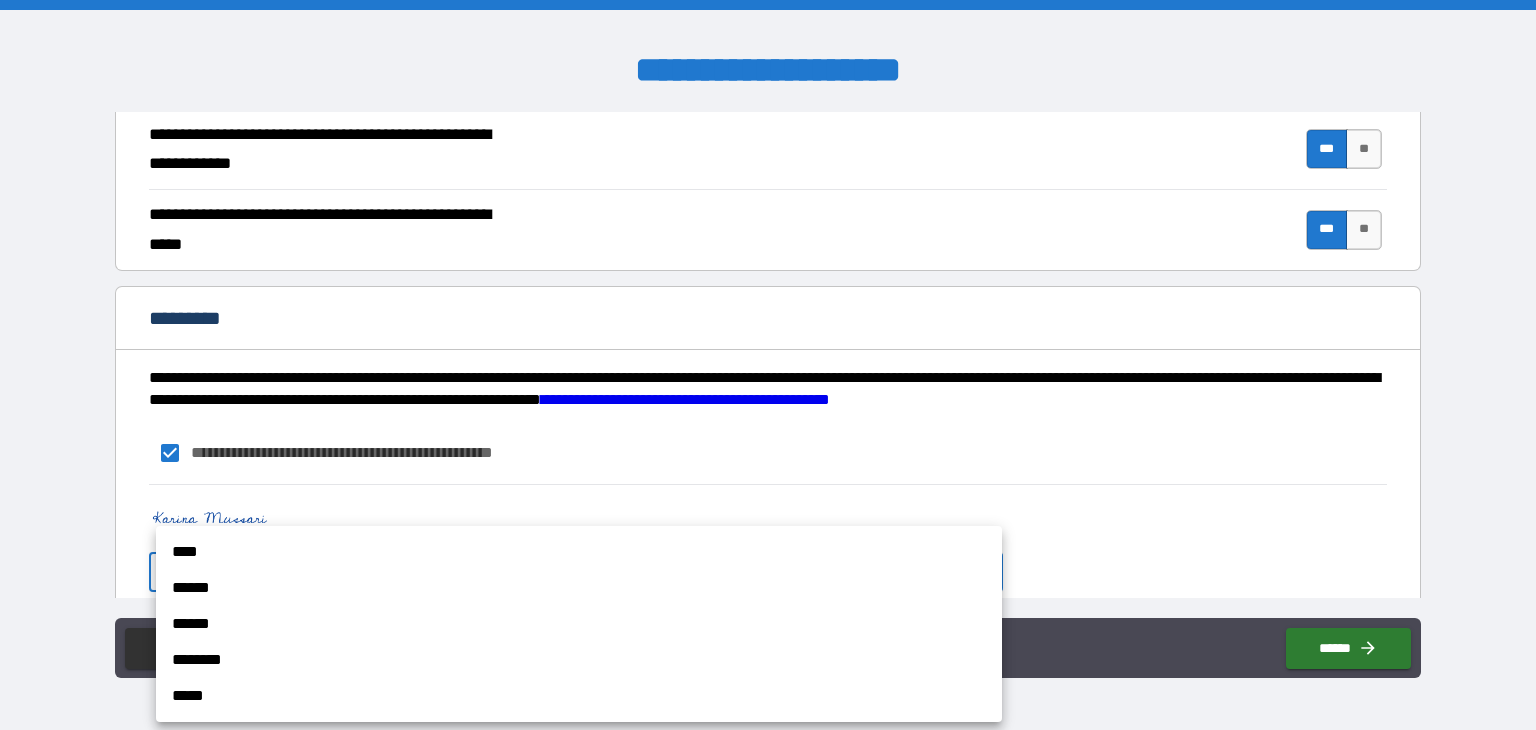 click on "****" at bounding box center [579, 552] 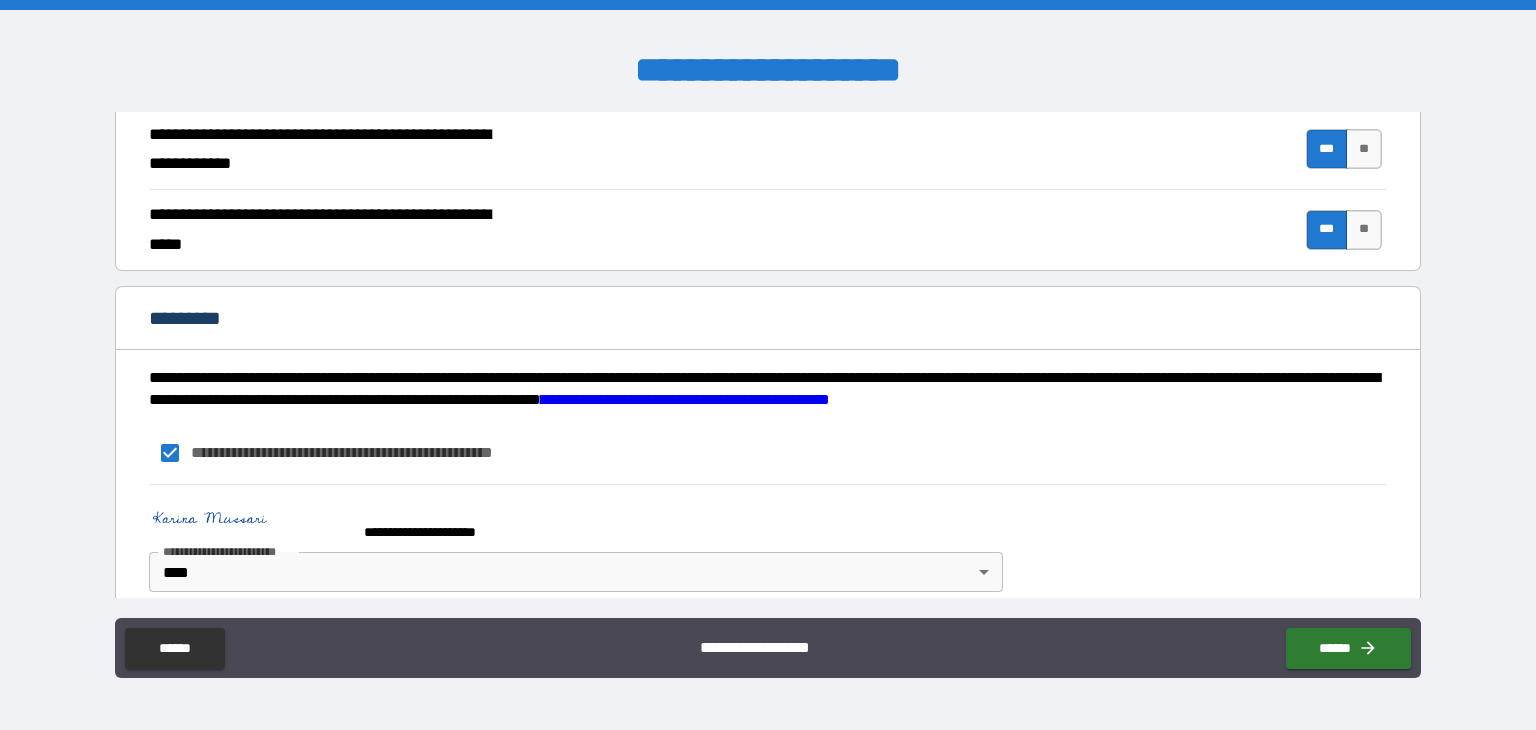 drag, startPoint x: 1026, startPoint y: 481, endPoint x: 1050, endPoint y: 486, distance: 24.5153 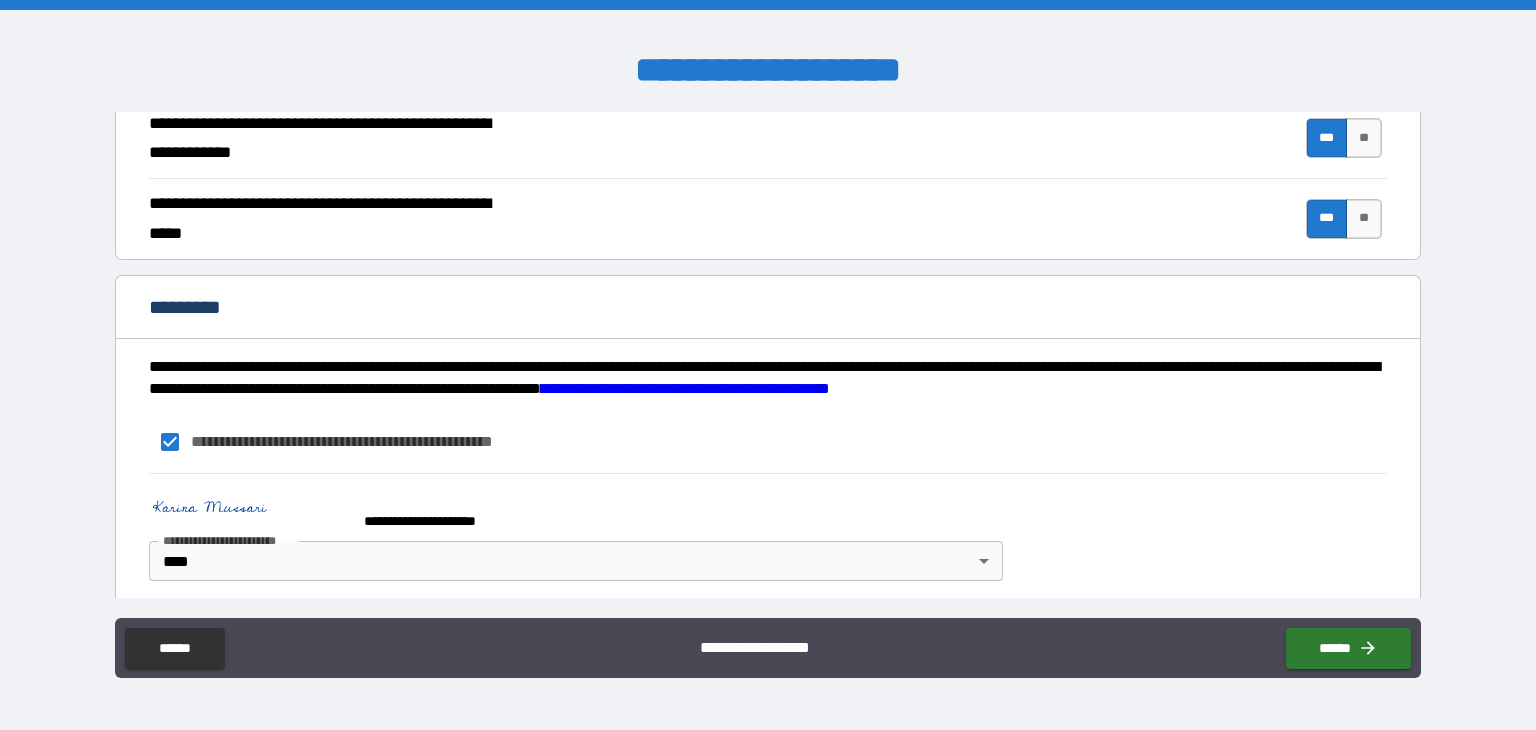 scroll, scrollTop: 1882, scrollLeft: 0, axis: vertical 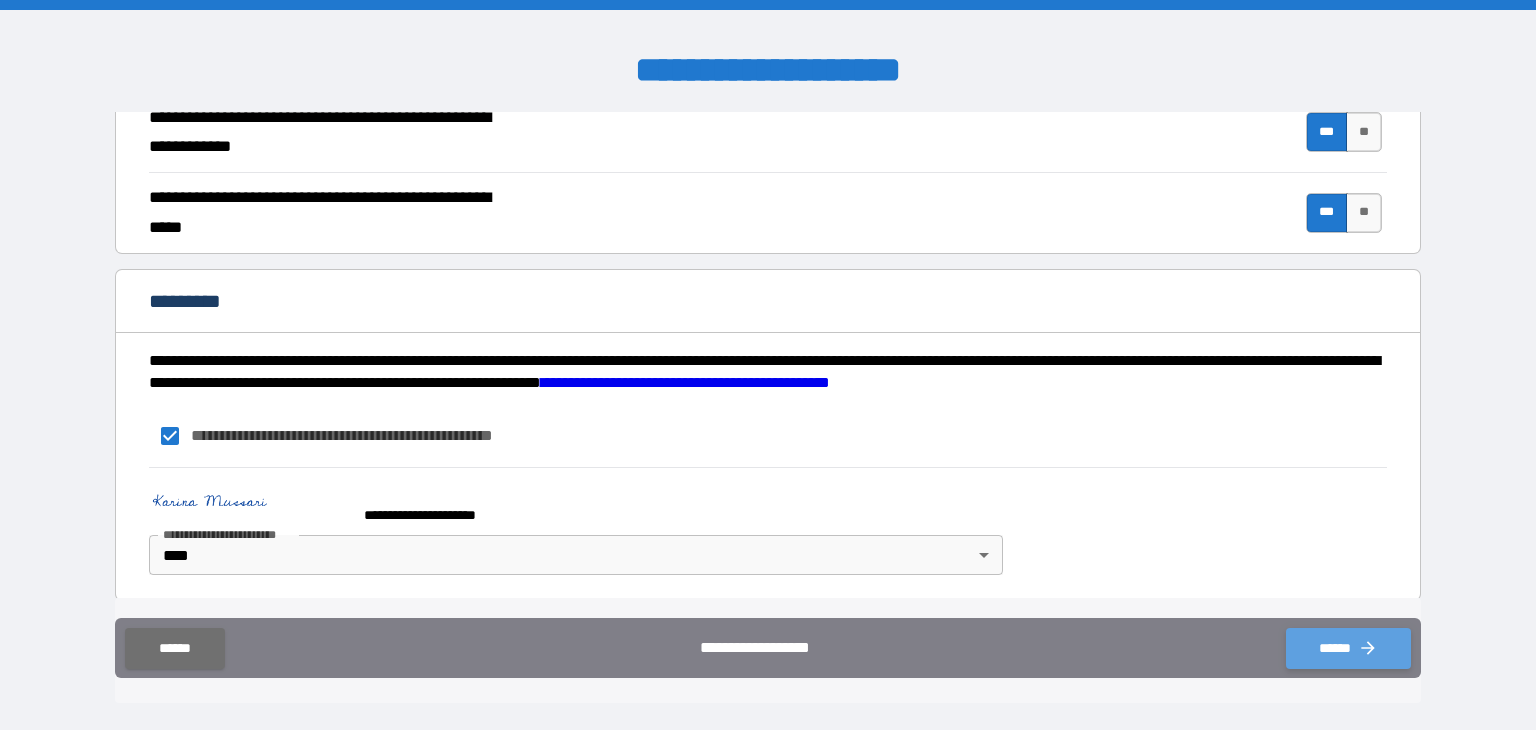 click on "******" at bounding box center [1348, 648] 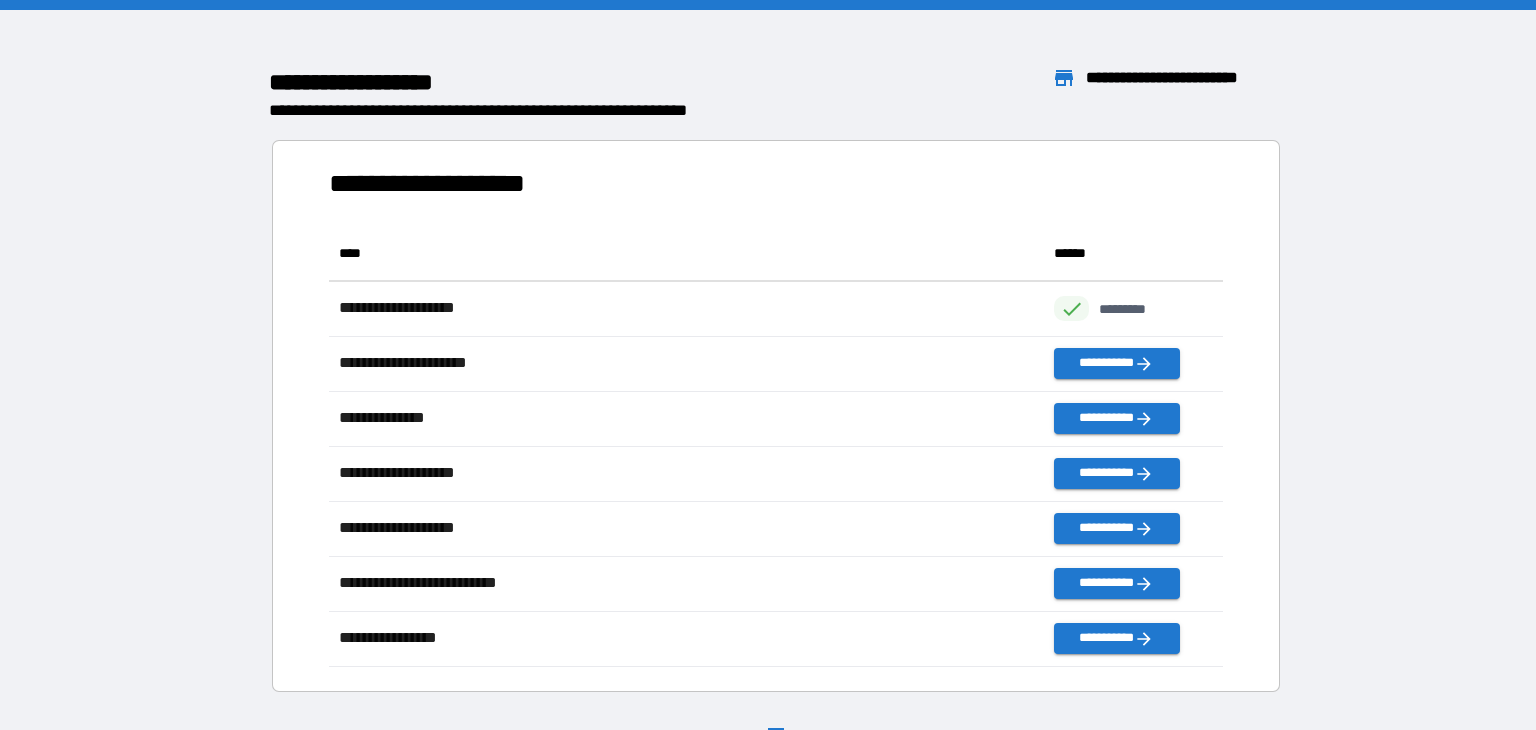 scroll, scrollTop: 1, scrollLeft: 0, axis: vertical 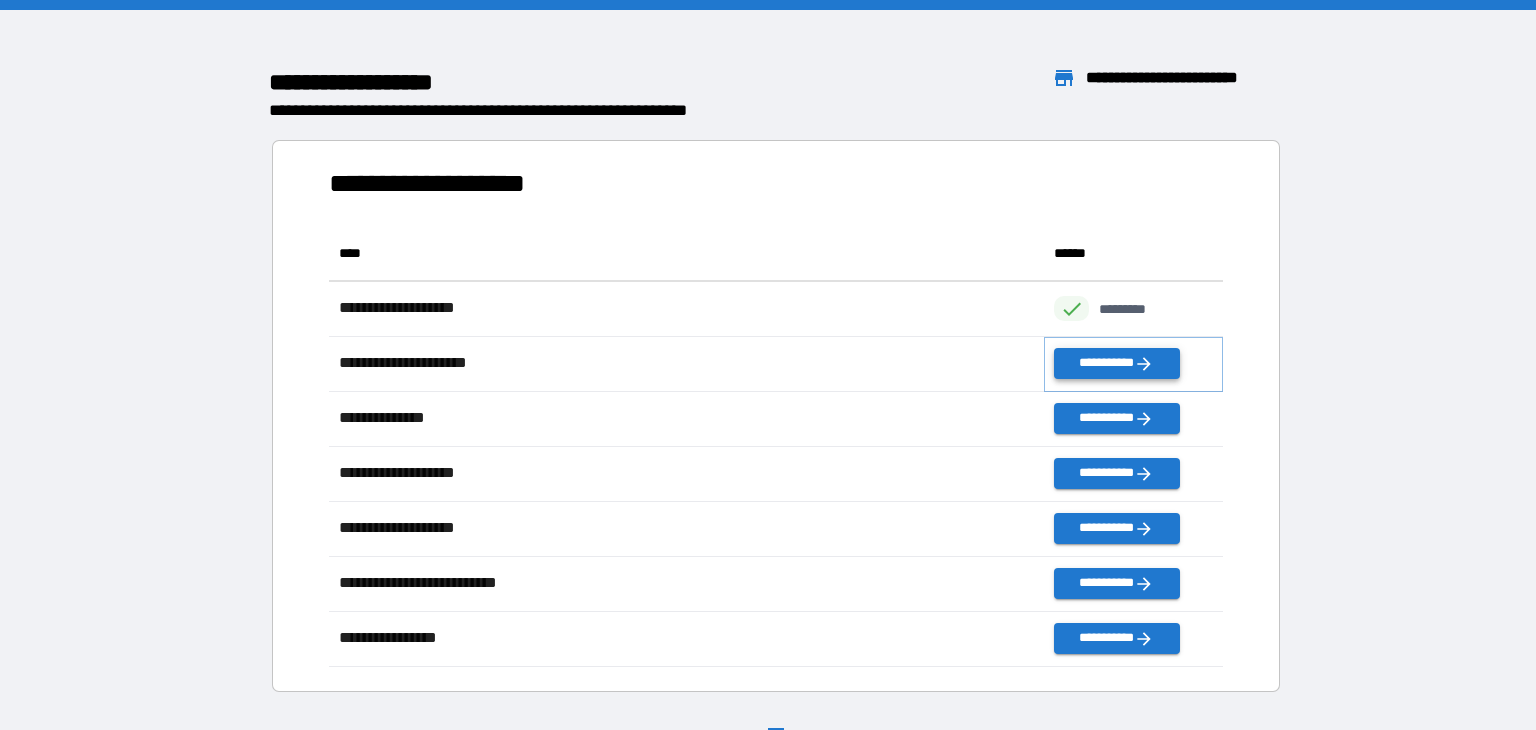 click on "**********" at bounding box center [1116, 363] 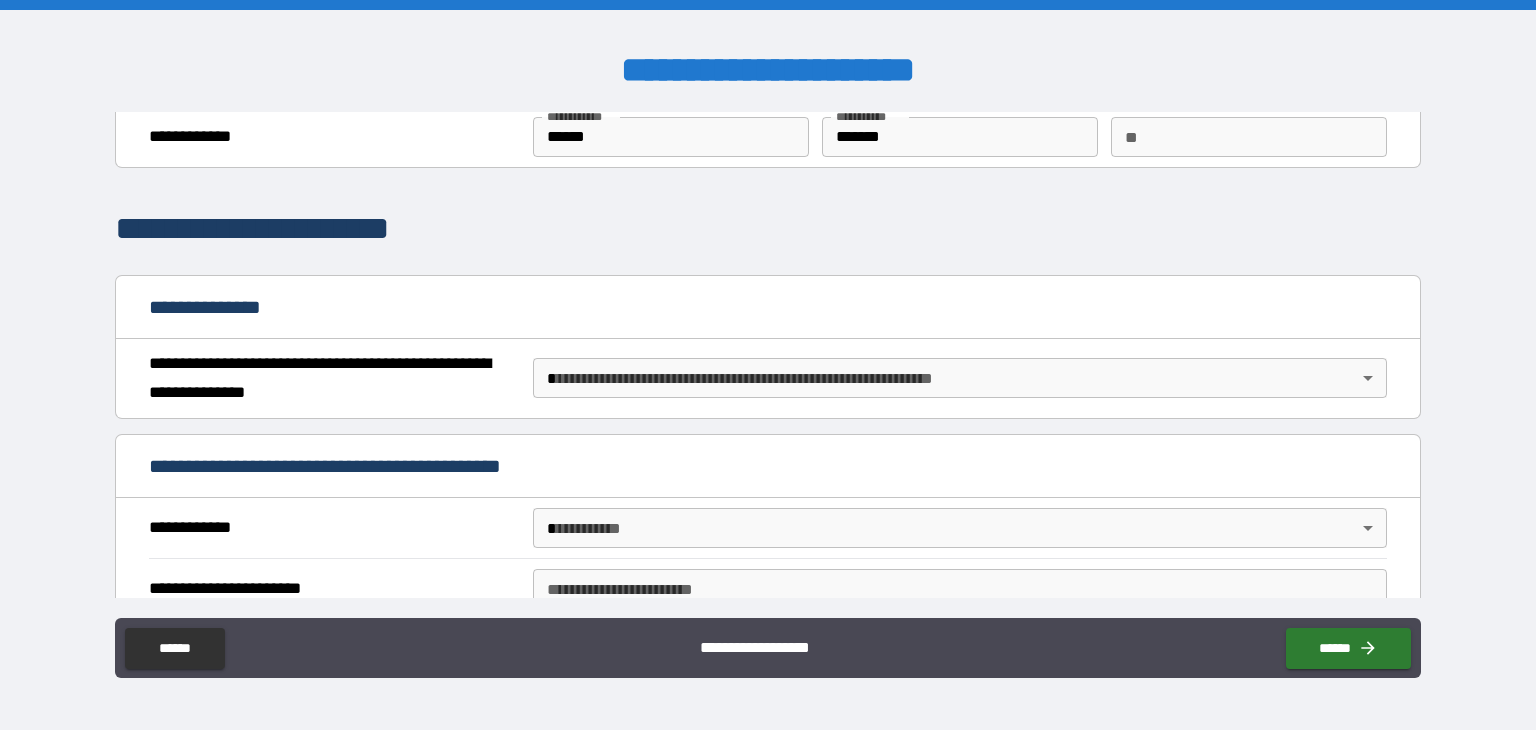 scroll, scrollTop: 70, scrollLeft: 0, axis: vertical 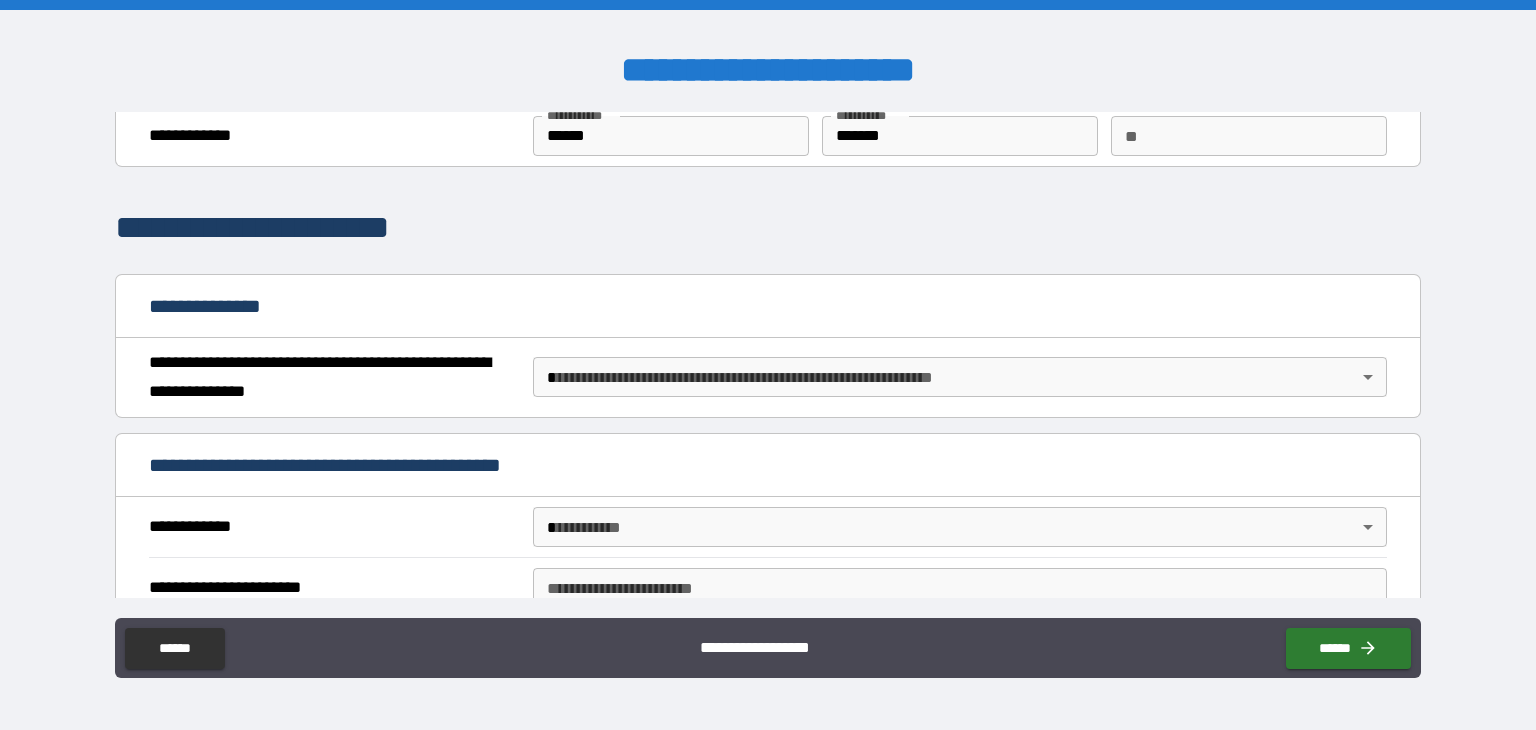 click on "**********" at bounding box center (768, 365) 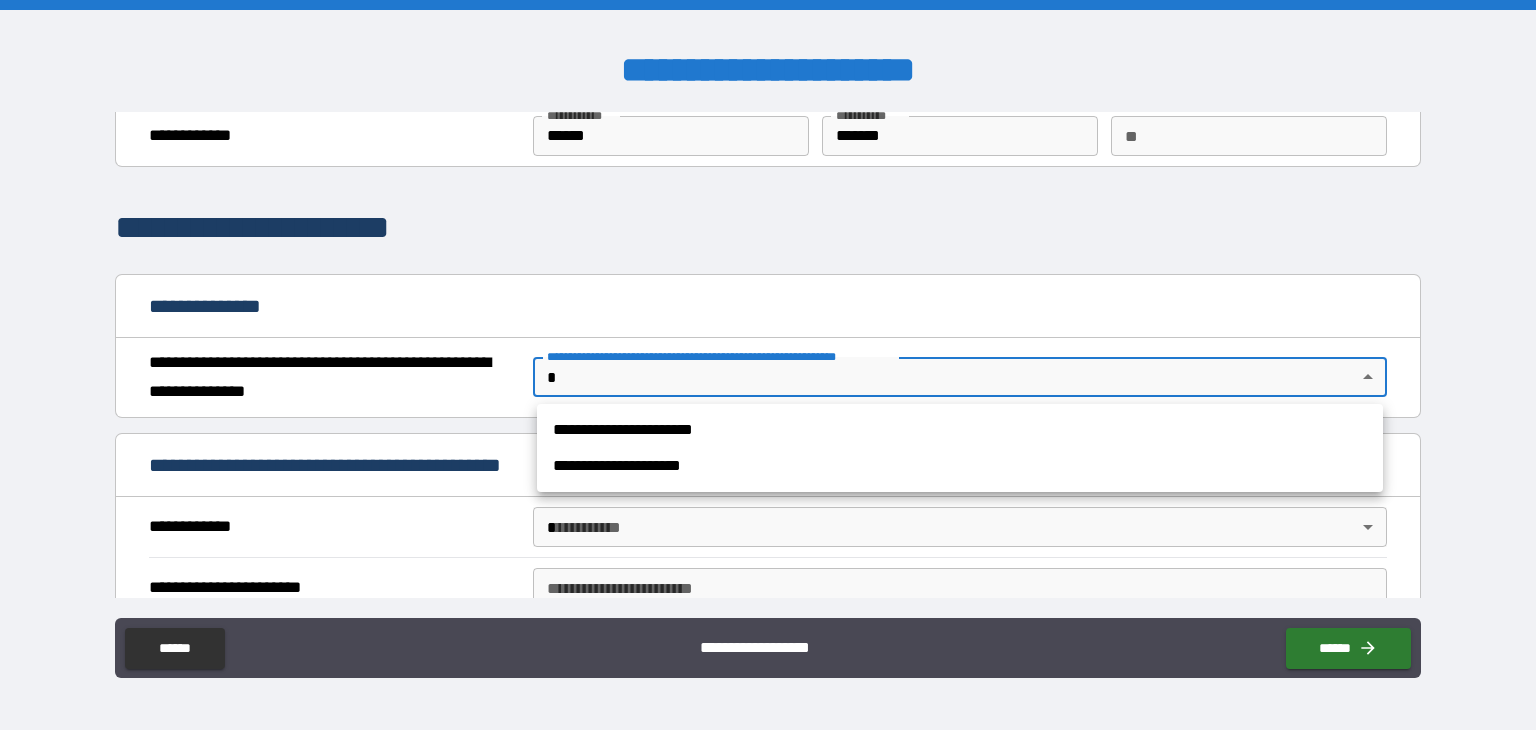 click on "**********" at bounding box center [960, 430] 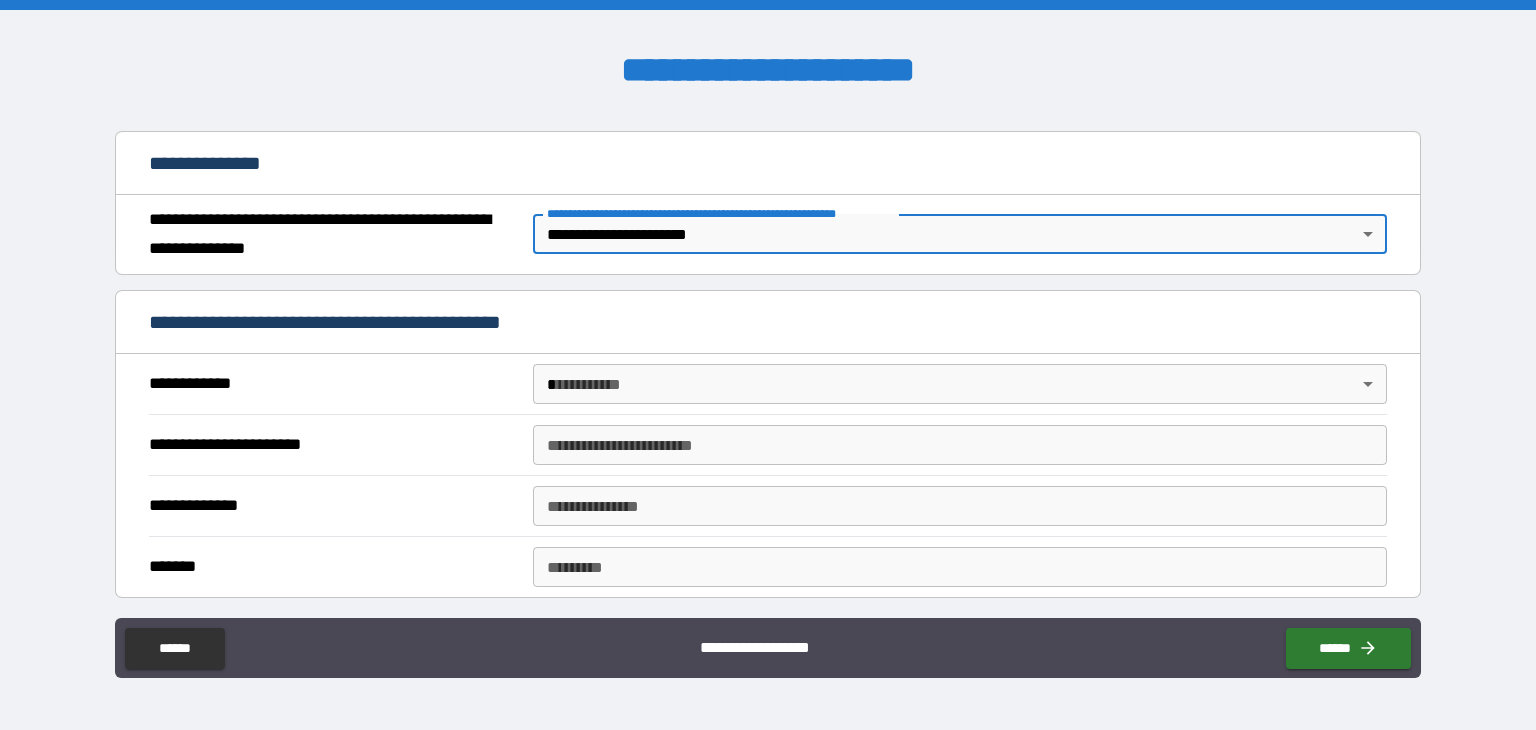 scroll, scrollTop: 223, scrollLeft: 0, axis: vertical 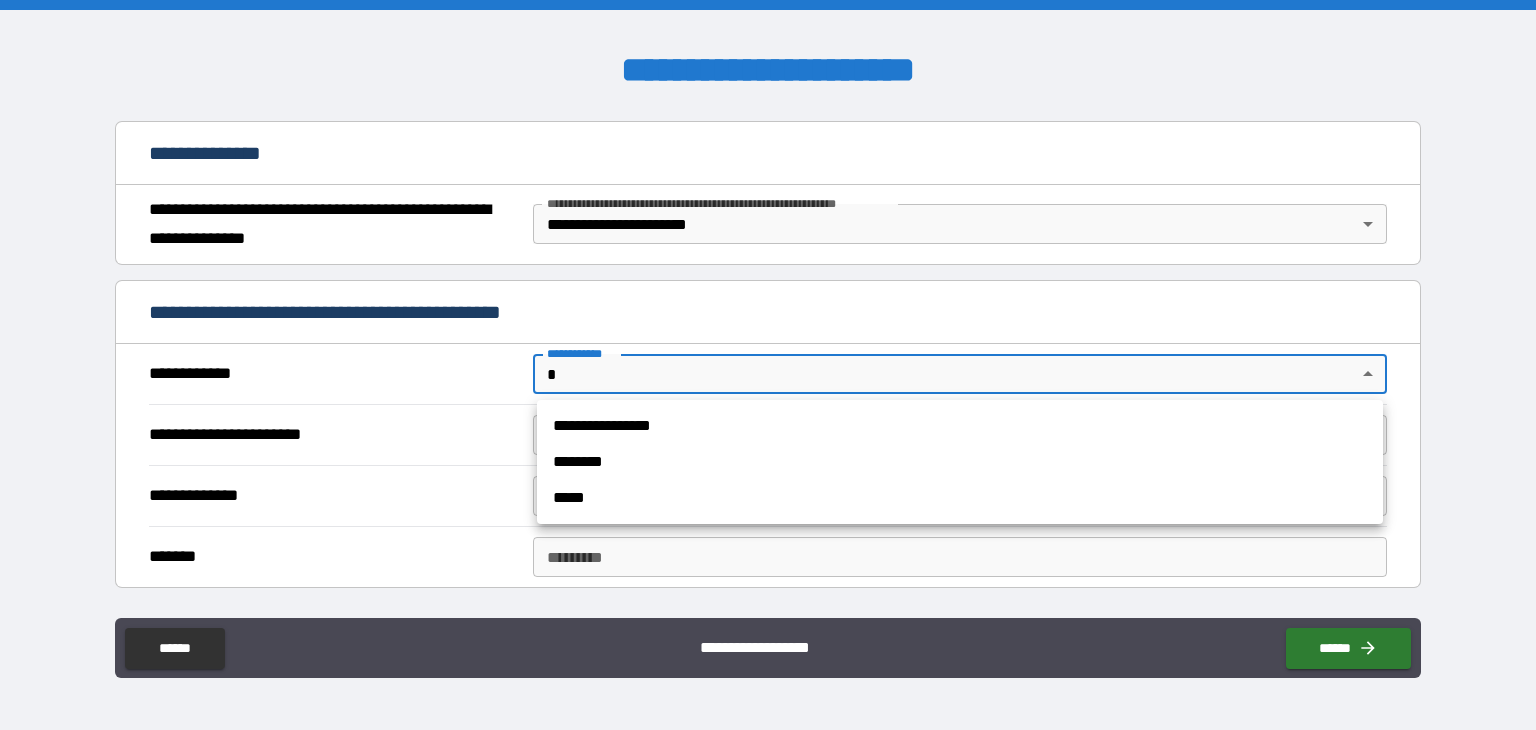 click on "**********" at bounding box center [768, 365] 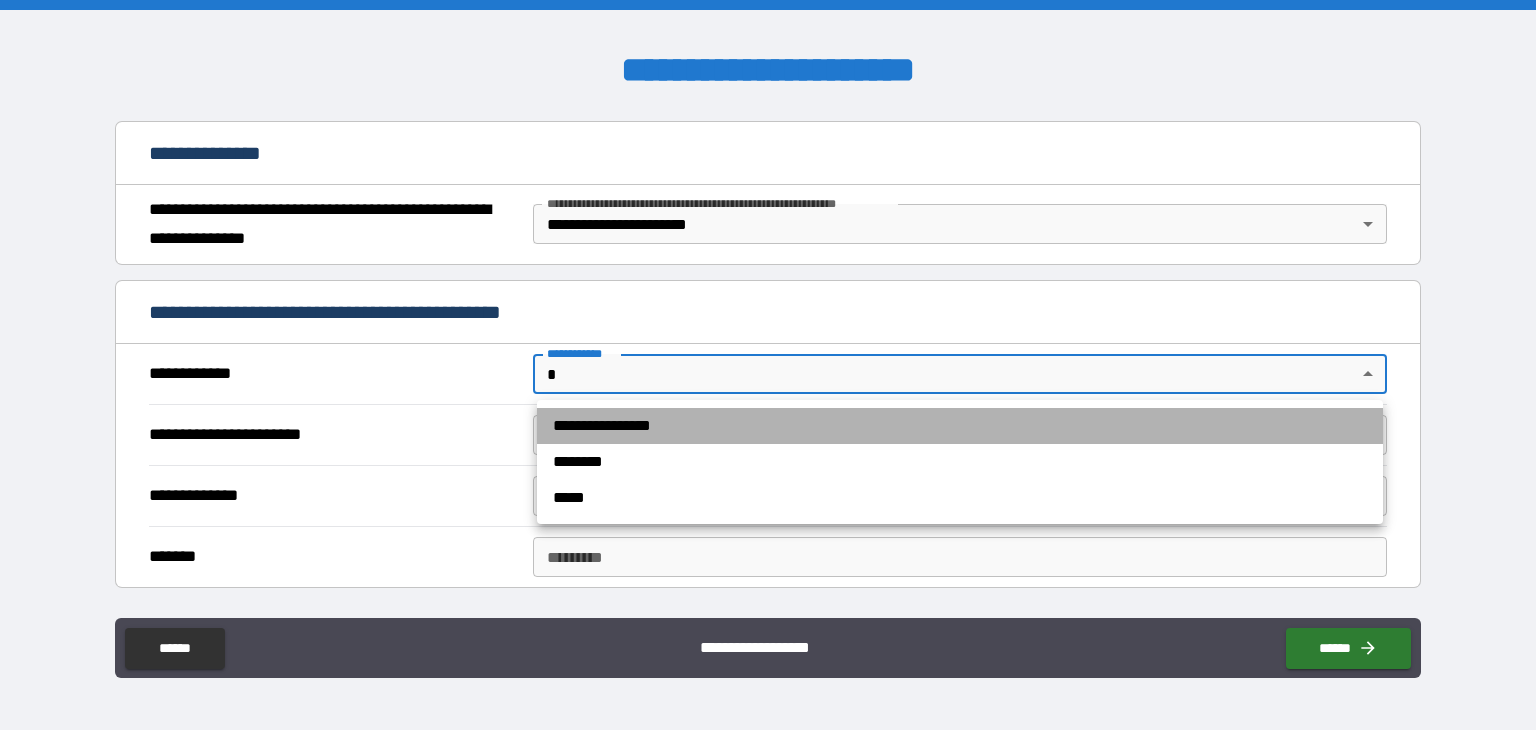 click on "**********" at bounding box center (960, 426) 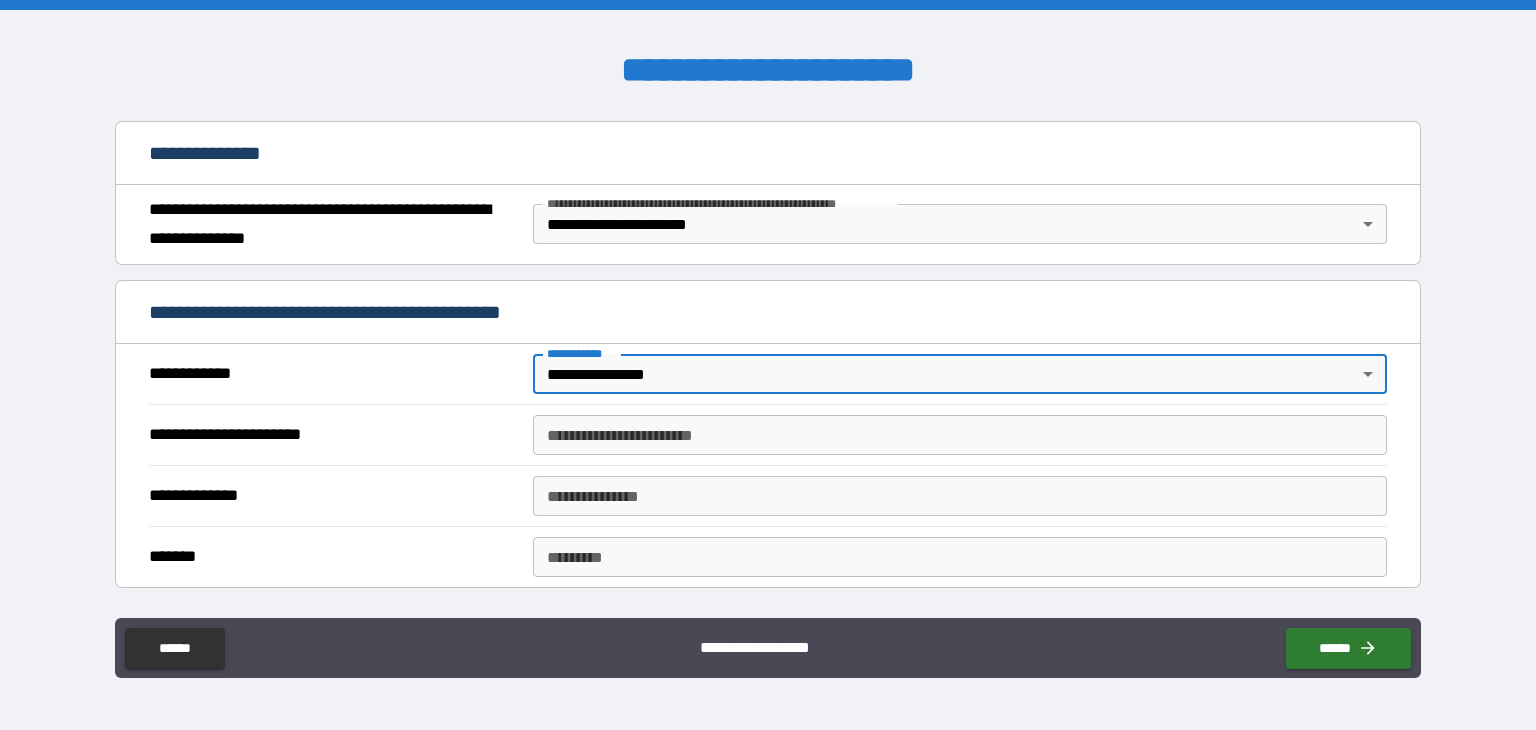 click on "**********" at bounding box center (960, 435) 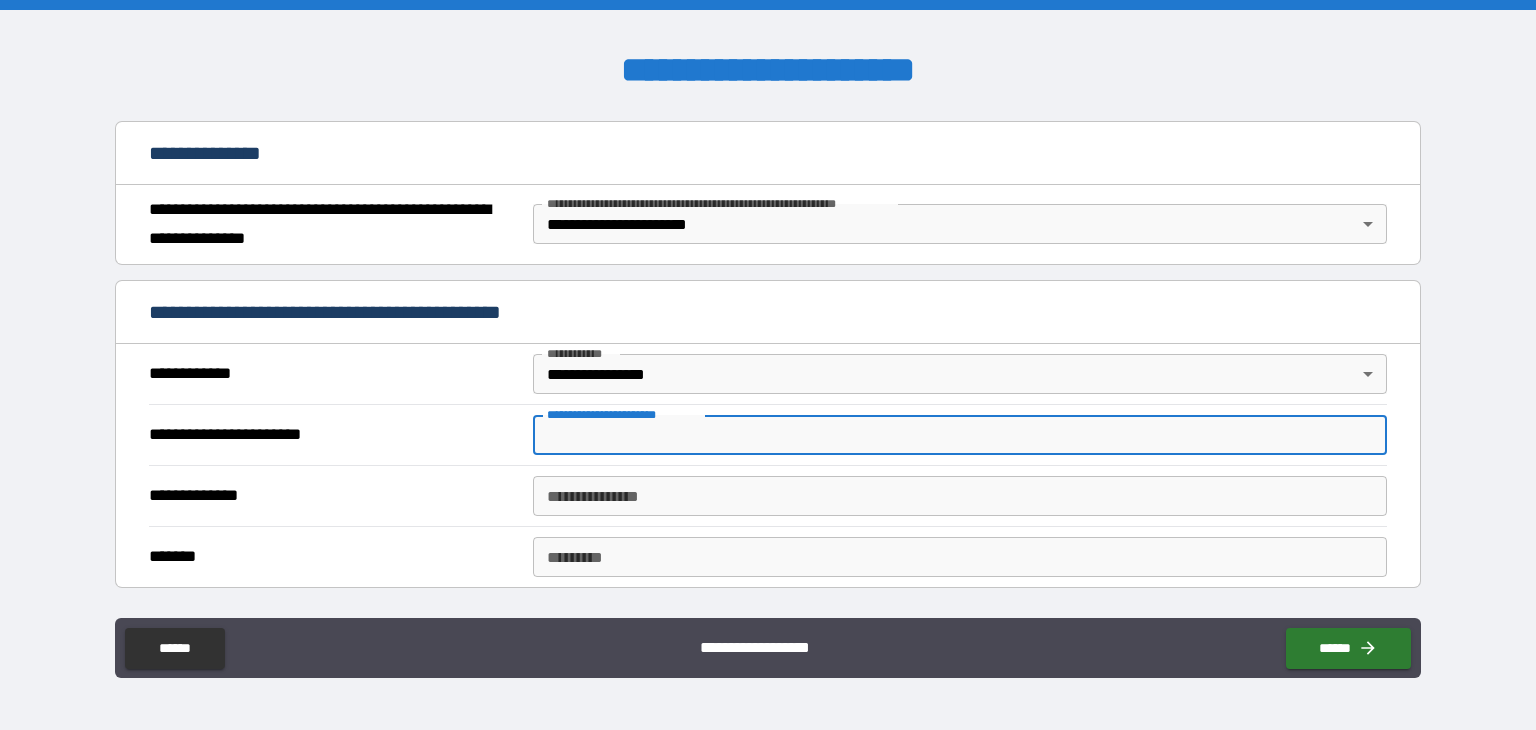 type on "*" 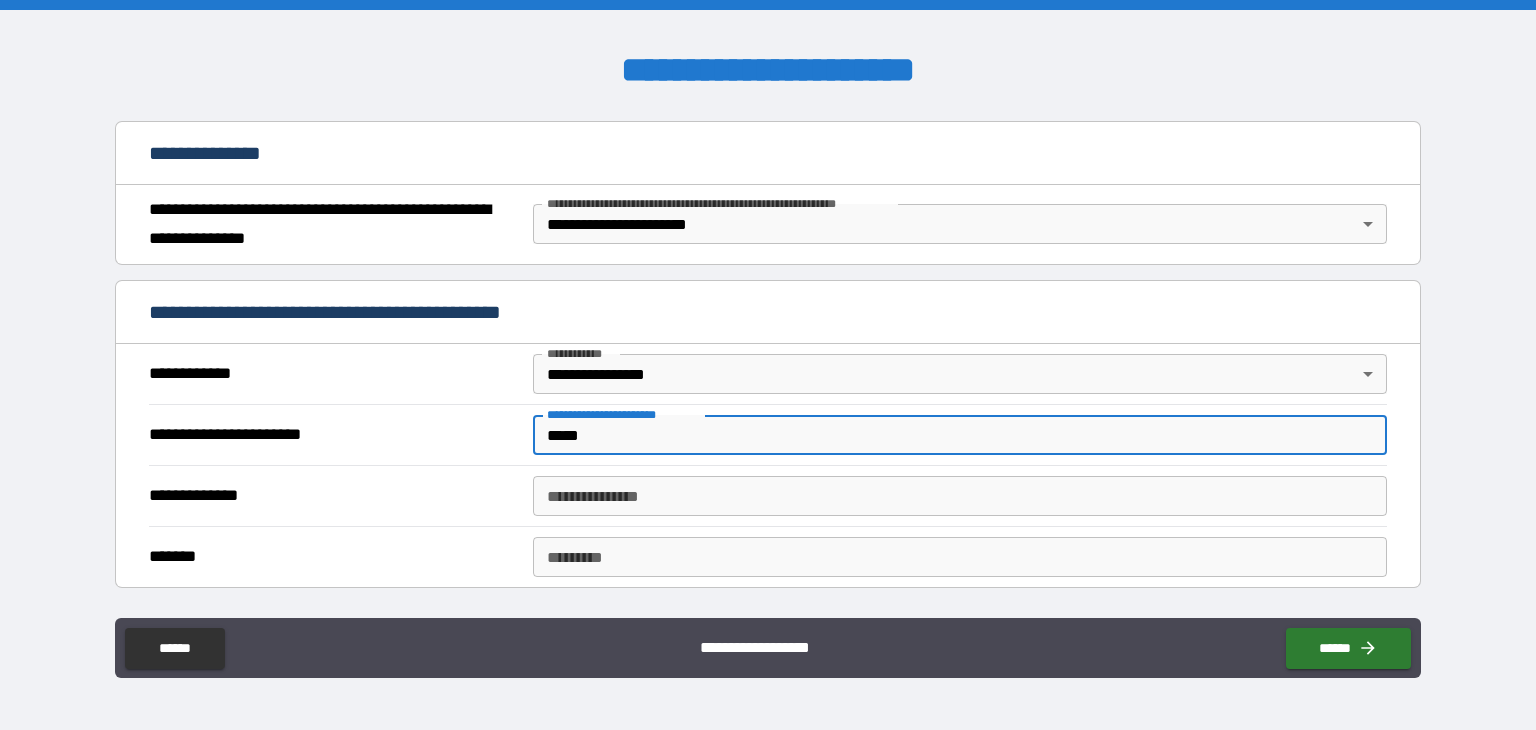 type on "*****" 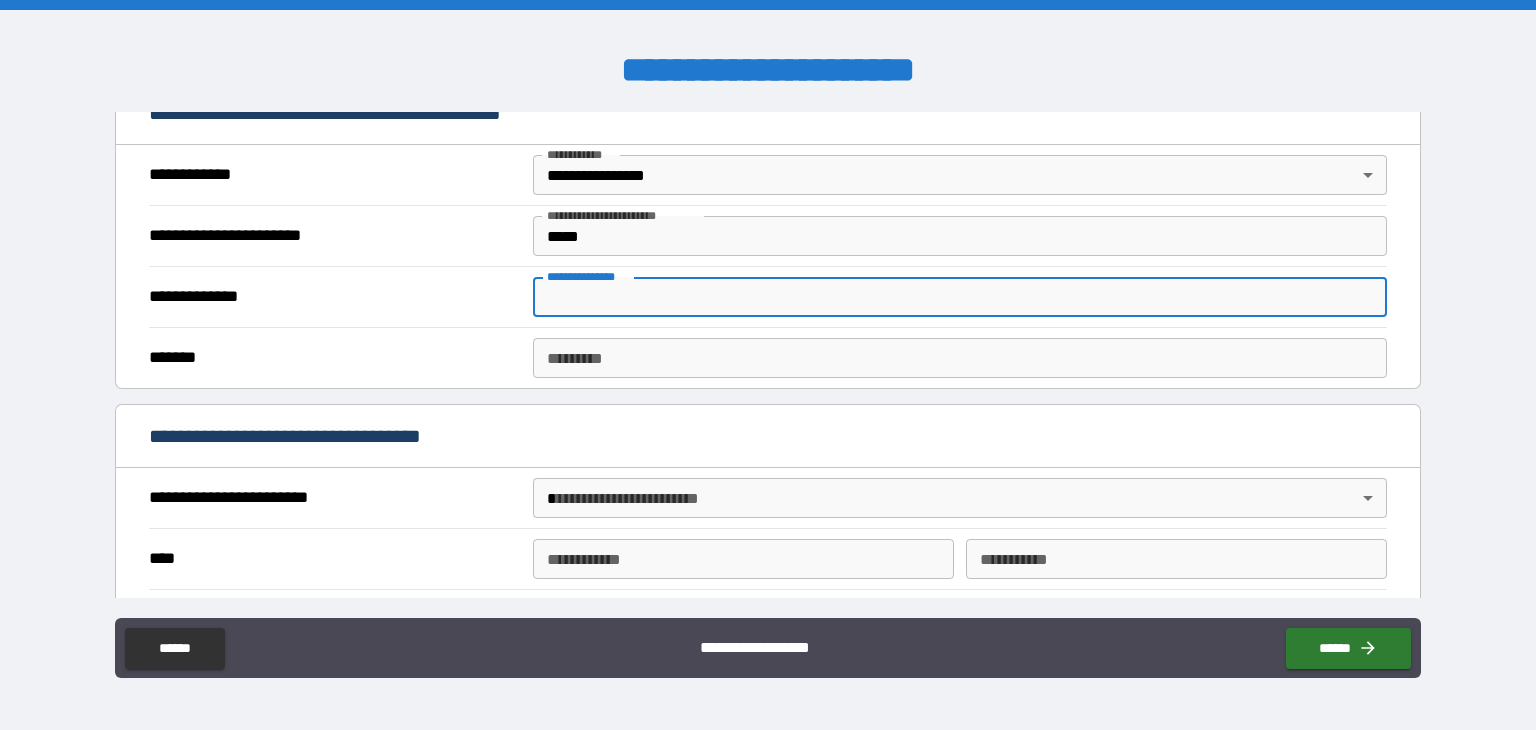 scroll, scrollTop: 592, scrollLeft: 0, axis: vertical 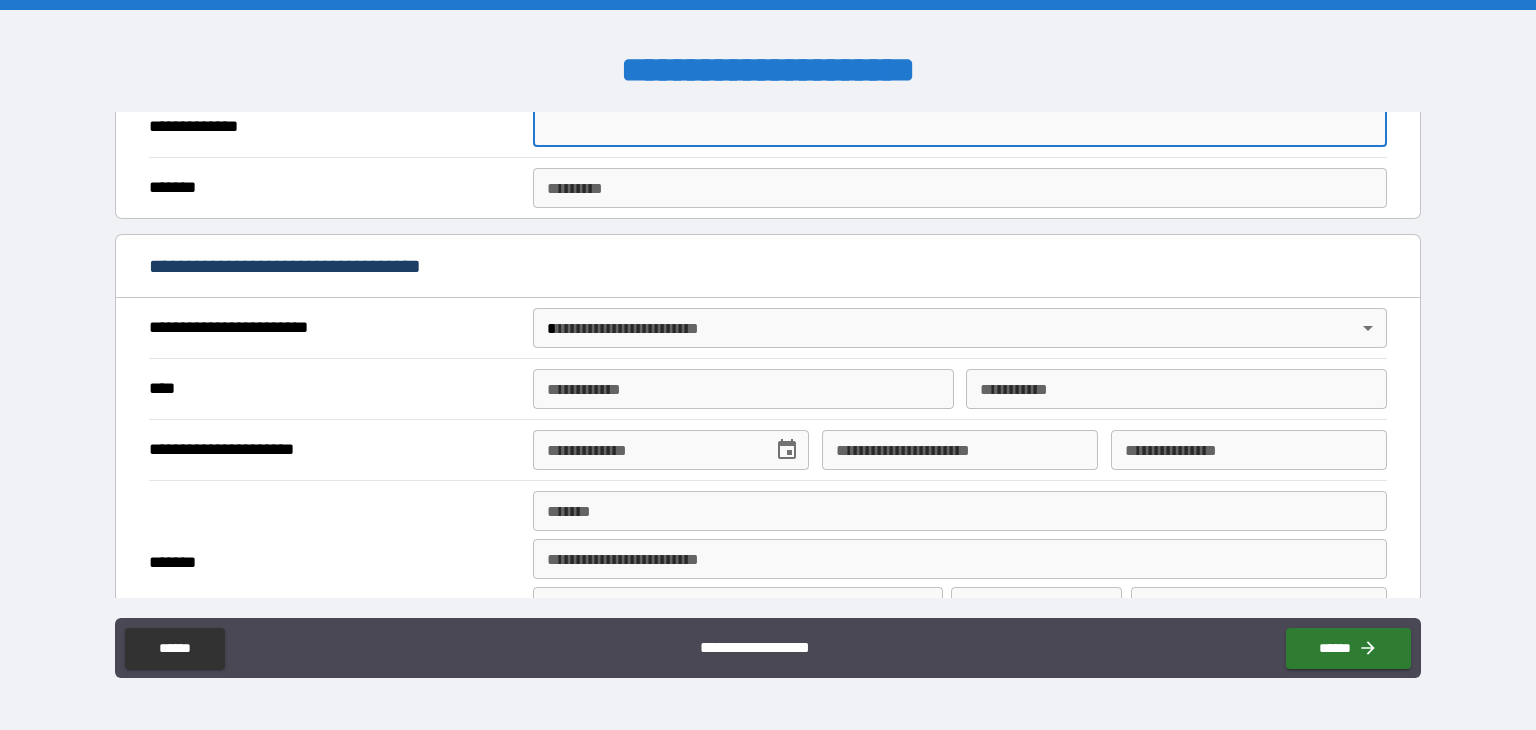 click on "**********" at bounding box center [768, 365] 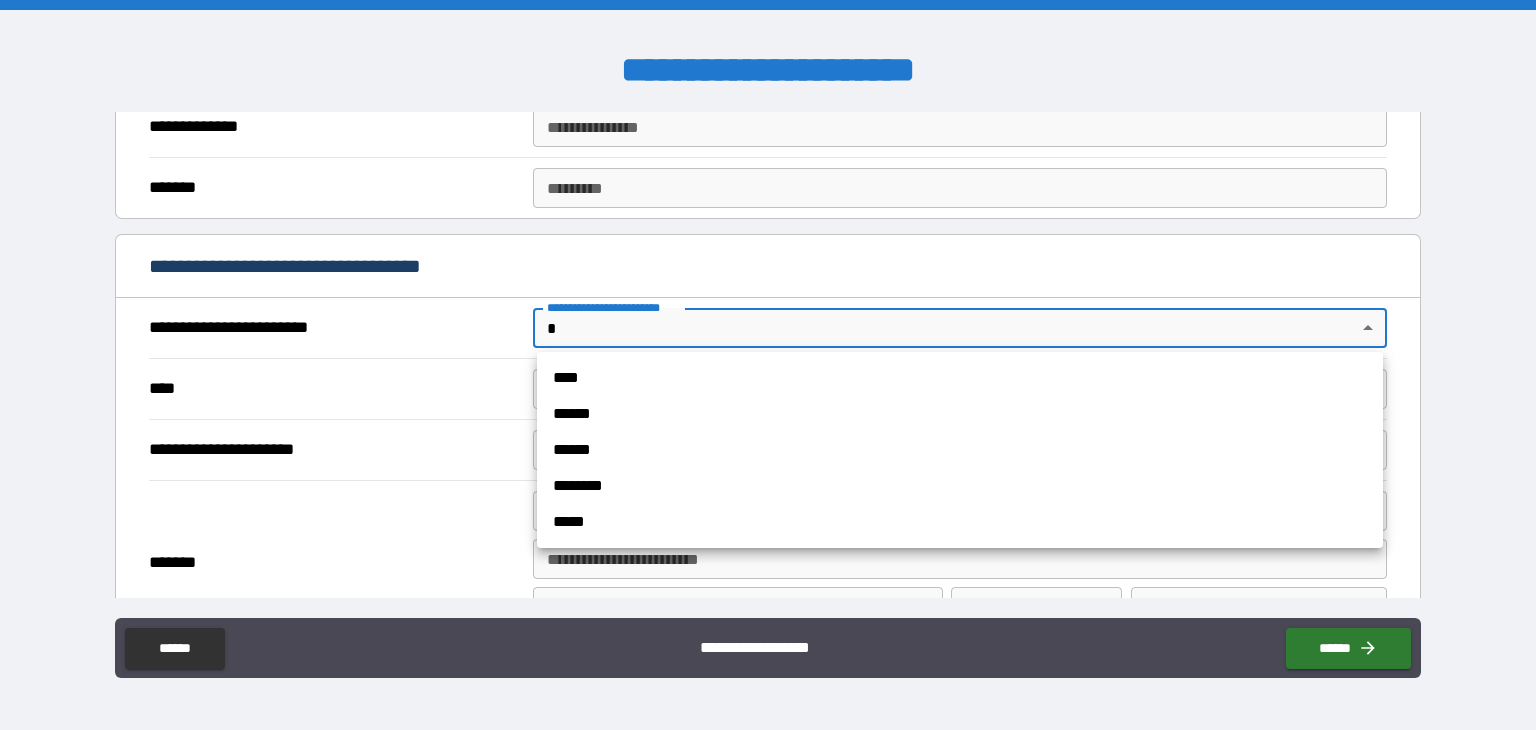 click on "****" at bounding box center (960, 378) 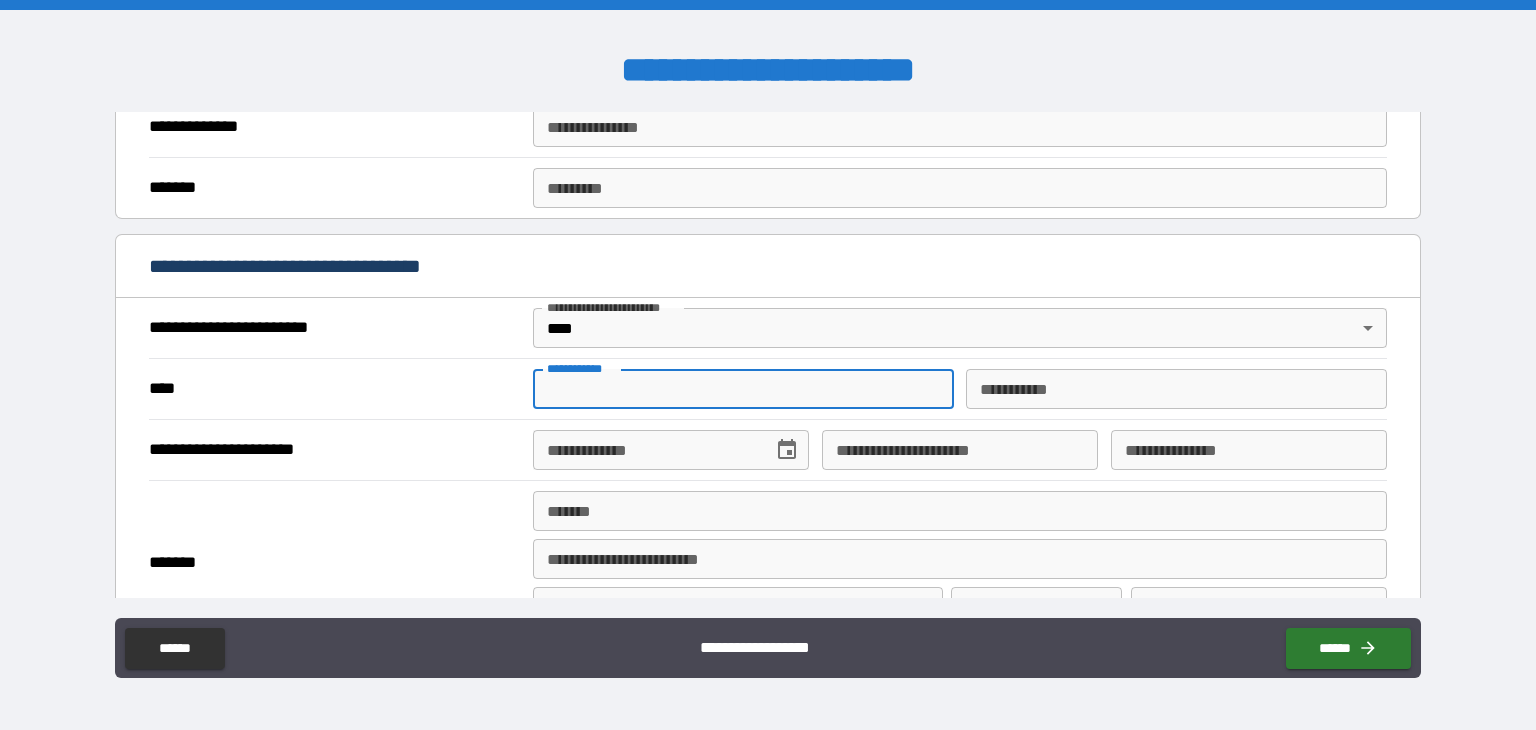 click on "**********" at bounding box center [743, 389] 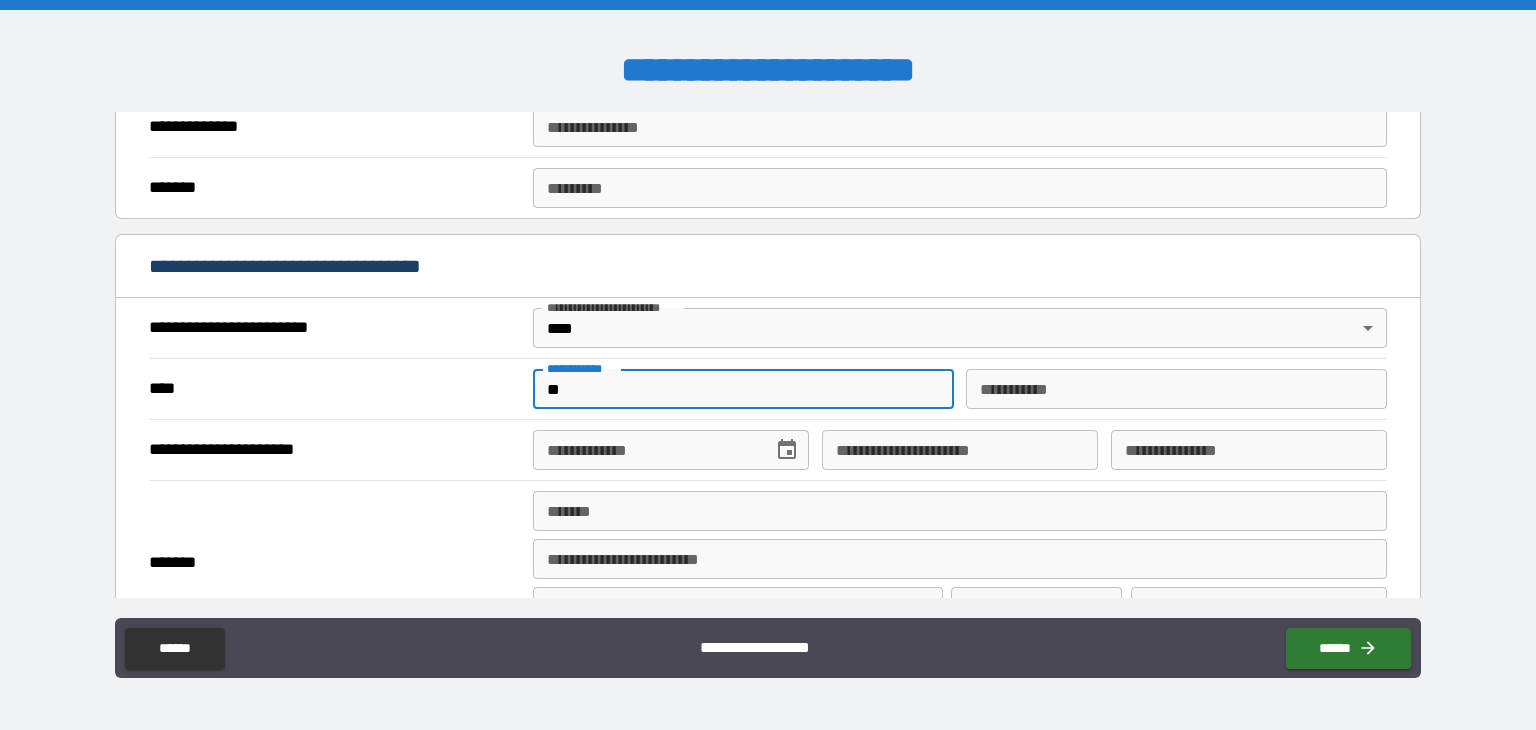 type on "*" 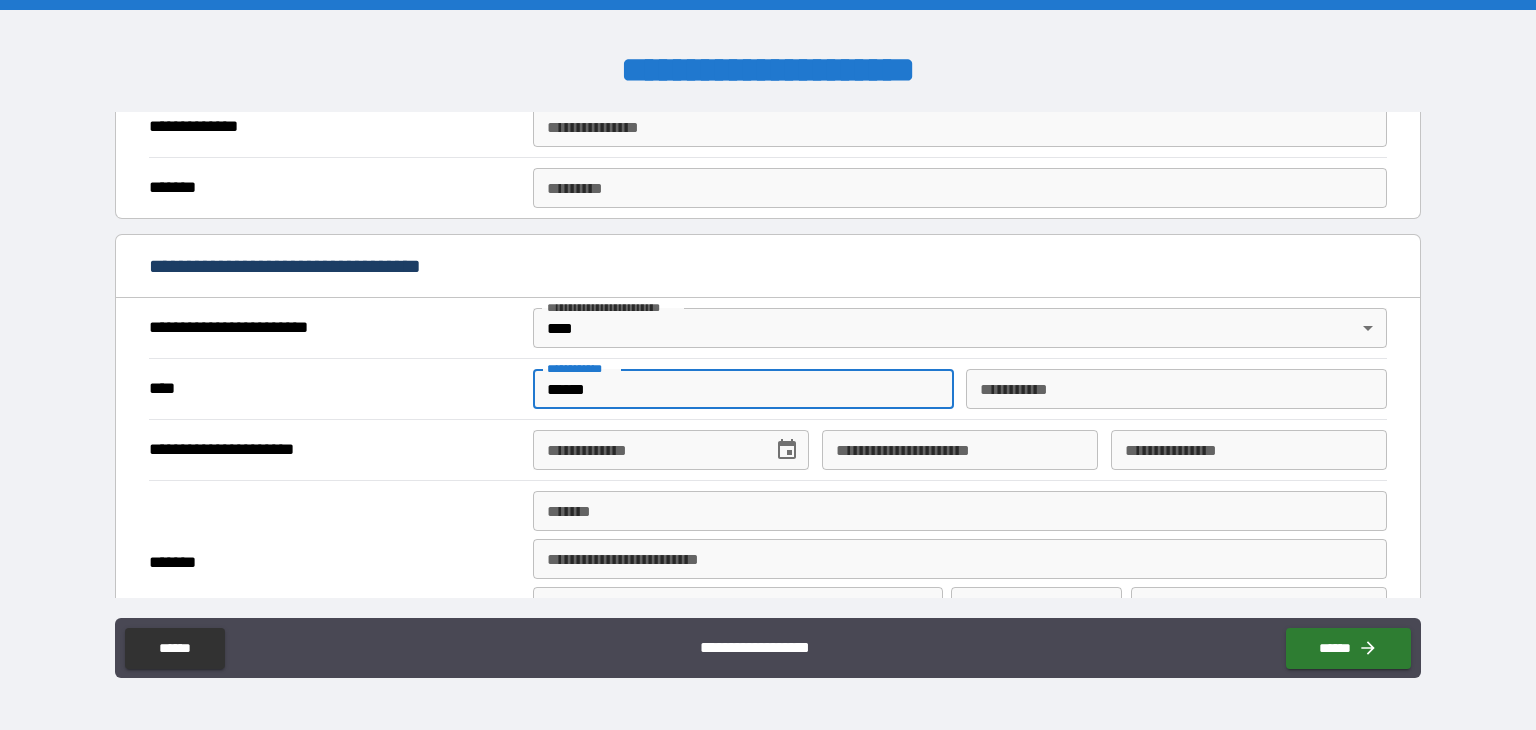 type on "******" 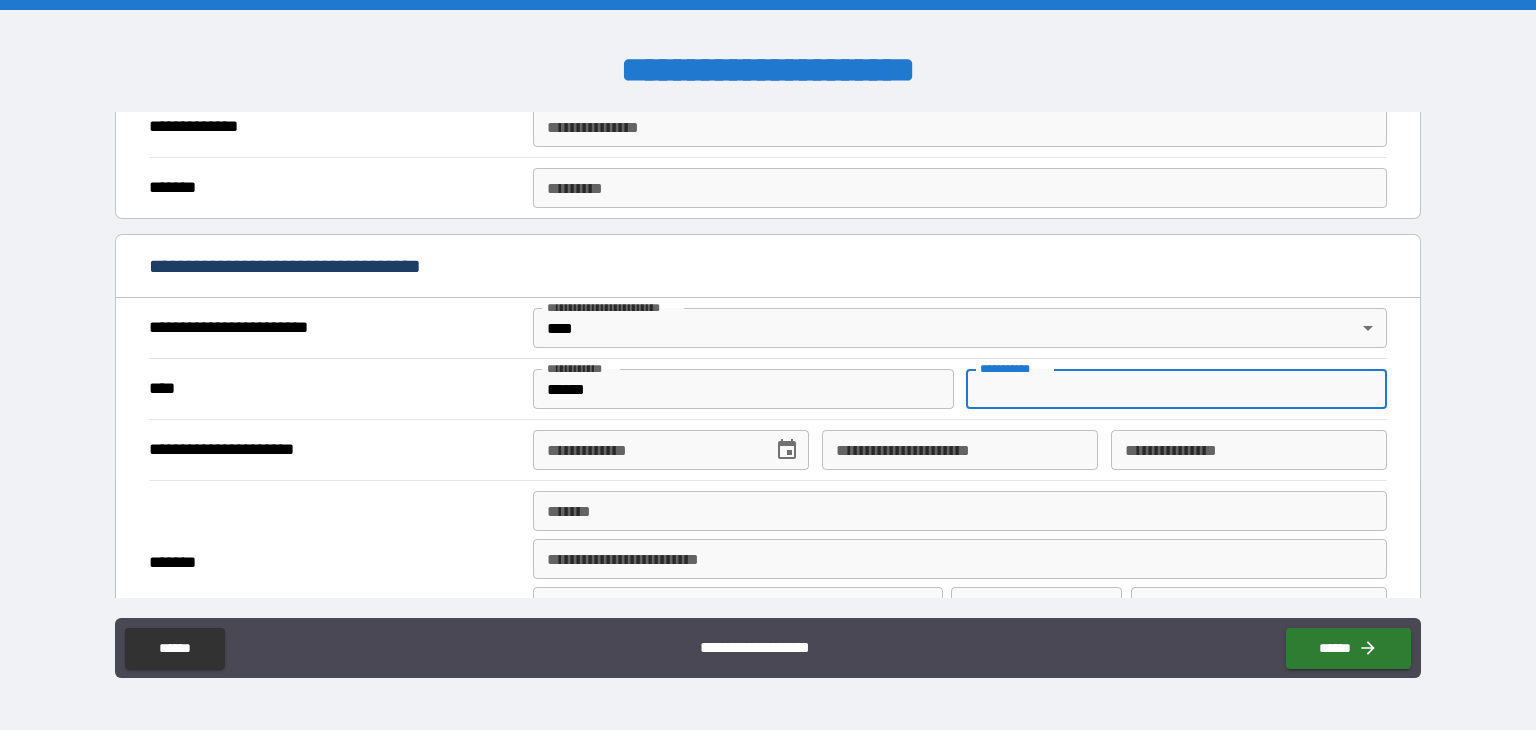 click on "*********   *" at bounding box center [1176, 389] 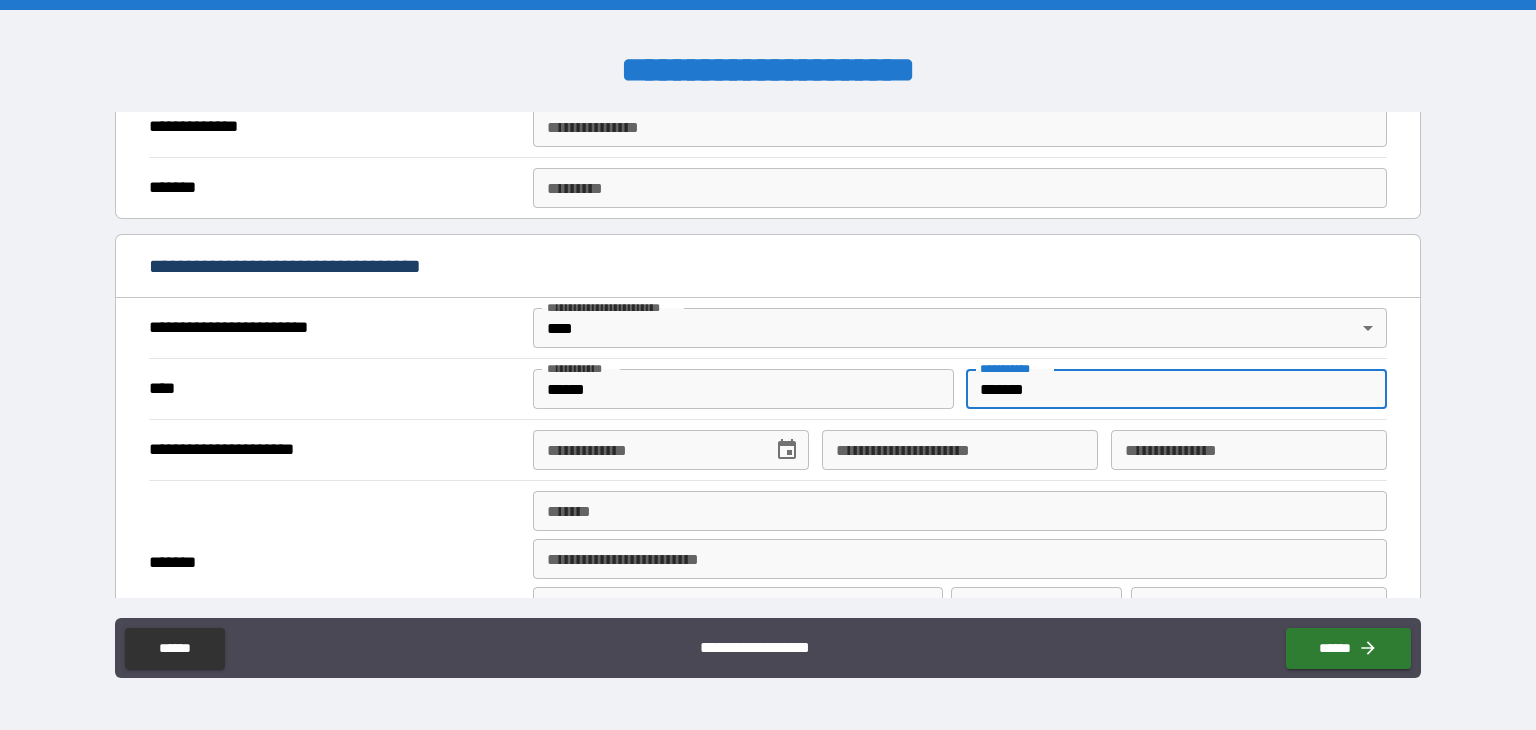 type on "*******" 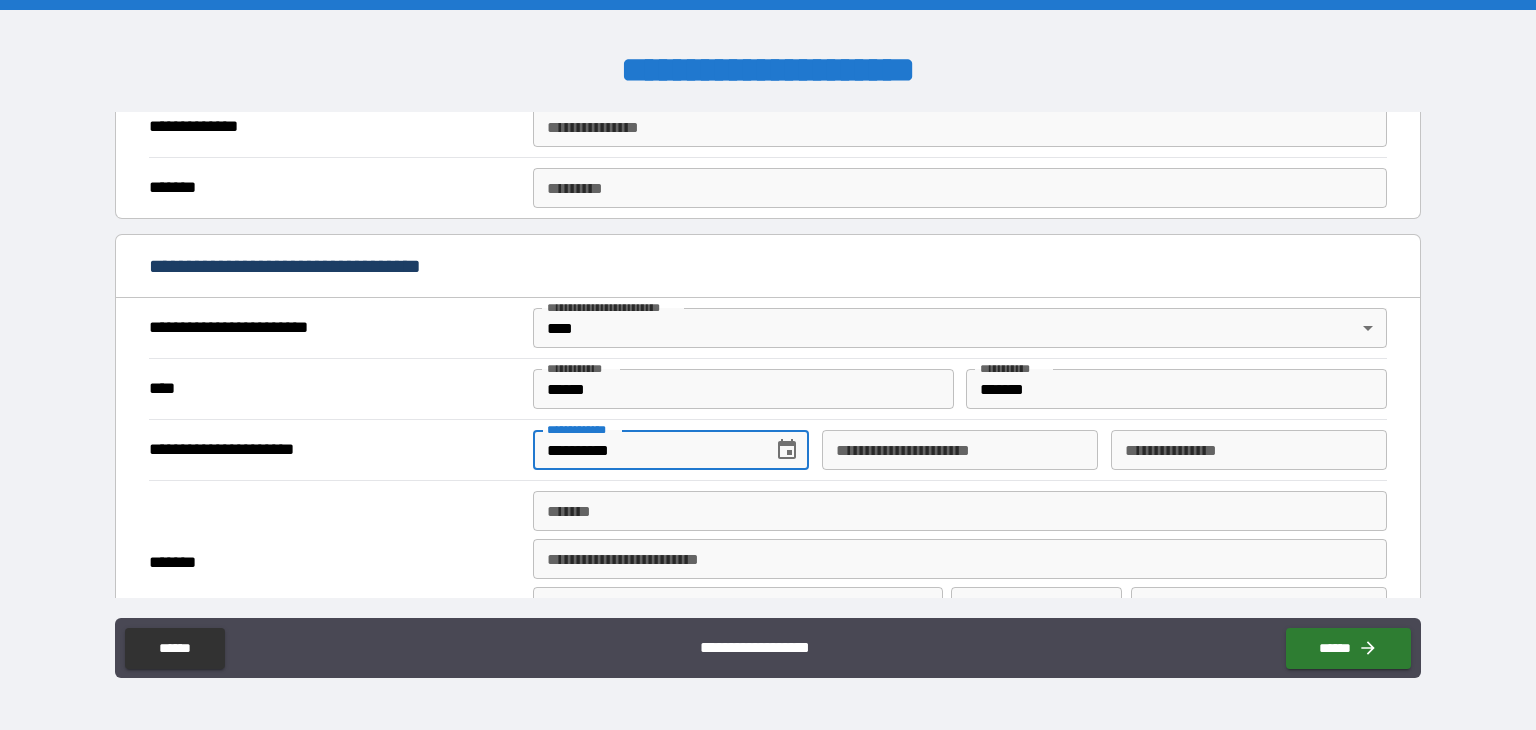 type on "**********" 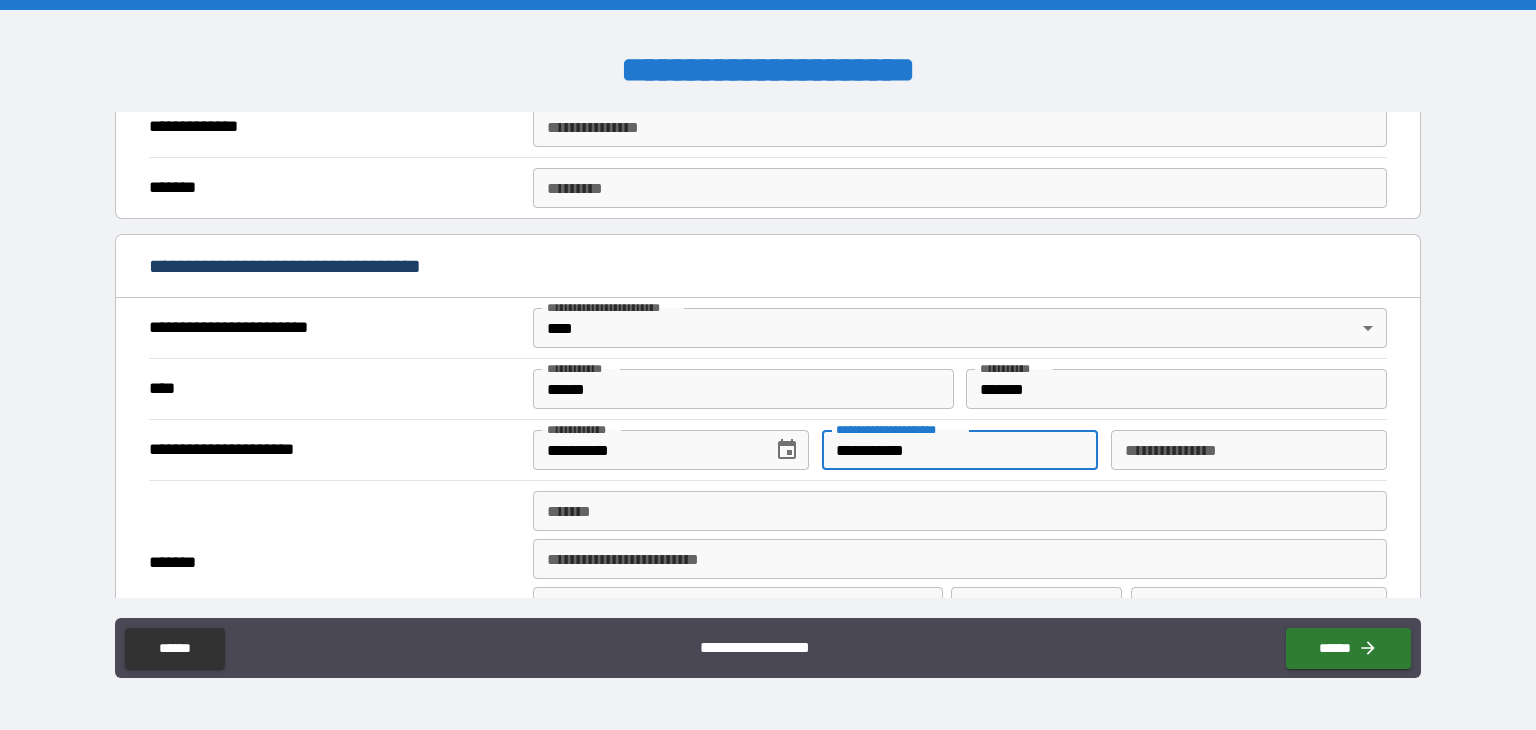 type on "**********" 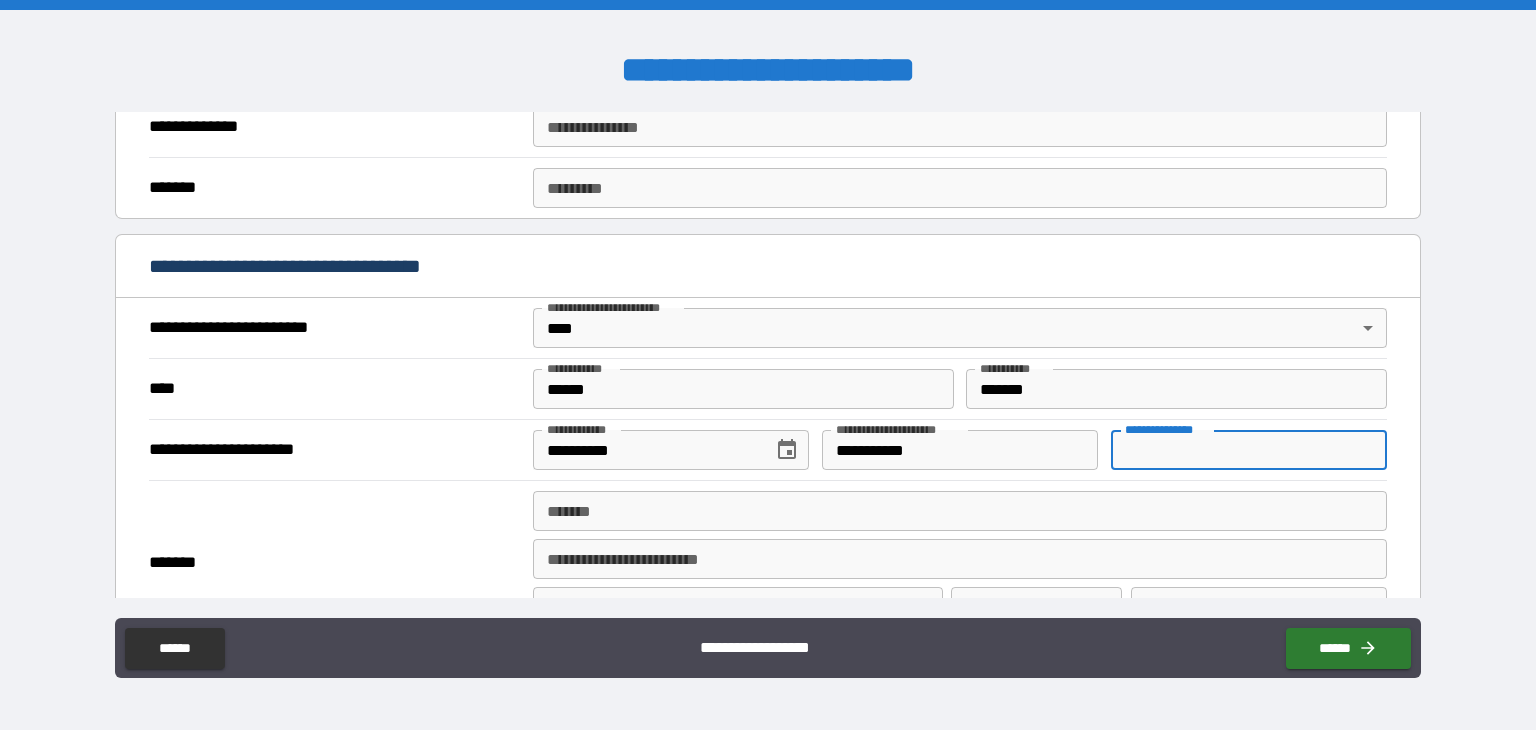 click on "**********" at bounding box center (1249, 450) 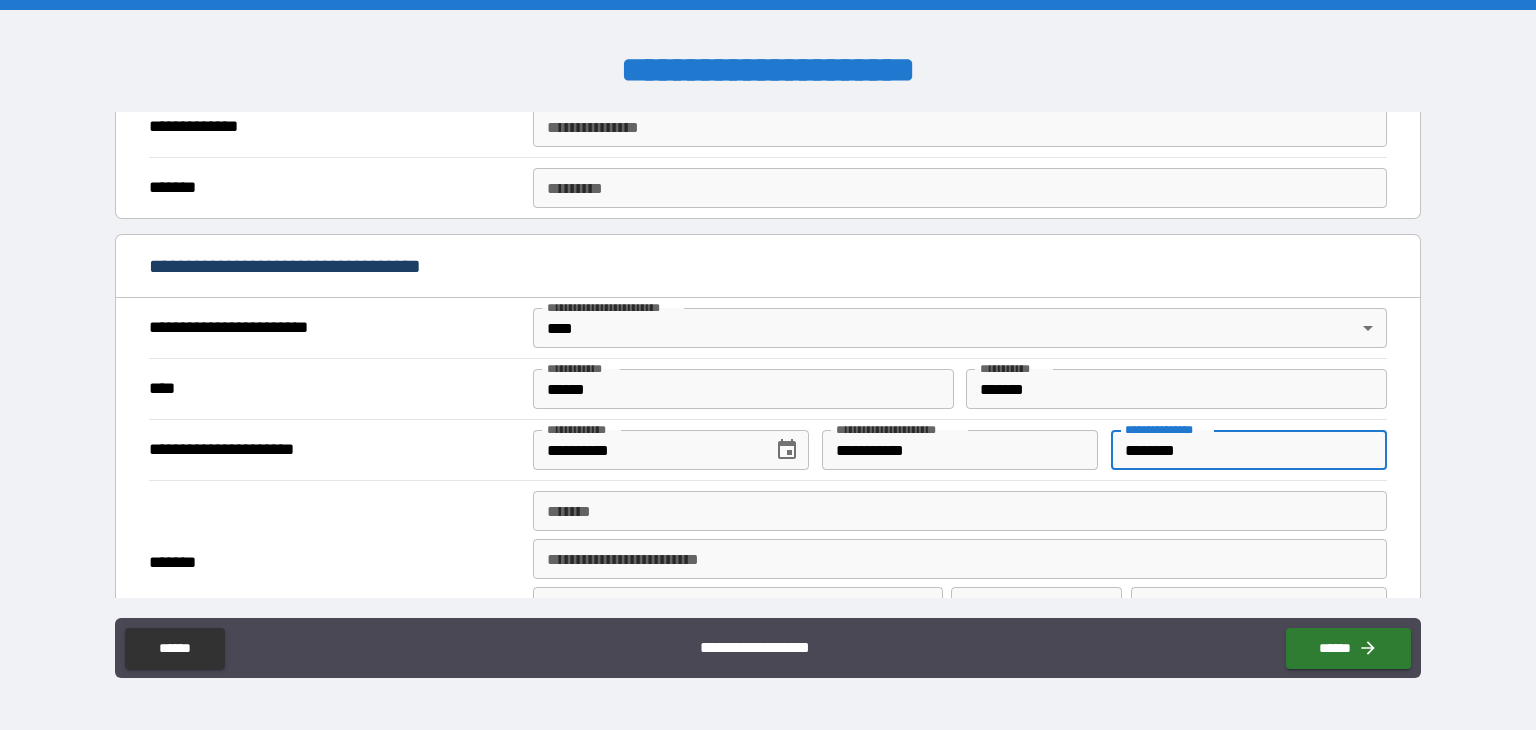 type on "********" 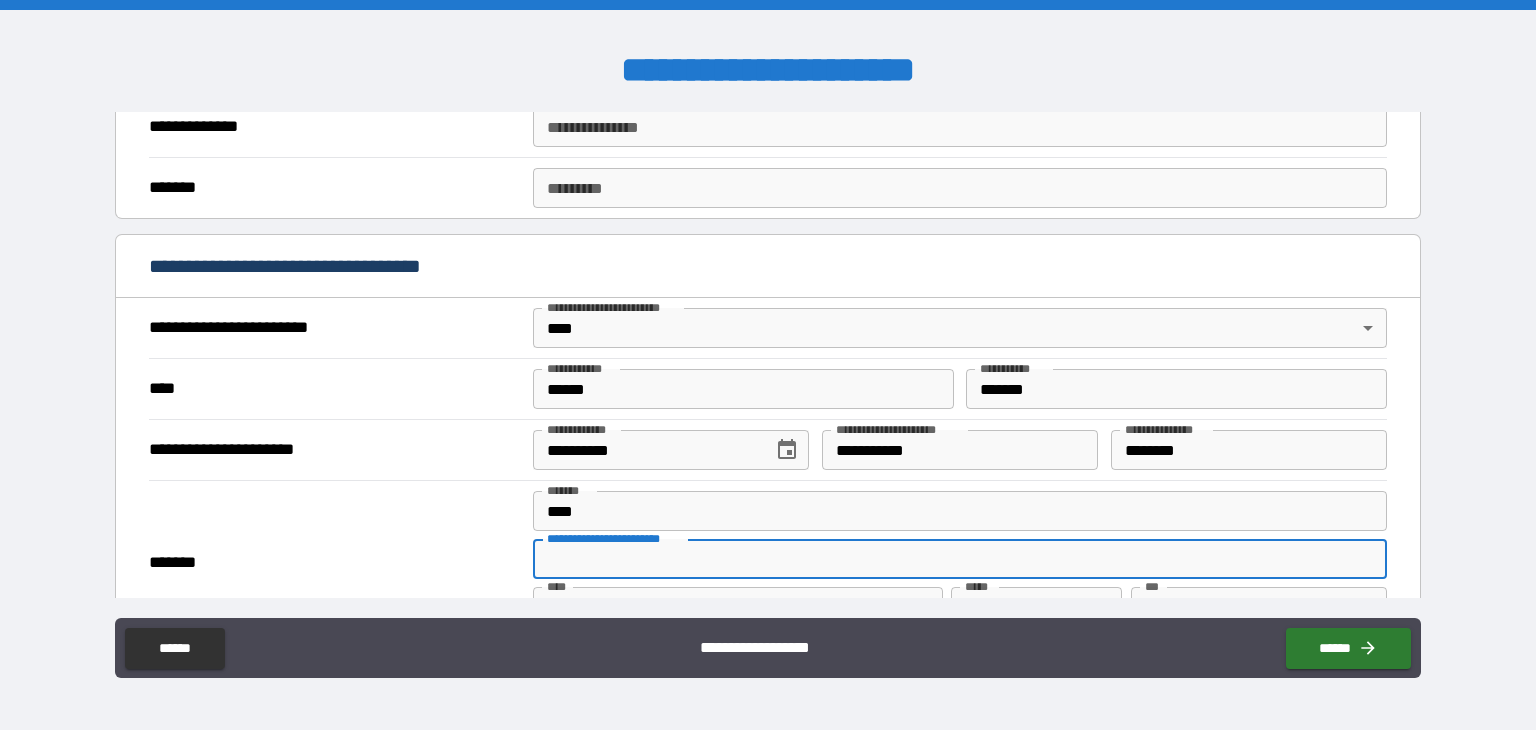 type on "**********" 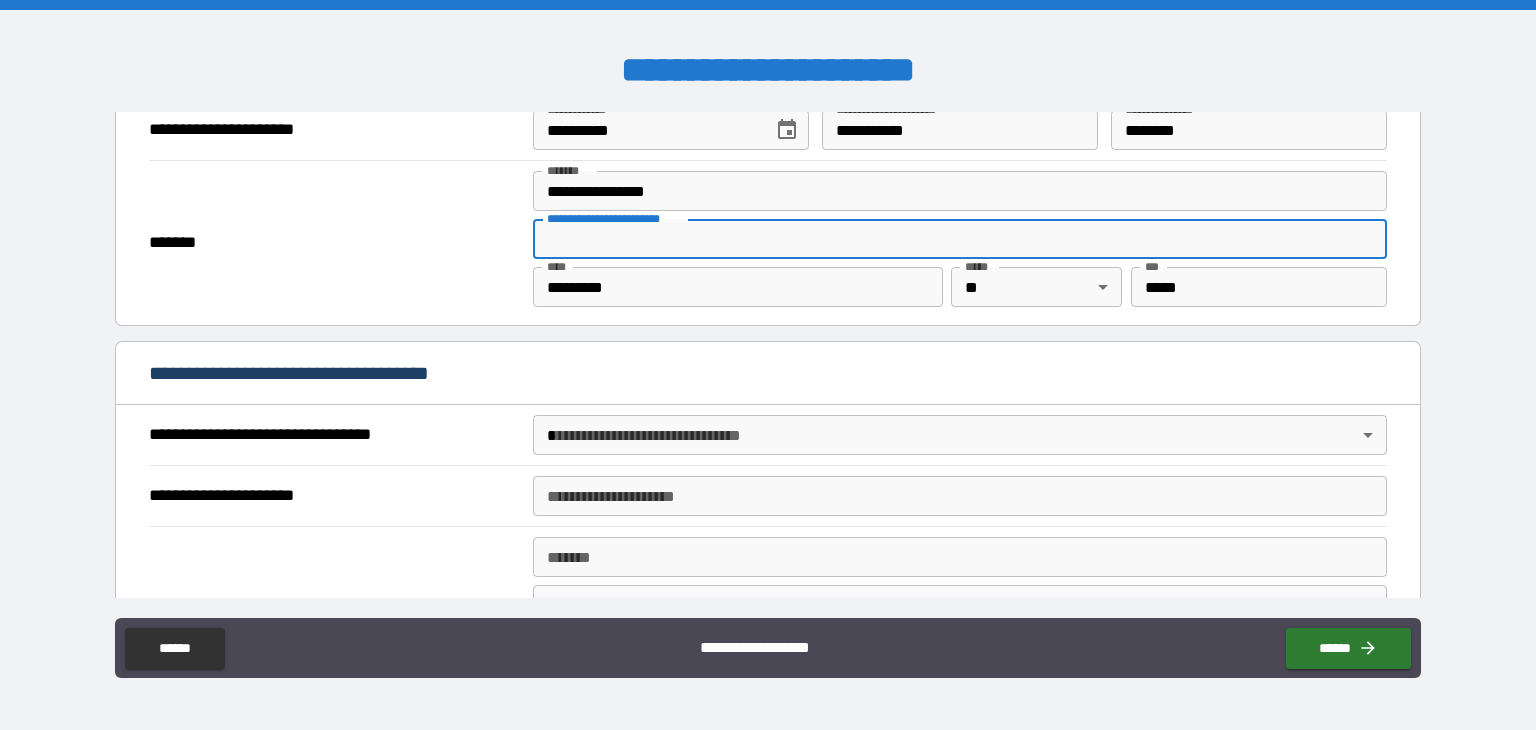 scroll, scrollTop: 926, scrollLeft: 0, axis: vertical 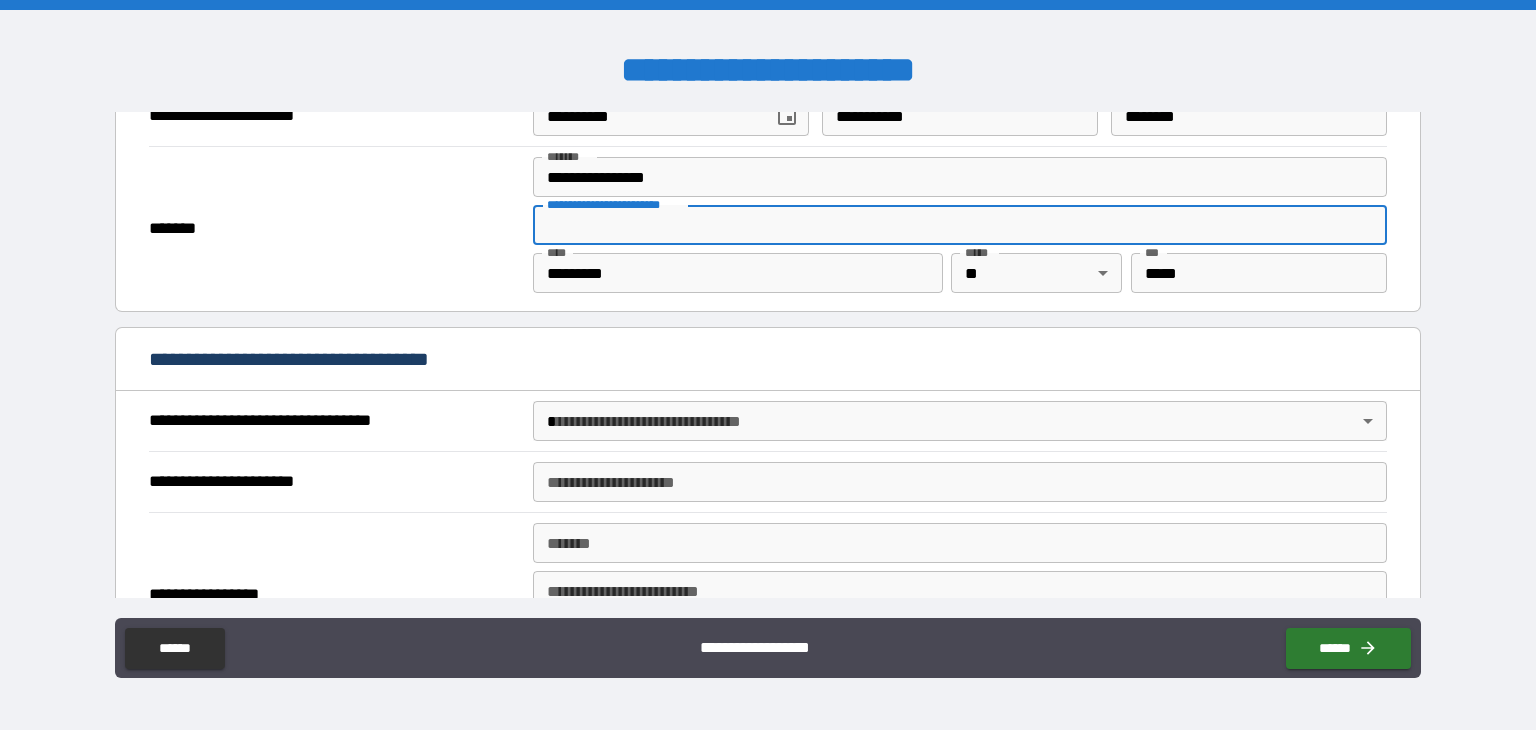 click on "**********" at bounding box center (768, 365) 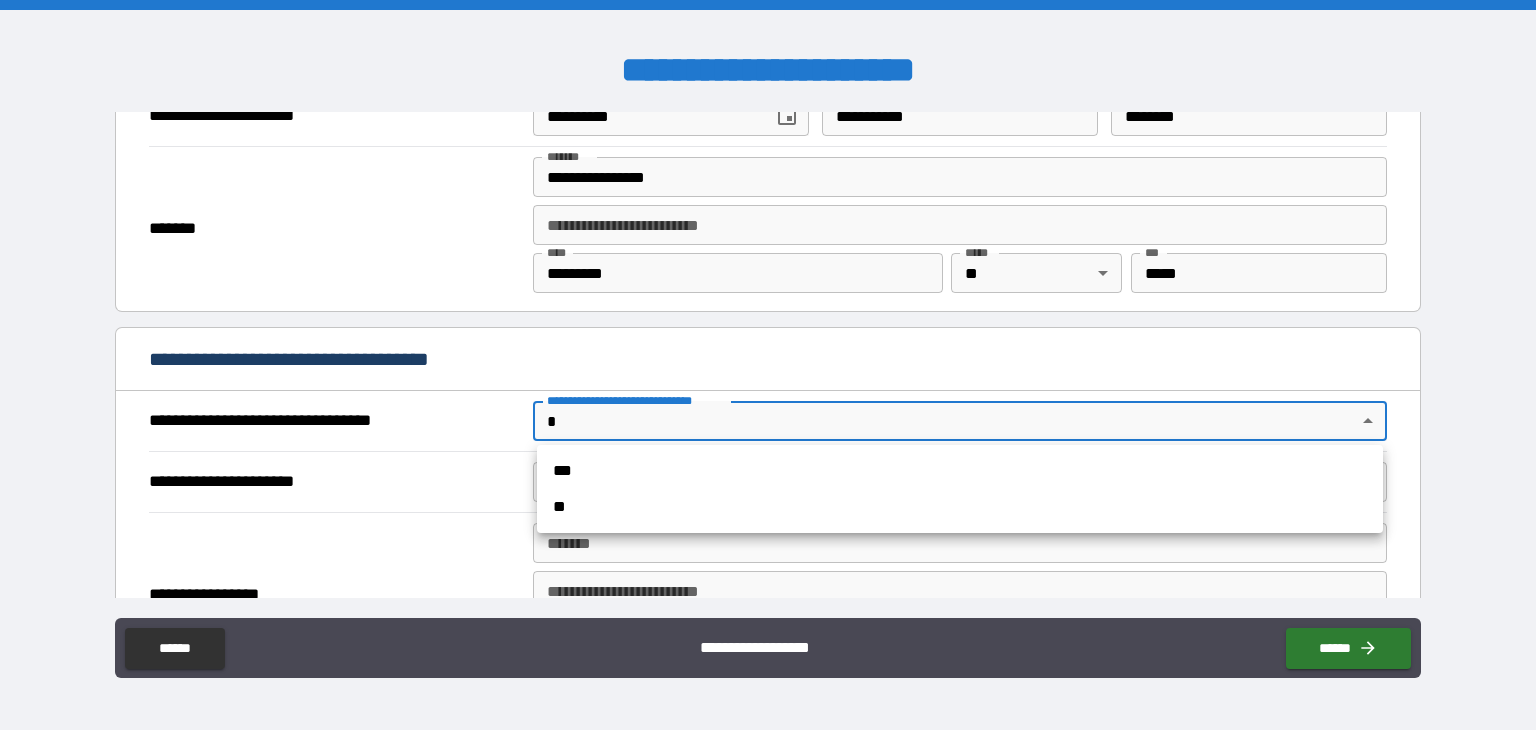 click on "***" at bounding box center (960, 471) 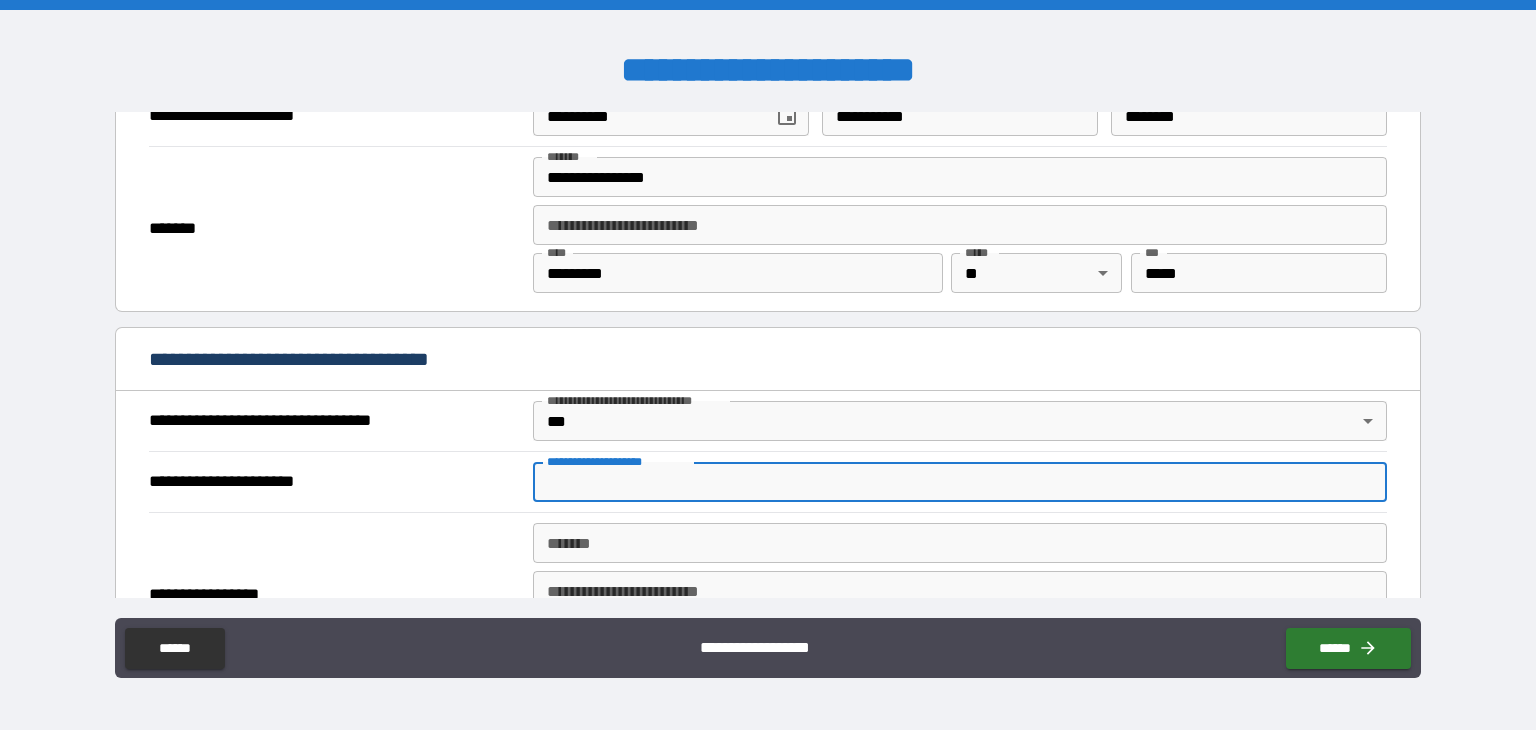 click on "**********" at bounding box center (960, 482) 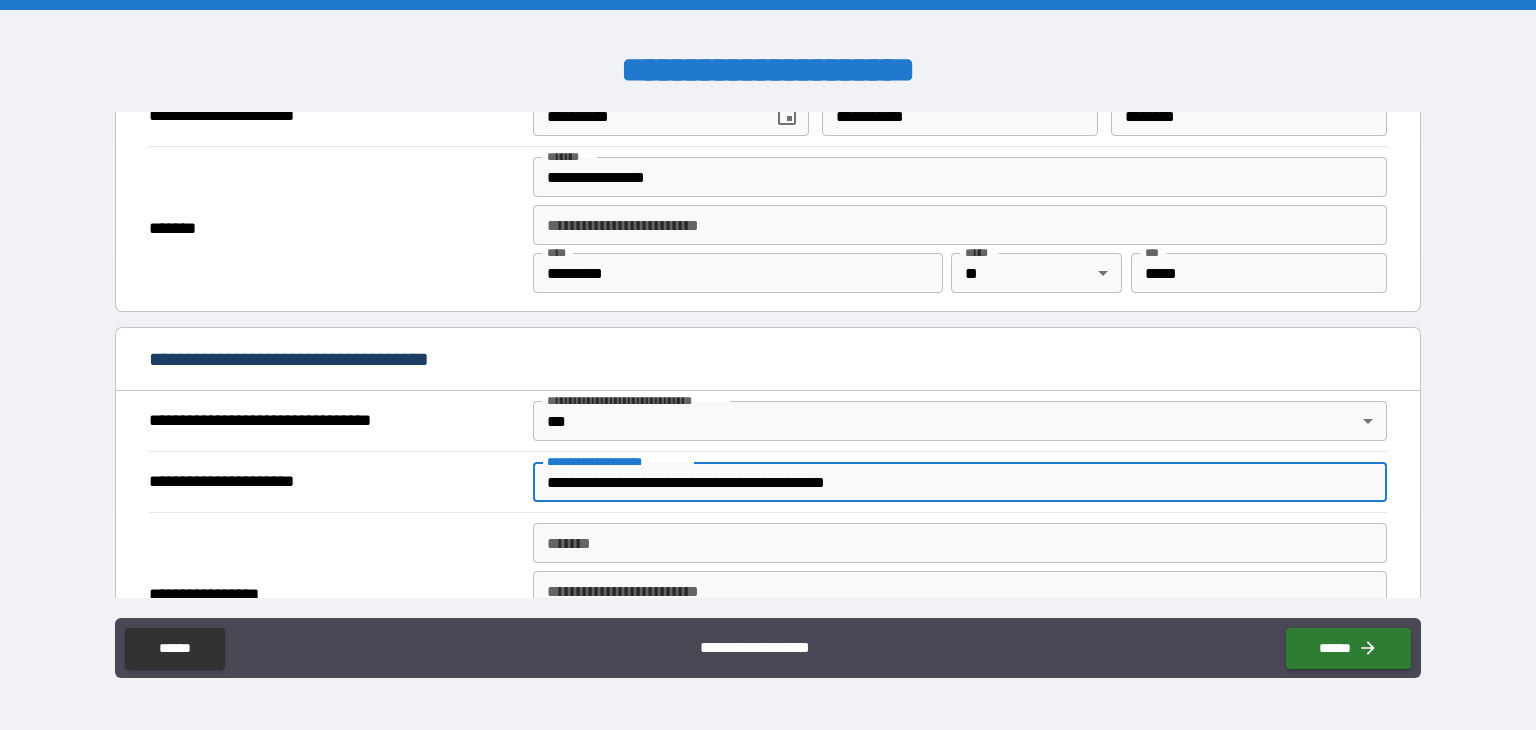 type on "**********" 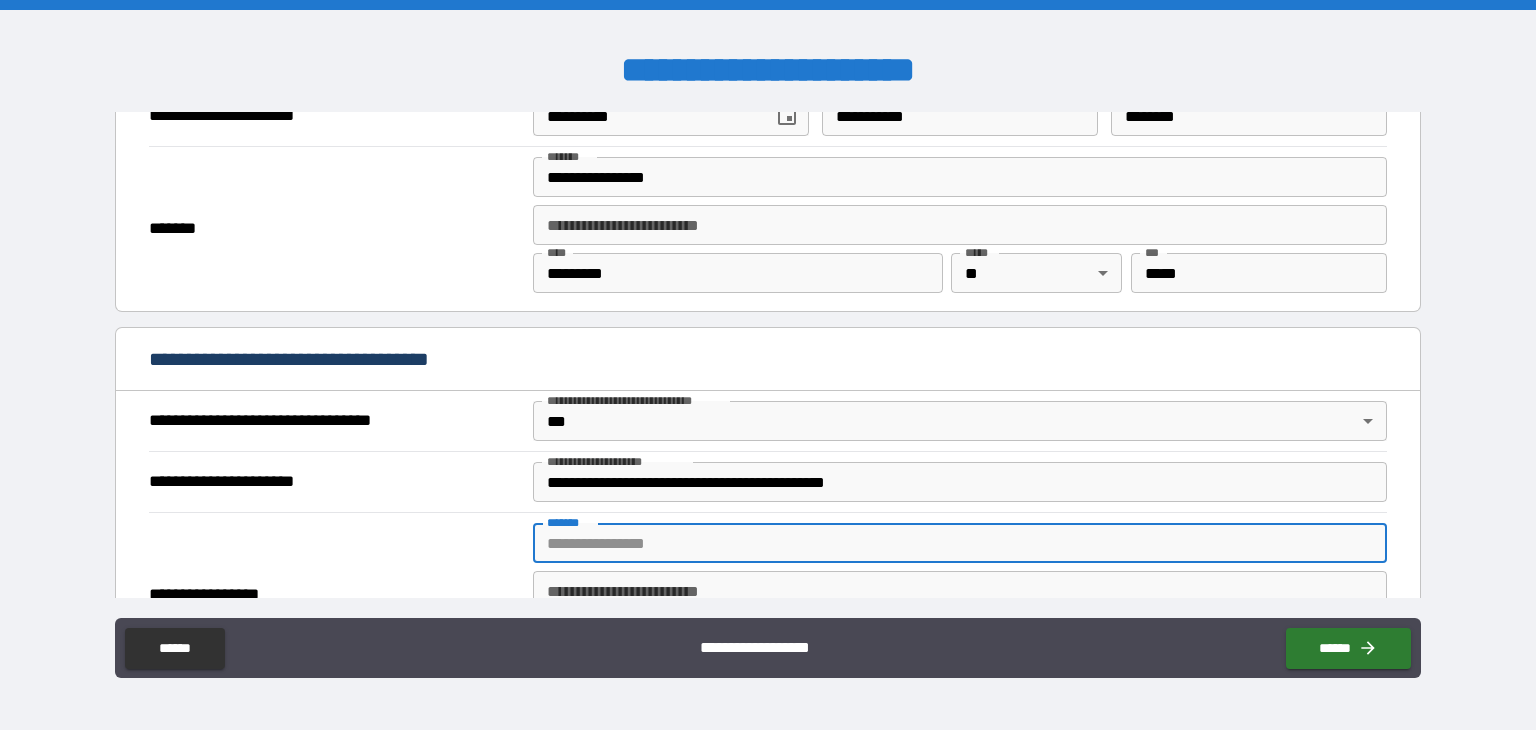 click on "*******" at bounding box center (960, 543) 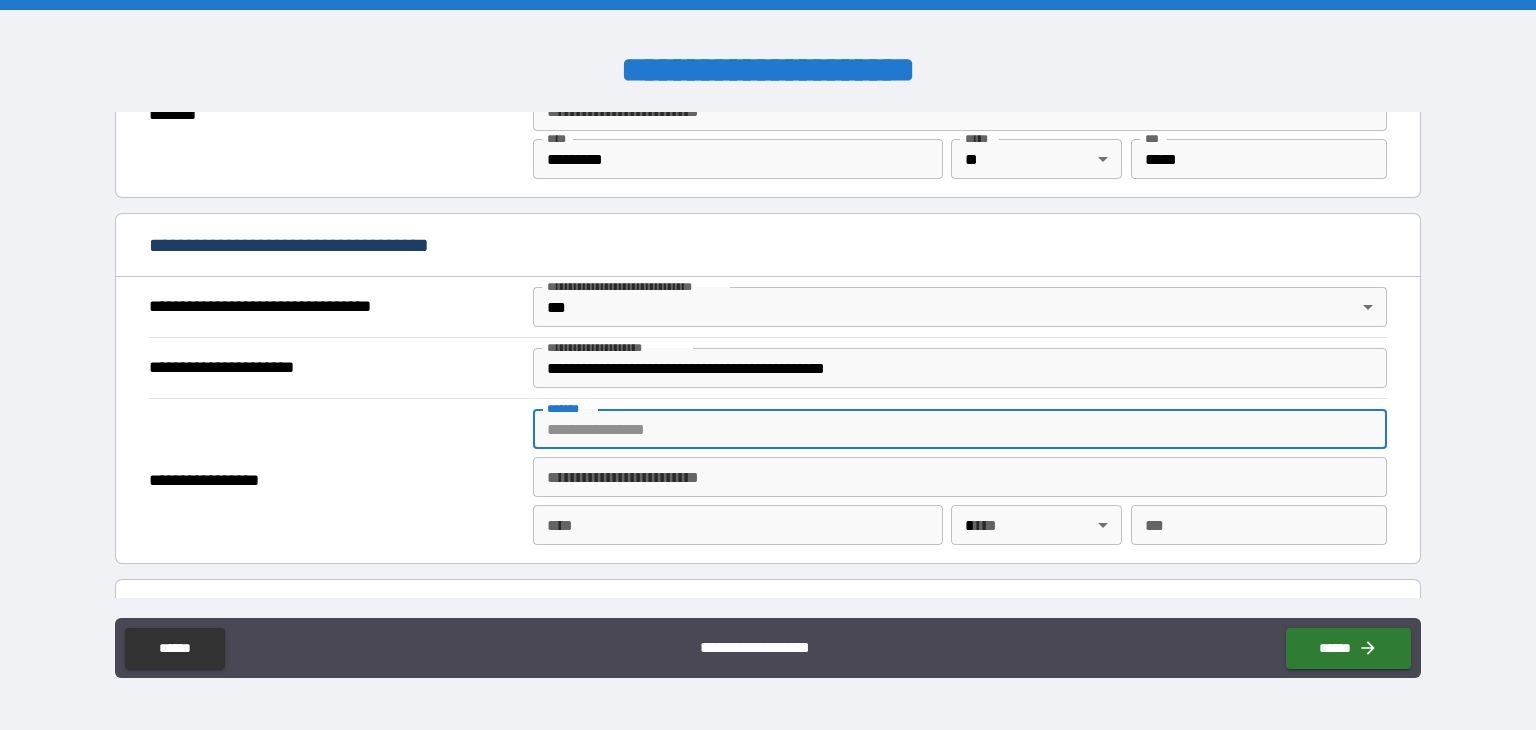 scroll, scrollTop: 1215, scrollLeft: 0, axis: vertical 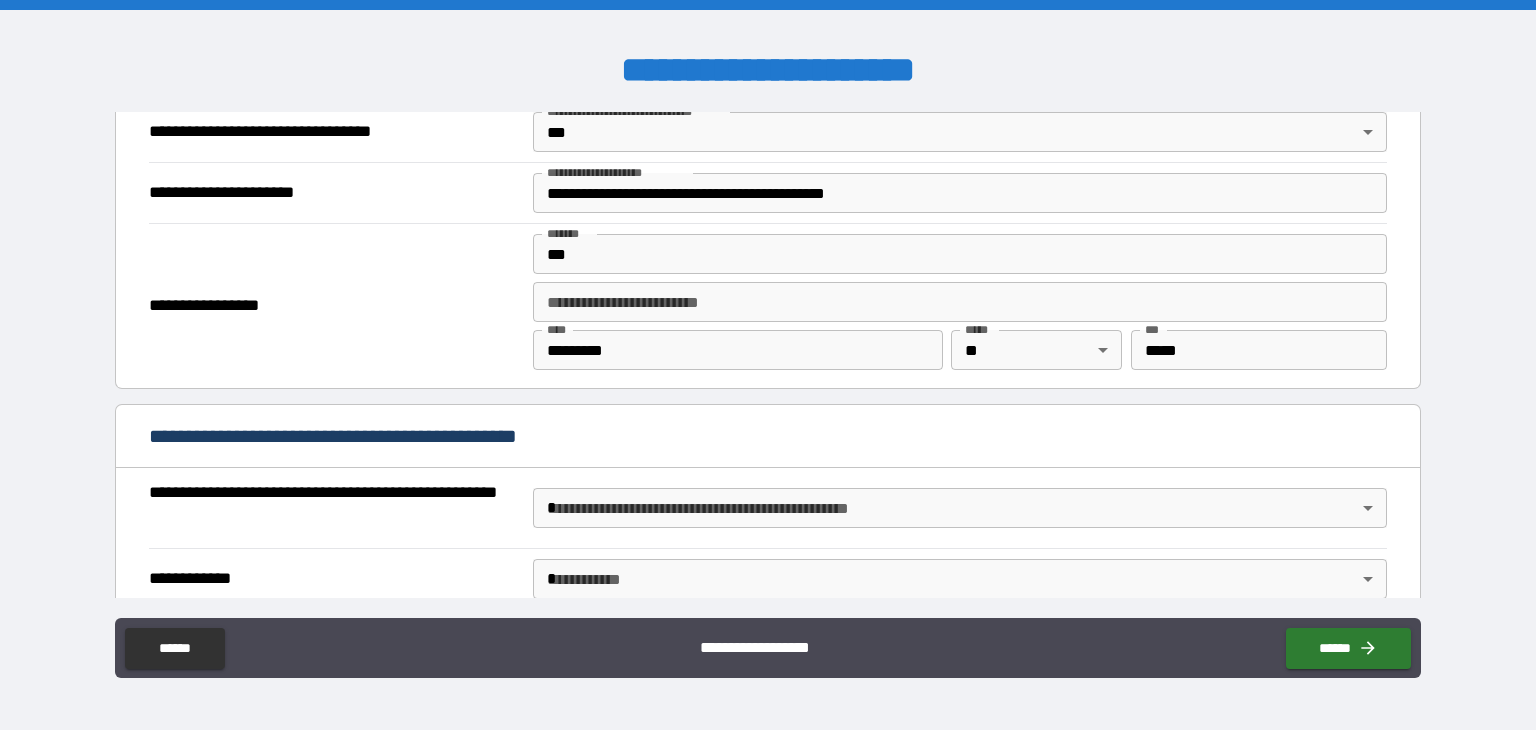 type on "**********" 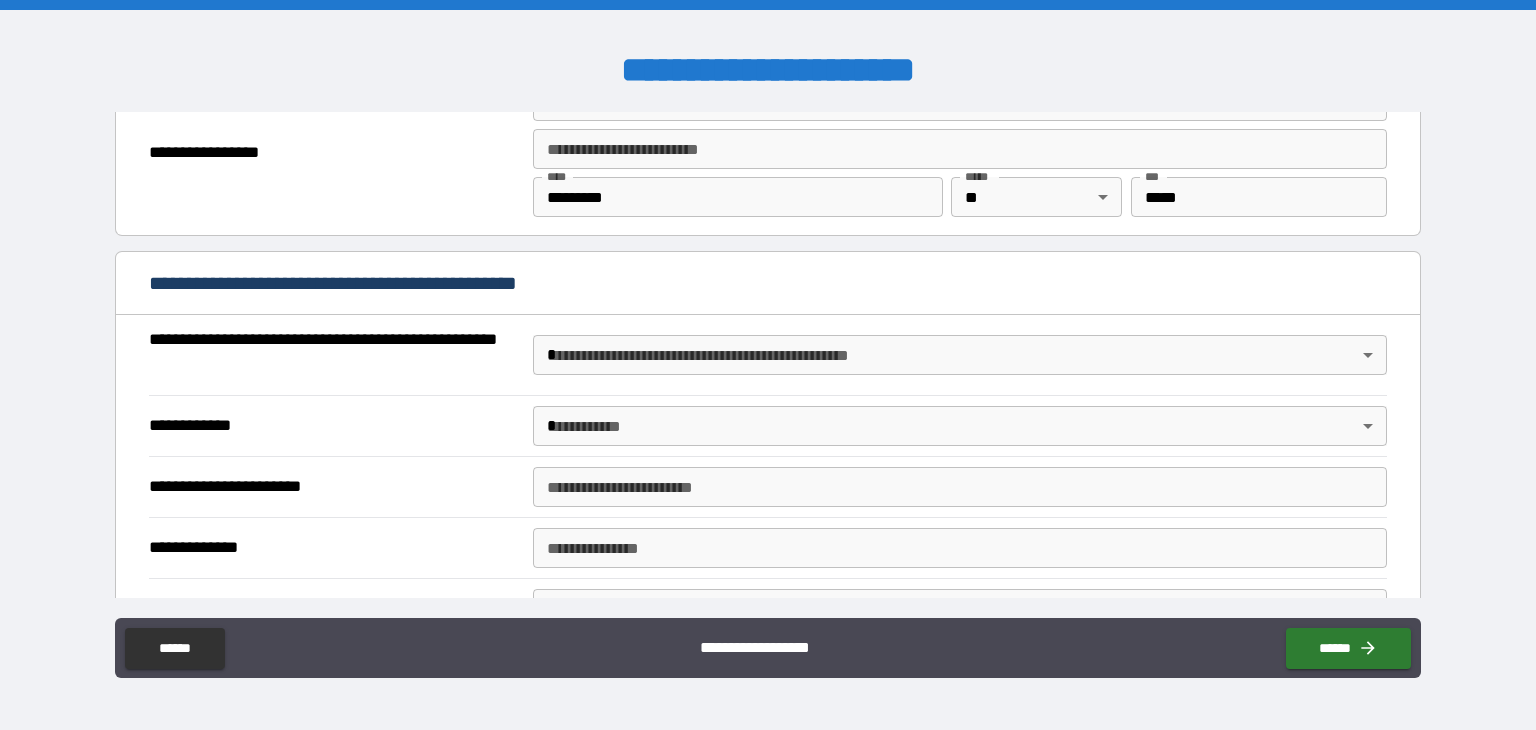 scroll, scrollTop: 1370, scrollLeft: 0, axis: vertical 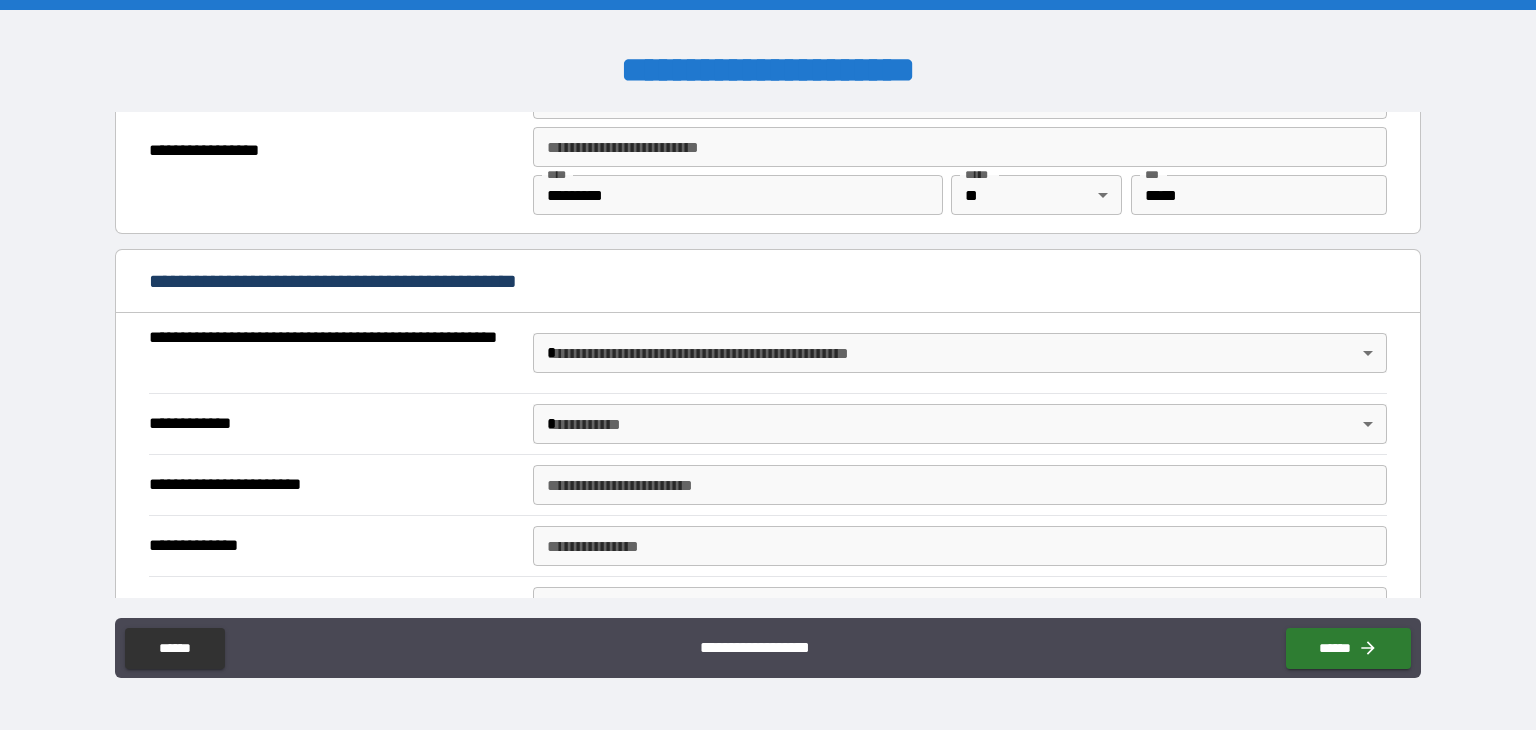 click on "**********" at bounding box center [768, 365] 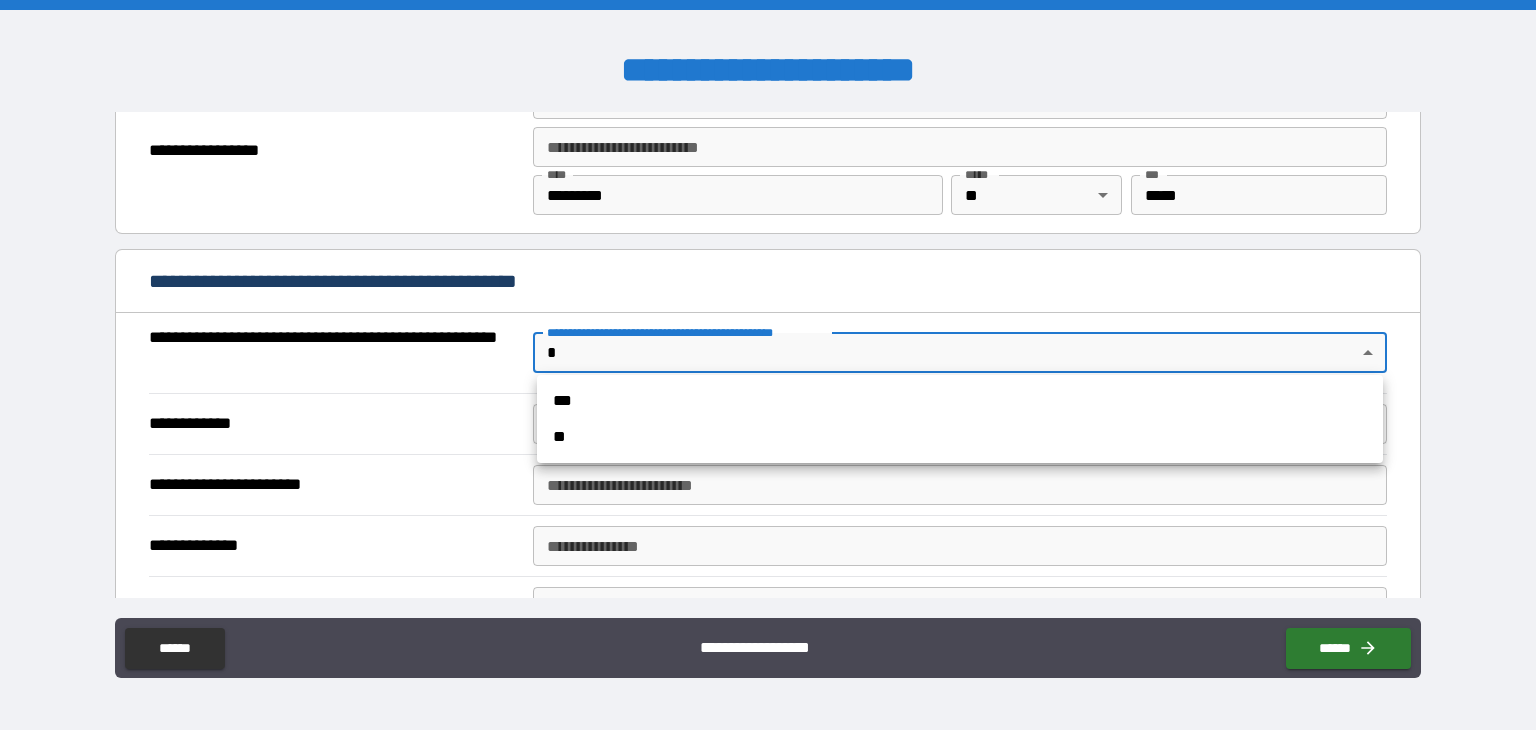 click on "***" at bounding box center [960, 401] 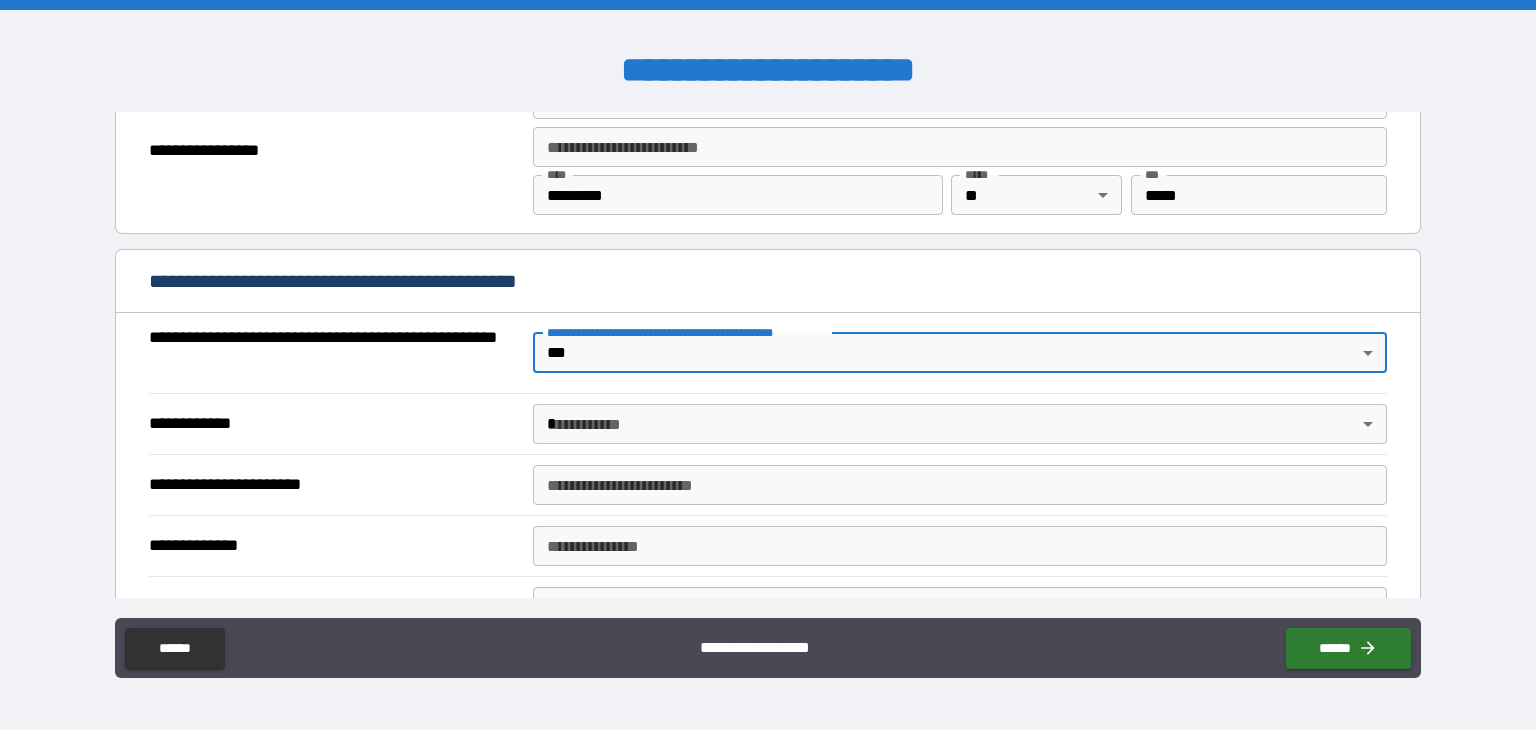 click on "**********" at bounding box center (768, 365) 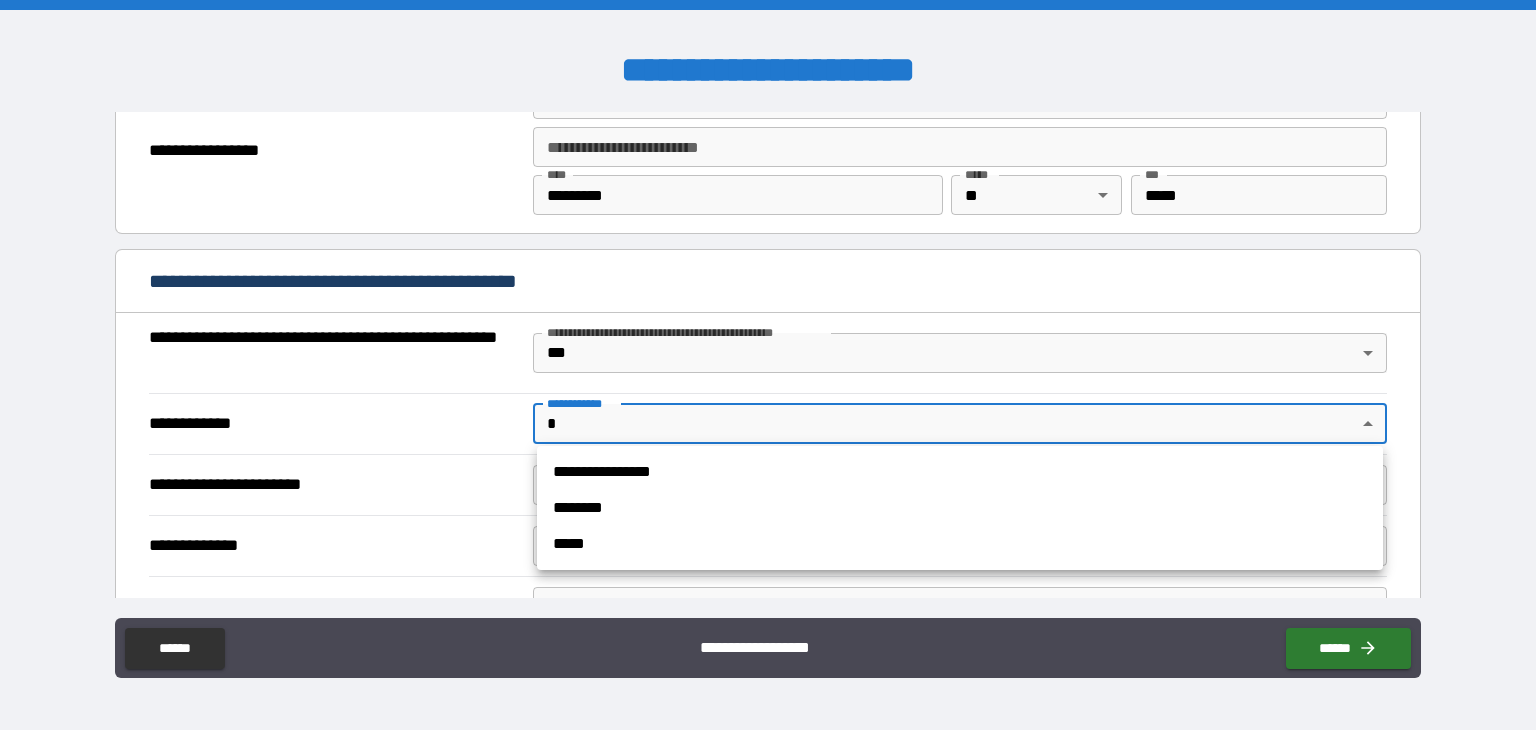 click on "**********" at bounding box center [960, 472] 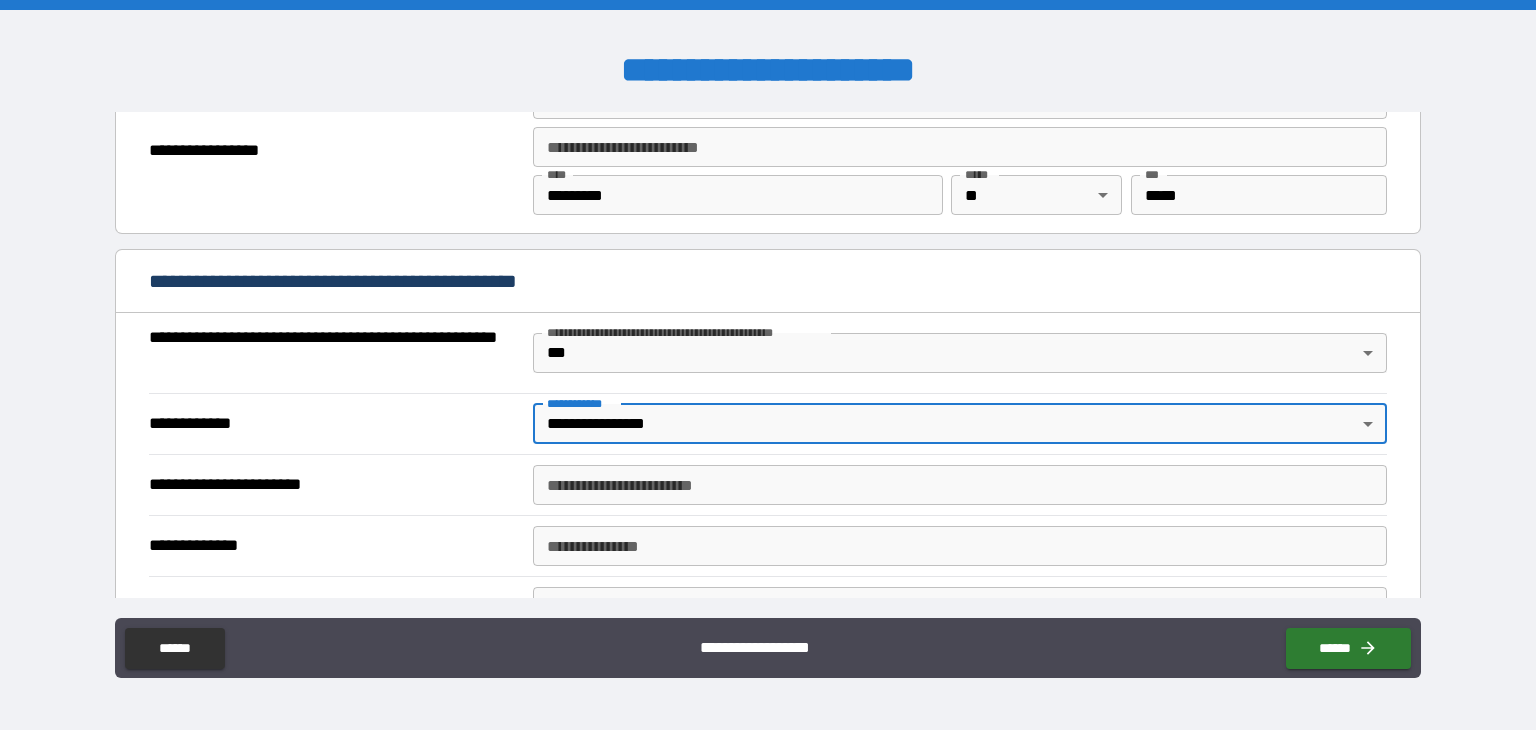 click on "**********" at bounding box center (960, 485) 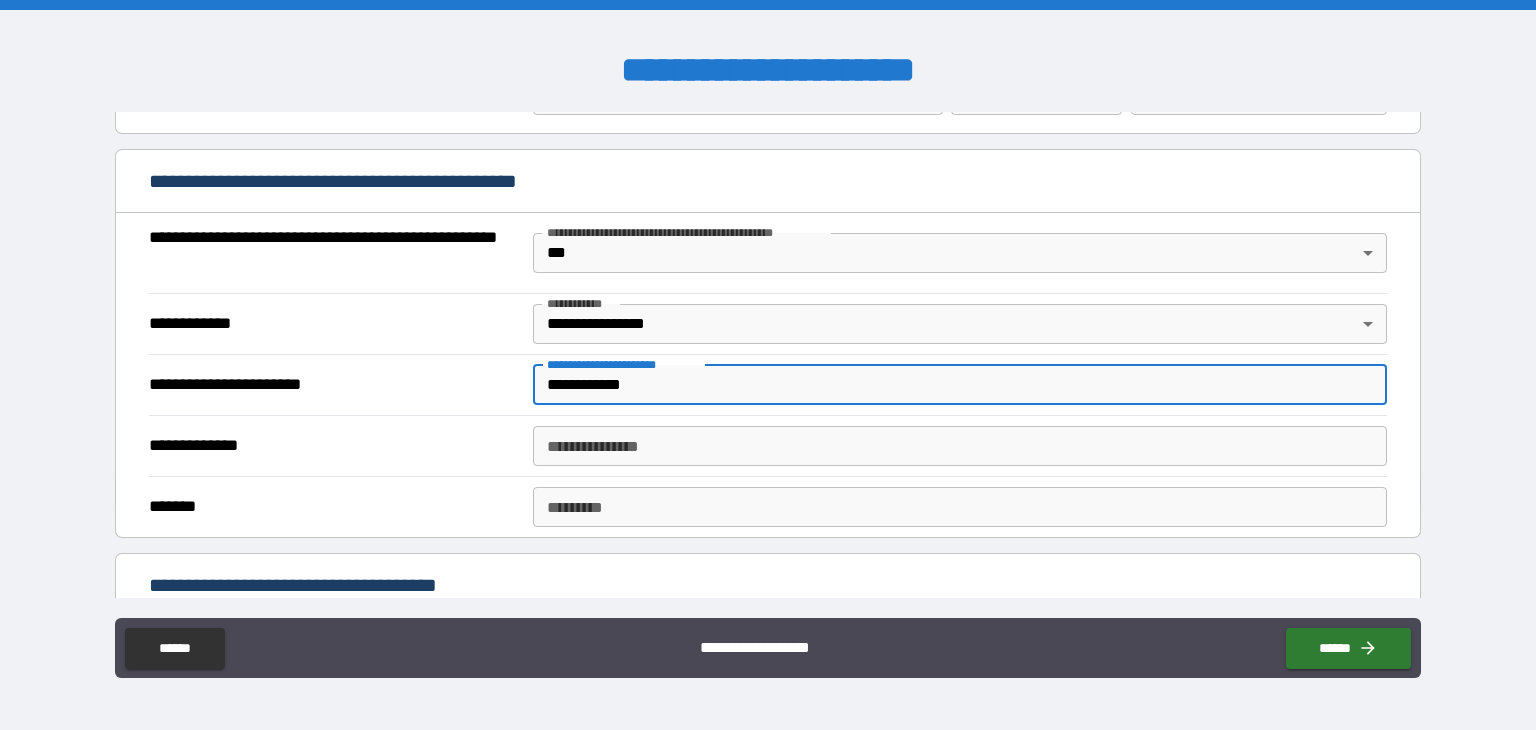scroll, scrollTop: 1476, scrollLeft: 0, axis: vertical 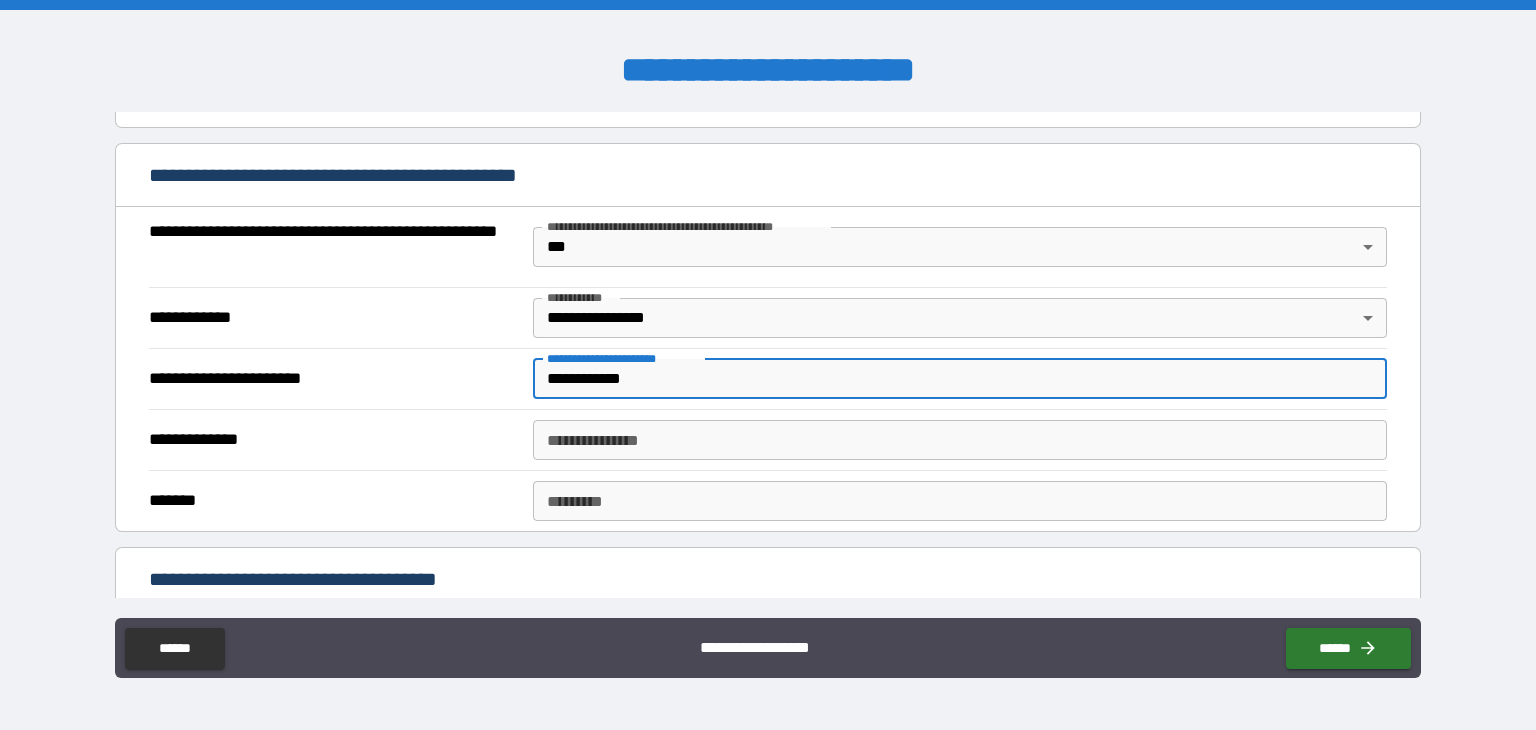 type on "**********" 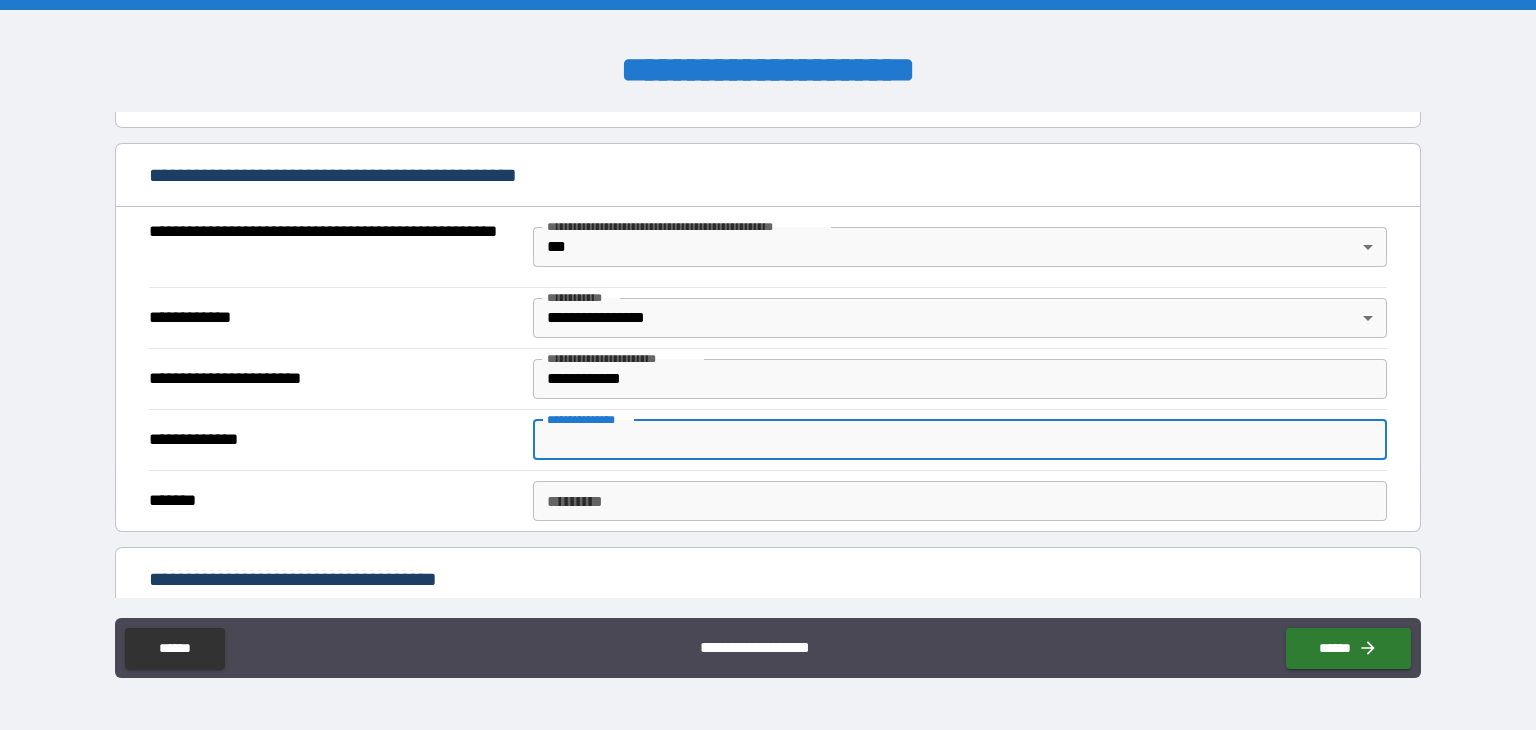 click on "**********" at bounding box center [960, 440] 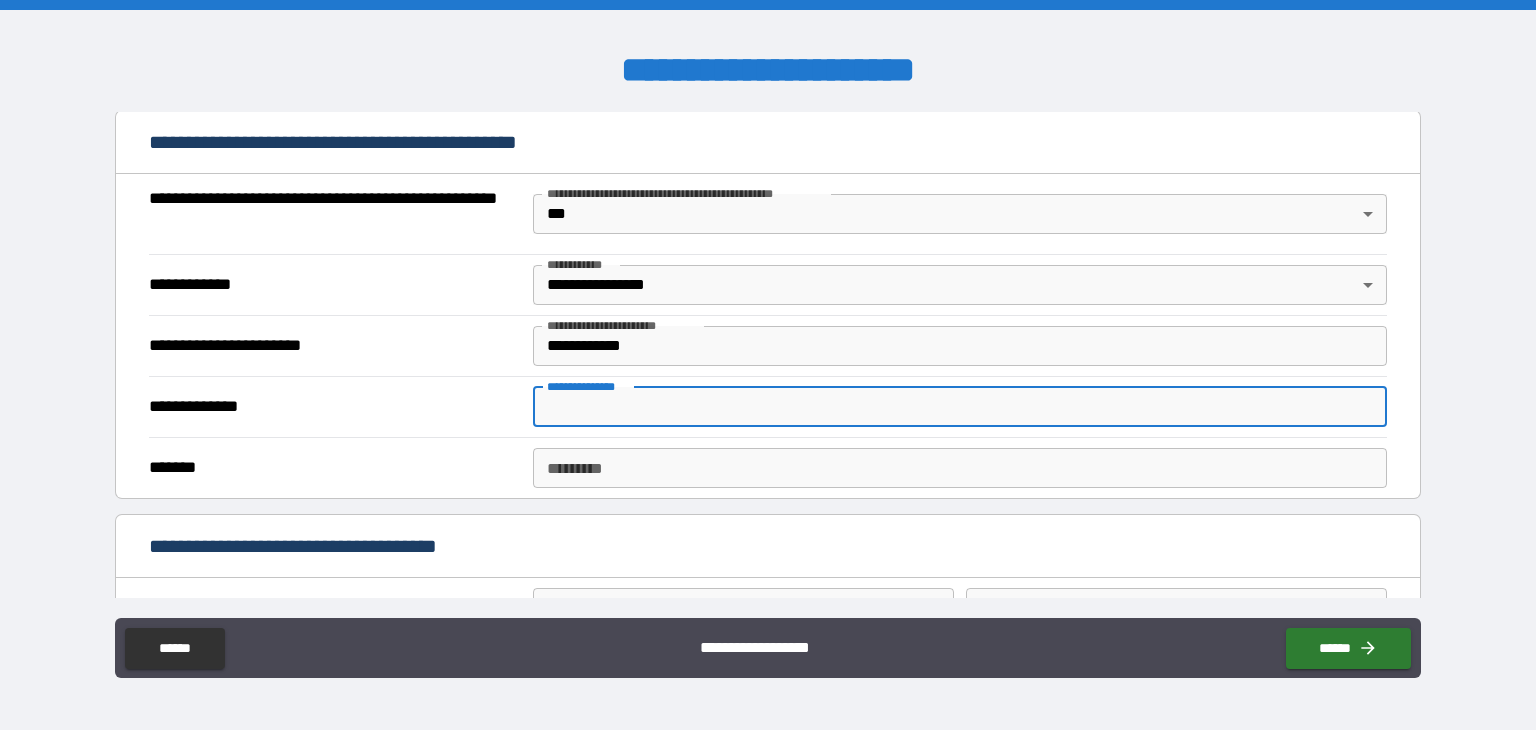 scroll, scrollTop: 1510, scrollLeft: 0, axis: vertical 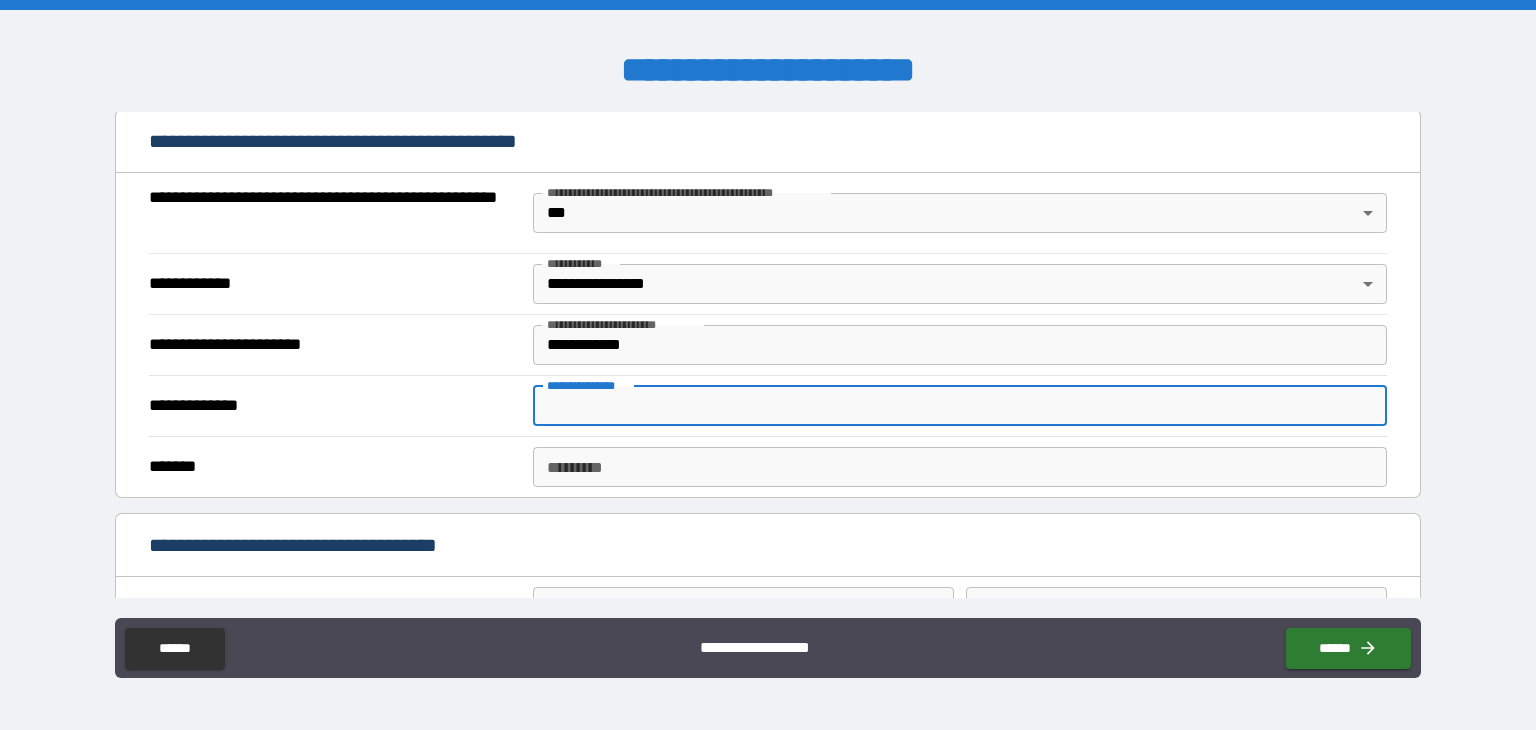 click on "*******   *" at bounding box center (960, 467) 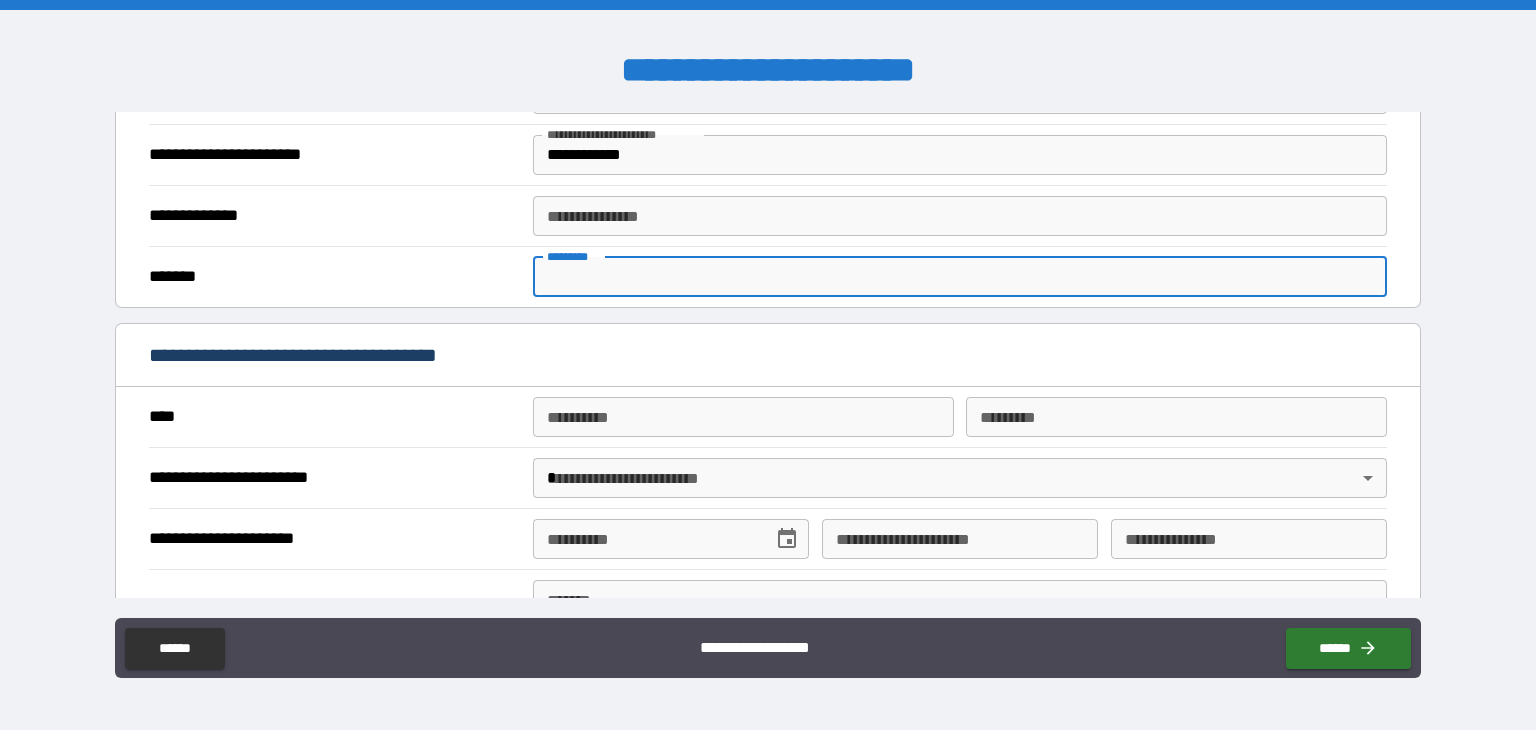 scroll, scrollTop: 1702, scrollLeft: 0, axis: vertical 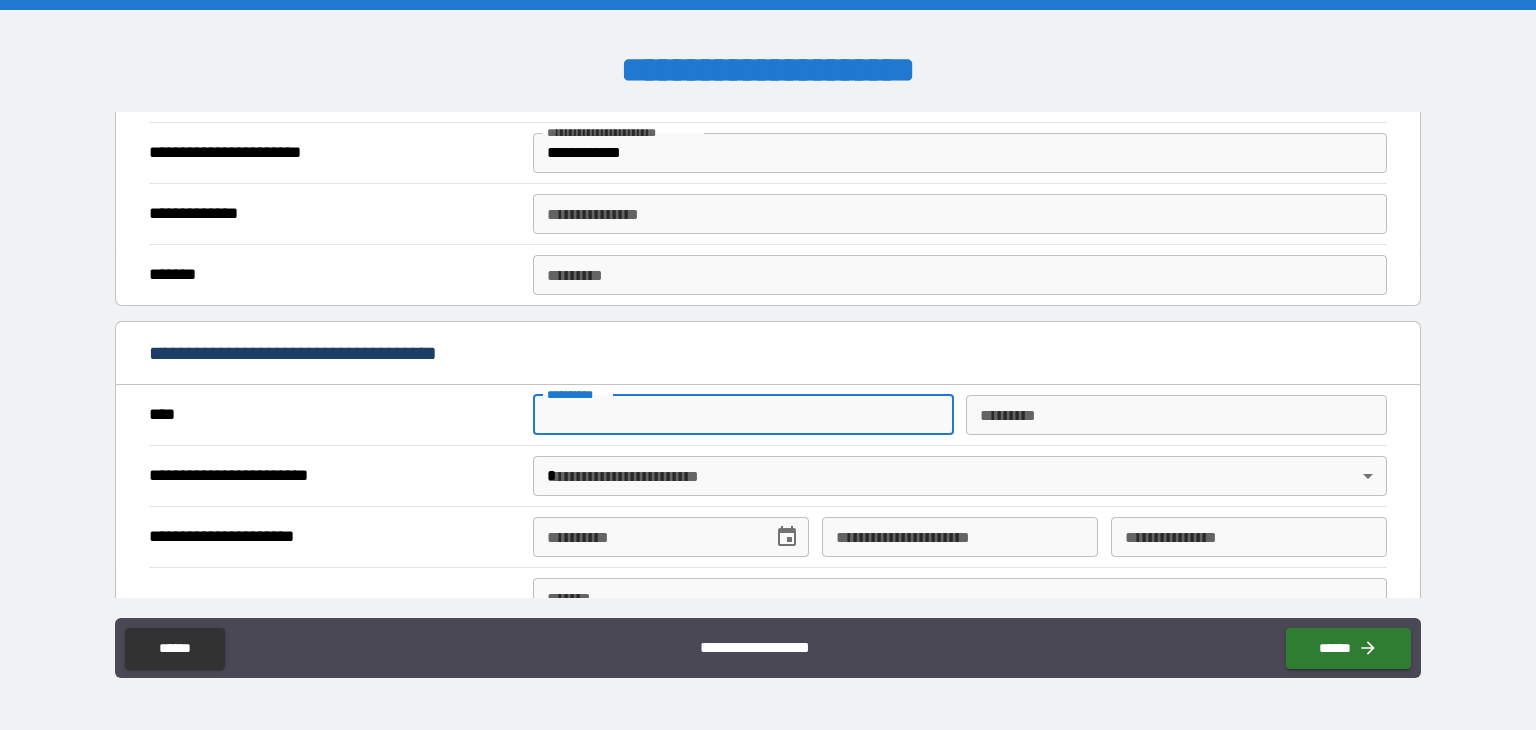 click on "**********" at bounding box center [743, 415] 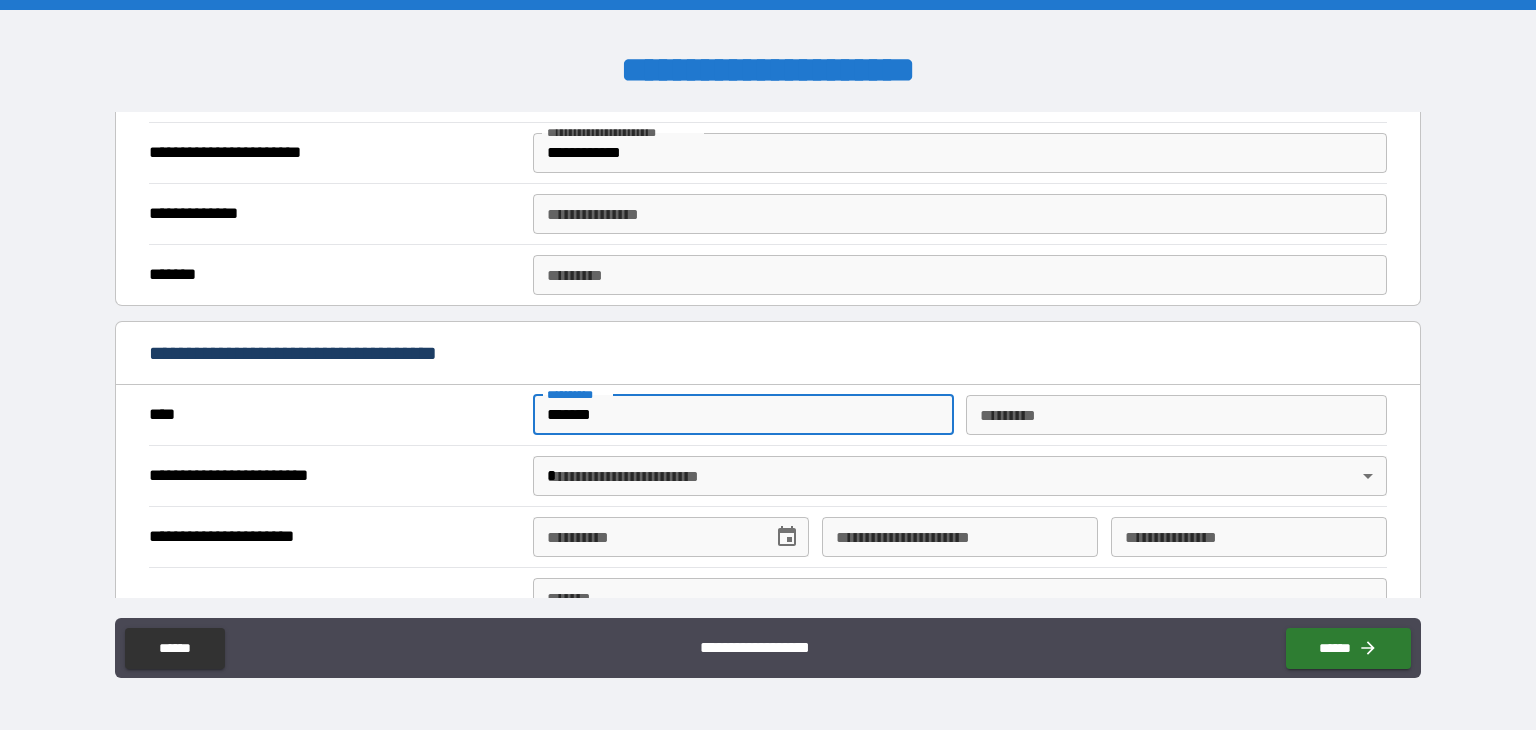 type on "*******" 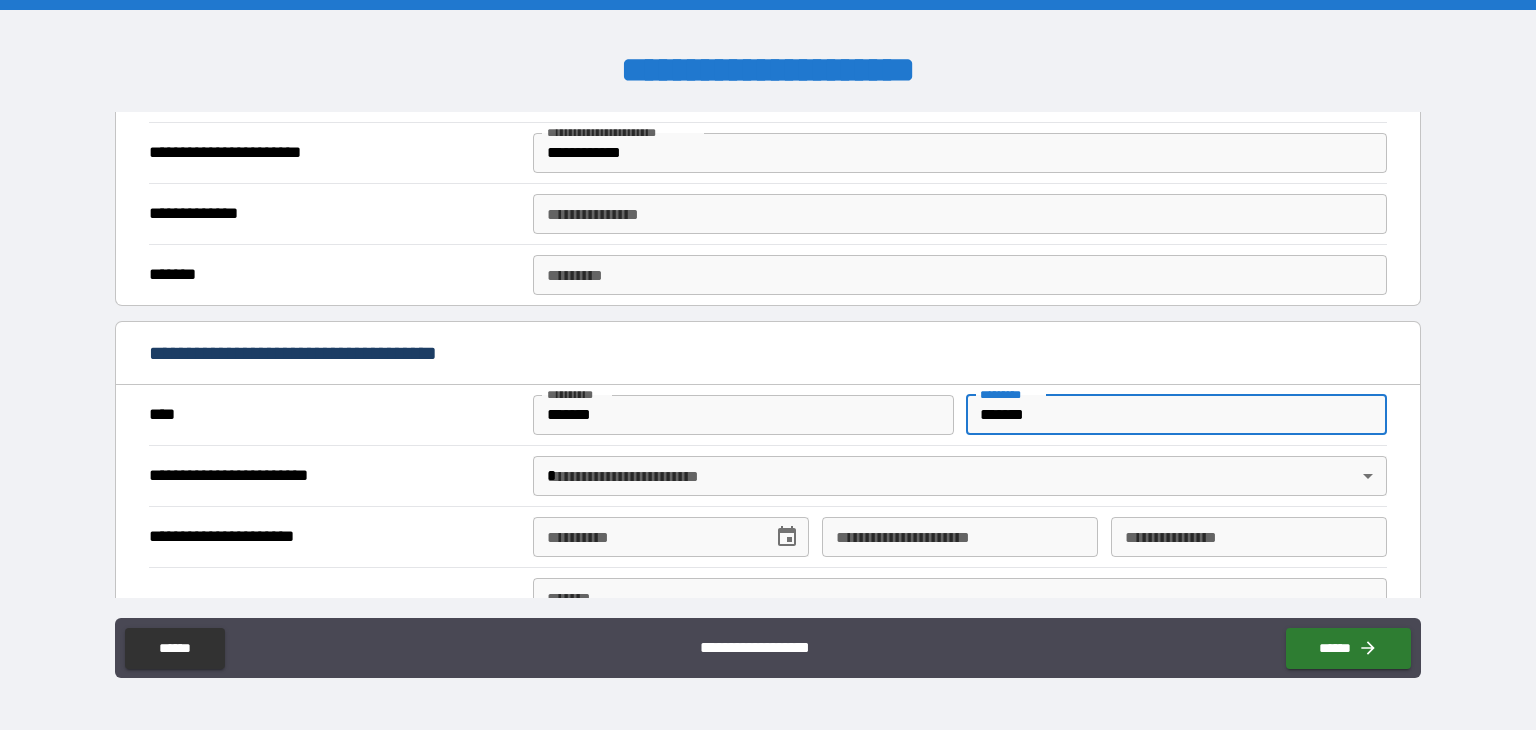 type on "*******" 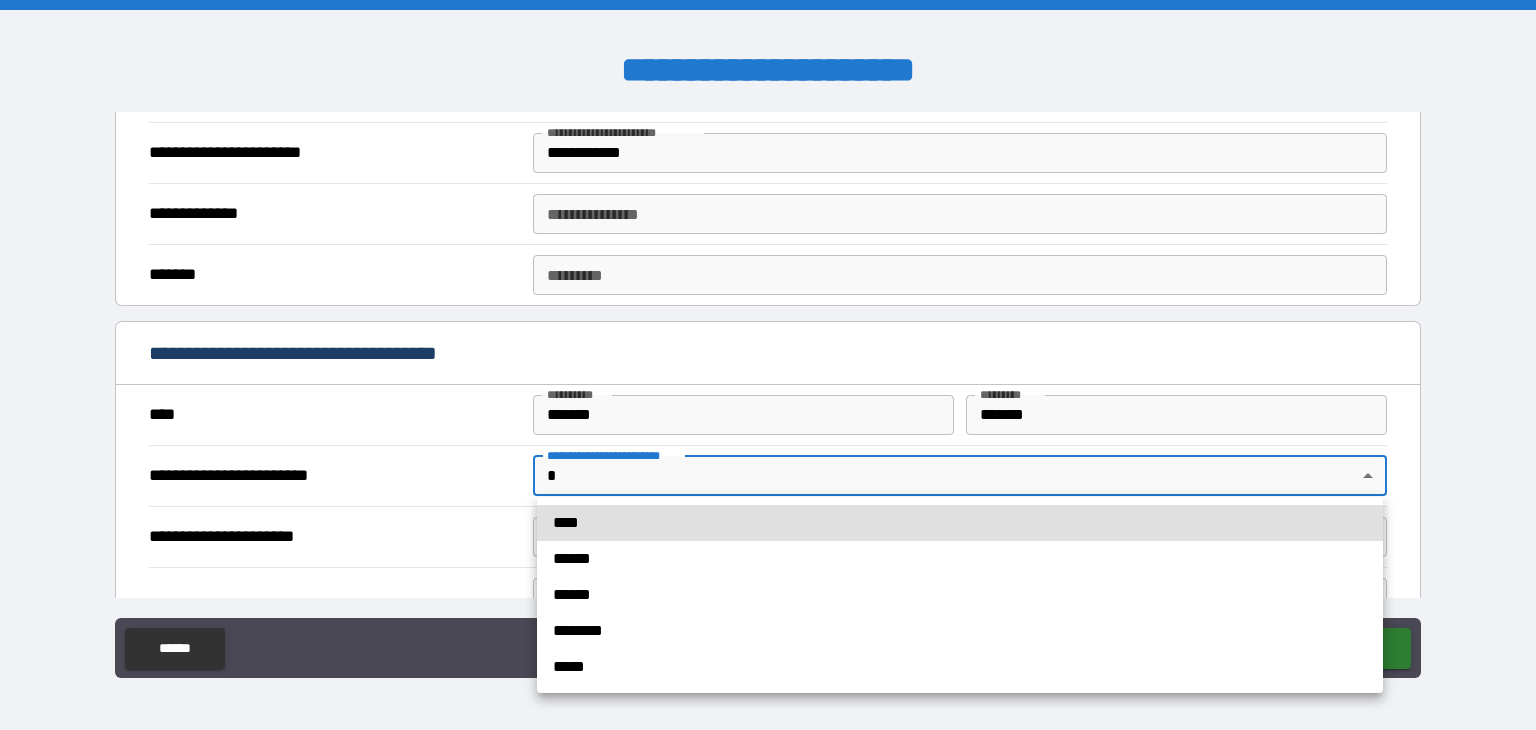 click on "**********" at bounding box center [768, 365] 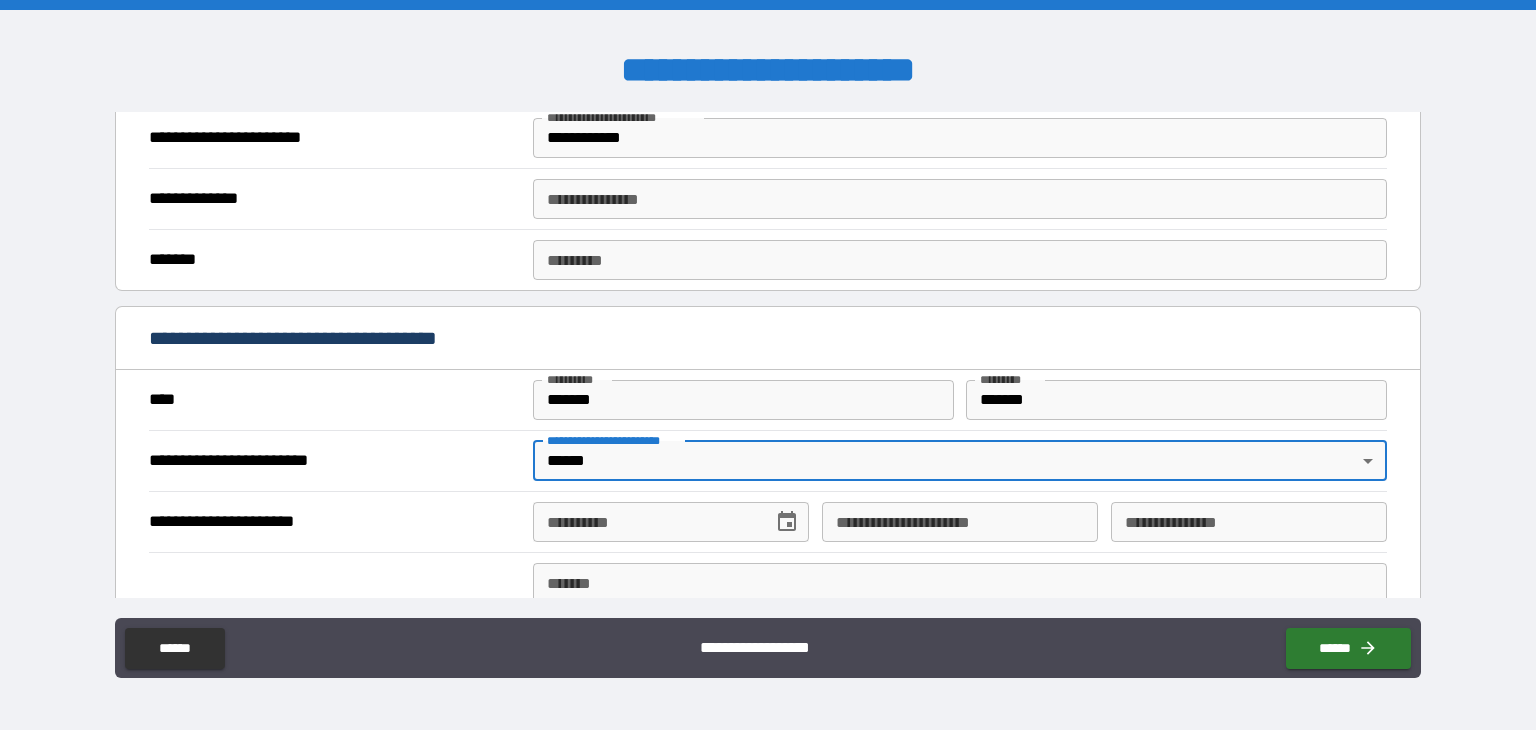 scroll, scrollTop: 1732, scrollLeft: 0, axis: vertical 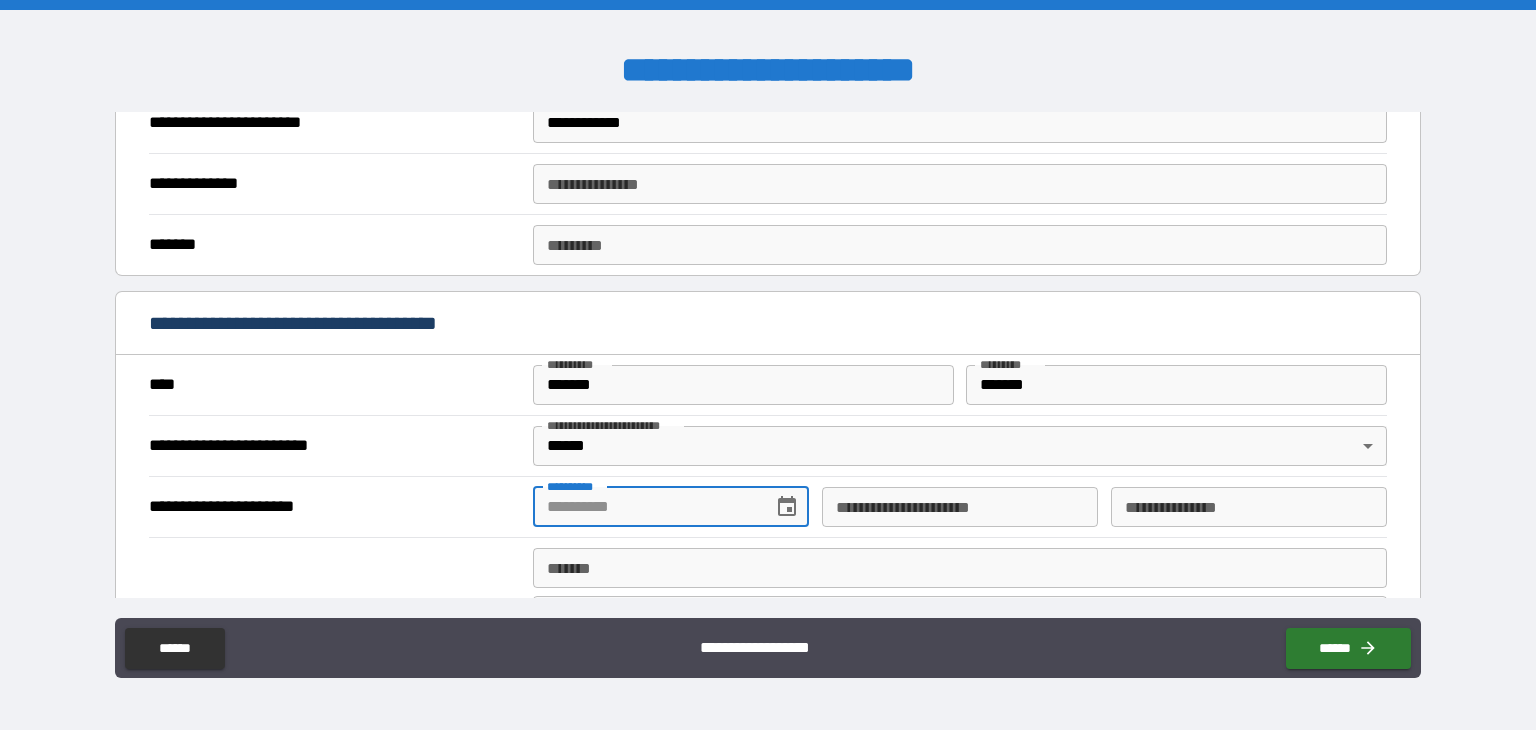 click on "**********" at bounding box center (646, 507) 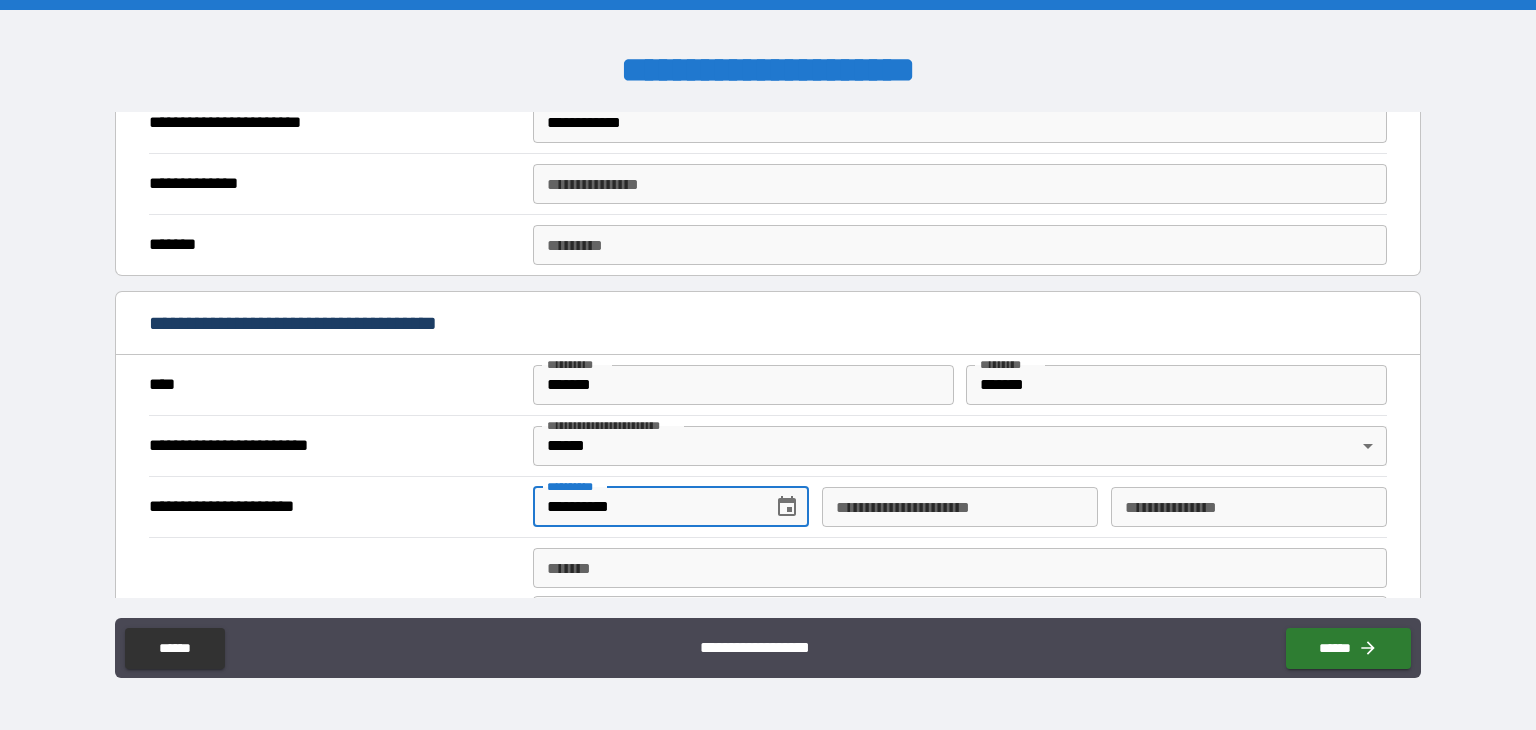 type on "**********" 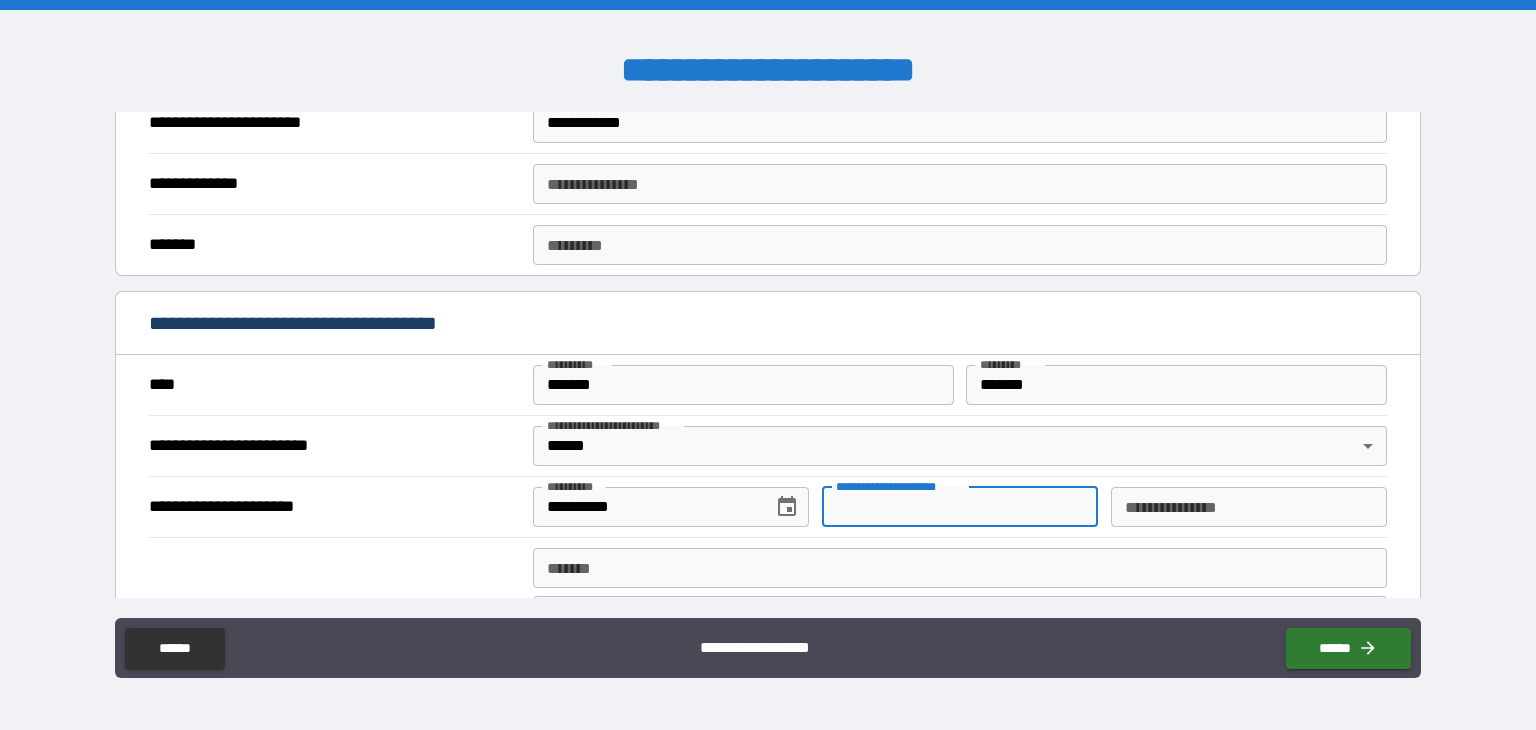 click on "**********" at bounding box center [960, 507] 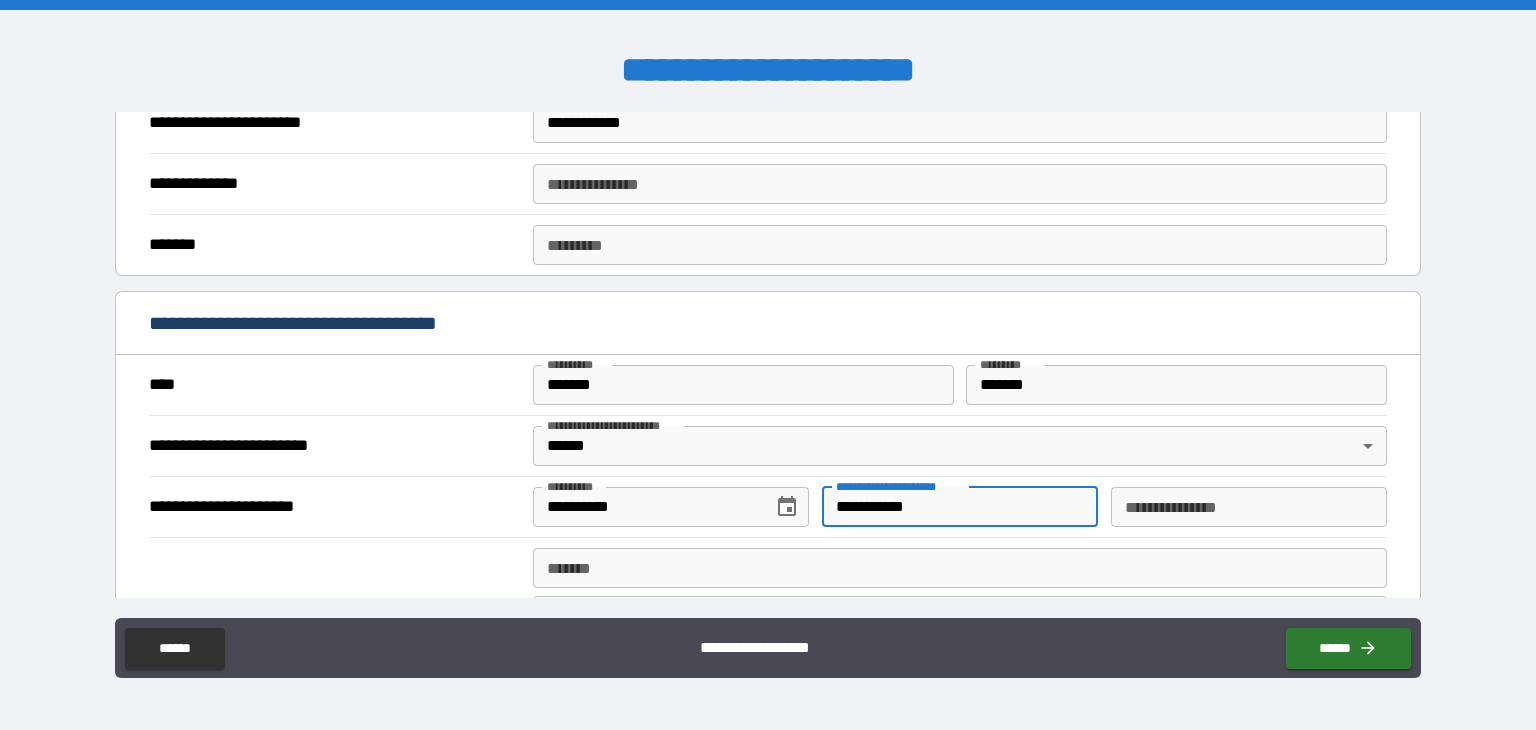 type on "**********" 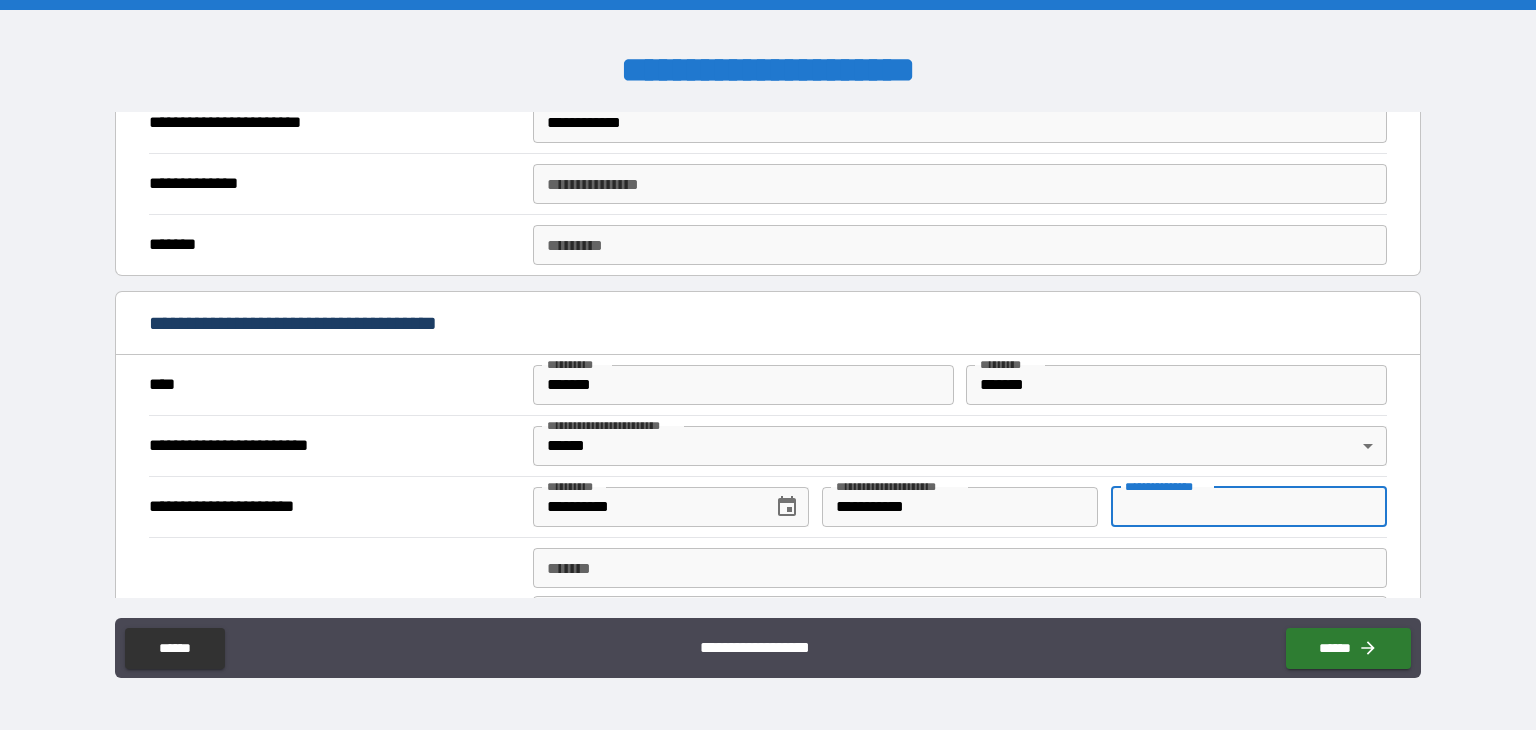 click on "**********" at bounding box center [1249, 507] 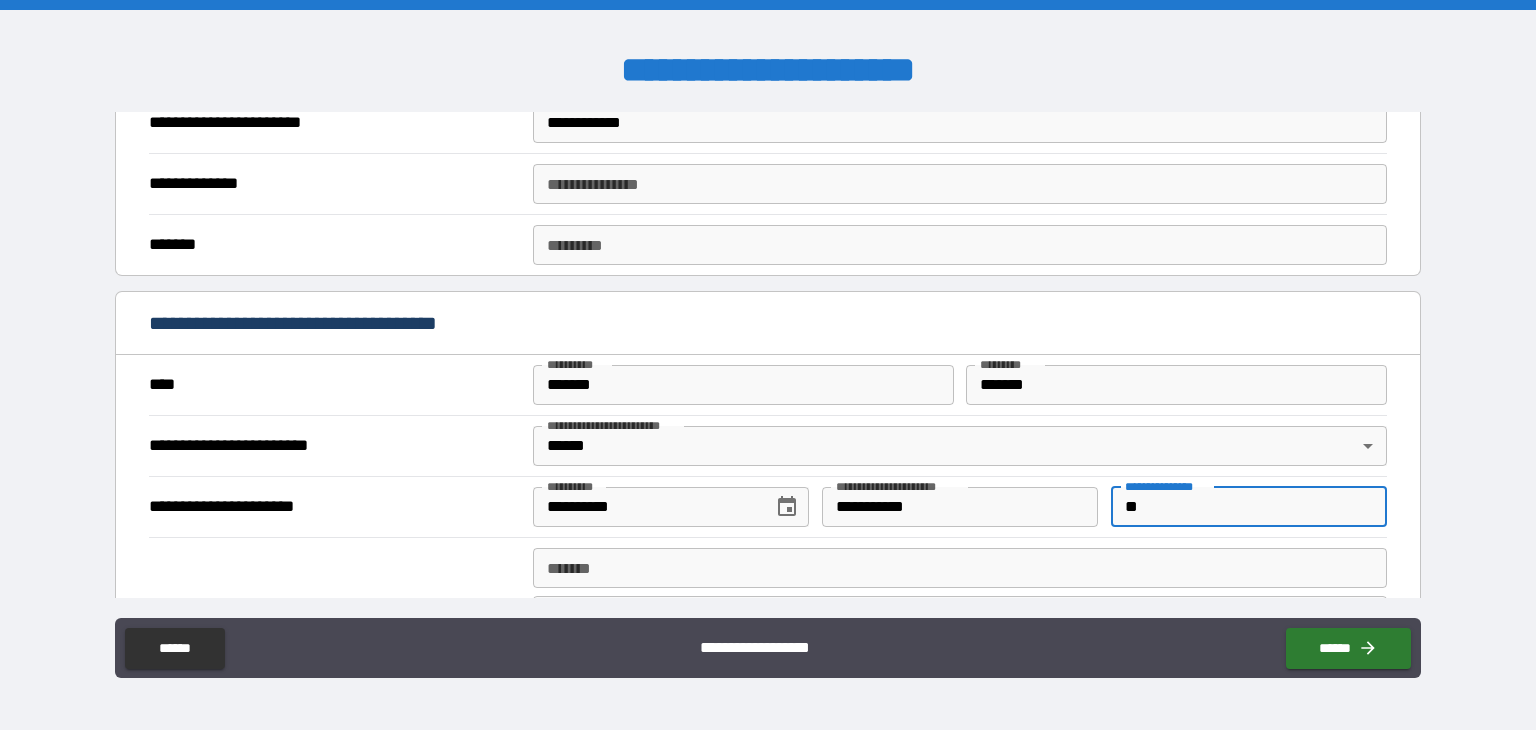 type on "*" 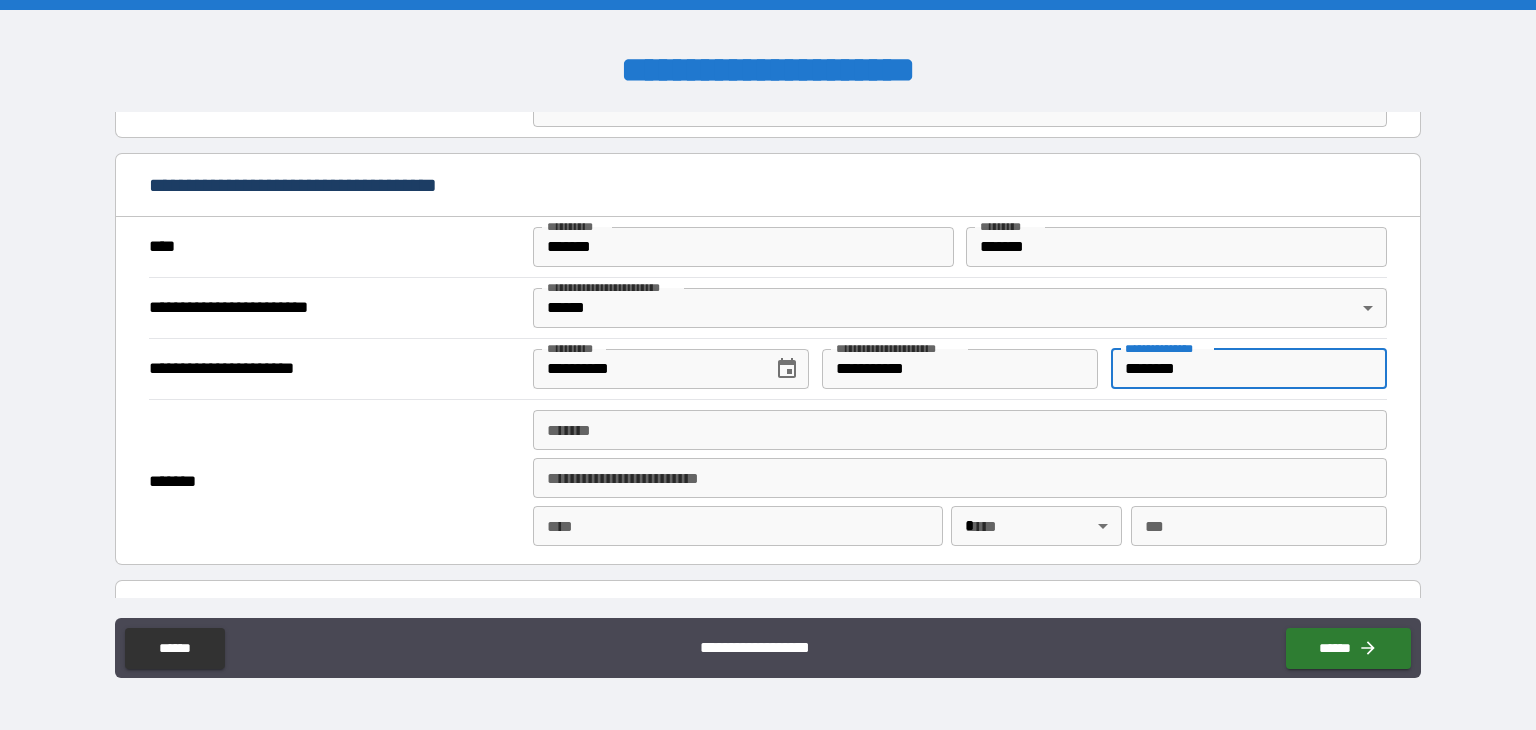 scroll, scrollTop: 1872, scrollLeft: 0, axis: vertical 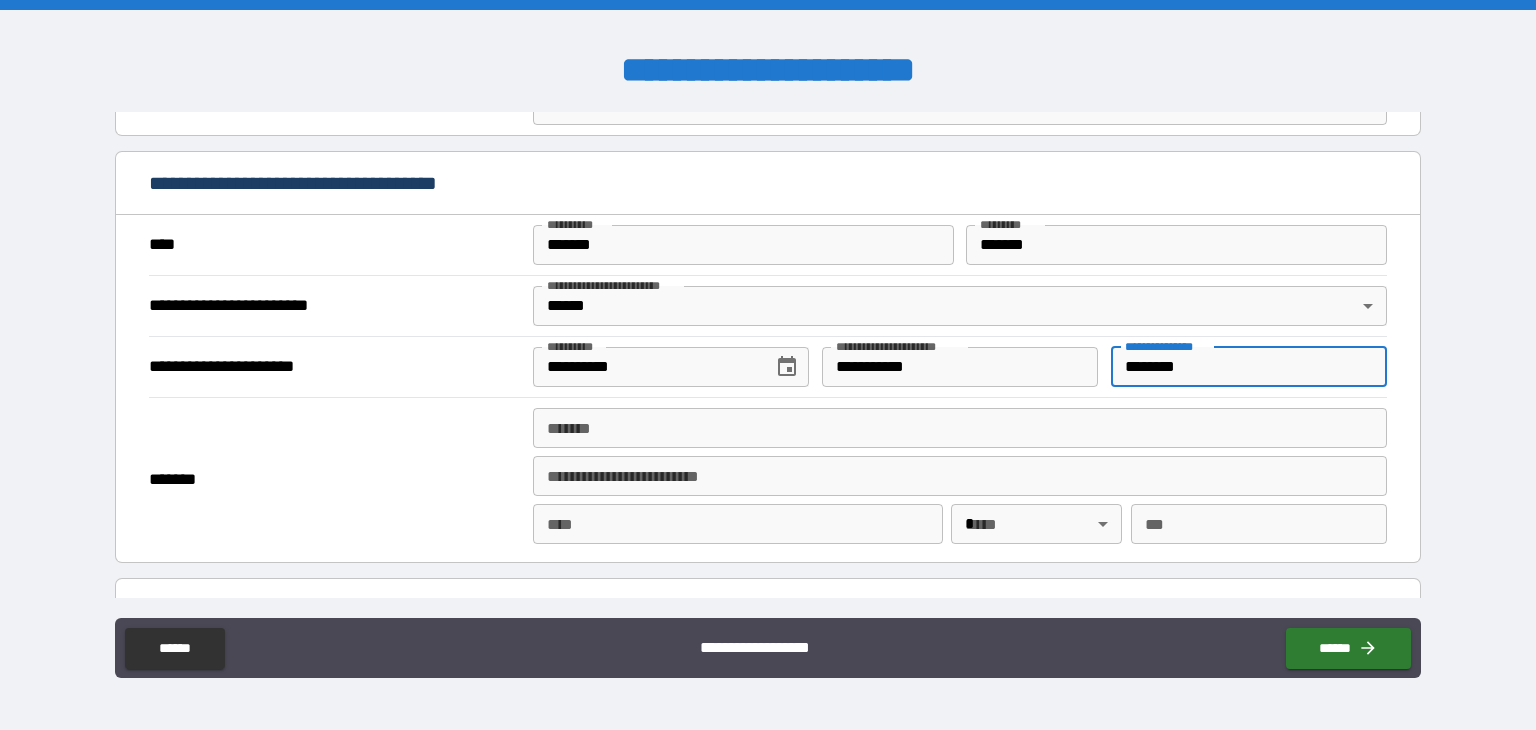 type on "********" 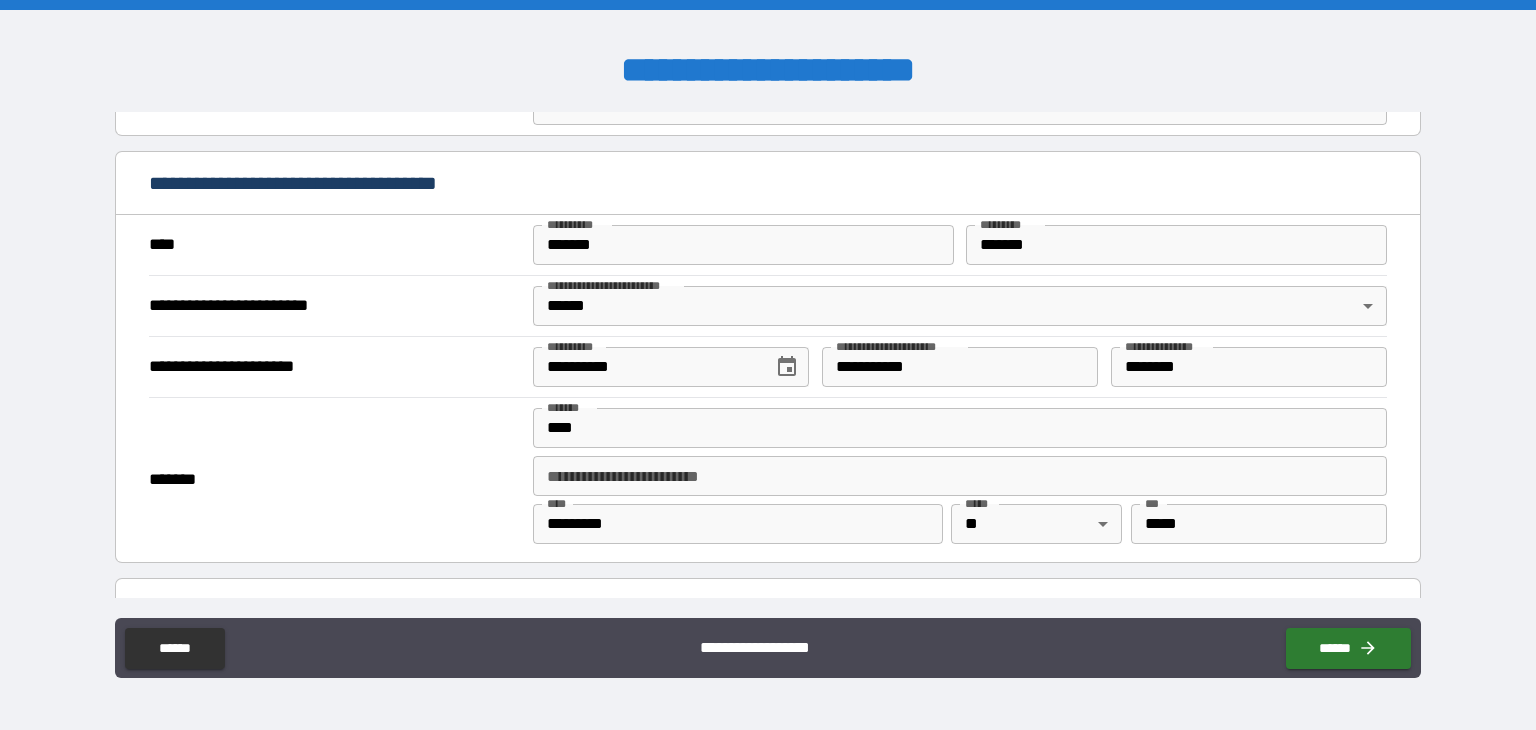 type on "**********" 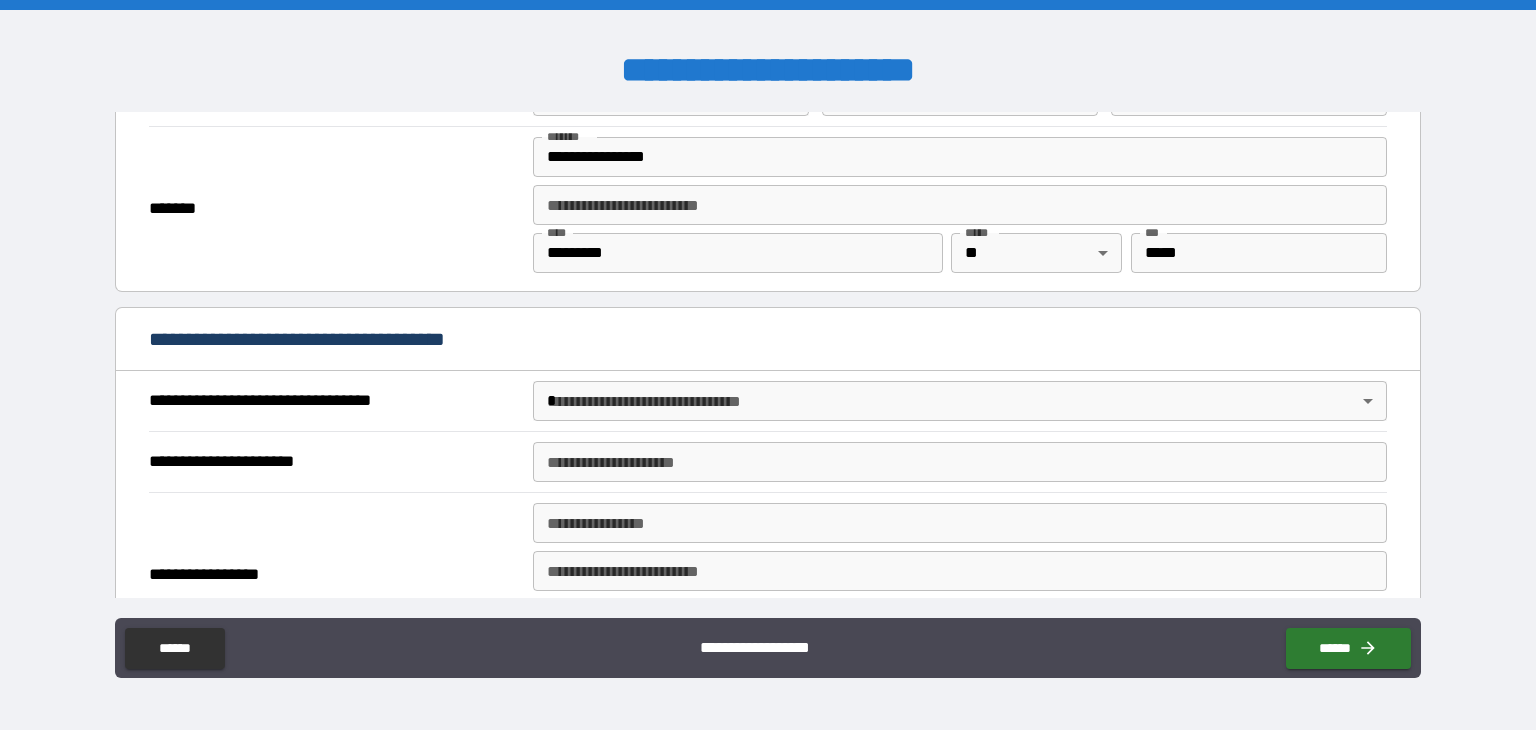 scroll, scrollTop: 2144, scrollLeft: 0, axis: vertical 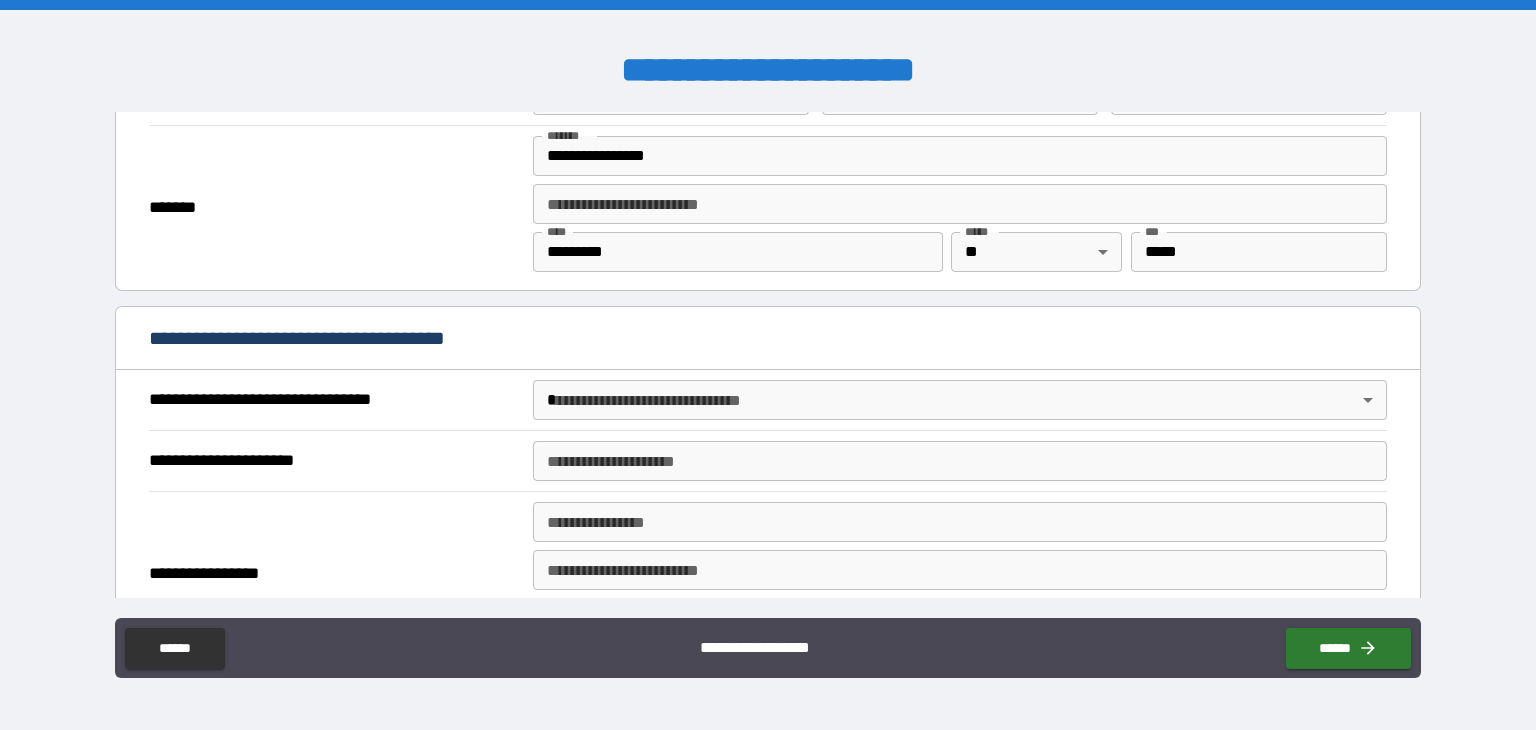 click on "**********" at bounding box center [768, 365] 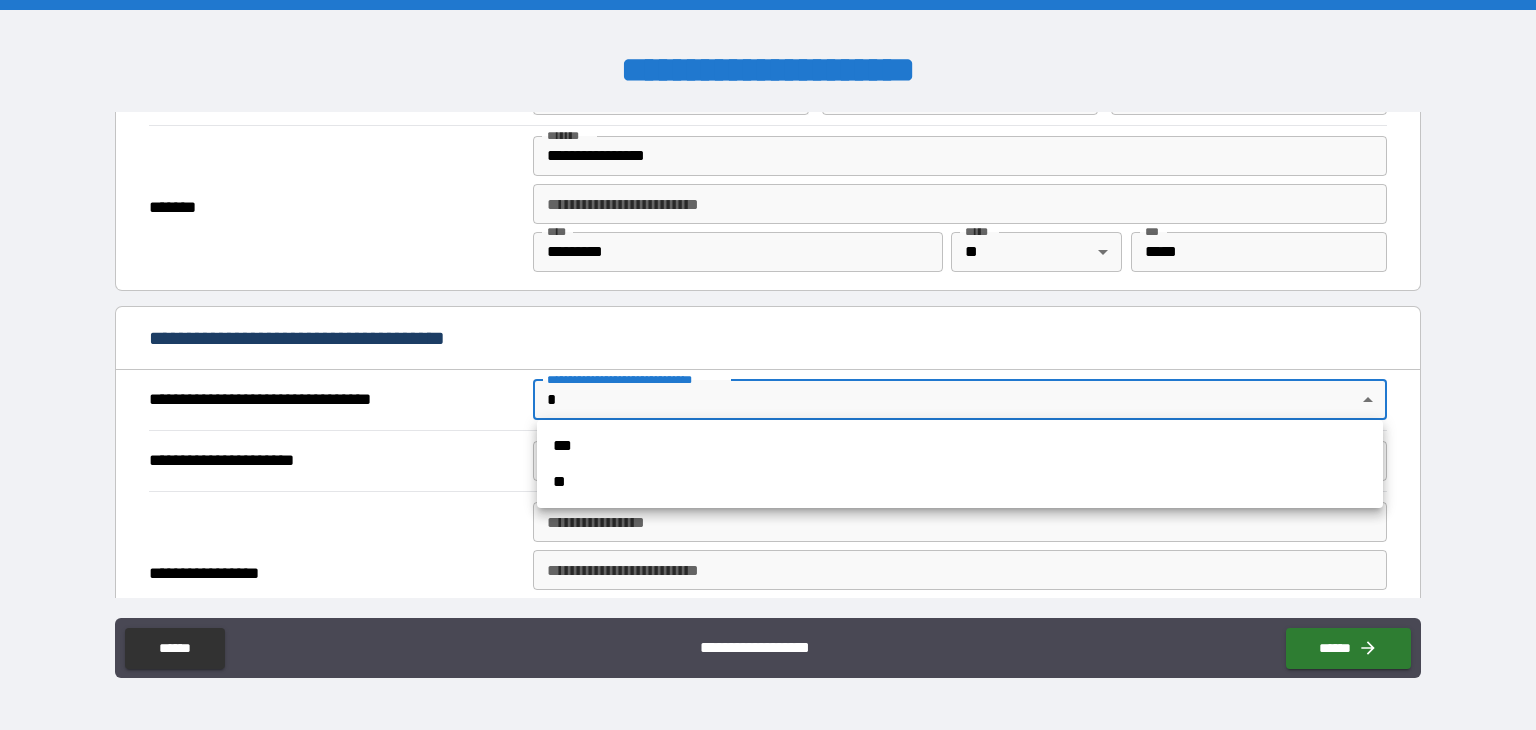 click on "***" at bounding box center (960, 446) 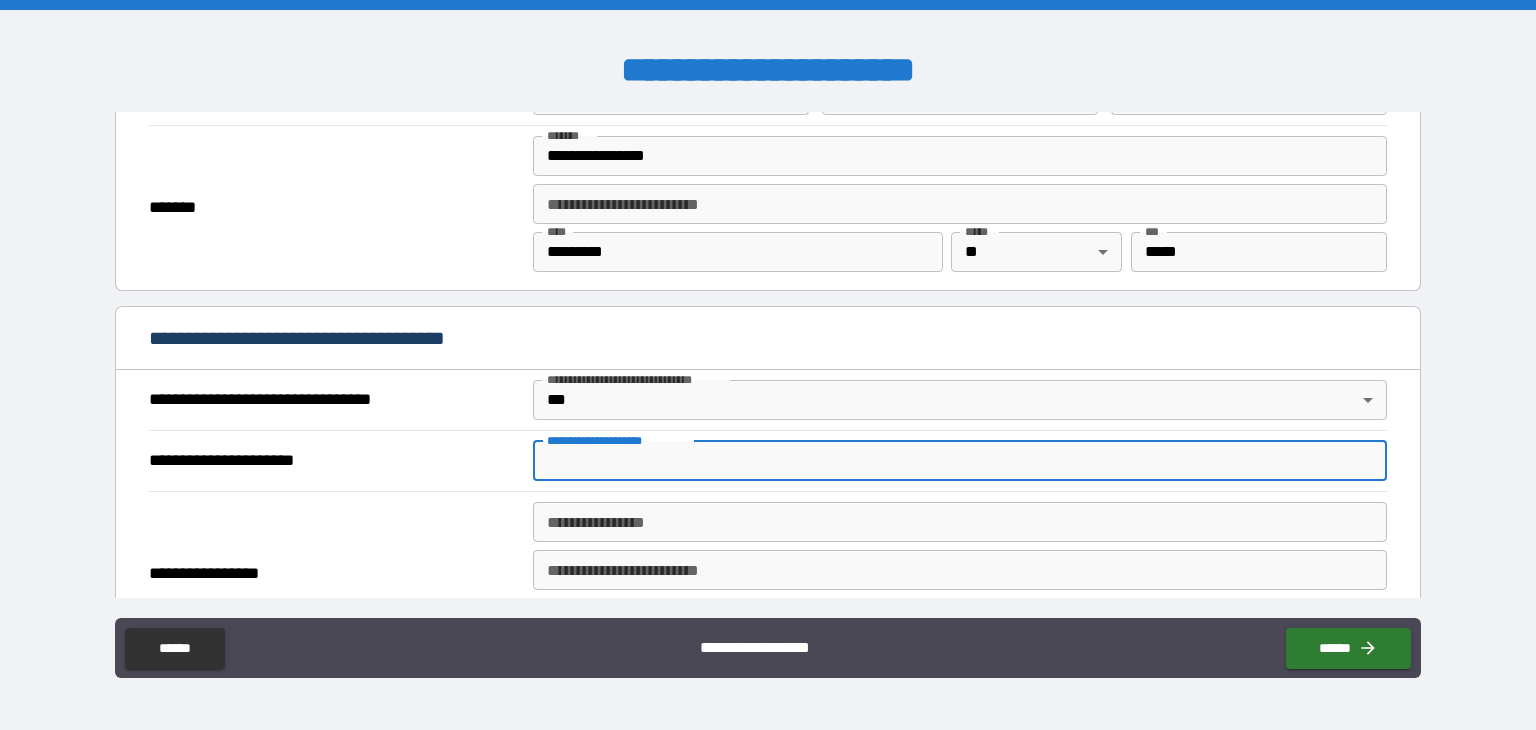 click on "**********" at bounding box center [960, 461] 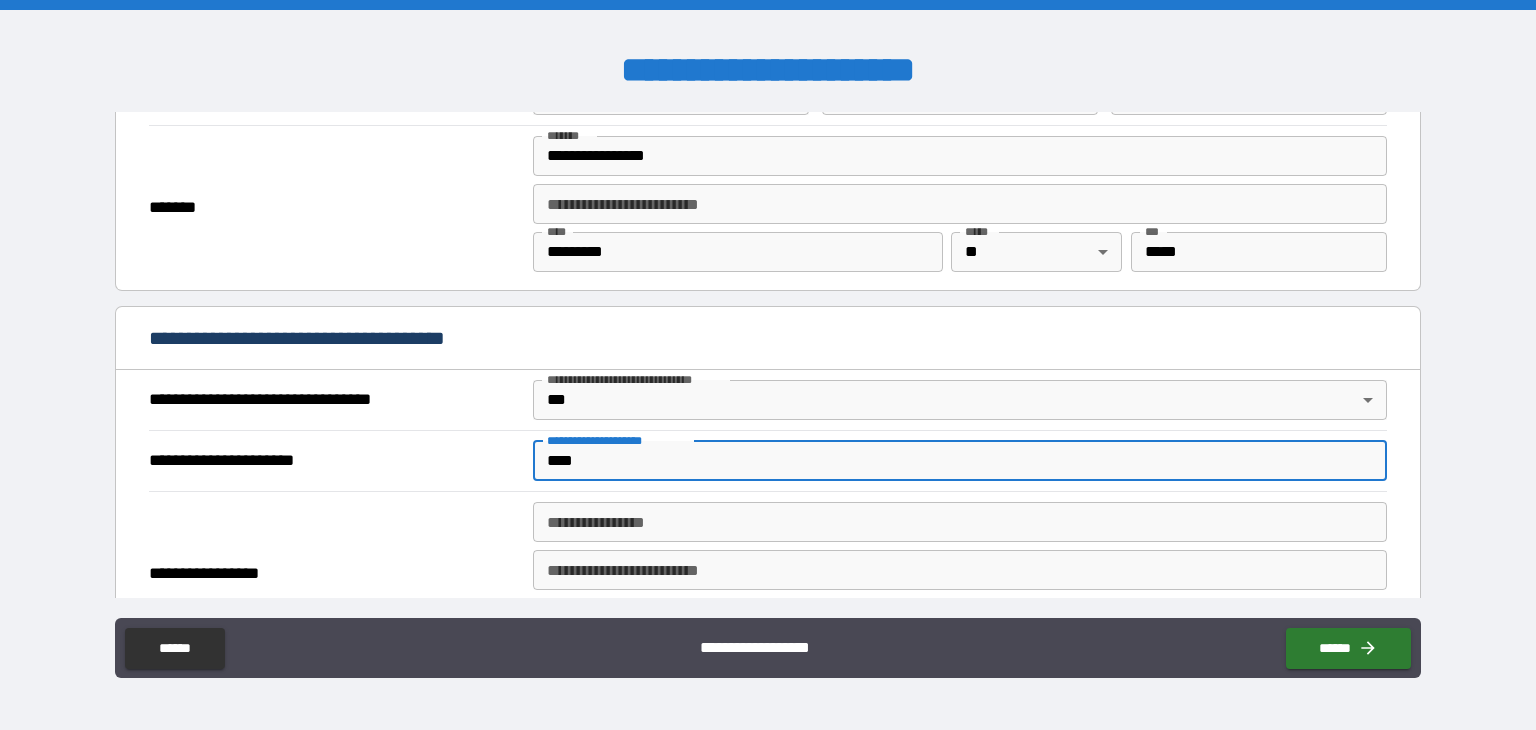 type on "****" 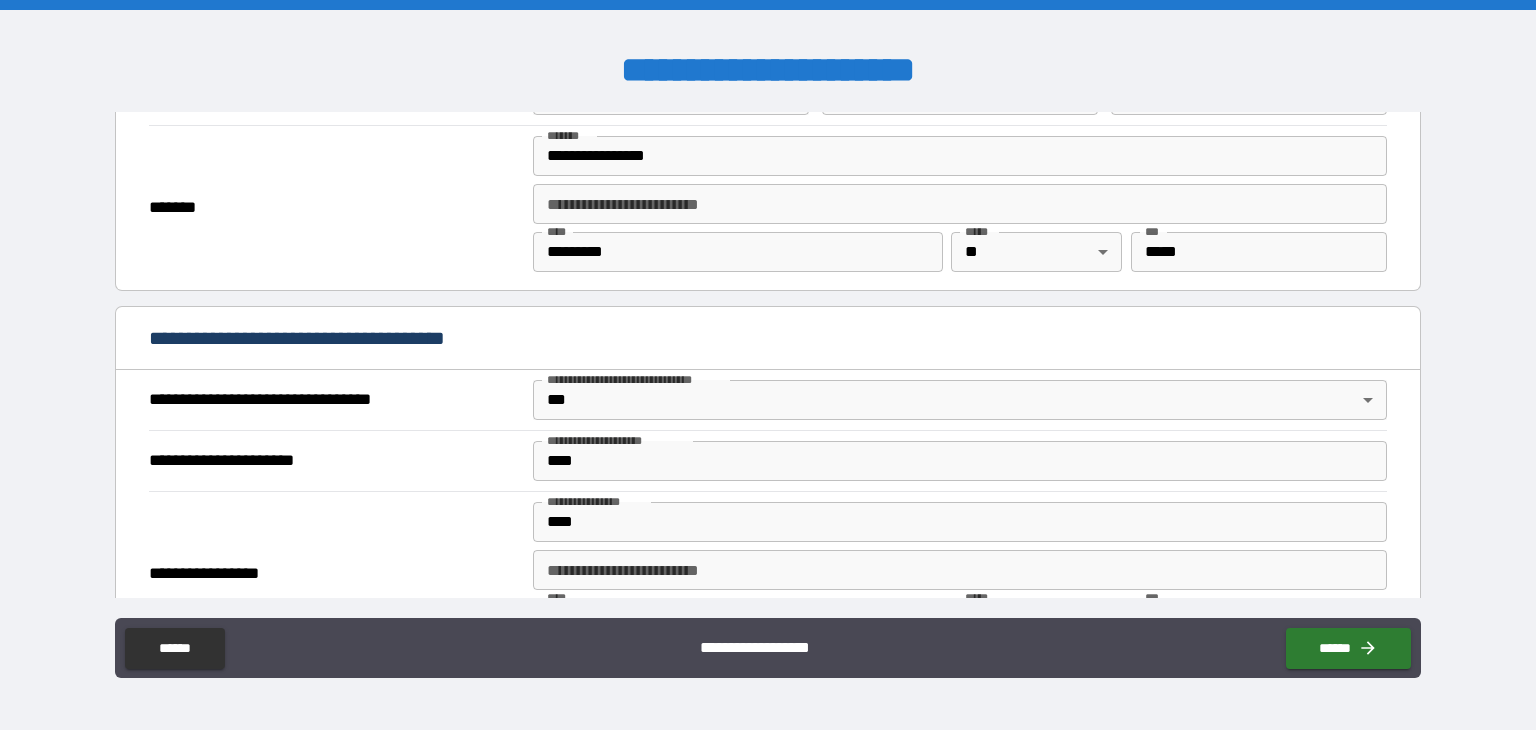 type on "**********" 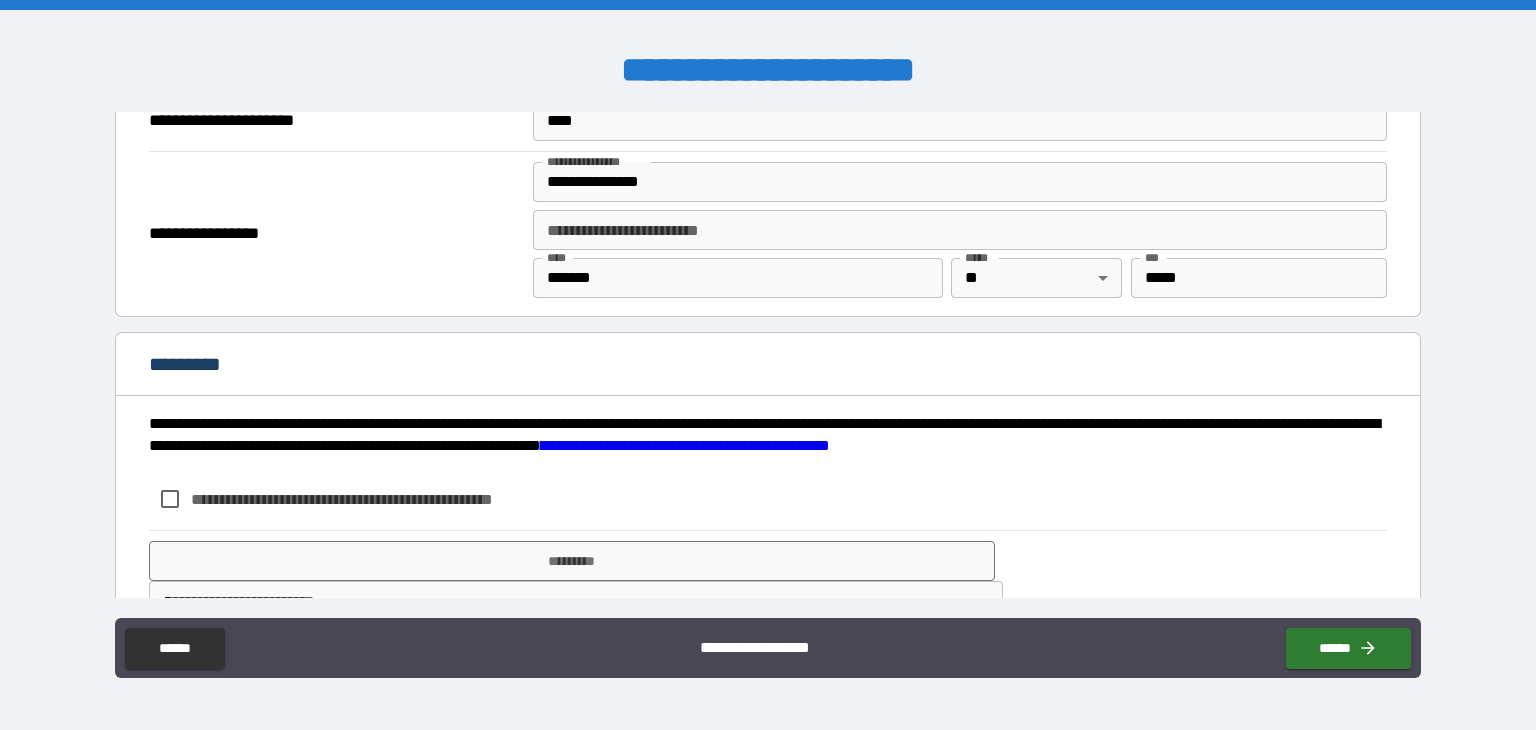 scroll, scrollTop: 2528, scrollLeft: 0, axis: vertical 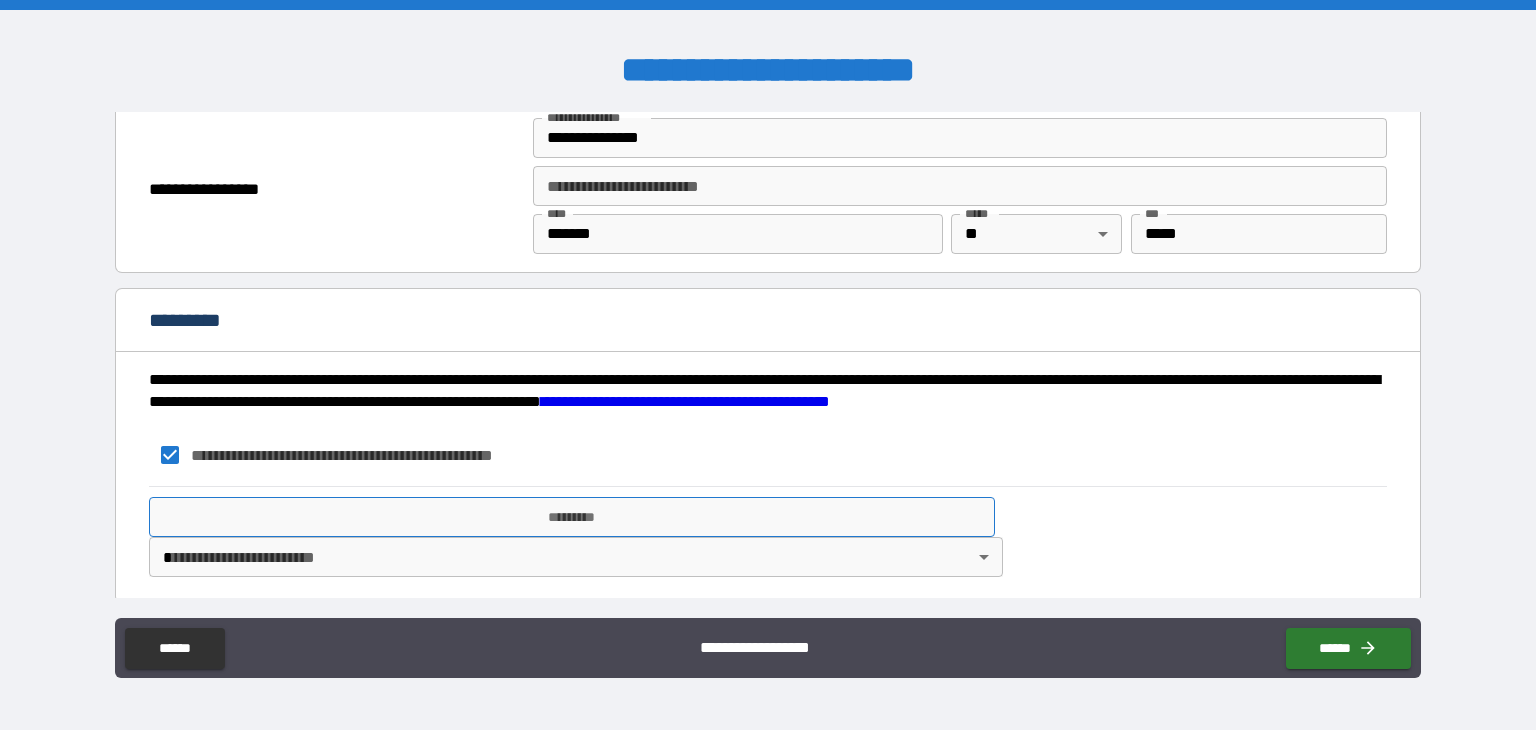 click on "*********" at bounding box center [572, 517] 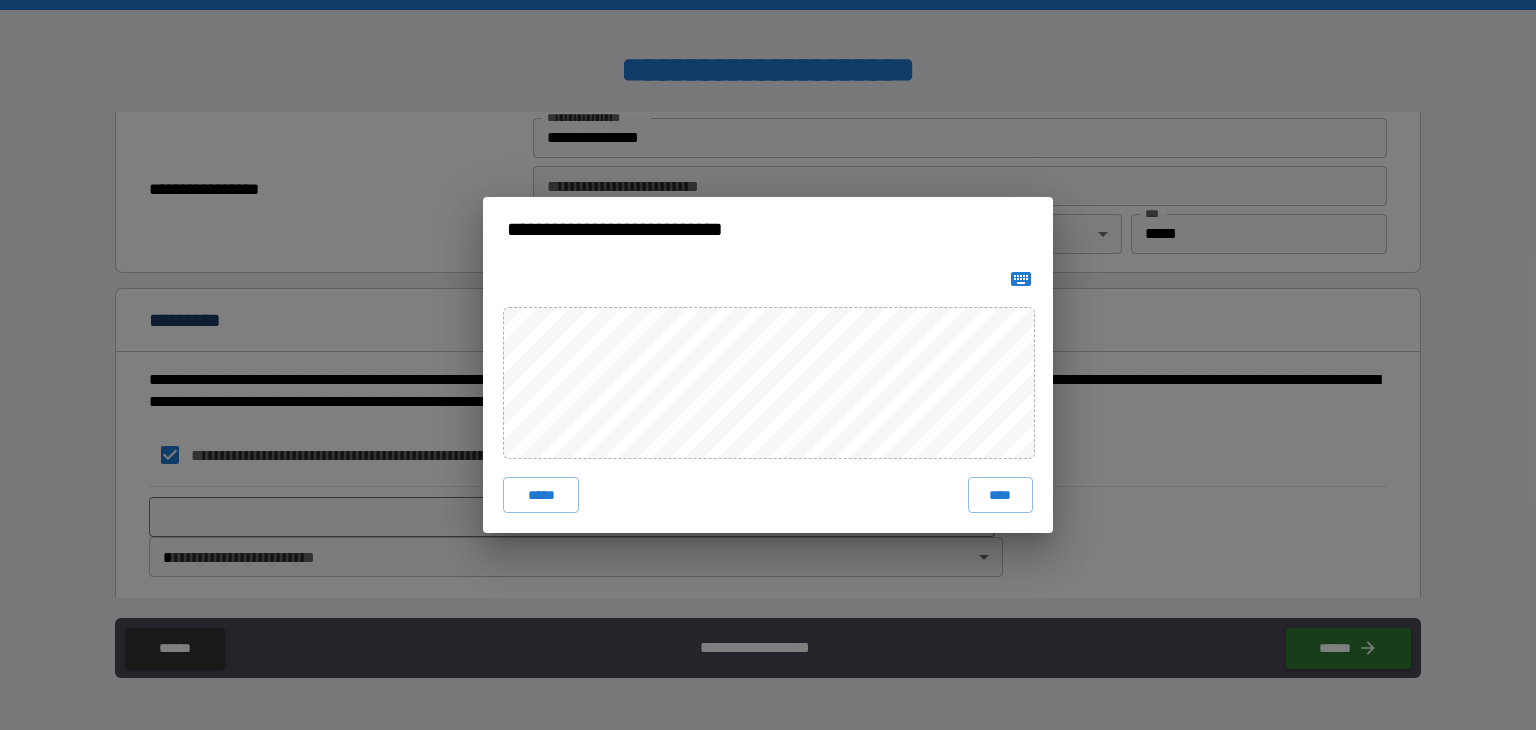 click 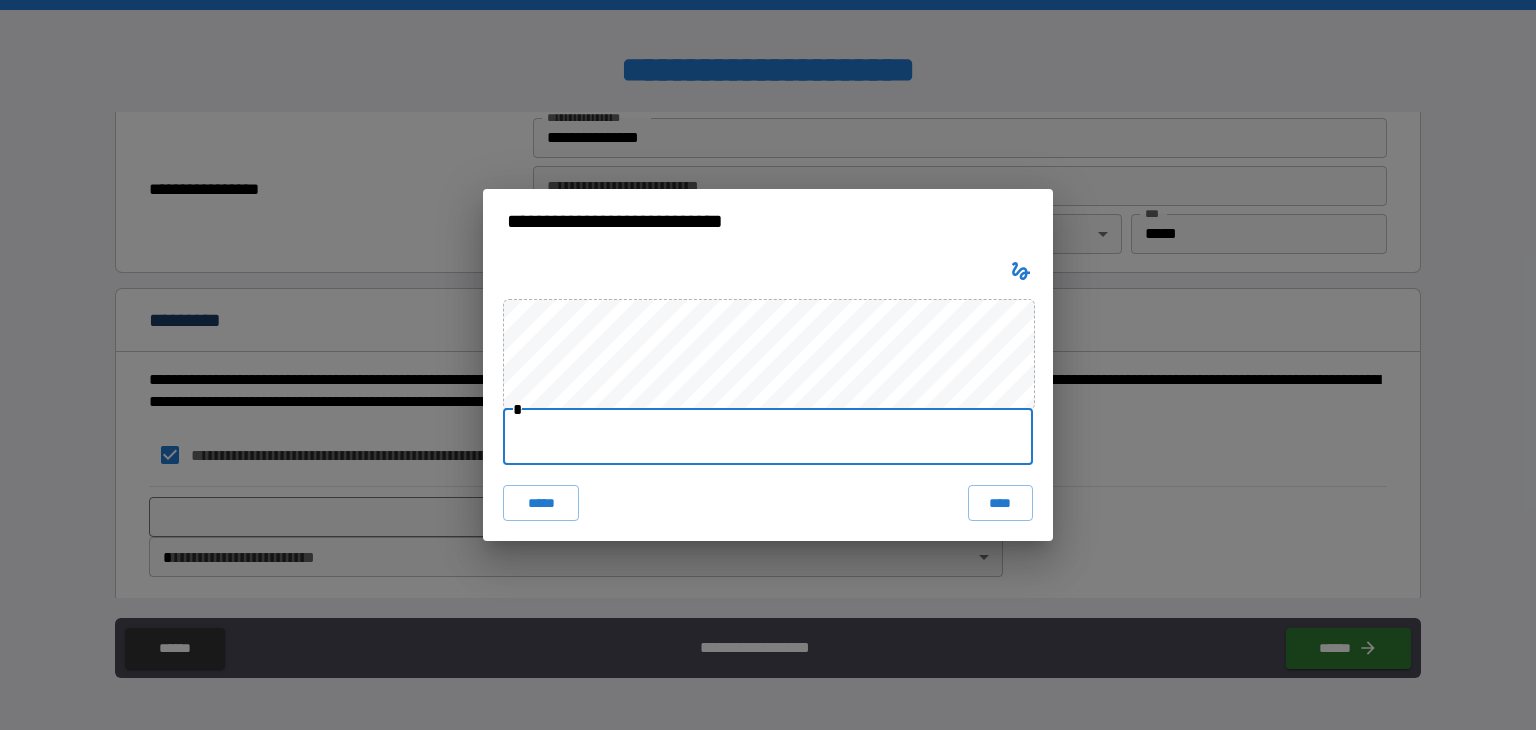 click at bounding box center [768, 437] 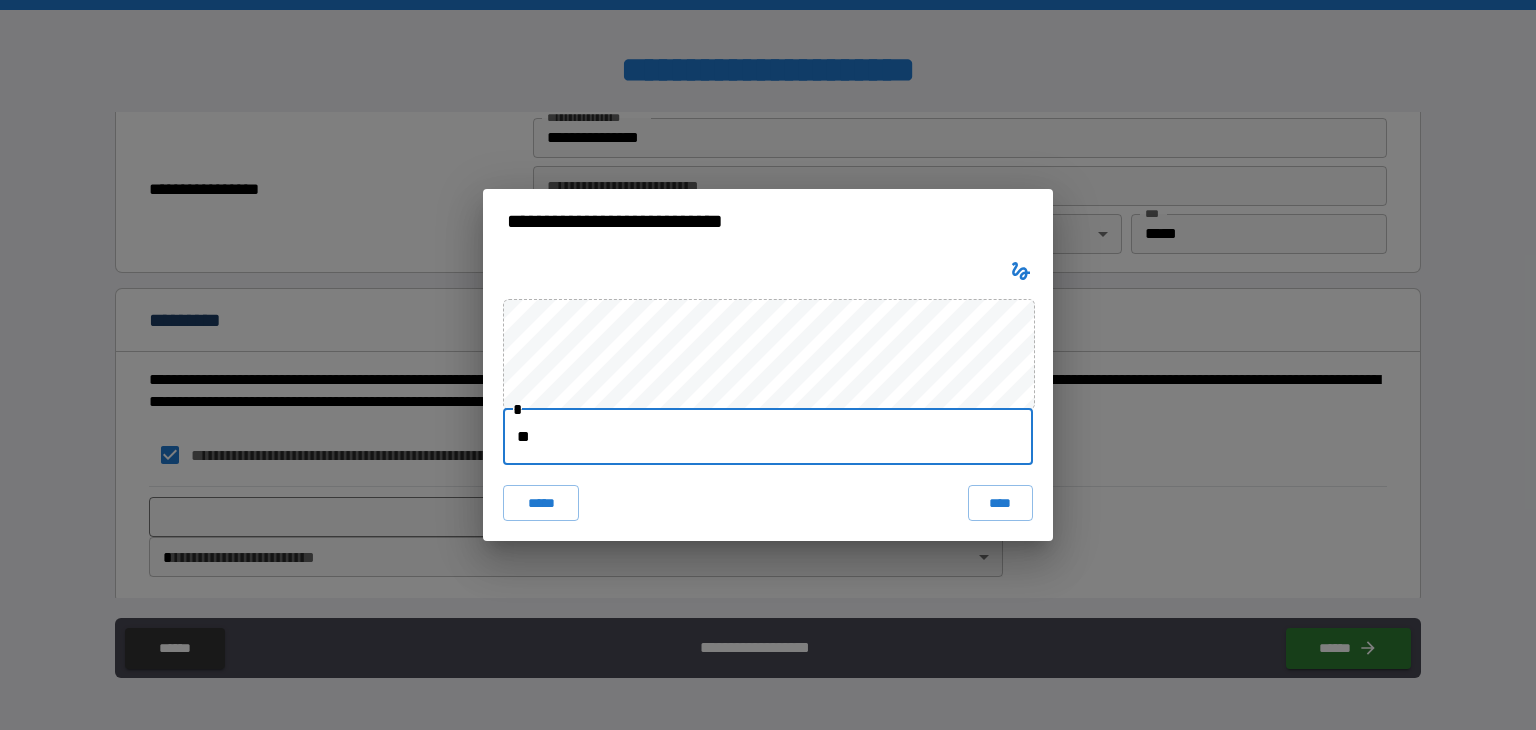 type on "*" 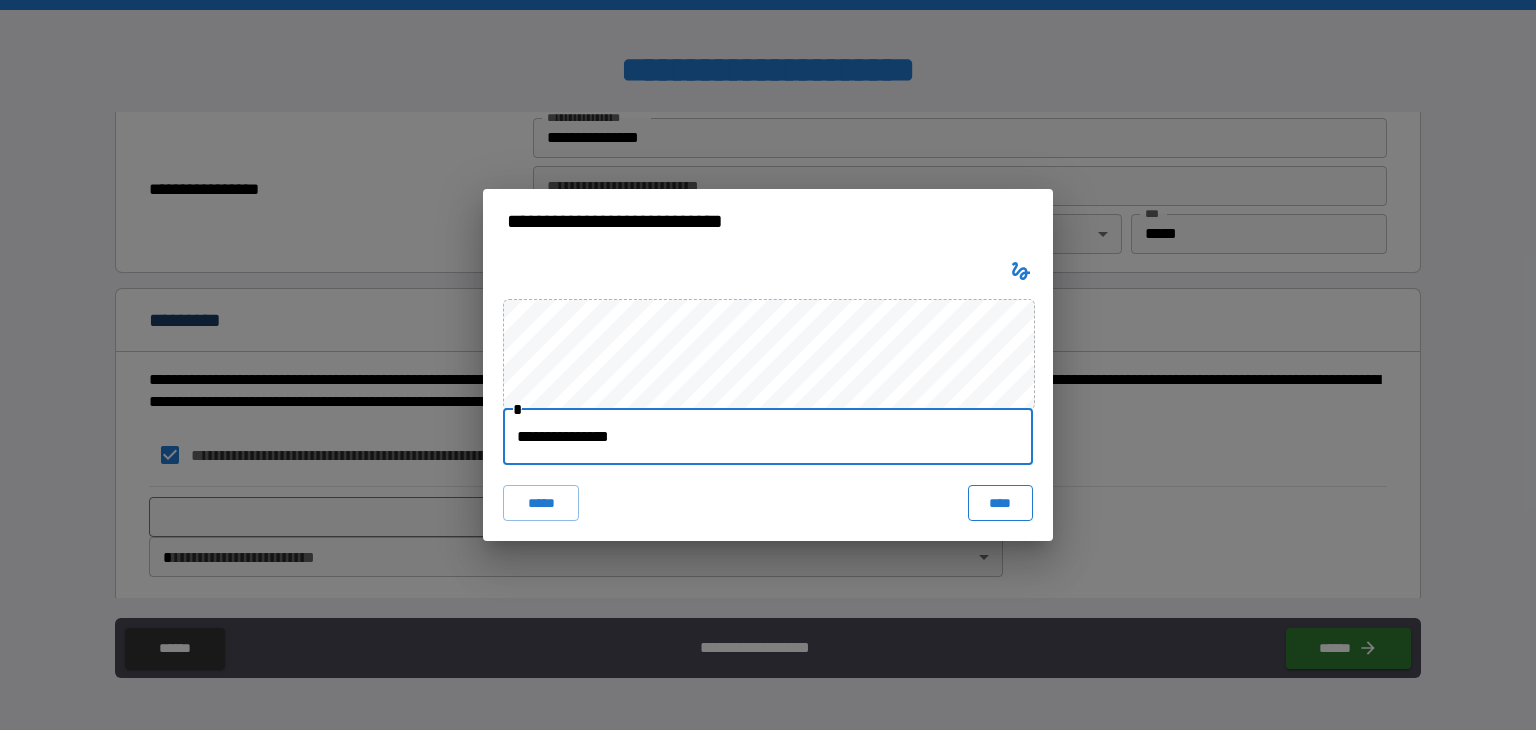 type on "**********" 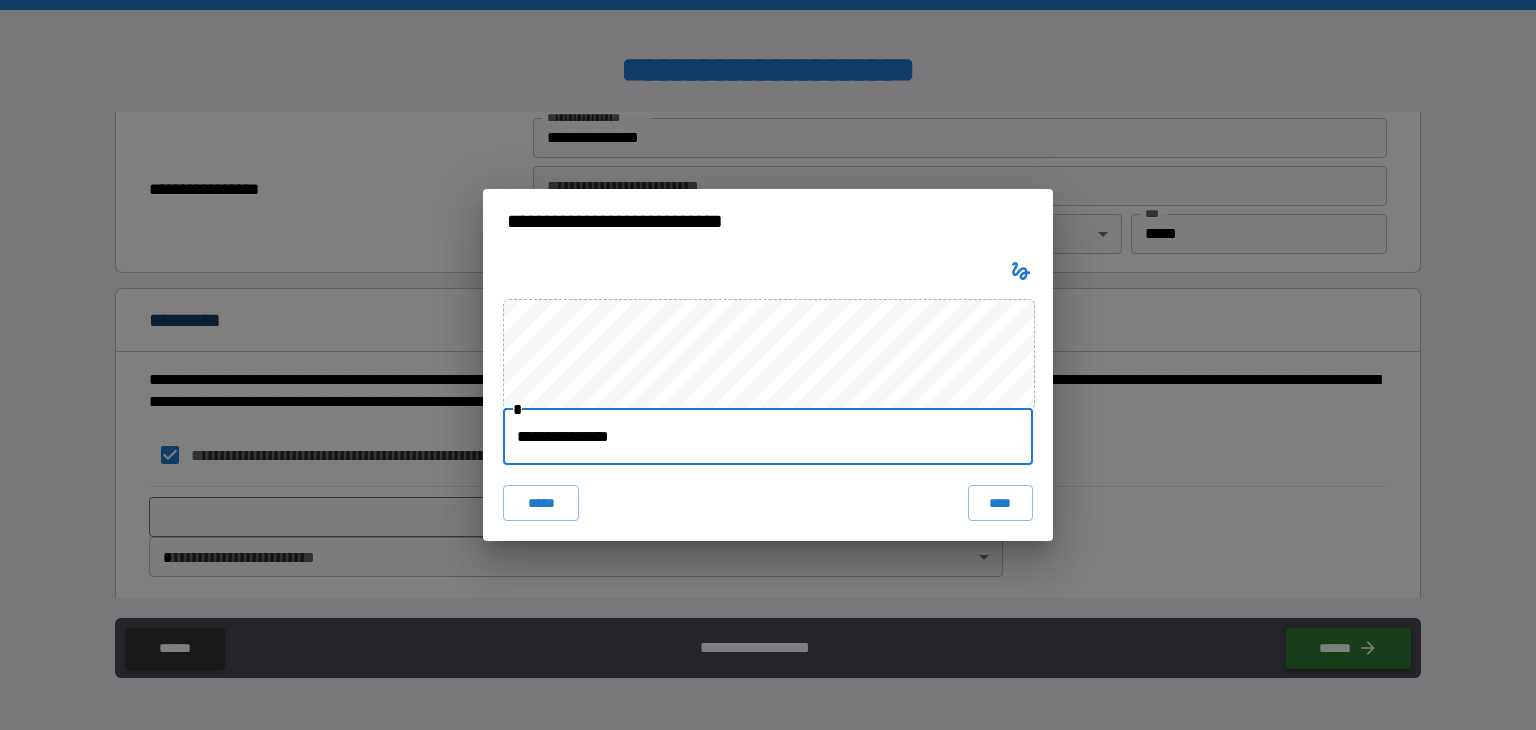 click on "****" at bounding box center (1000, 503) 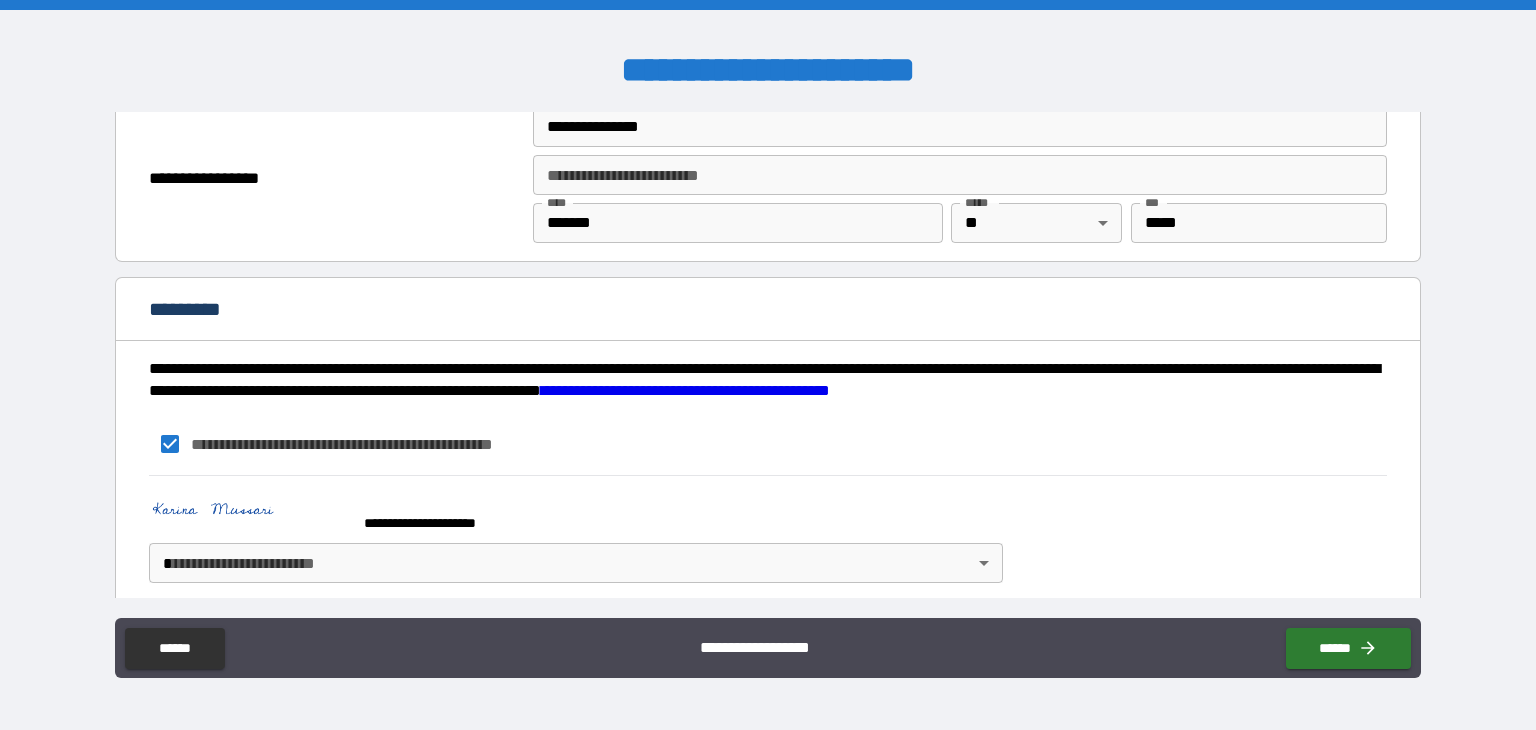 scroll, scrollTop: 2545, scrollLeft: 0, axis: vertical 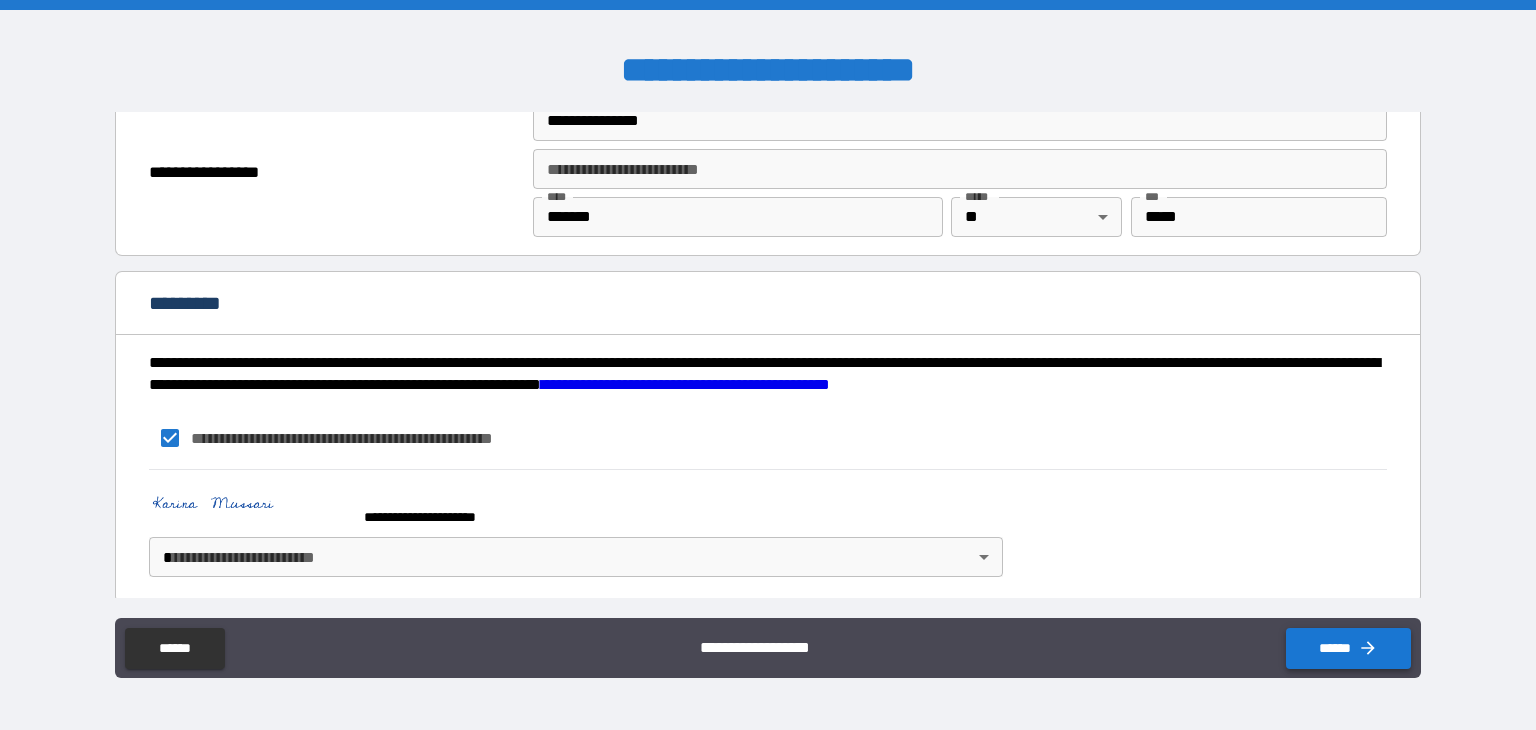 click 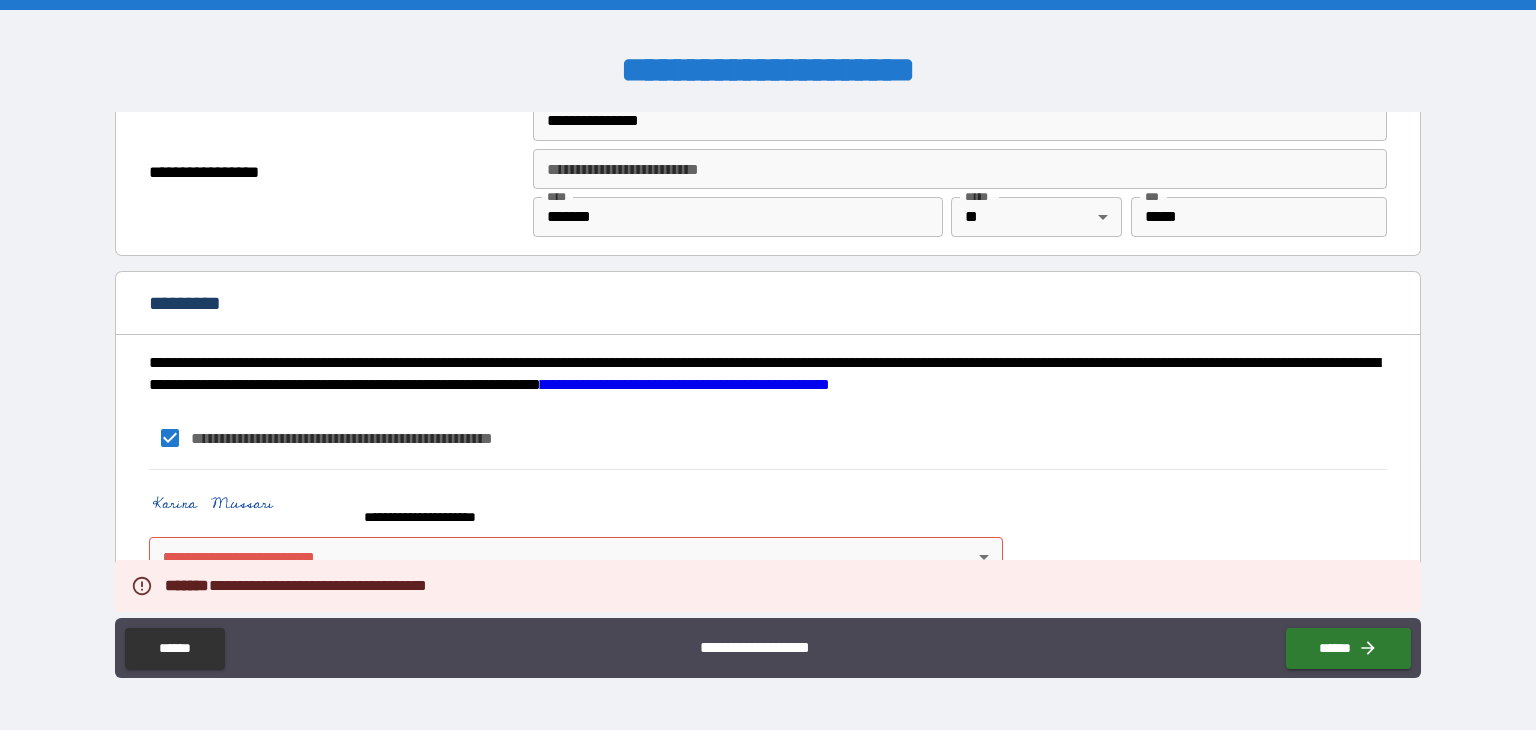 click on "**********" at bounding box center [768, 365] 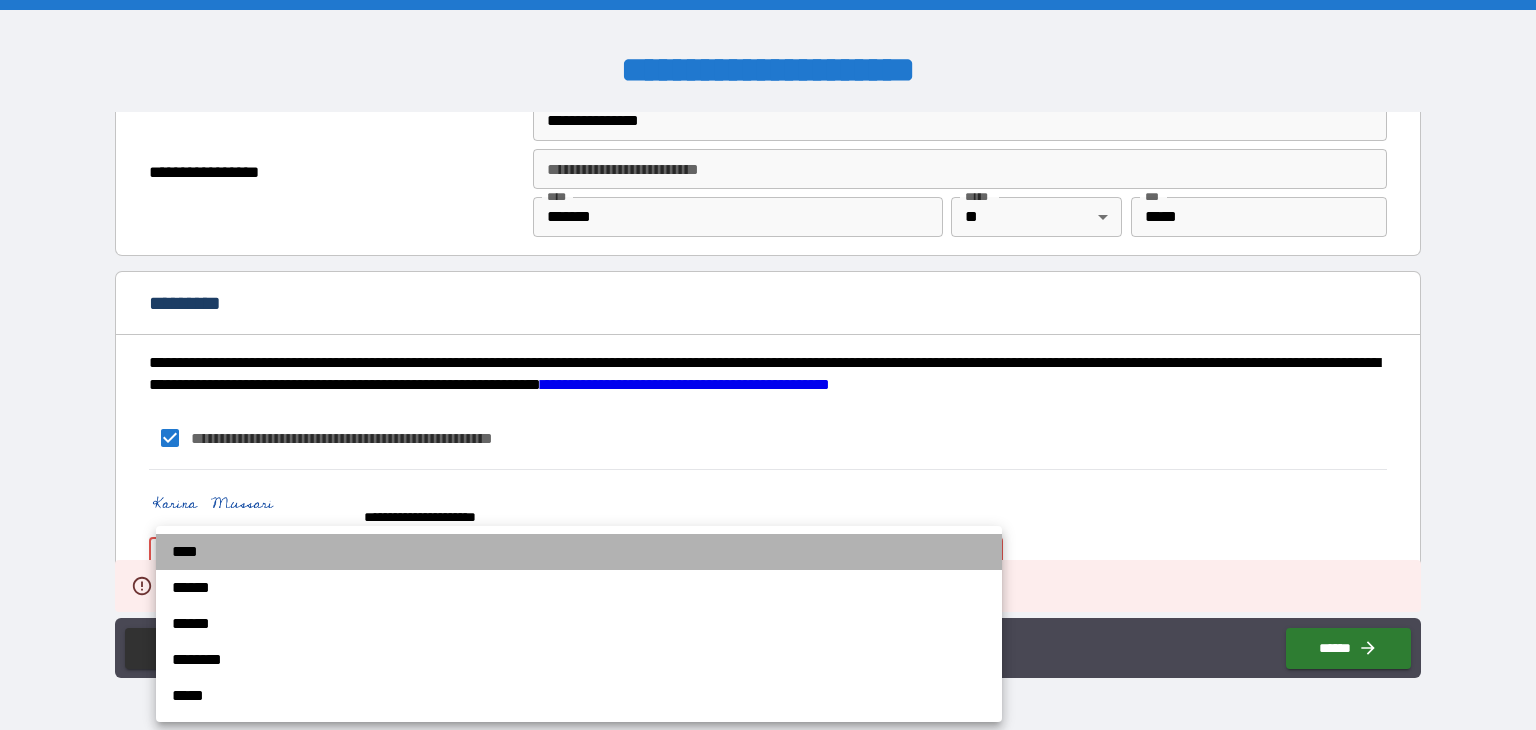 click on "****" at bounding box center (579, 552) 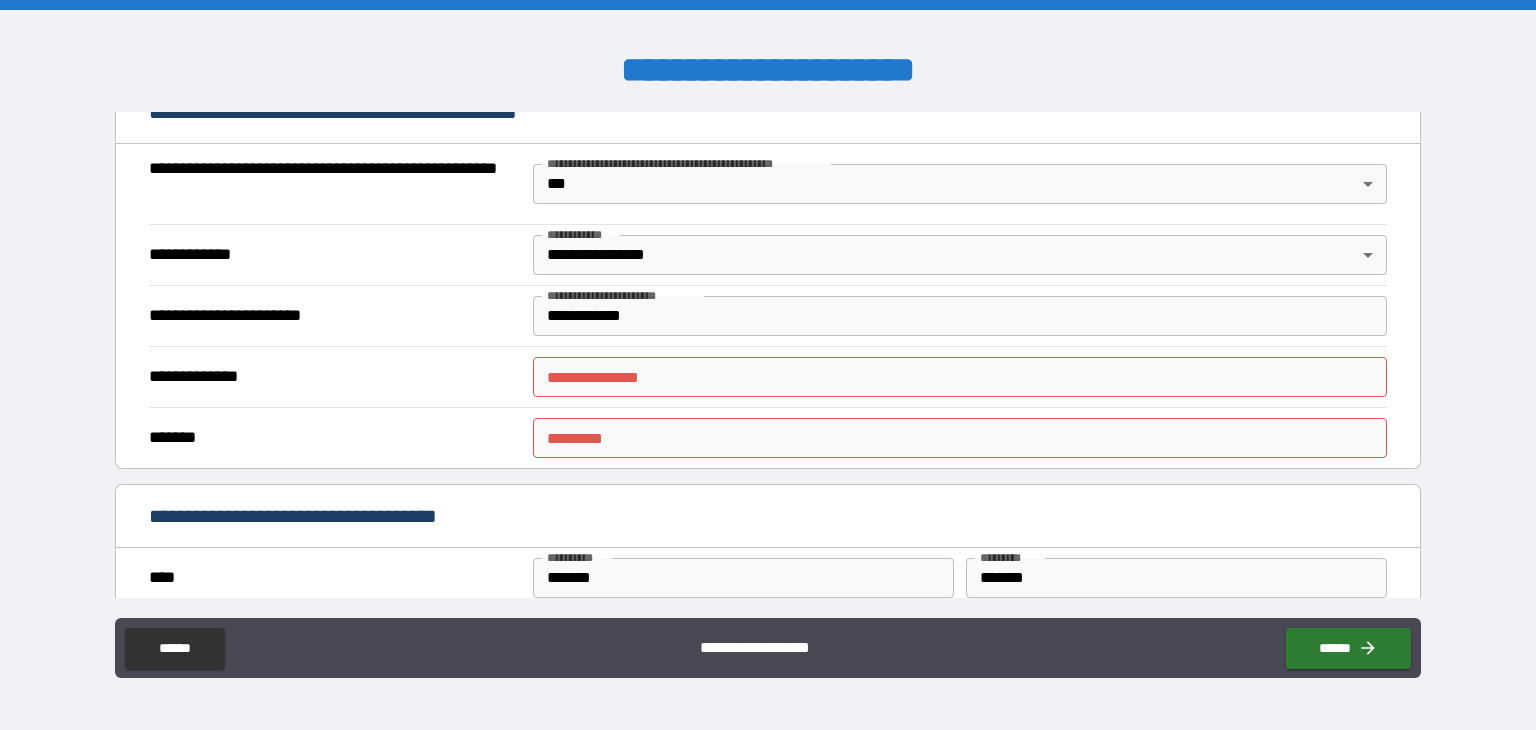 scroll, scrollTop: 1560, scrollLeft: 0, axis: vertical 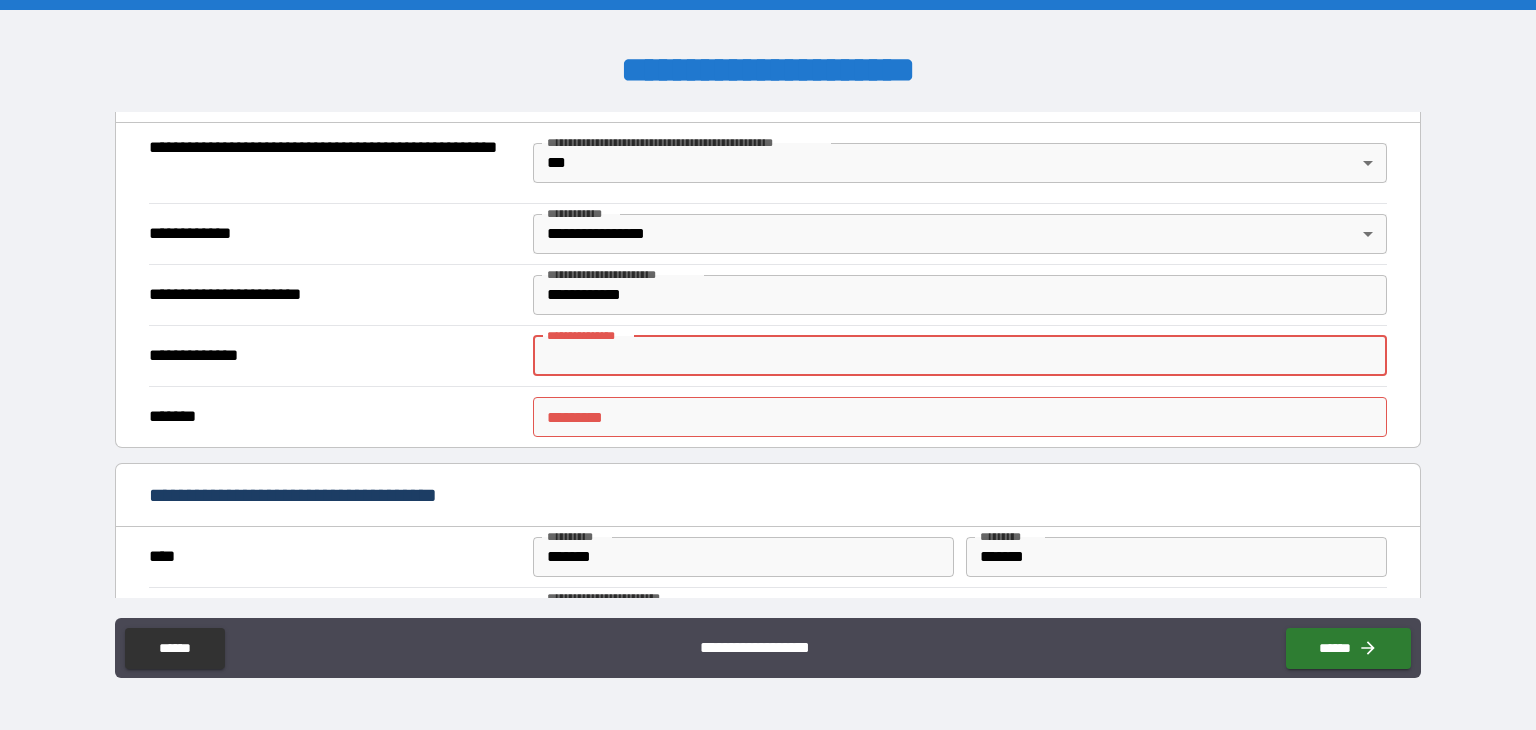 click on "**********" at bounding box center (960, 356) 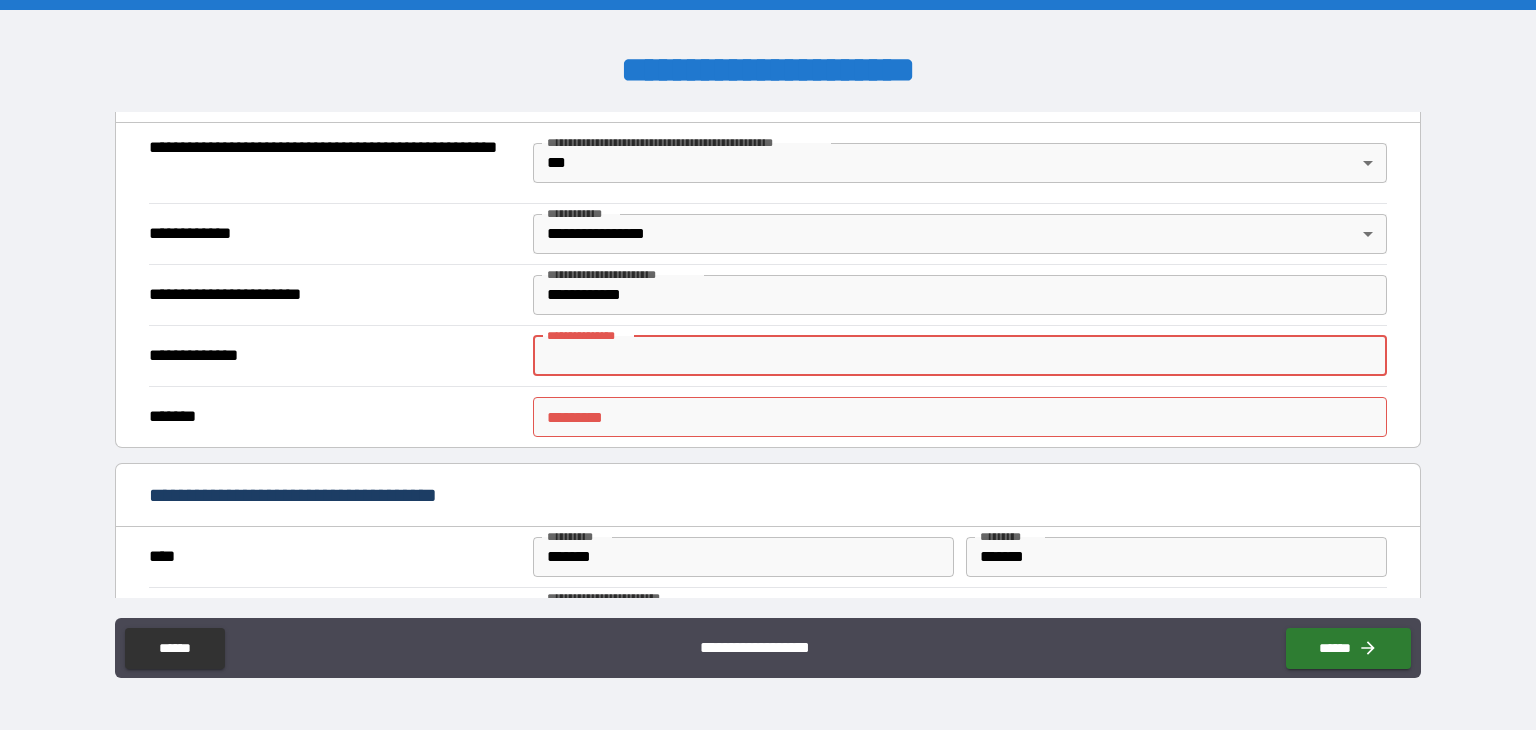 drag, startPoint x: 667, startPoint y: 412, endPoint x: 733, endPoint y: 333, distance: 102.941734 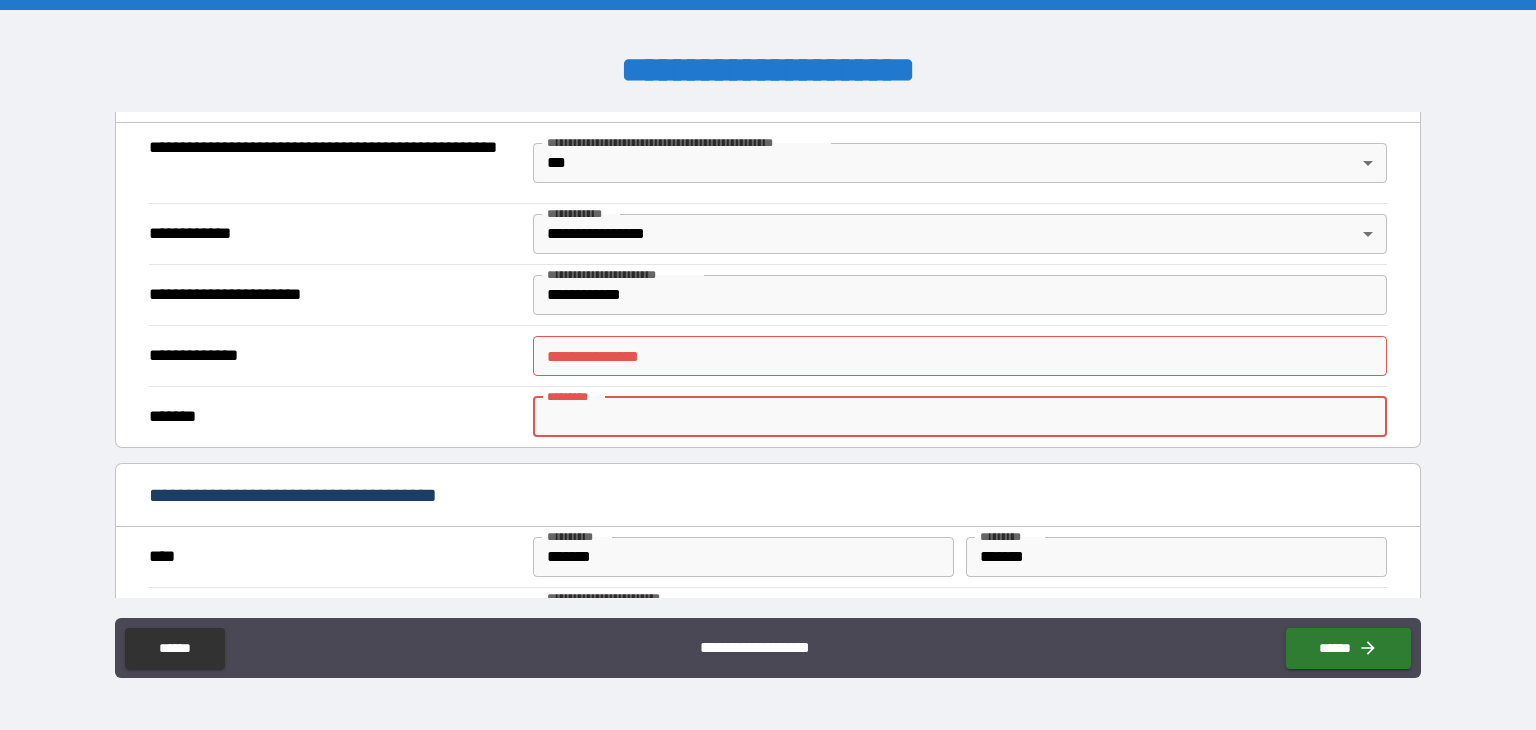 click on "**********" at bounding box center [960, 295] 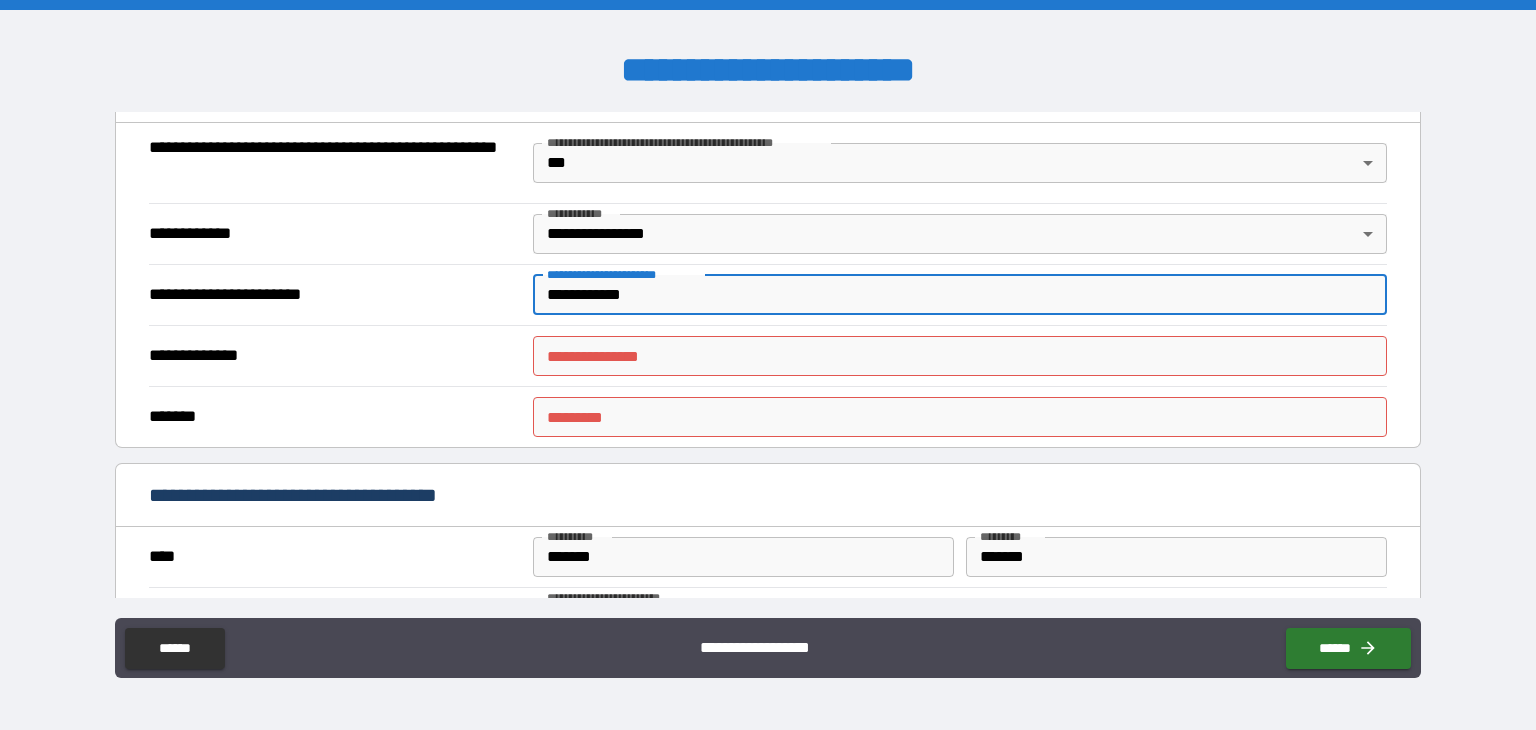 click on "**********" at bounding box center [960, 356] 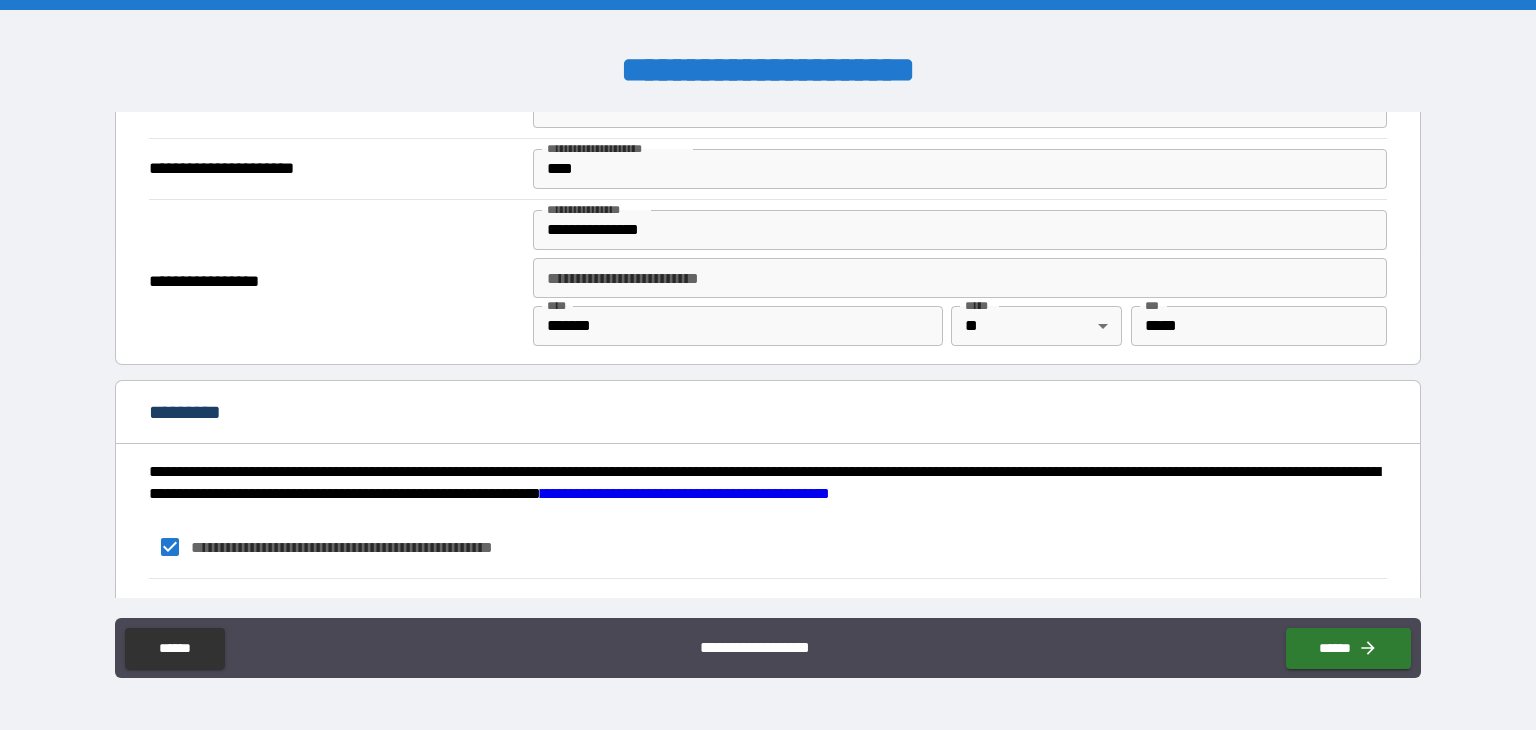 scroll, scrollTop: 2545, scrollLeft: 0, axis: vertical 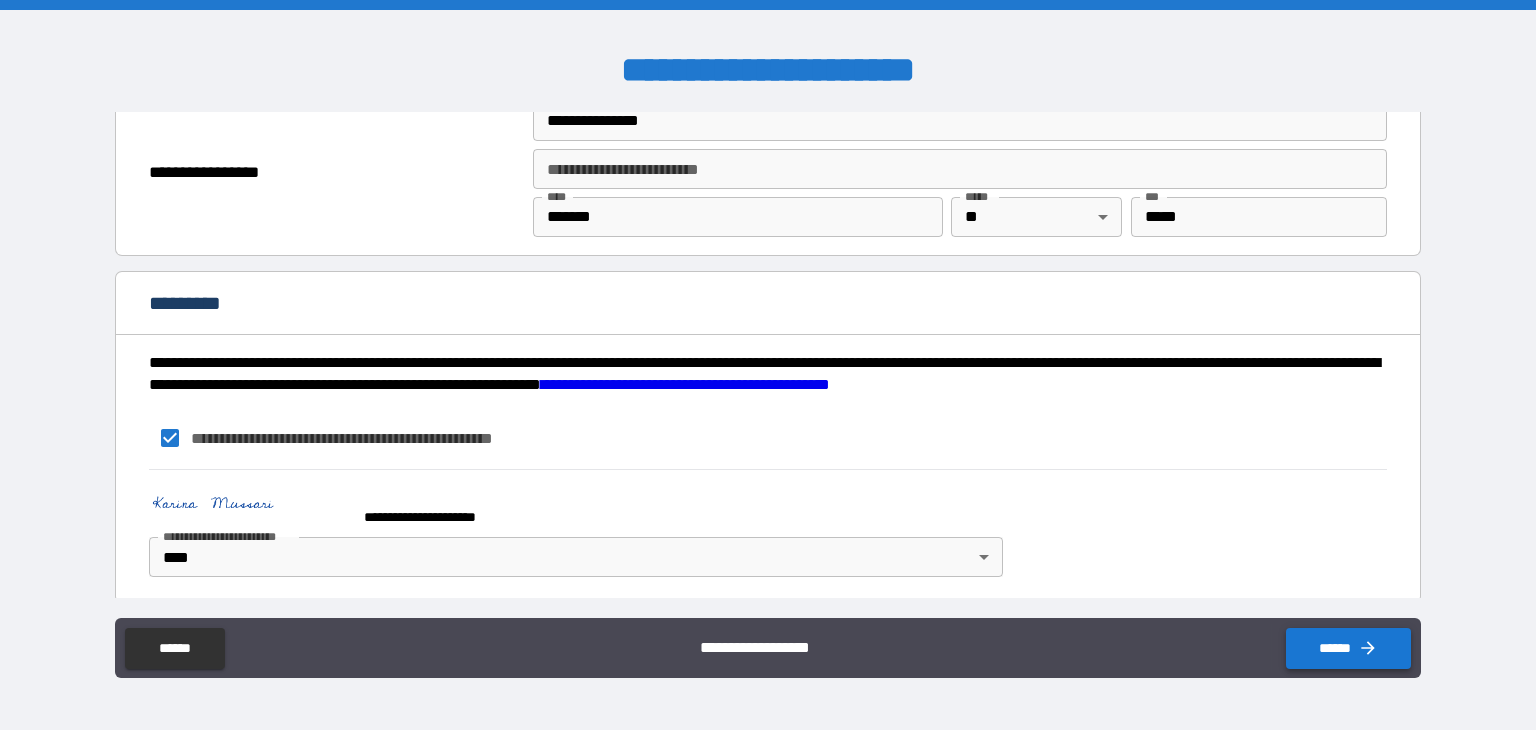 click on "******" at bounding box center (1348, 648) 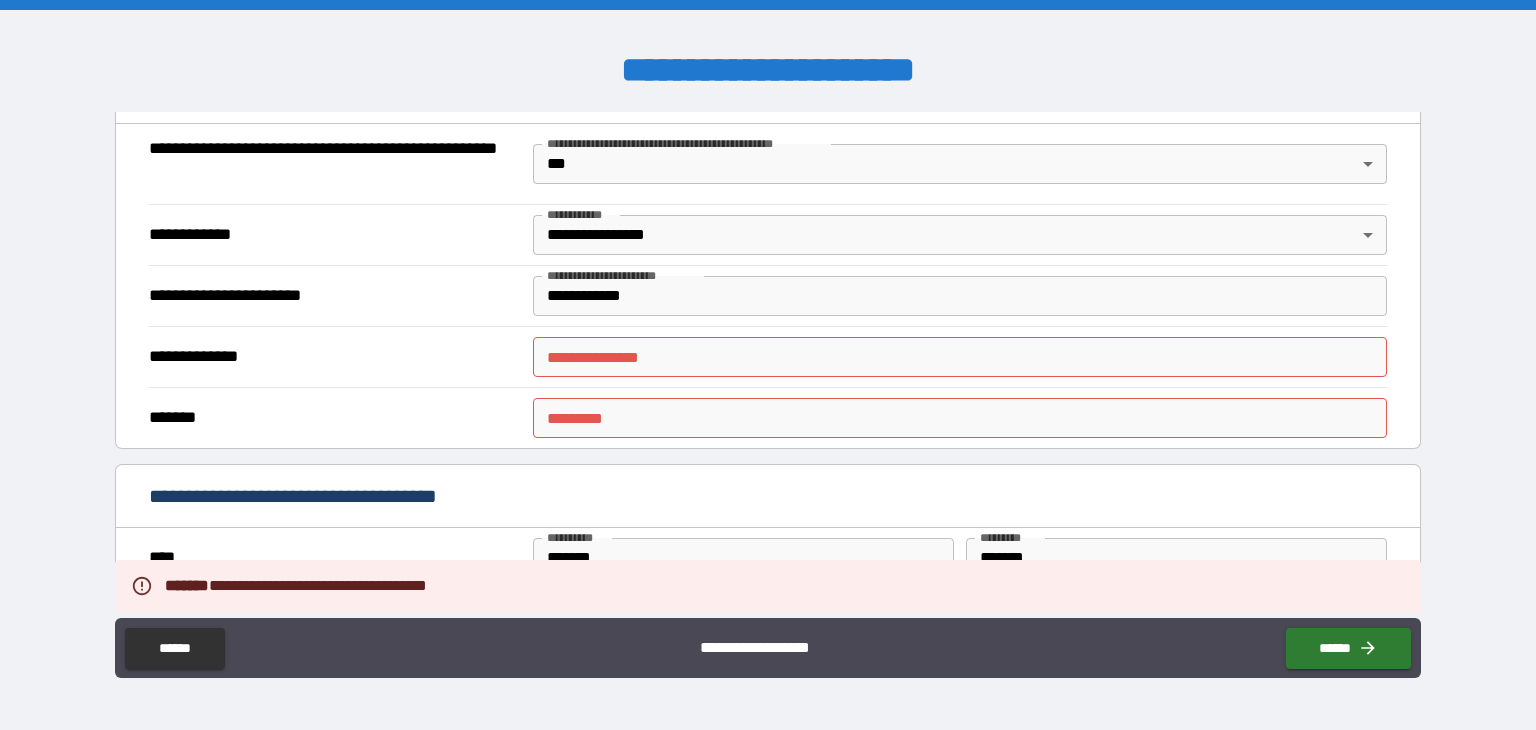 scroll, scrollTop: 1458, scrollLeft: 0, axis: vertical 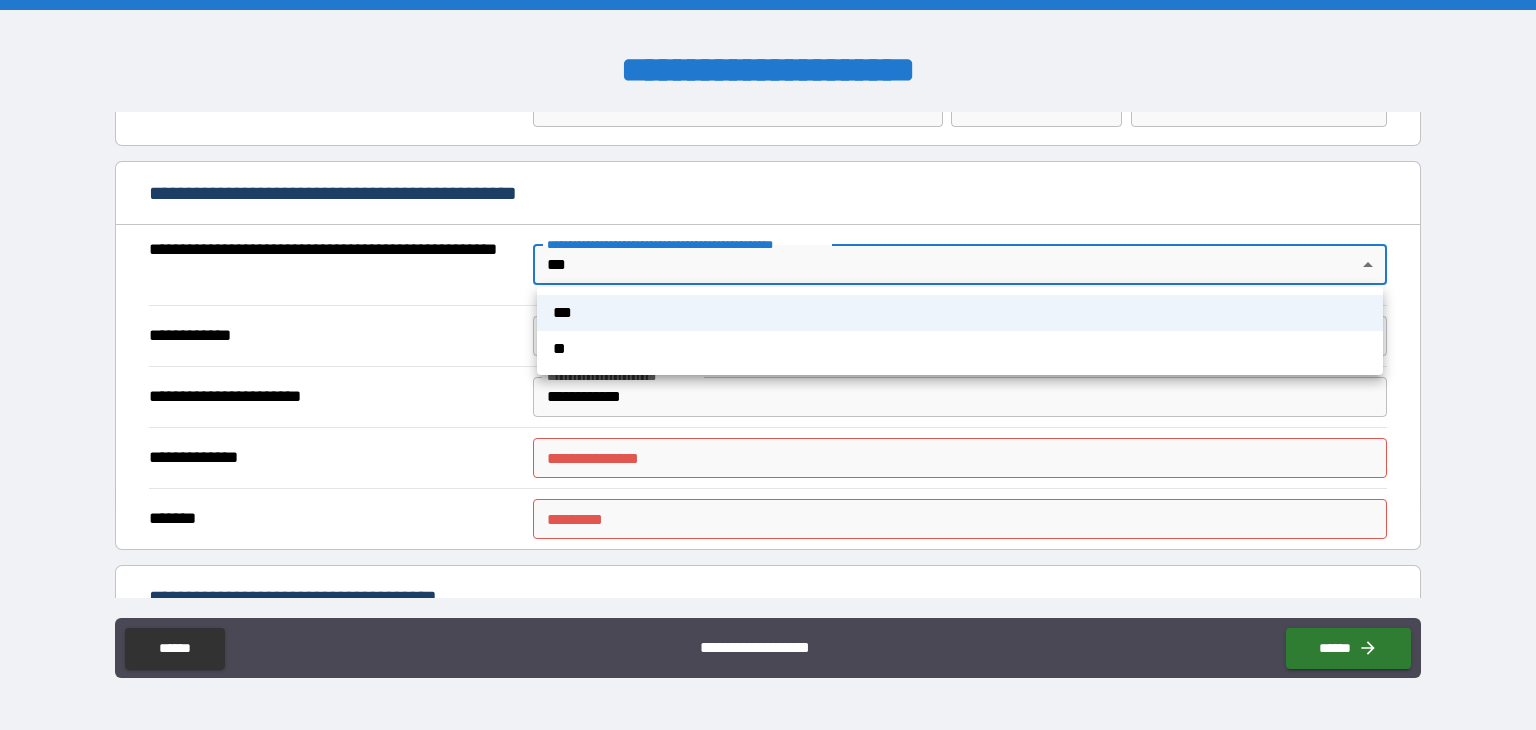 click on "**********" at bounding box center (768, 365) 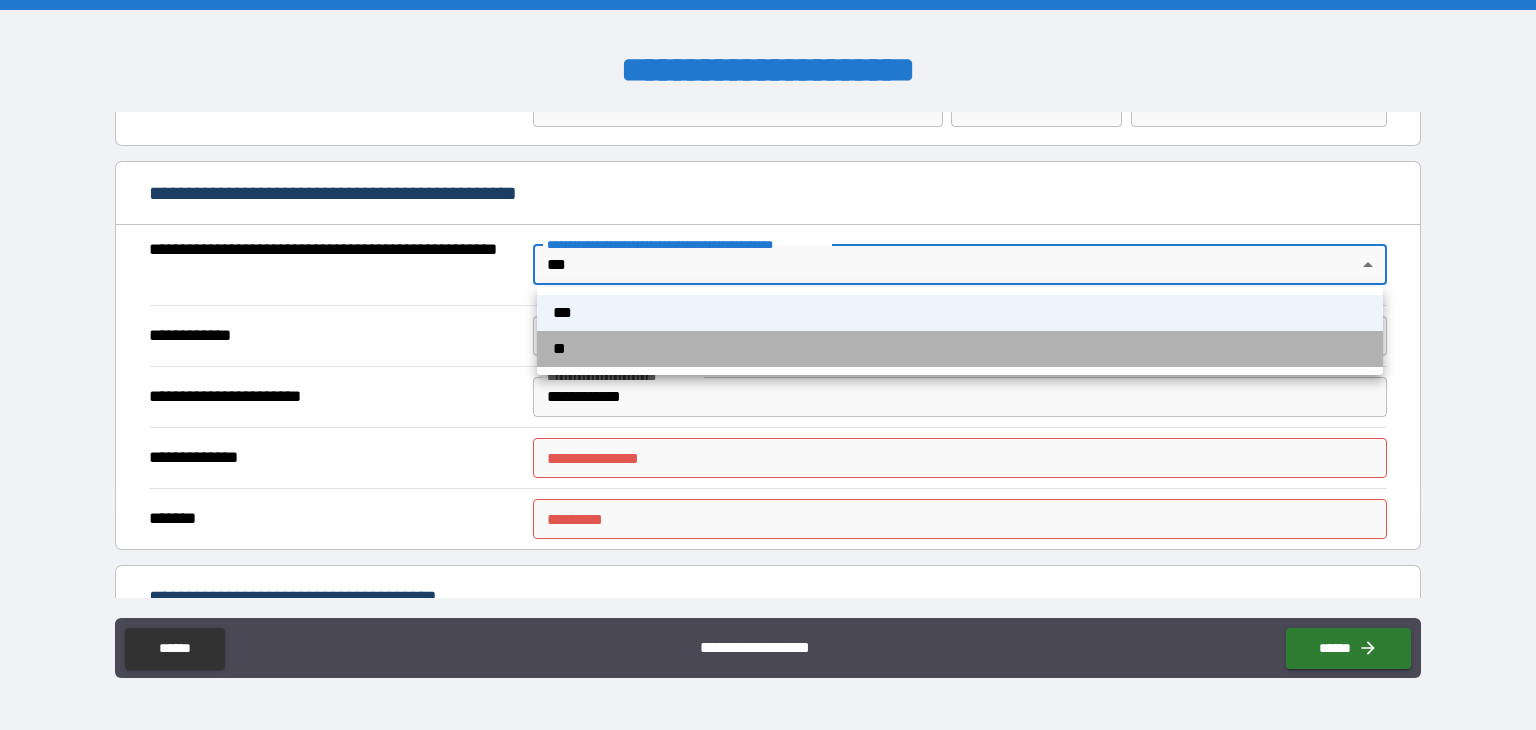 click on "**" at bounding box center (960, 349) 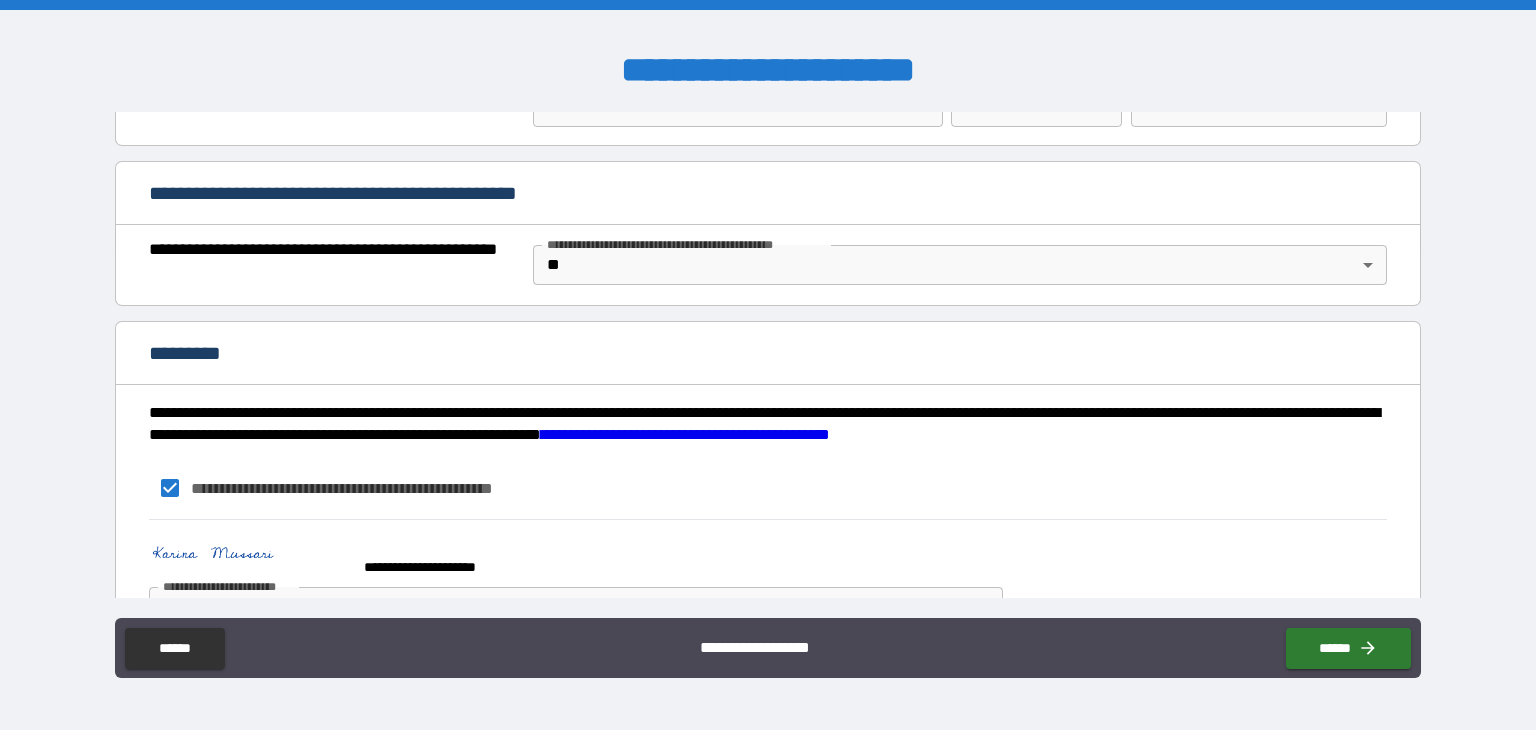 click on "**********" at bounding box center [685, 244] 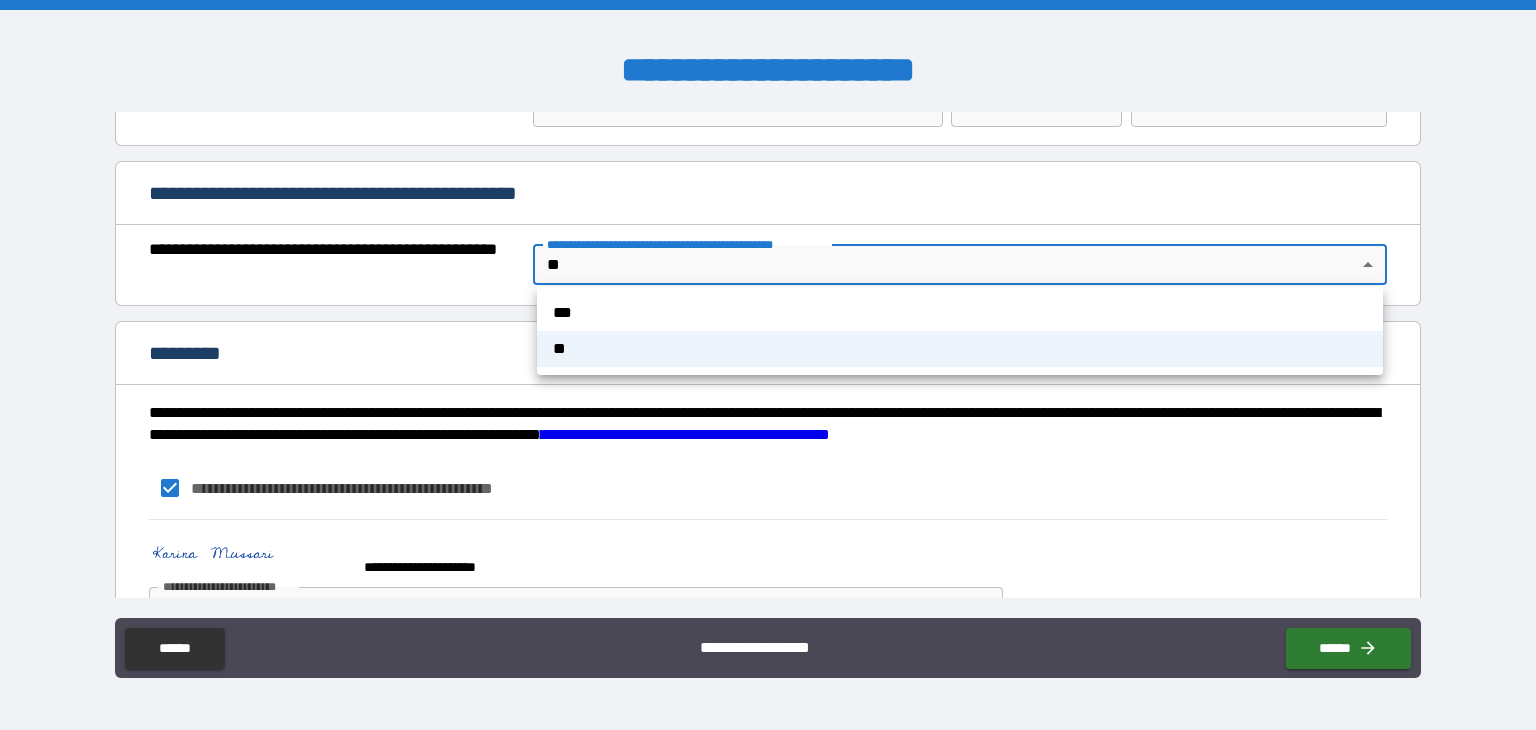 click on "**********" at bounding box center [768, 365] 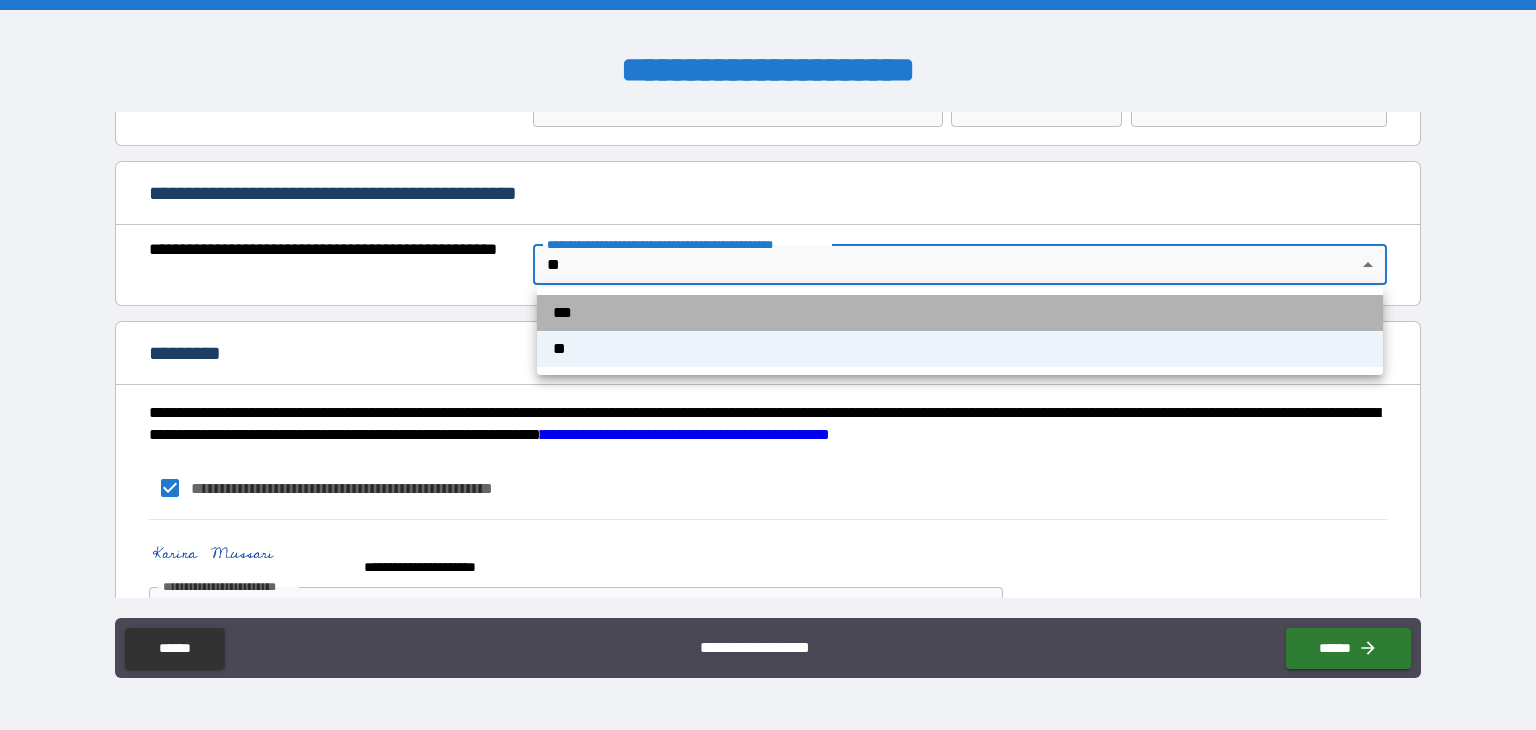 click on "***" at bounding box center (960, 313) 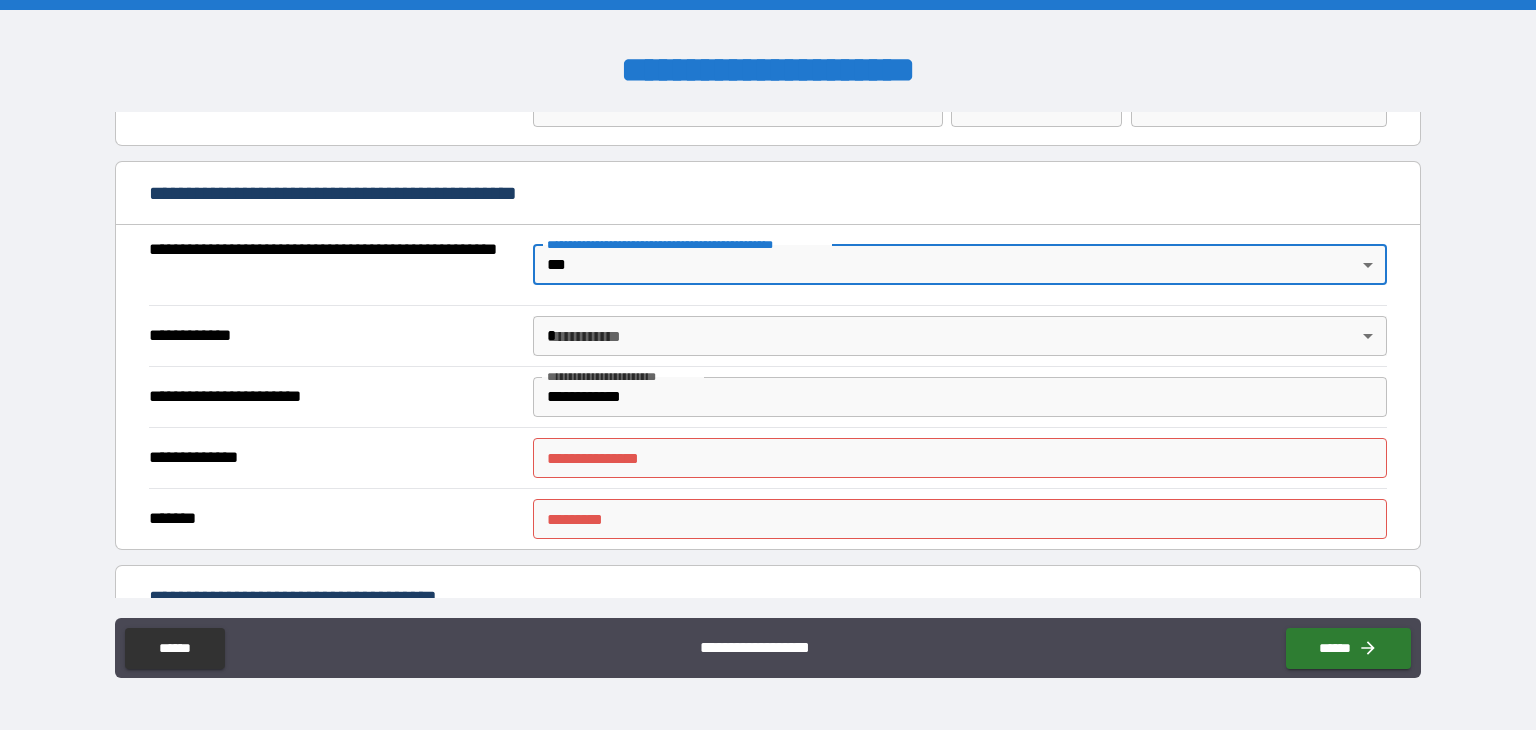 click on "**********" at bounding box center [768, 457] 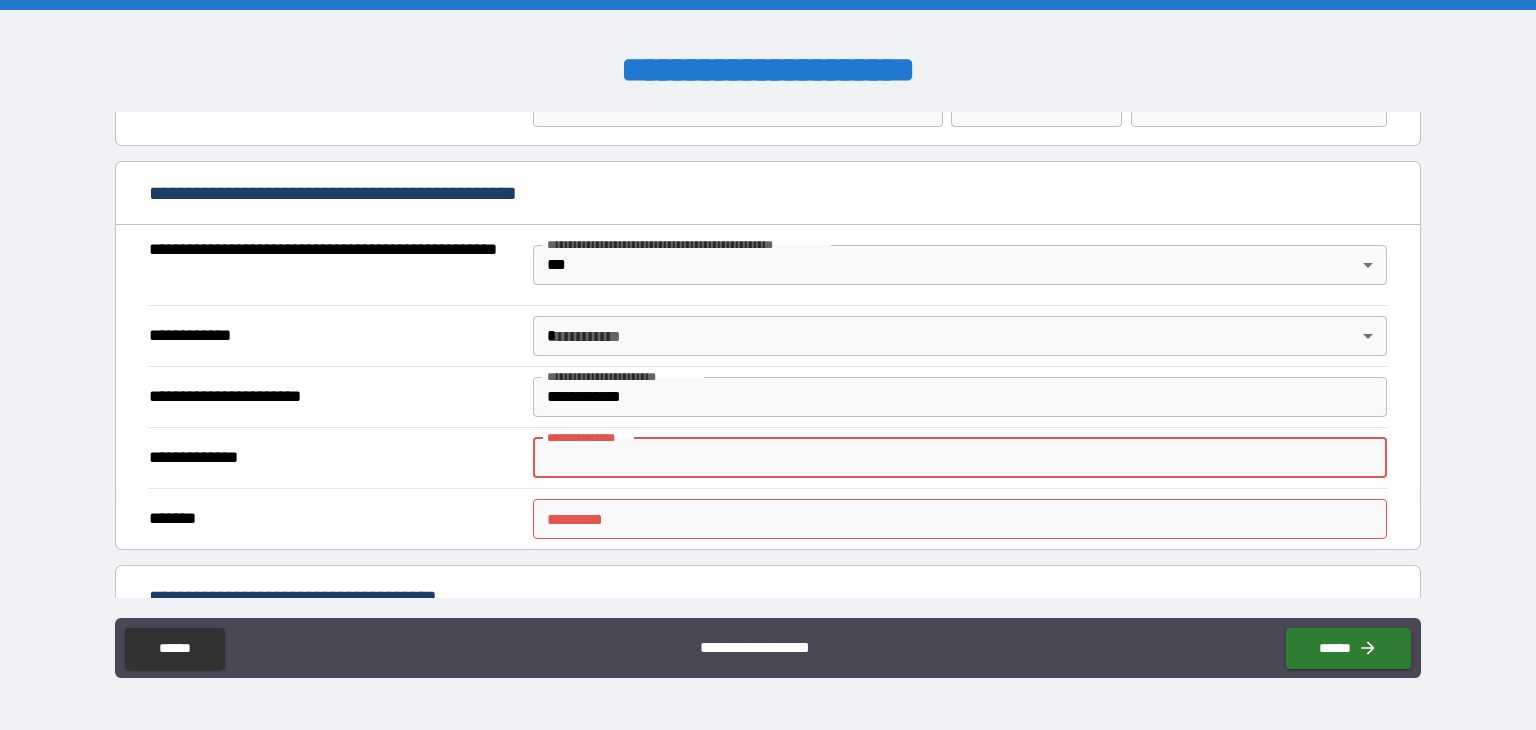click on "**********" at bounding box center (960, 458) 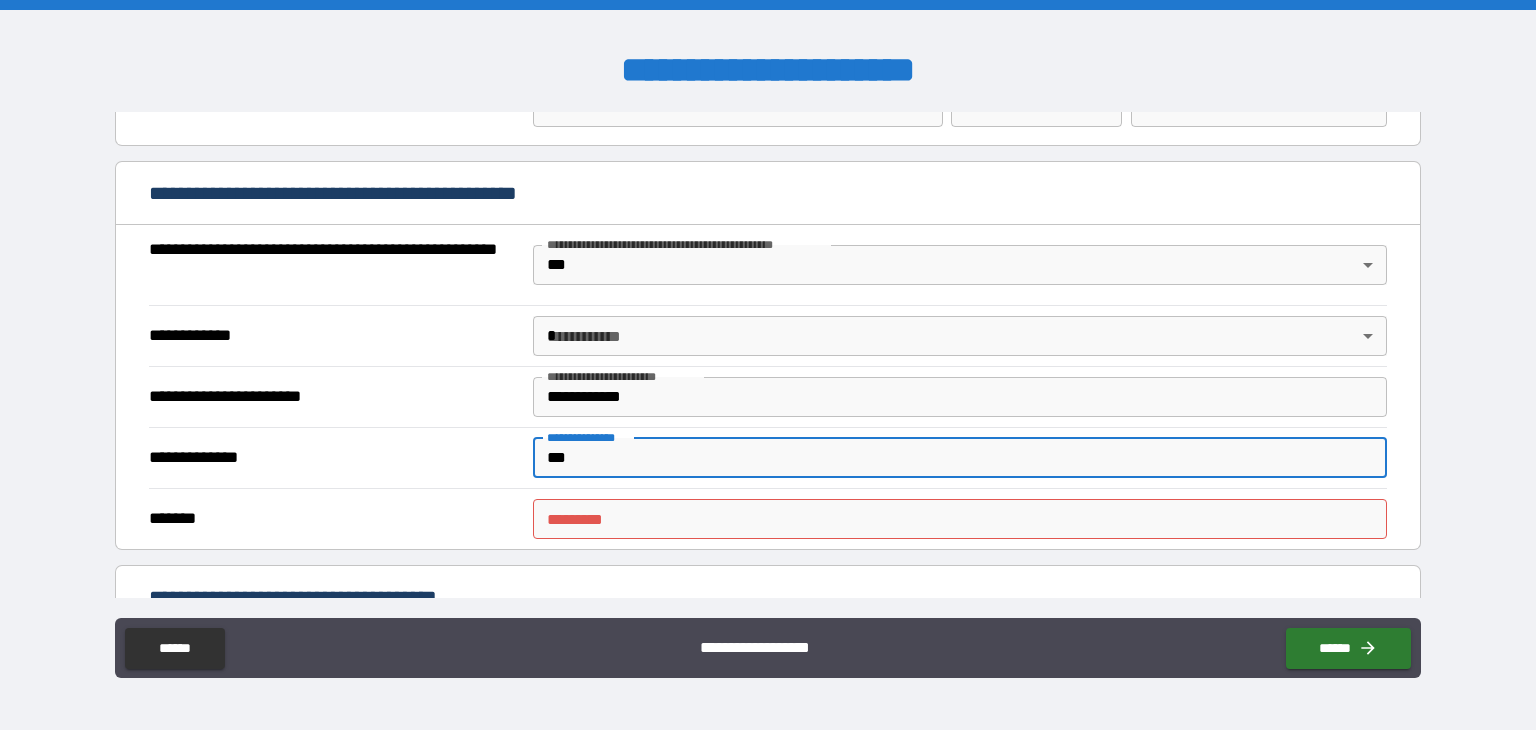 type on "***" 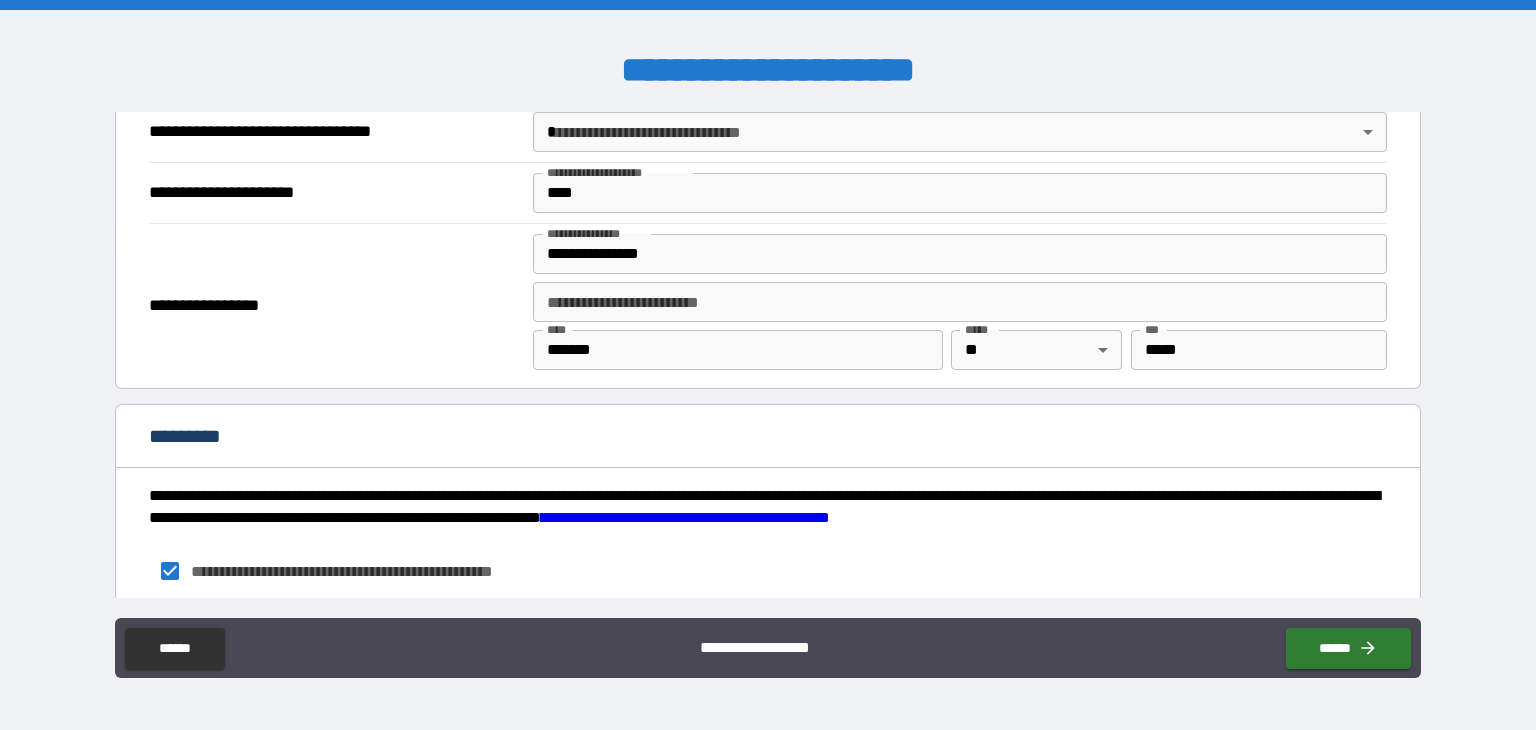 scroll, scrollTop: 2545, scrollLeft: 0, axis: vertical 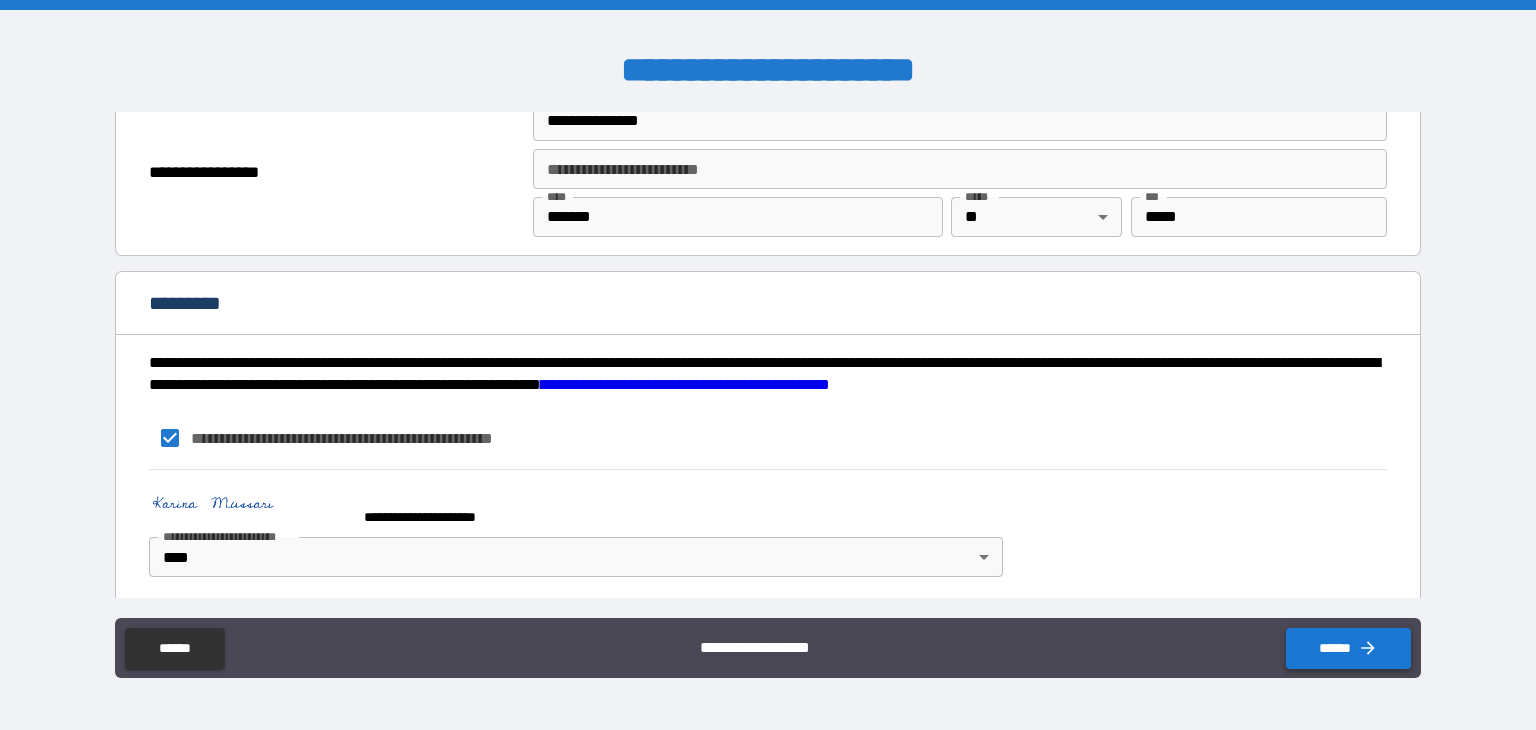 type on "****" 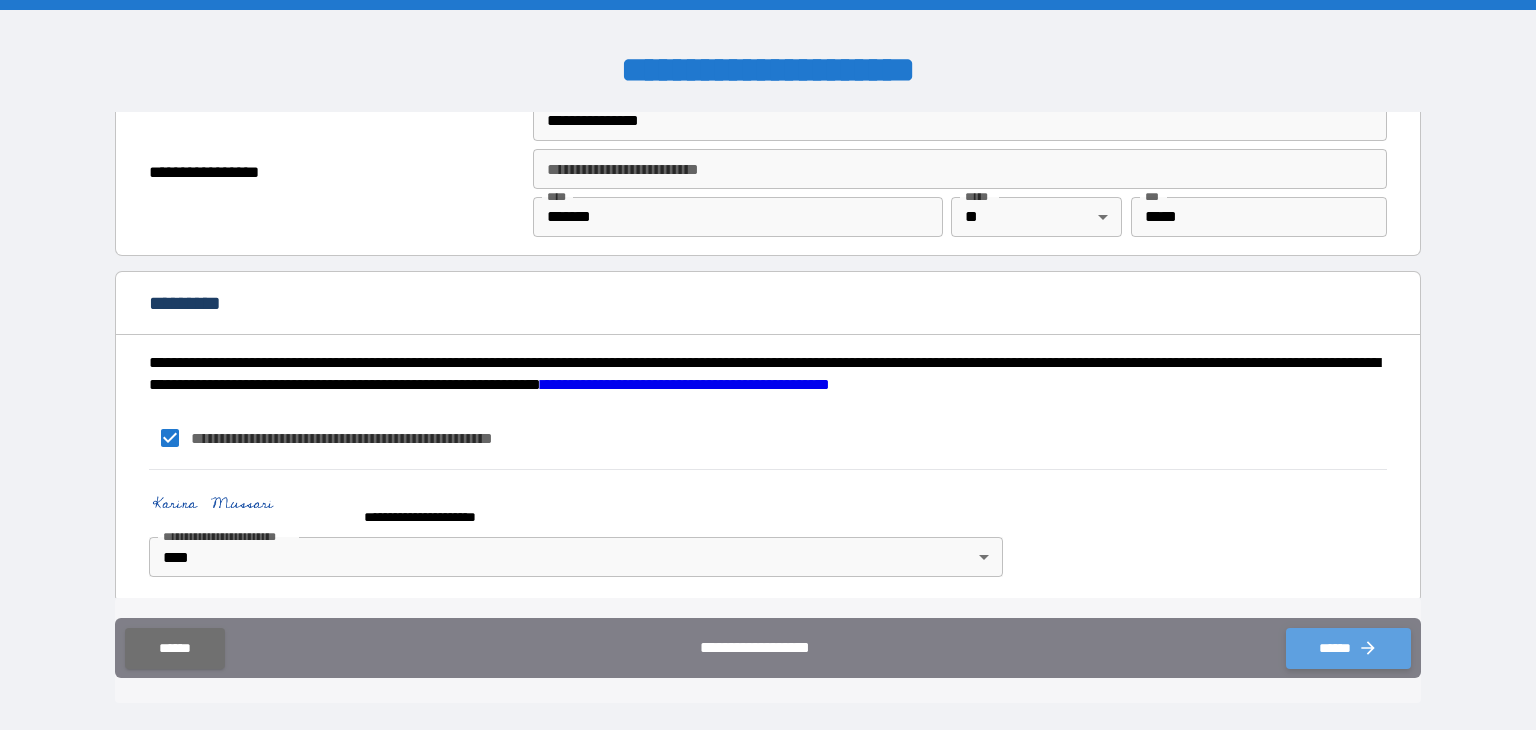 click on "******" at bounding box center [1348, 648] 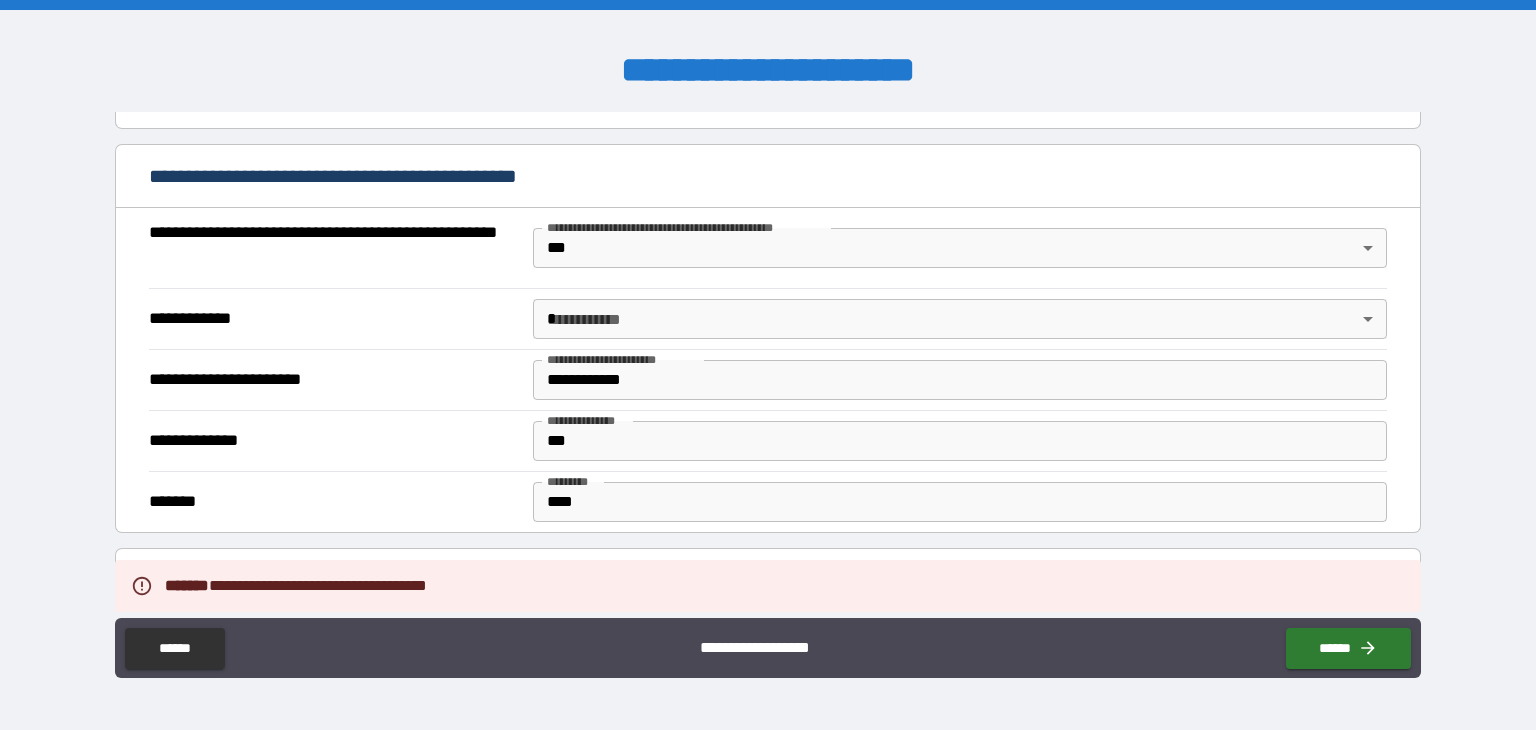 scroll, scrollTop: 1461, scrollLeft: 0, axis: vertical 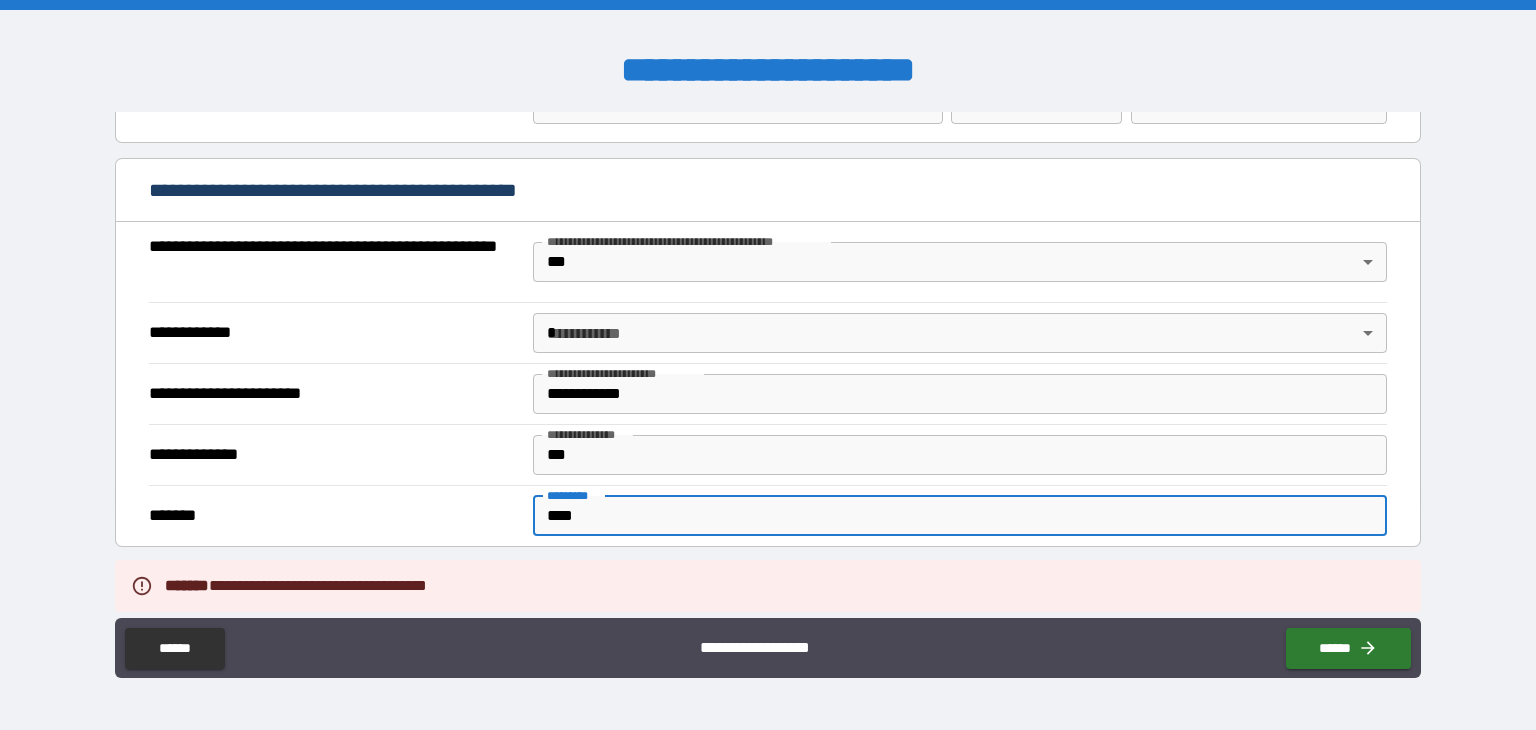 click on "****" at bounding box center [960, 516] 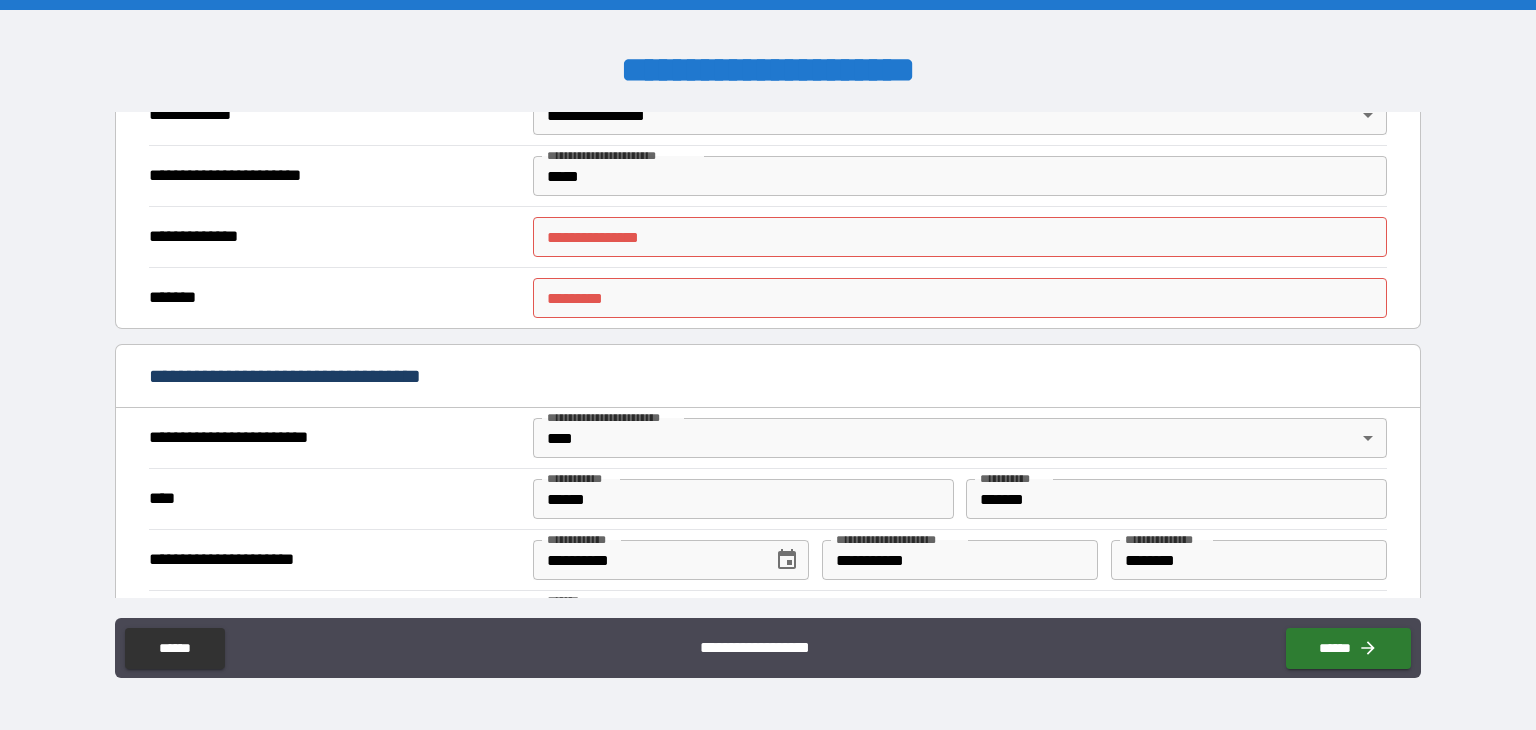 scroll, scrollTop: 492, scrollLeft: 0, axis: vertical 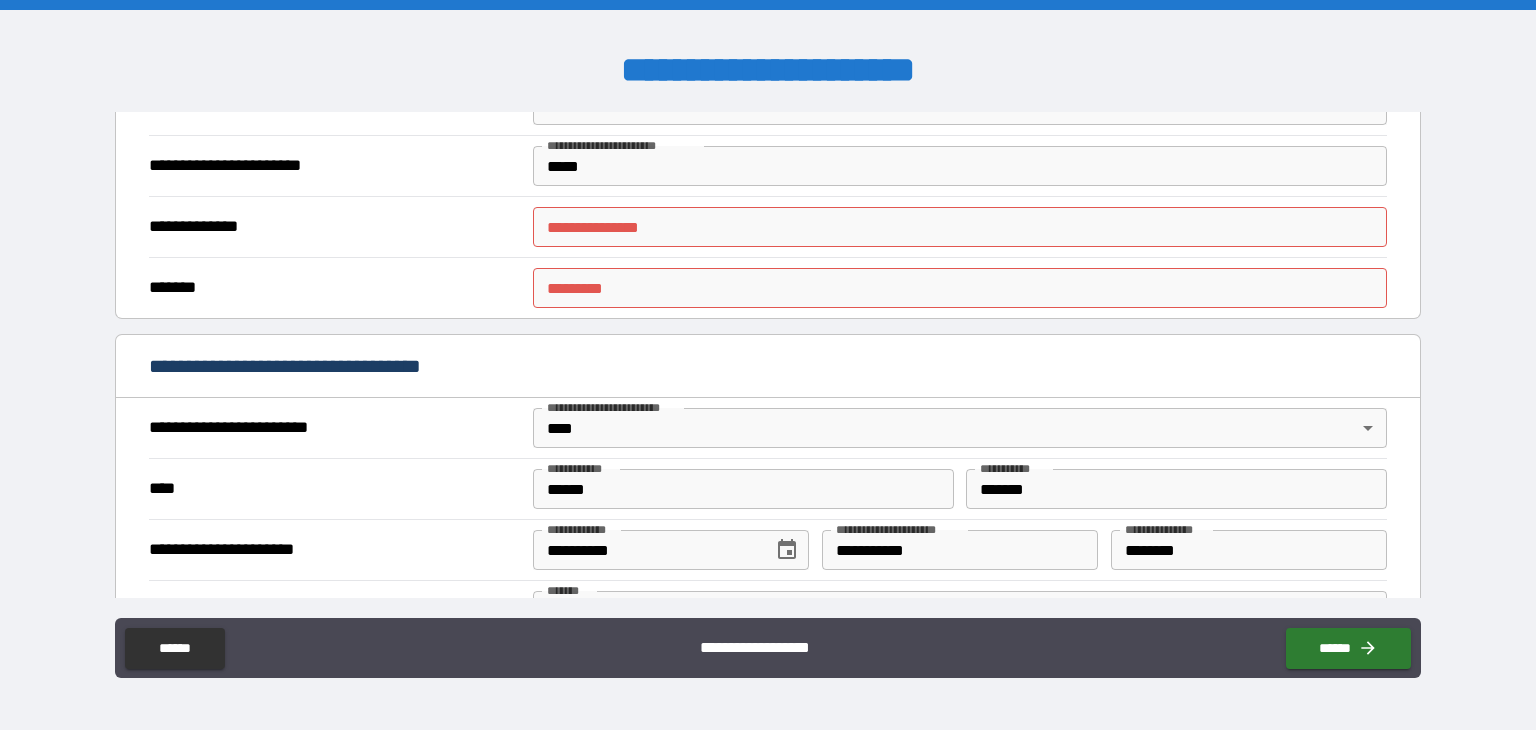 click on "**********" at bounding box center [768, 226] 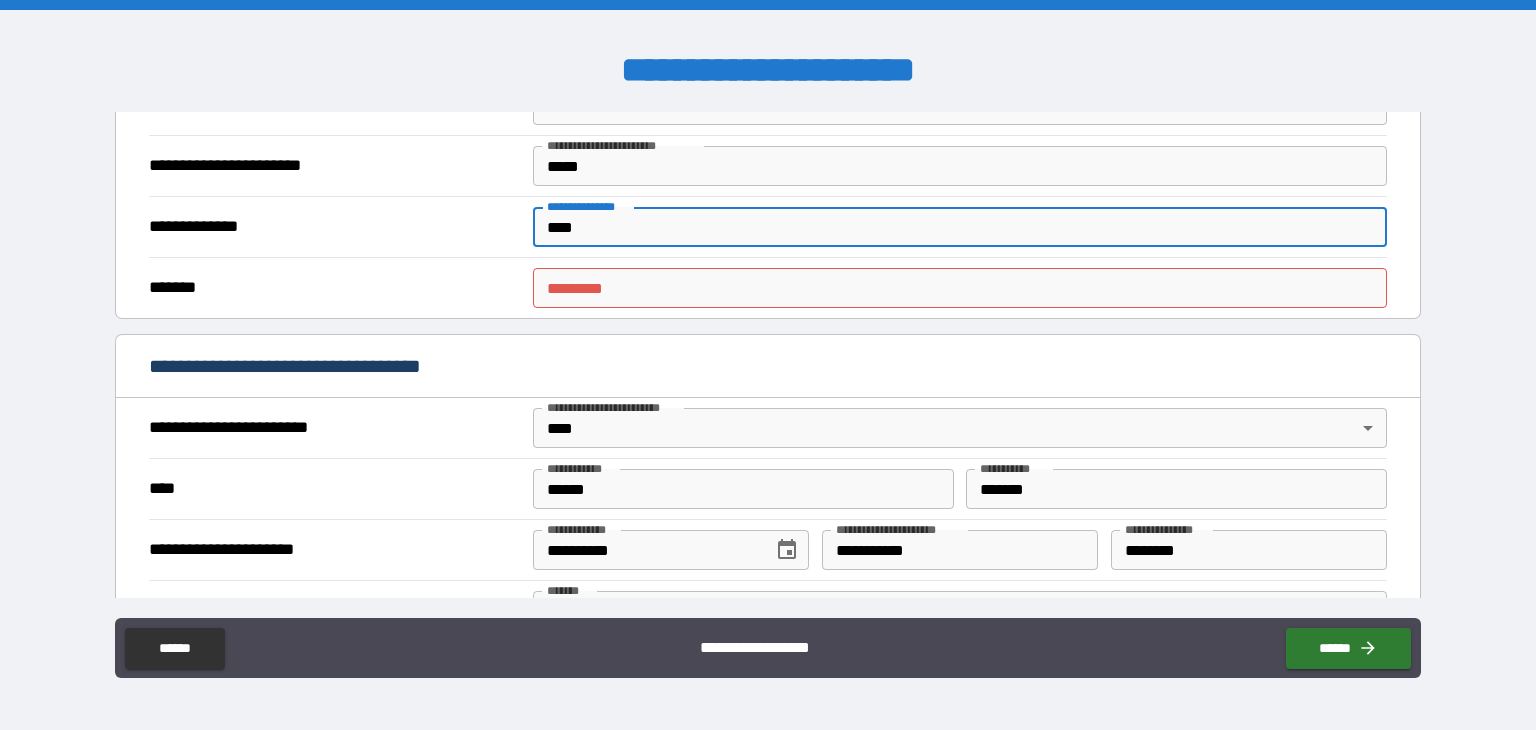 type on "****" 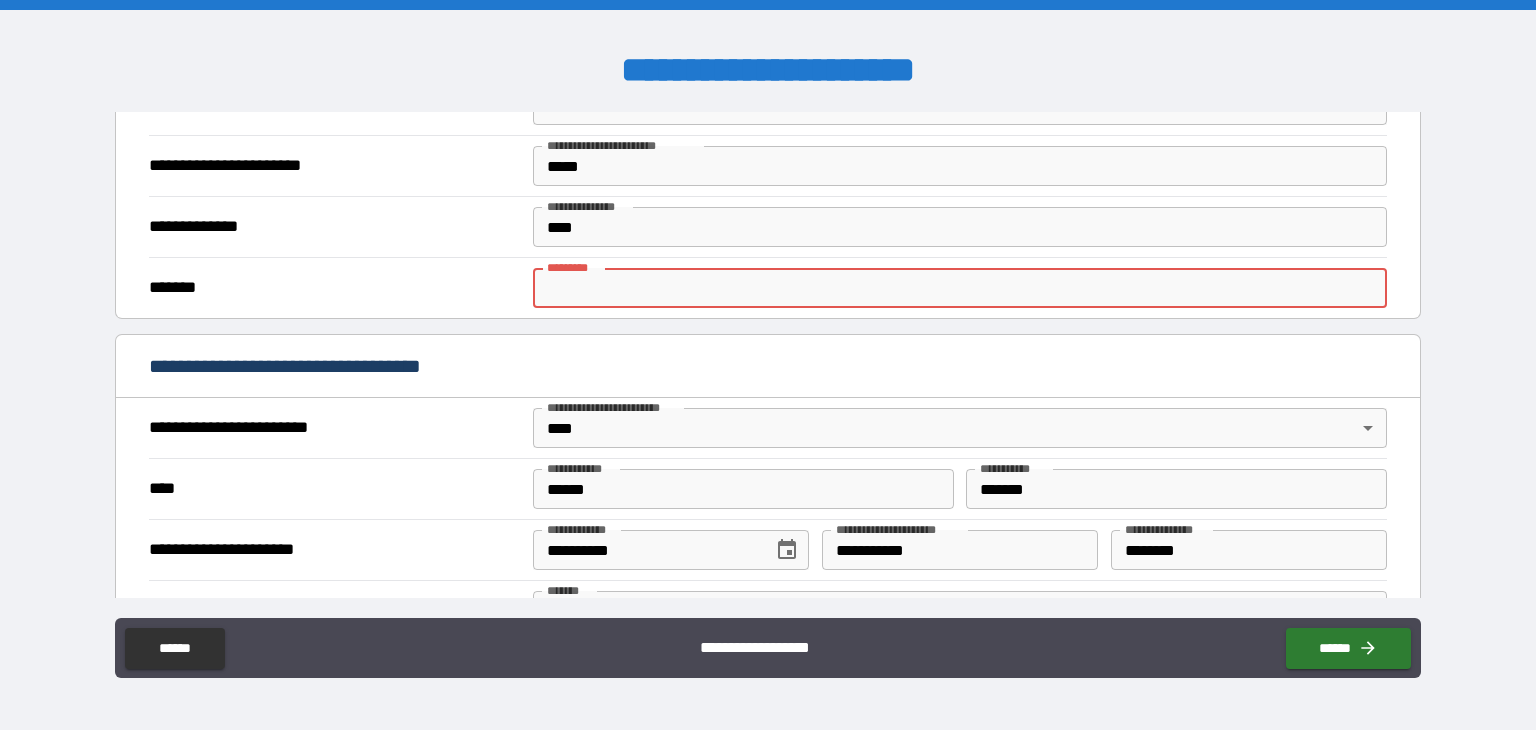click on "*******   *" at bounding box center [960, 288] 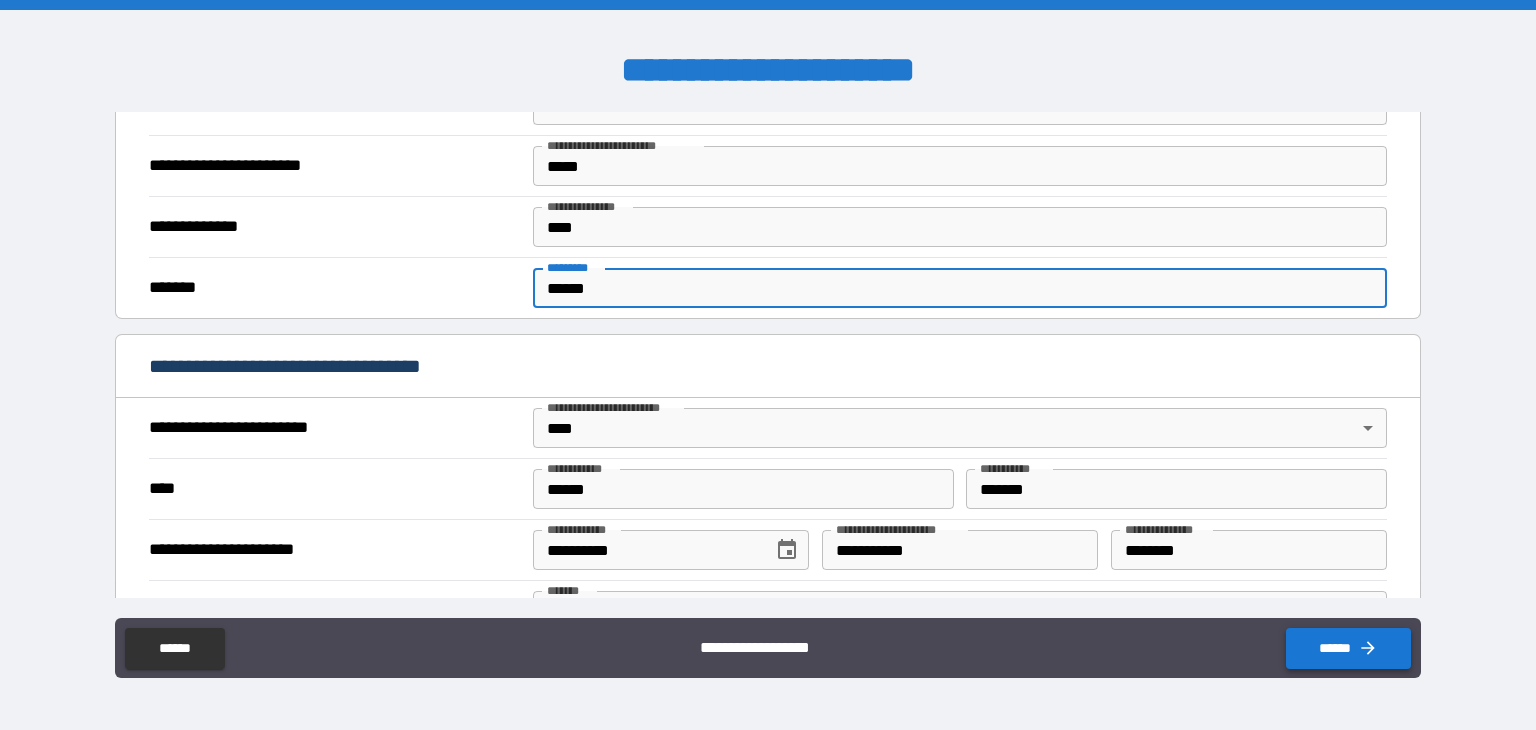 type on "******" 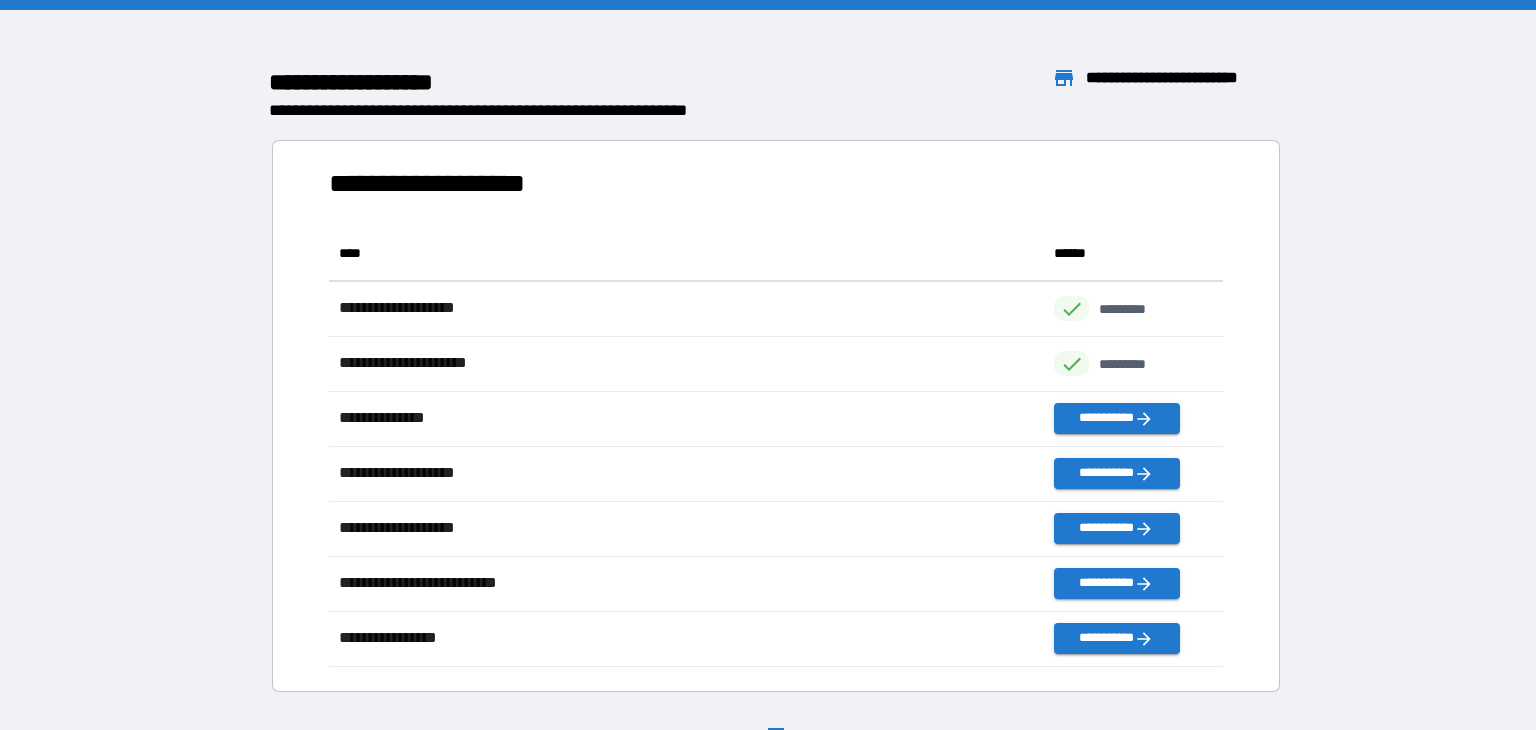 scroll, scrollTop: 1, scrollLeft: 0, axis: vertical 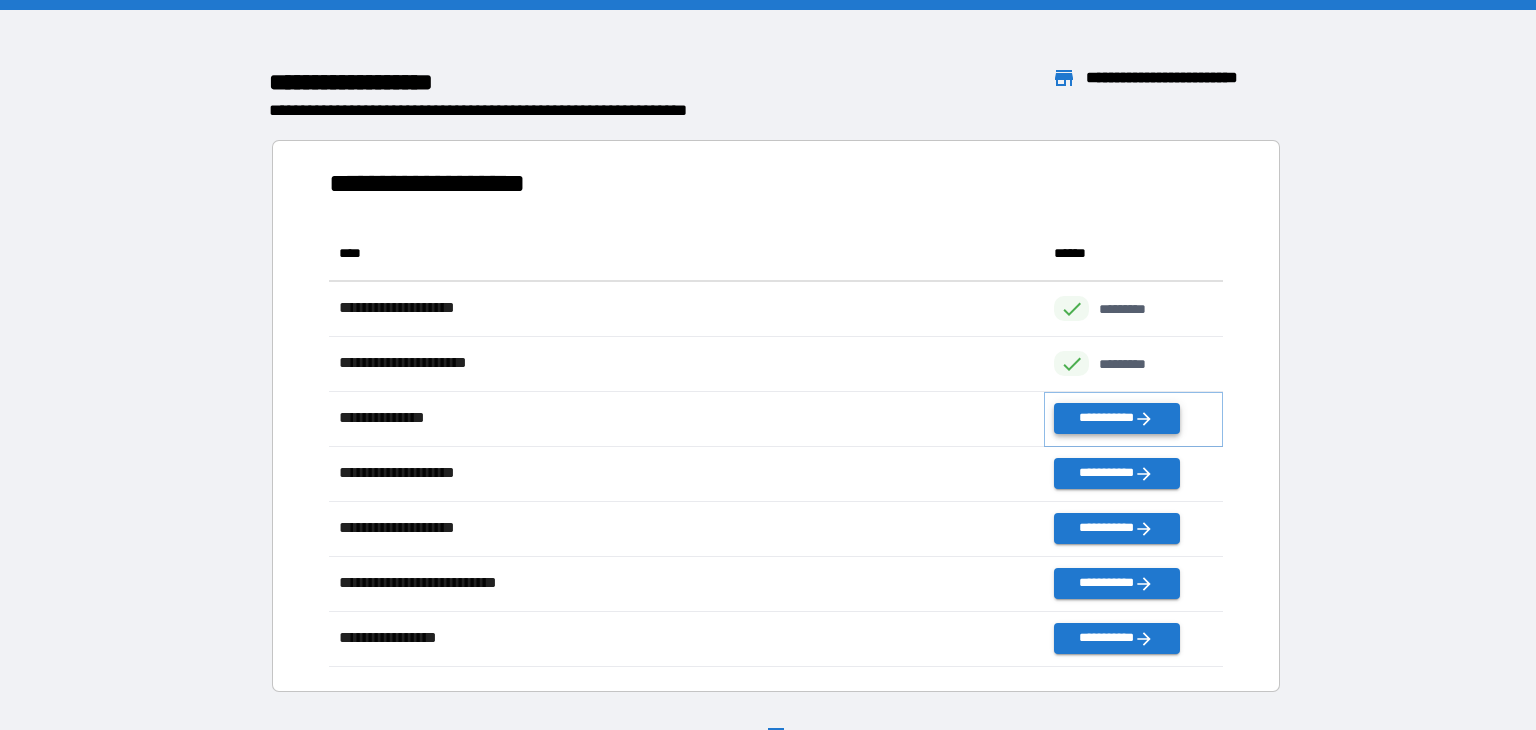 click on "**********" at bounding box center [1116, 418] 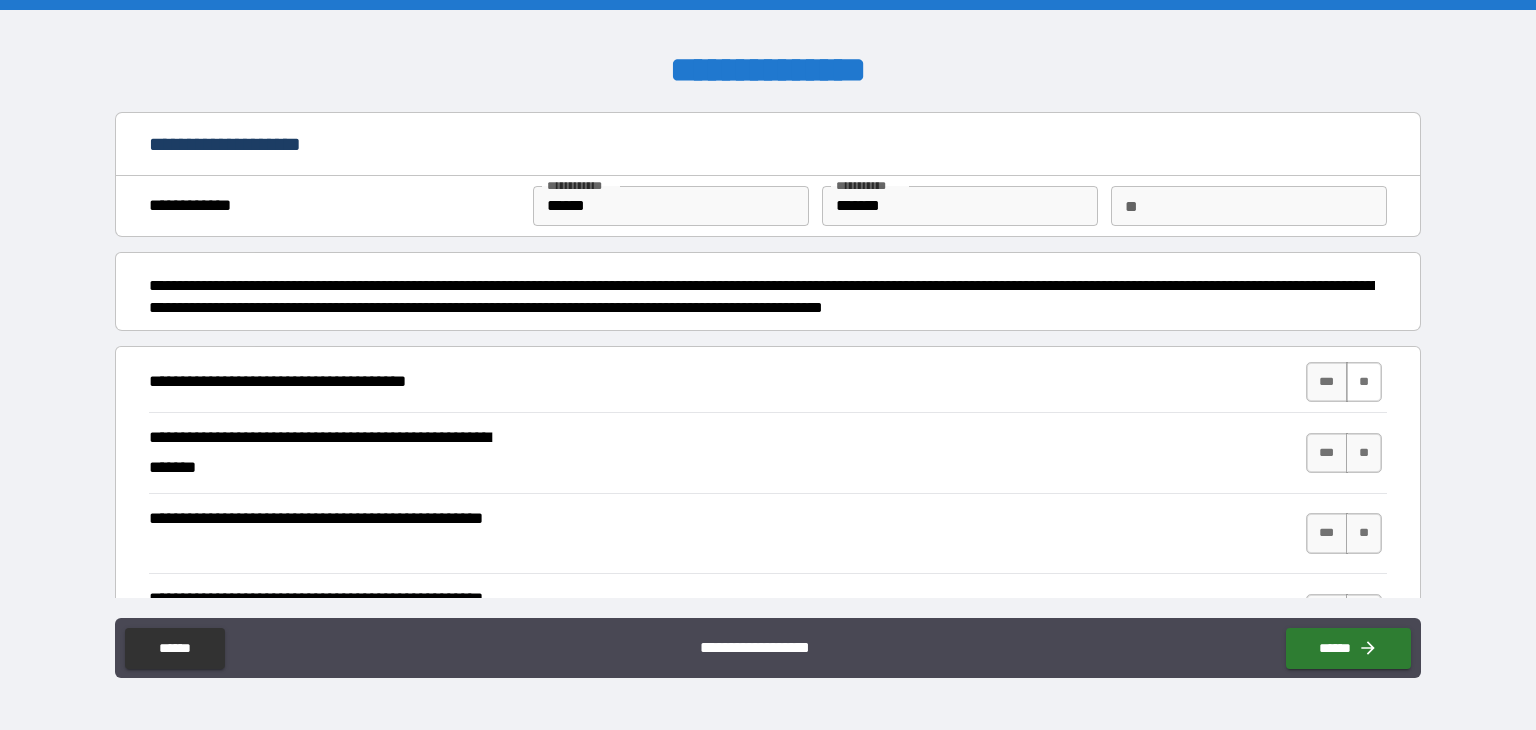 click on "**" at bounding box center [1364, 382] 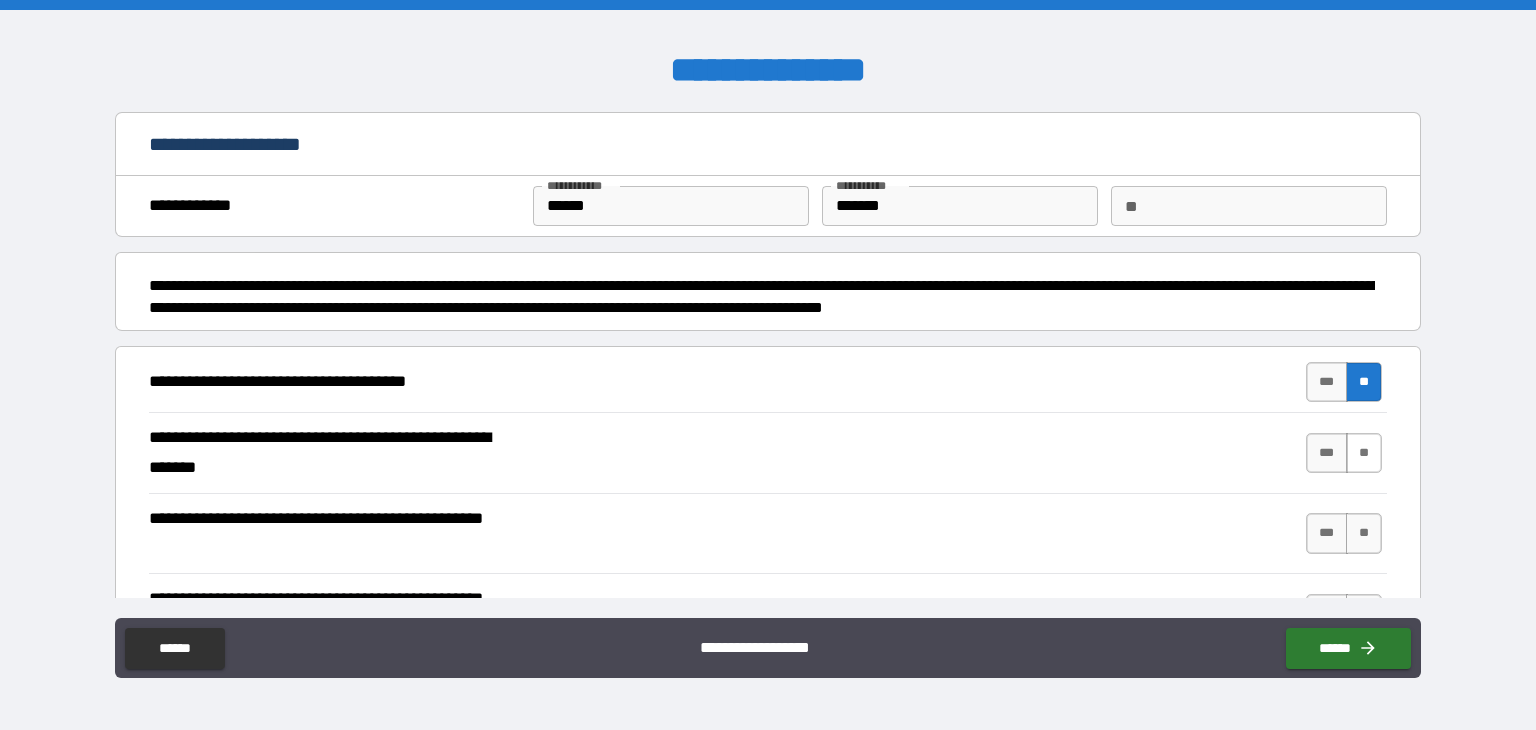 click on "**" at bounding box center [1364, 453] 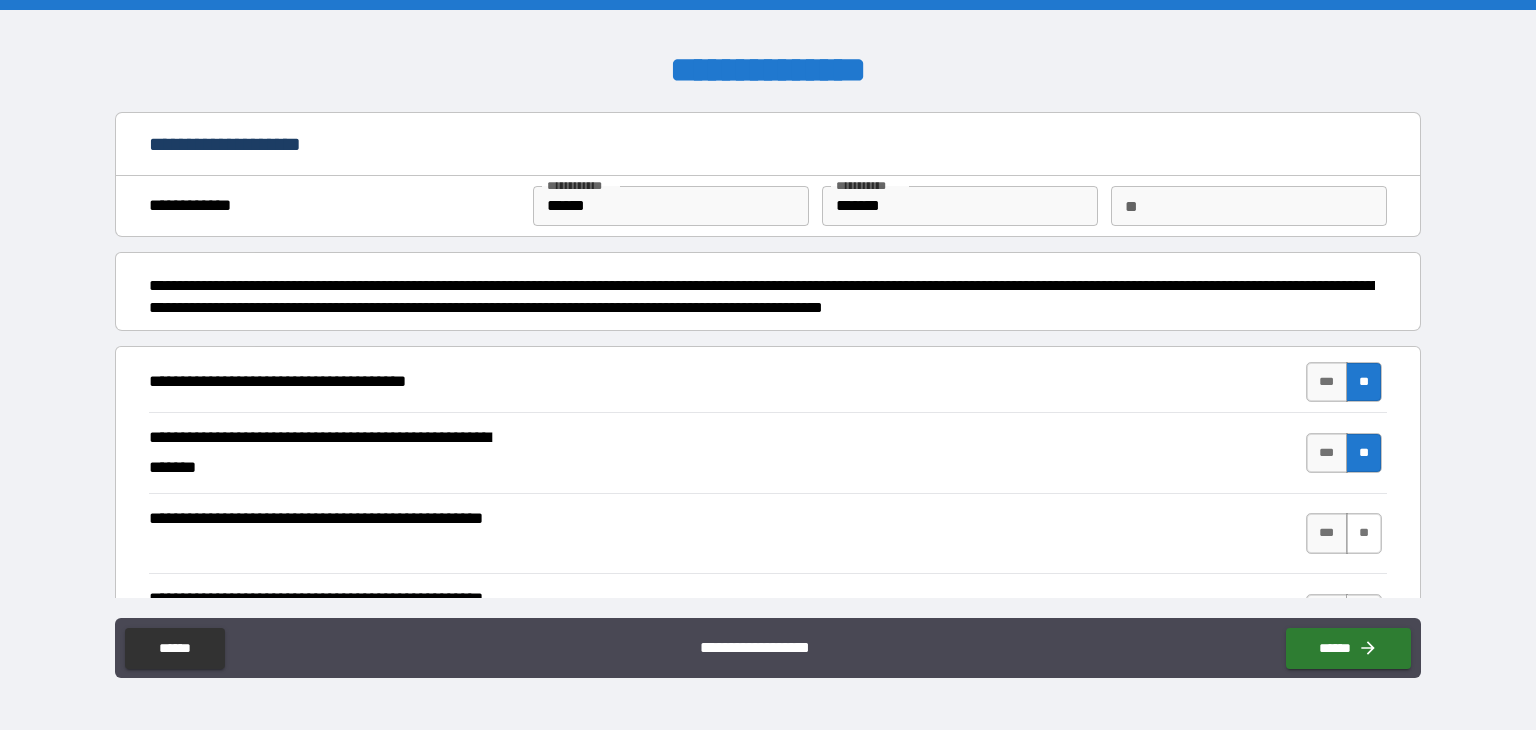 click on "**" at bounding box center (1364, 533) 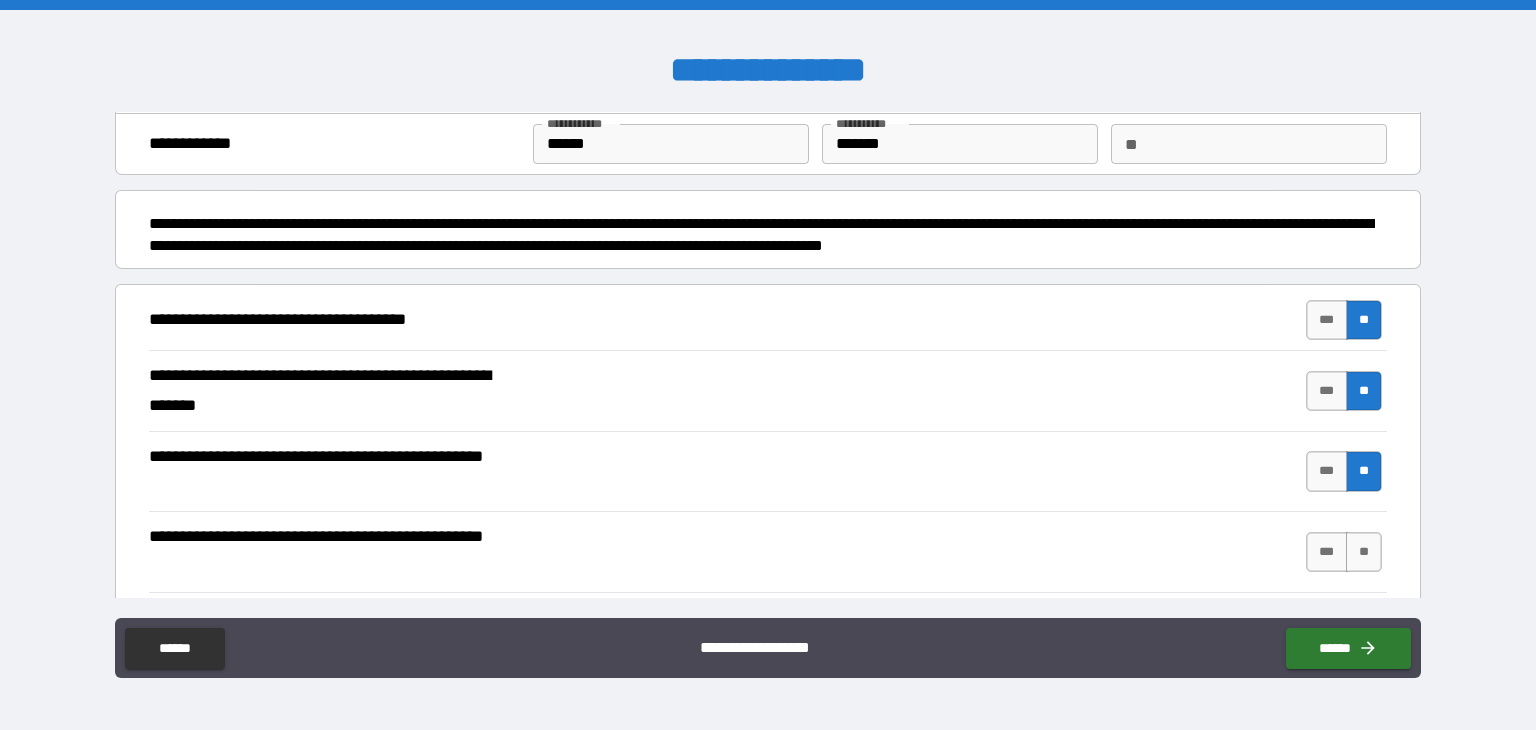 scroll, scrollTop: 90, scrollLeft: 0, axis: vertical 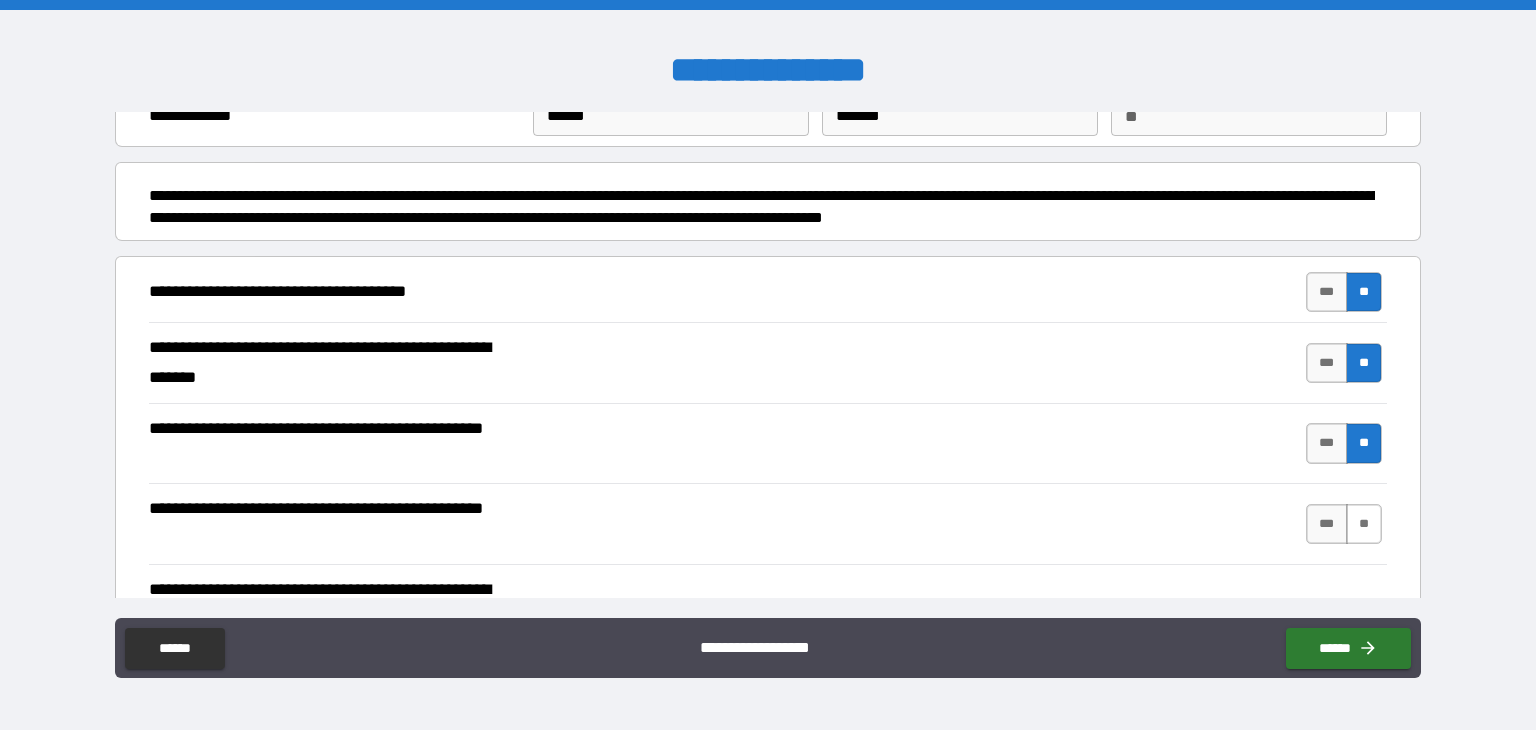 click on "**" at bounding box center (1364, 524) 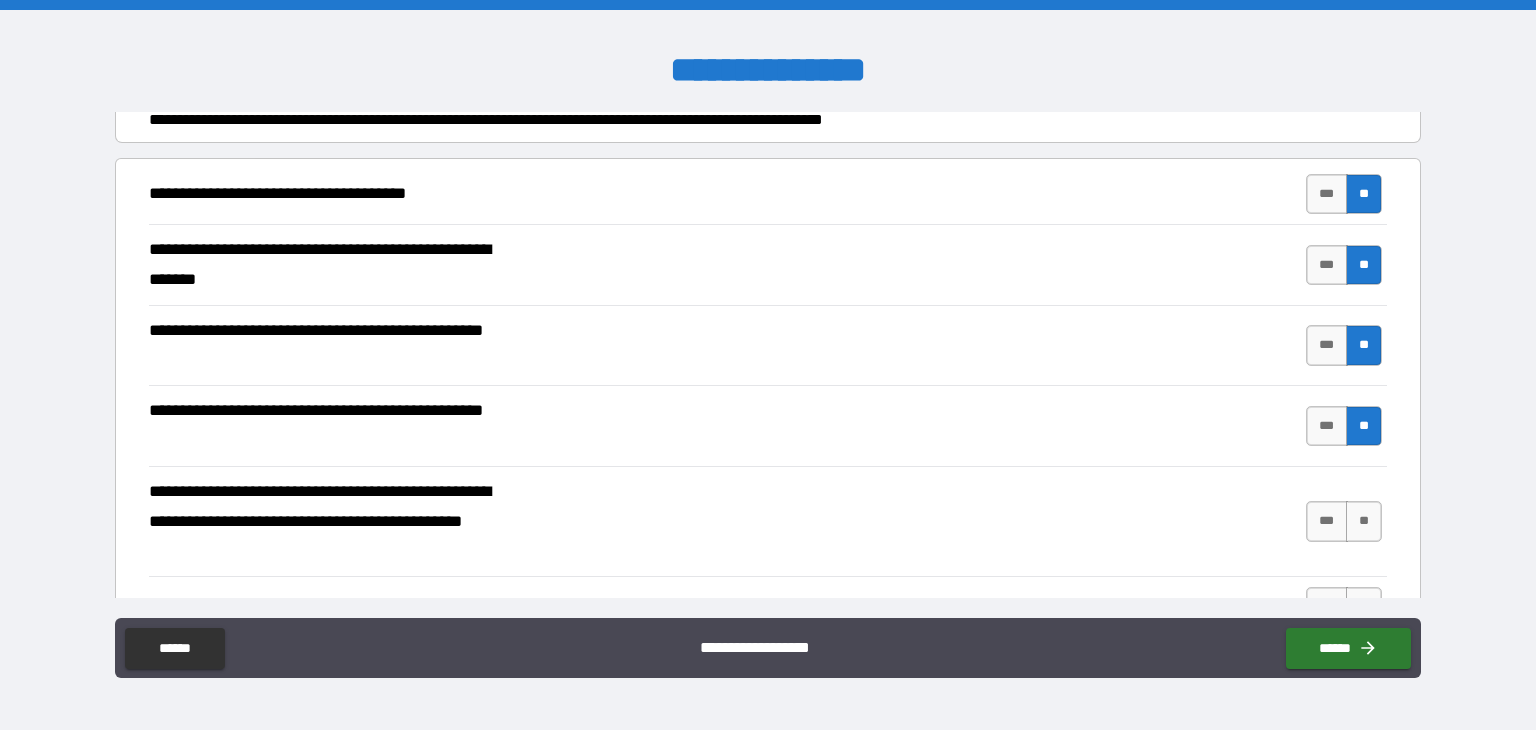 scroll, scrollTop: 276, scrollLeft: 0, axis: vertical 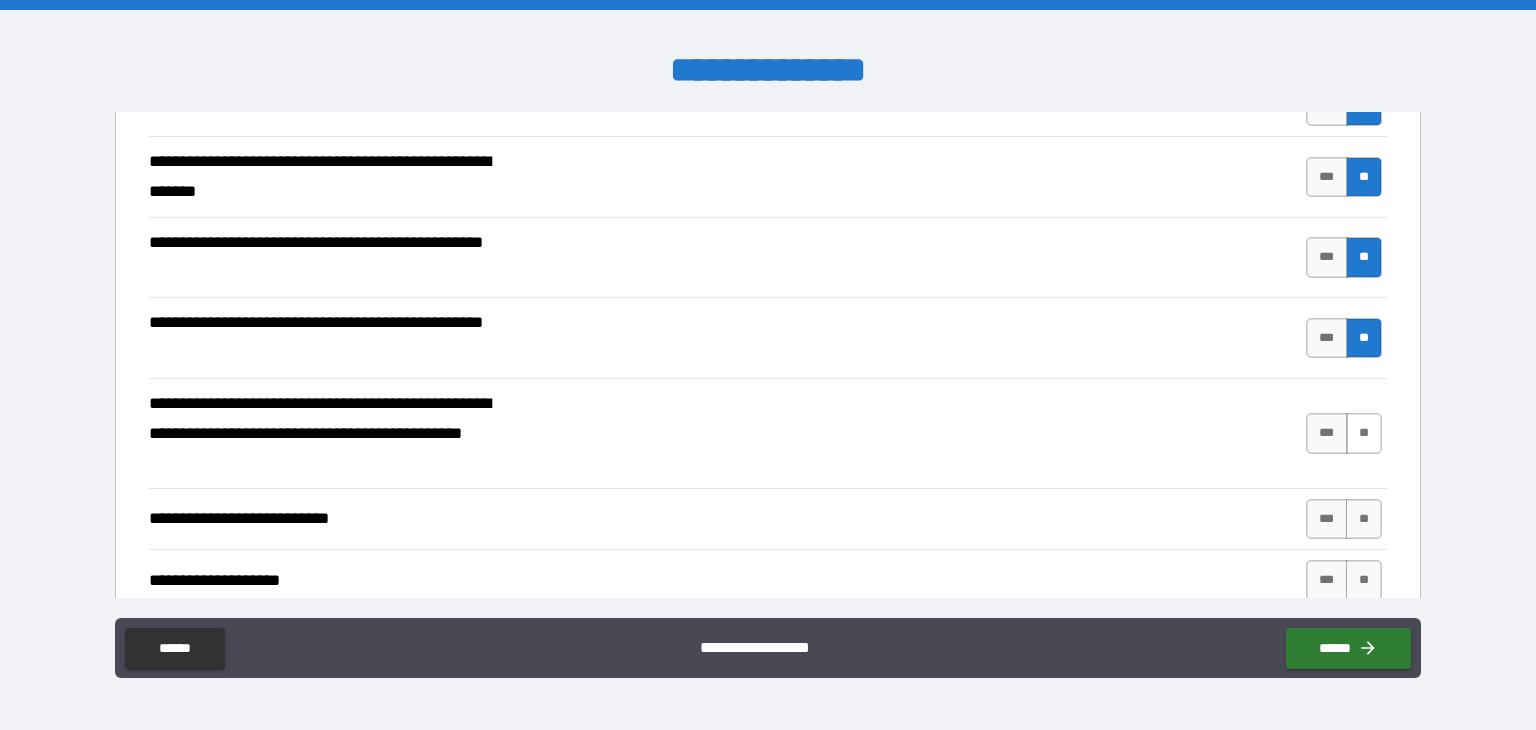 click on "**" at bounding box center (1364, 433) 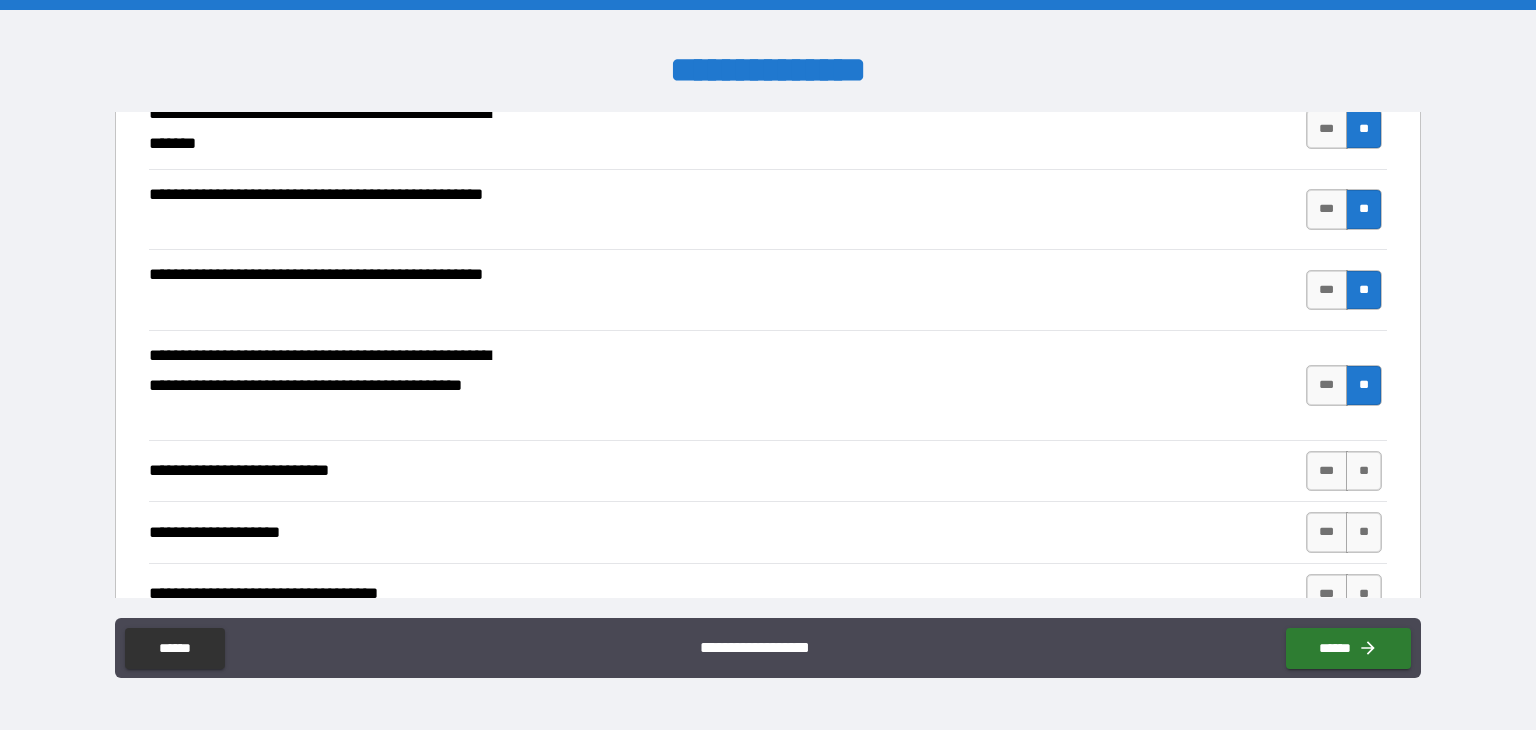 scroll, scrollTop: 352, scrollLeft: 0, axis: vertical 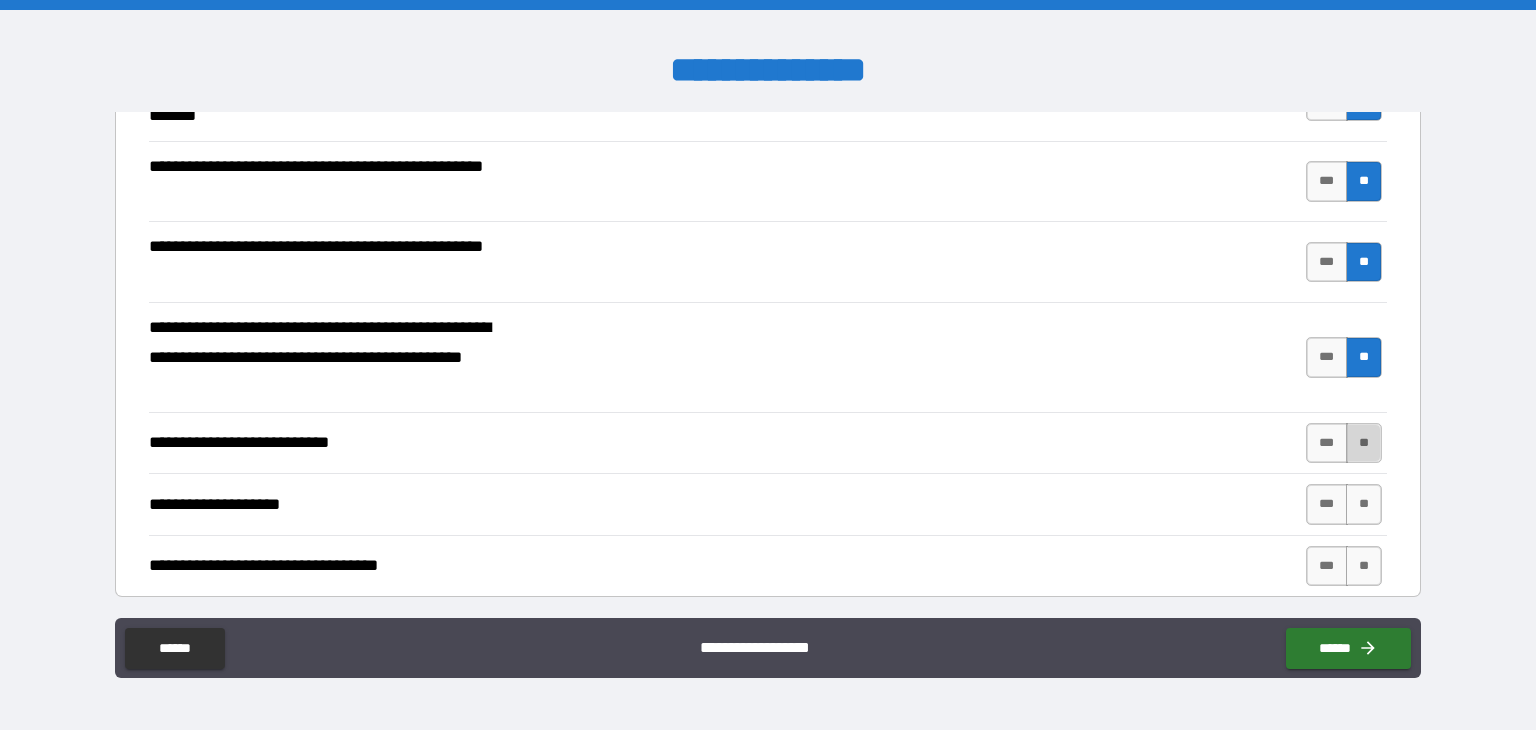 click on "**" at bounding box center [1364, 443] 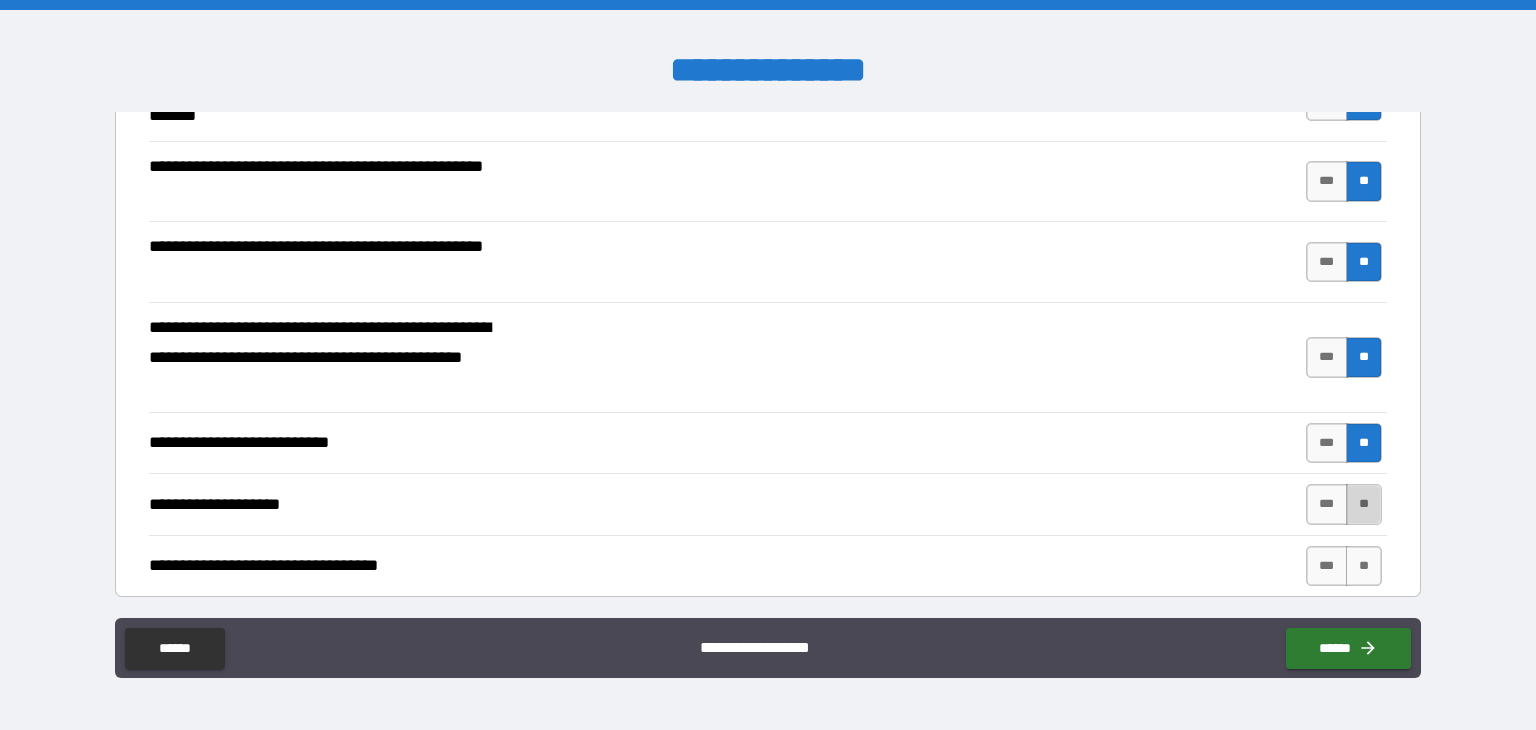 click on "**" at bounding box center [1364, 504] 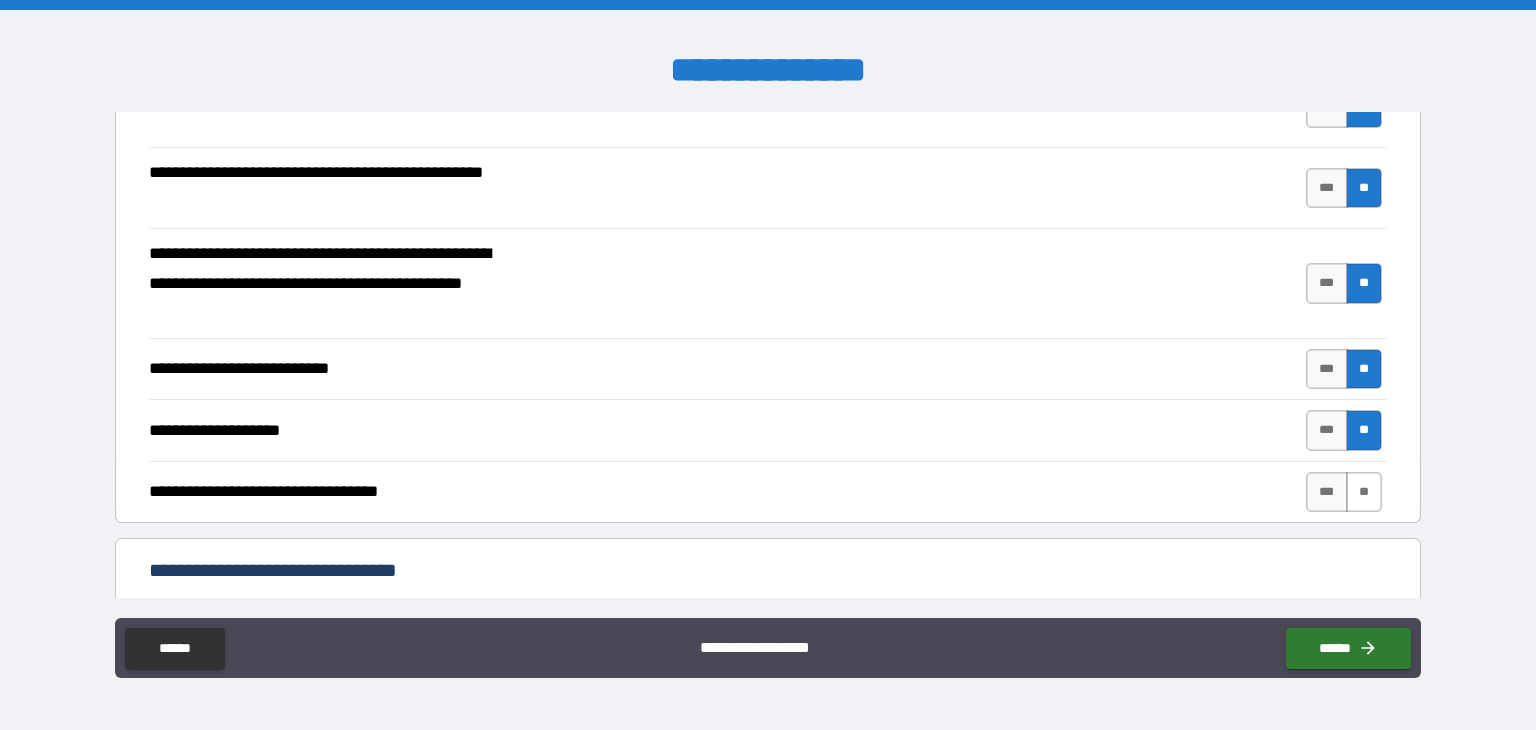 scroll, scrollTop: 430, scrollLeft: 0, axis: vertical 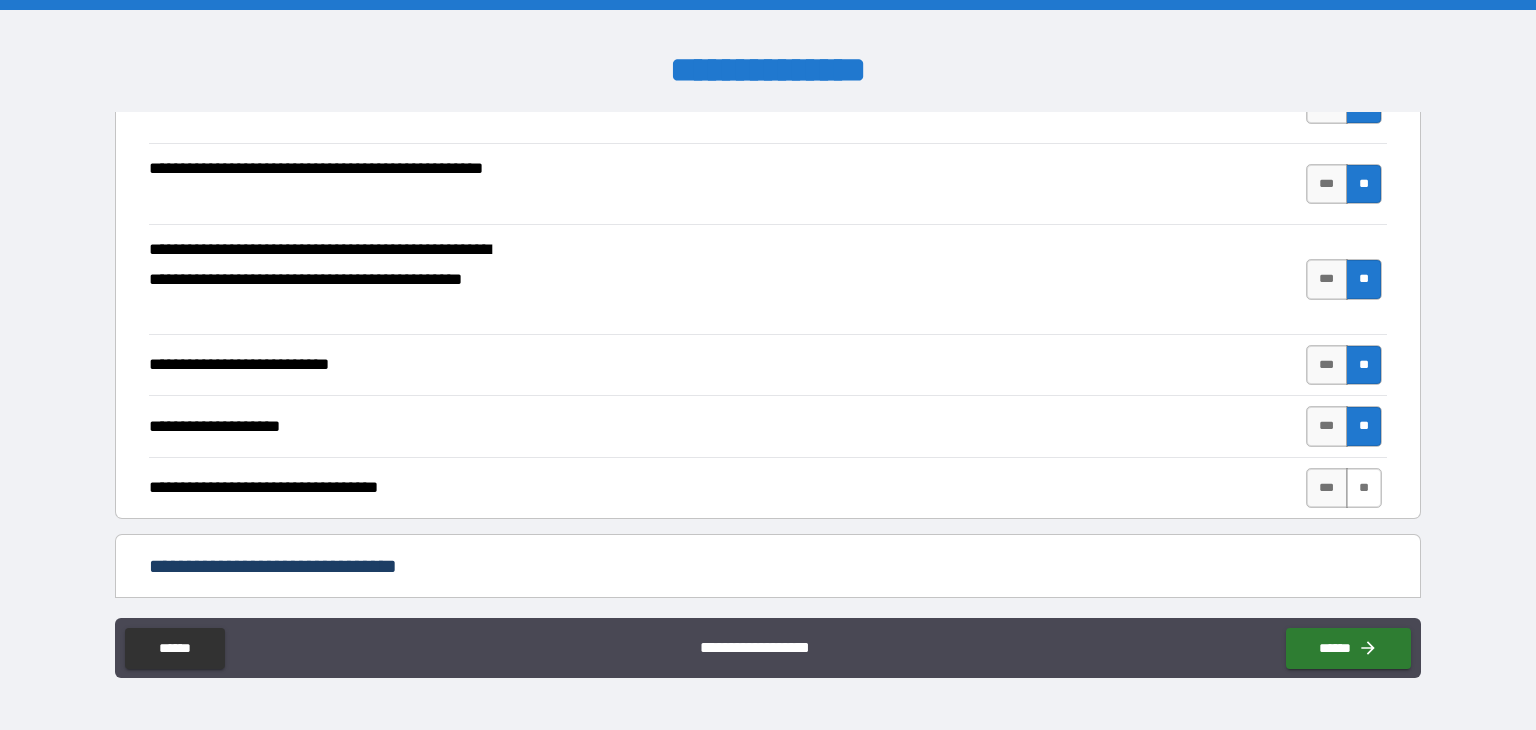 click on "**" at bounding box center (1364, 488) 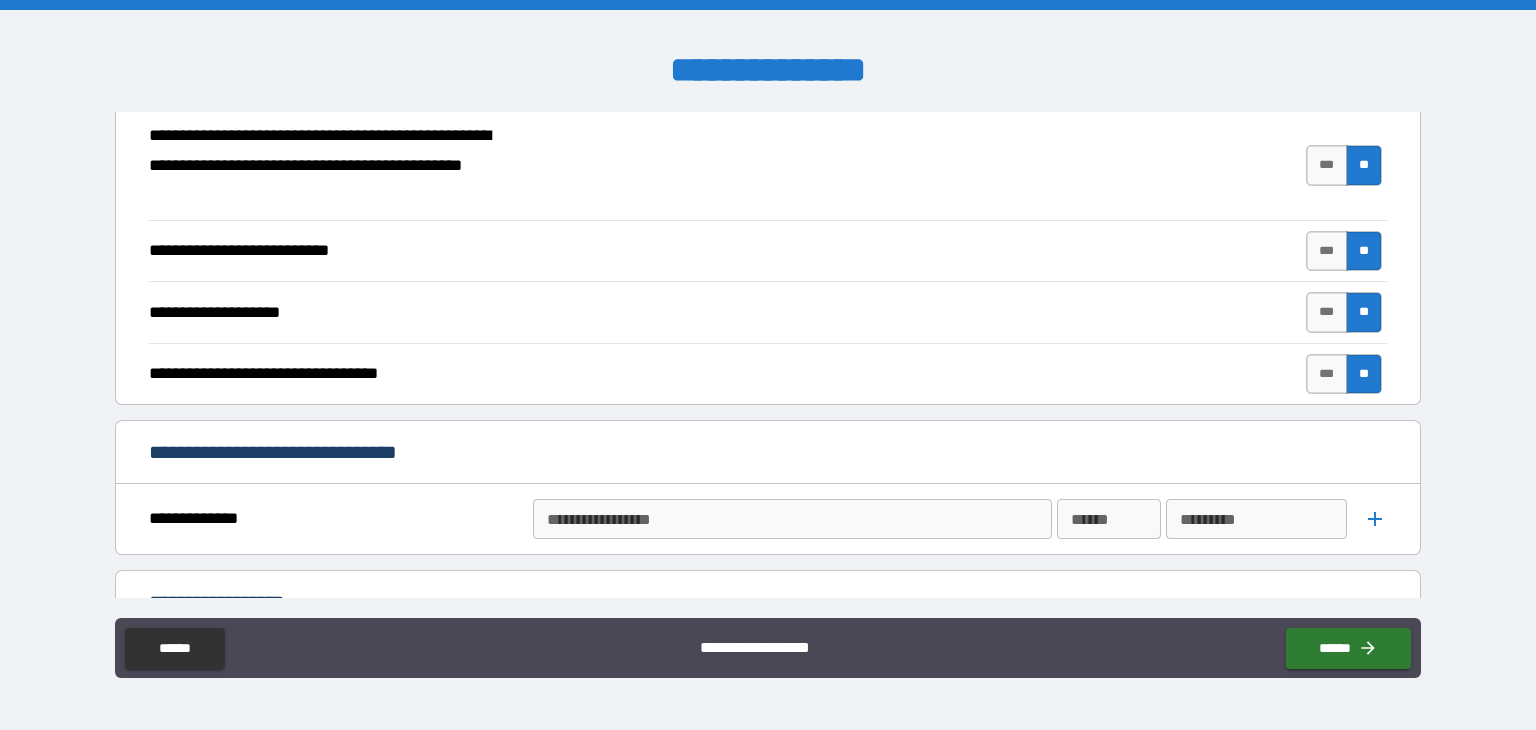 scroll, scrollTop: 770, scrollLeft: 0, axis: vertical 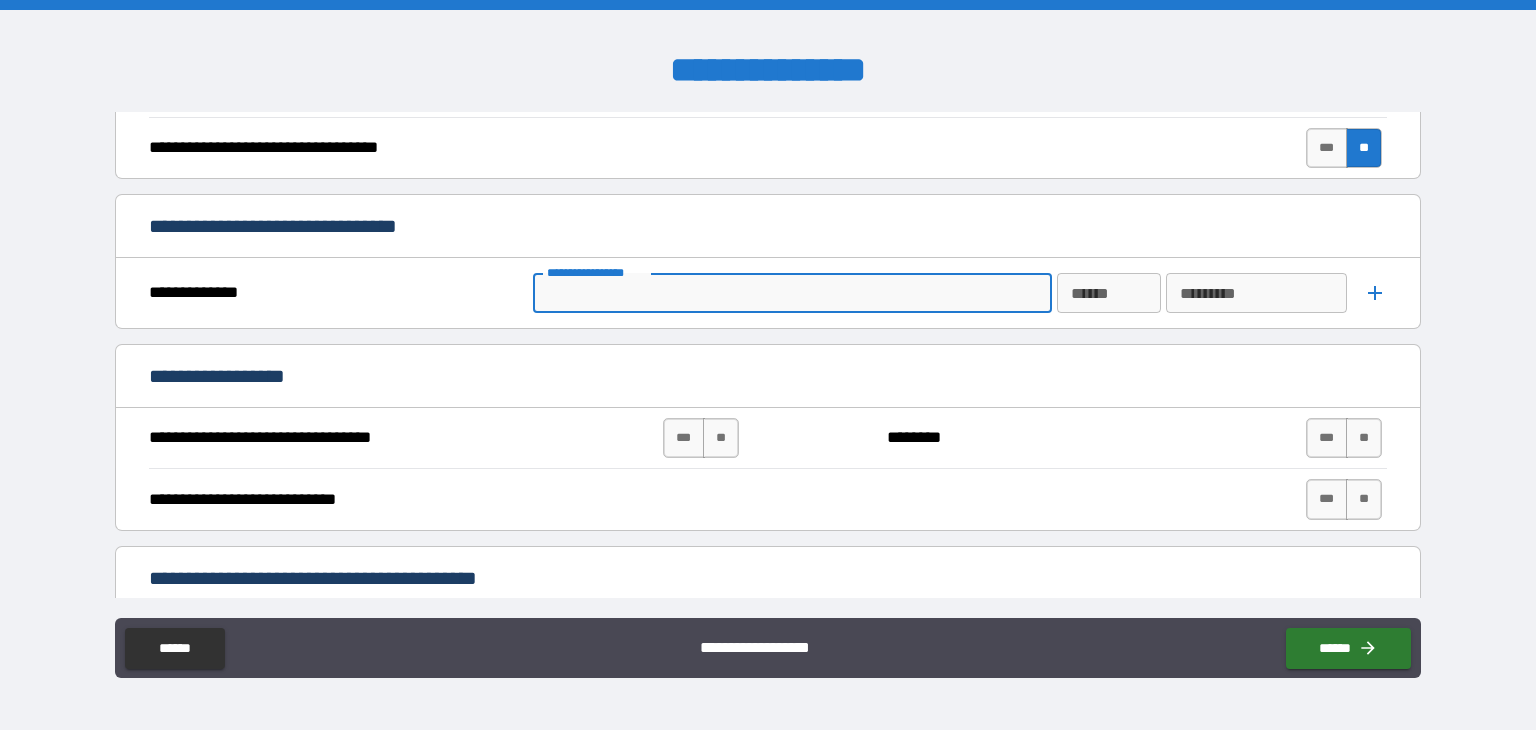 click on "**********" at bounding box center (791, 293) 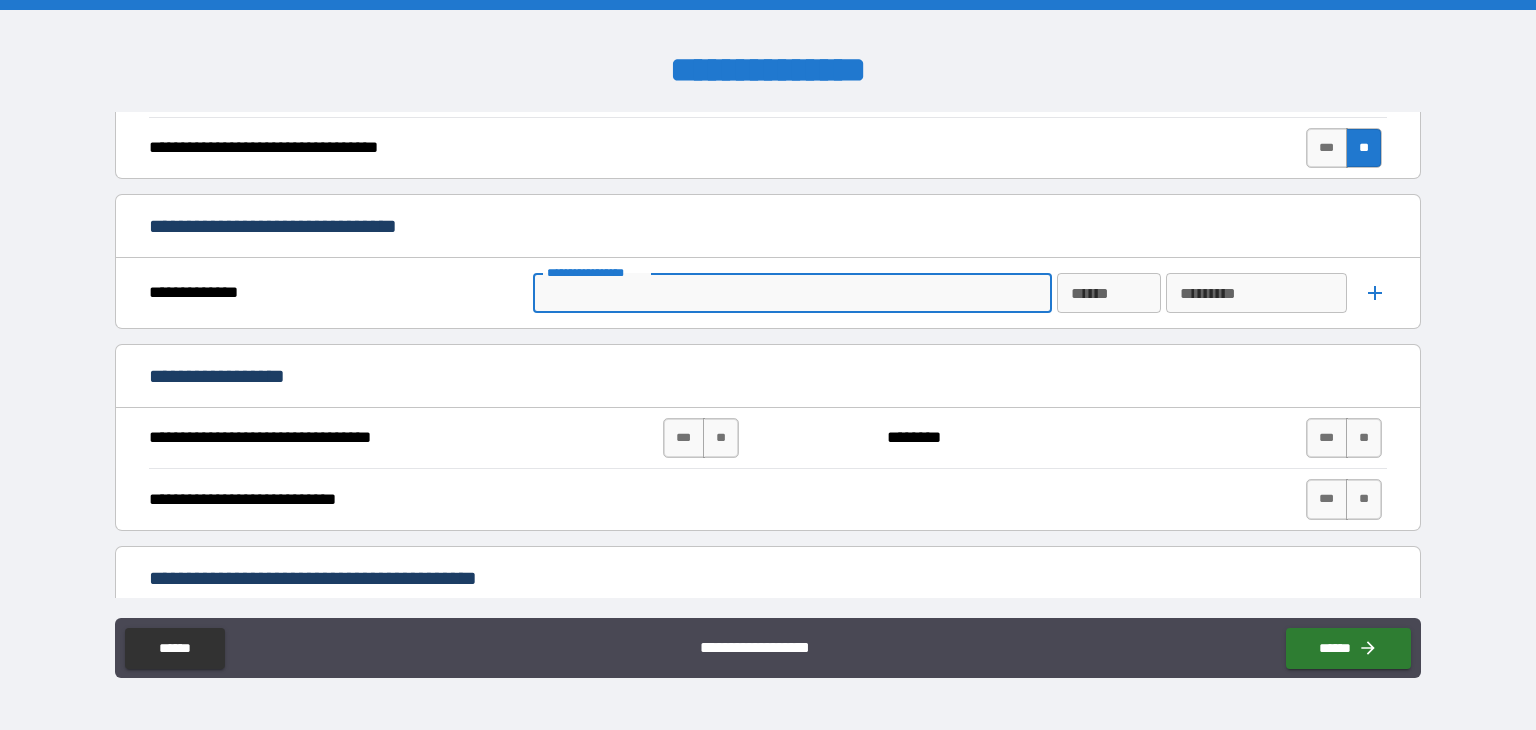 click on "**********" at bounding box center (768, 228) 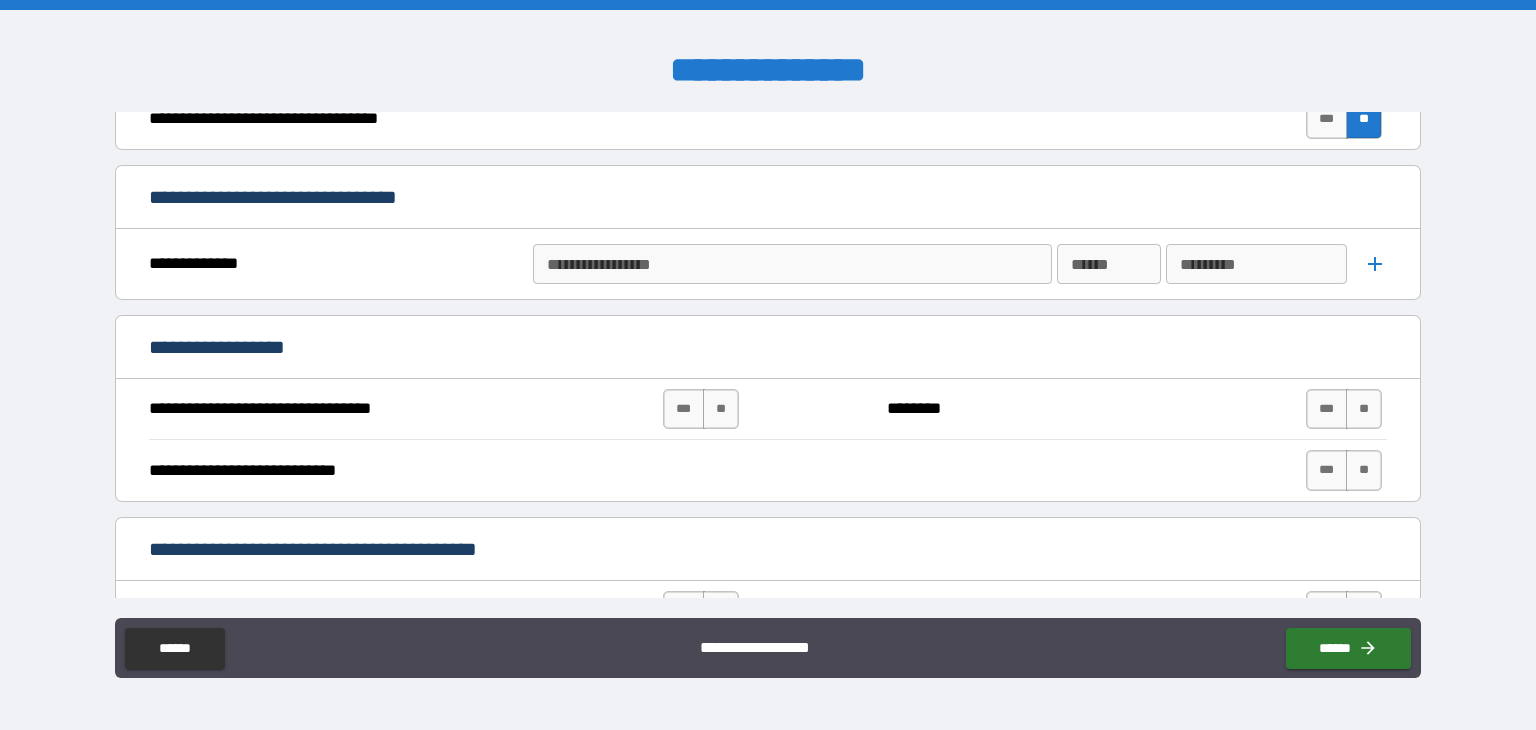 scroll, scrollTop: 800, scrollLeft: 0, axis: vertical 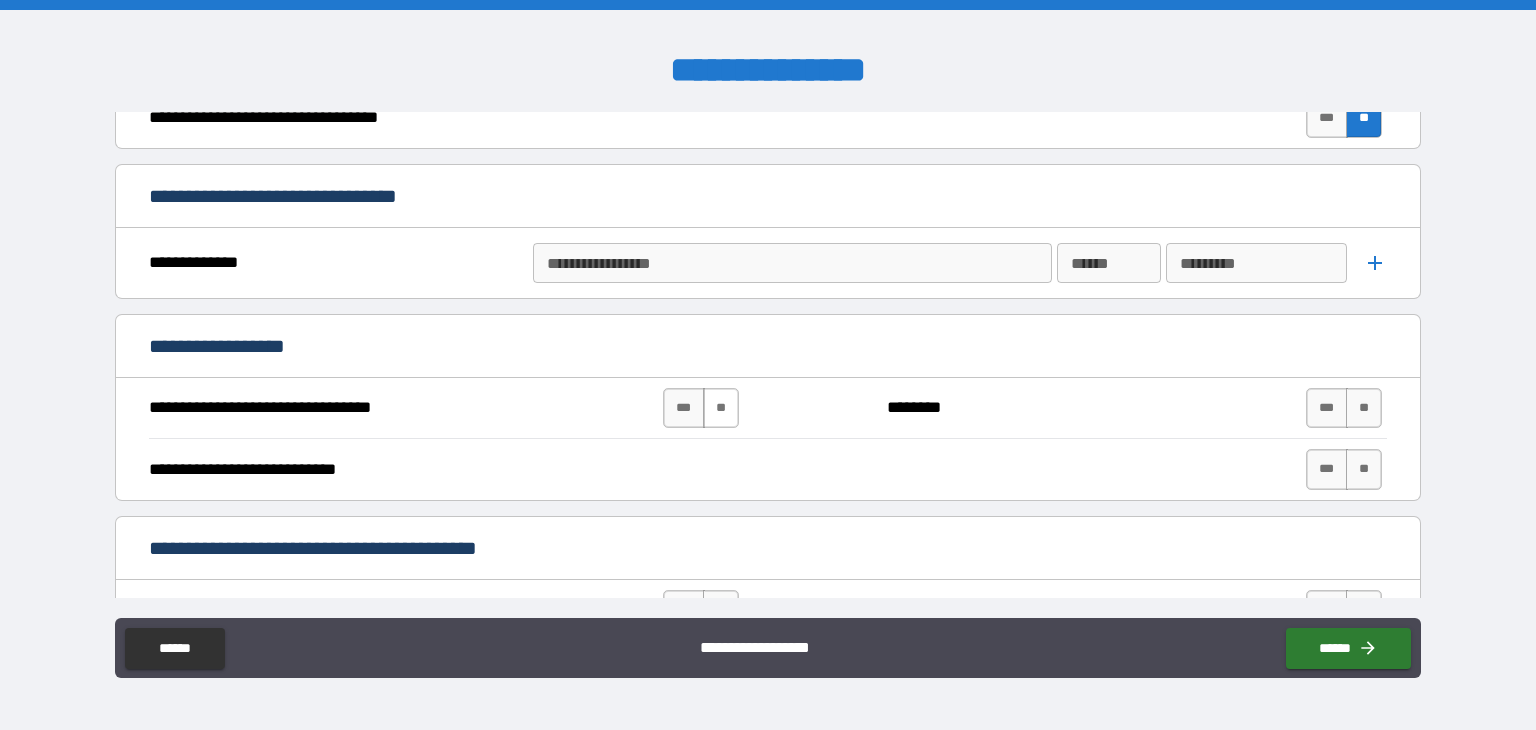 click on "**" at bounding box center [721, 408] 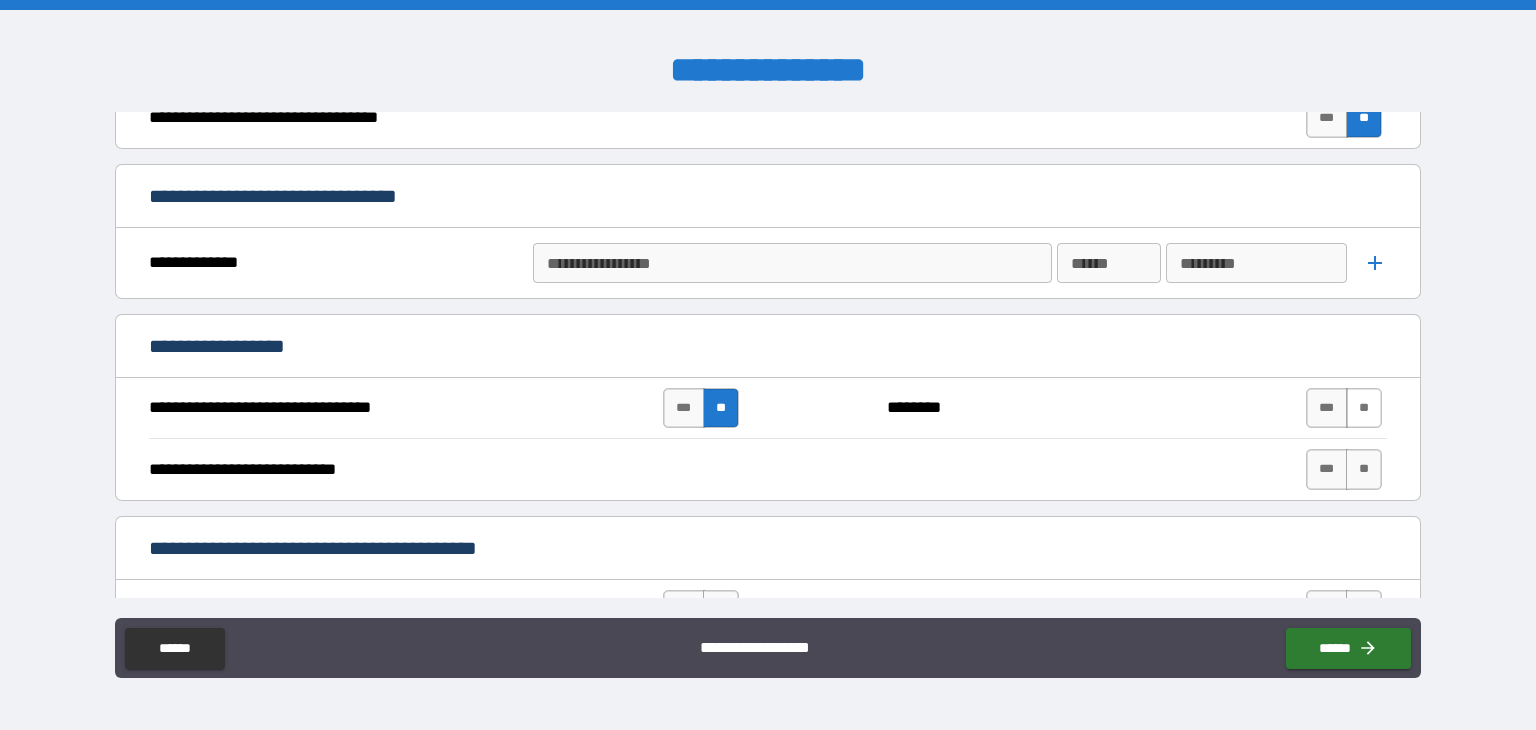 click on "**" at bounding box center [1364, 408] 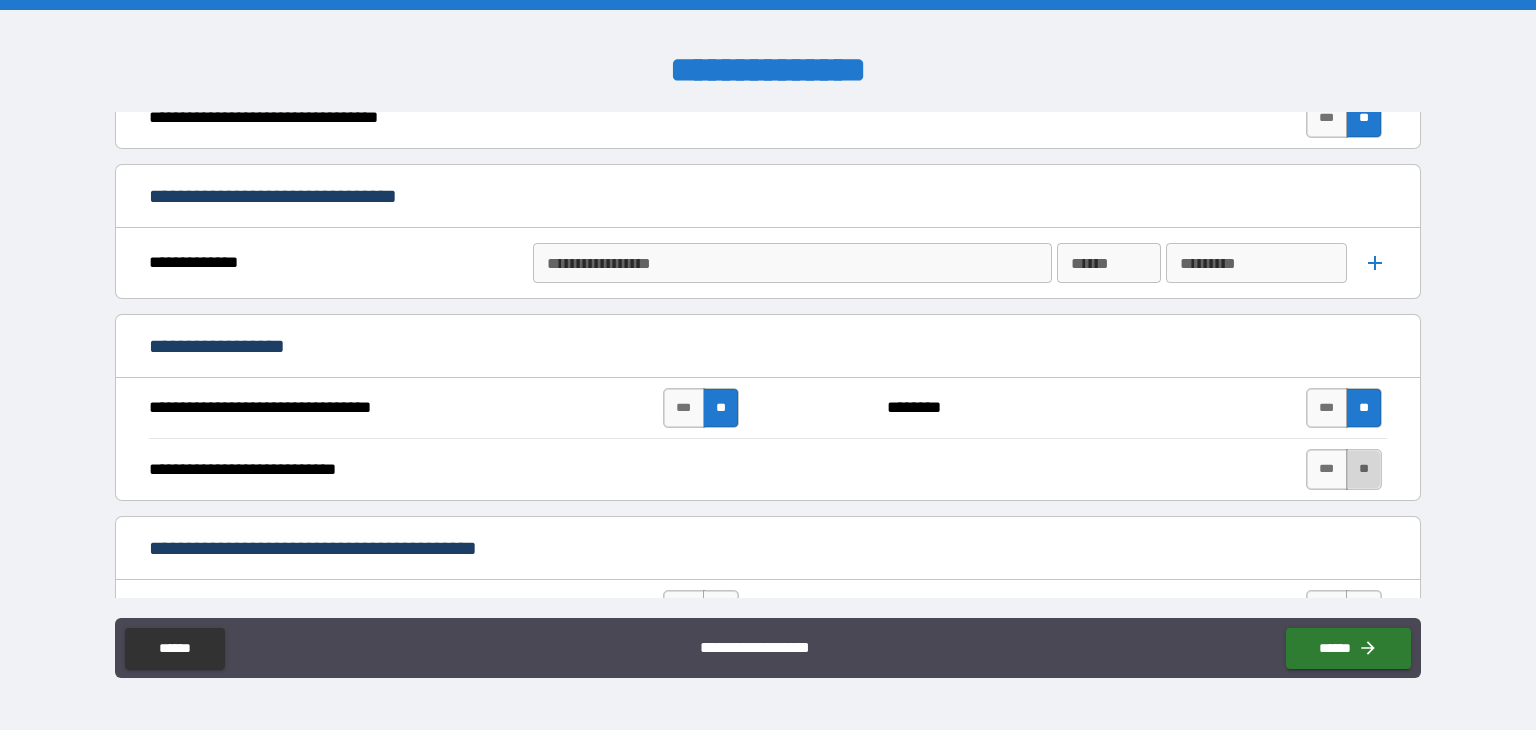 click on "**" at bounding box center [1364, 469] 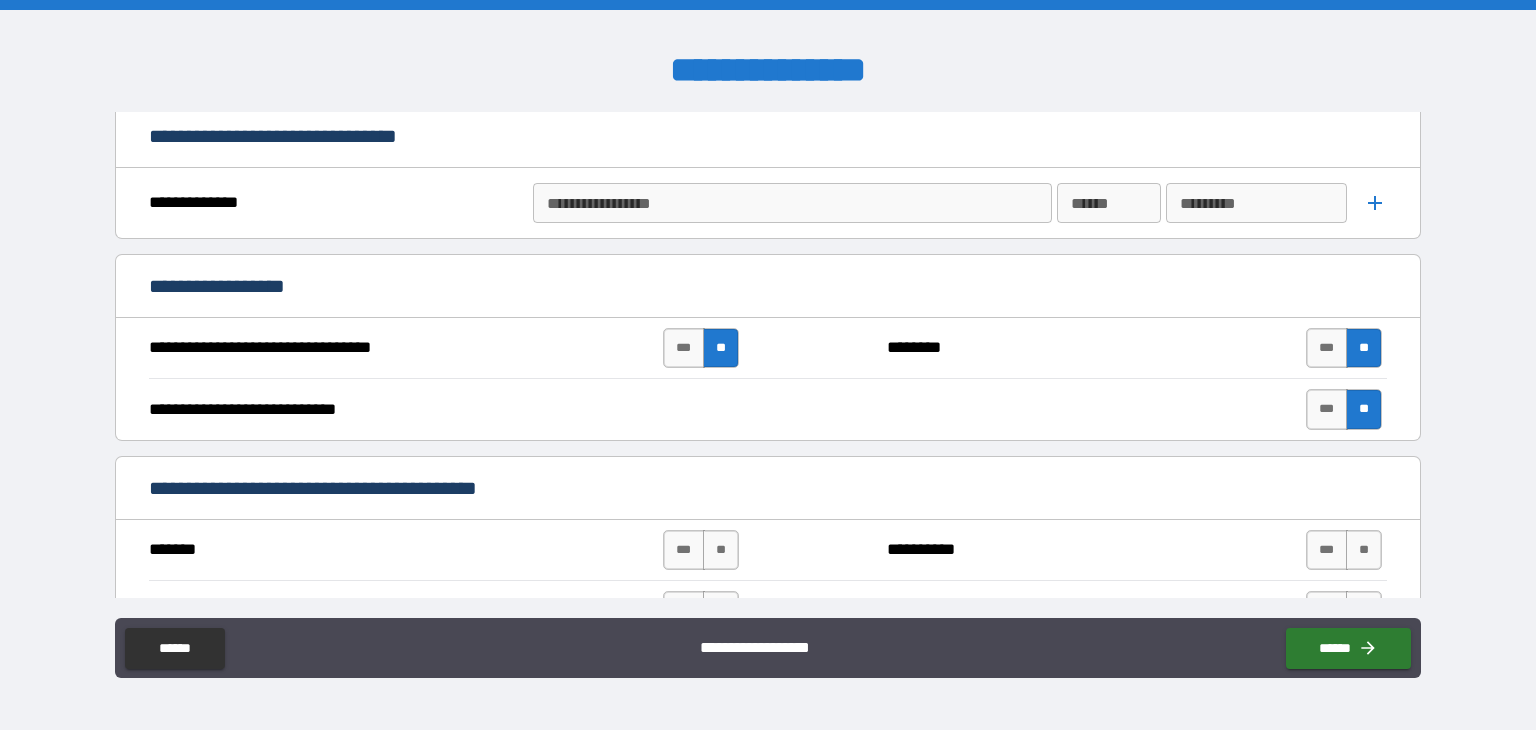 scroll, scrollTop: 996, scrollLeft: 0, axis: vertical 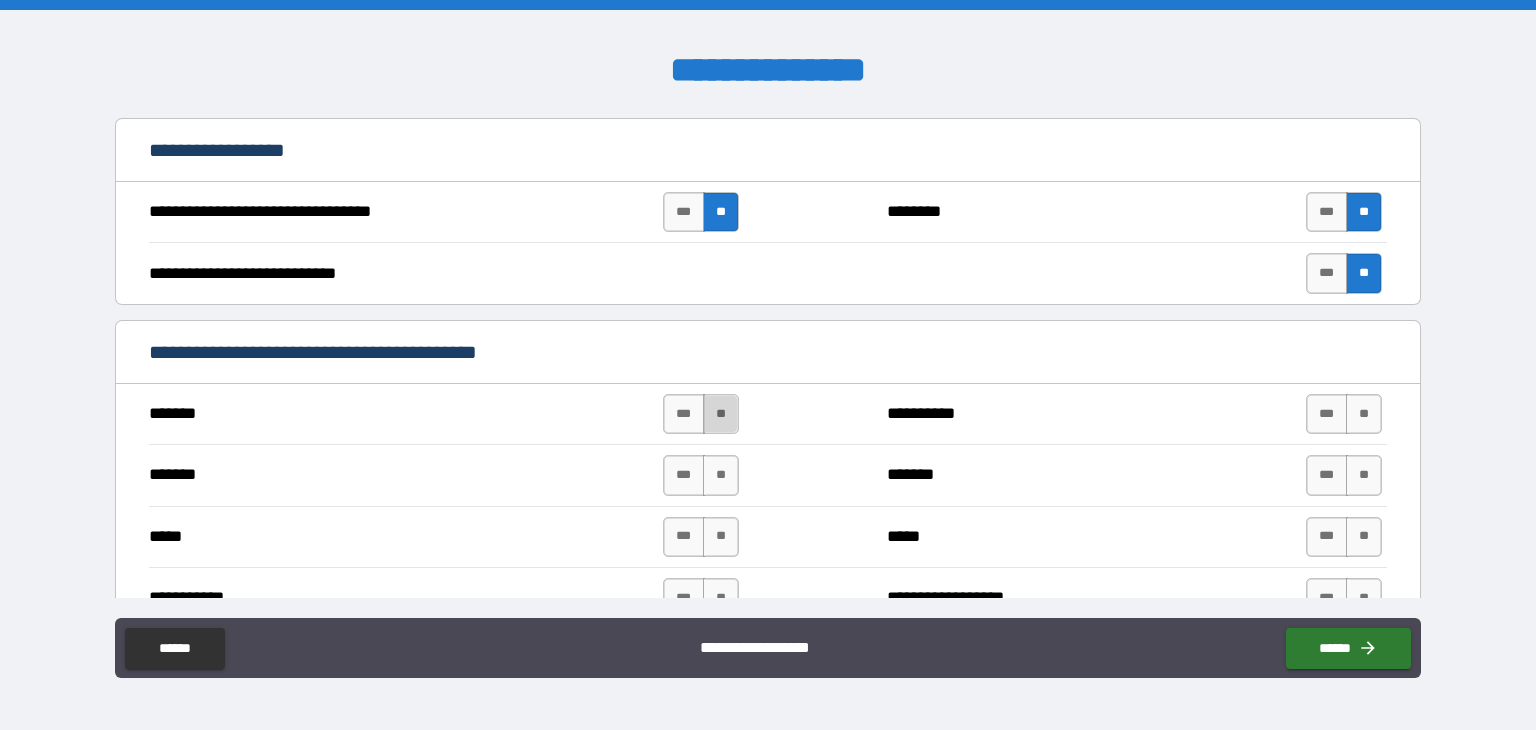 click on "**" at bounding box center [721, 414] 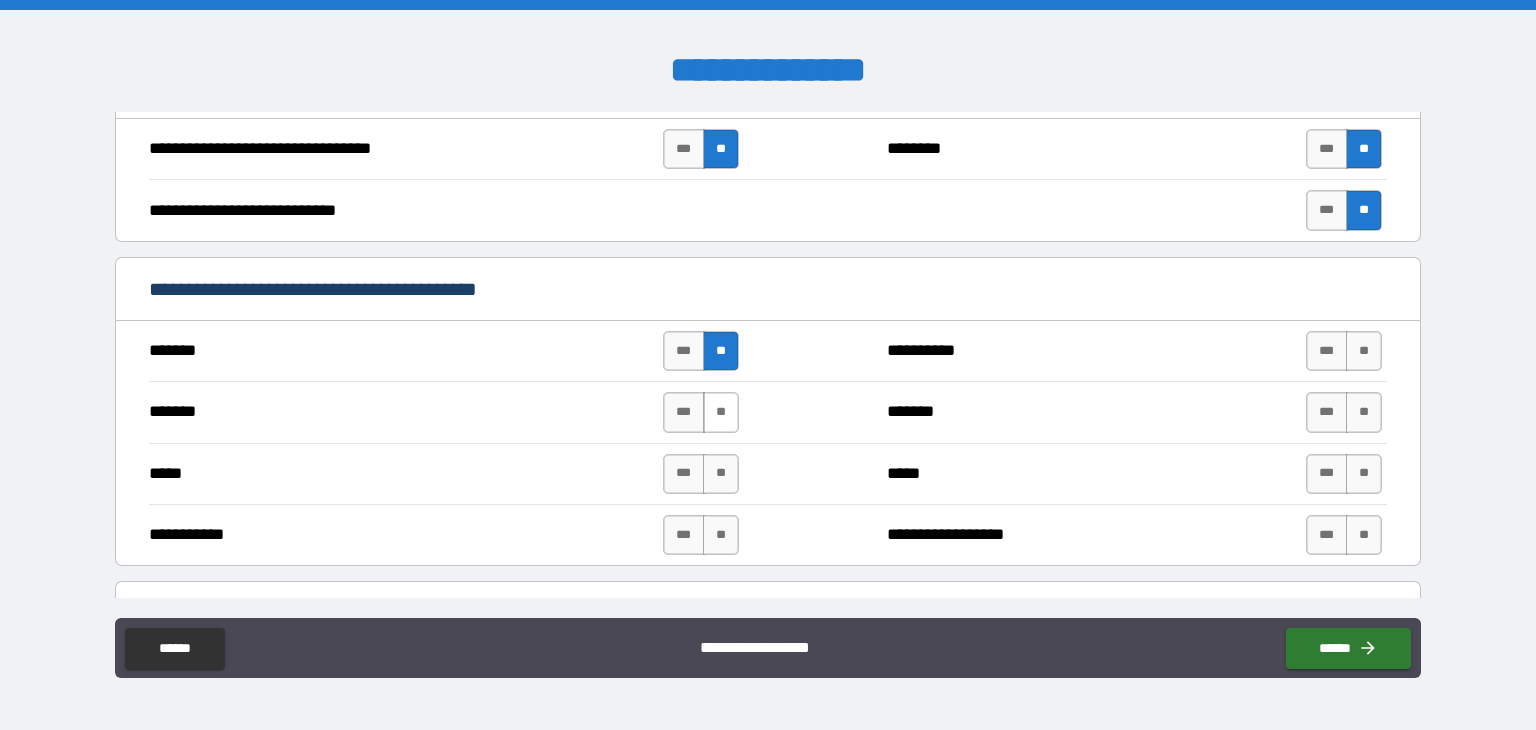 scroll, scrollTop: 1076, scrollLeft: 0, axis: vertical 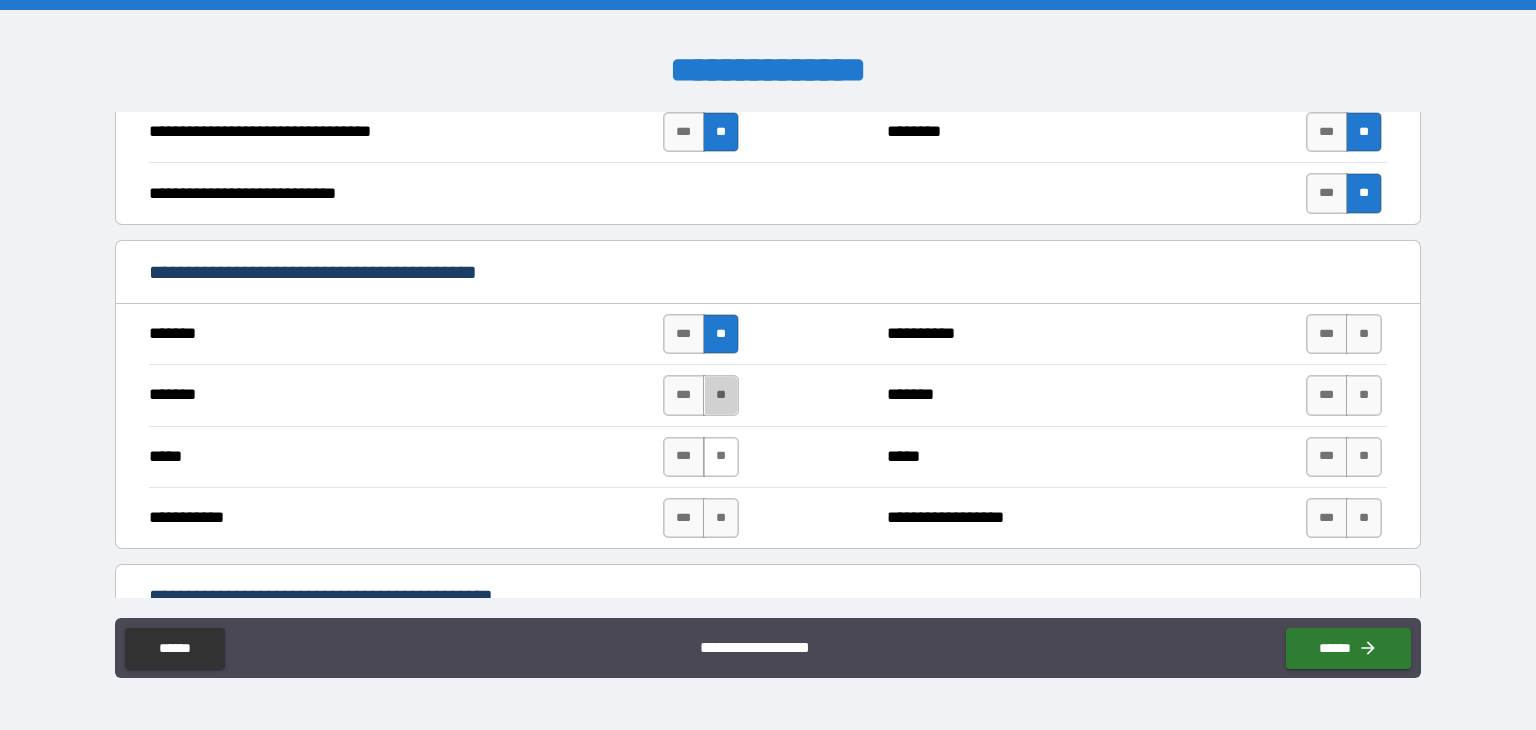 drag, startPoint x: 722, startPoint y: 392, endPoint x: 721, endPoint y: 447, distance: 55.00909 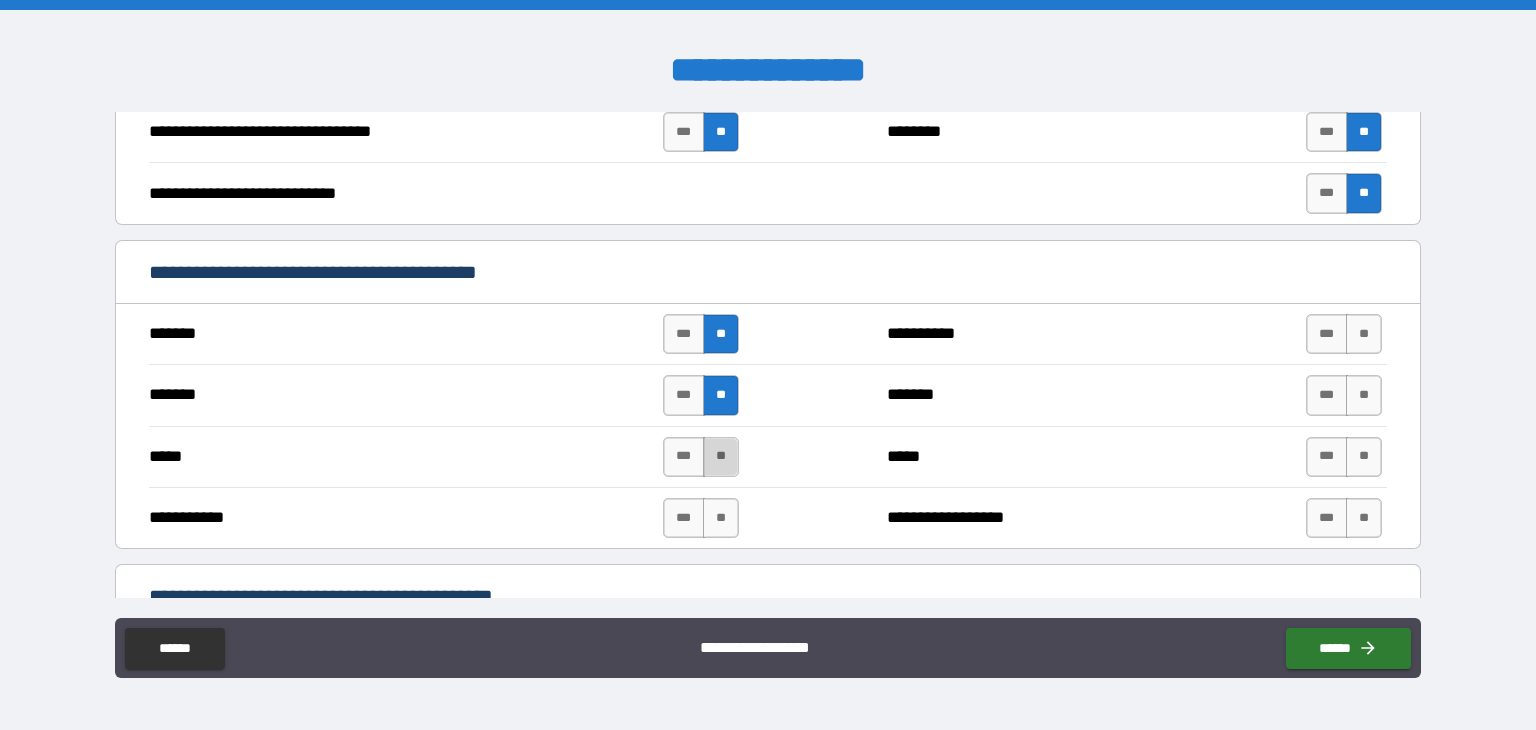 click on "**" at bounding box center (721, 457) 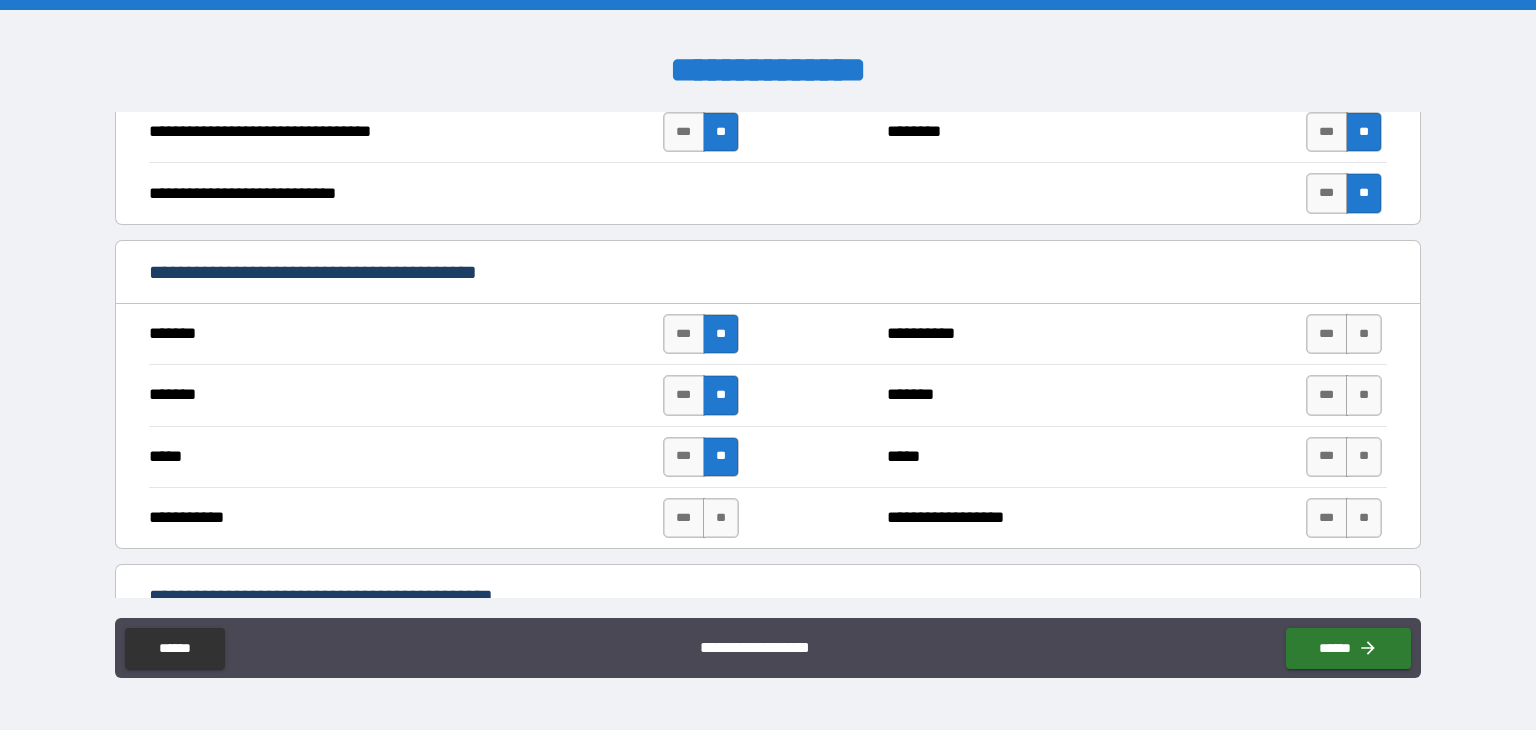 click on "*** **" at bounding box center [701, 518] 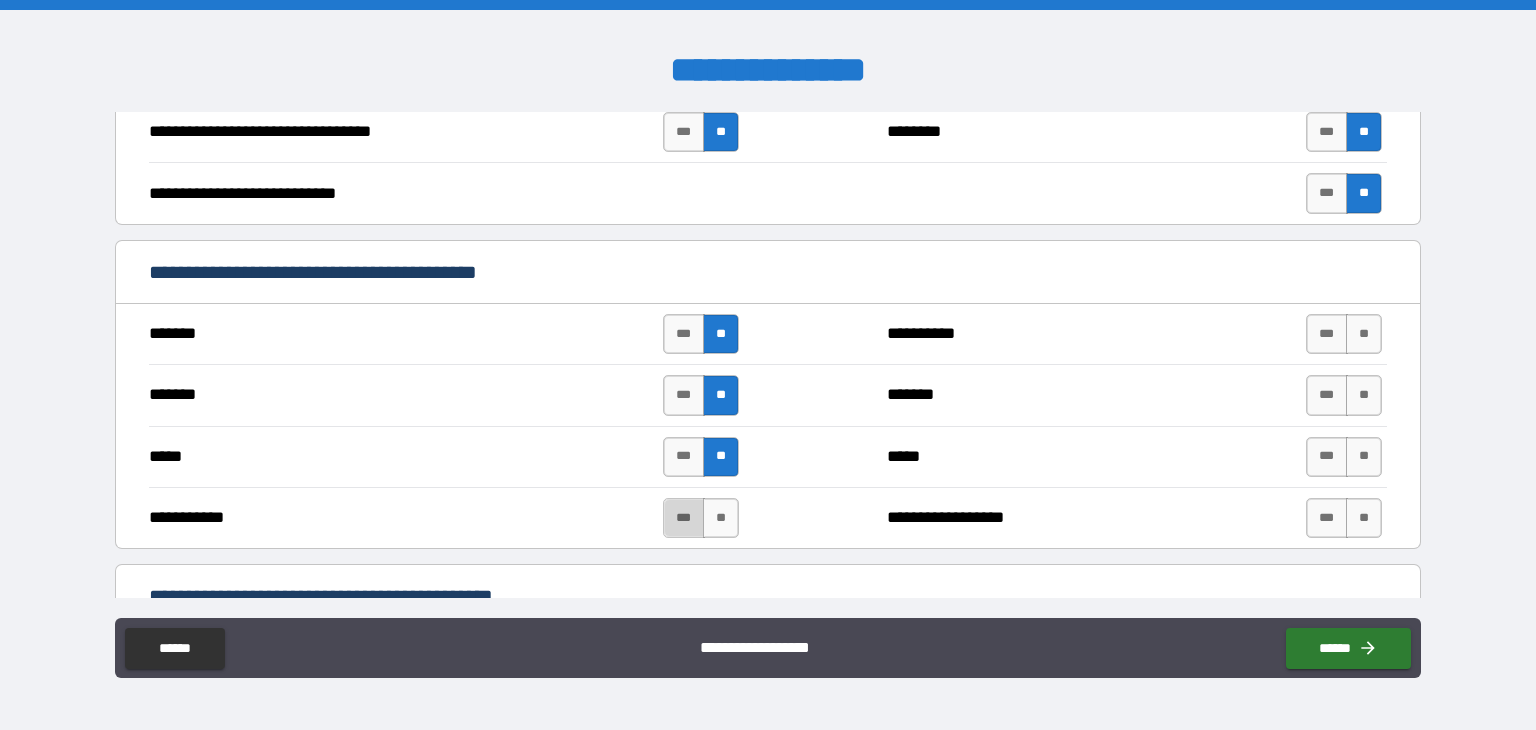 click on "***" at bounding box center [684, 518] 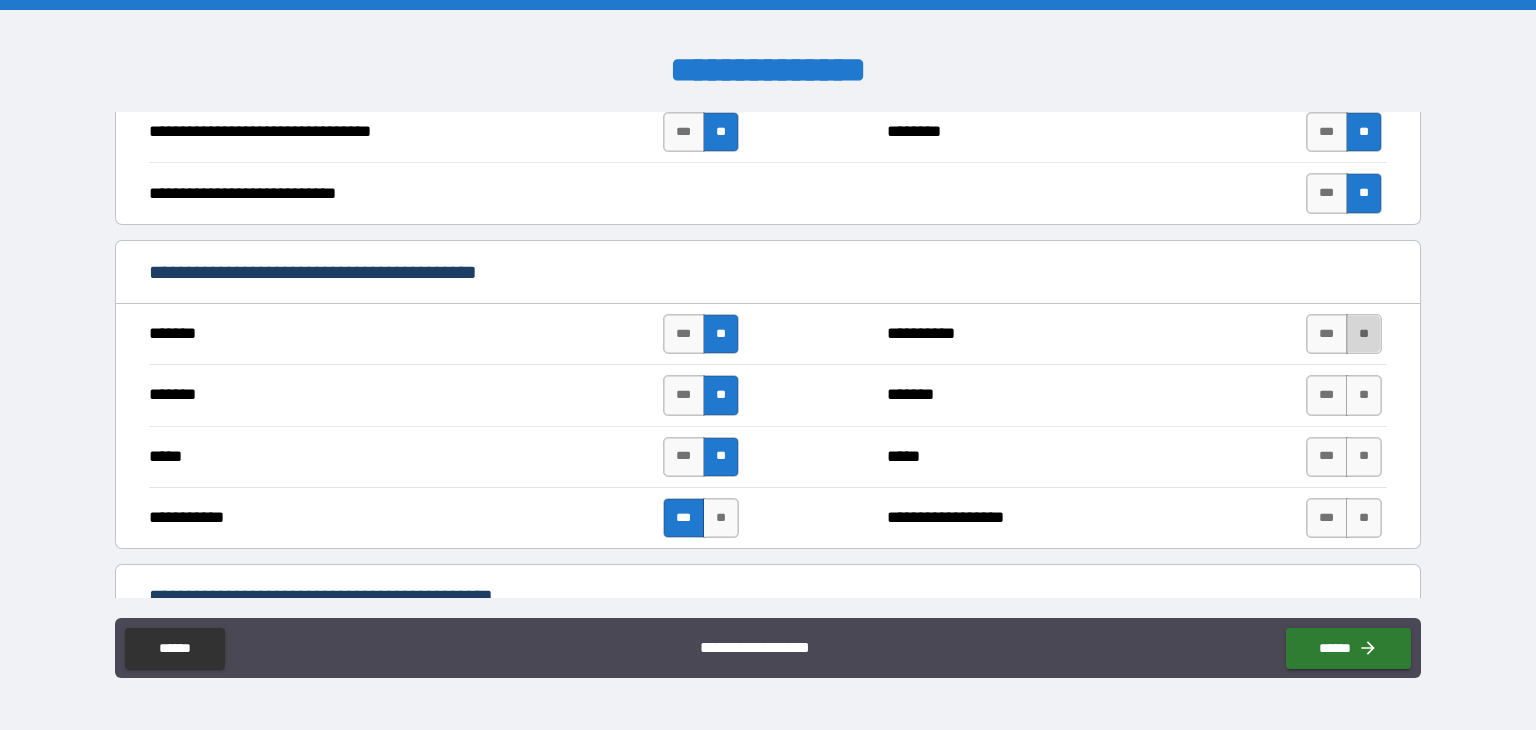 click on "**" at bounding box center [1364, 334] 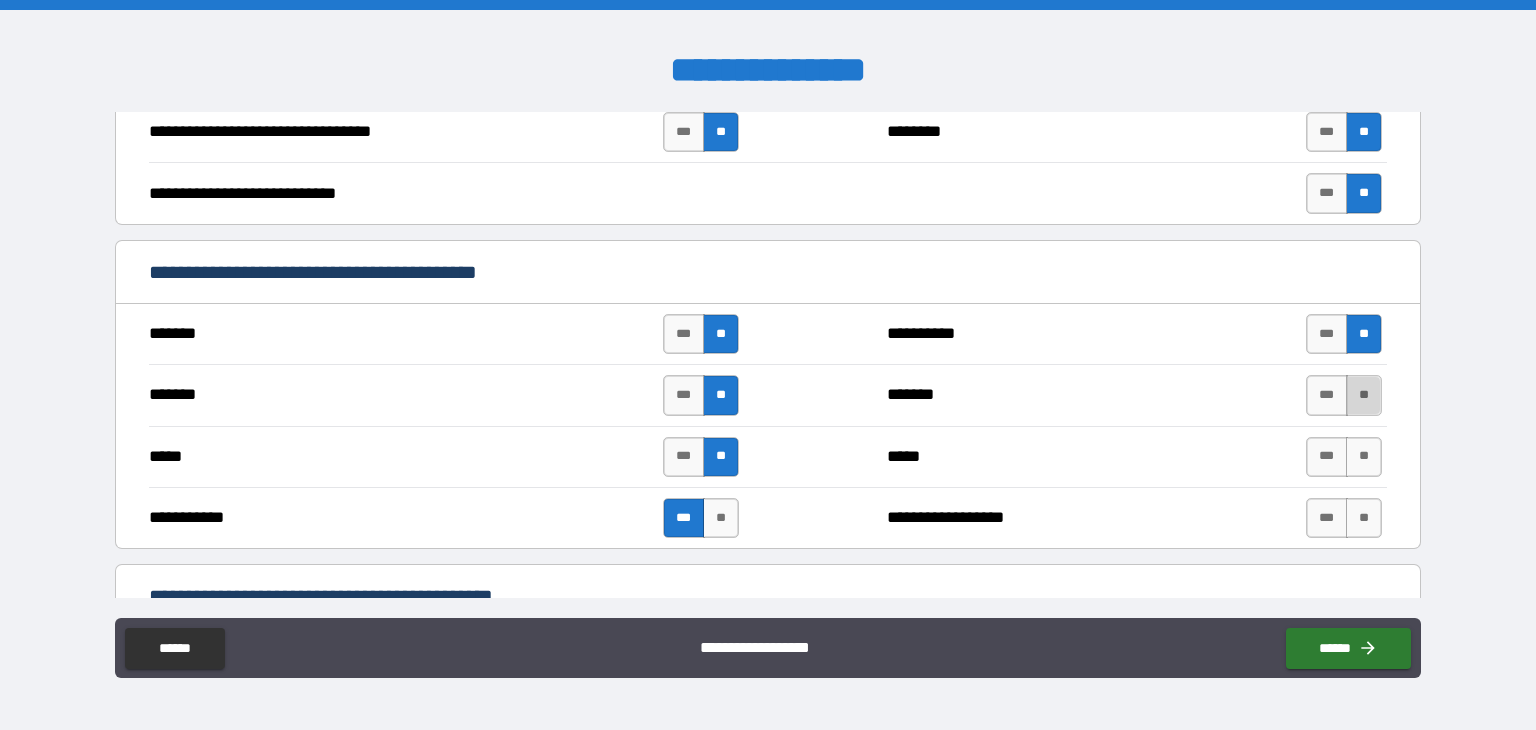 click on "**" at bounding box center [1364, 395] 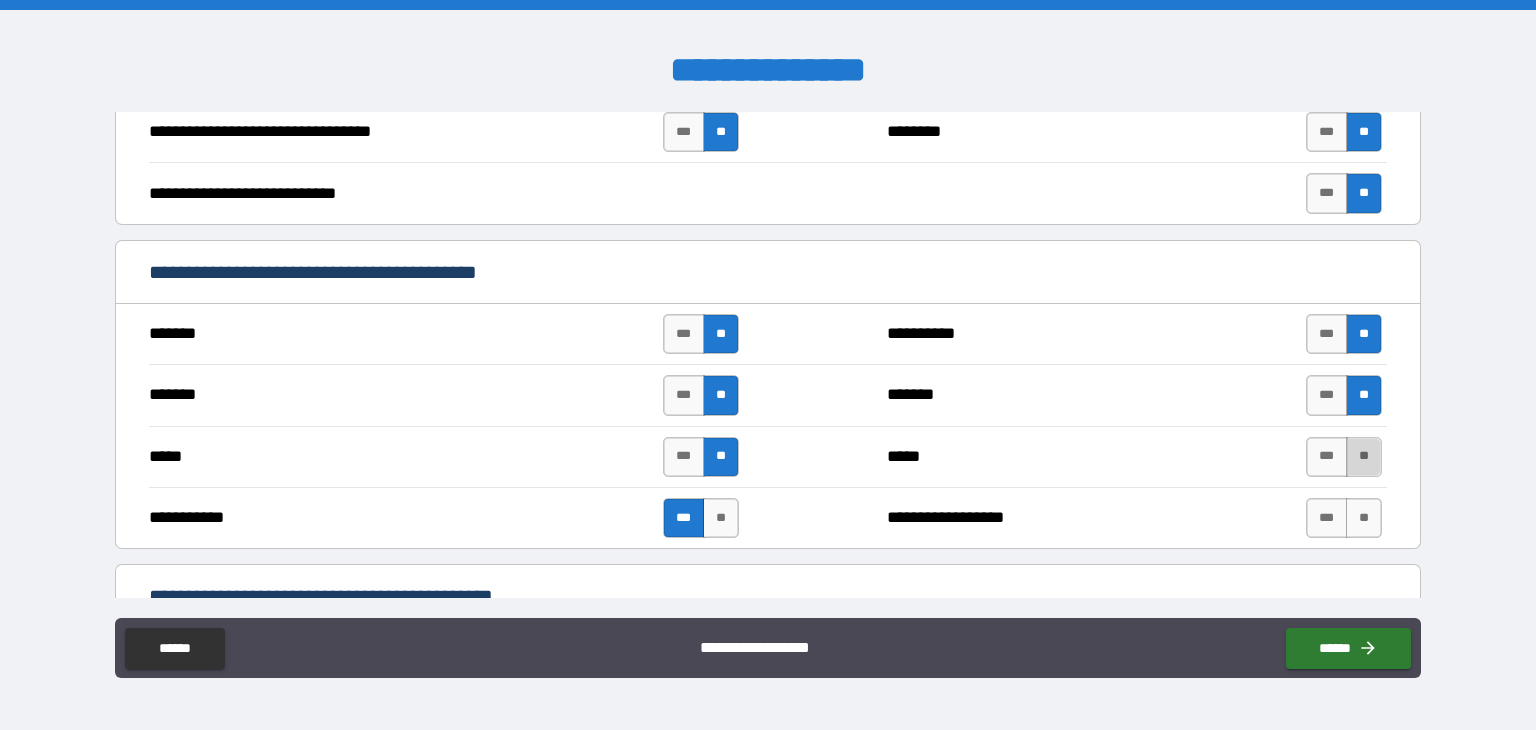 click on "**" at bounding box center (1364, 457) 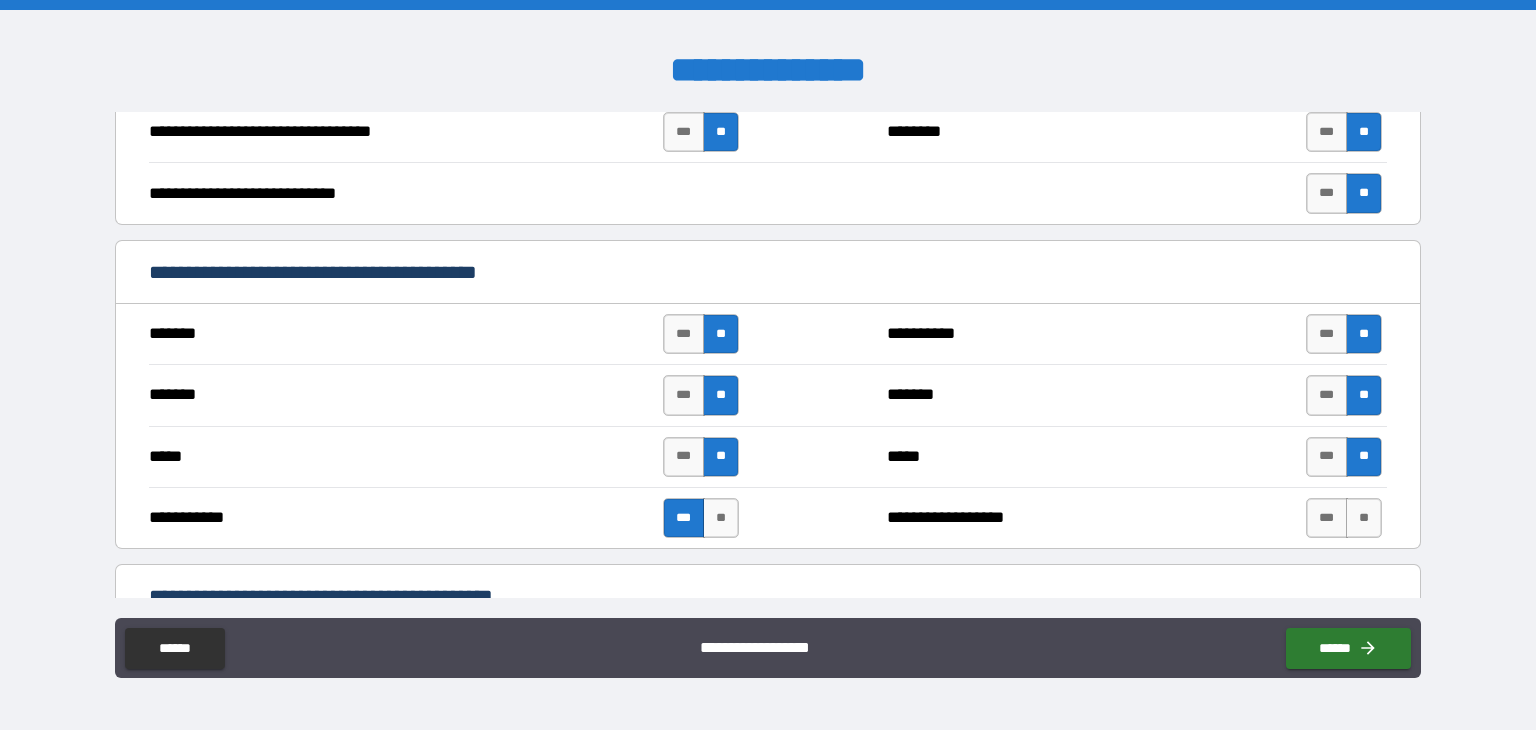 click on "*** **" at bounding box center (1344, 518) 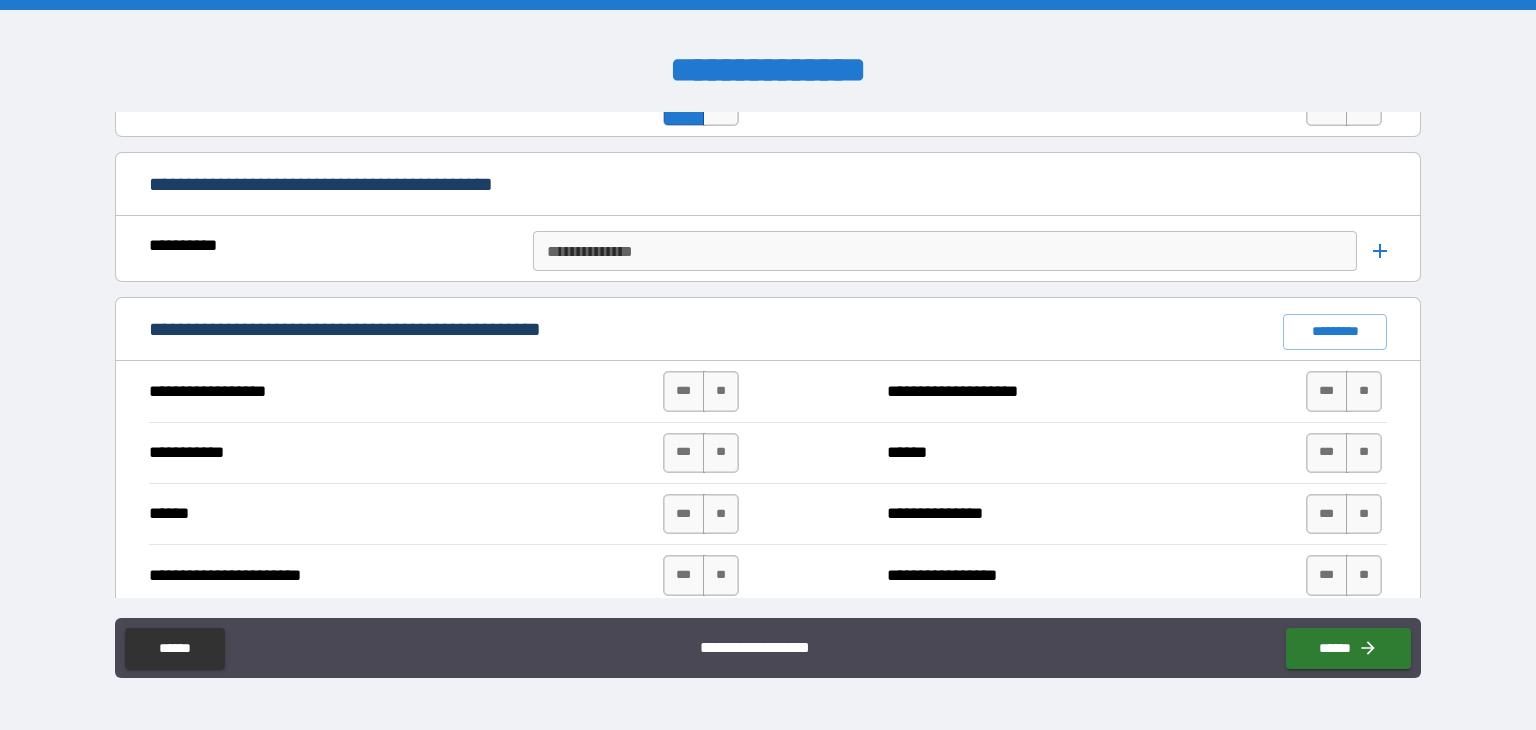 scroll, scrollTop: 1512, scrollLeft: 0, axis: vertical 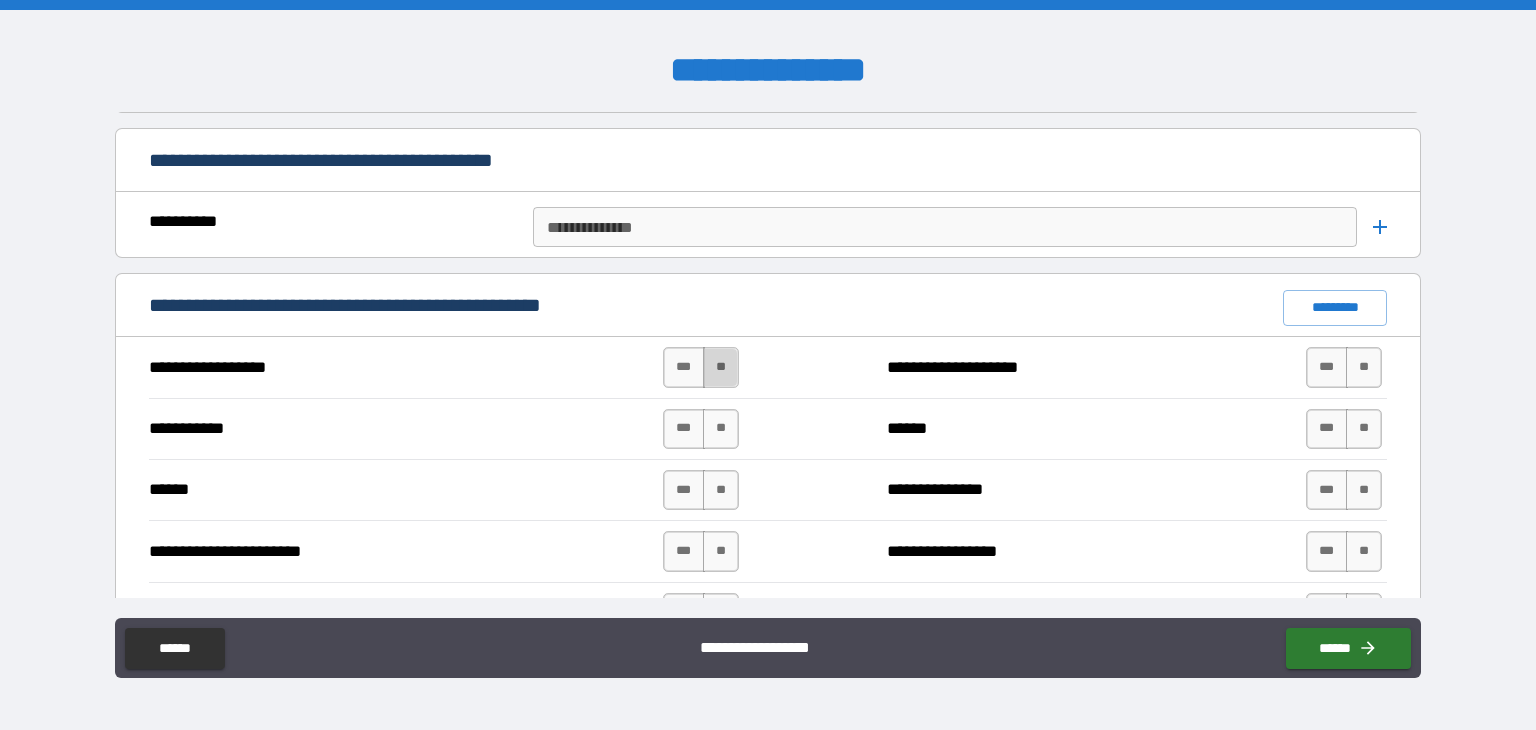 click on "**" at bounding box center [721, 367] 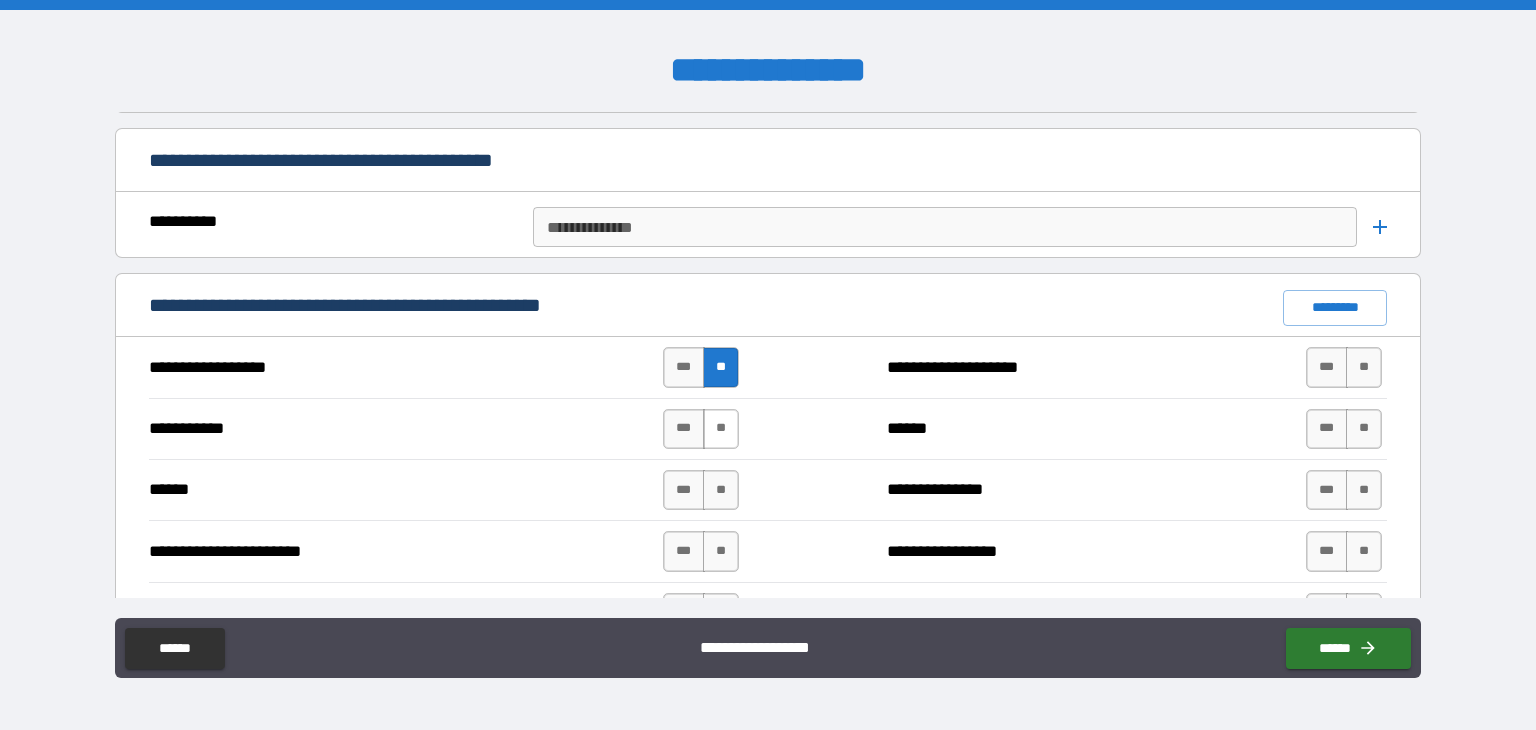 click on "**" at bounding box center [721, 429] 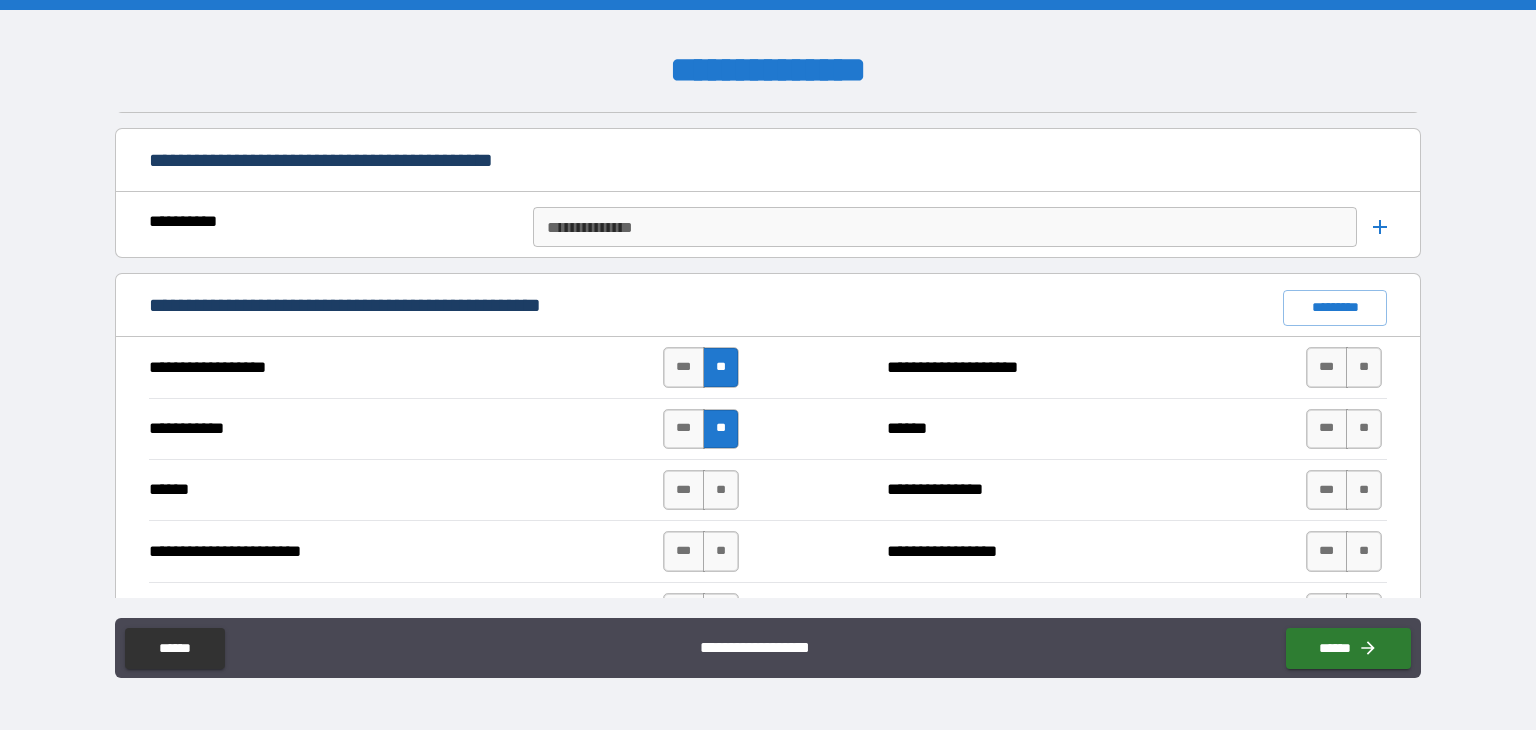 click on "**********" at bounding box center [768, 490] 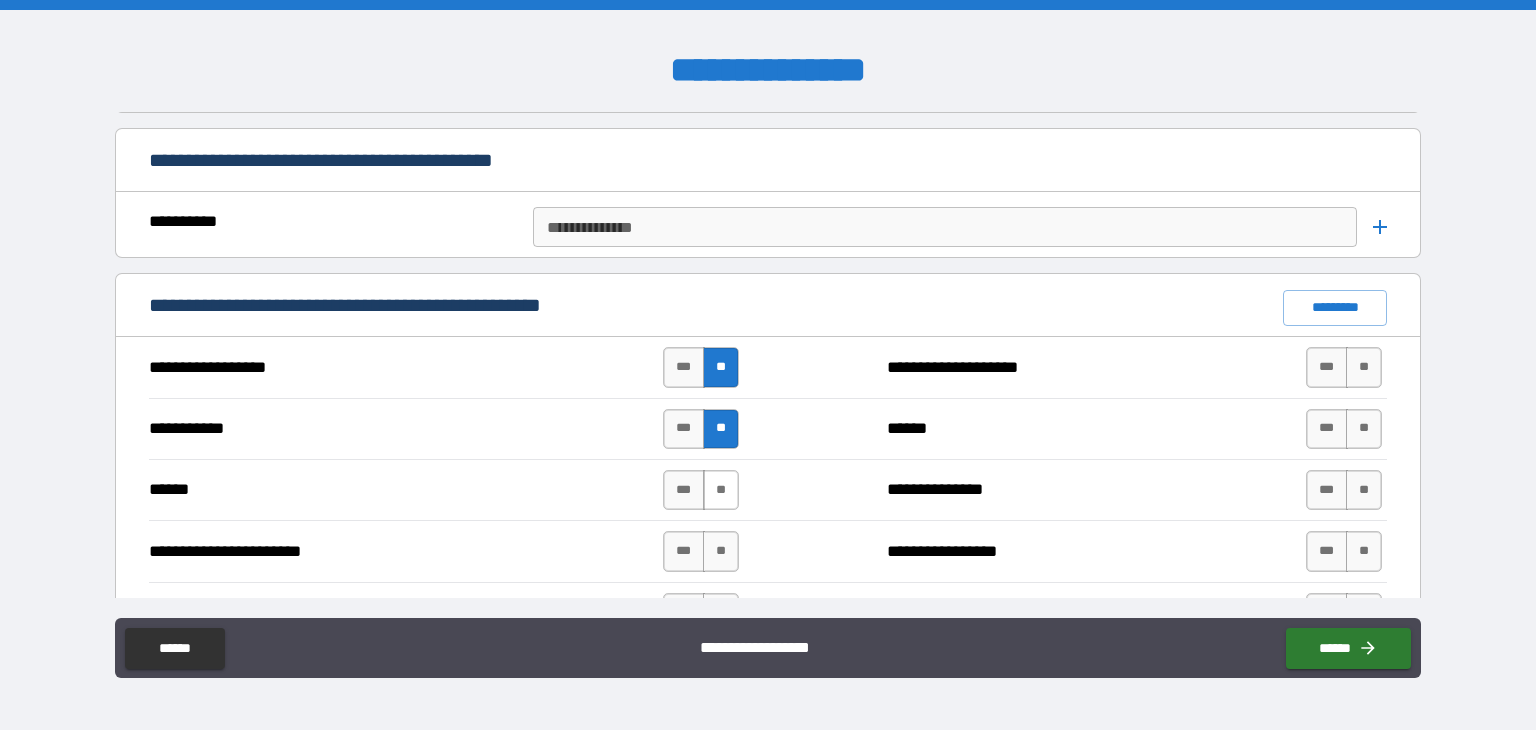 drag, startPoint x: 705, startPoint y: 461, endPoint x: 713, endPoint y: 471, distance: 12.806249 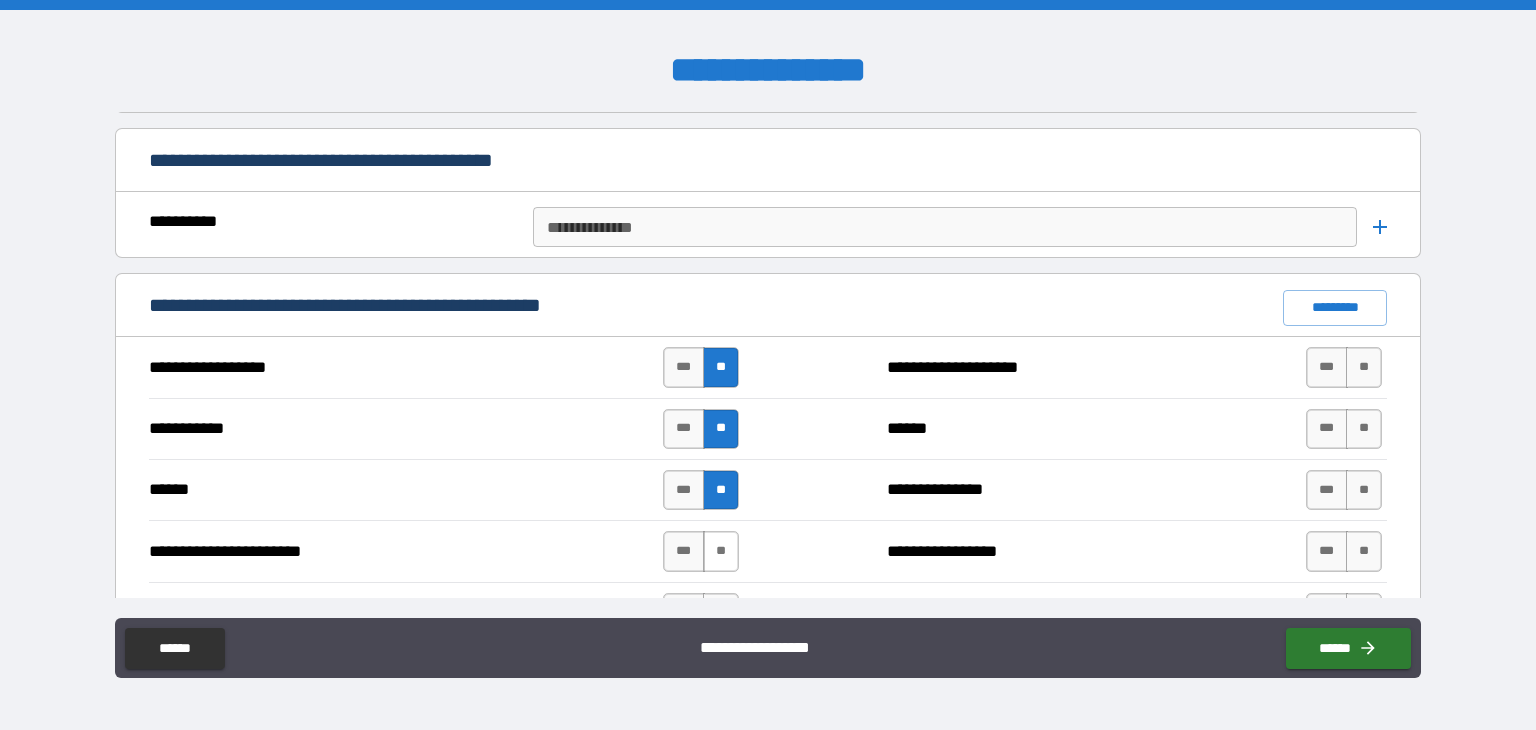 click on "**" at bounding box center (721, 551) 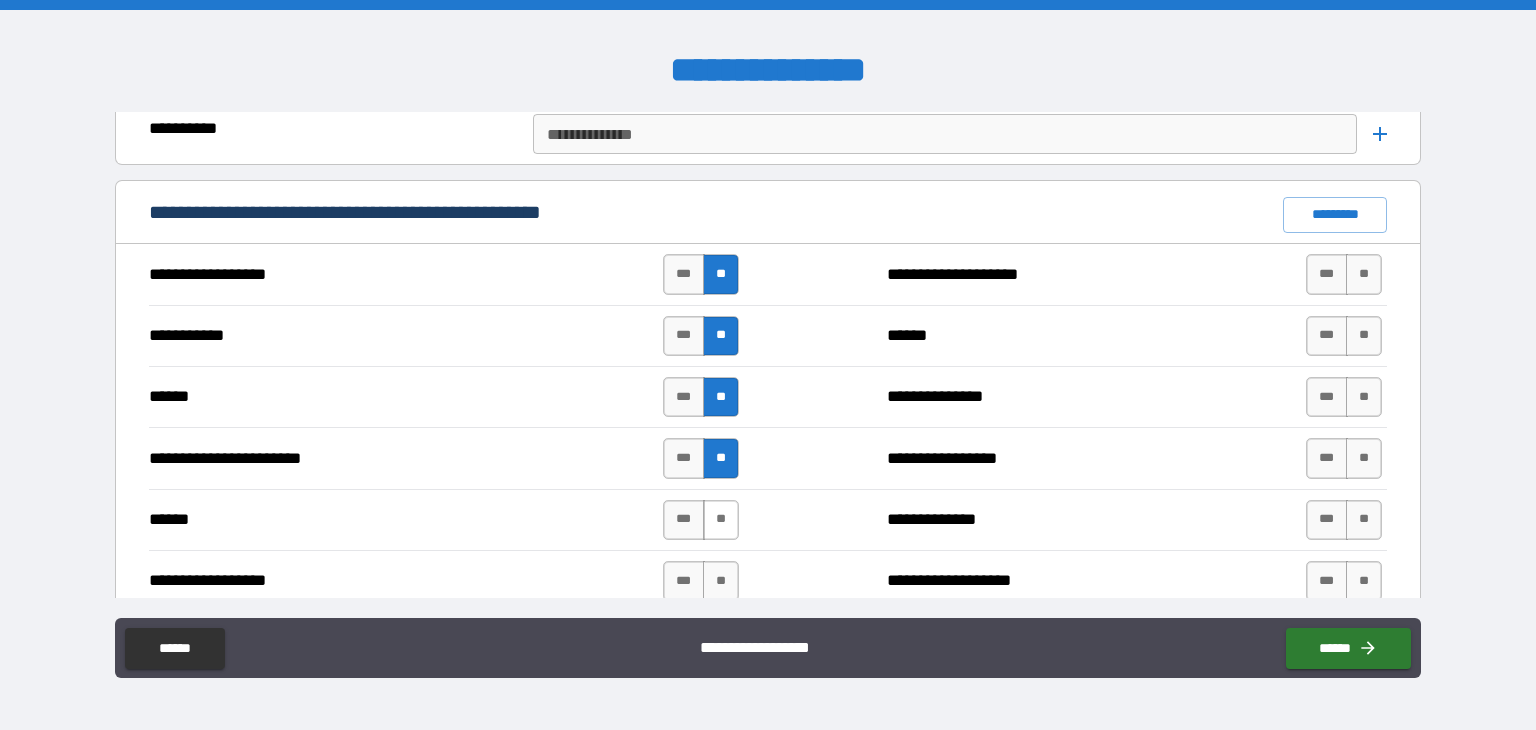scroll, scrollTop: 1699, scrollLeft: 0, axis: vertical 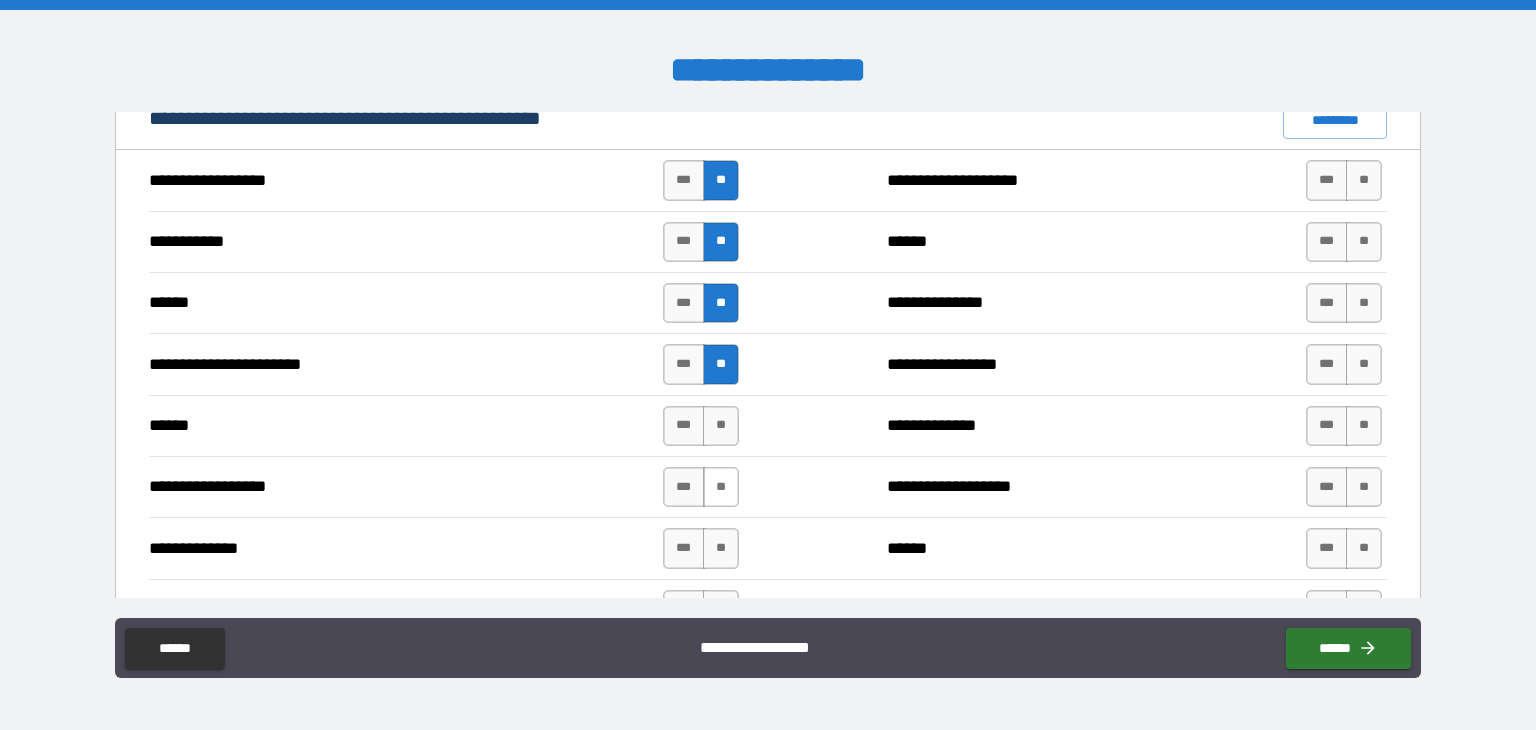 drag, startPoint x: 705, startPoint y: 413, endPoint x: 709, endPoint y: 471, distance: 58.137768 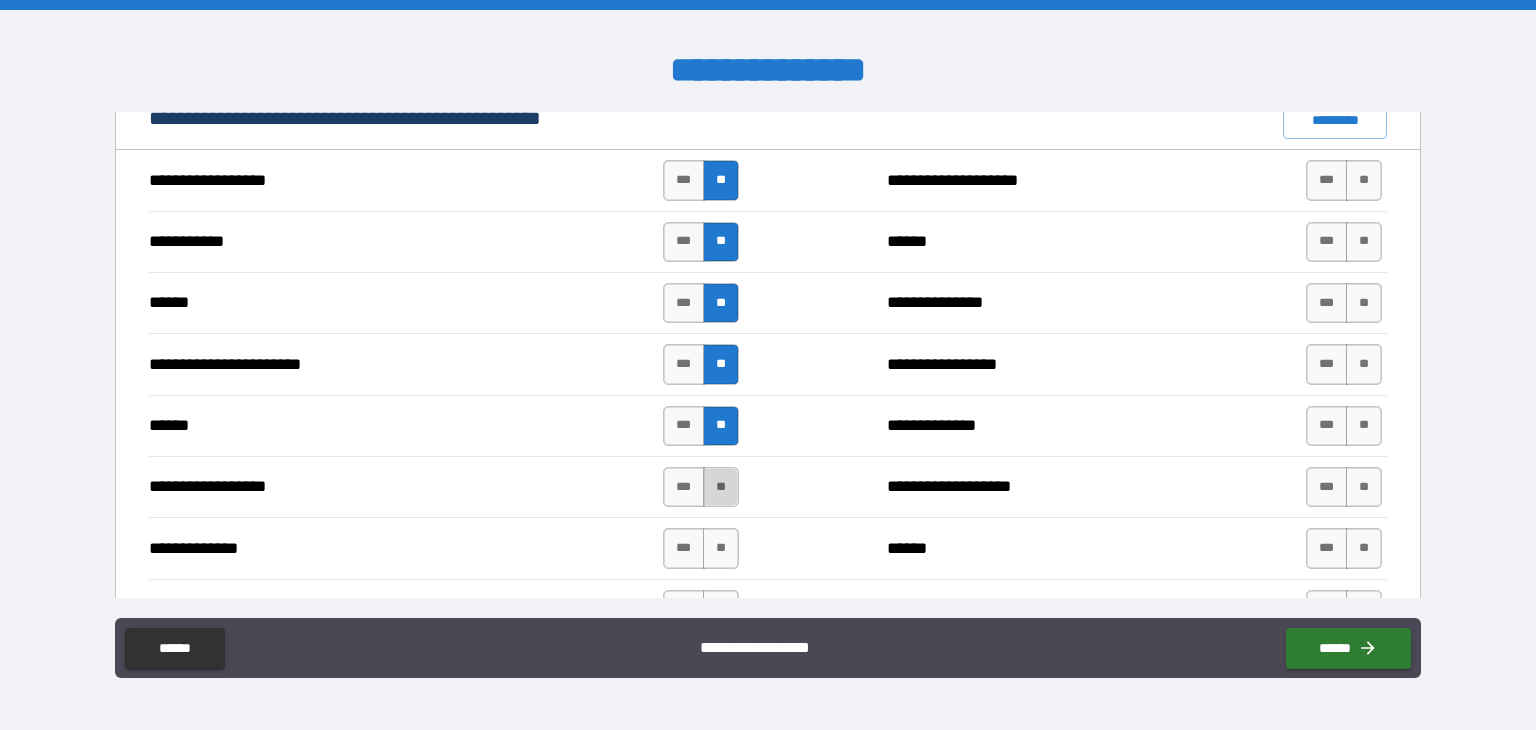 click on "**" at bounding box center (721, 487) 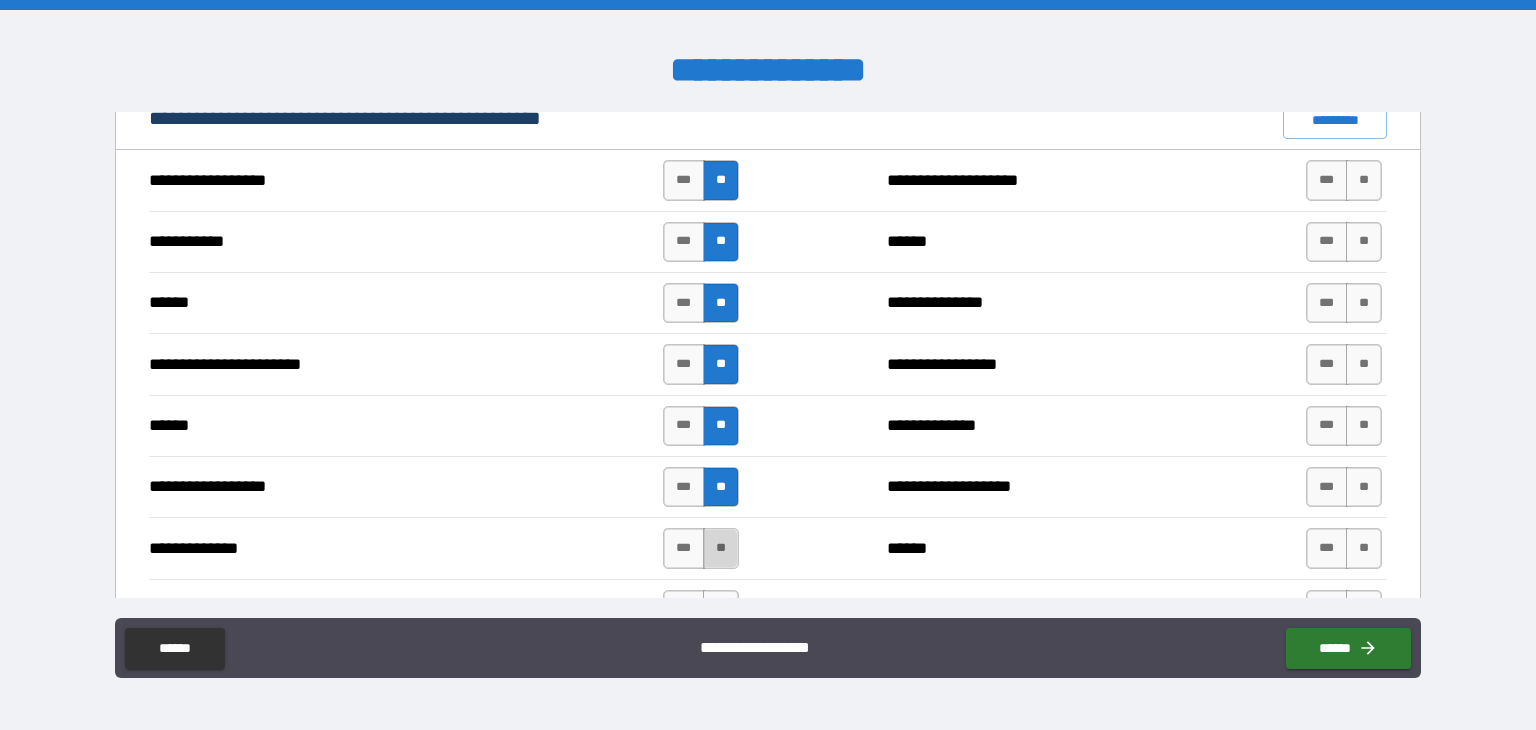 click on "**" at bounding box center [721, 548] 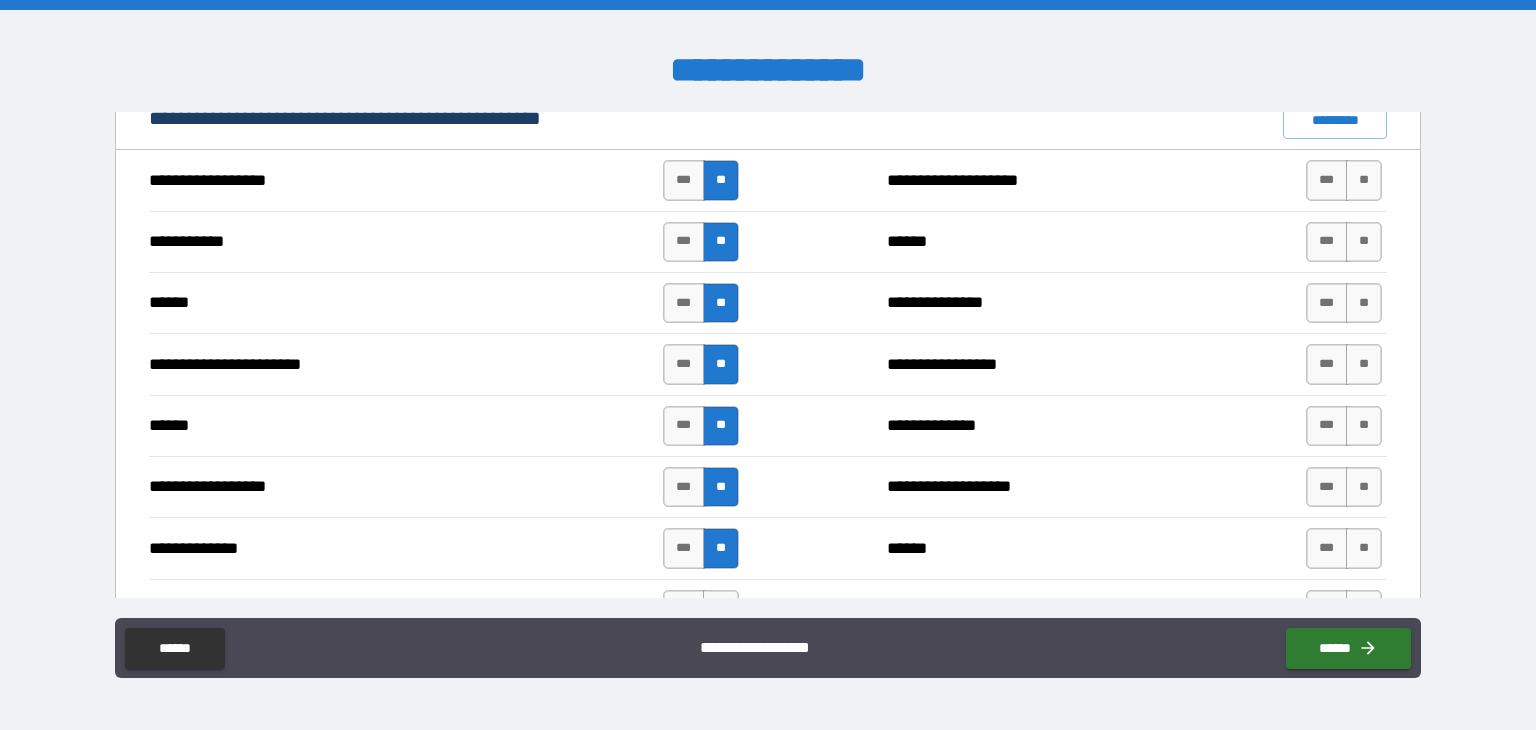 scroll, scrollTop: 1848, scrollLeft: 0, axis: vertical 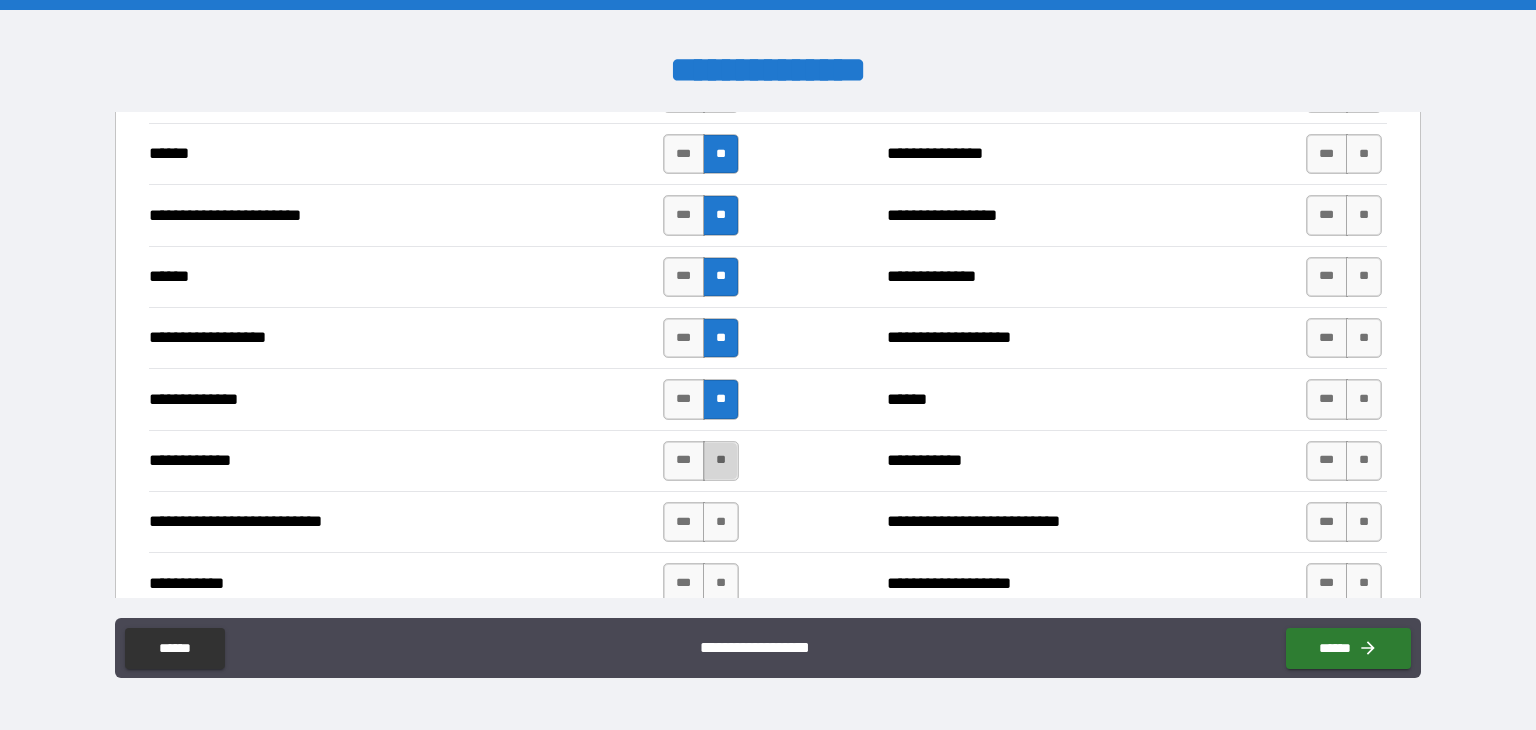 click on "**" at bounding box center (721, 461) 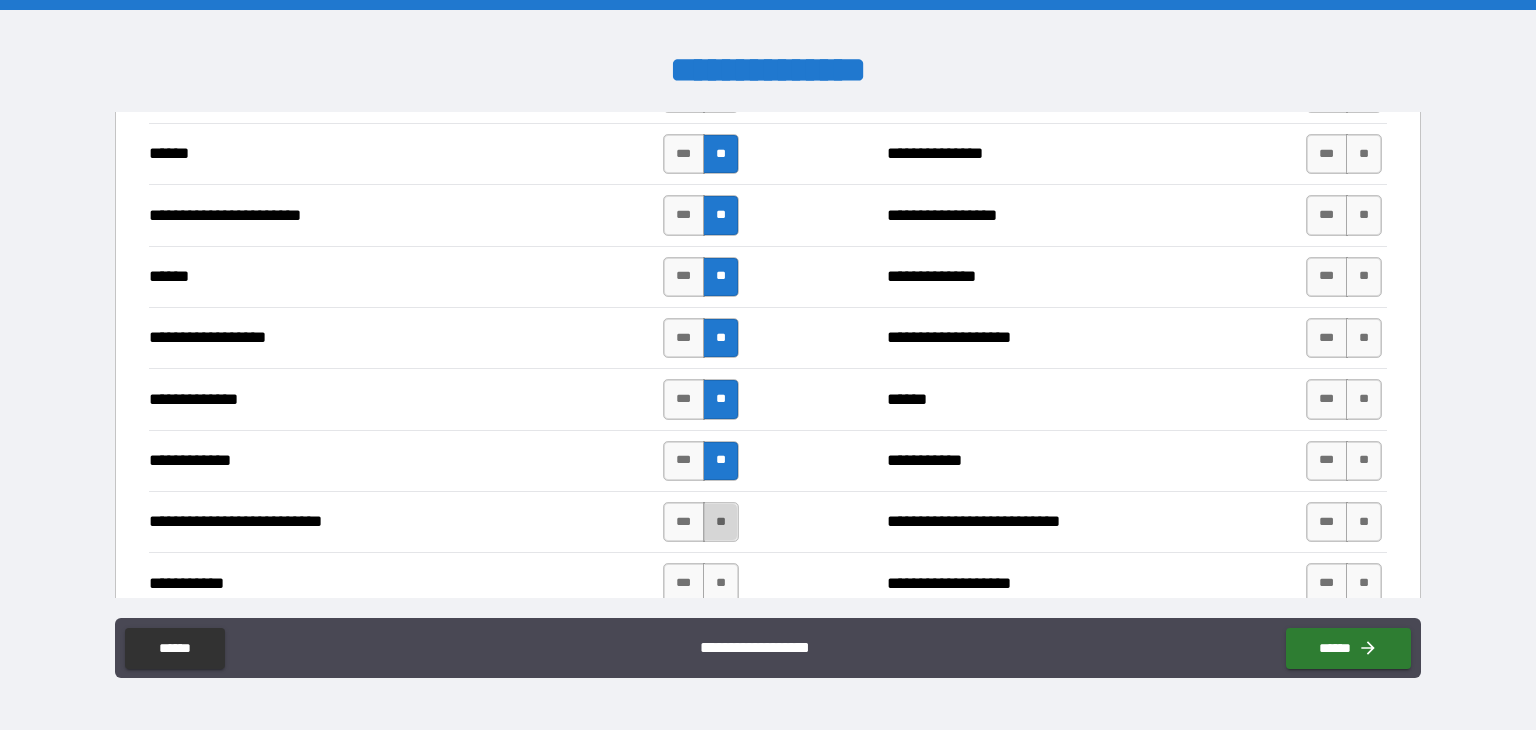 click on "**" at bounding box center (721, 522) 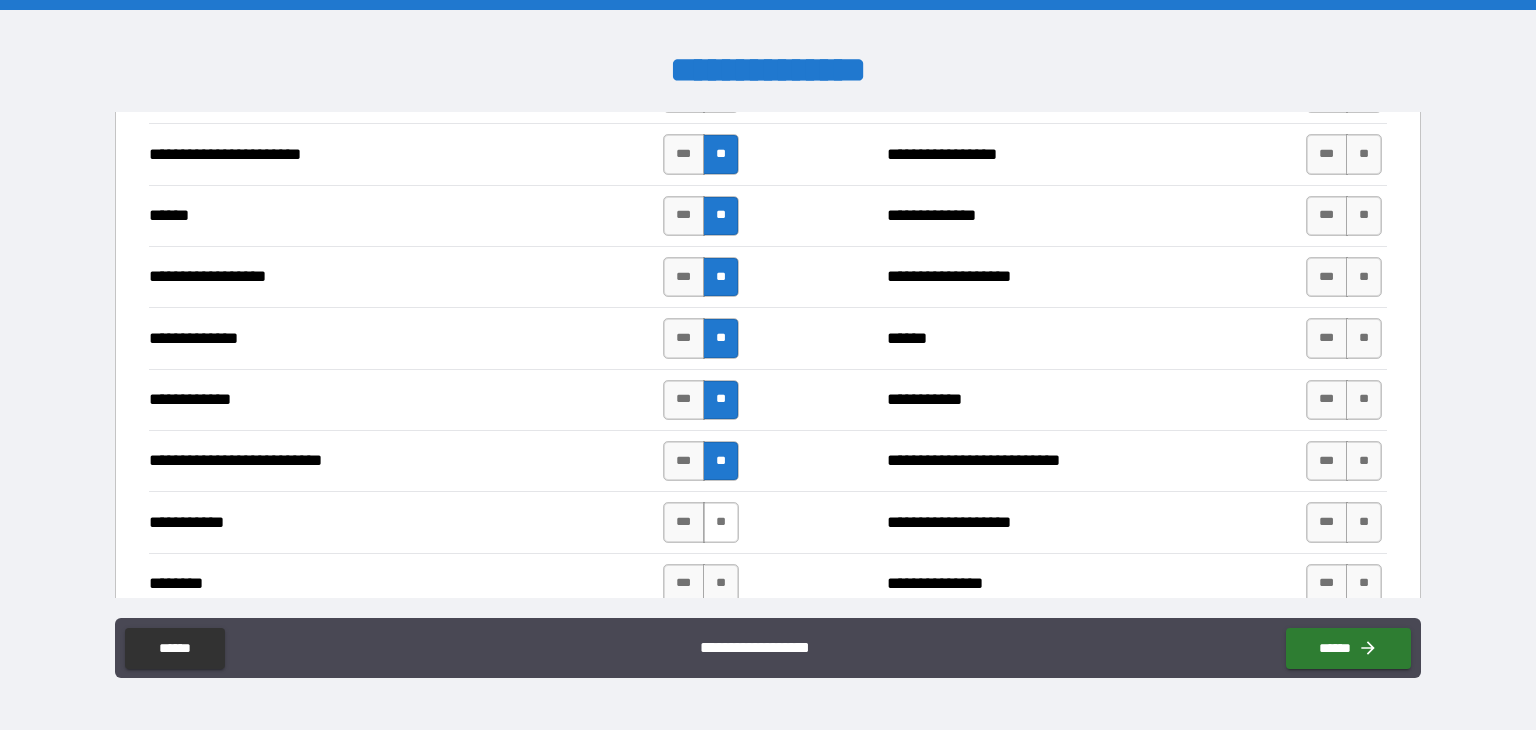 scroll, scrollTop: 1912, scrollLeft: 0, axis: vertical 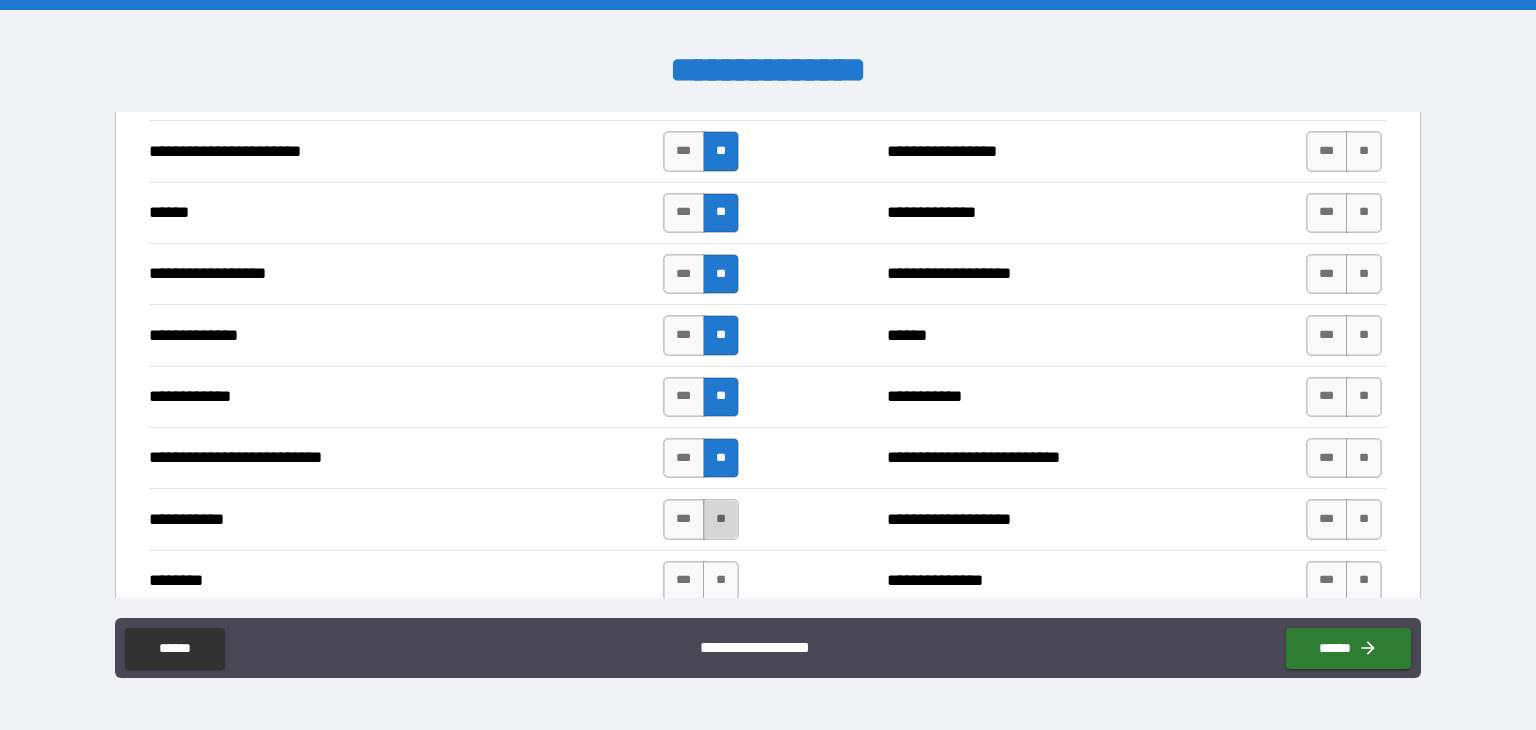 click on "**" at bounding box center (721, 519) 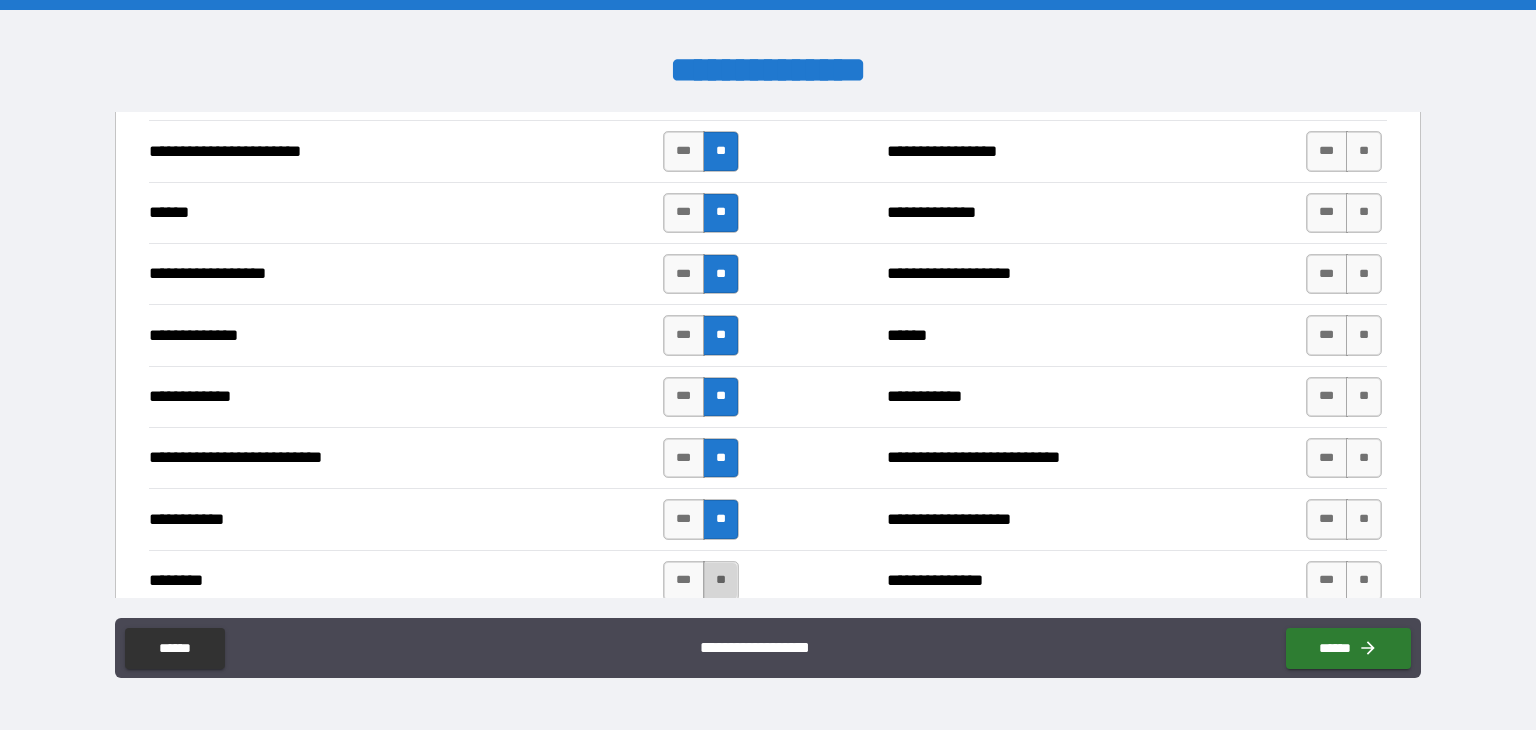 click on "**" at bounding box center (721, 581) 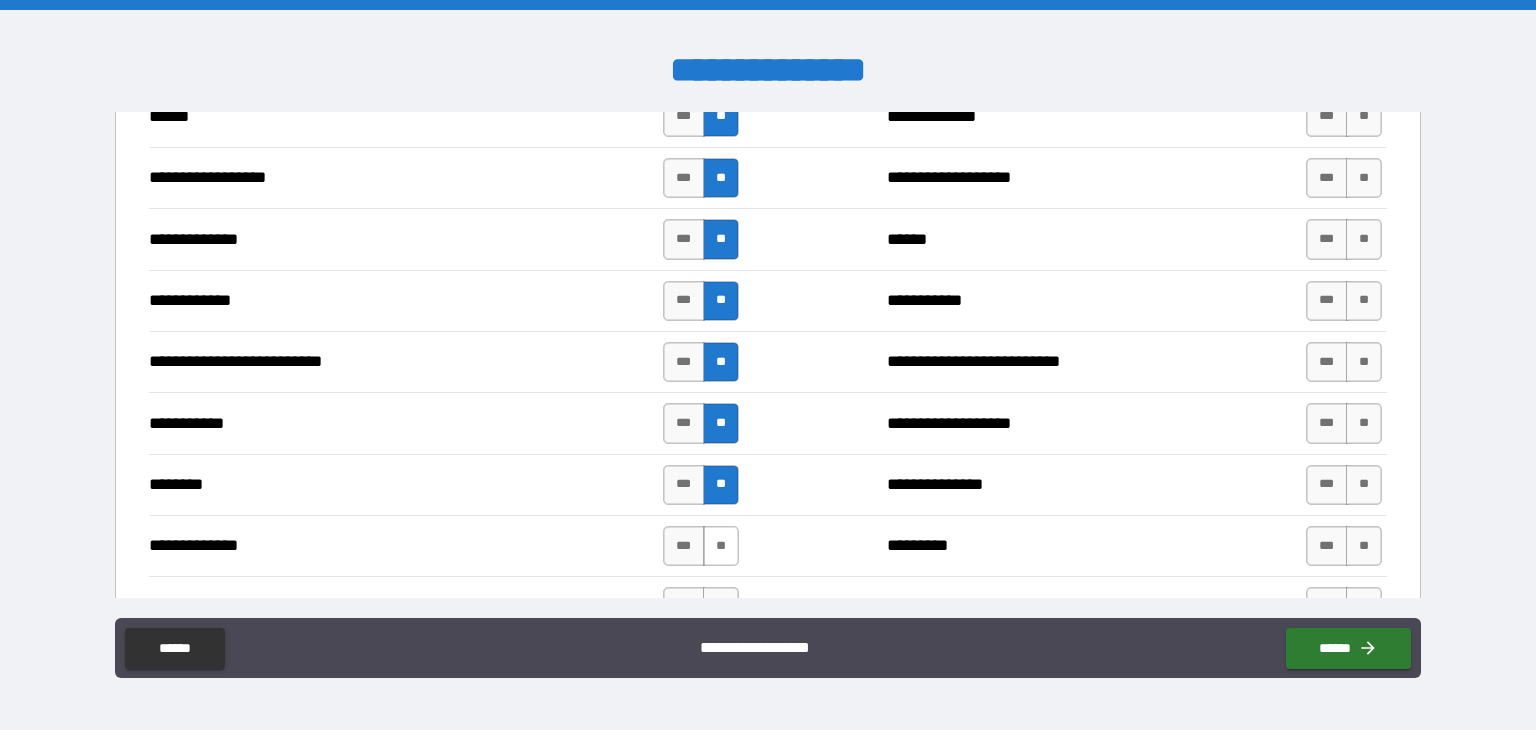 scroll, scrollTop: 2022, scrollLeft: 0, axis: vertical 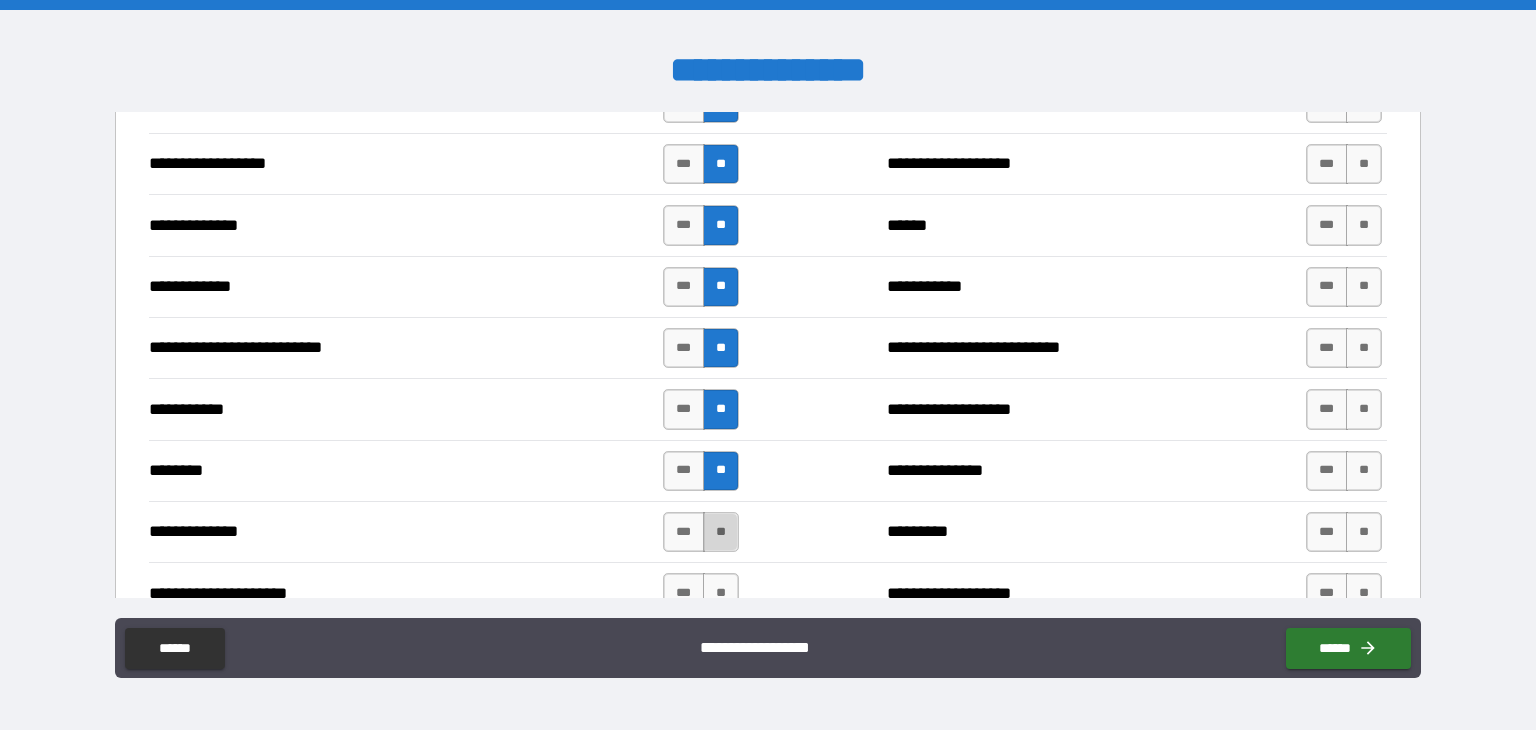 click on "**" at bounding box center [721, 532] 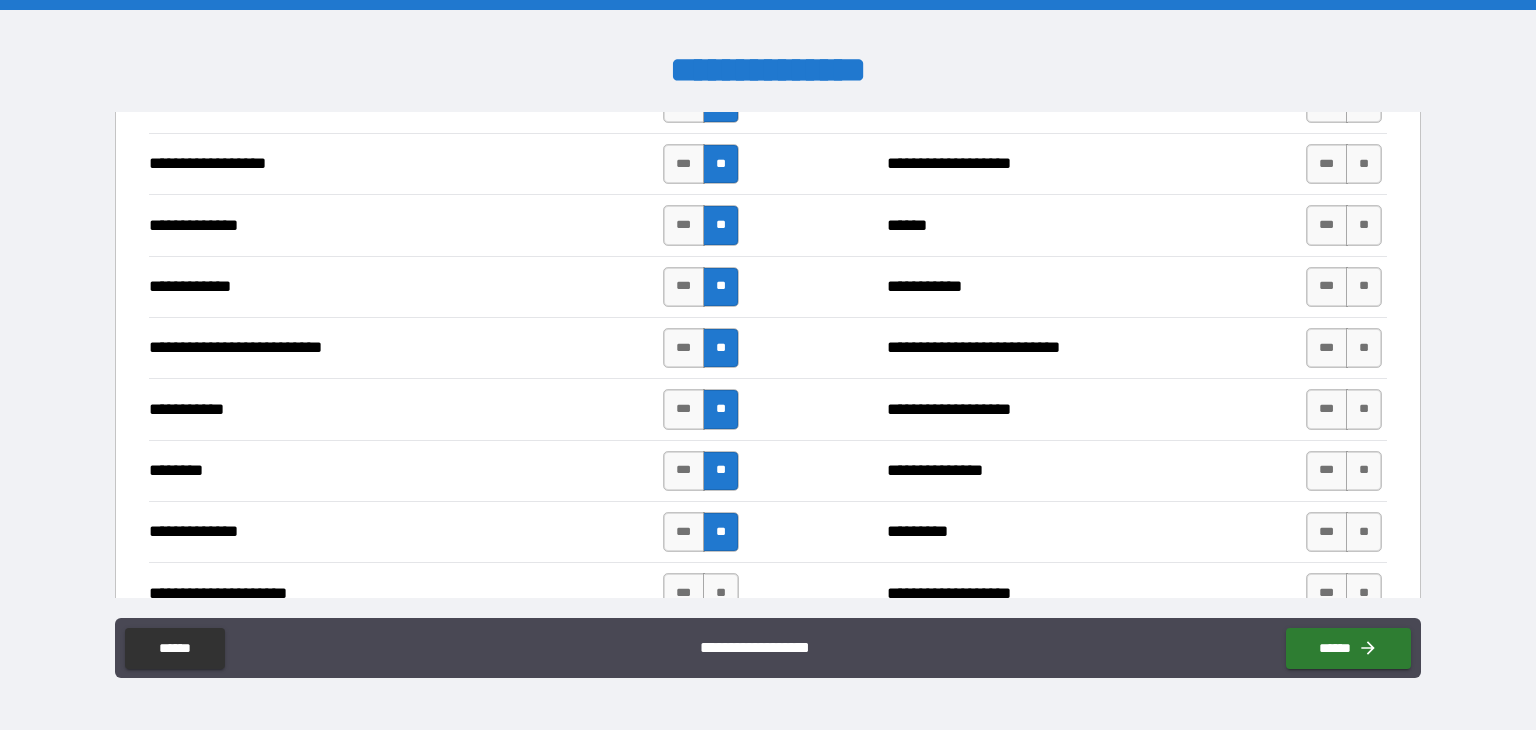 click on "*** **" at bounding box center (703, 593) 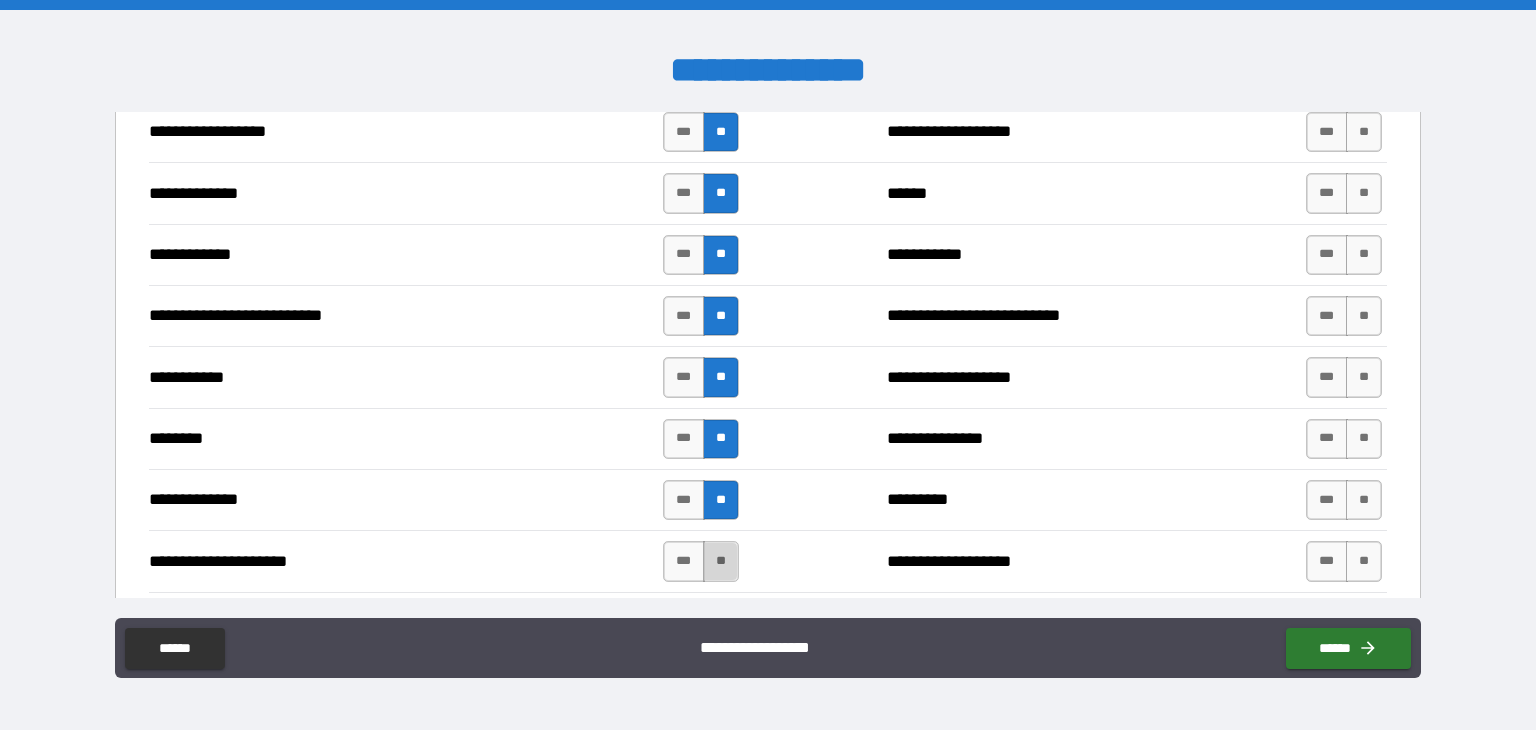 click on "**" at bounding box center (721, 561) 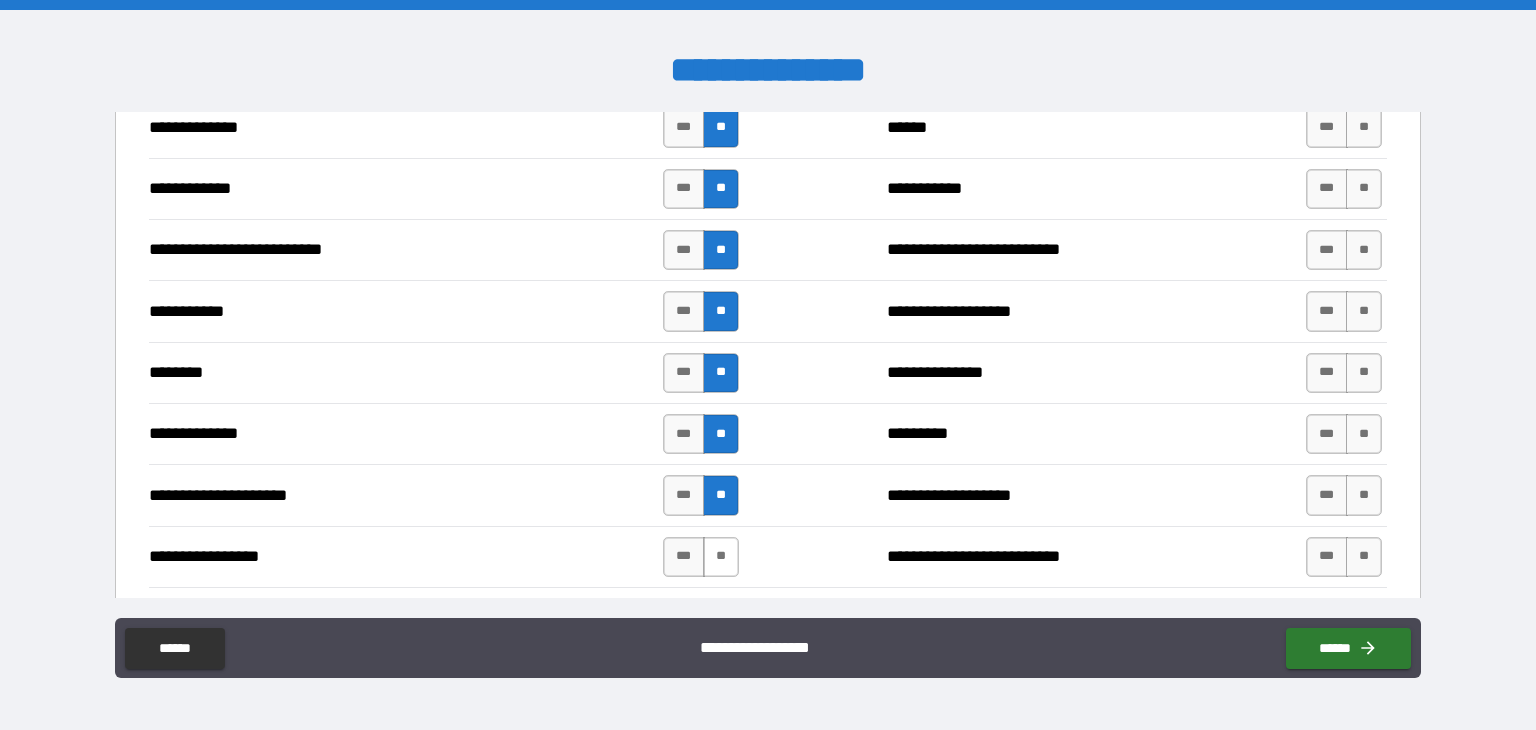 scroll, scrollTop: 2120, scrollLeft: 0, axis: vertical 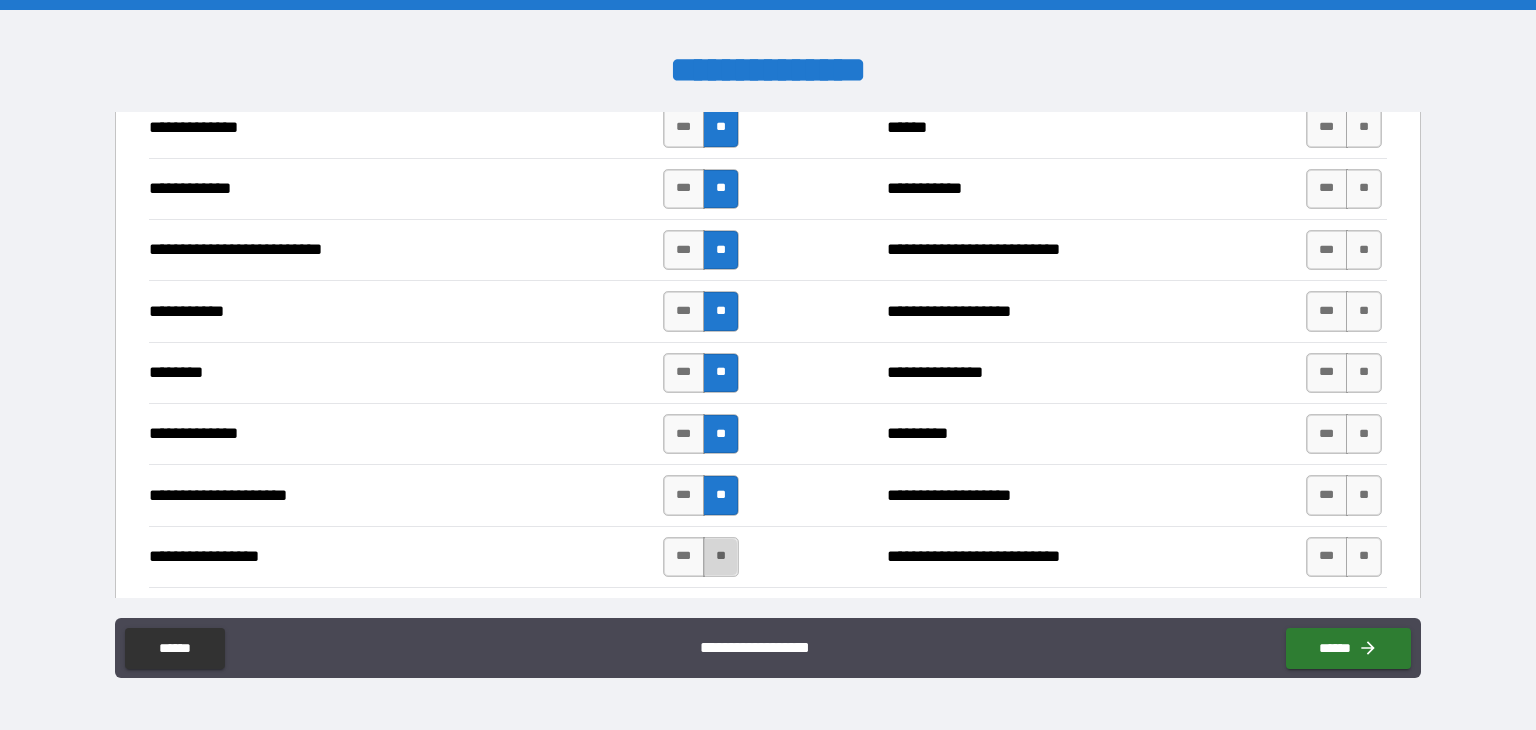 click on "**" at bounding box center [721, 557] 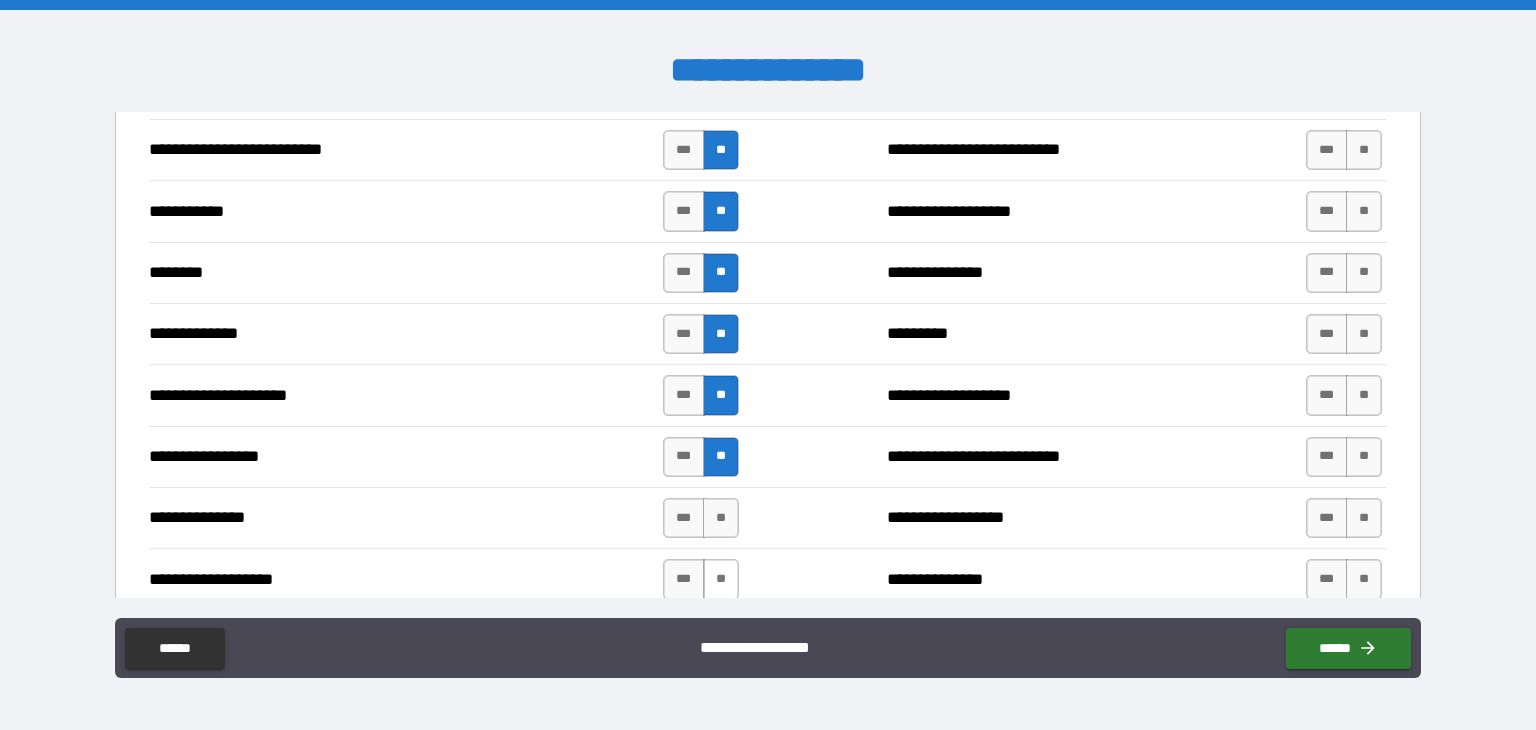 scroll, scrollTop: 2246, scrollLeft: 0, axis: vertical 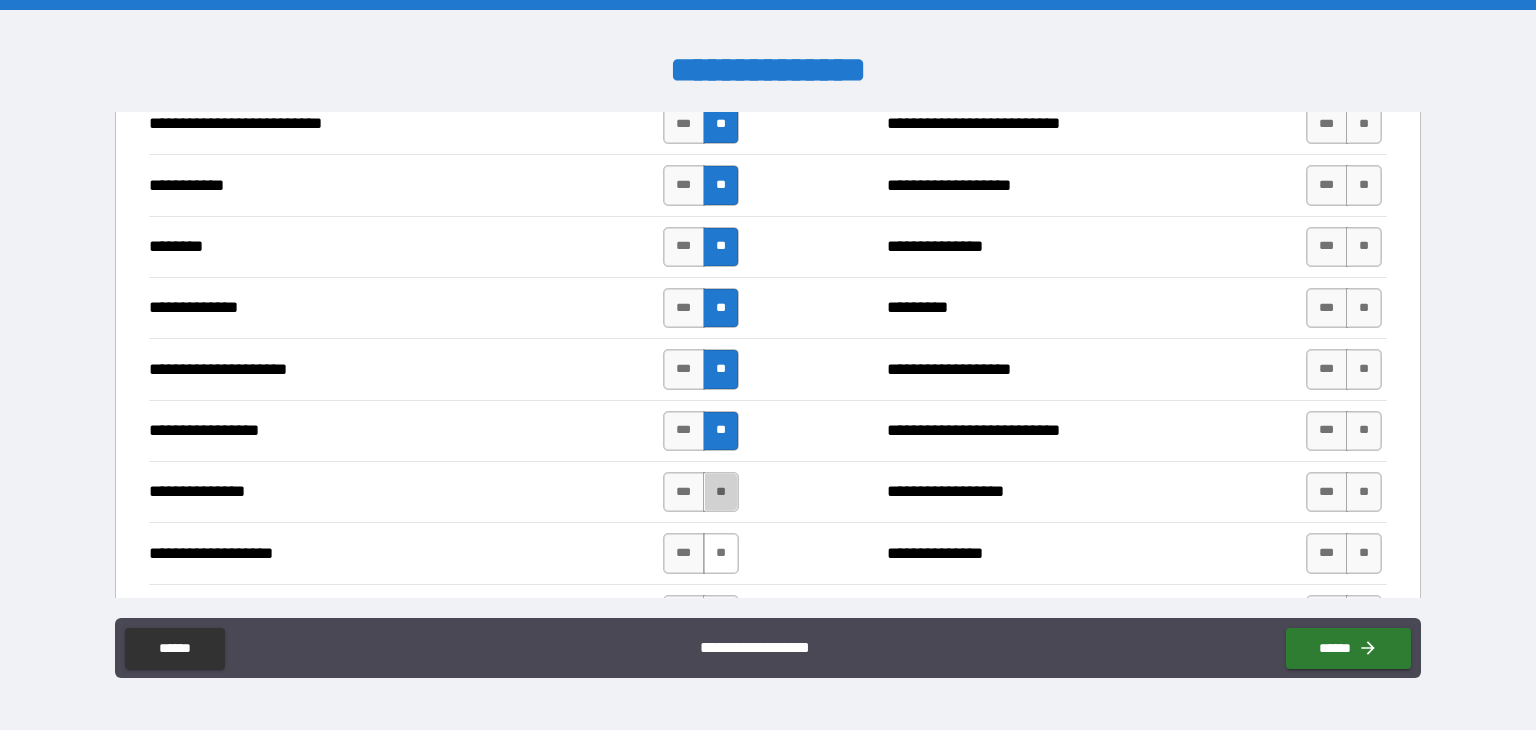 drag, startPoint x: 706, startPoint y: 488, endPoint x: 729, endPoint y: 537, distance: 54.129475 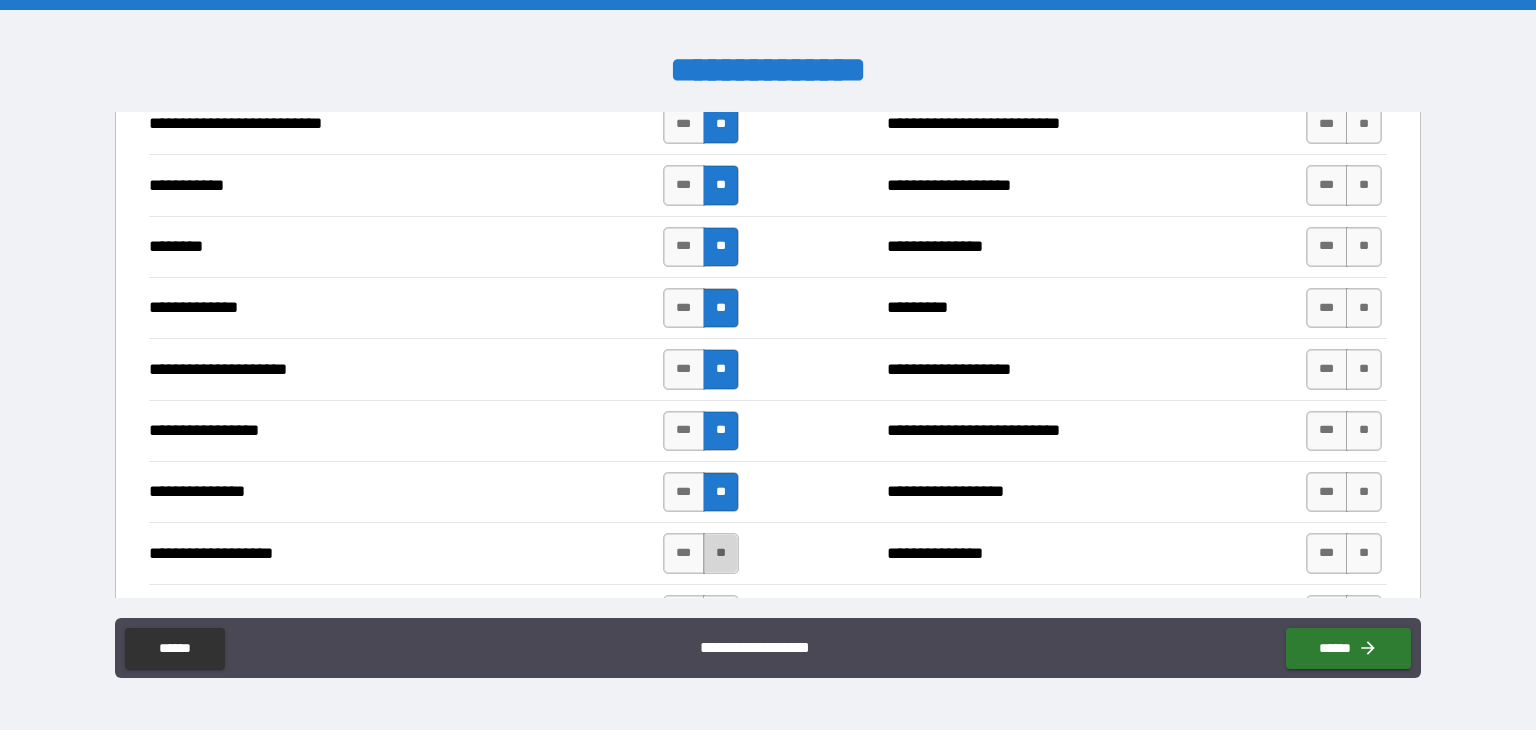 click on "**" at bounding box center (721, 553) 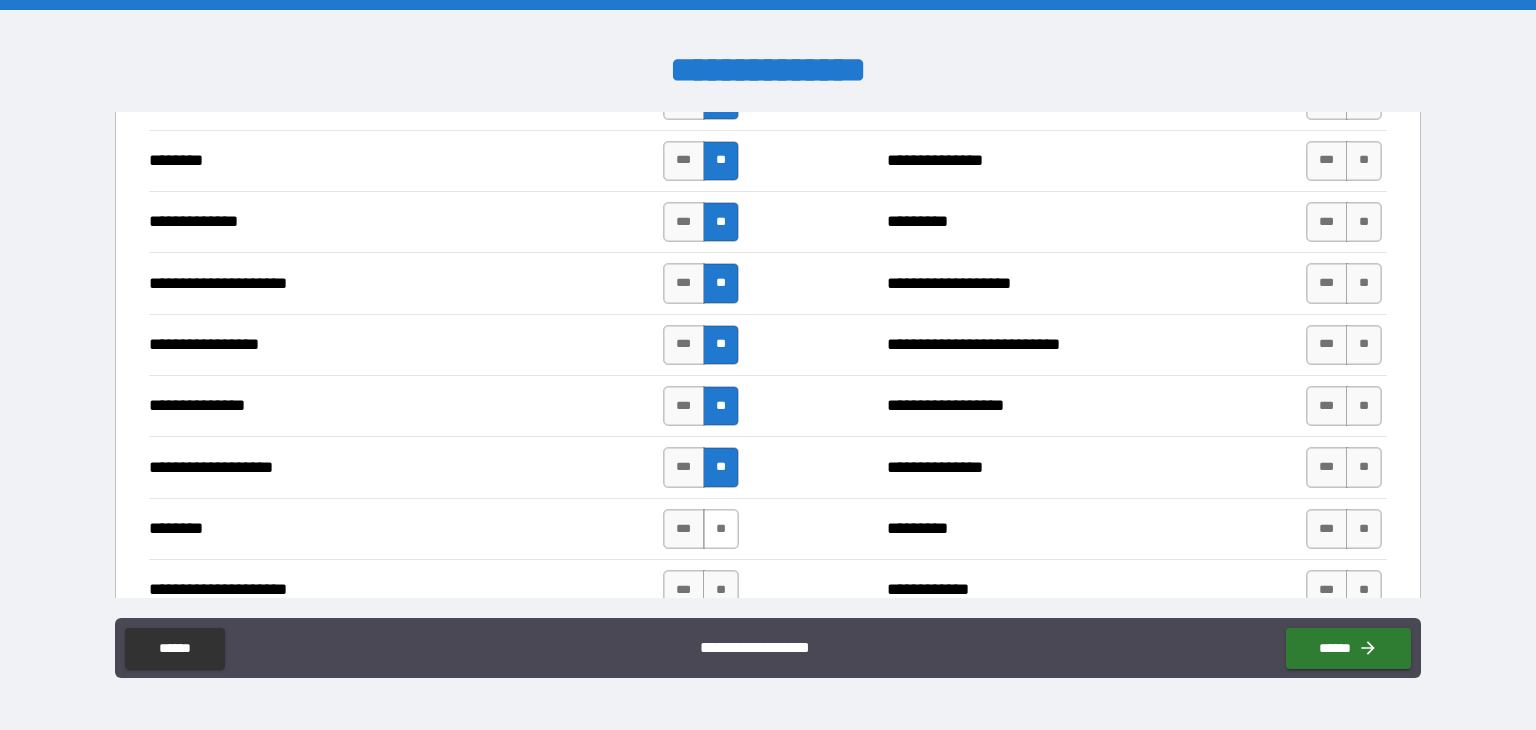 scroll, scrollTop: 2338, scrollLeft: 0, axis: vertical 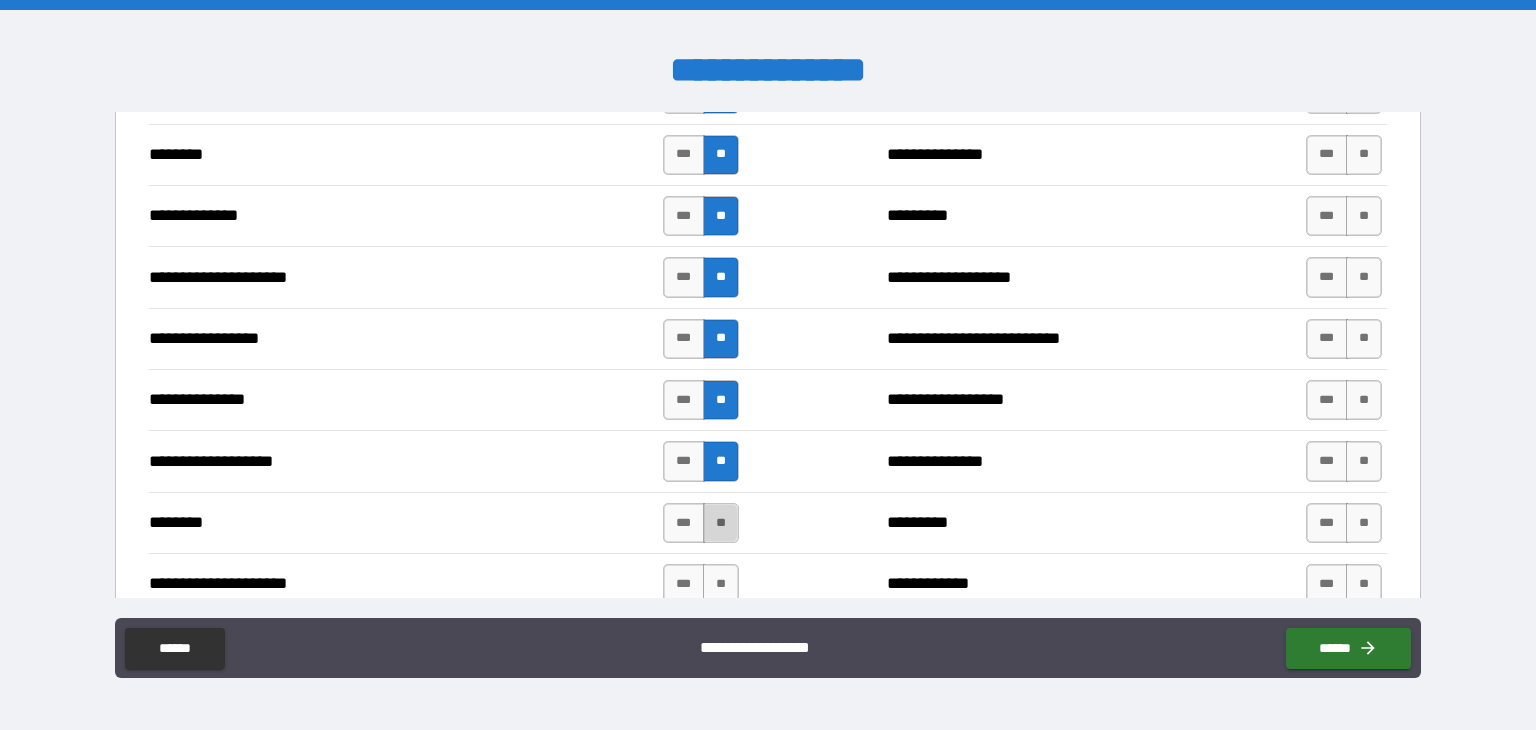 click on "**" at bounding box center [721, 523] 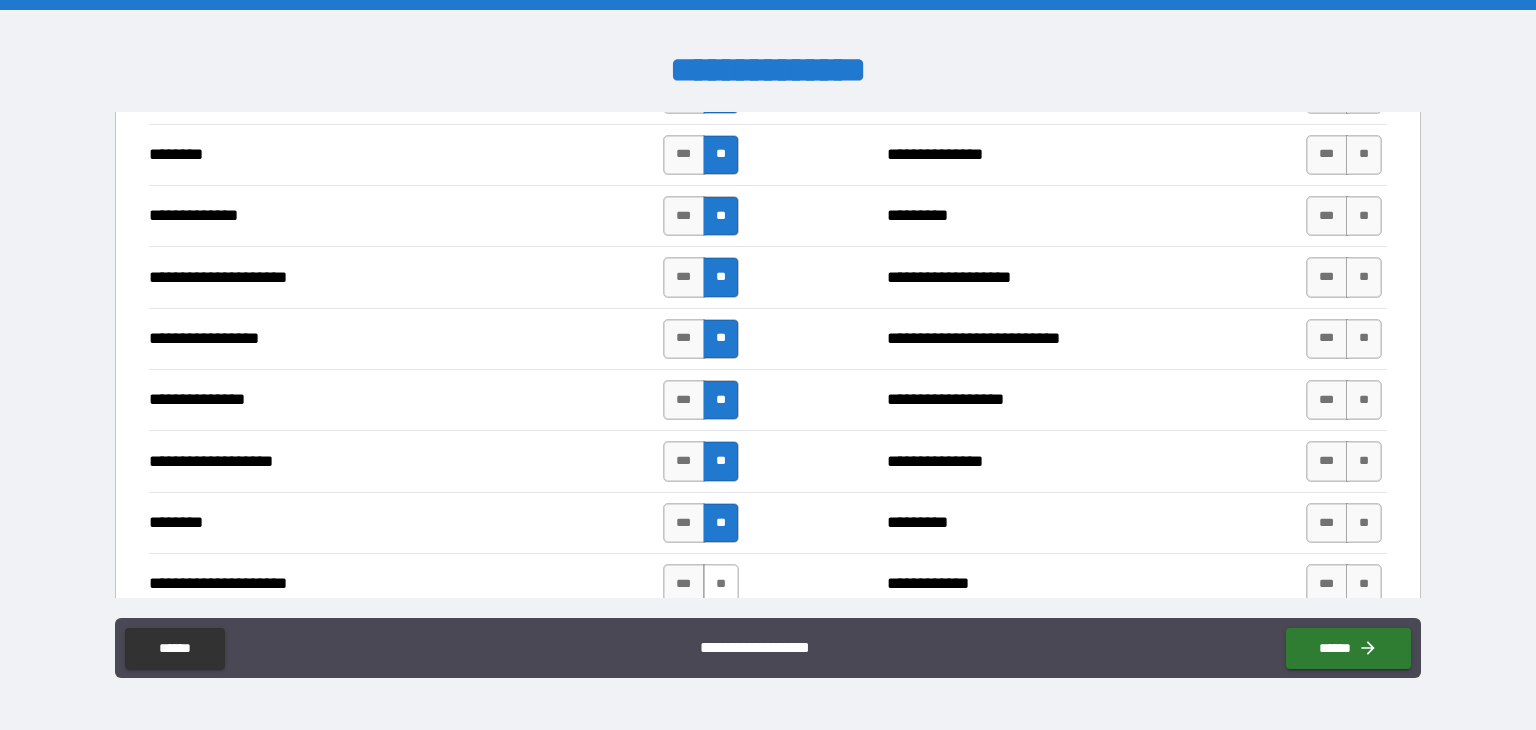 click on "**" at bounding box center [721, 584] 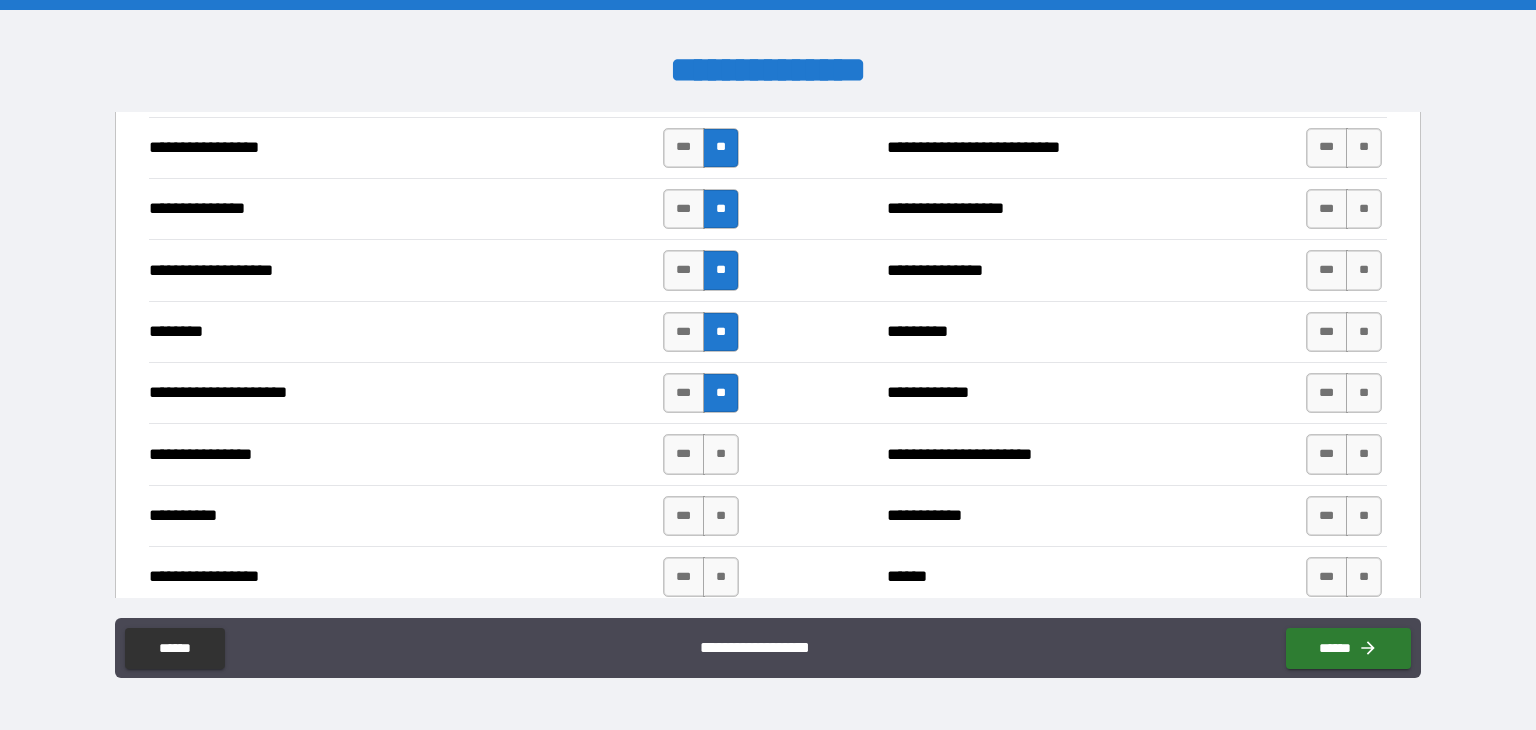 scroll, scrollTop: 2530, scrollLeft: 0, axis: vertical 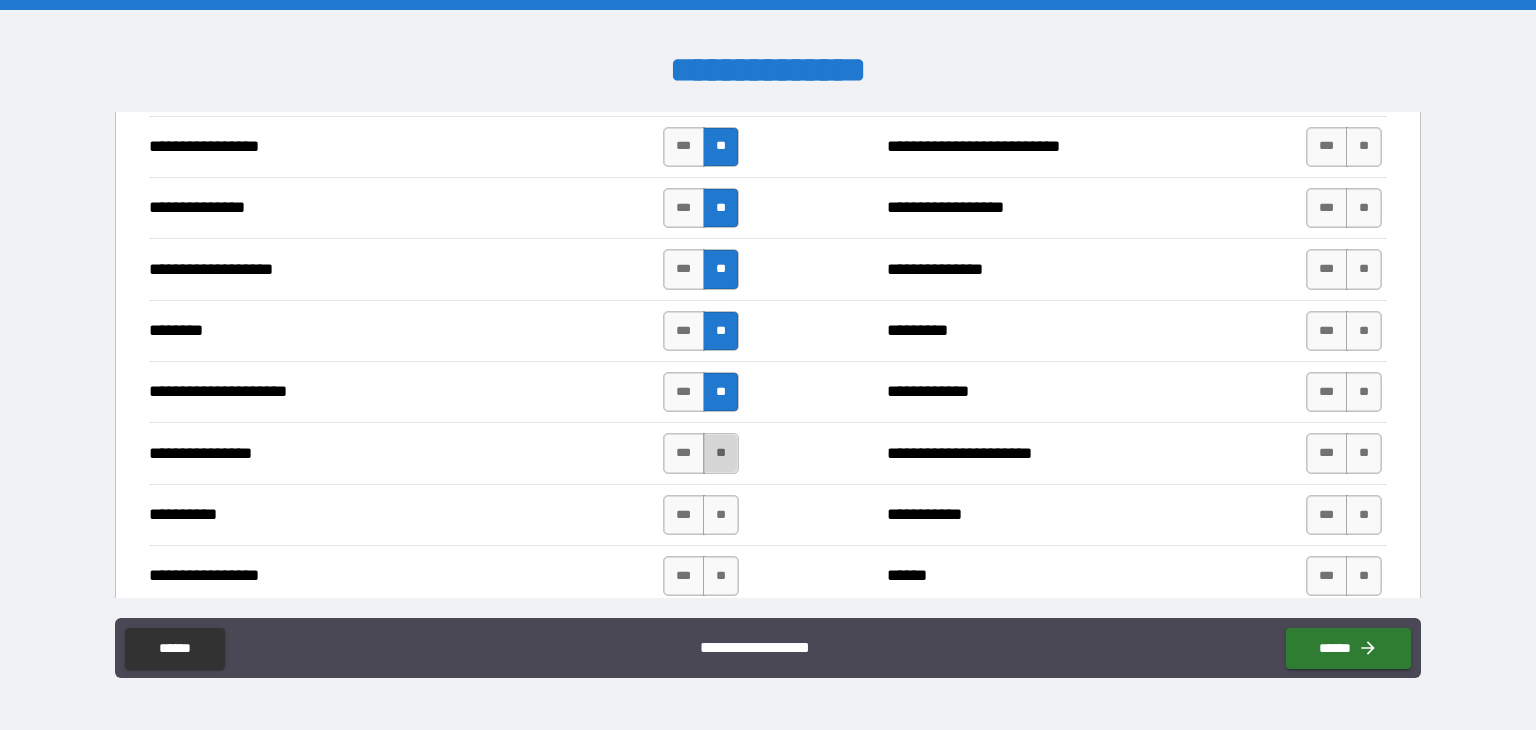 click on "**" at bounding box center (721, 453) 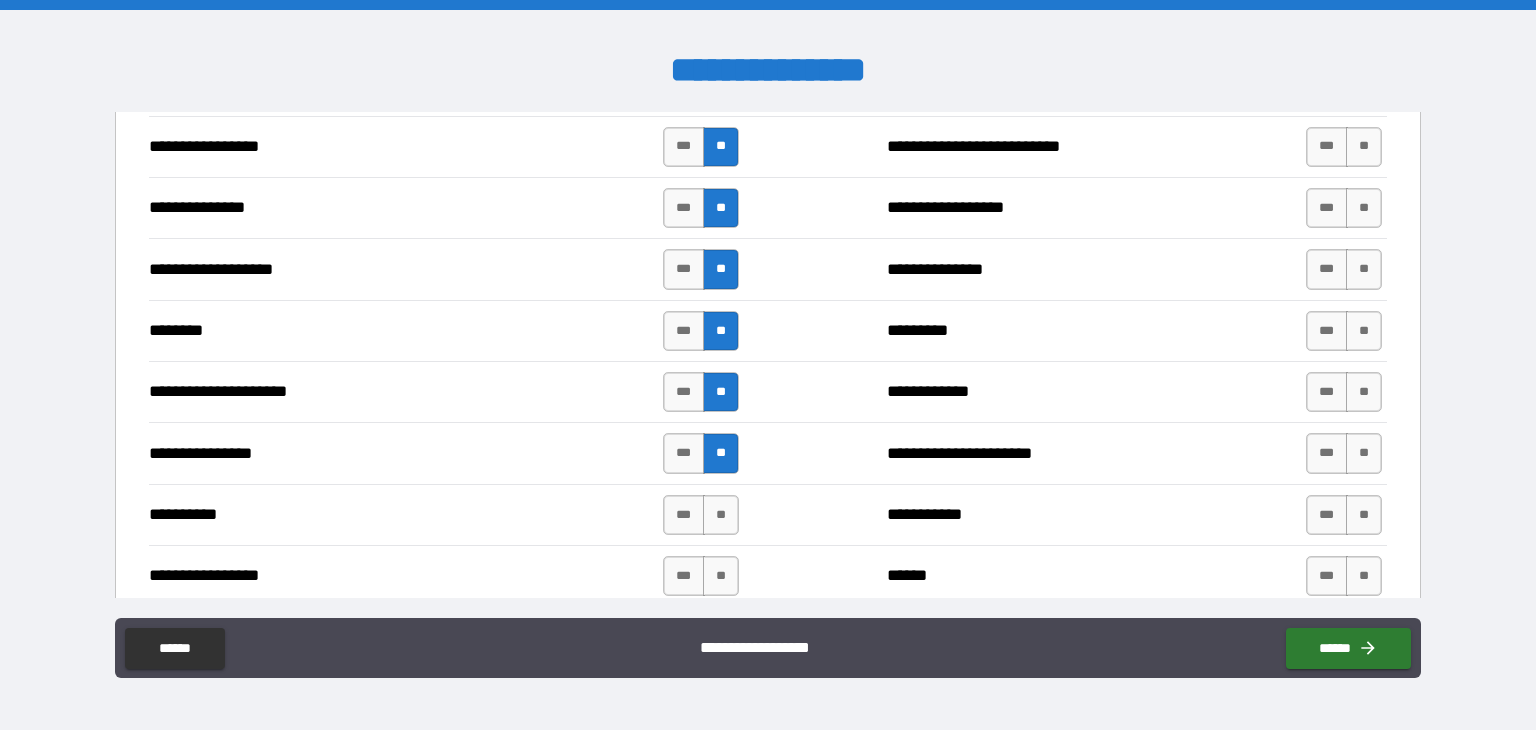 drag, startPoint x: 717, startPoint y: 508, endPoint x: 741, endPoint y: 574, distance: 70.2282 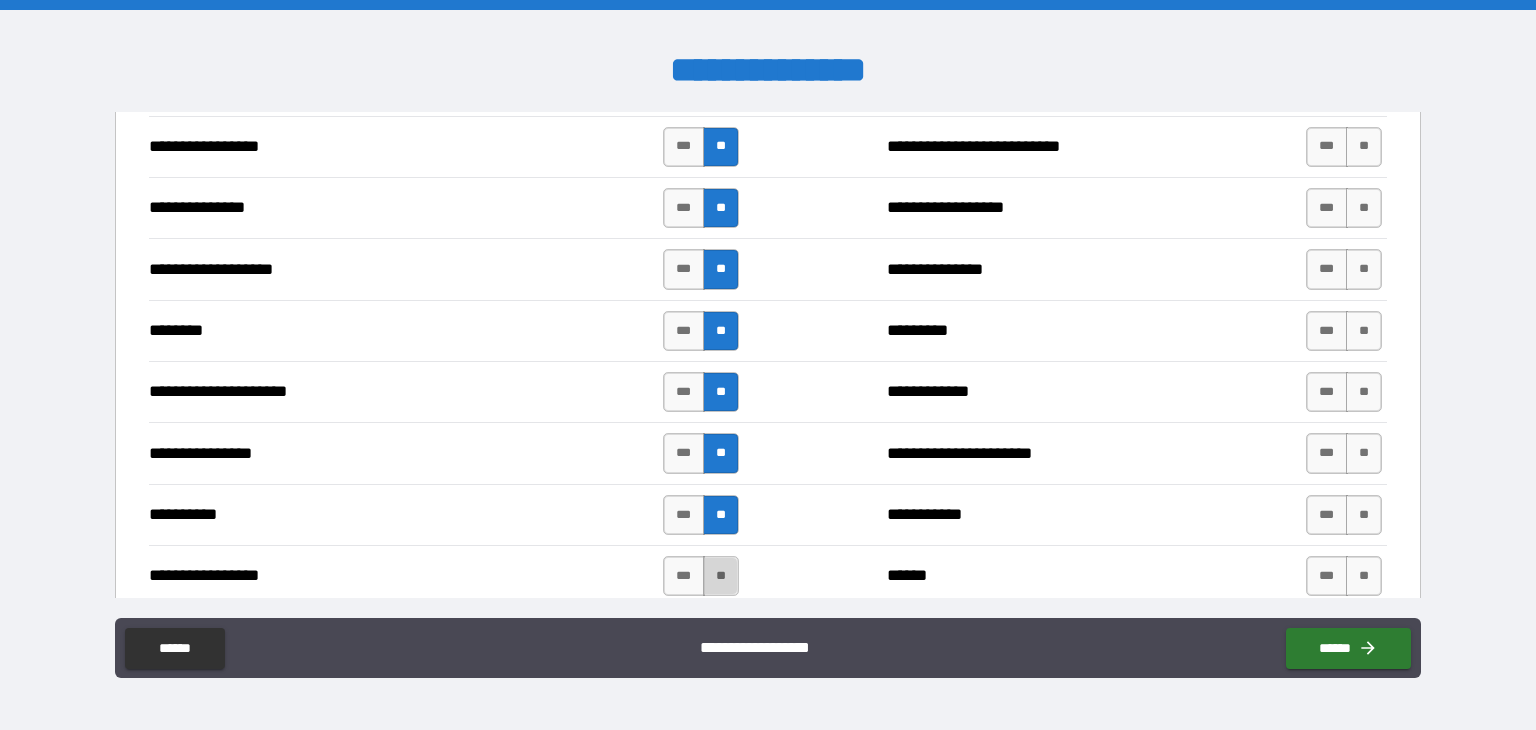 click on "**" at bounding box center (721, 576) 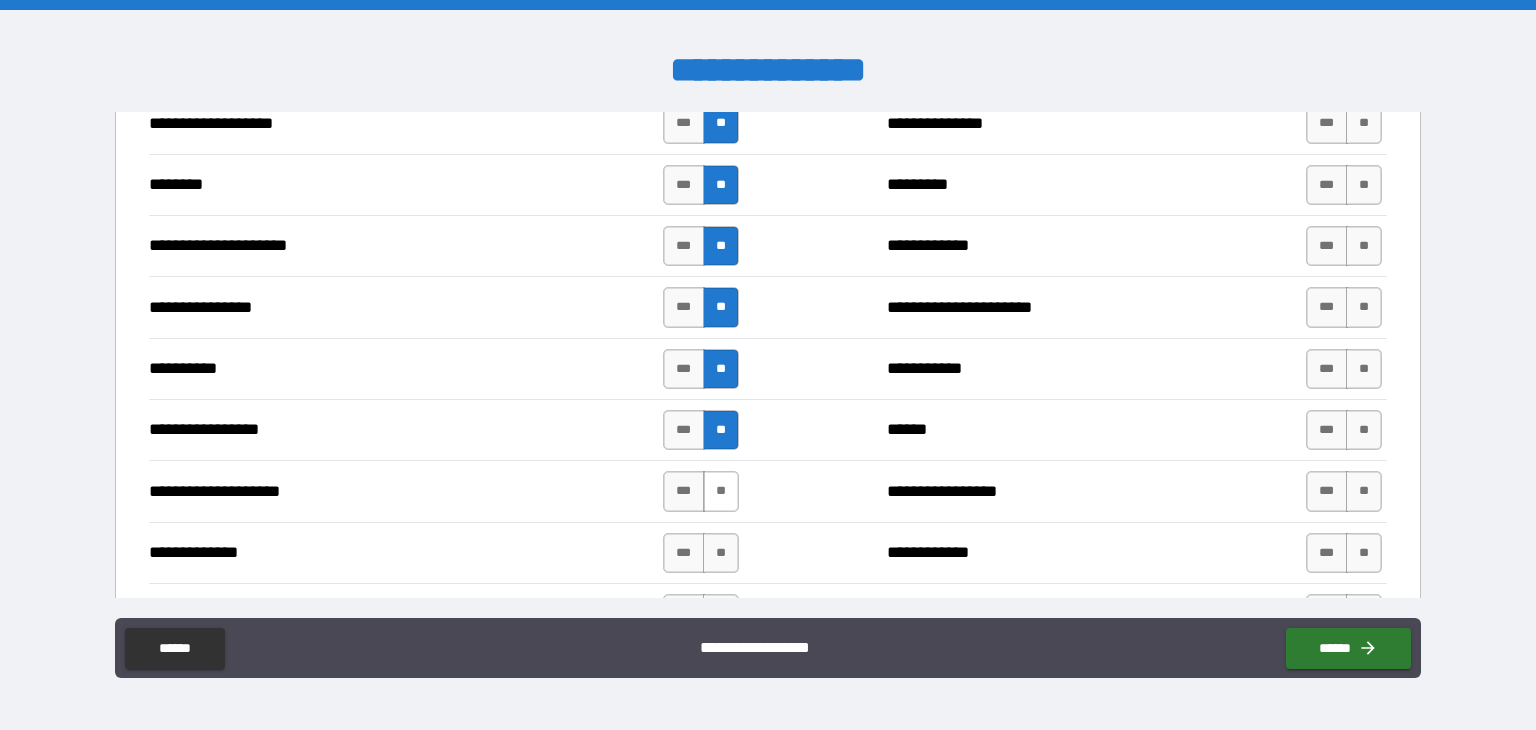 scroll, scrollTop: 2688, scrollLeft: 0, axis: vertical 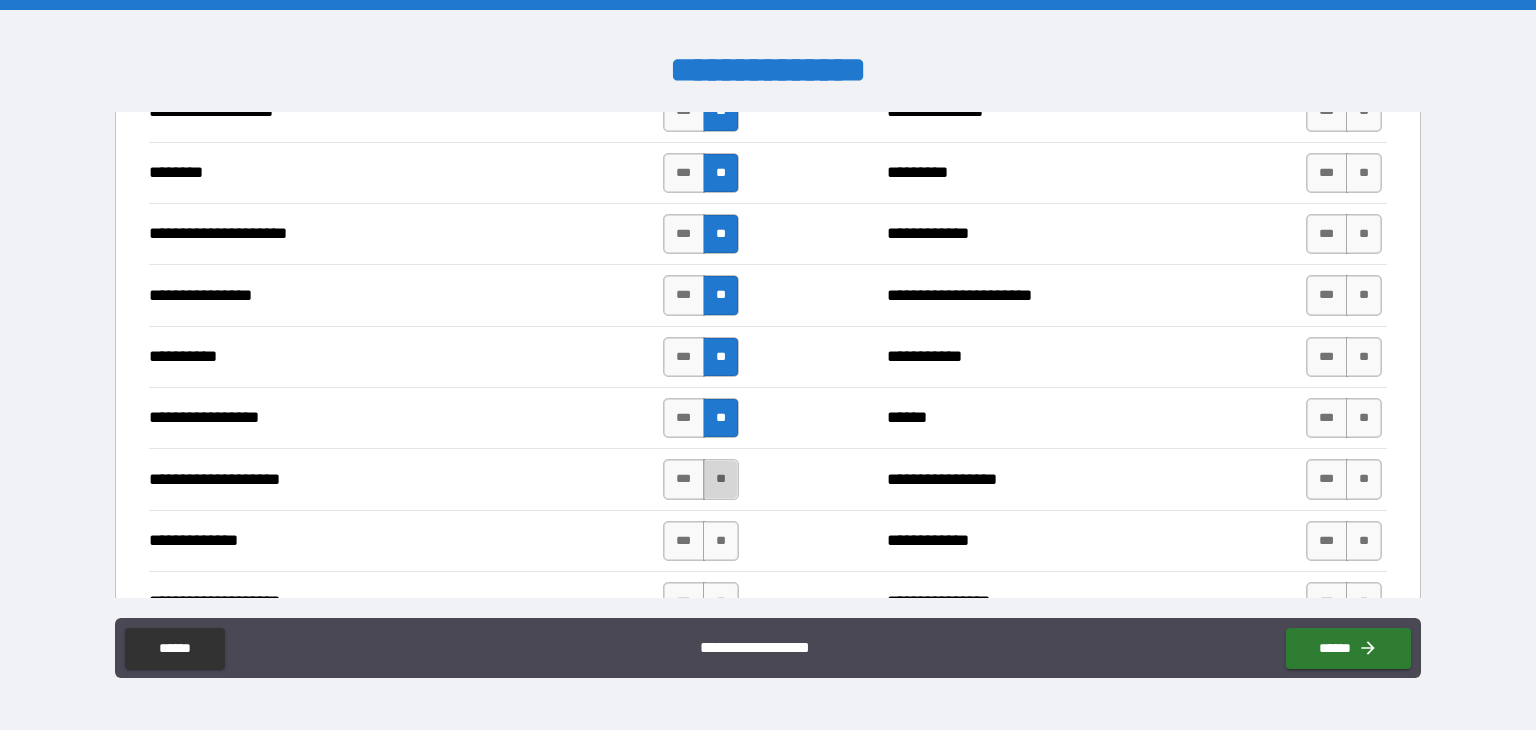 click on "**" at bounding box center (721, 479) 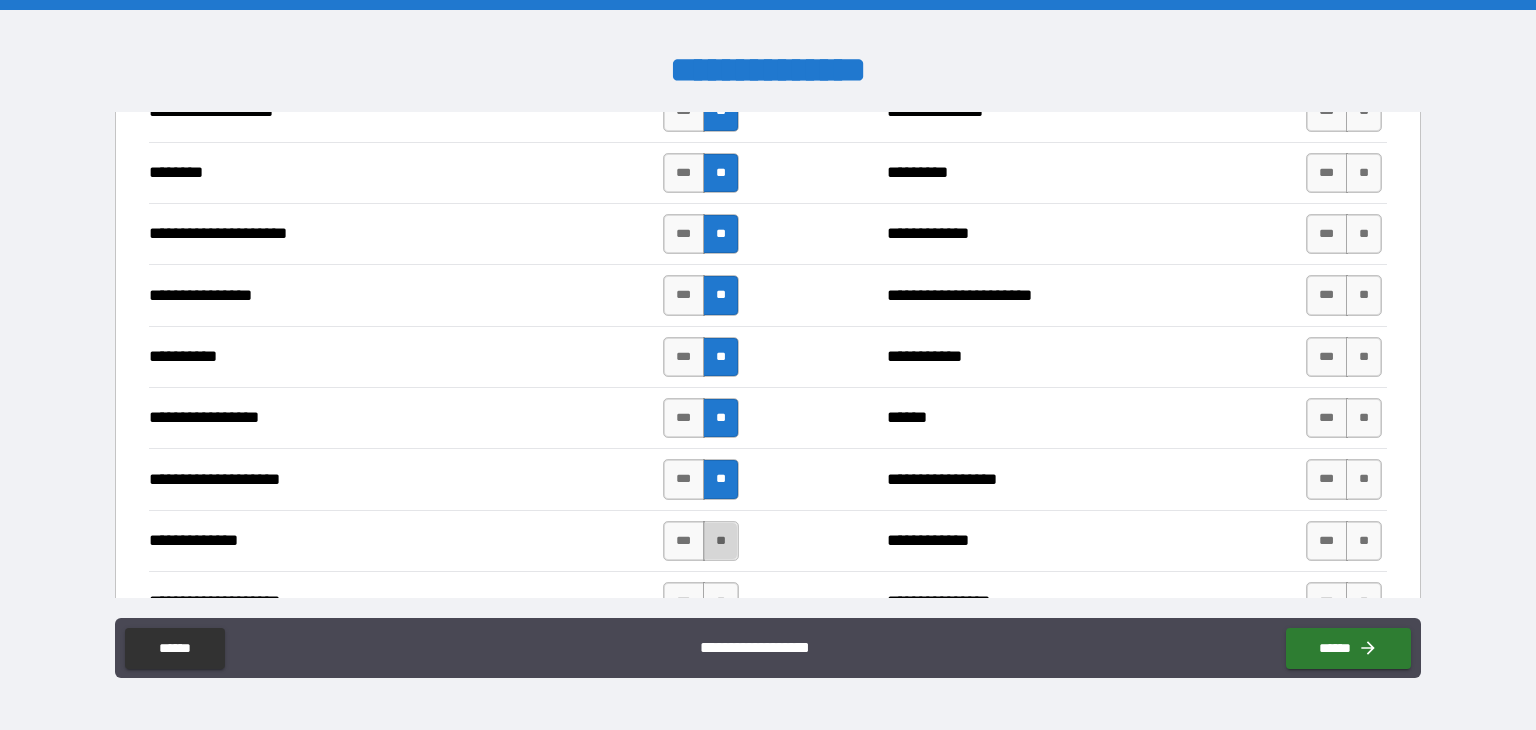click on "**" at bounding box center [721, 541] 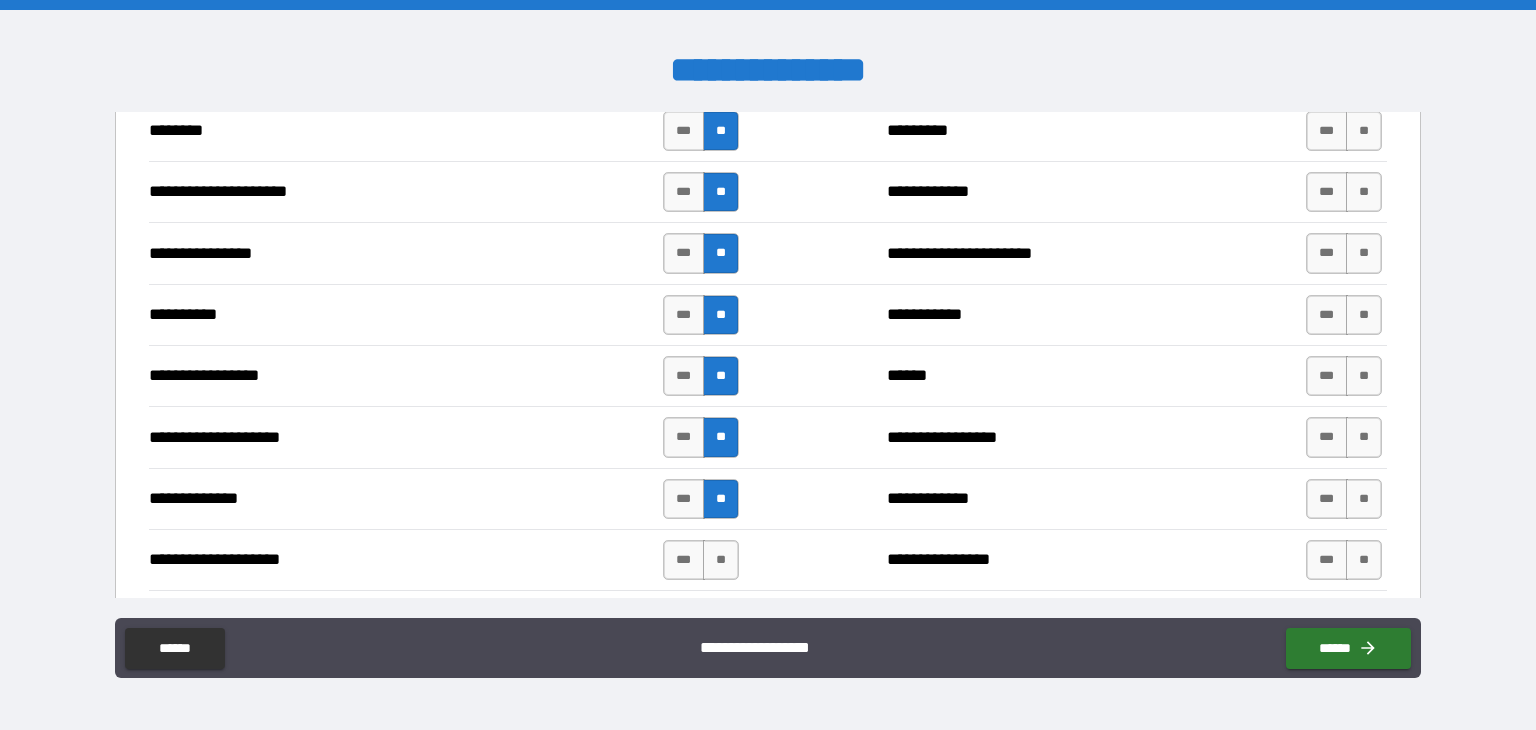scroll, scrollTop: 2816, scrollLeft: 0, axis: vertical 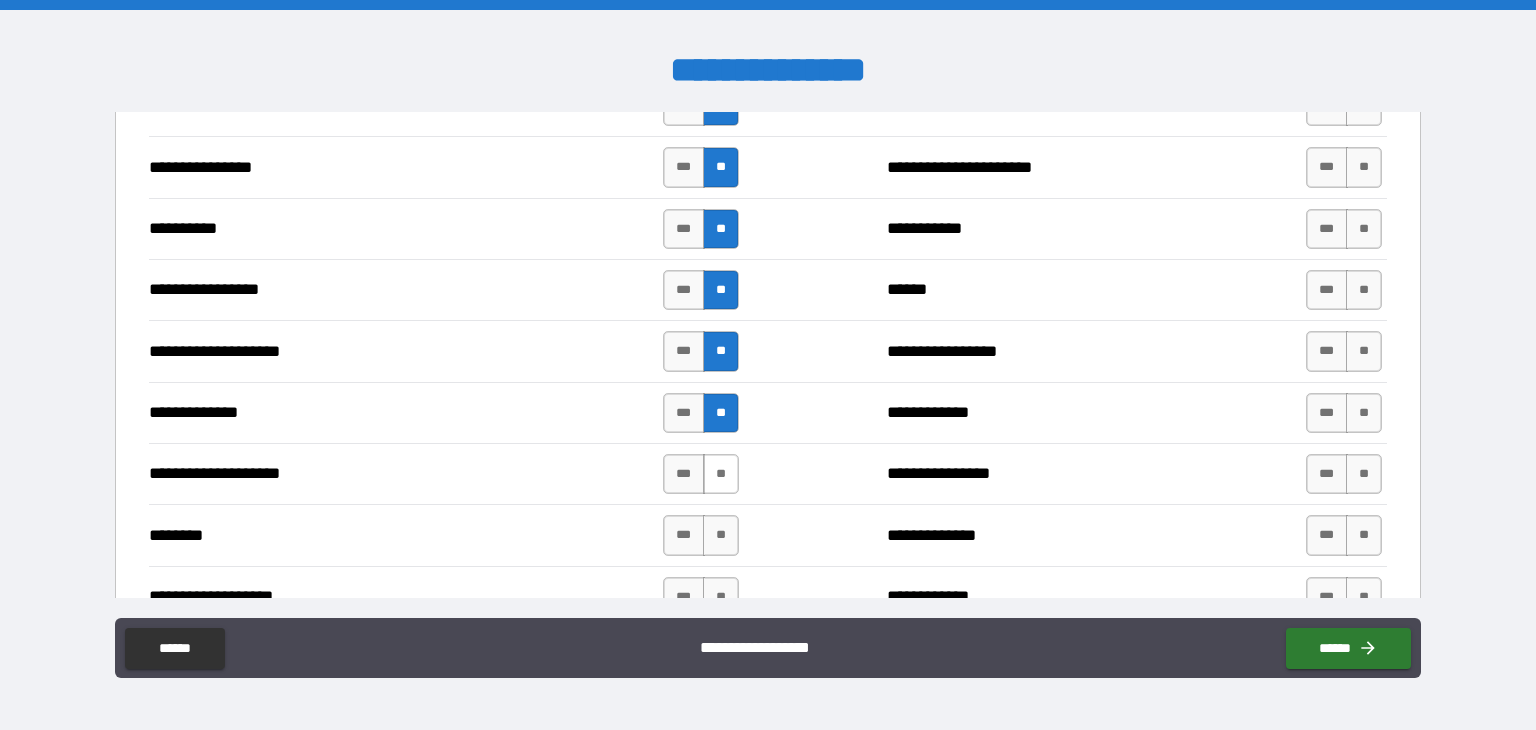 click on "**" at bounding box center [721, 474] 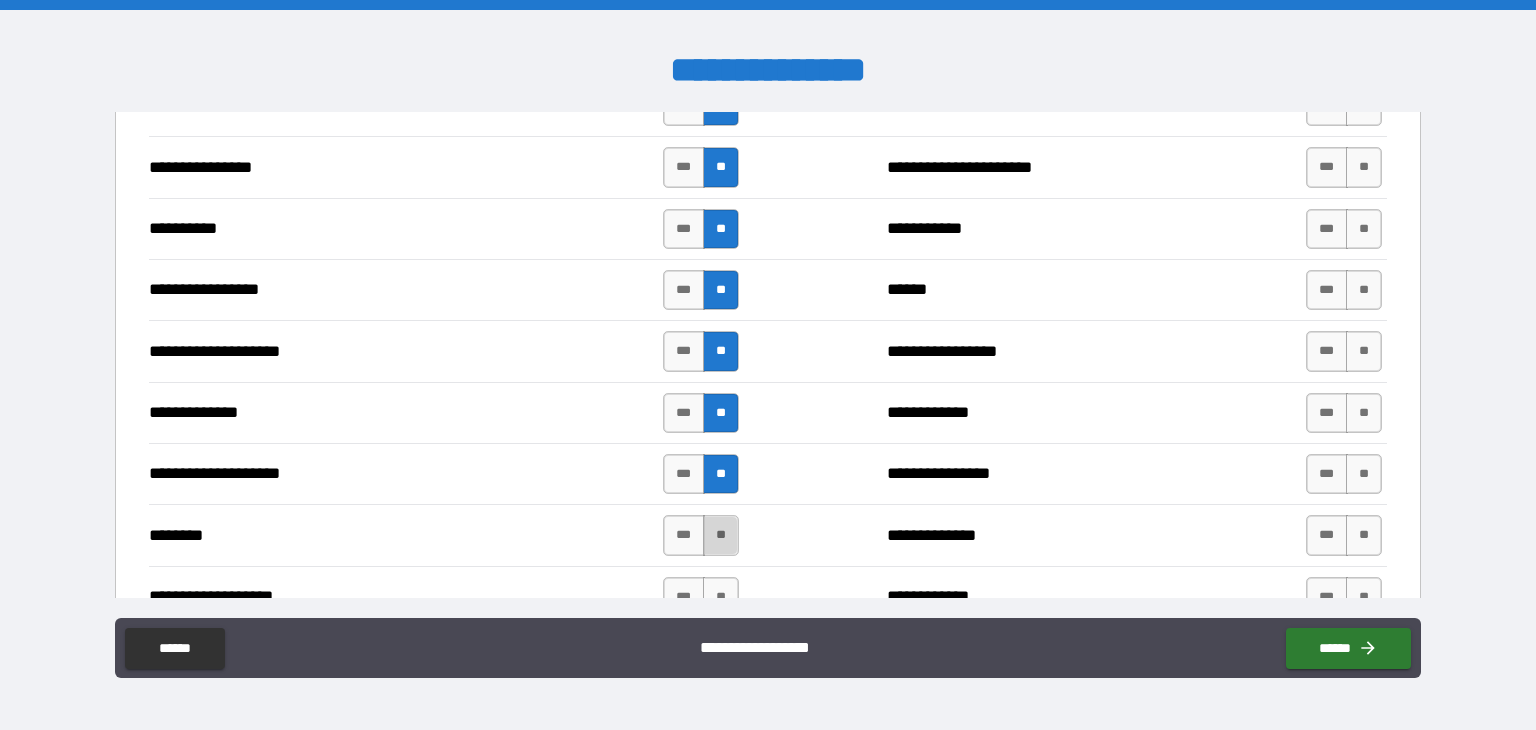 click on "**" at bounding box center (721, 535) 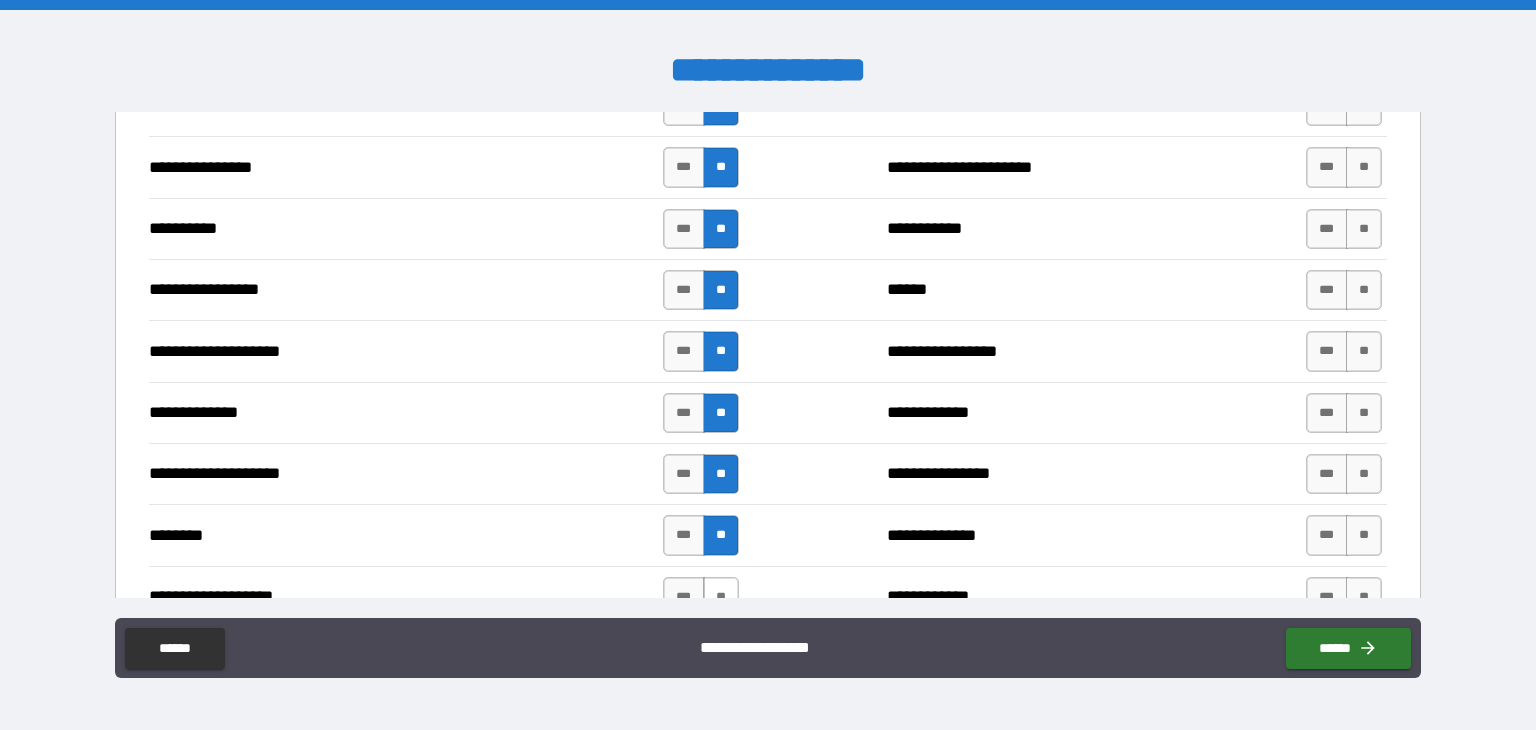 drag, startPoint x: 714, startPoint y: 582, endPoint x: 717, endPoint y: 572, distance: 10.440307 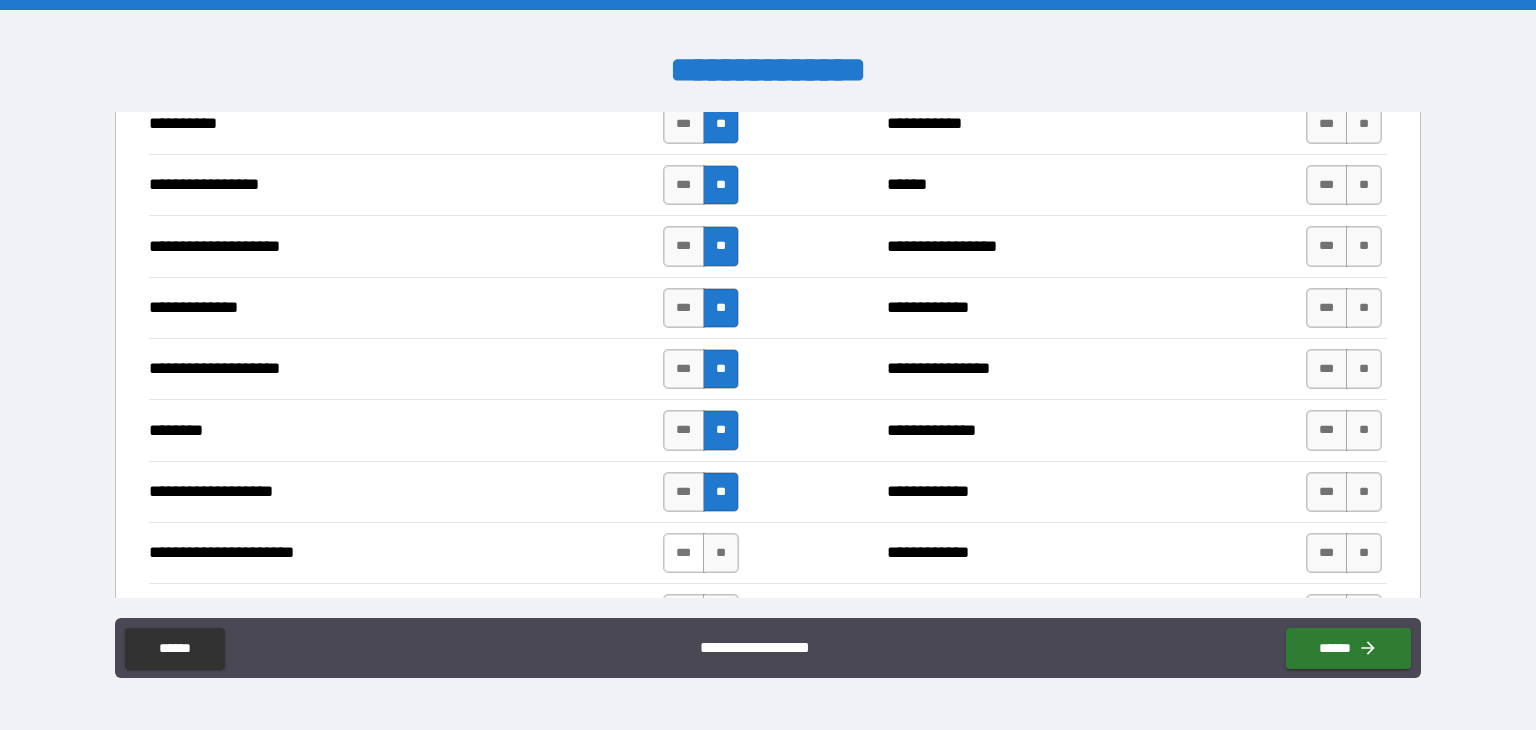 scroll, scrollTop: 2947, scrollLeft: 0, axis: vertical 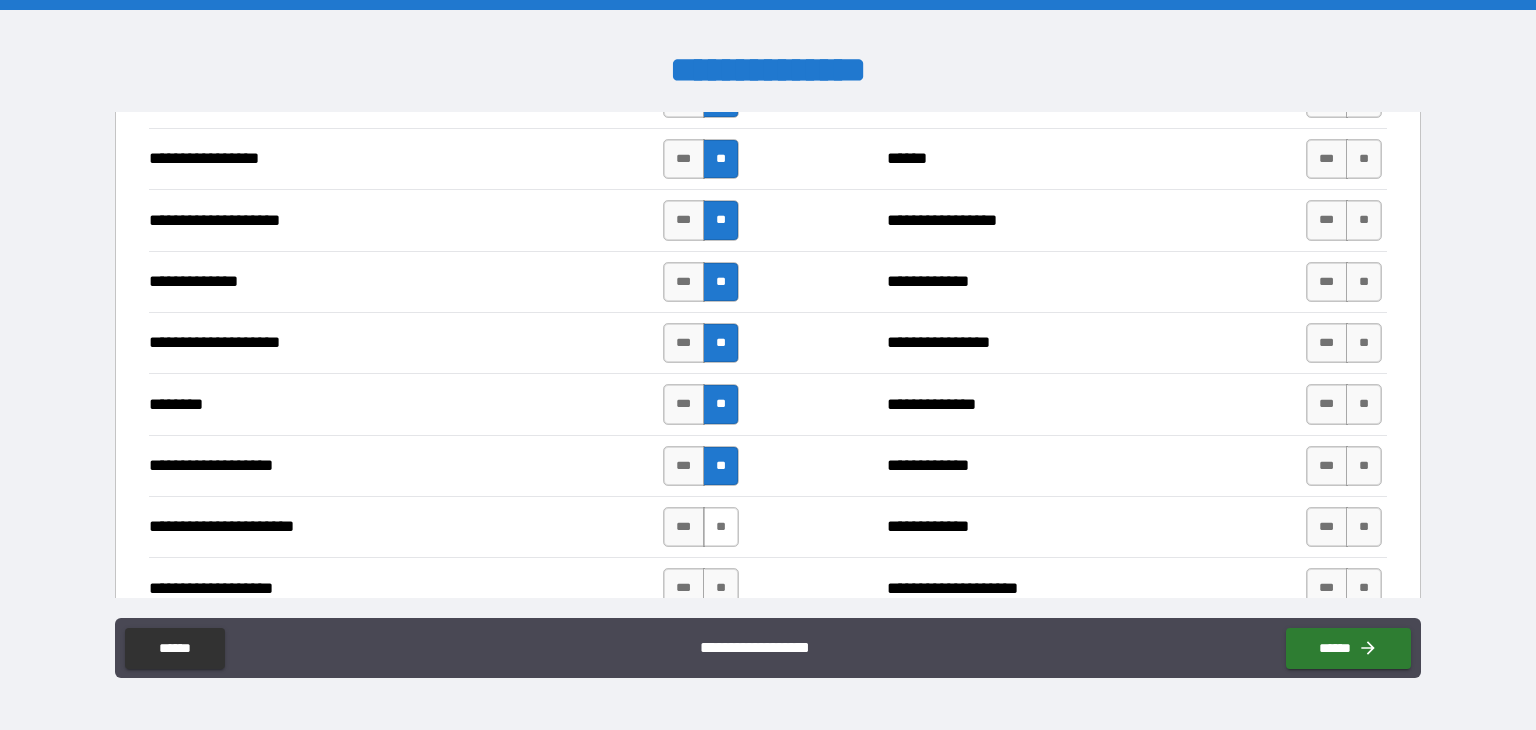 click on "**" at bounding box center (721, 527) 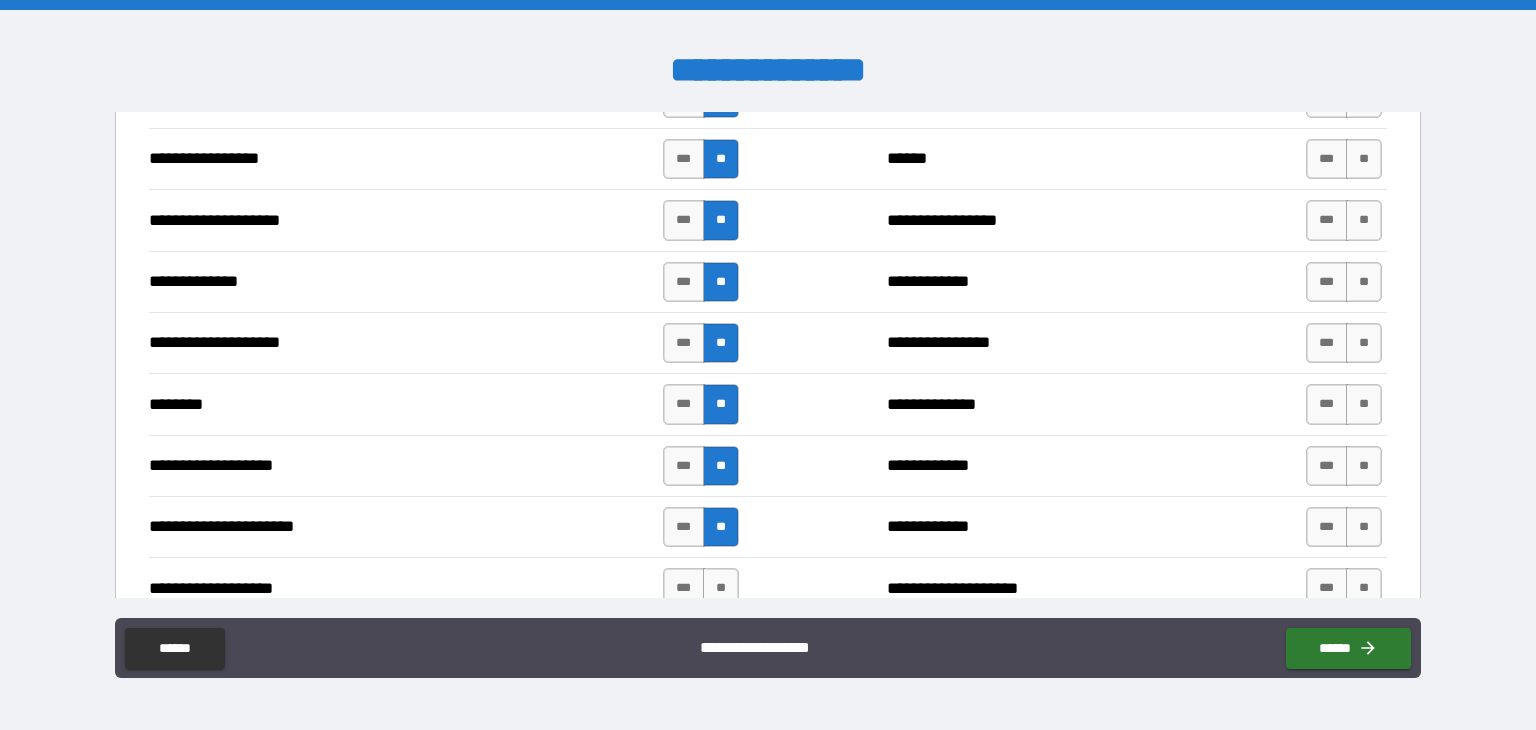 click on "*** **" at bounding box center (703, 588) 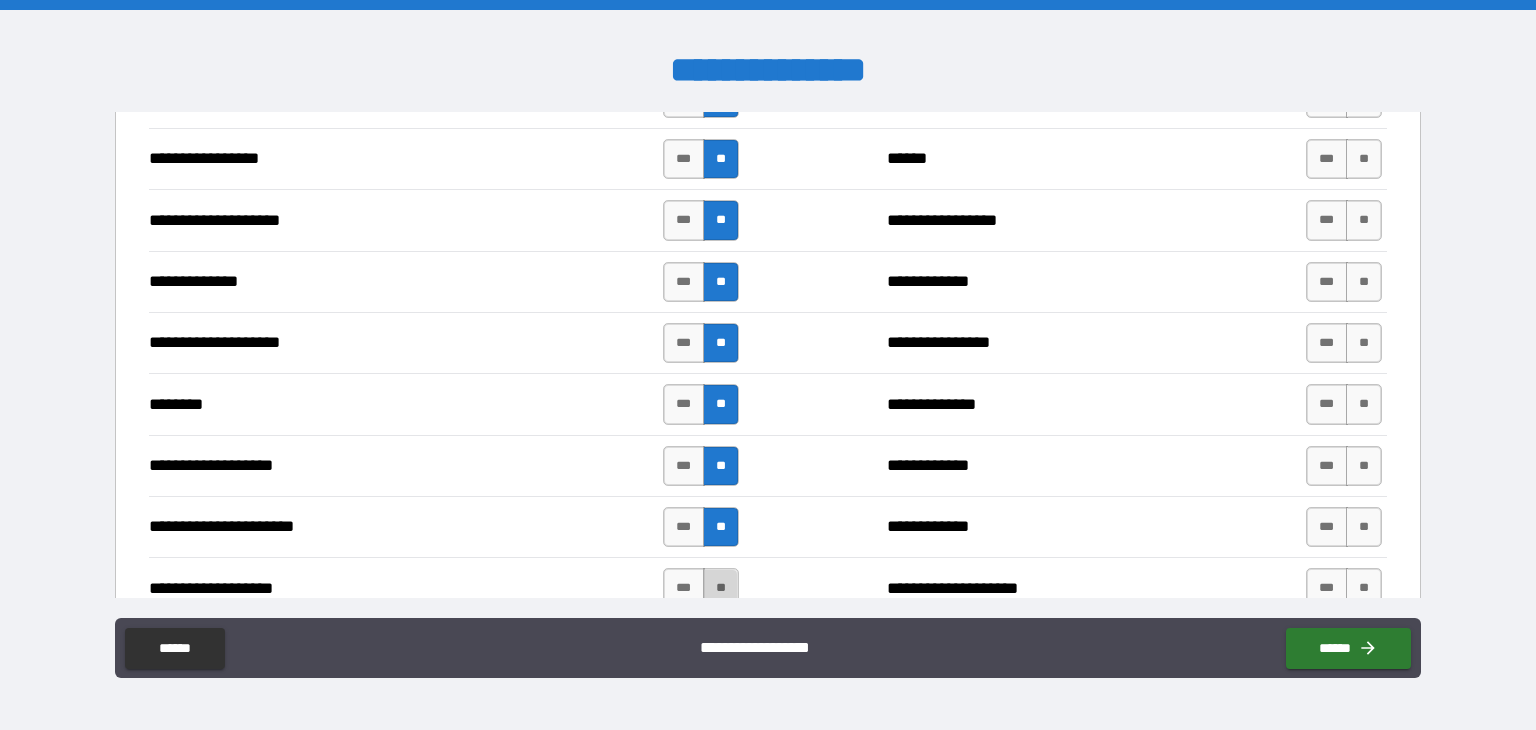 click on "**" at bounding box center (721, 588) 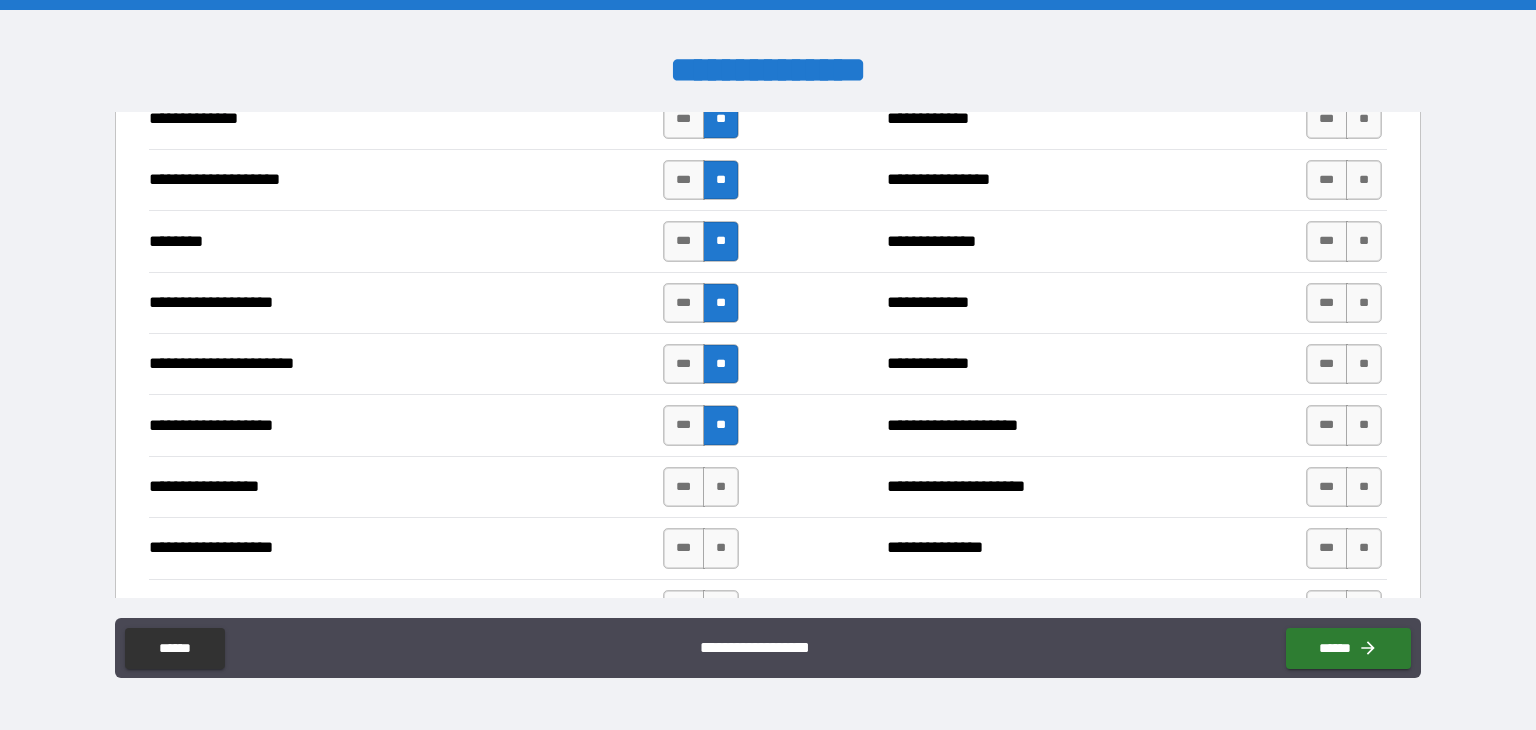scroll, scrollTop: 3116, scrollLeft: 0, axis: vertical 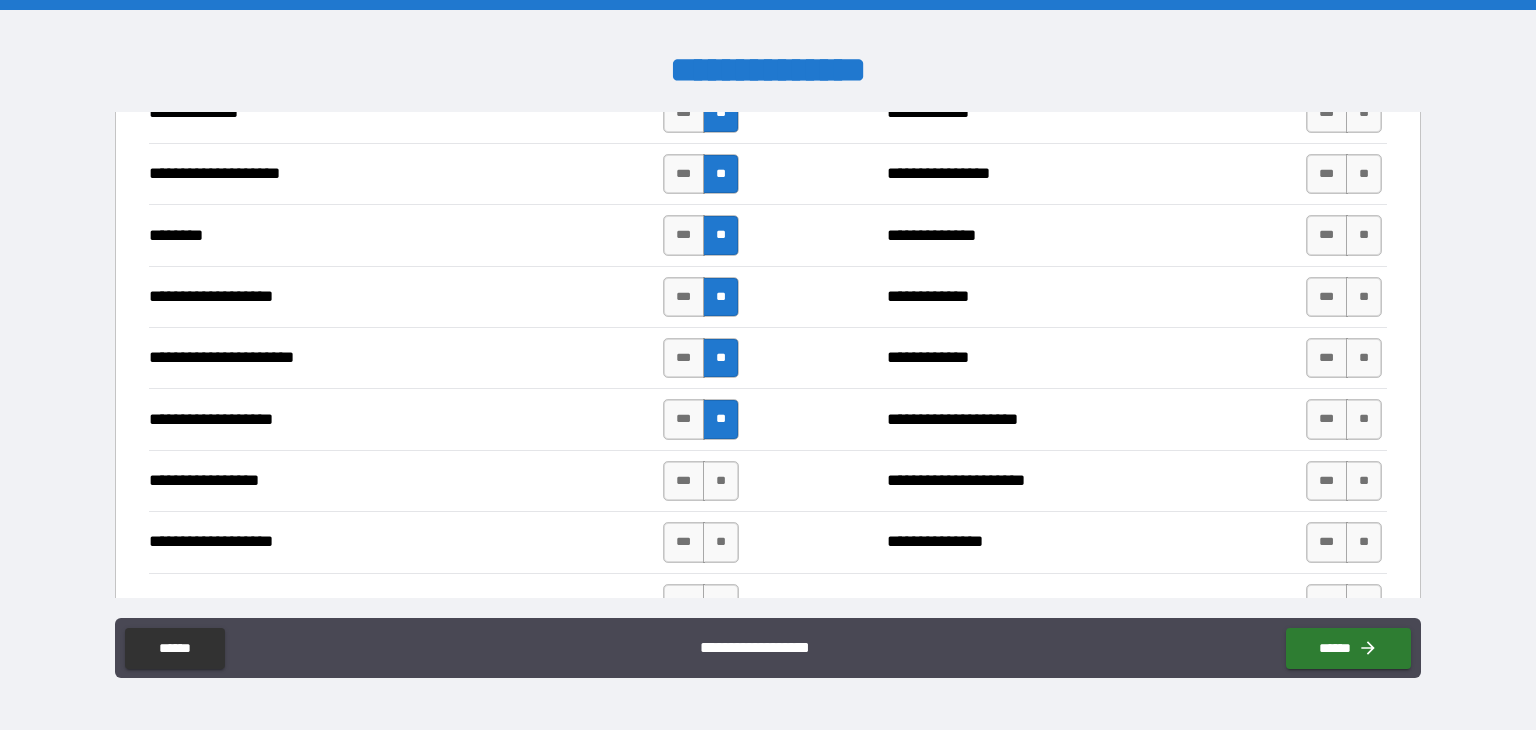 drag, startPoint x: 717, startPoint y: 473, endPoint x: 719, endPoint y: 555, distance: 82.02438 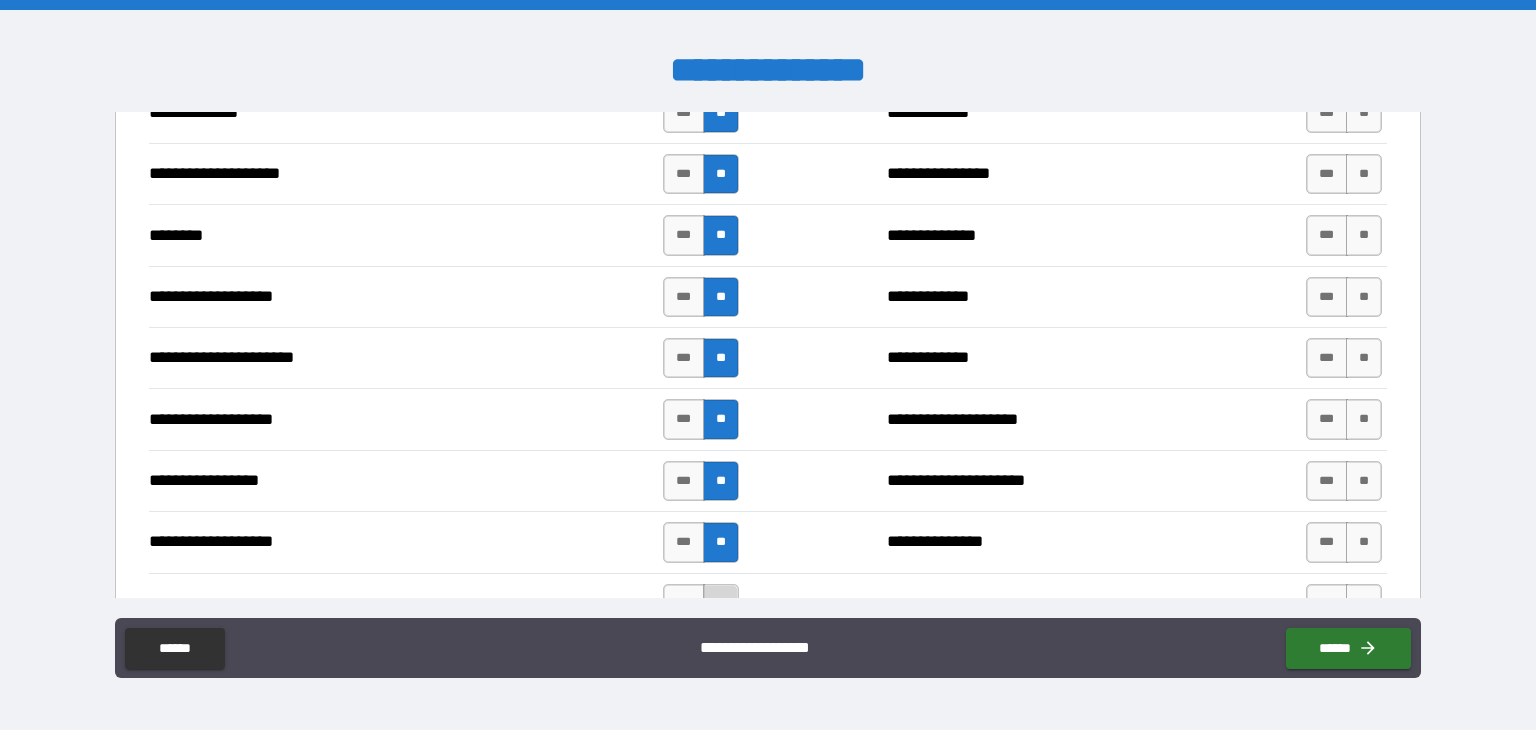 click on "**" at bounding box center [721, 604] 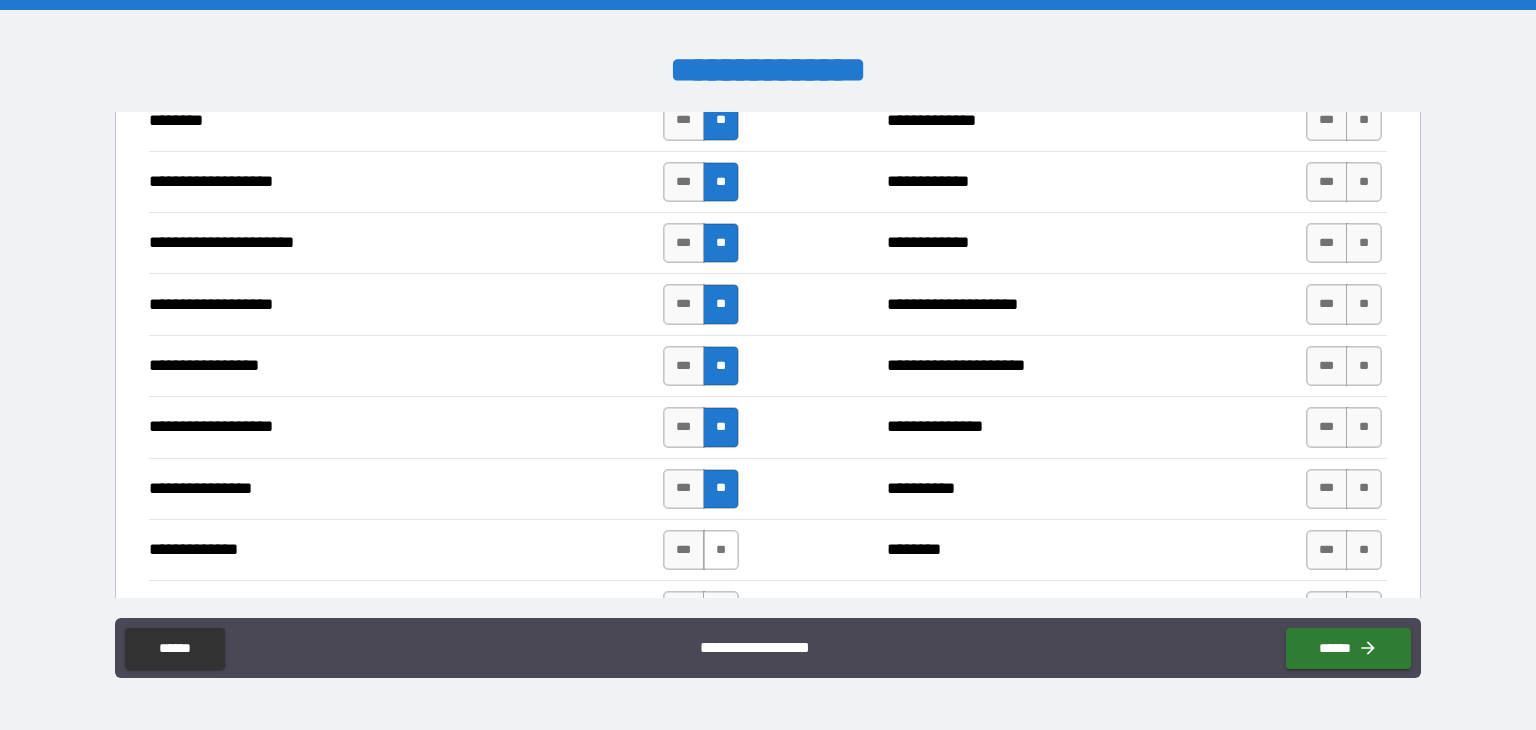 scroll, scrollTop: 3232, scrollLeft: 0, axis: vertical 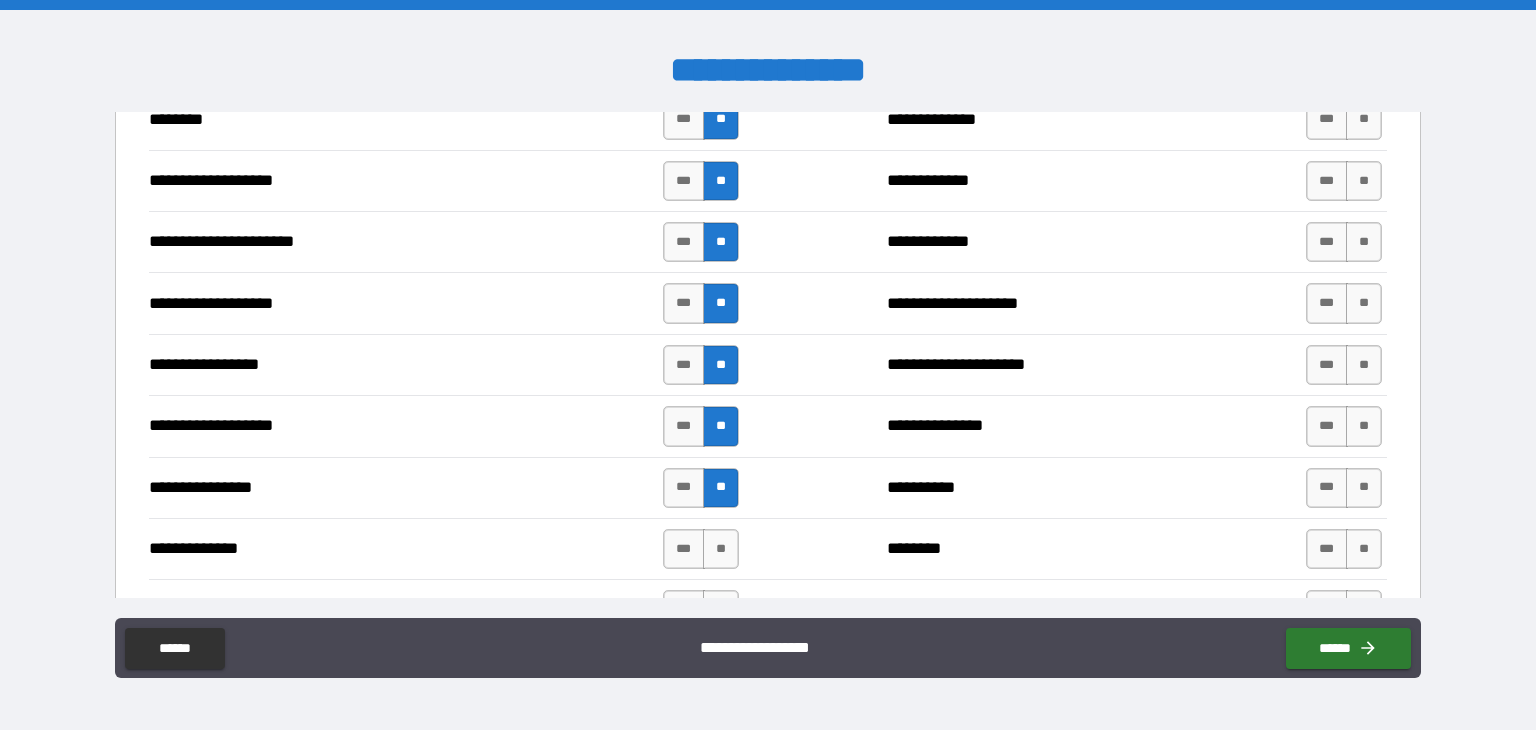 drag, startPoint x: 712, startPoint y: 525, endPoint x: 731, endPoint y: 570, distance: 48.8467 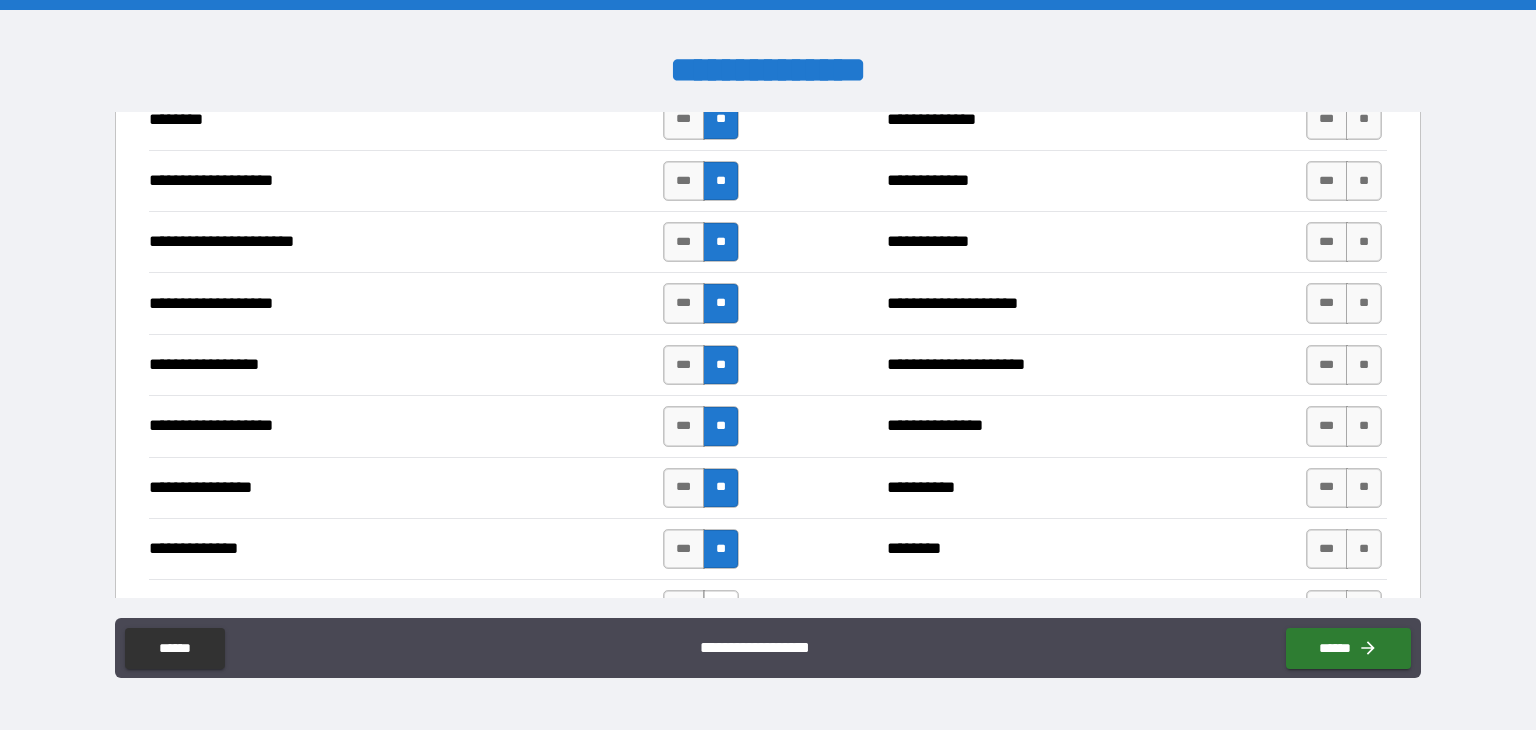 click on "**" at bounding box center (721, 610) 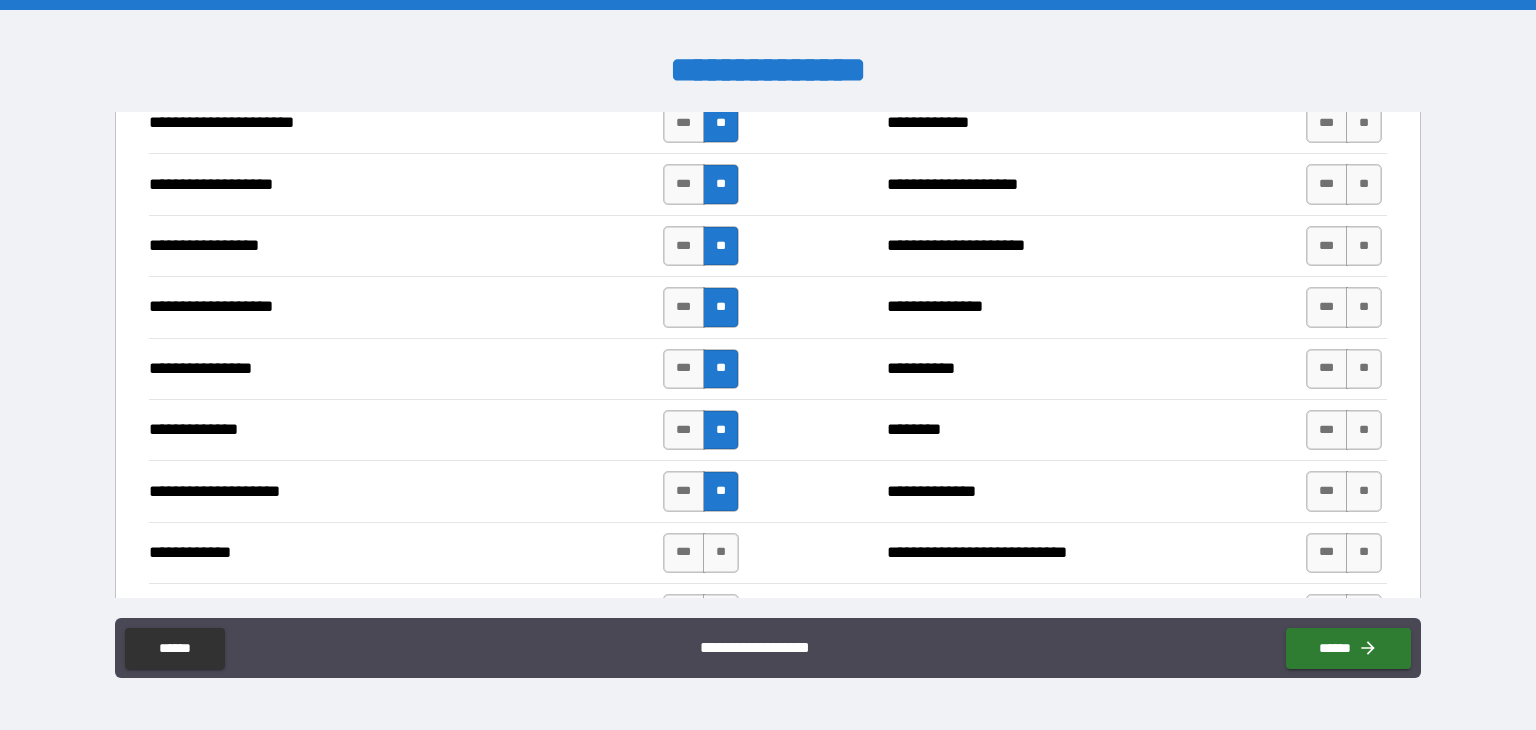 scroll, scrollTop: 3399, scrollLeft: 0, axis: vertical 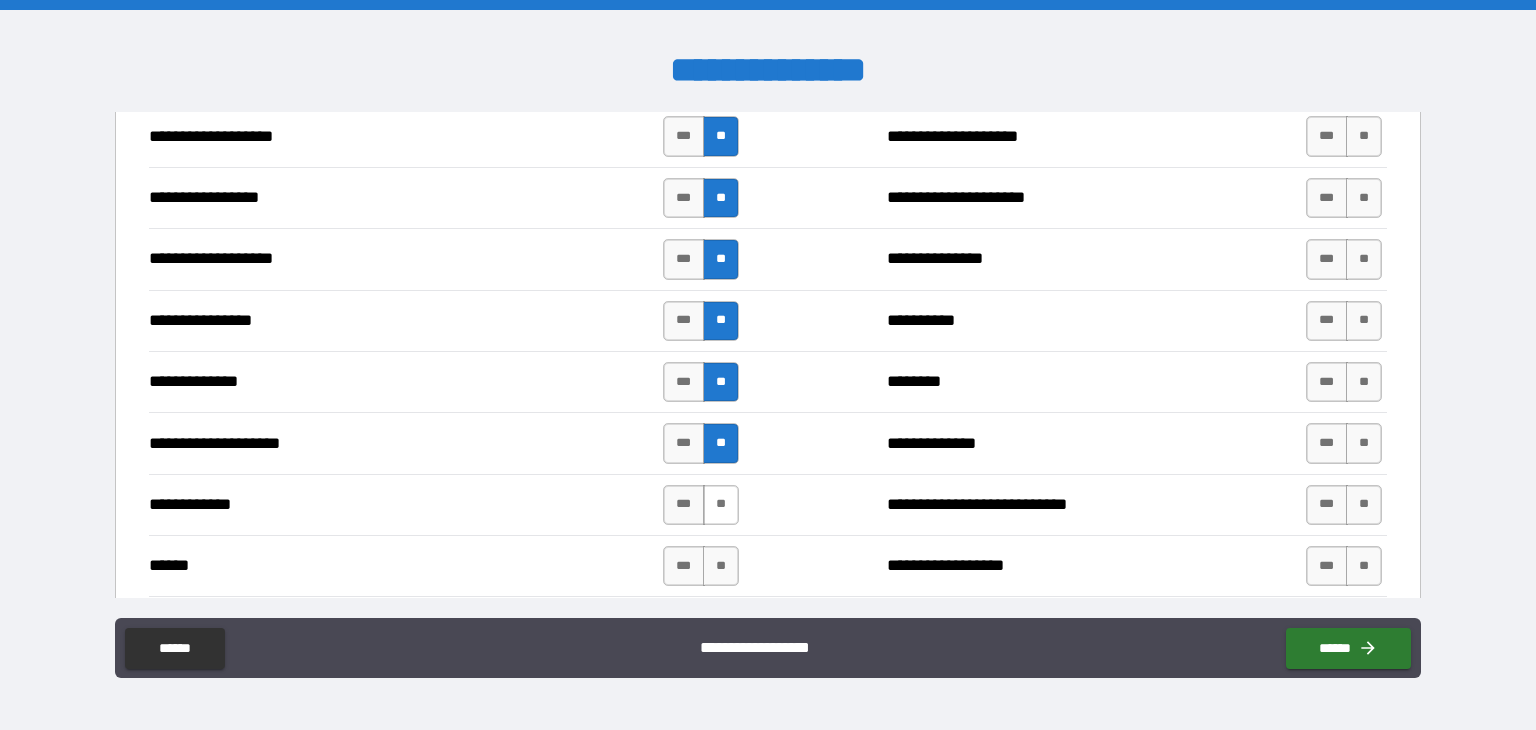 click on "**" at bounding box center (721, 505) 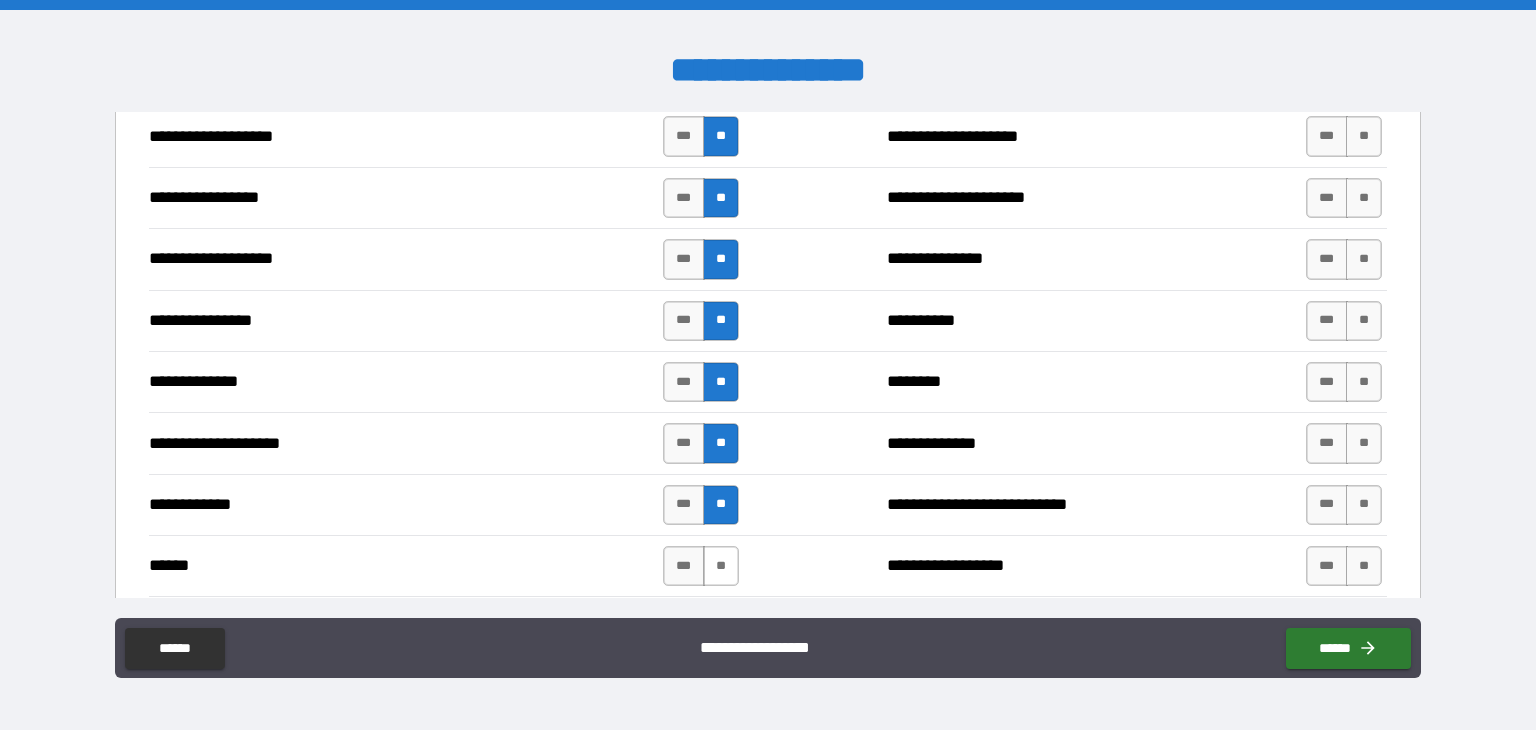 click on "**" at bounding box center [721, 566] 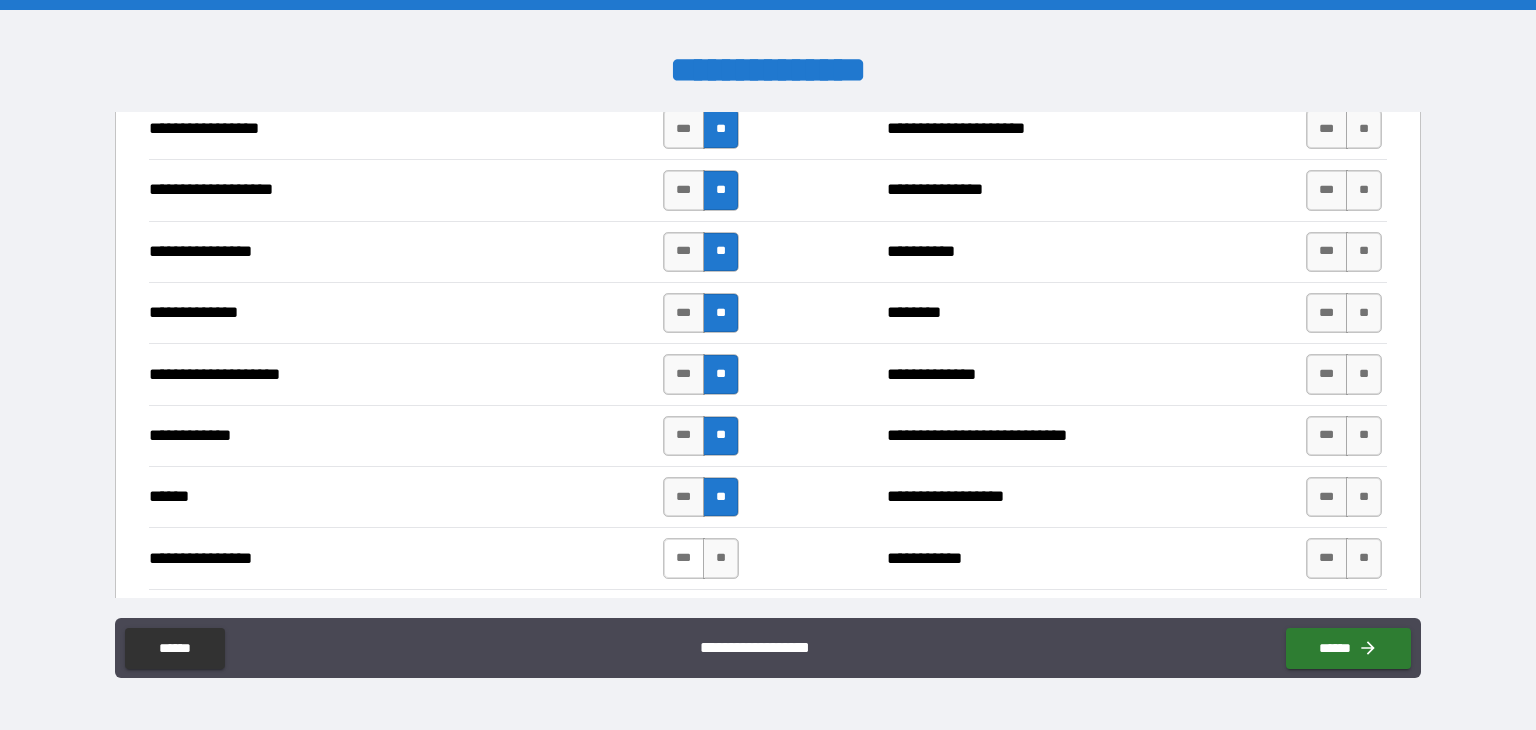scroll, scrollTop: 3482, scrollLeft: 0, axis: vertical 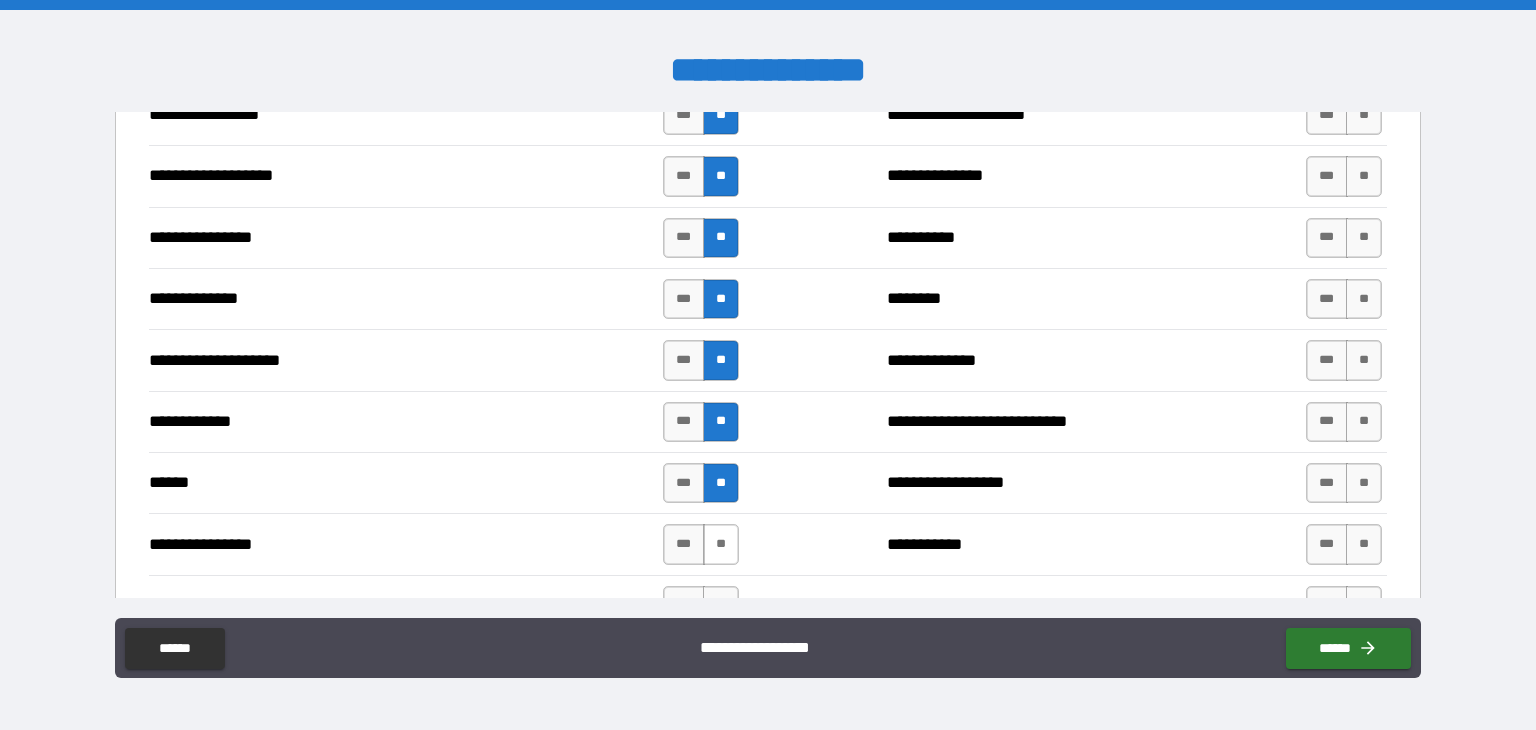 click on "**" at bounding box center (721, 544) 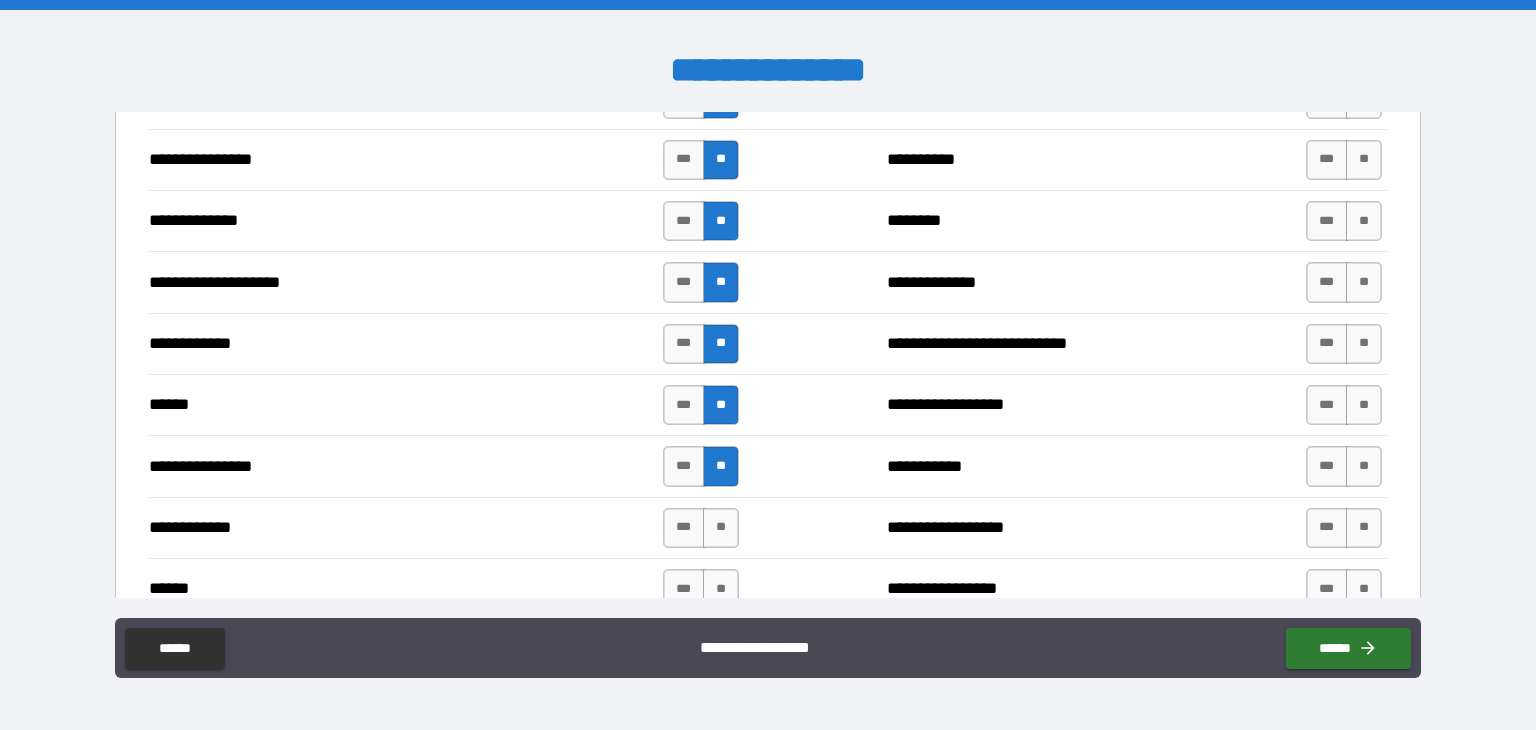 scroll, scrollTop: 3562, scrollLeft: 0, axis: vertical 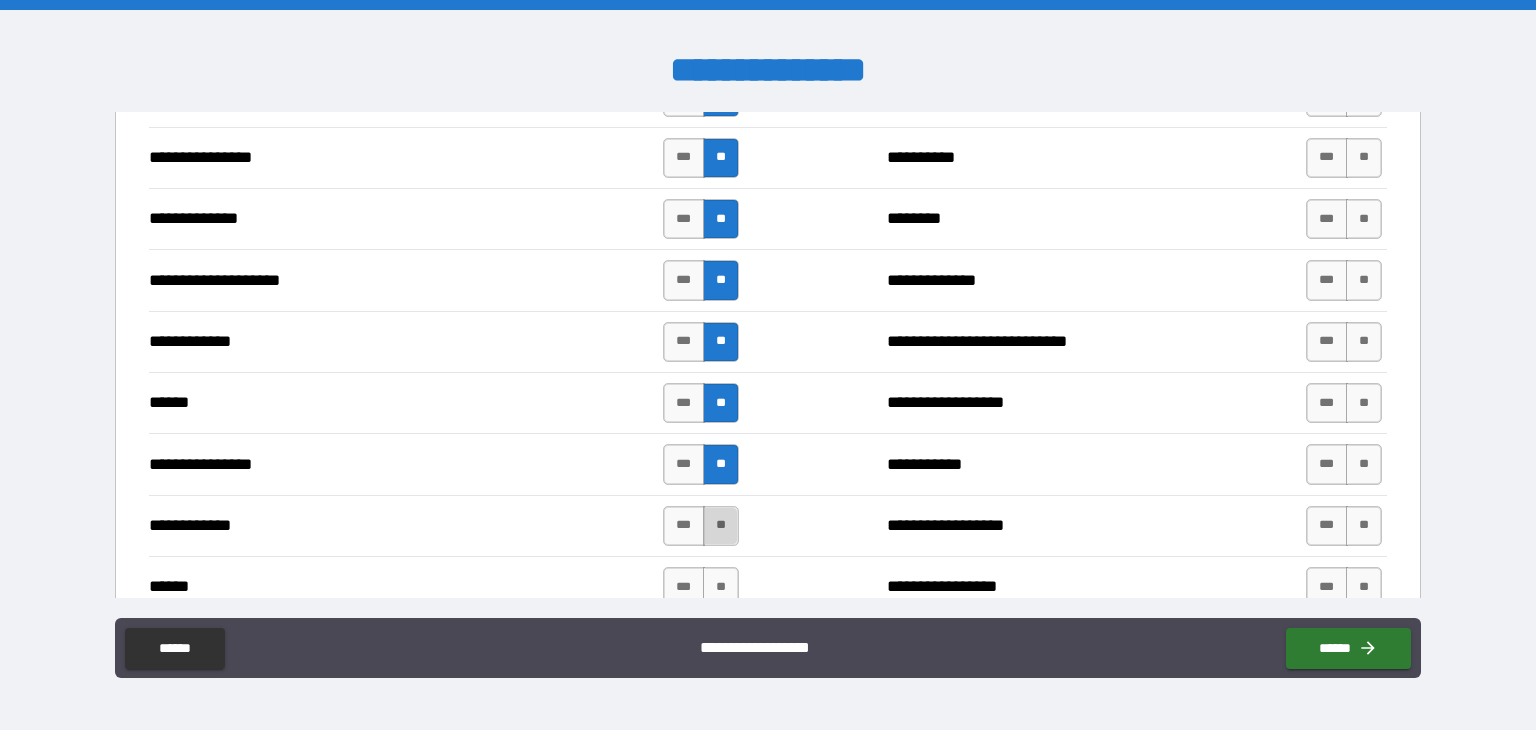 click on "**" at bounding box center (721, 526) 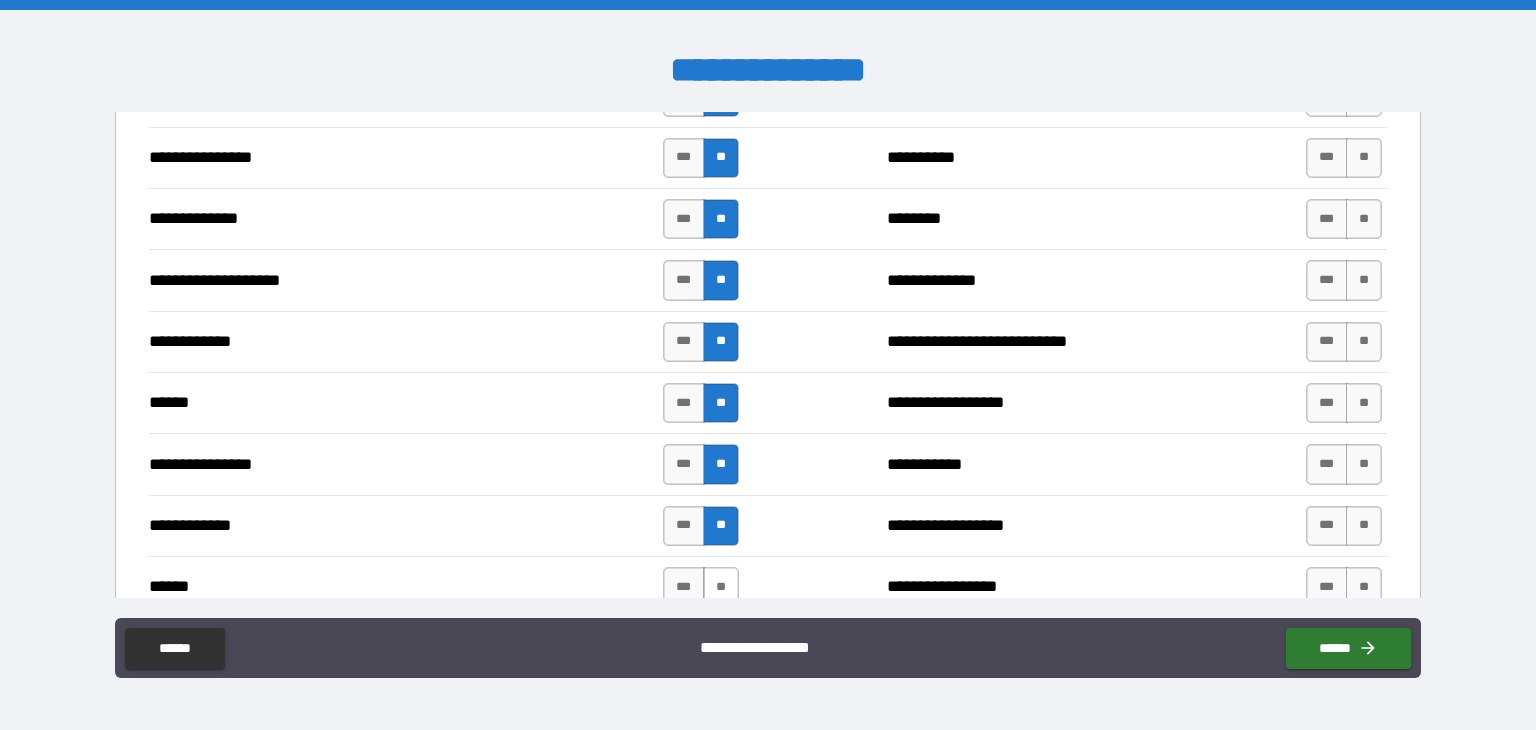 click on "**" at bounding box center (721, 587) 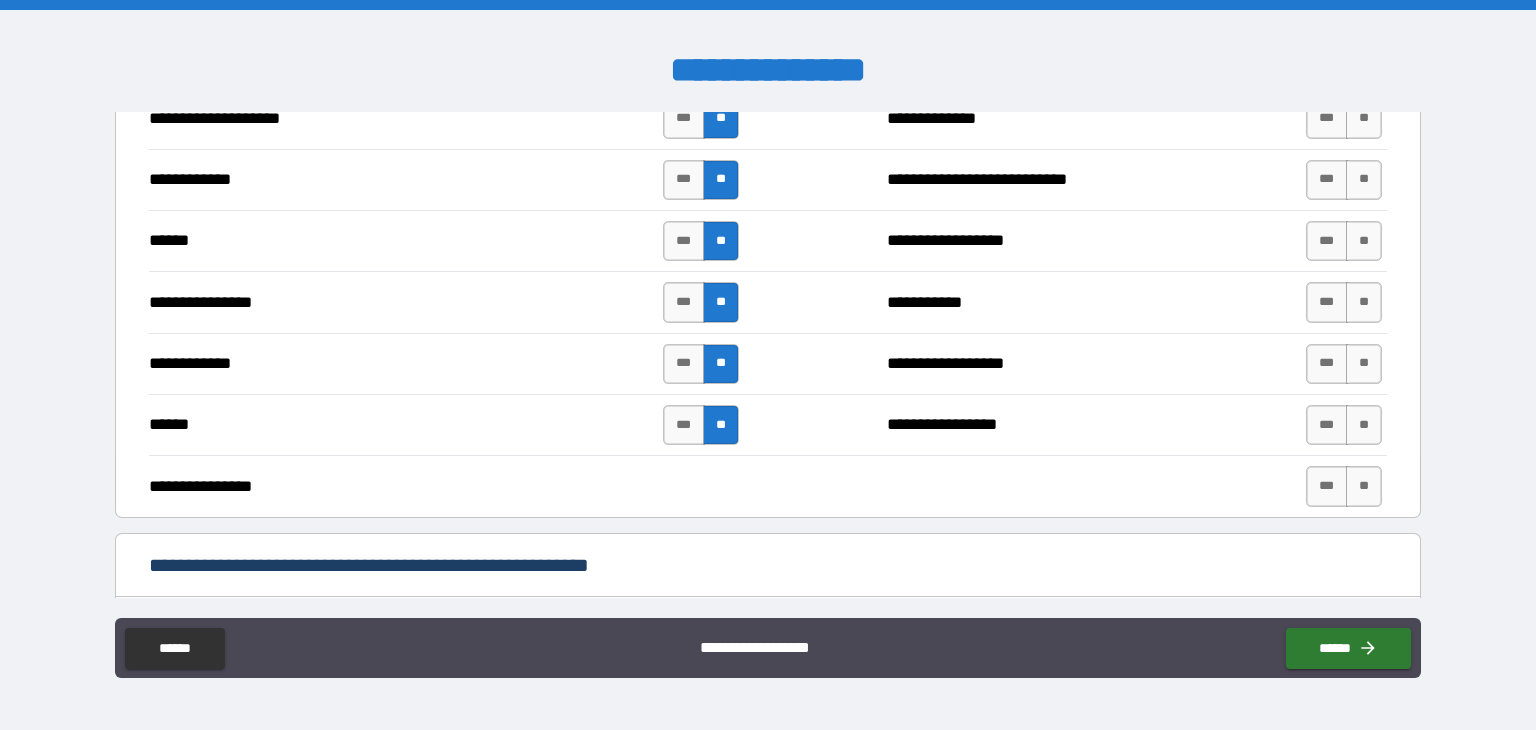 scroll, scrollTop: 3738, scrollLeft: 0, axis: vertical 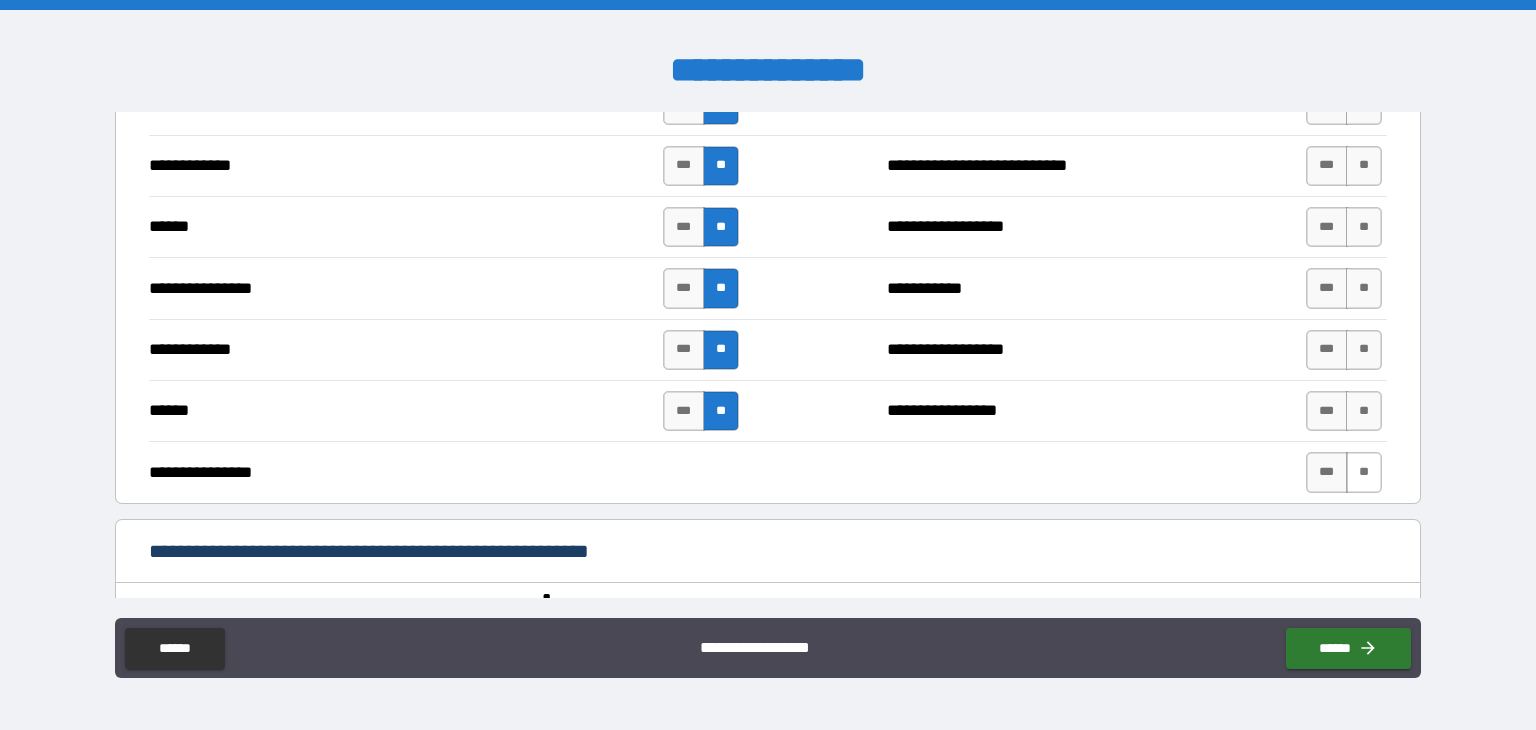 click on "**" at bounding box center [1364, 472] 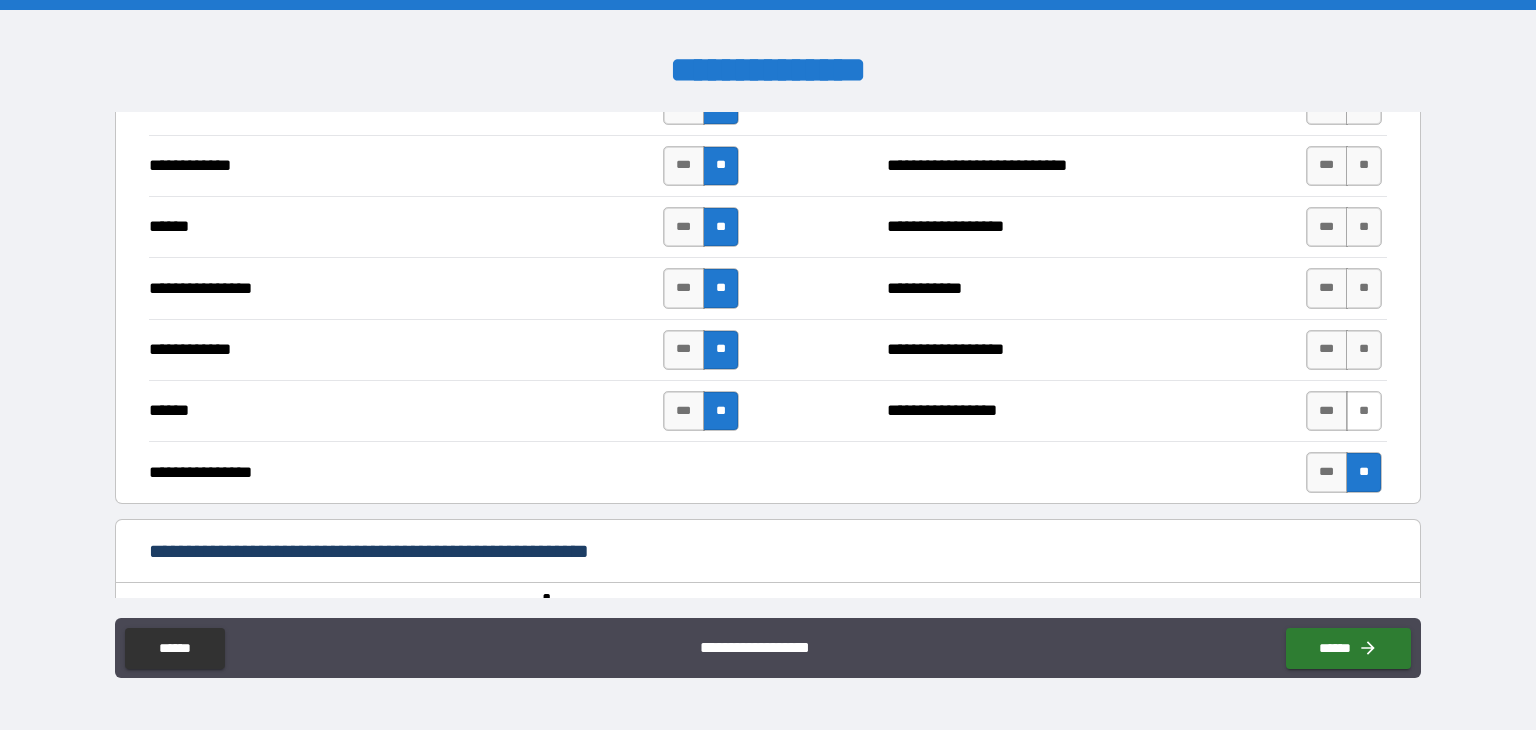 click on "**" at bounding box center (1364, 411) 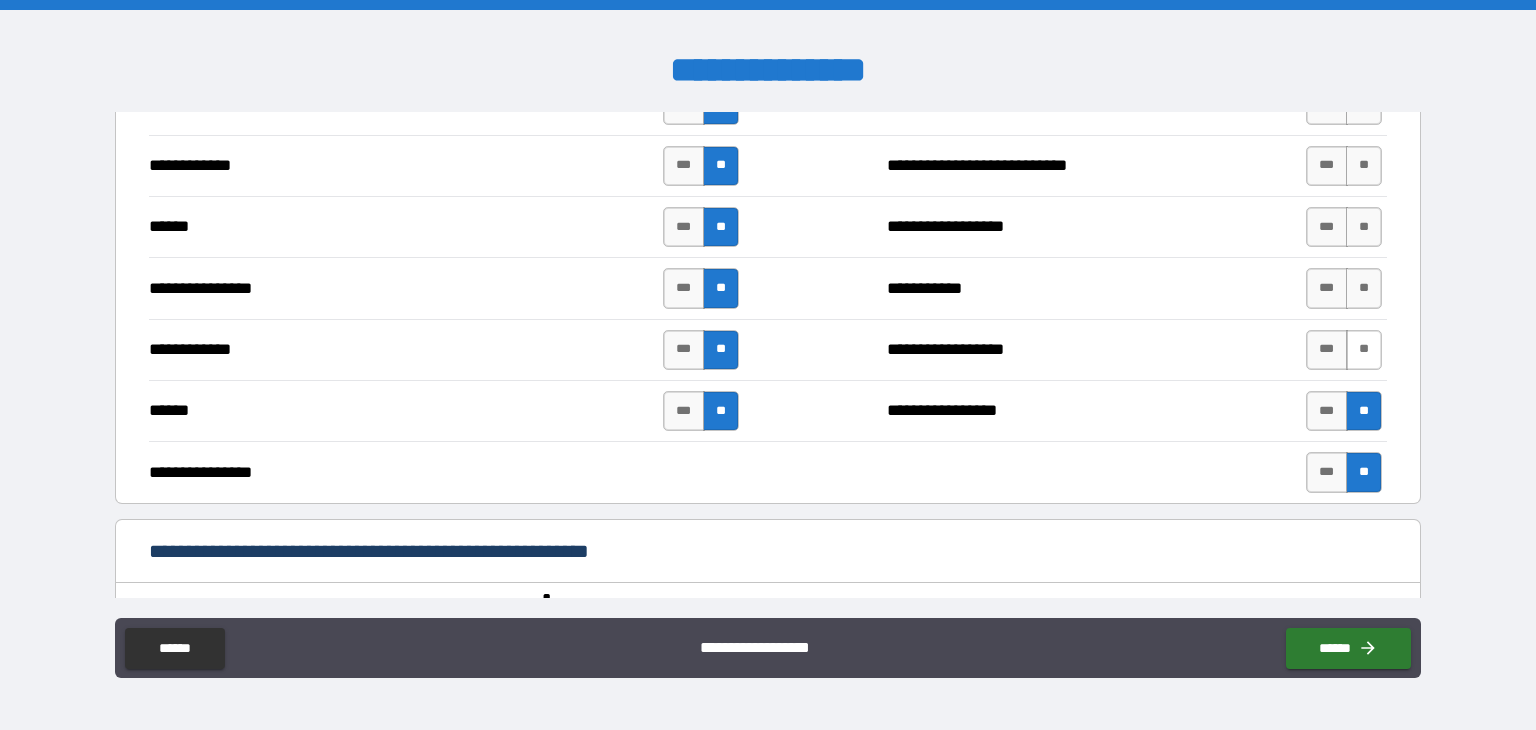 click on "**" at bounding box center [1364, 350] 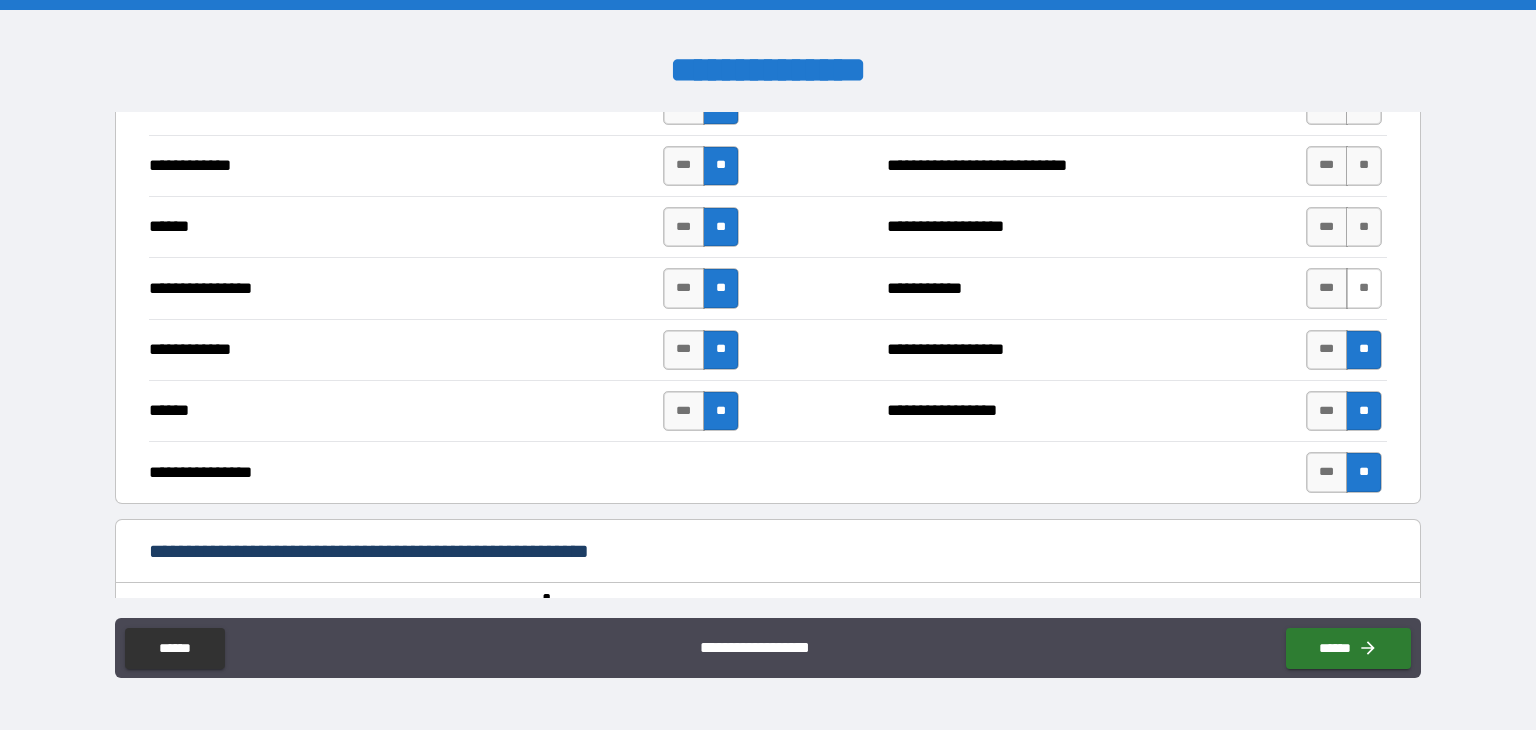 click on "**" at bounding box center [1364, 288] 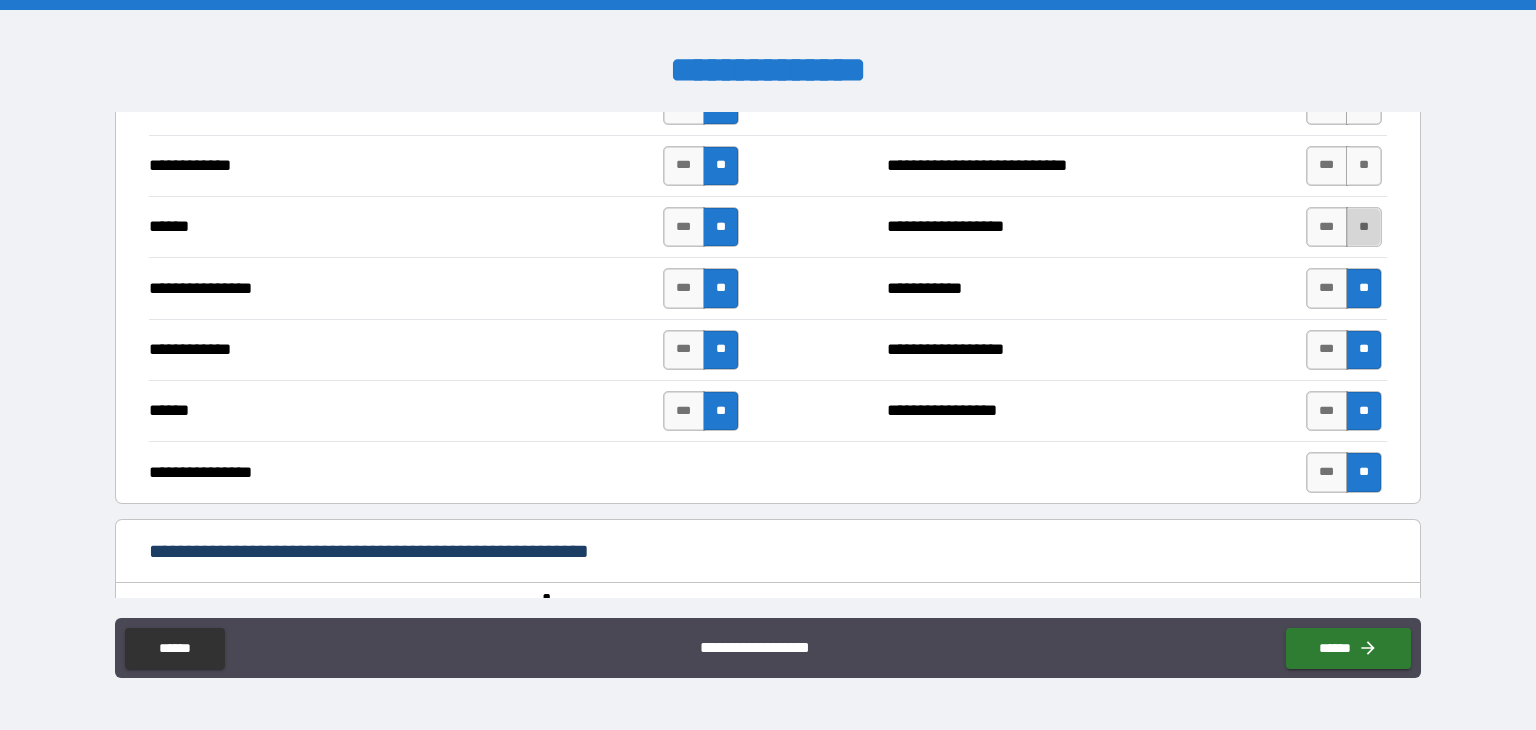 click on "**" at bounding box center (1364, 227) 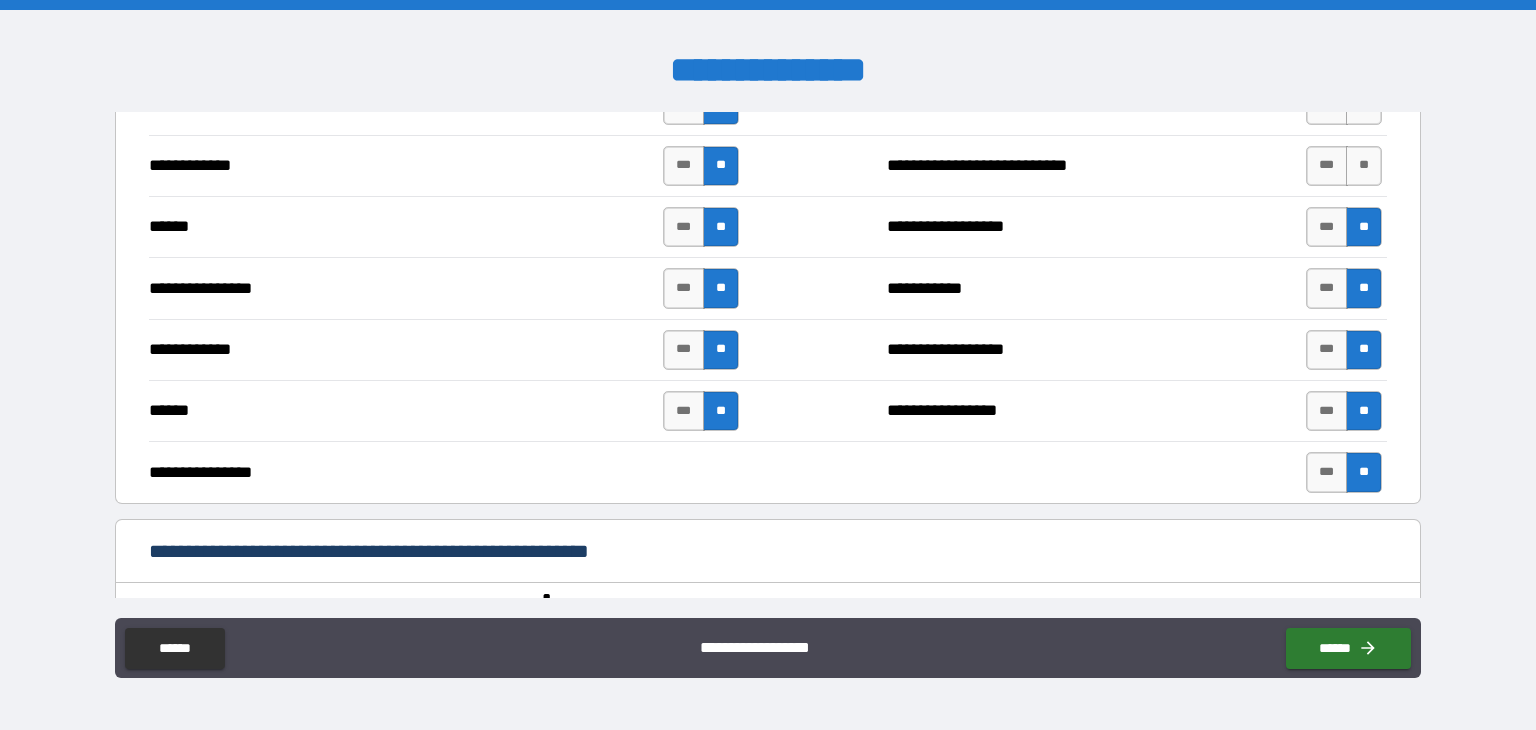 click on "*** **" at bounding box center [1344, 166] 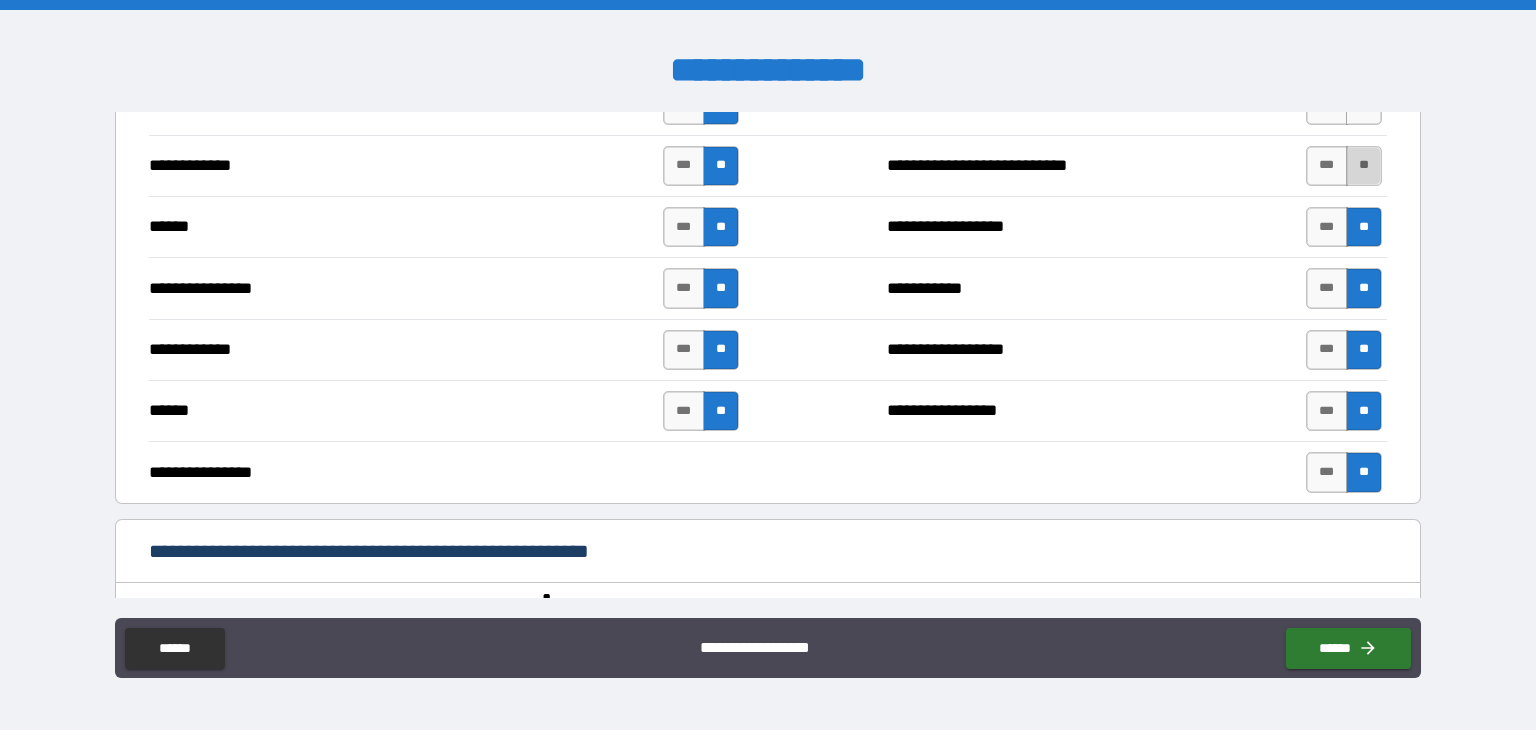 click on "**" at bounding box center [1364, 166] 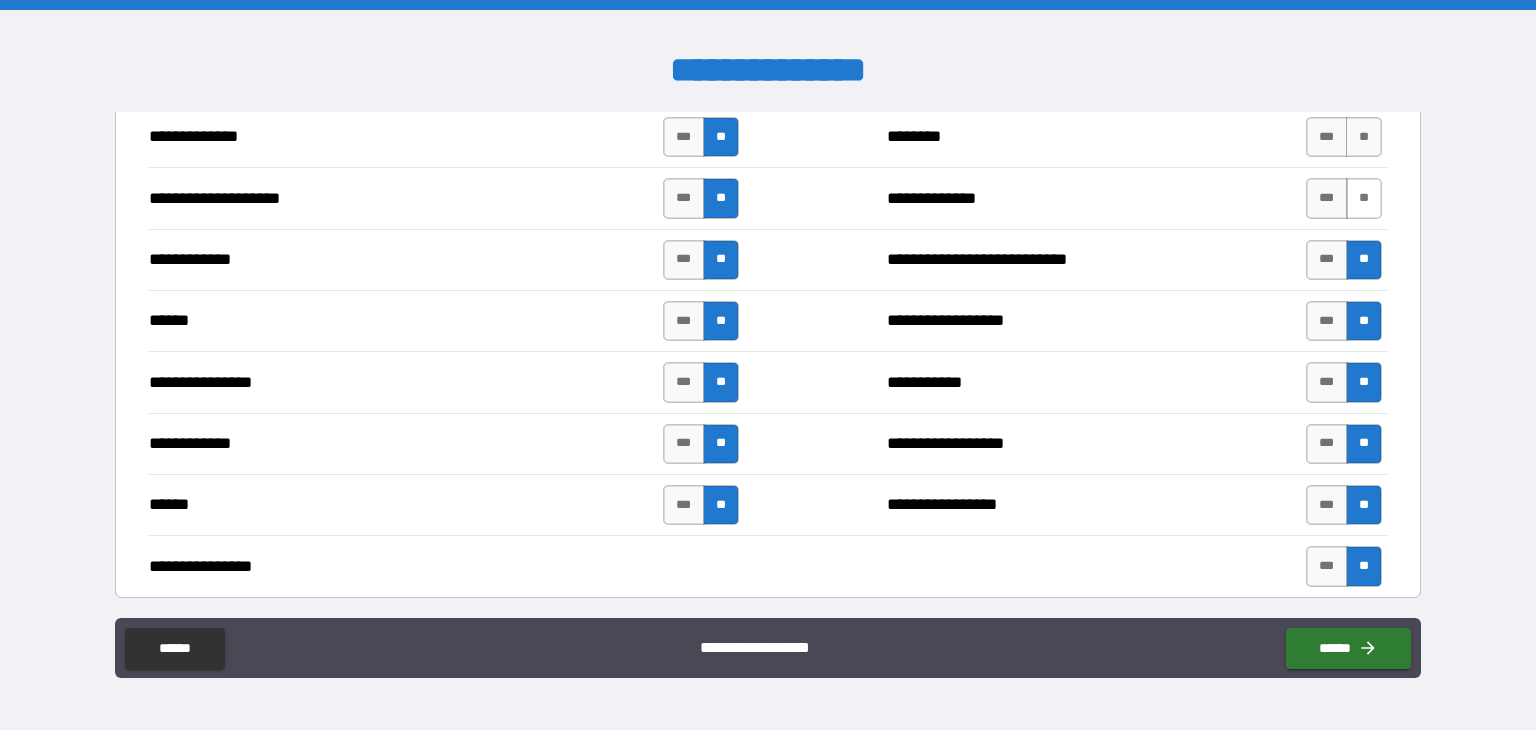 scroll, scrollTop: 3512, scrollLeft: 0, axis: vertical 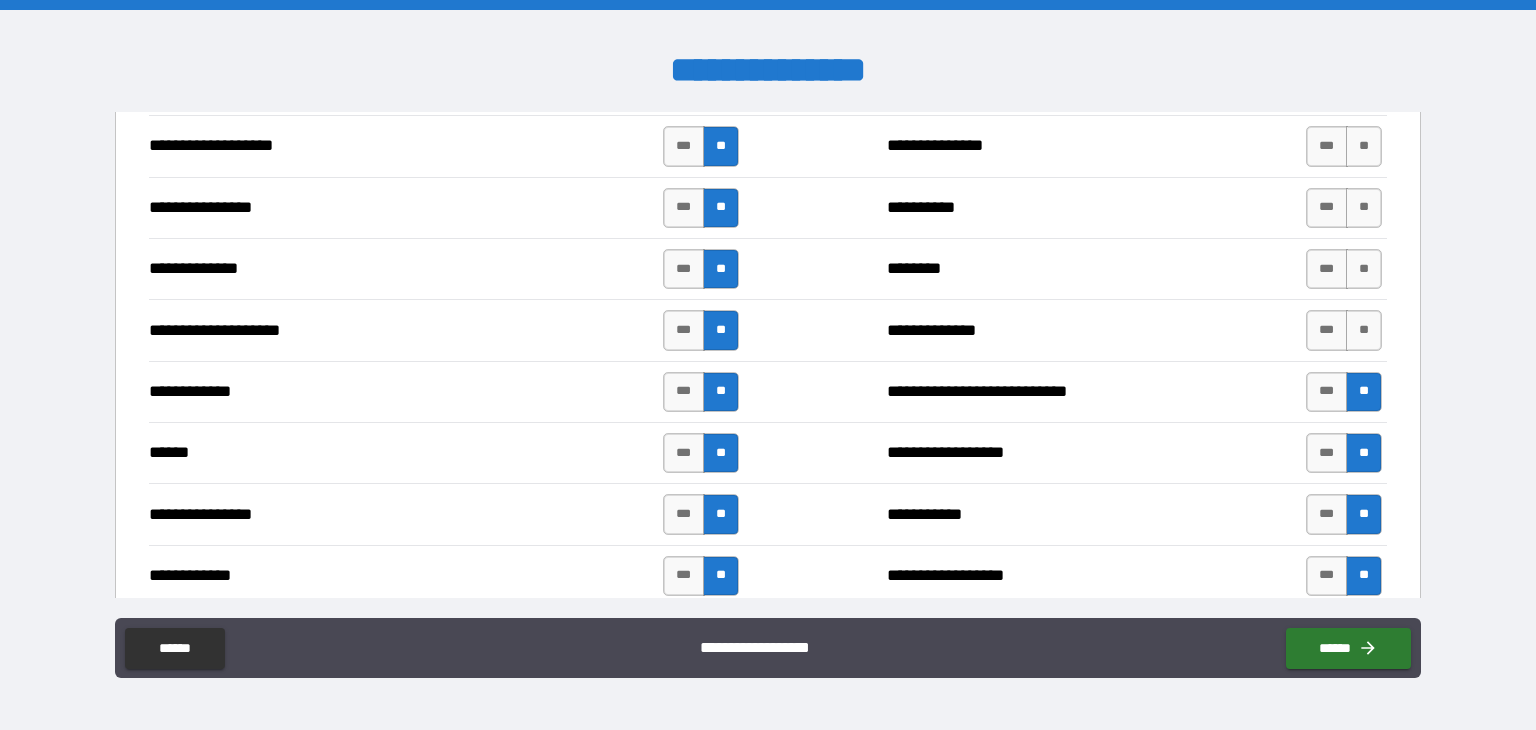 drag, startPoint x: 1369, startPoint y: 321, endPoint x: 1354, endPoint y: 280, distance: 43.65776 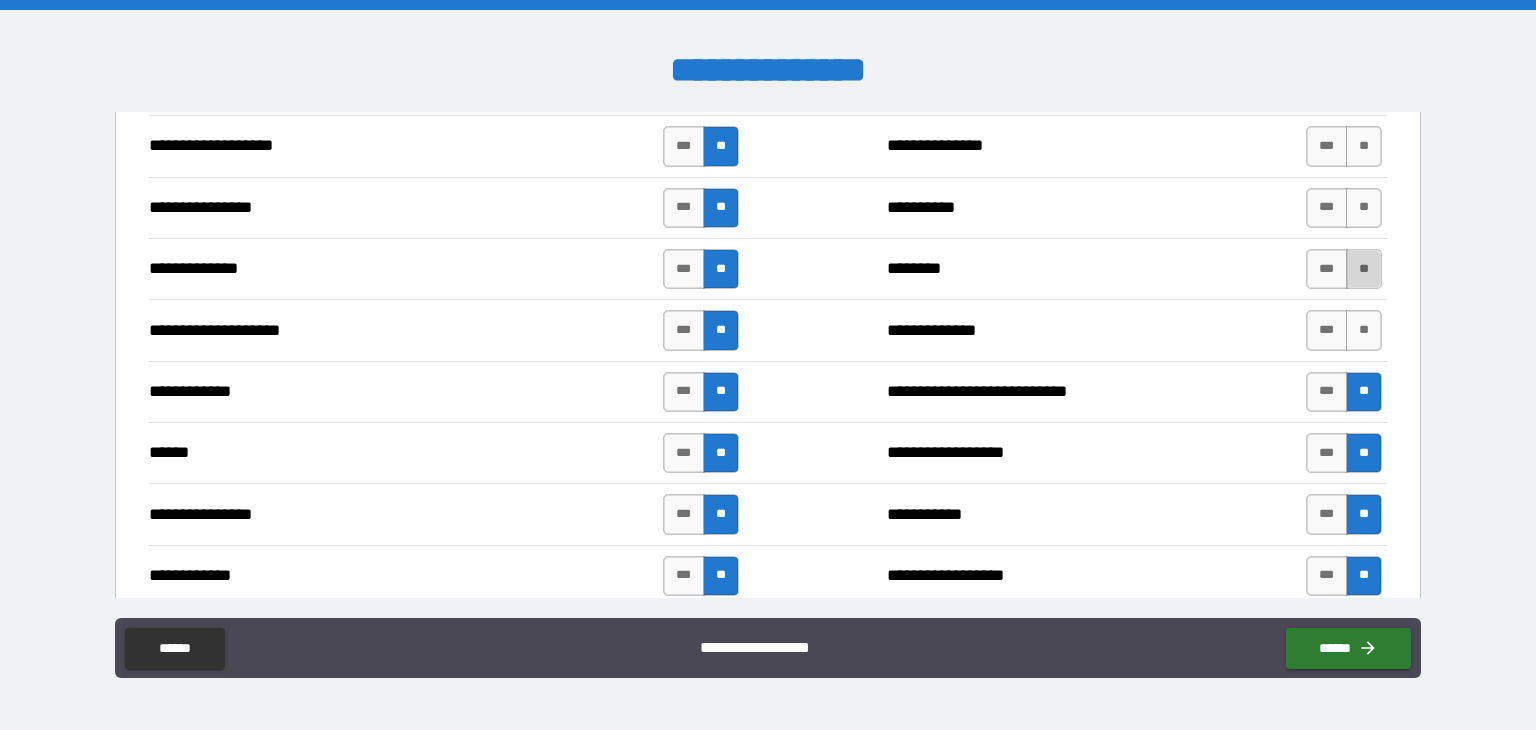 click on "**" at bounding box center [1364, 269] 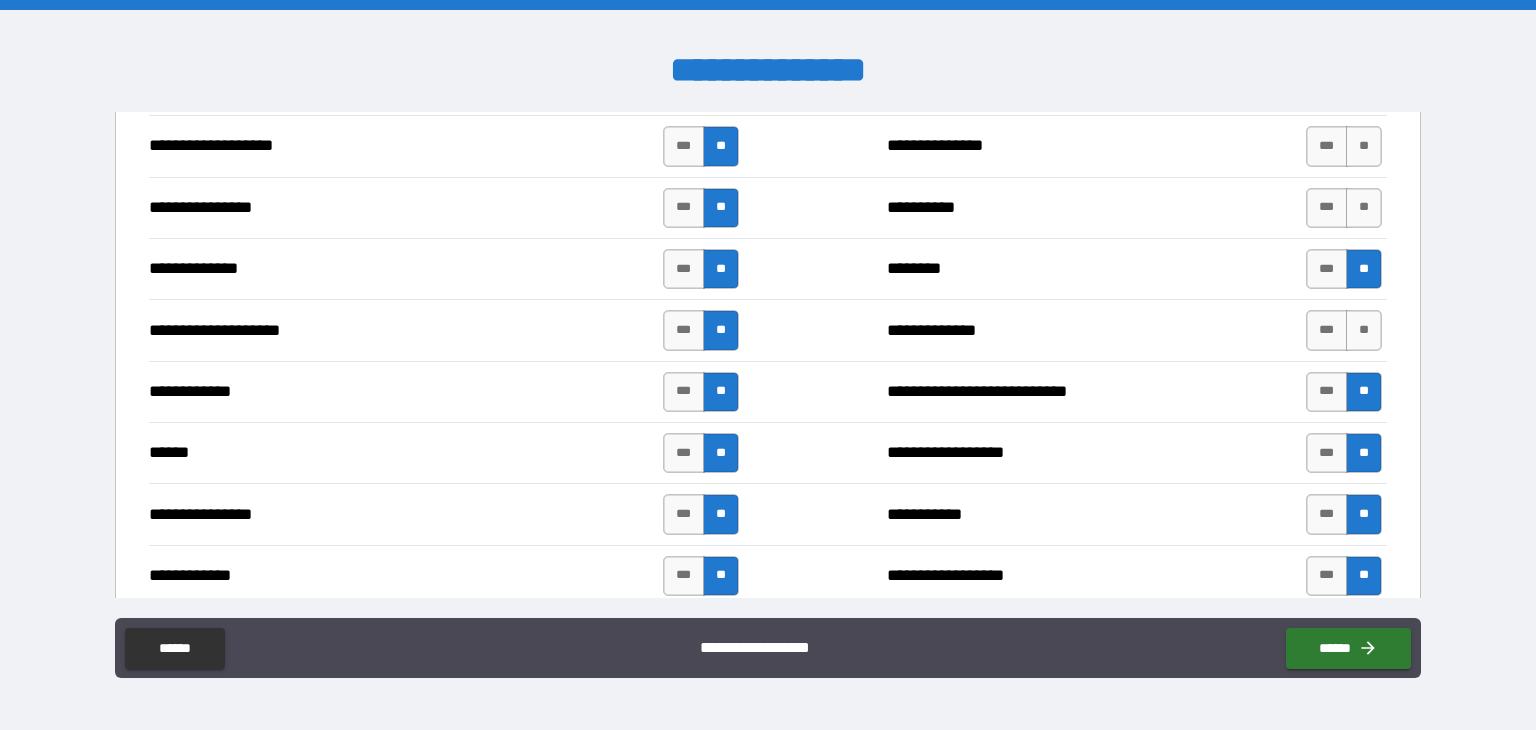 click on "*** **" at bounding box center [1344, 330] 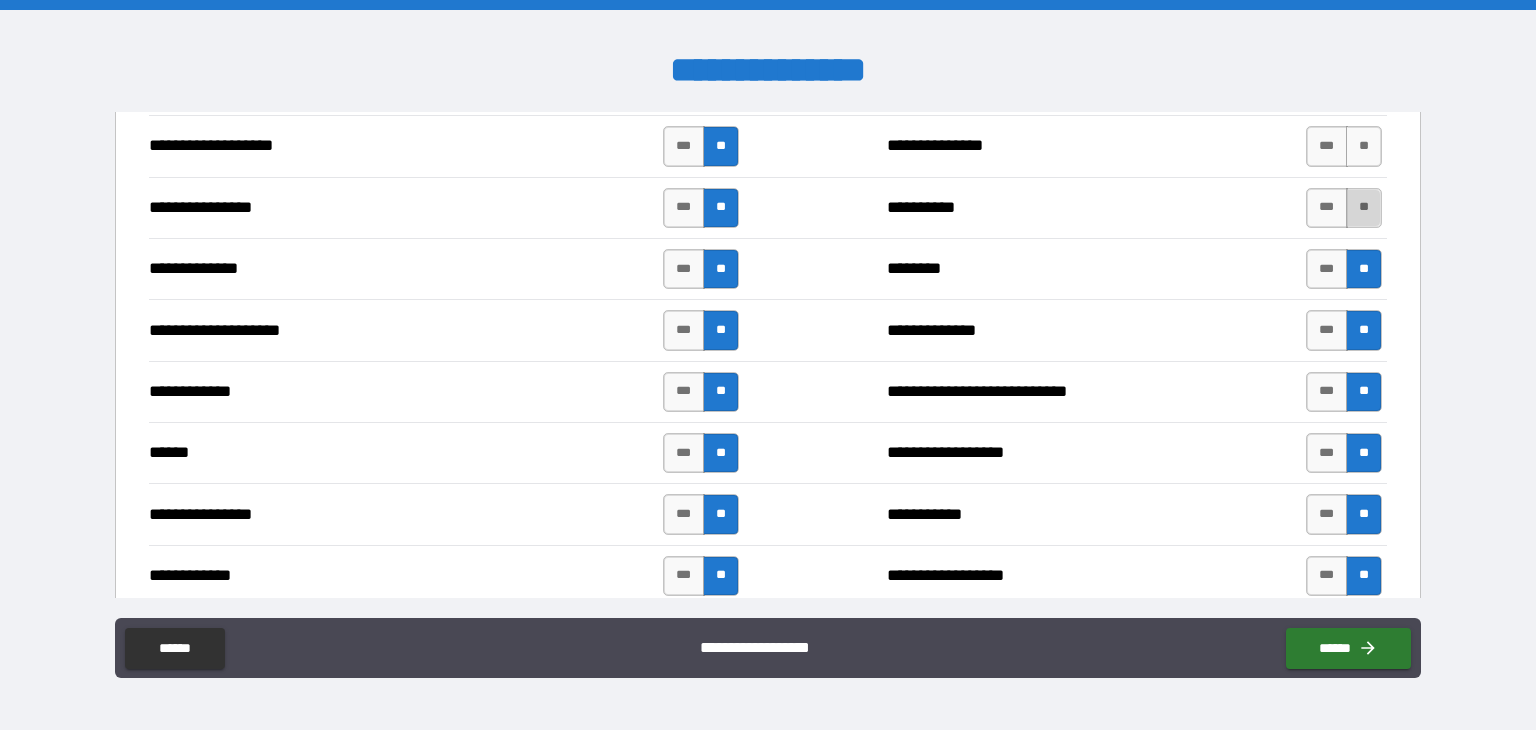 click on "**" at bounding box center (1364, 208) 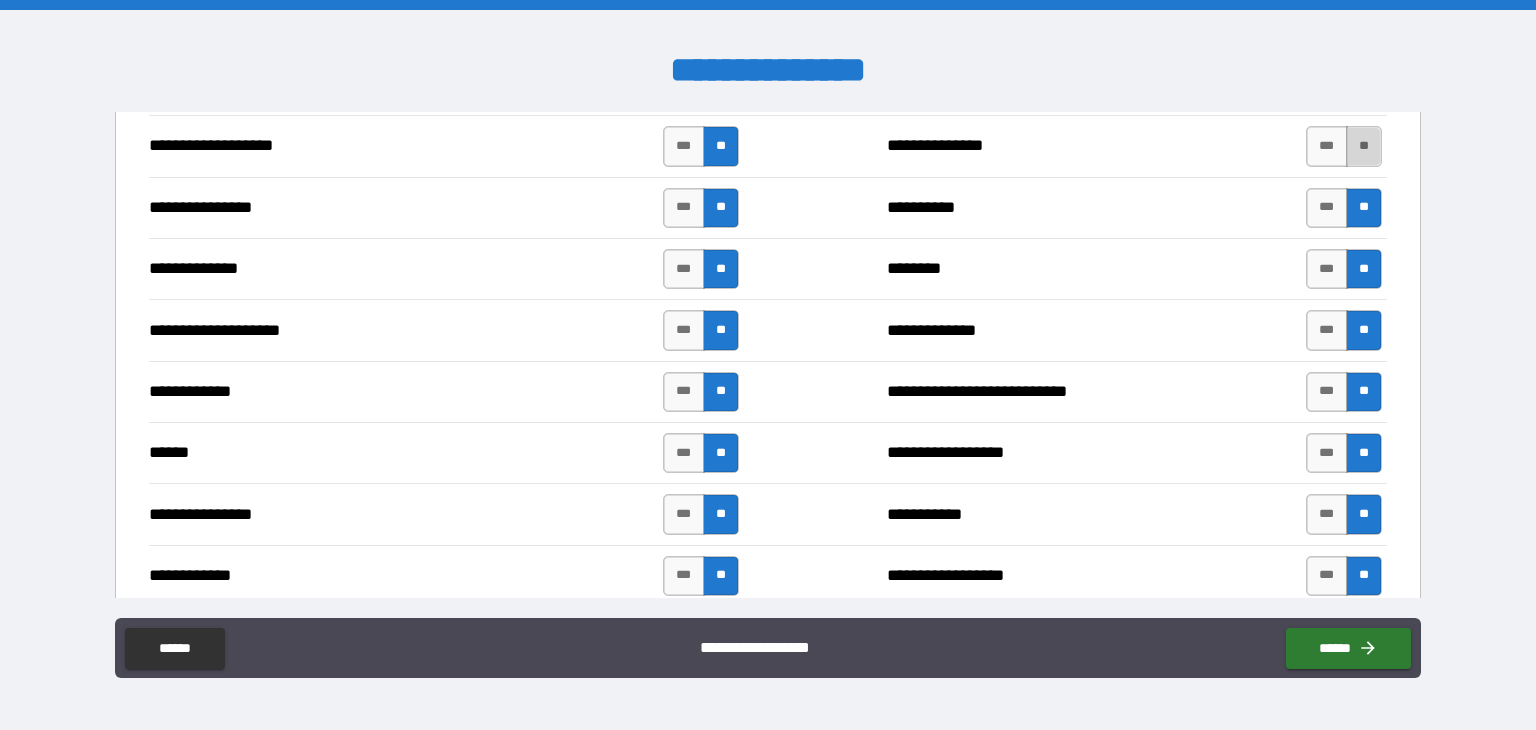 click on "**" at bounding box center (1364, 146) 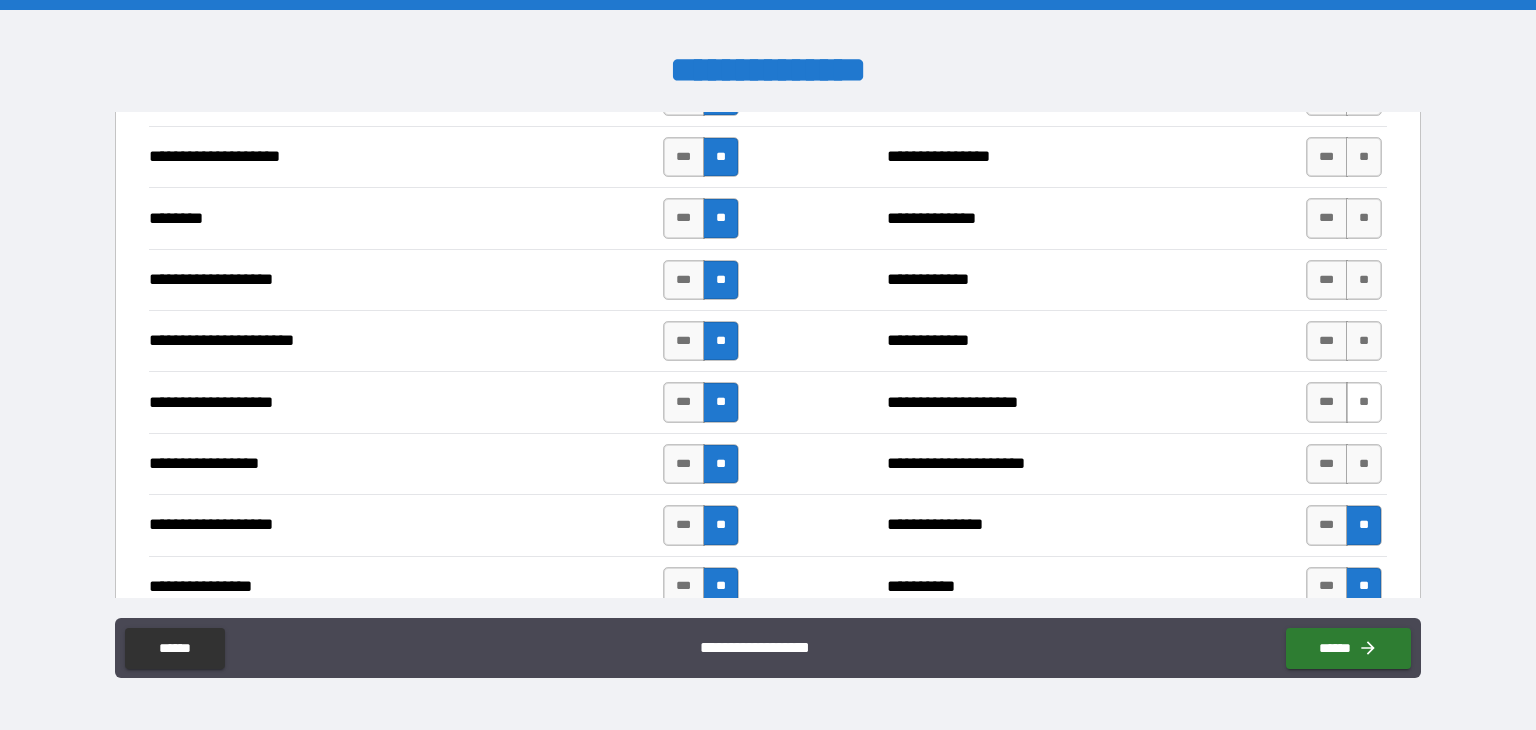 scroll, scrollTop: 3131, scrollLeft: 0, axis: vertical 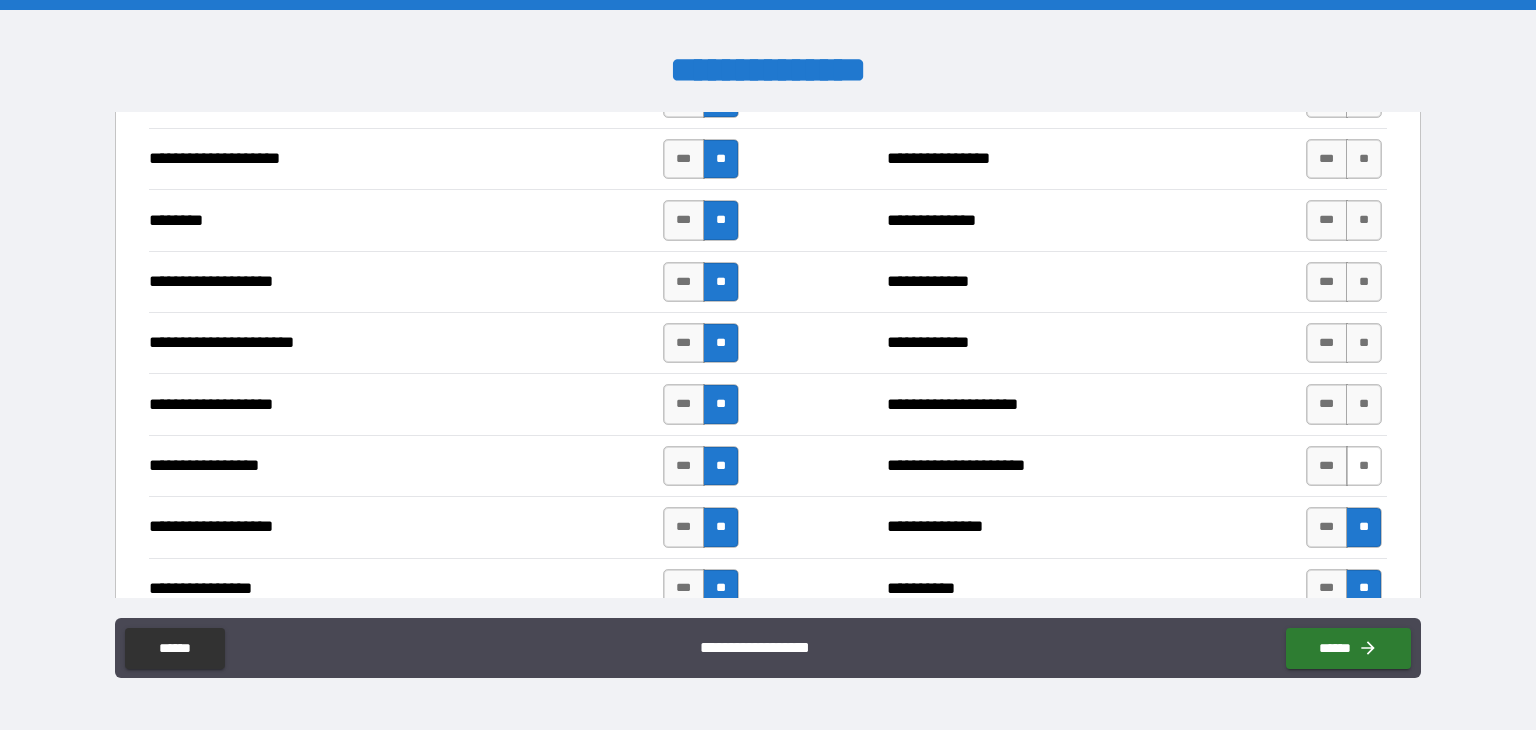 click on "**" at bounding box center [1364, 466] 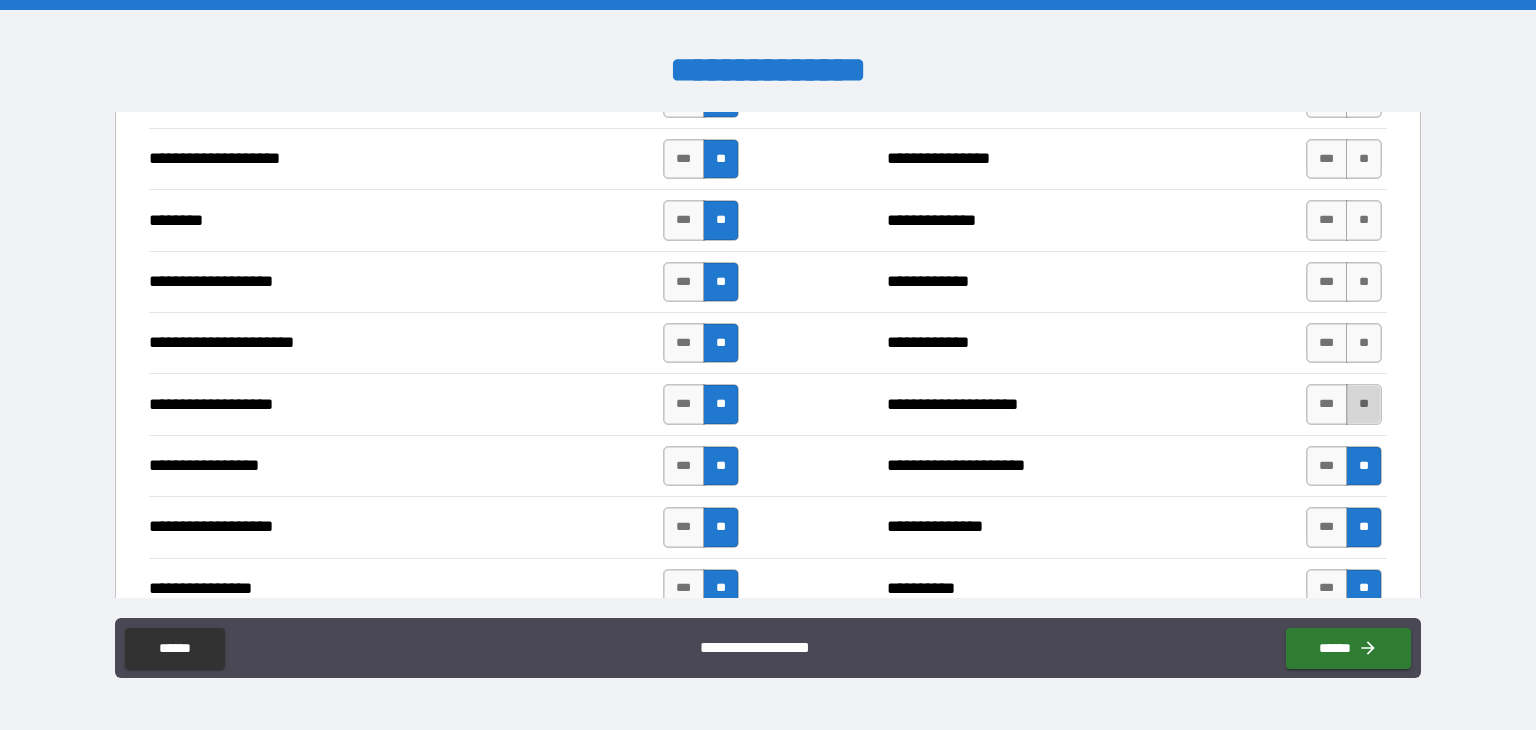 click on "**" at bounding box center (1364, 404) 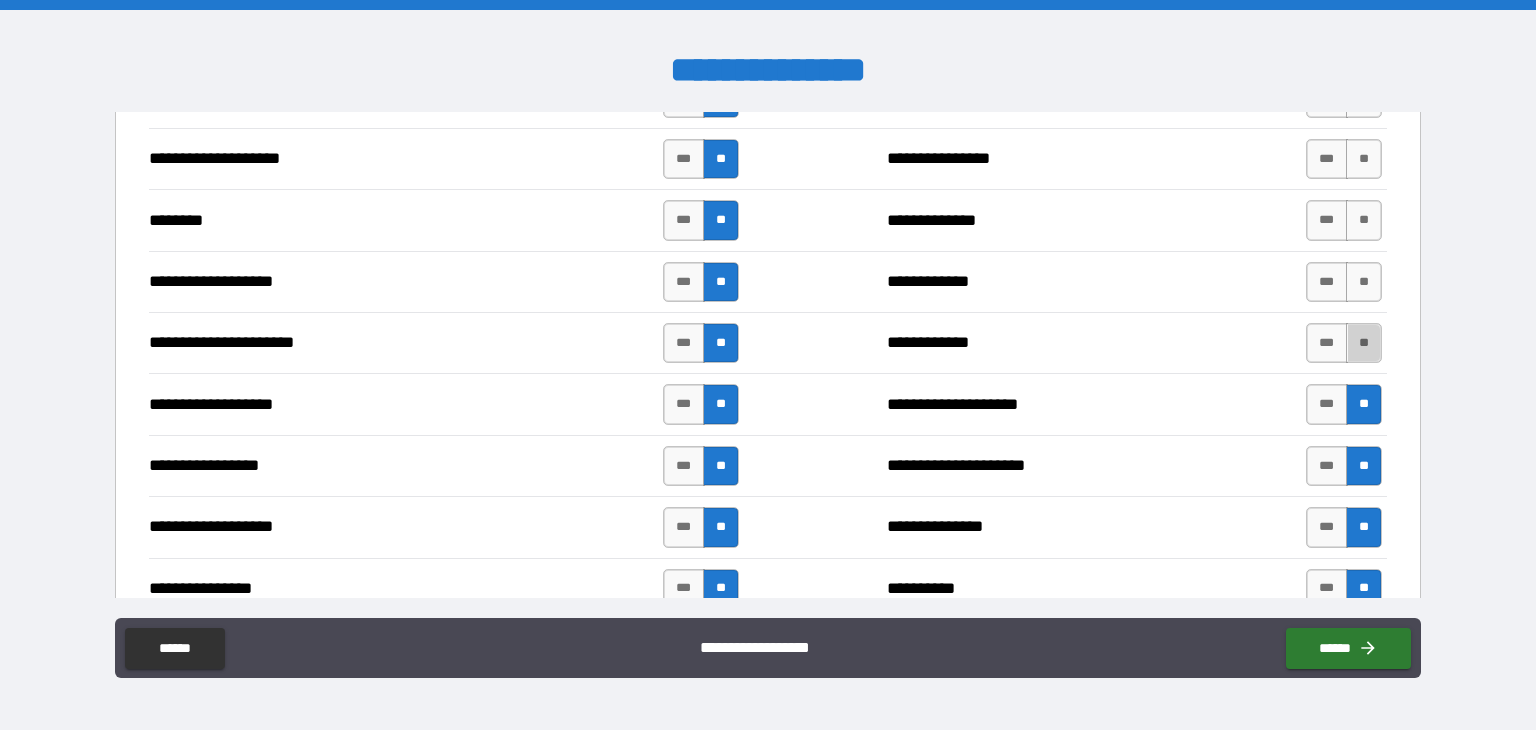 drag, startPoint x: 1354, startPoint y: 331, endPoint x: 1355, endPoint y: 297, distance: 34.0147 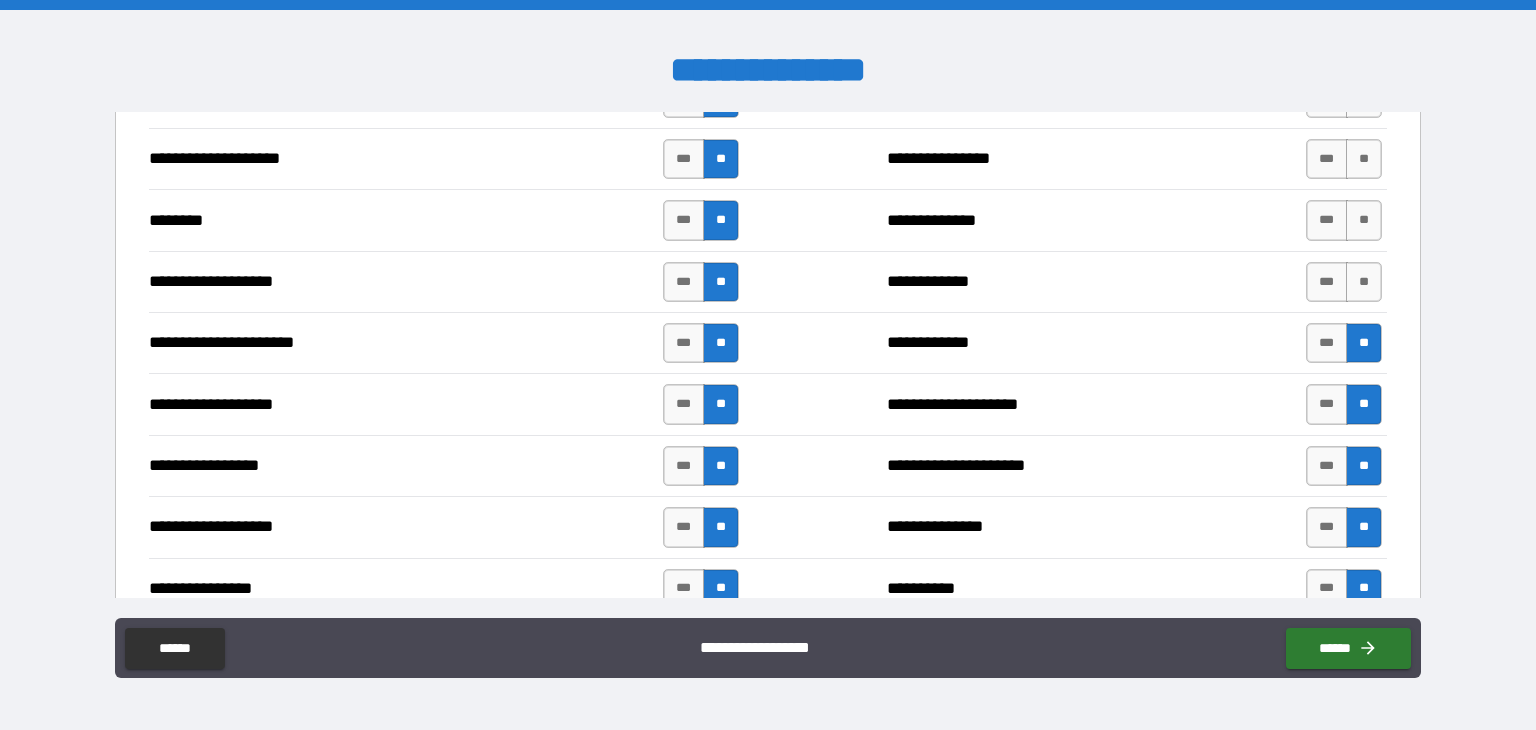 drag, startPoint x: 1358, startPoint y: 286, endPoint x: 1349, endPoint y: 237, distance: 49.819675 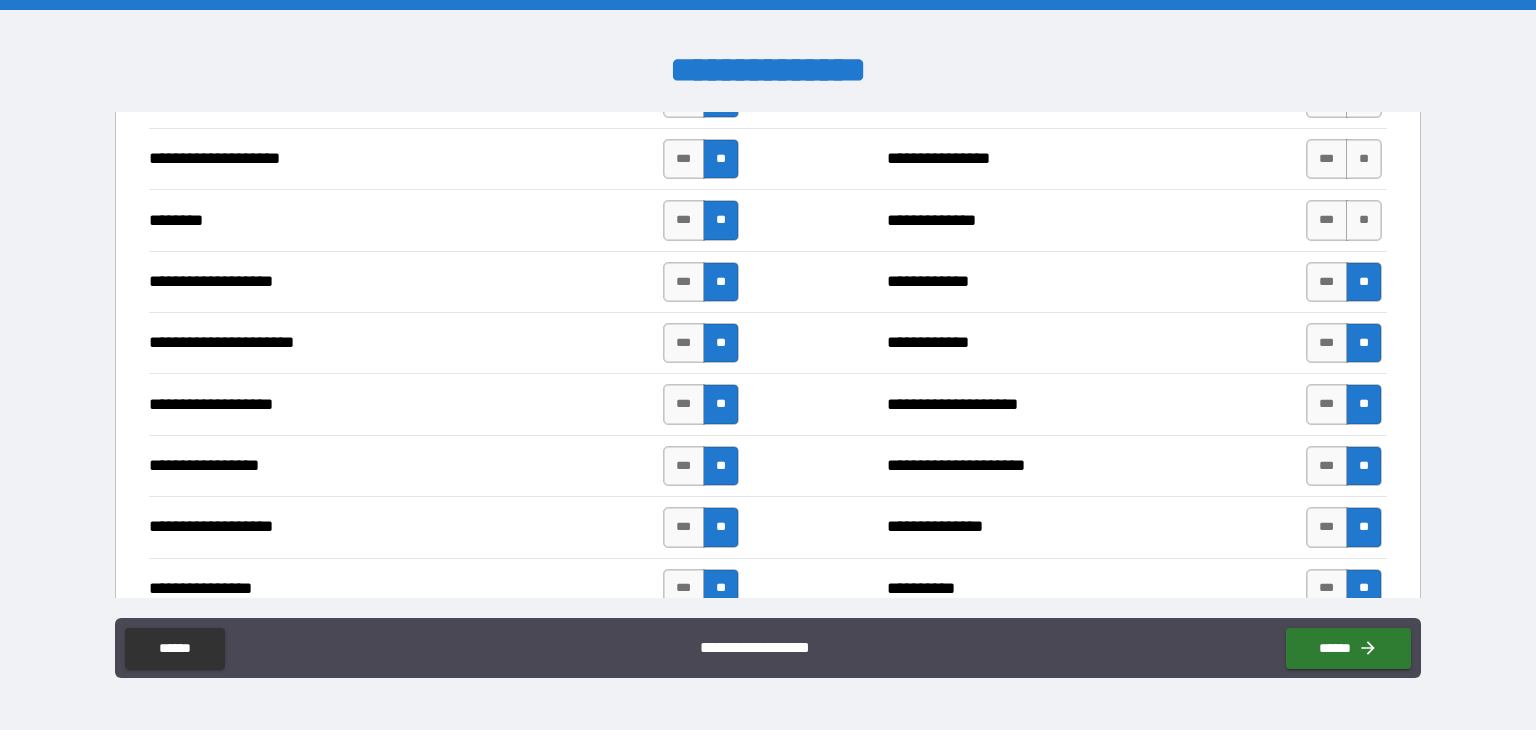 drag, startPoint x: 1346, startPoint y: 216, endPoint x: 1370, endPoint y: 132, distance: 87.36132 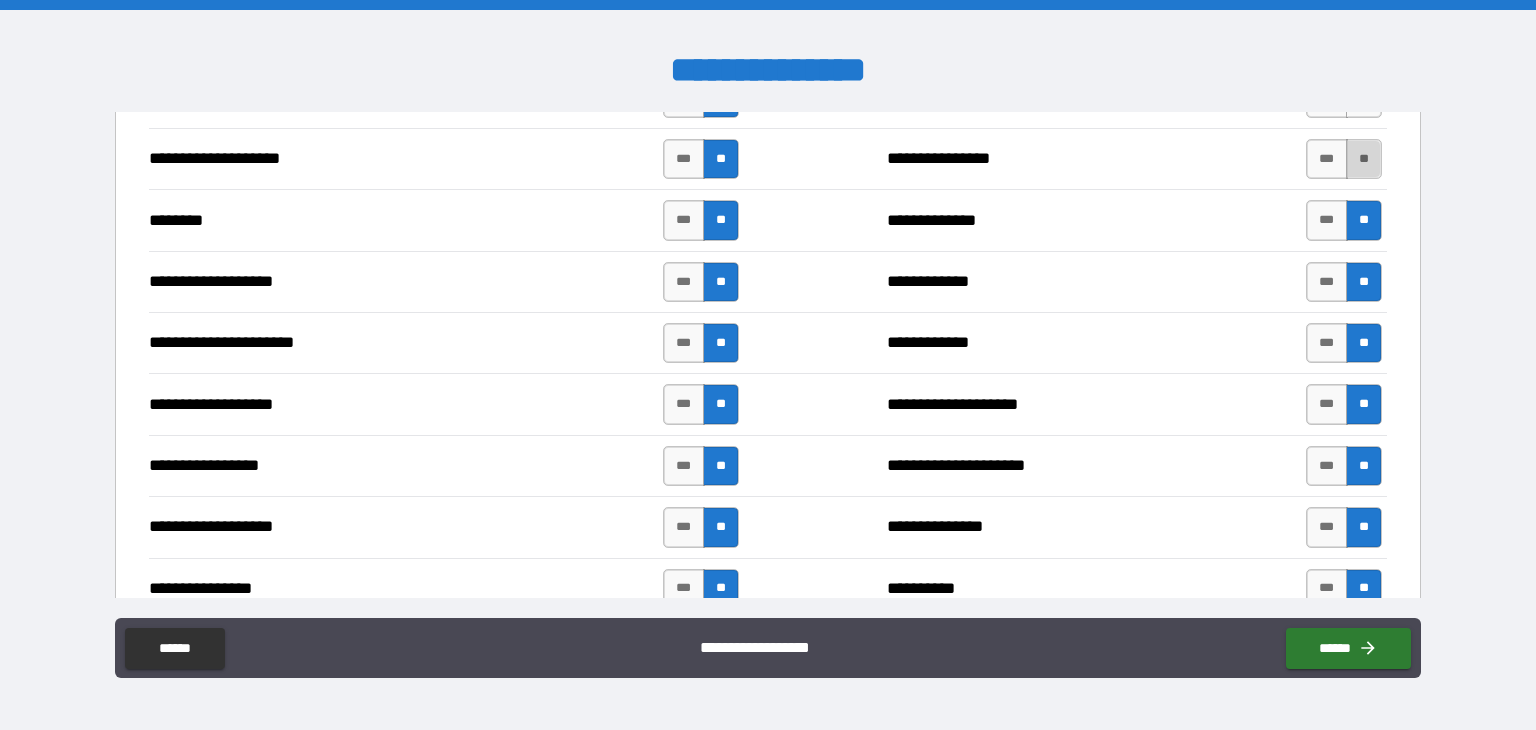 click on "**" at bounding box center [1364, 159] 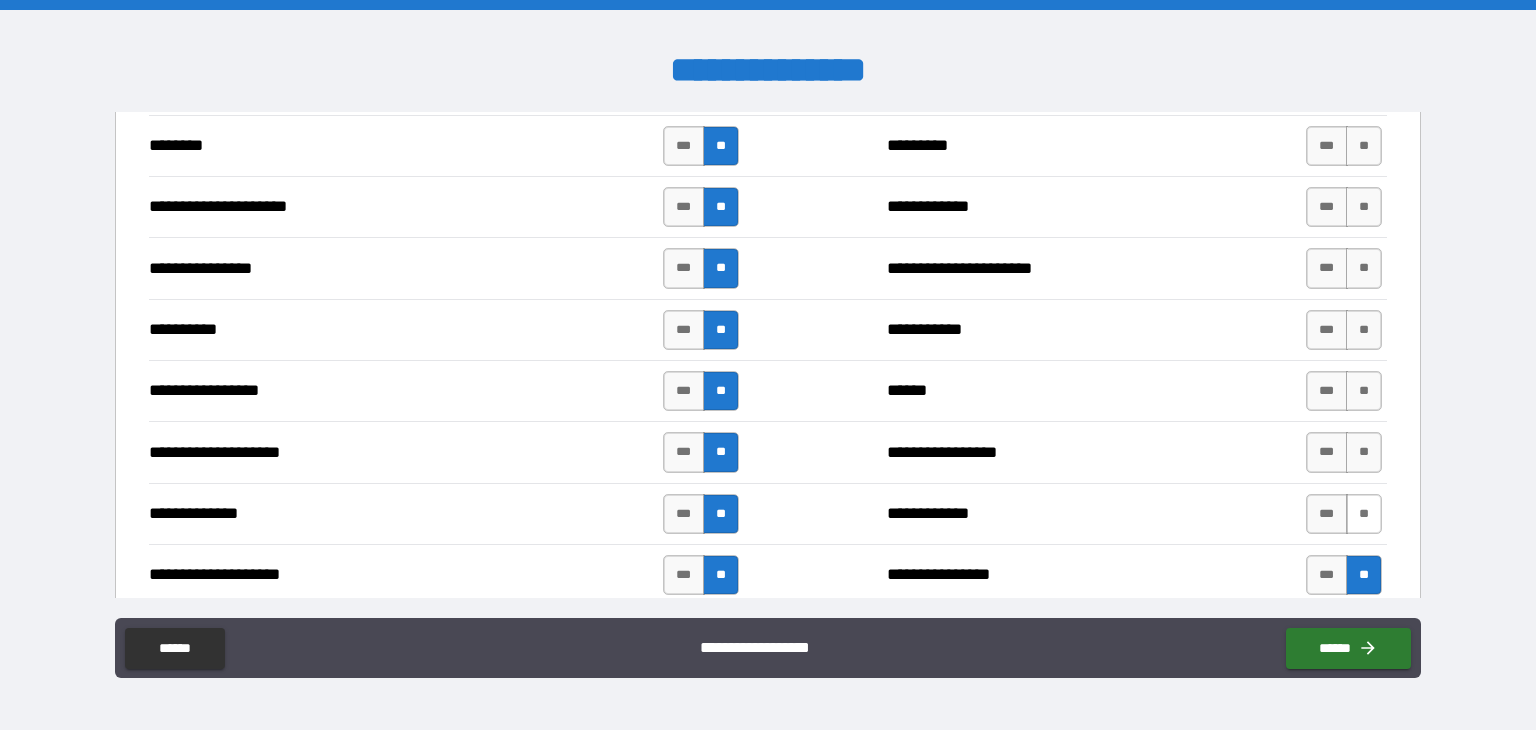 scroll, scrollTop: 2716, scrollLeft: 0, axis: vertical 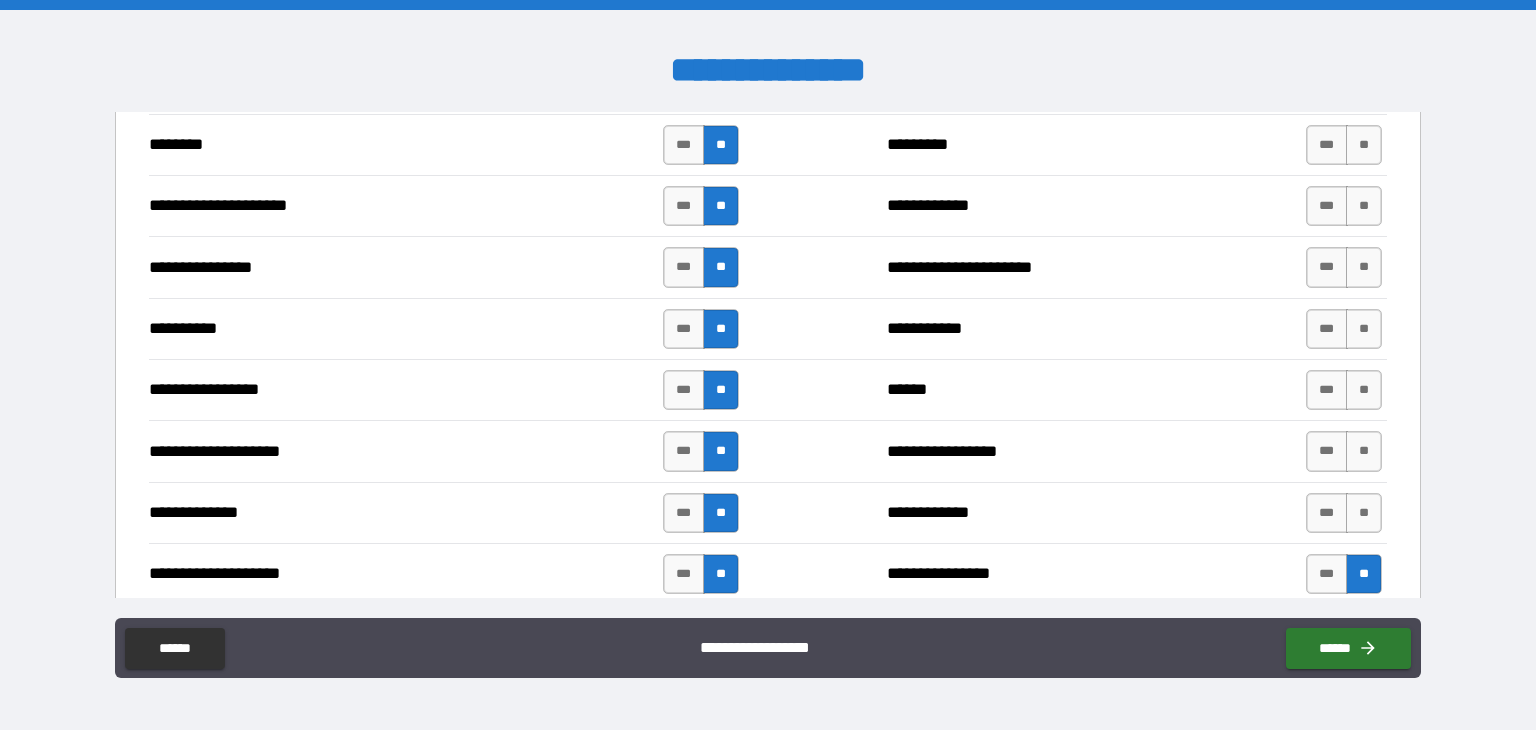 drag, startPoint x: 1353, startPoint y: 505, endPoint x: 1362, endPoint y: 463, distance: 42.953465 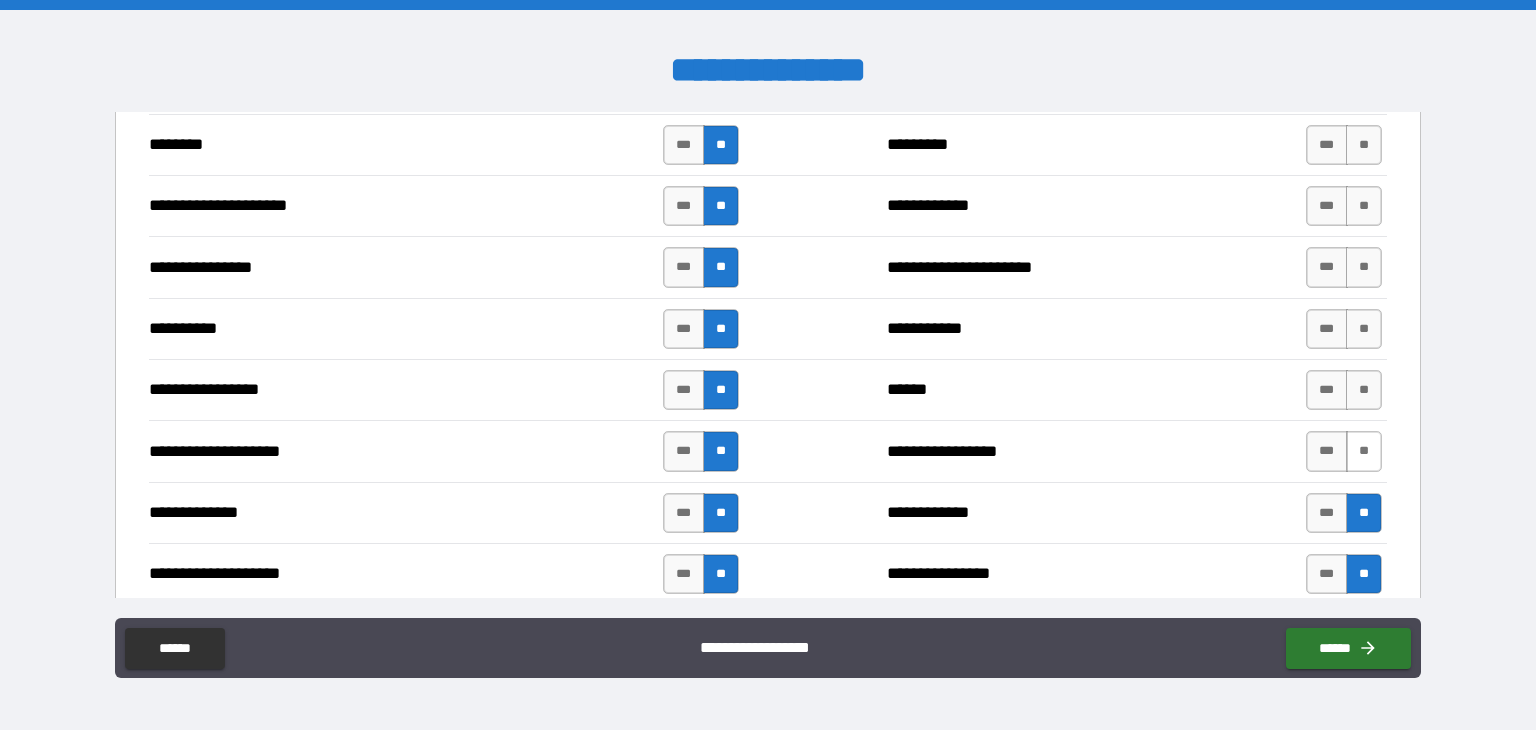 click on "**" at bounding box center [1364, 451] 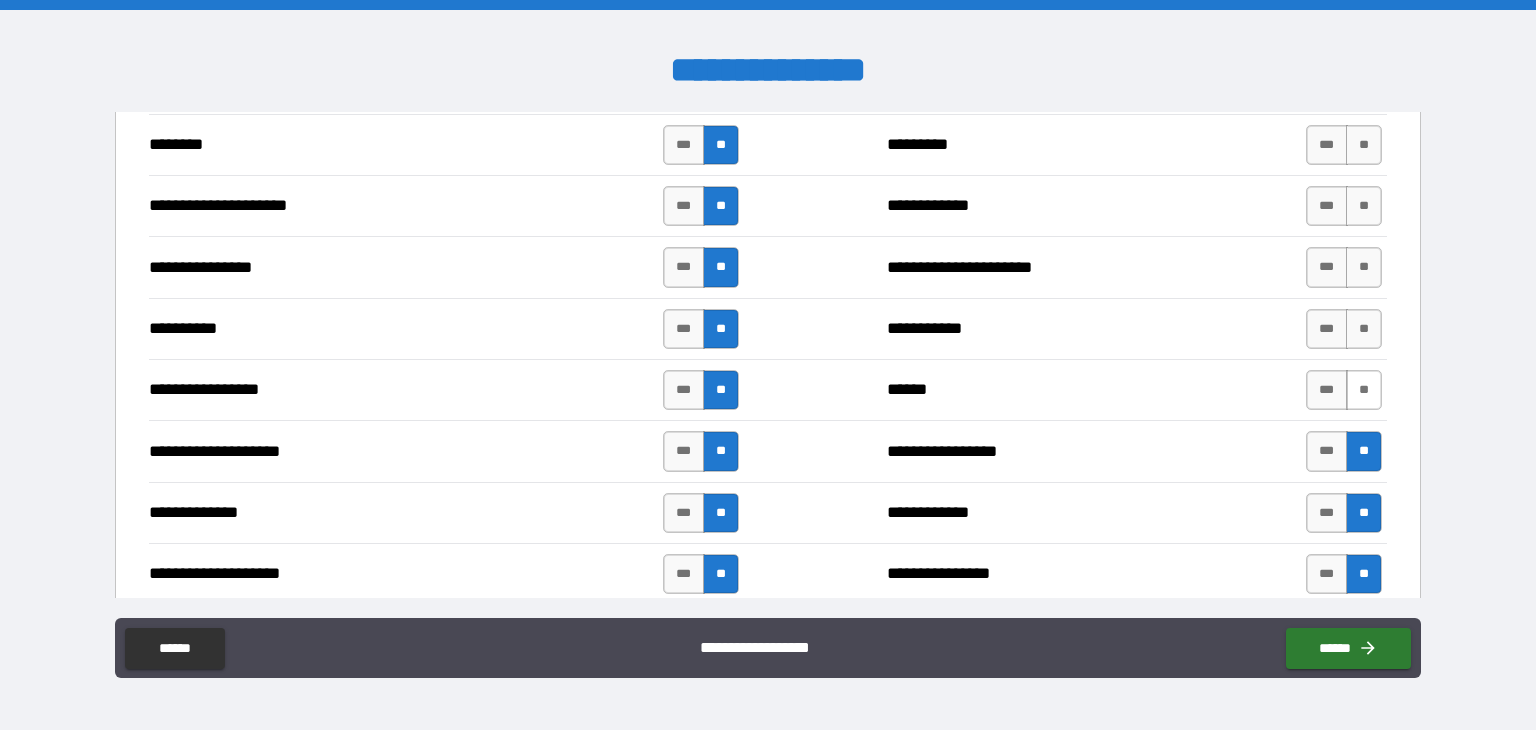 click on "**" at bounding box center [1364, 390] 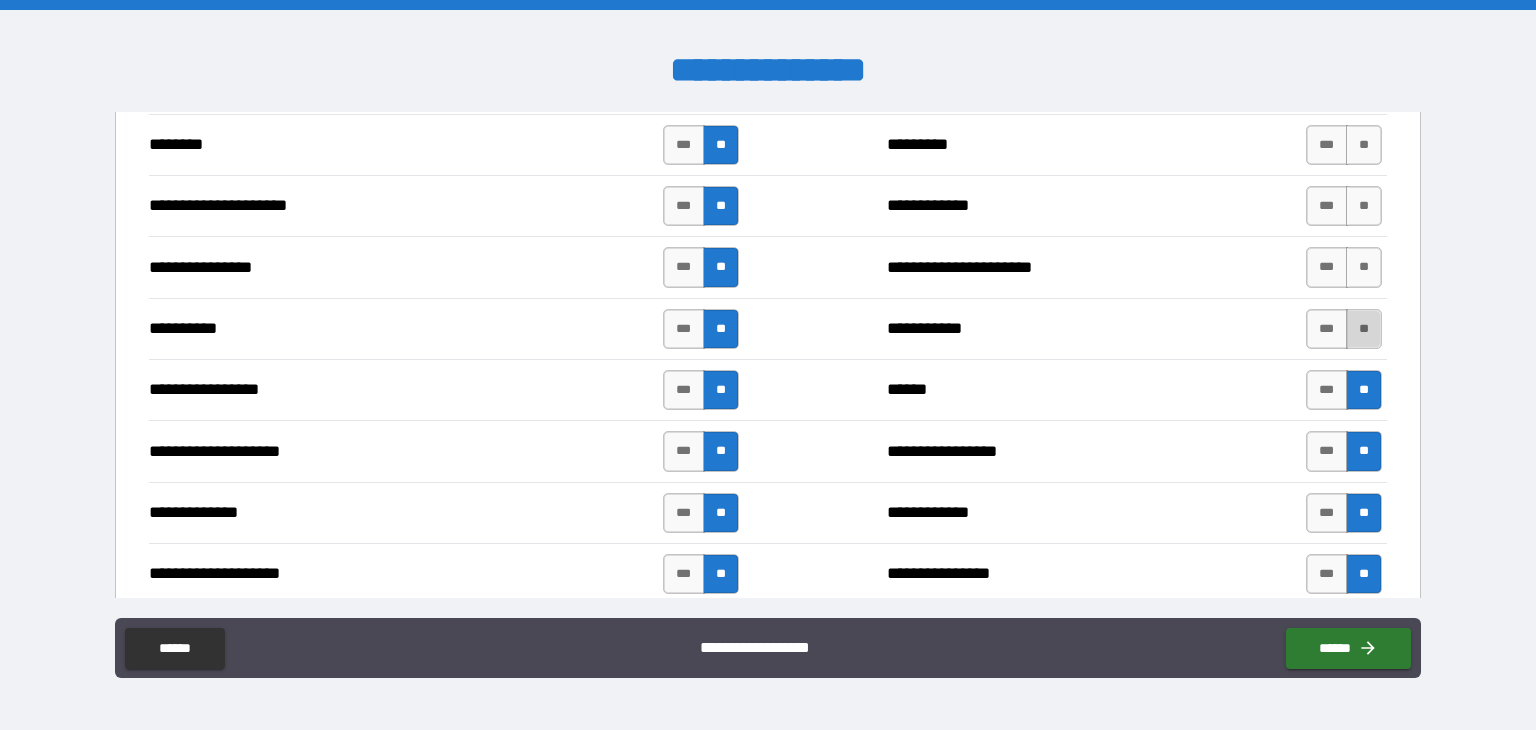 click on "**" at bounding box center (1364, 329) 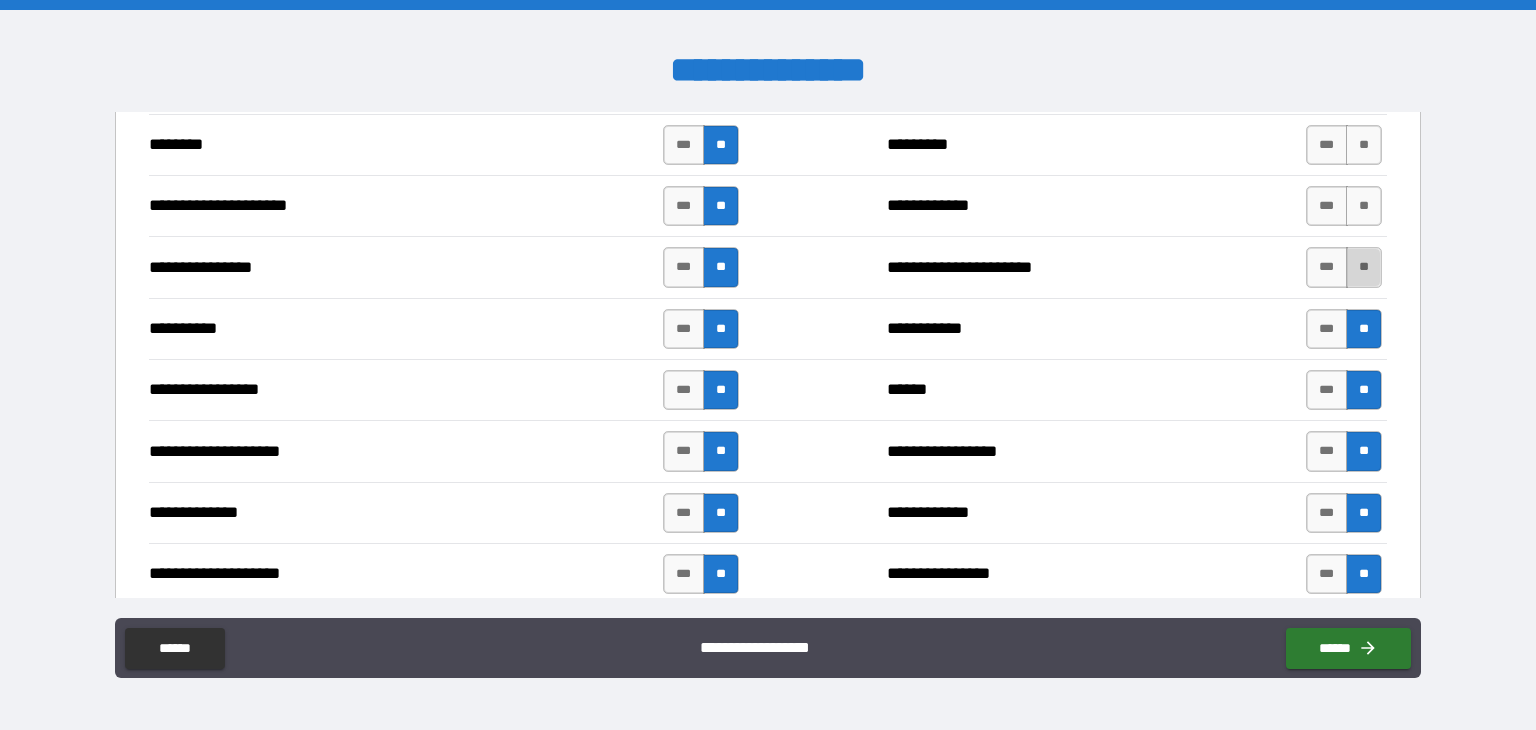 click on "**" at bounding box center (1364, 267) 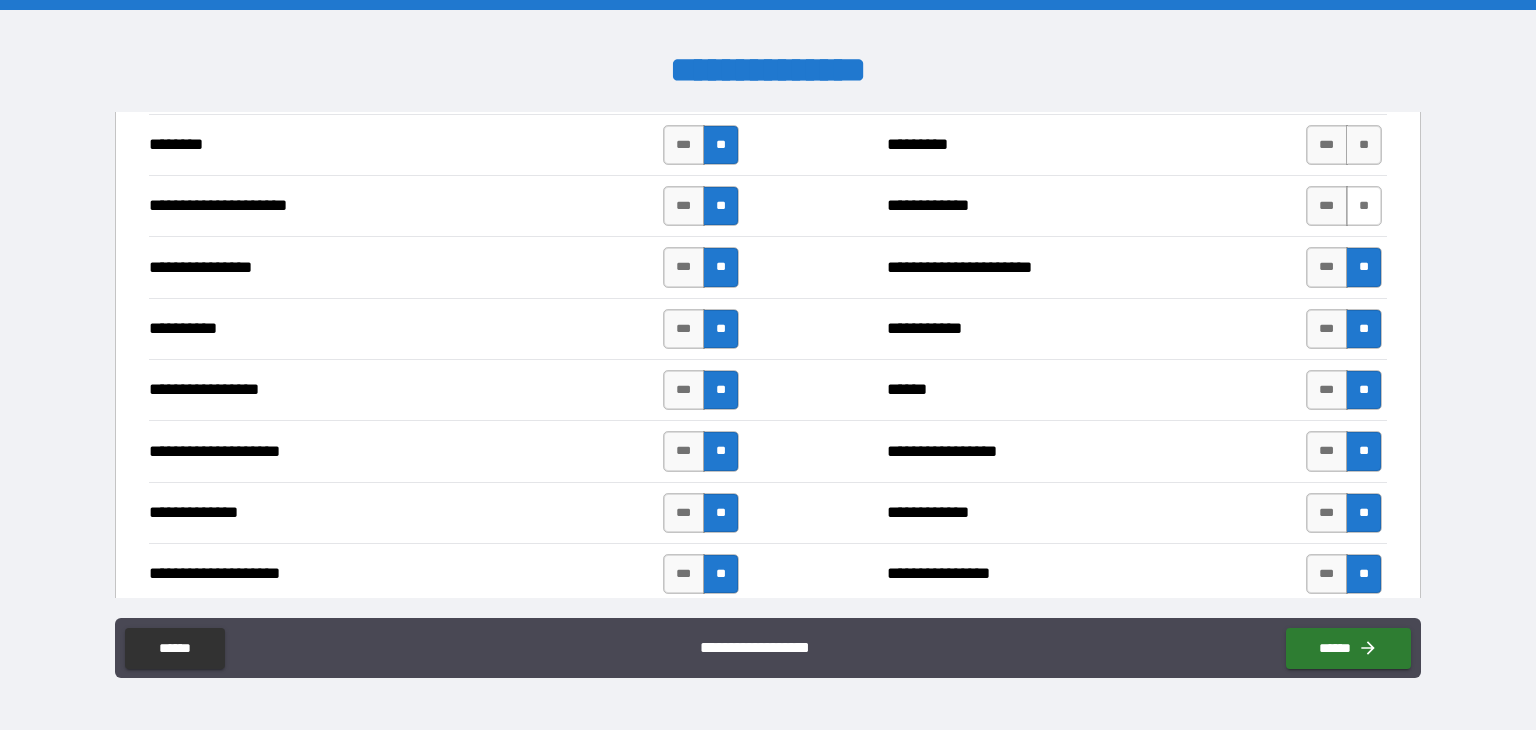 click on "**" at bounding box center [1364, 206] 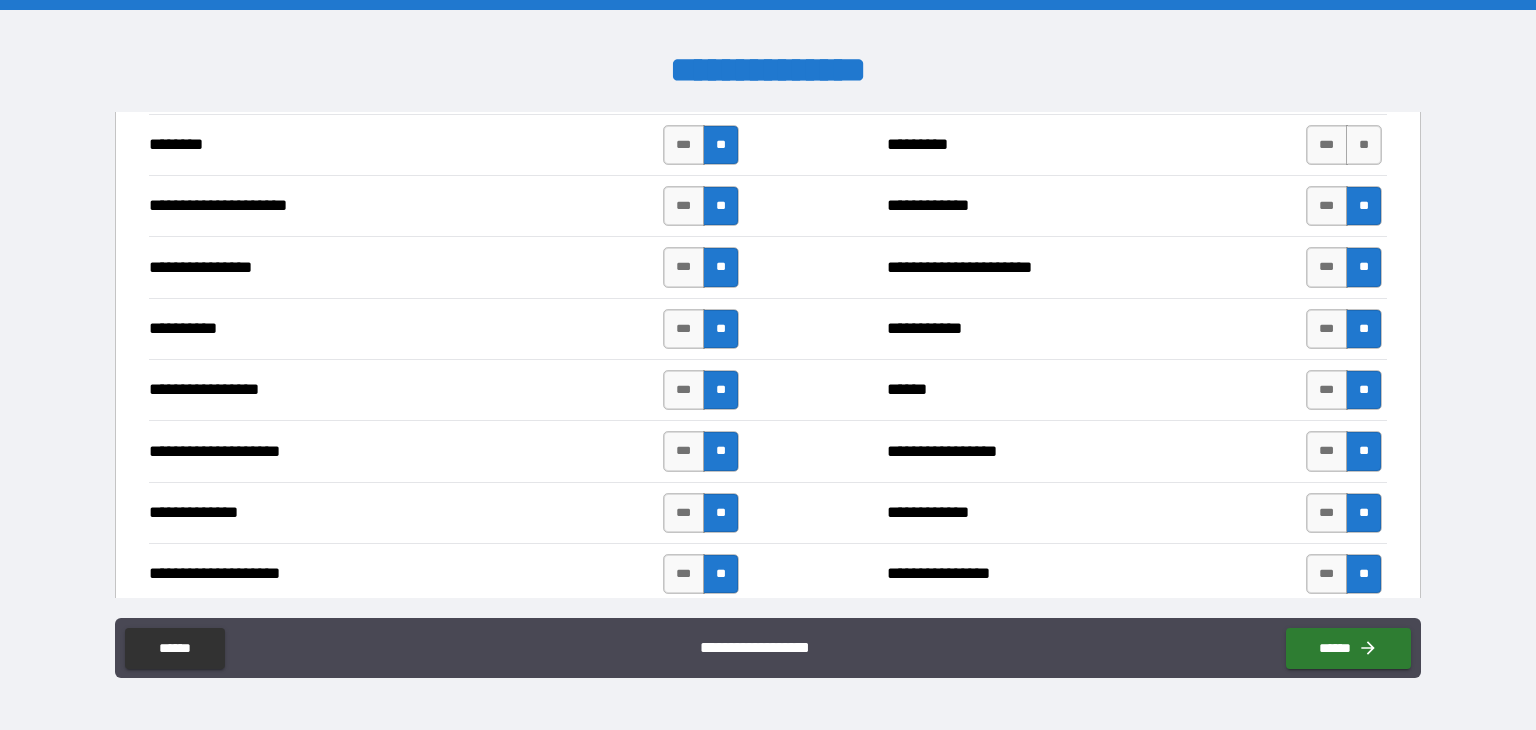 click on "**" at bounding box center [1364, 145] 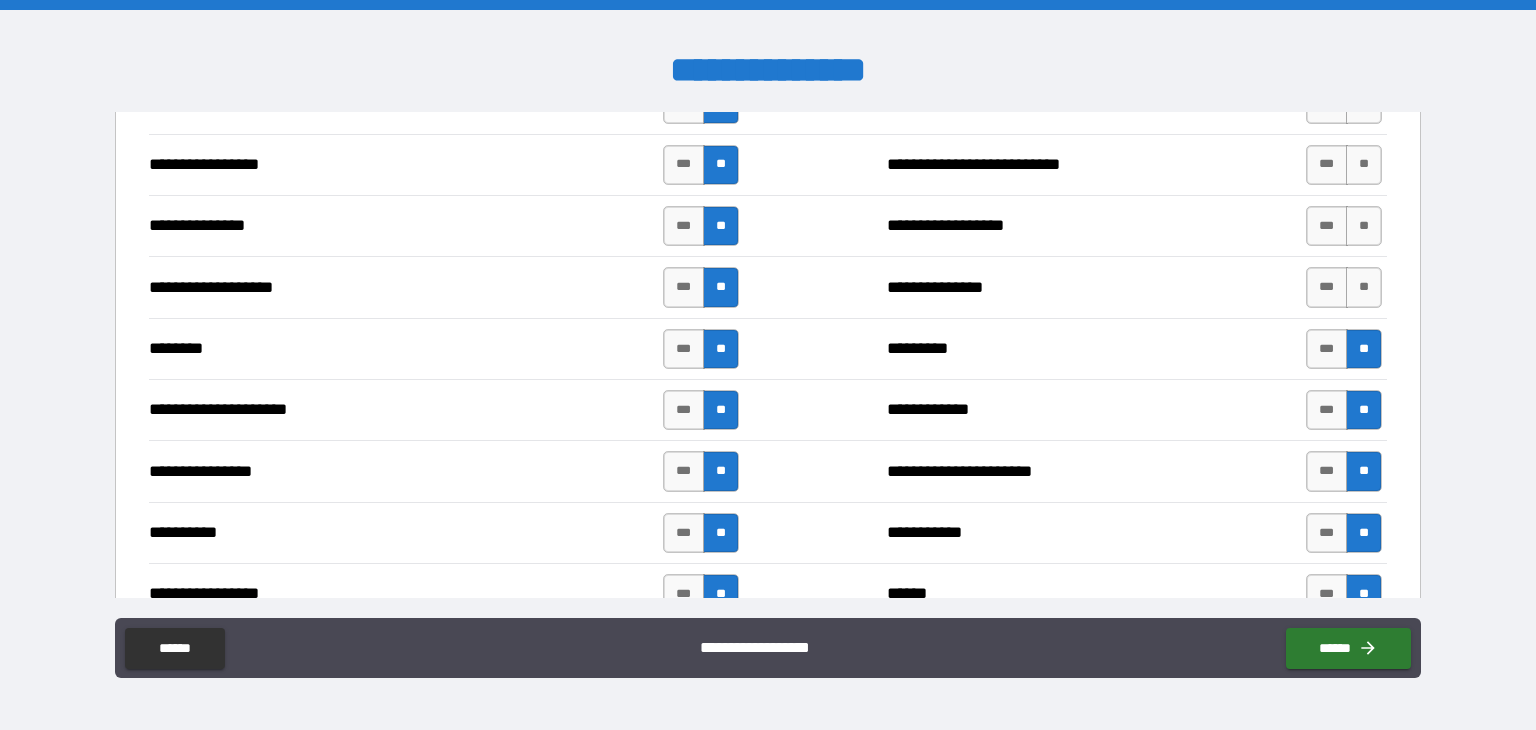 scroll, scrollTop: 2492, scrollLeft: 0, axis: vertical 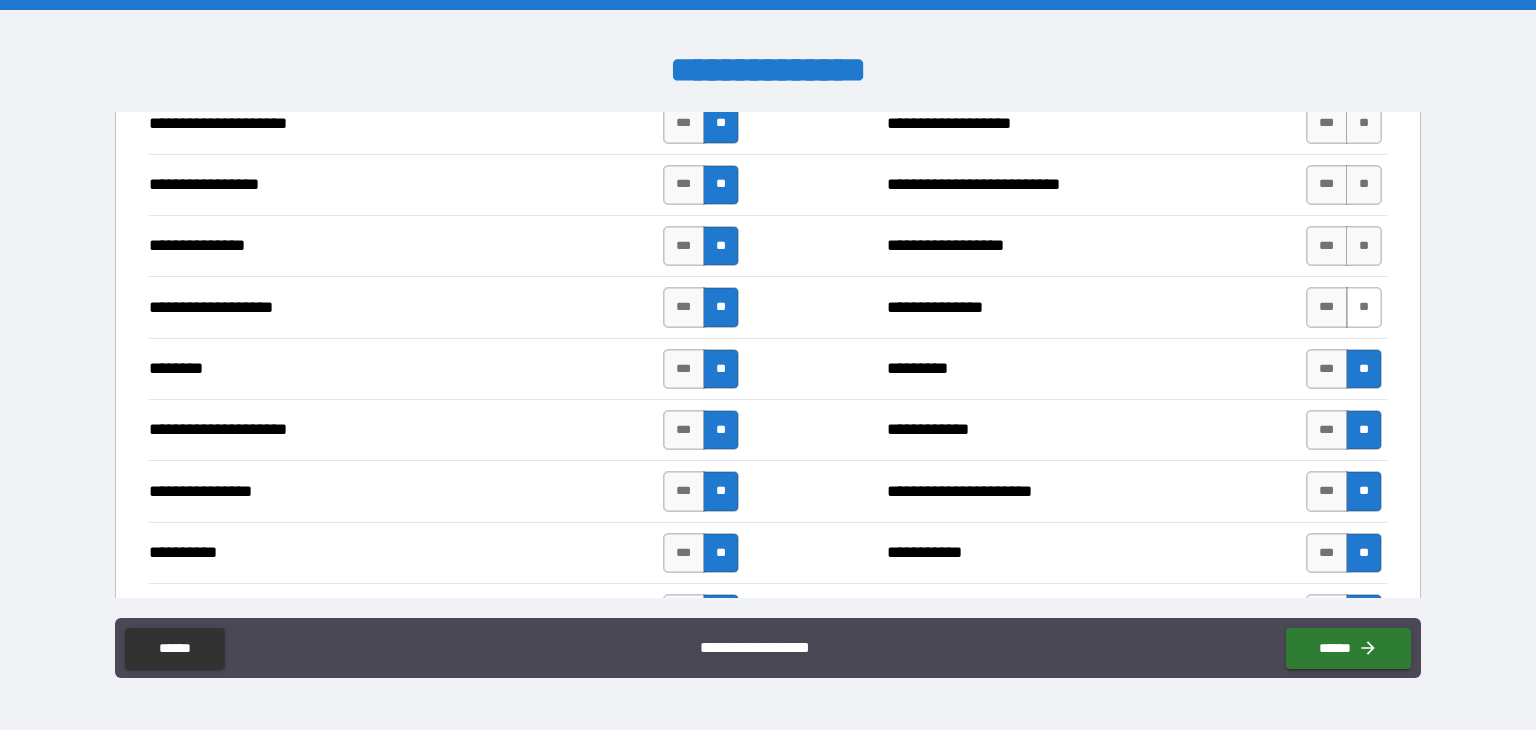 click on "**" at bounding box center [1364, 307] 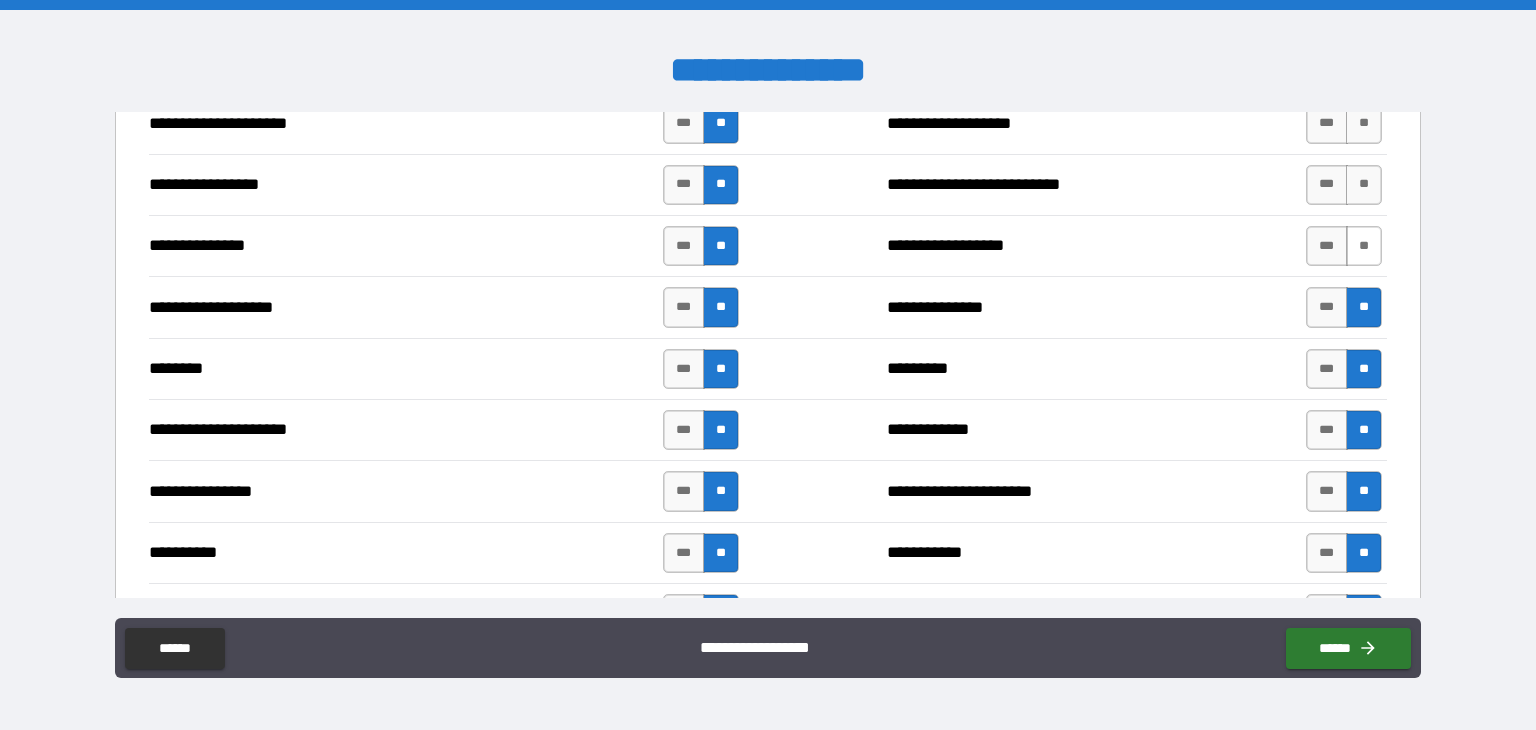 click on "**" at bounding box center (1364, 246) 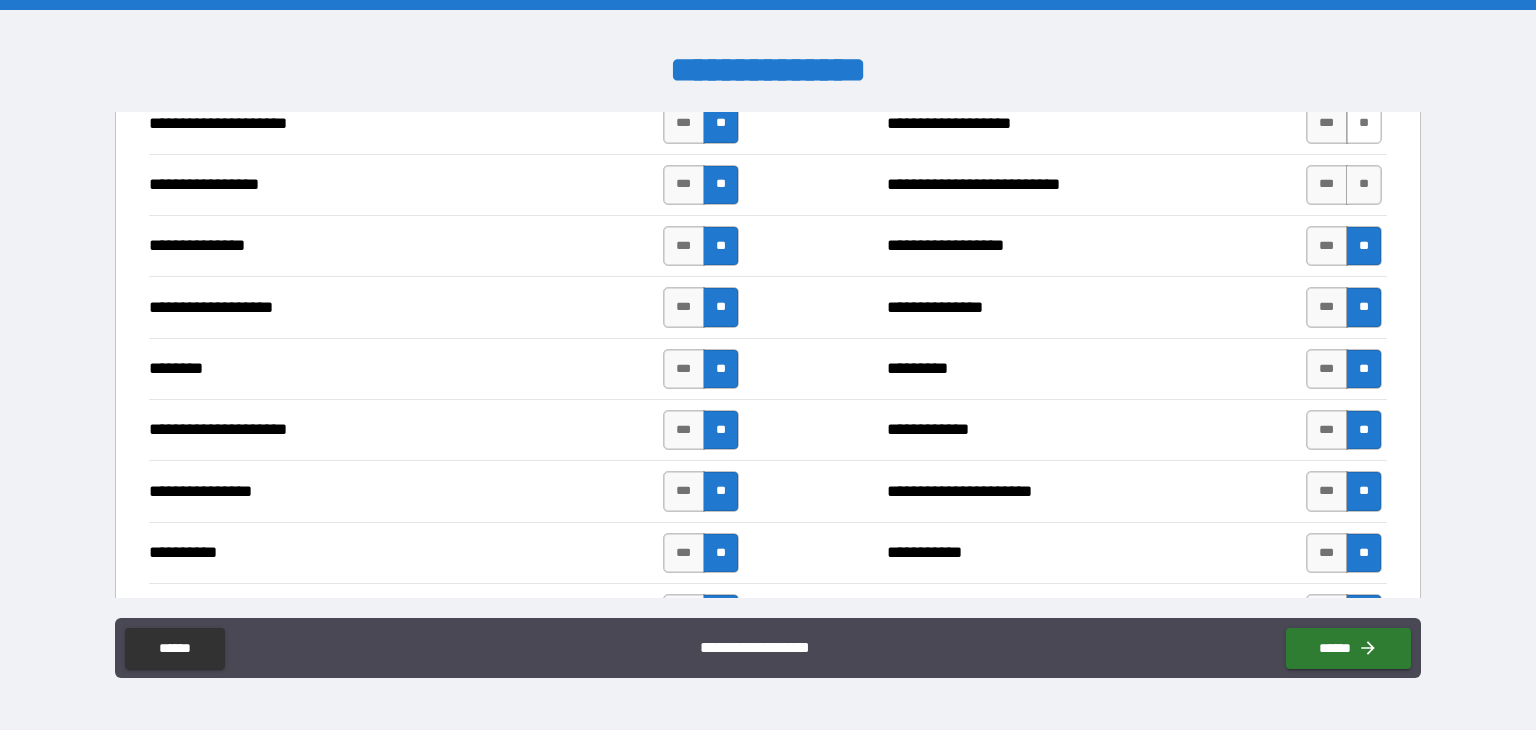 drag, startPoint x: 1358, startPoint y: 176, endPoint x: 1348, endPoint y: 122, distance: 54.91812 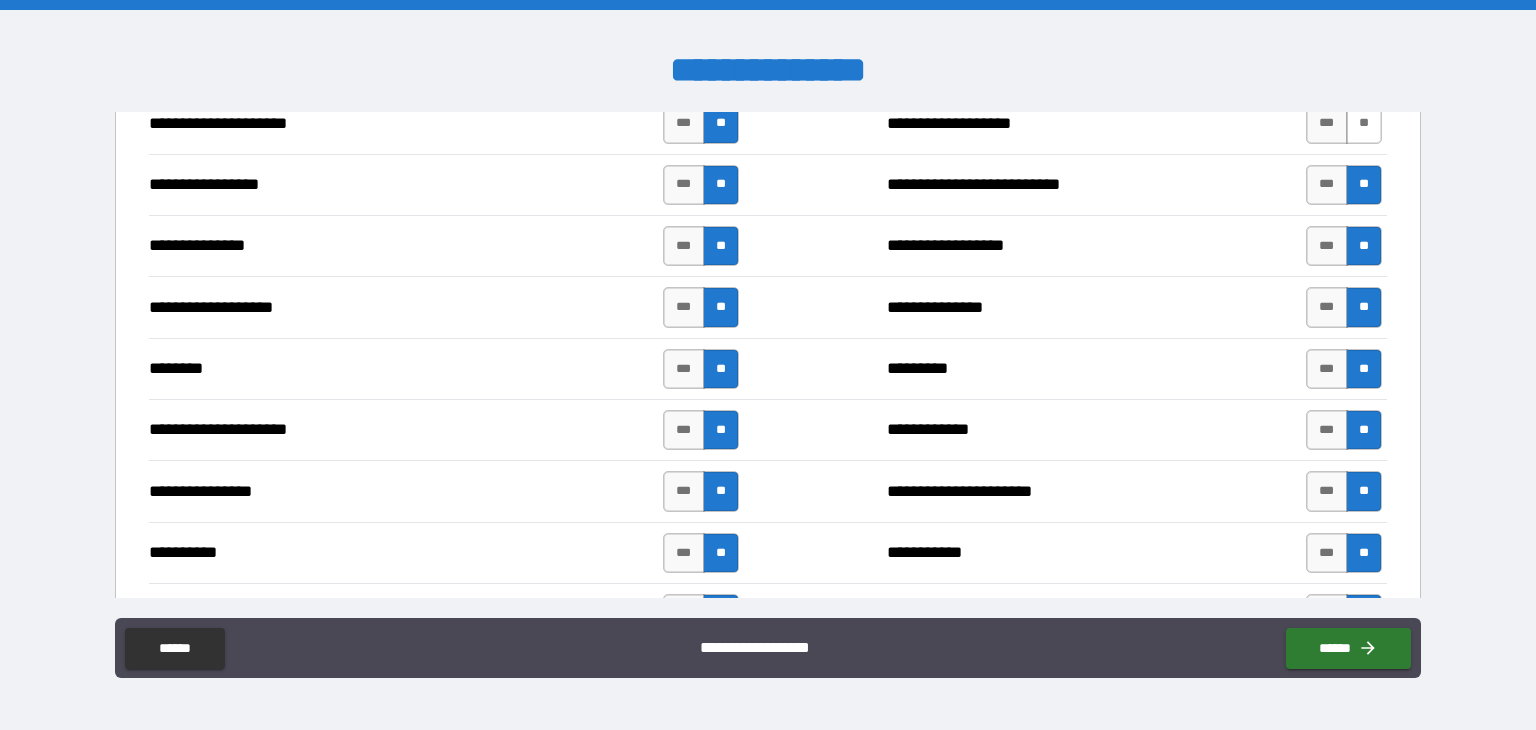 click on "**" at bounding box center [1364, 123] 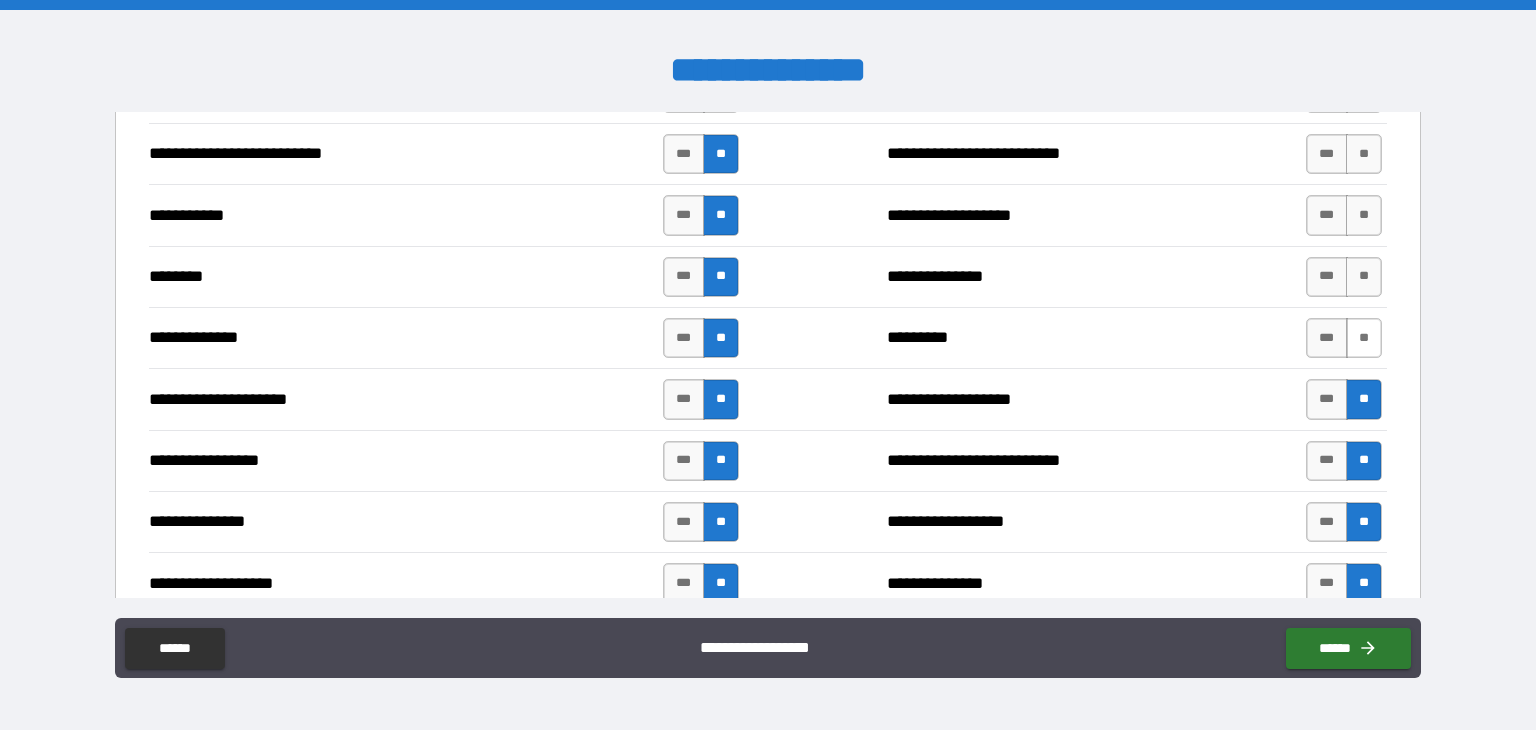 scroll, scrollTop: 2210, scrollLeft: 0, axis: vertical 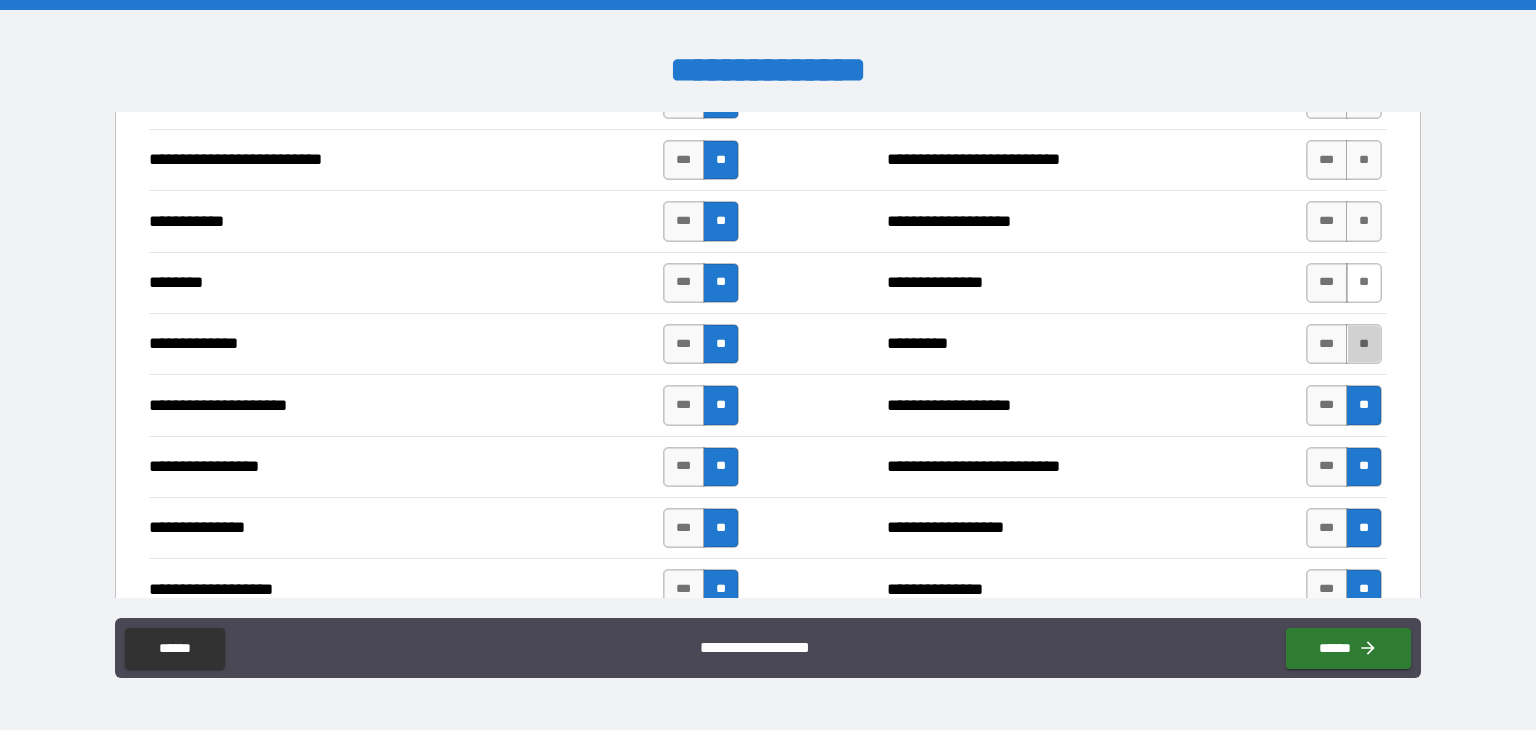 drag, startPoint x: 1366, startPoint y: 348, endPoint x: 1352, endPoint y: 291, distance: 58.694122 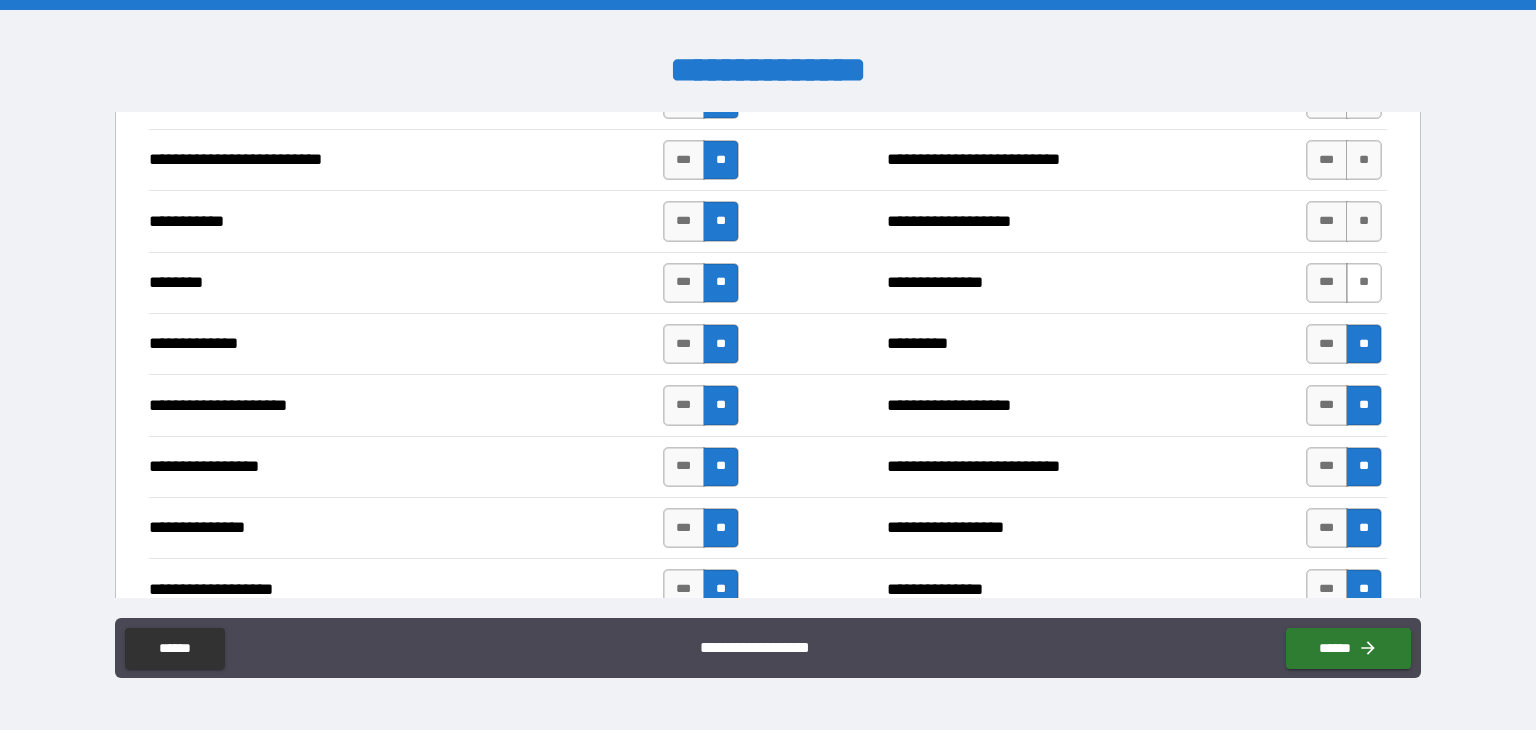 click on "**" at bounding box center [1364, 283] 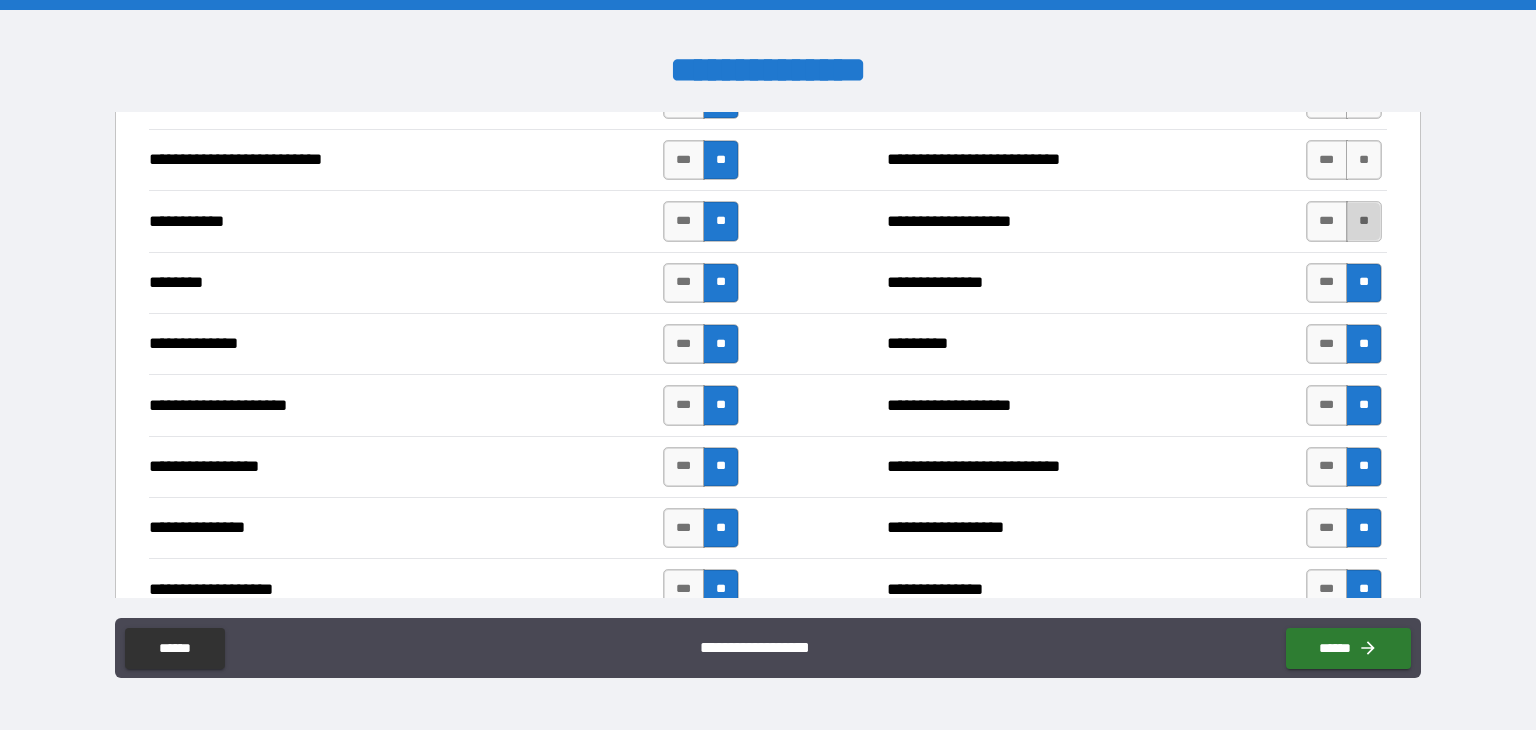 click on "**" at bounding box center [1364, 221] 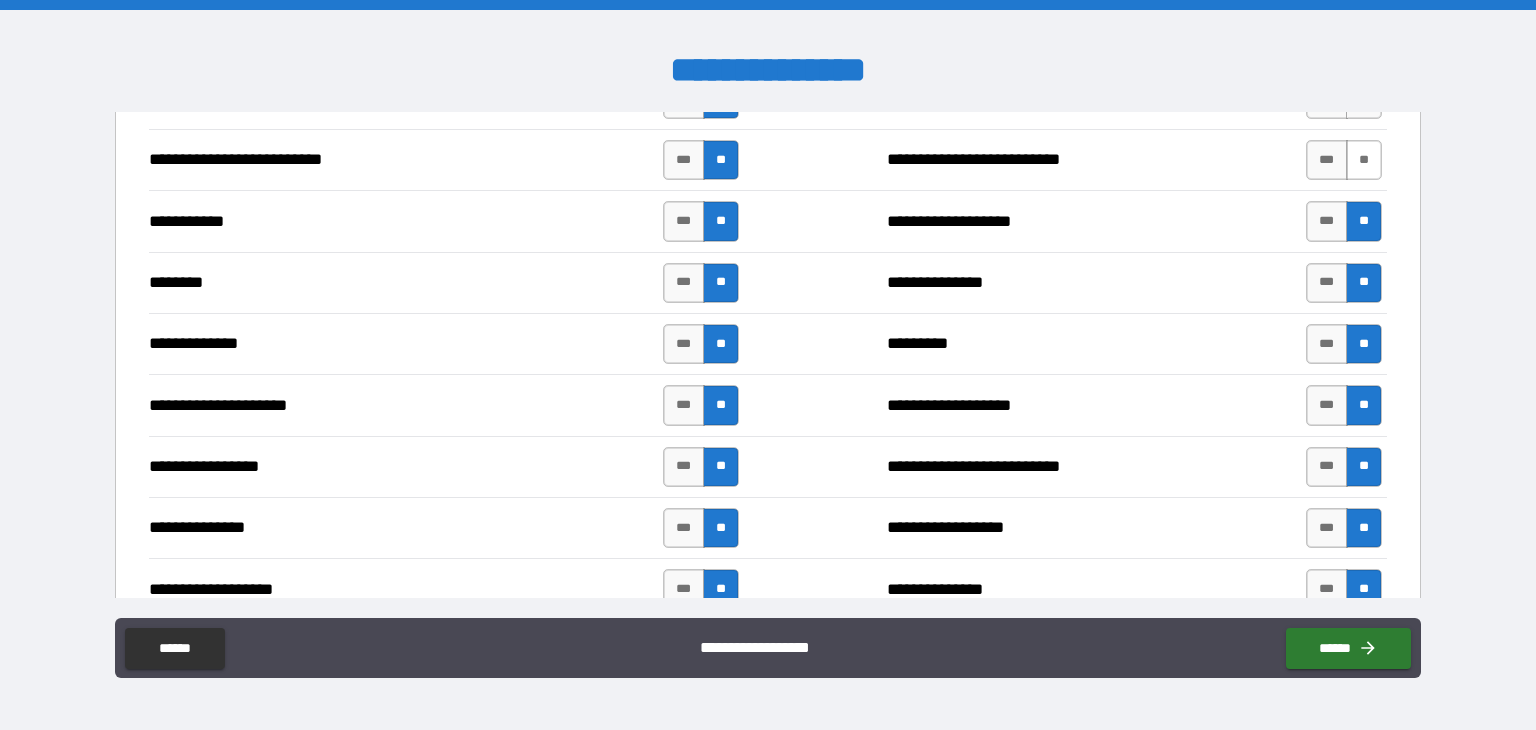 click on "**" at bounding box center [1364, 160] 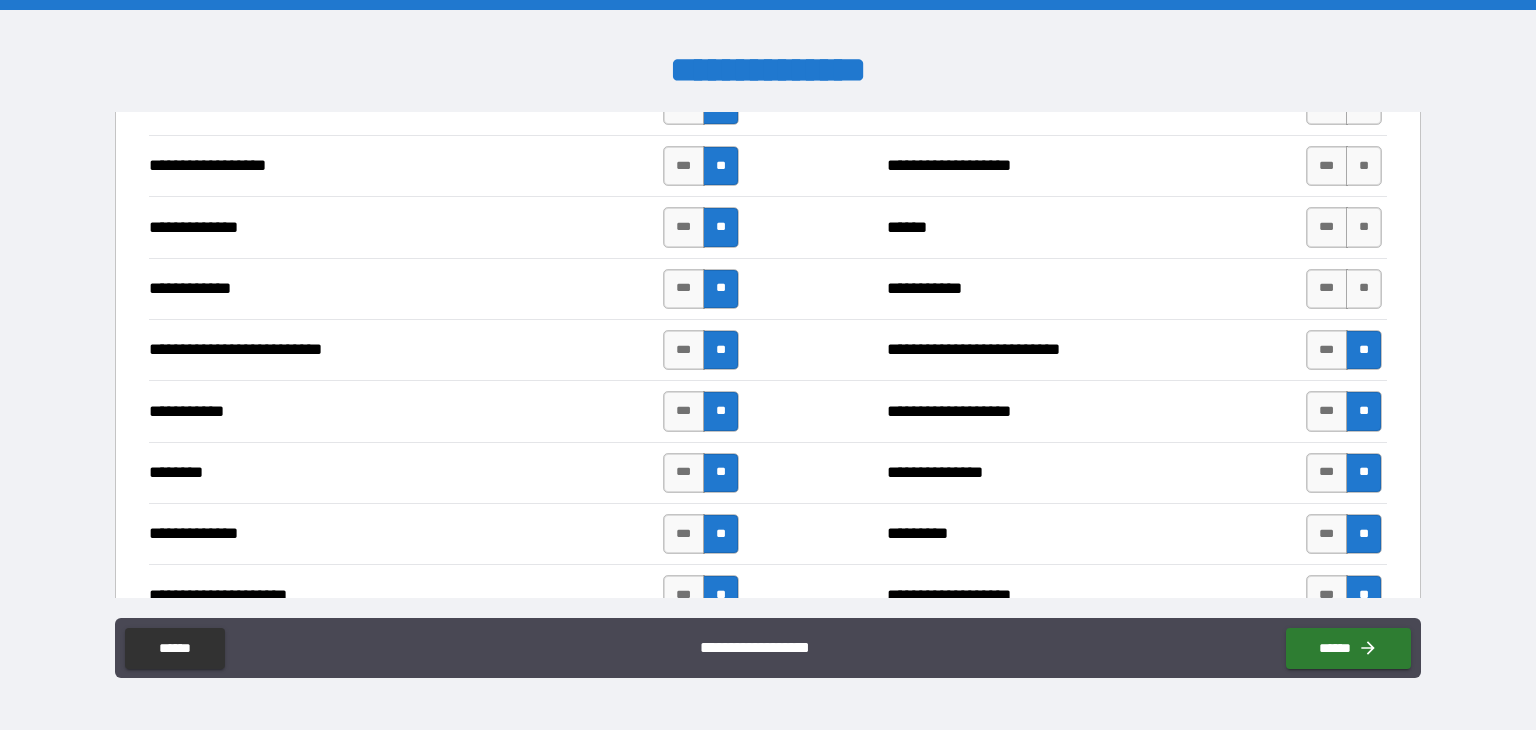 scroll, scrollTop: 2018, scrollLeft: 0, axis: vertical 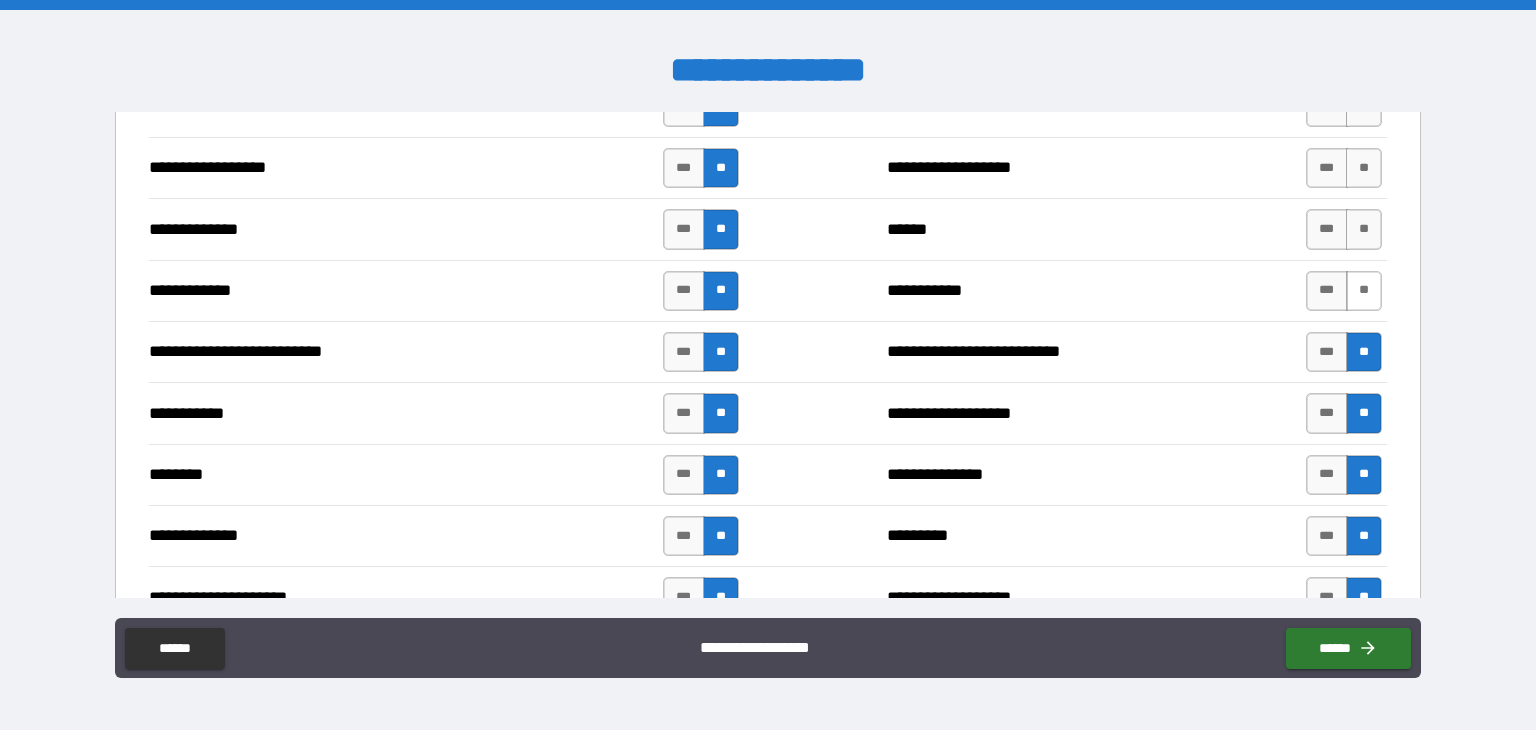 click on "**" at bounding box center [1364, 291] 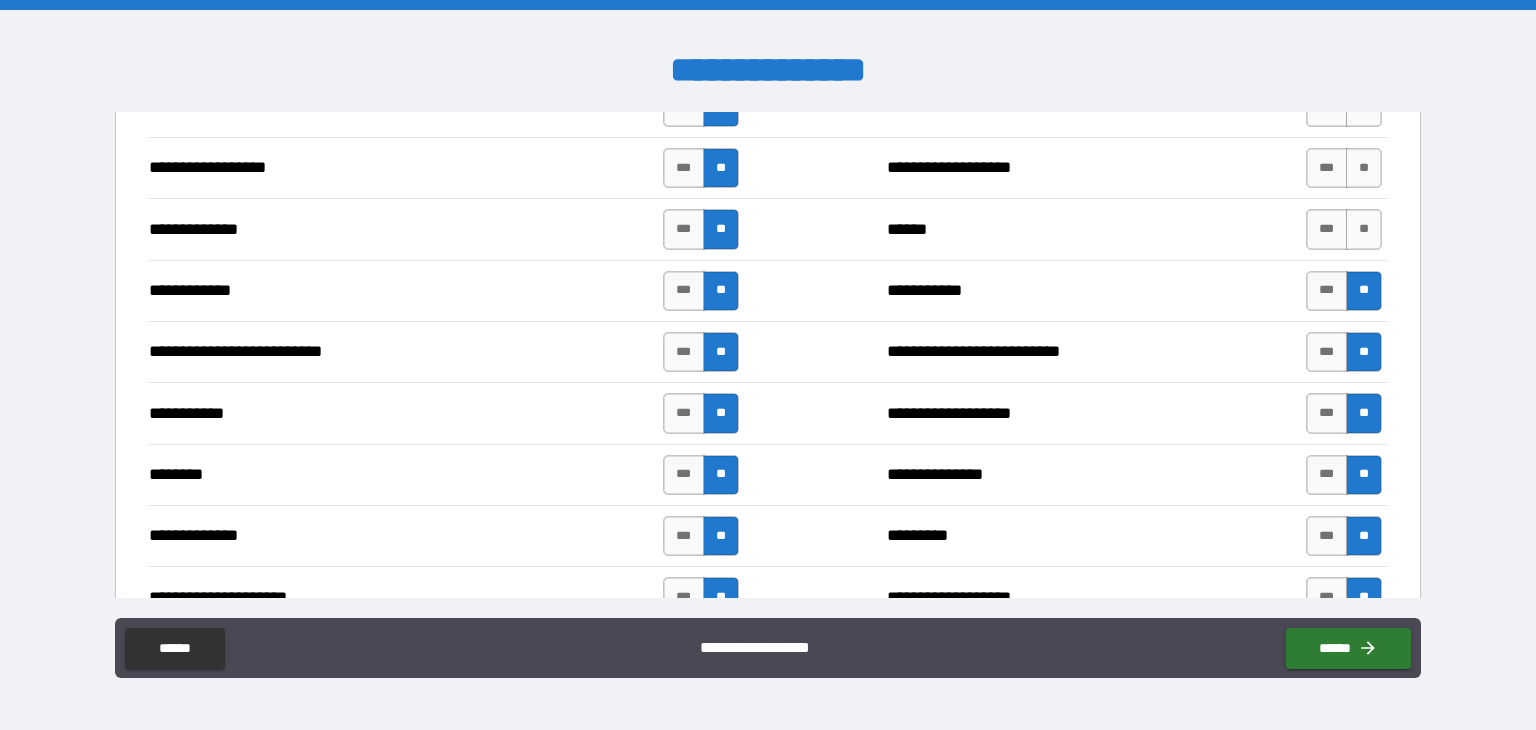 click on "**********" at bounding box center (768, 228) 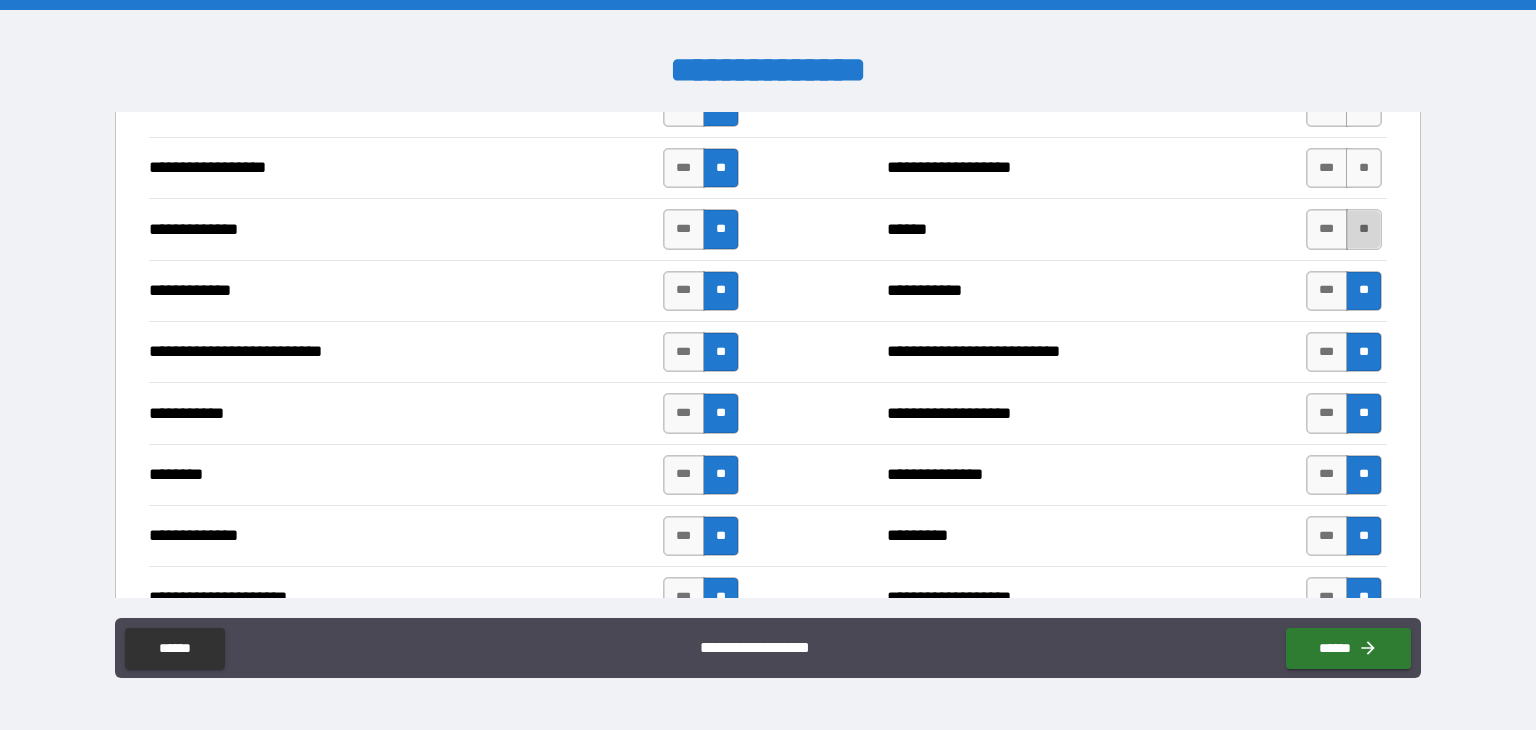 click on "**" at bounding box center [1364, 229] 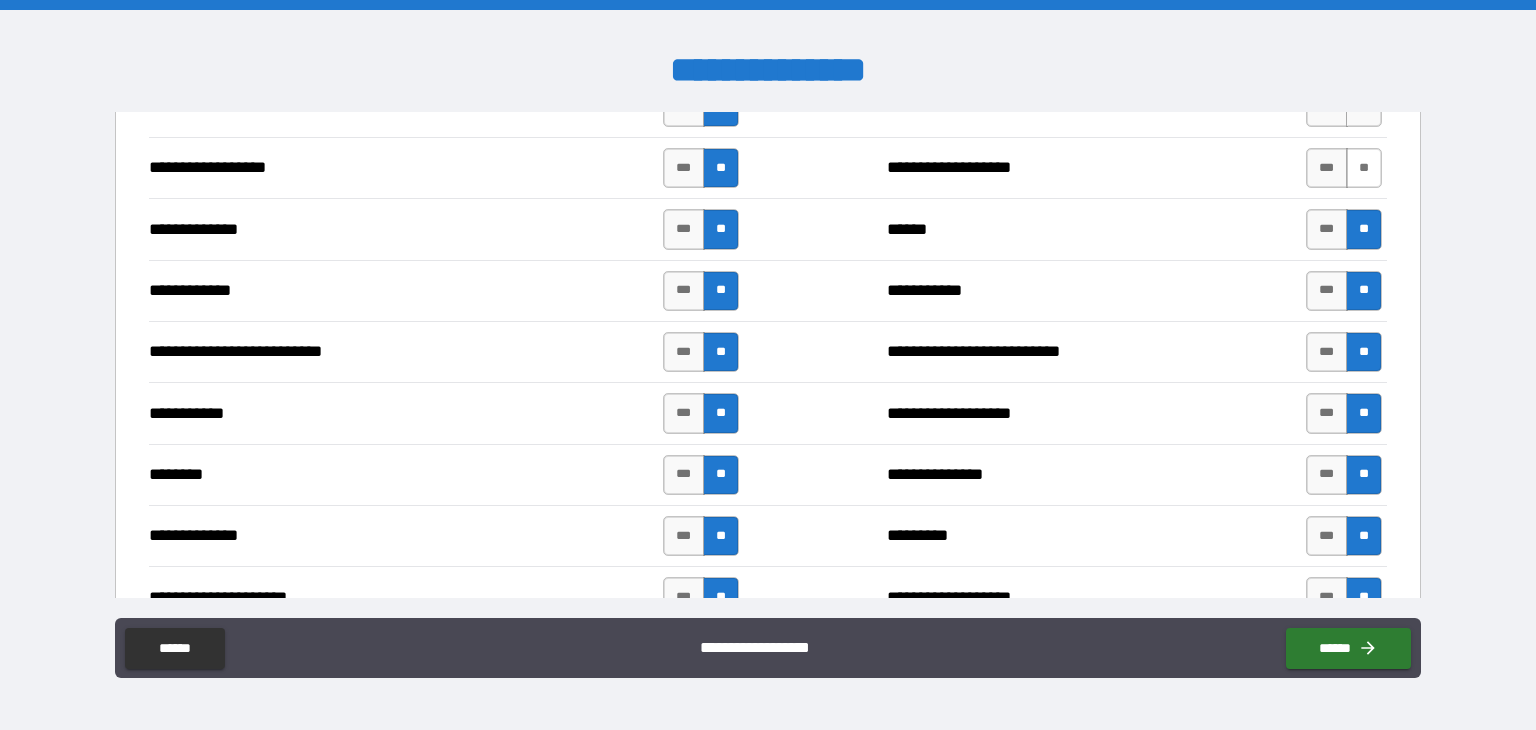 click on "**" at bounding box center (1364, 168) 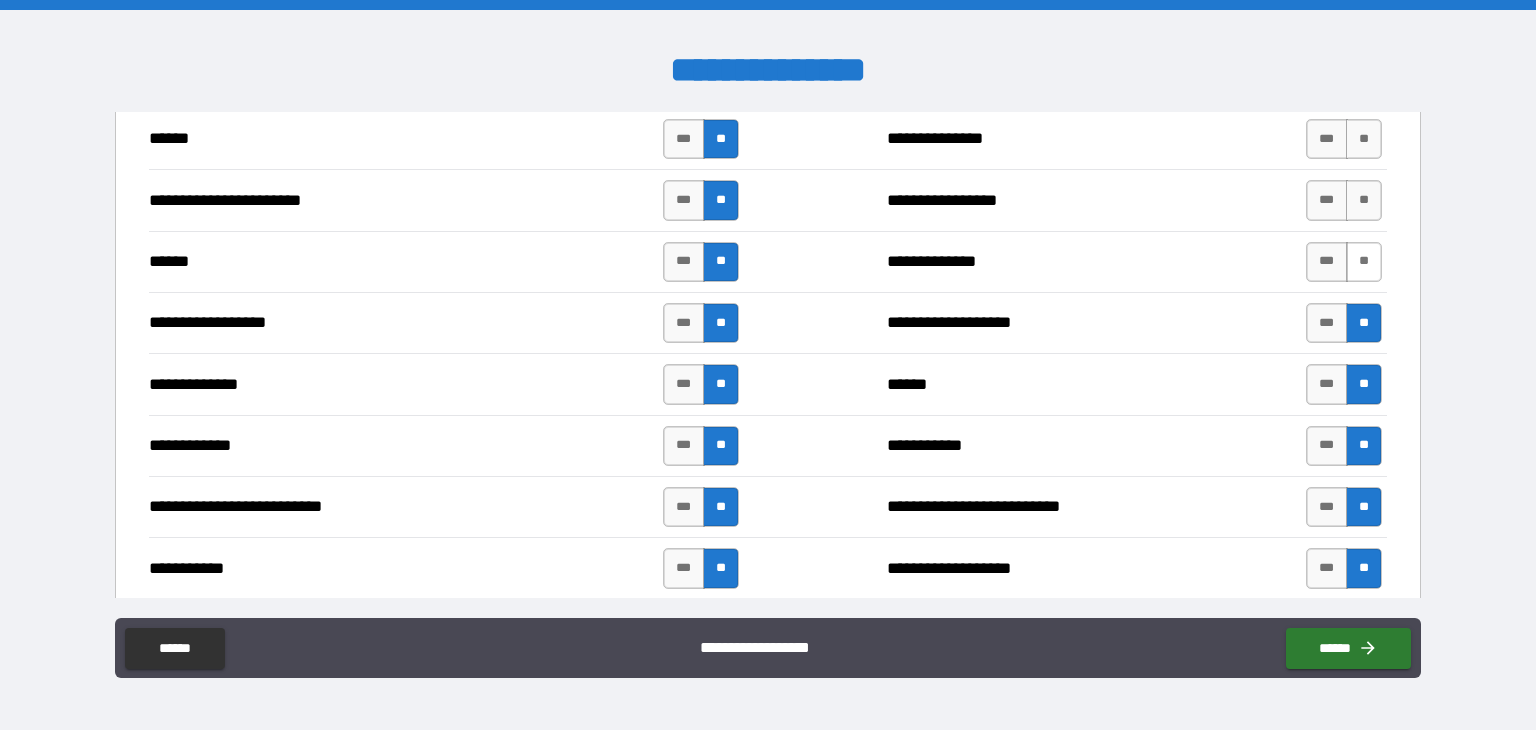 scroll, scrollTop: 1860, scrollLeft: 0, axis: vertical 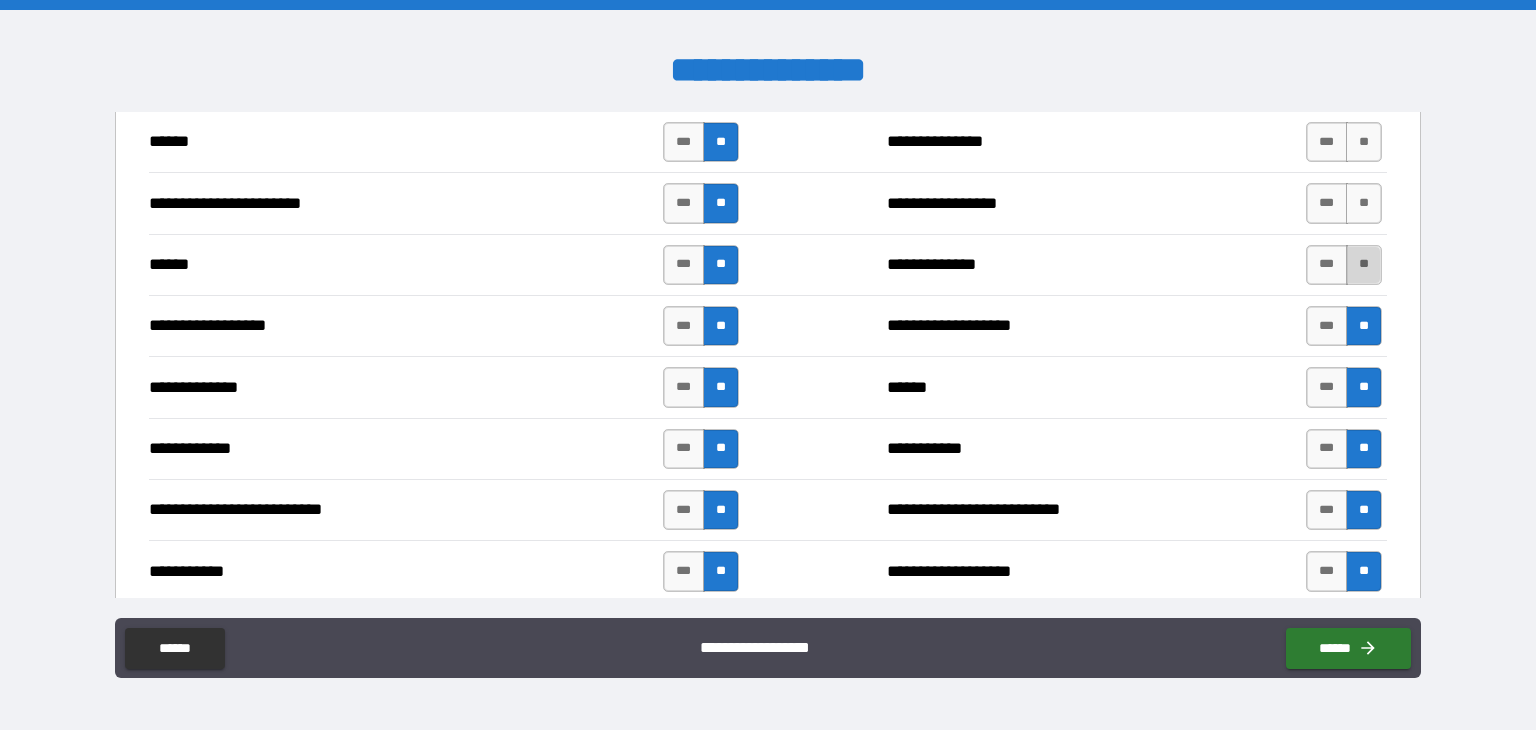 click on "**" at bounding box center [1364, 265] 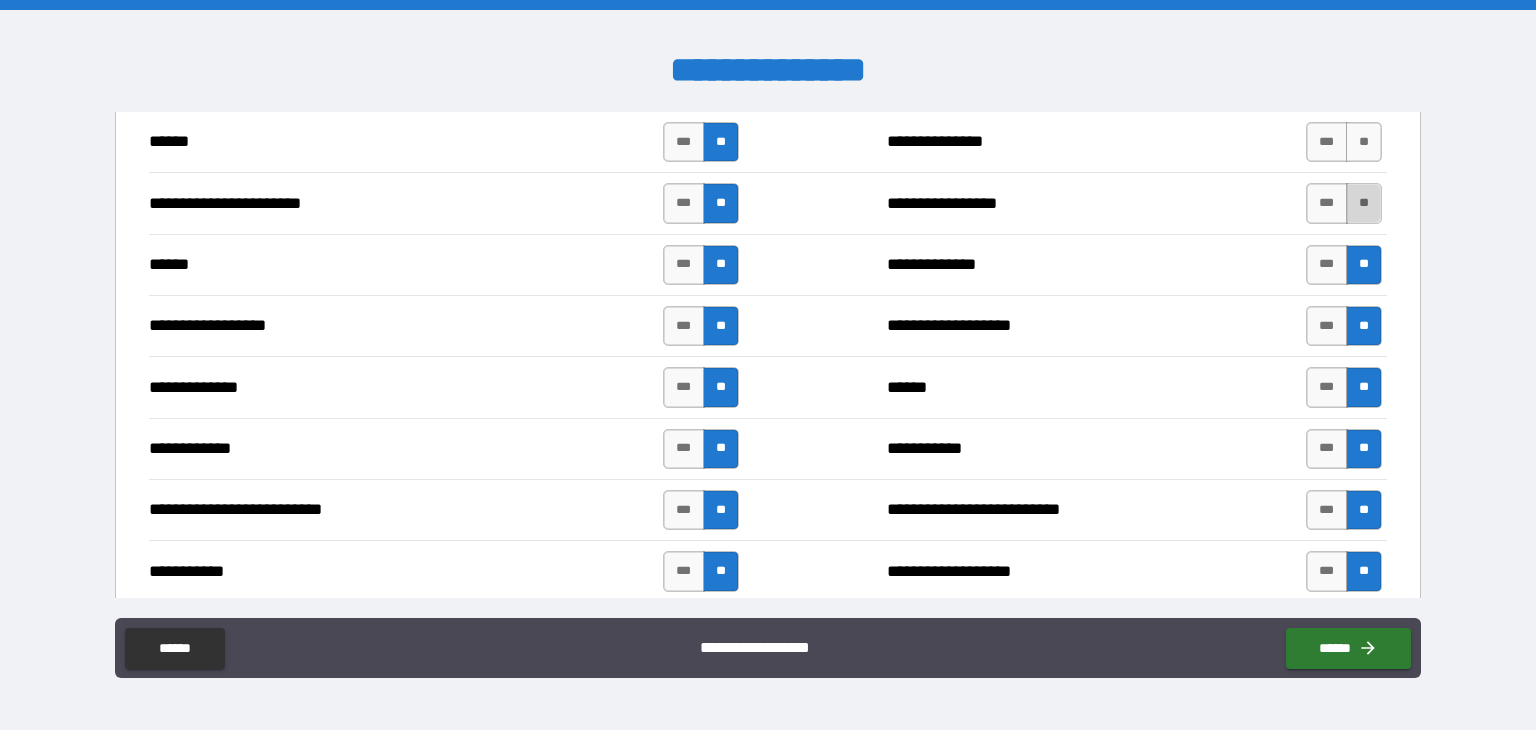 click on "**" at bounding box center (1364, 203) 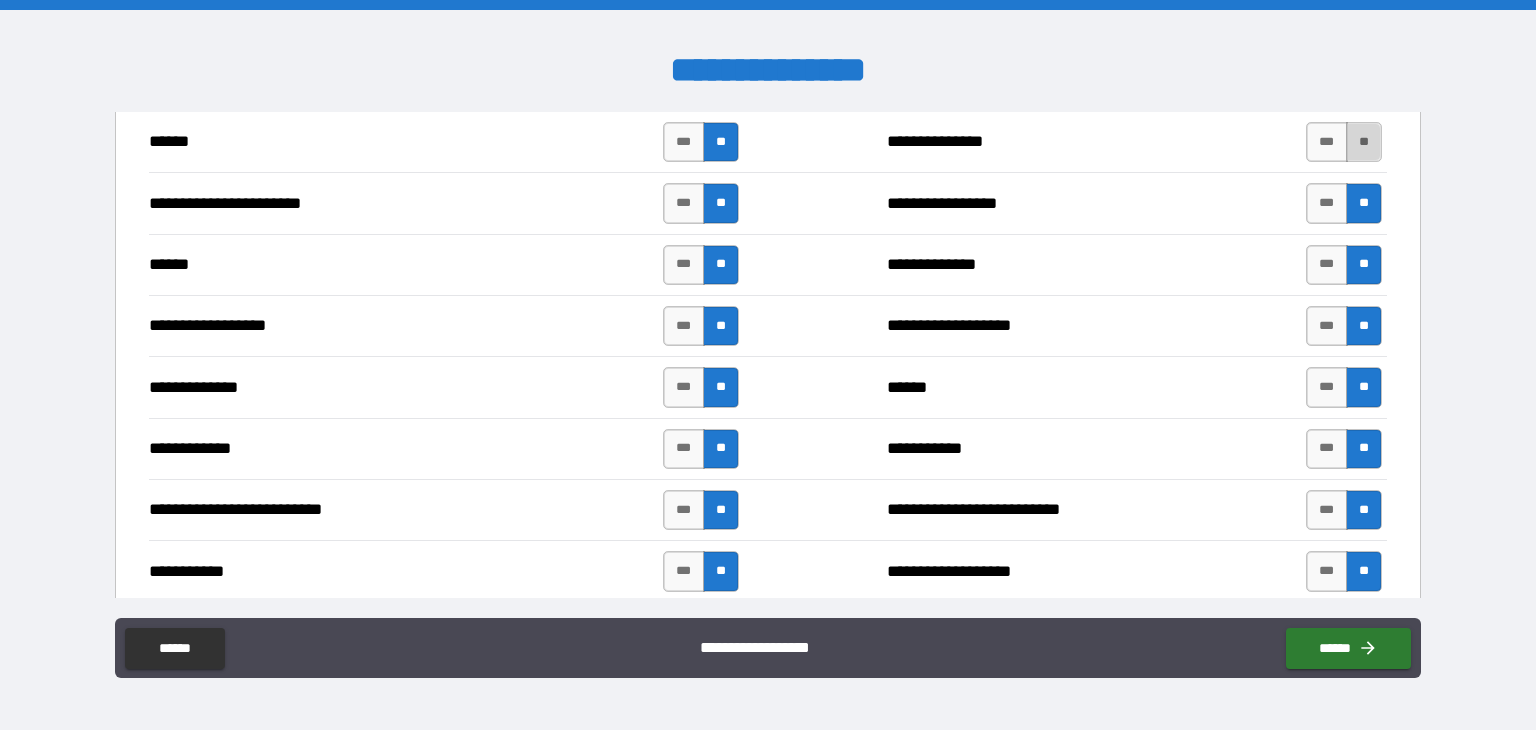 click on "**" at bounding box center [1364, 142] 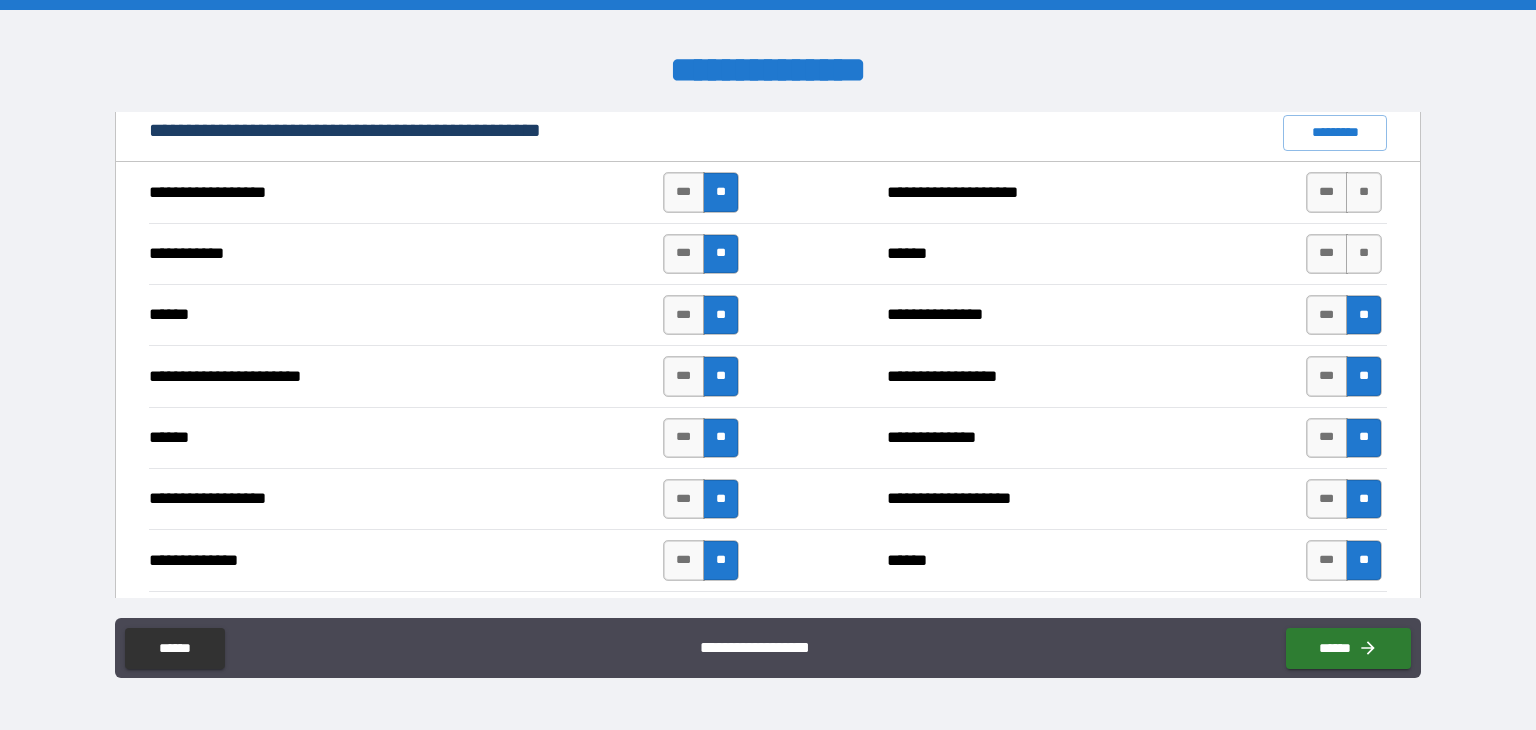 scroll, scrollTop: 1656, scrollLeft: 0, axis: vertical 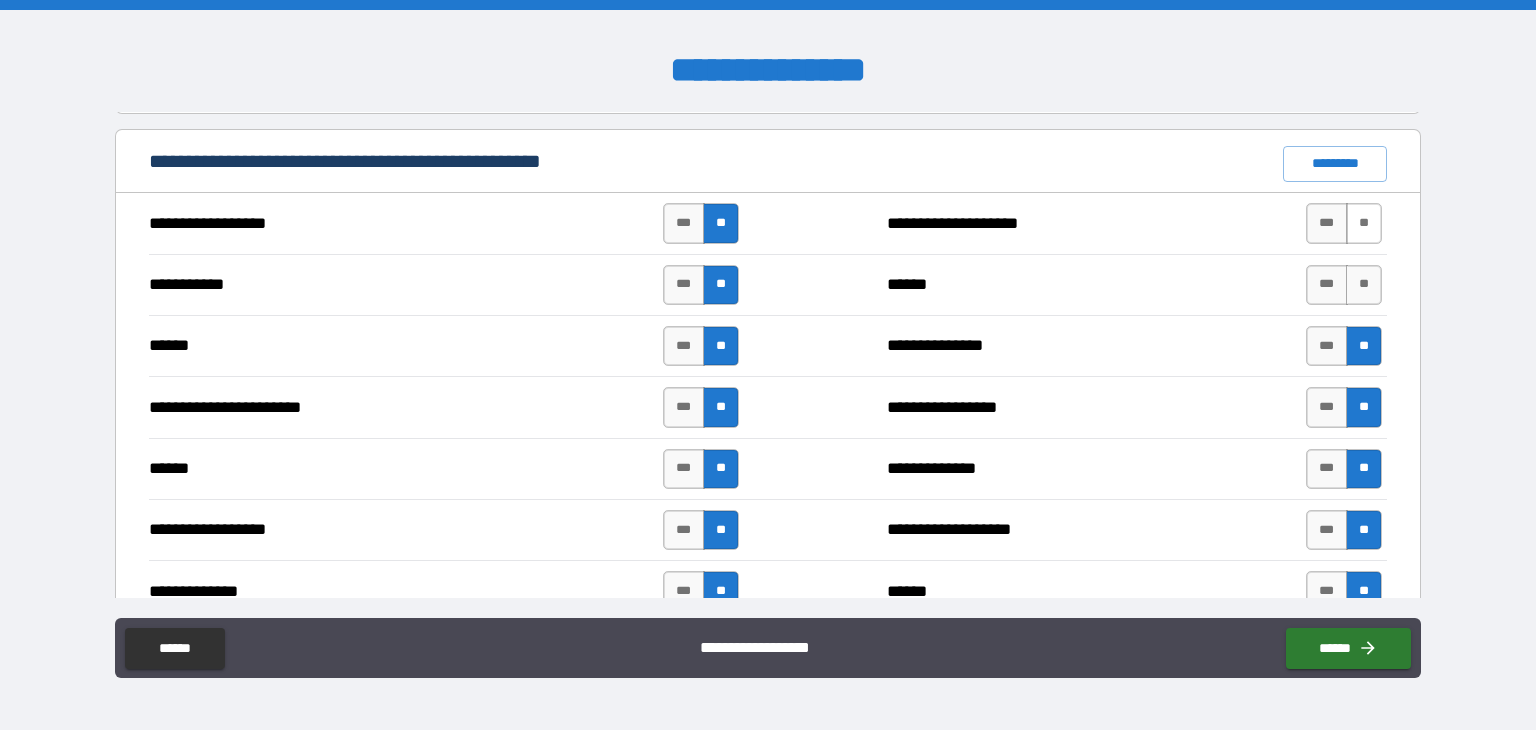 drag, startPoint x: 1348, startPoint y: 285, endPoint x: 1345, endPoint y: 208, distance: 77.05842 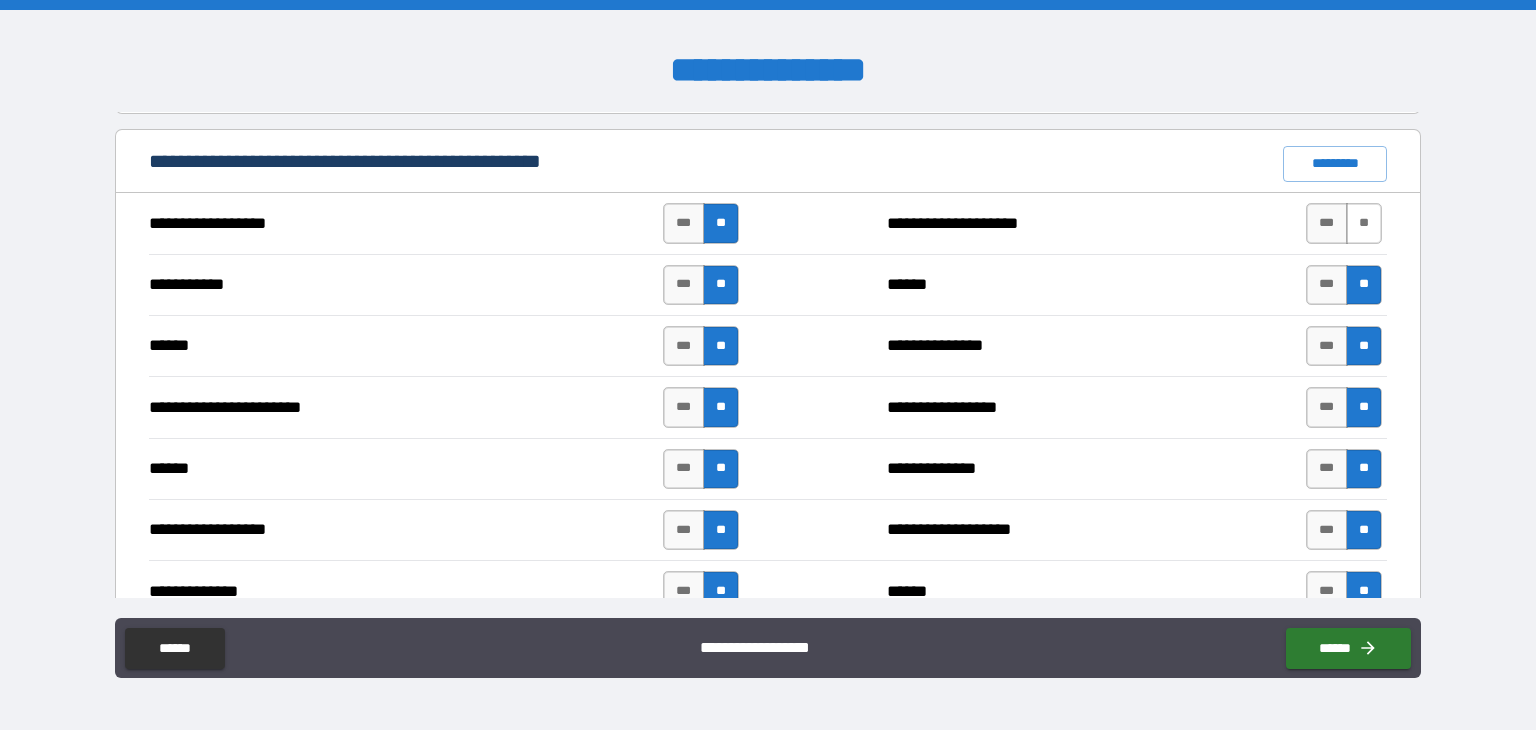 click on "**" at bounding box center [1364, 223] 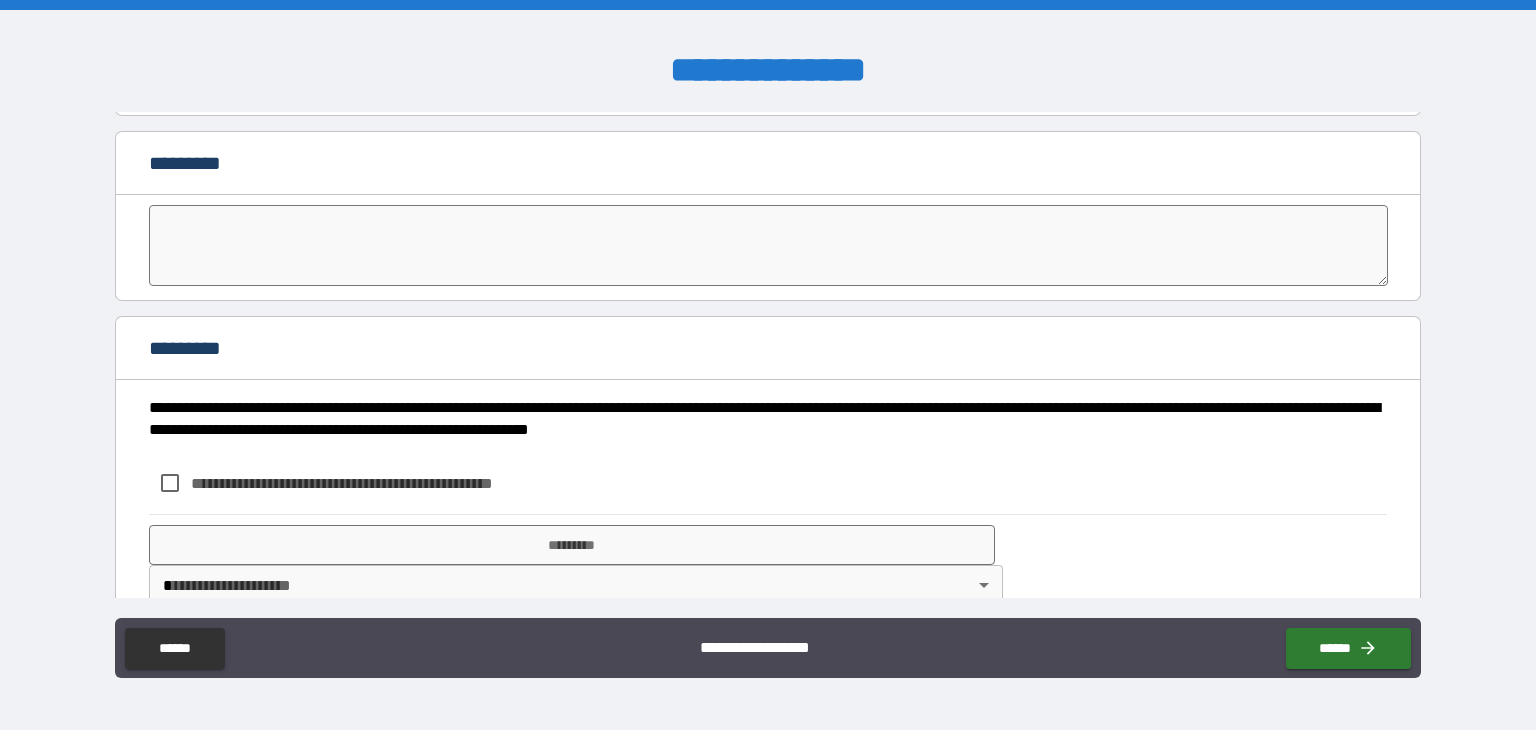 scroll, scrollTop: 4292, scrollLeft: 0, axis: vertical 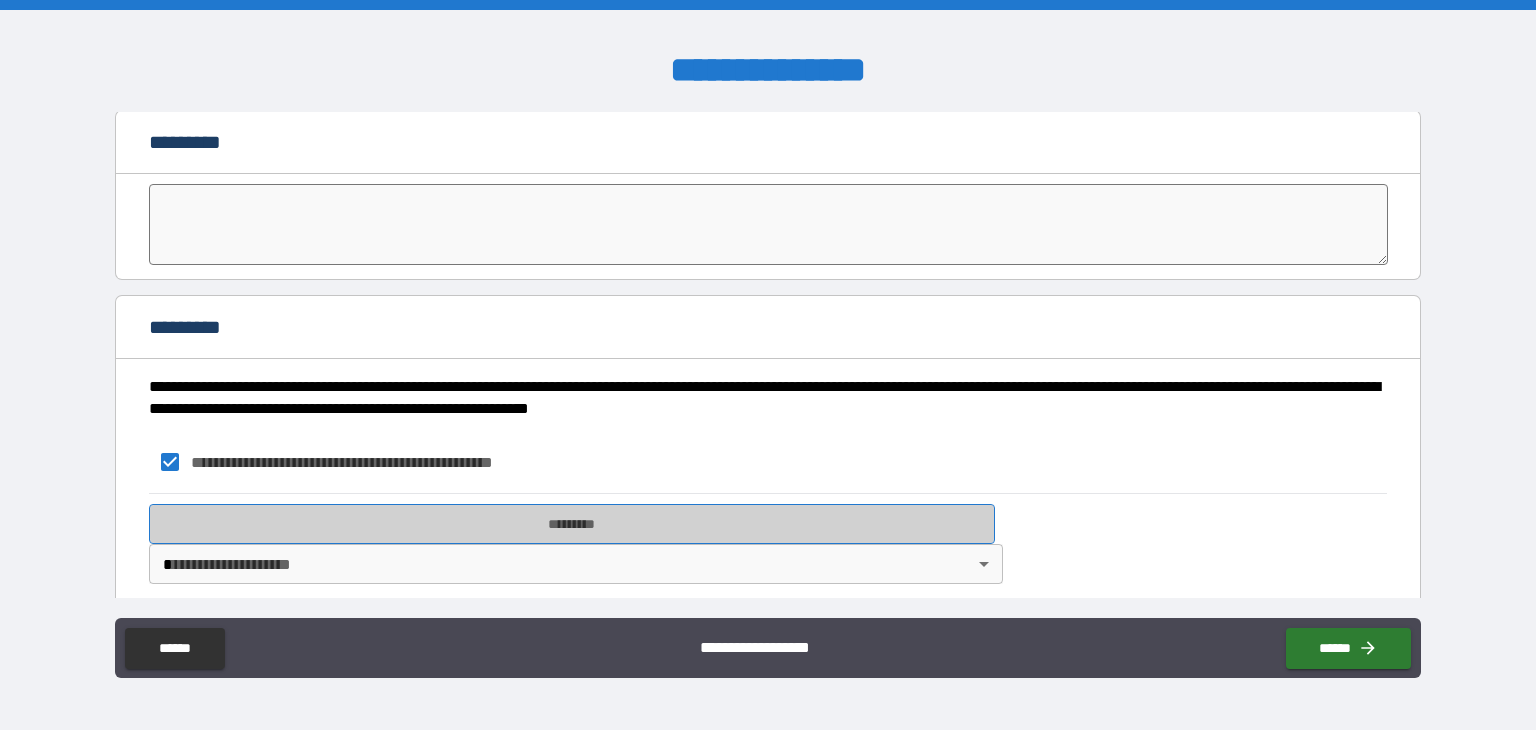 click on "*********" at bounding box center [572, 524] 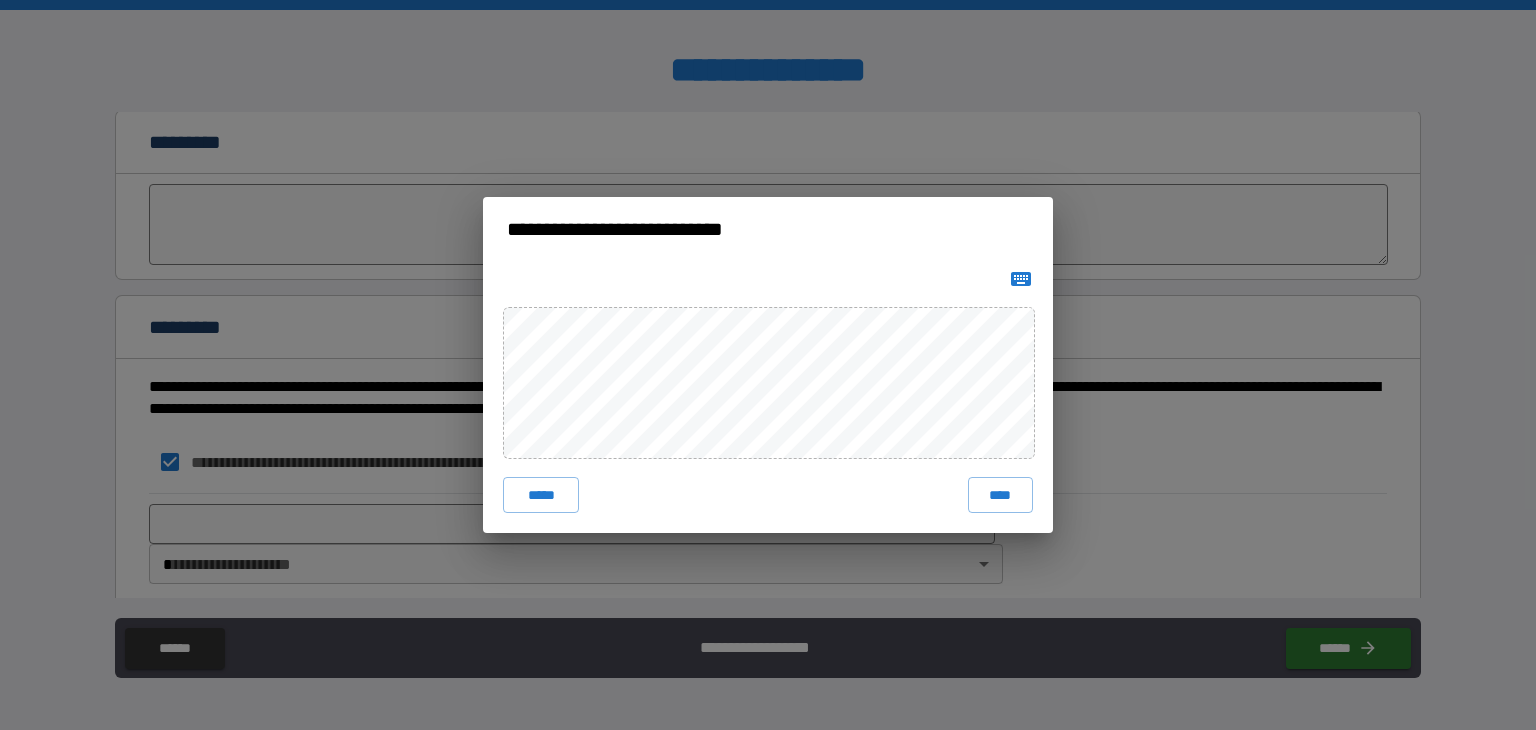 click 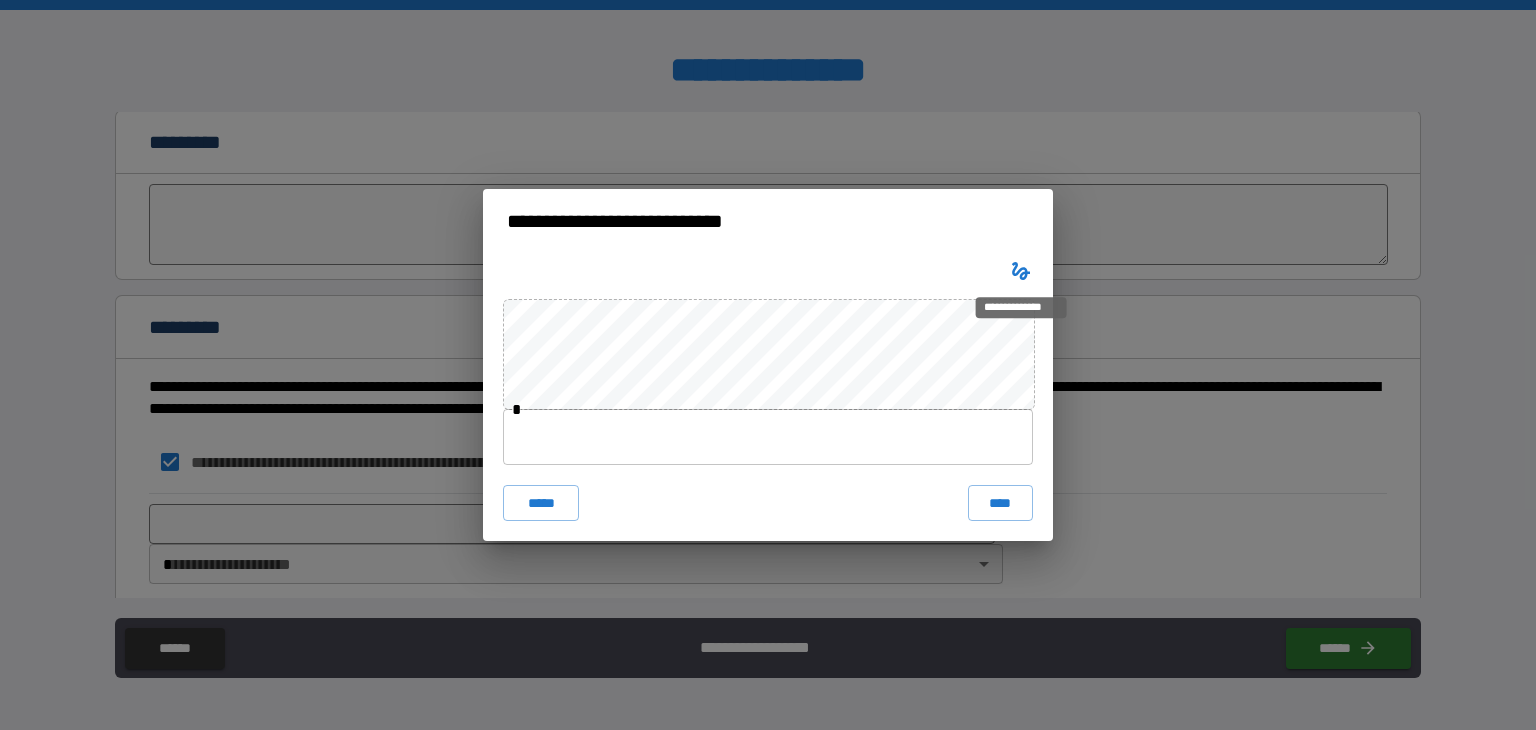 click at bounding box center [768, 437] 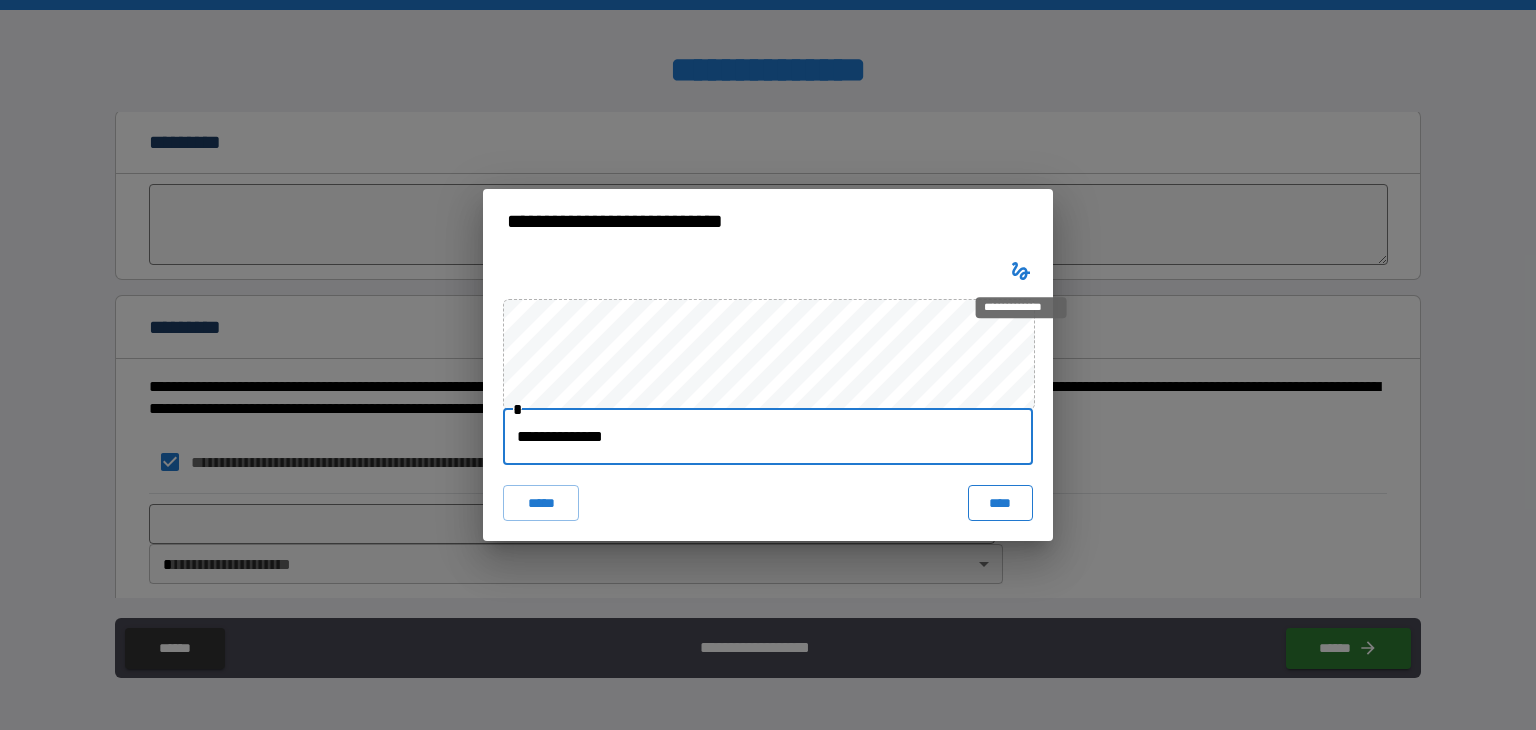type on "**********" 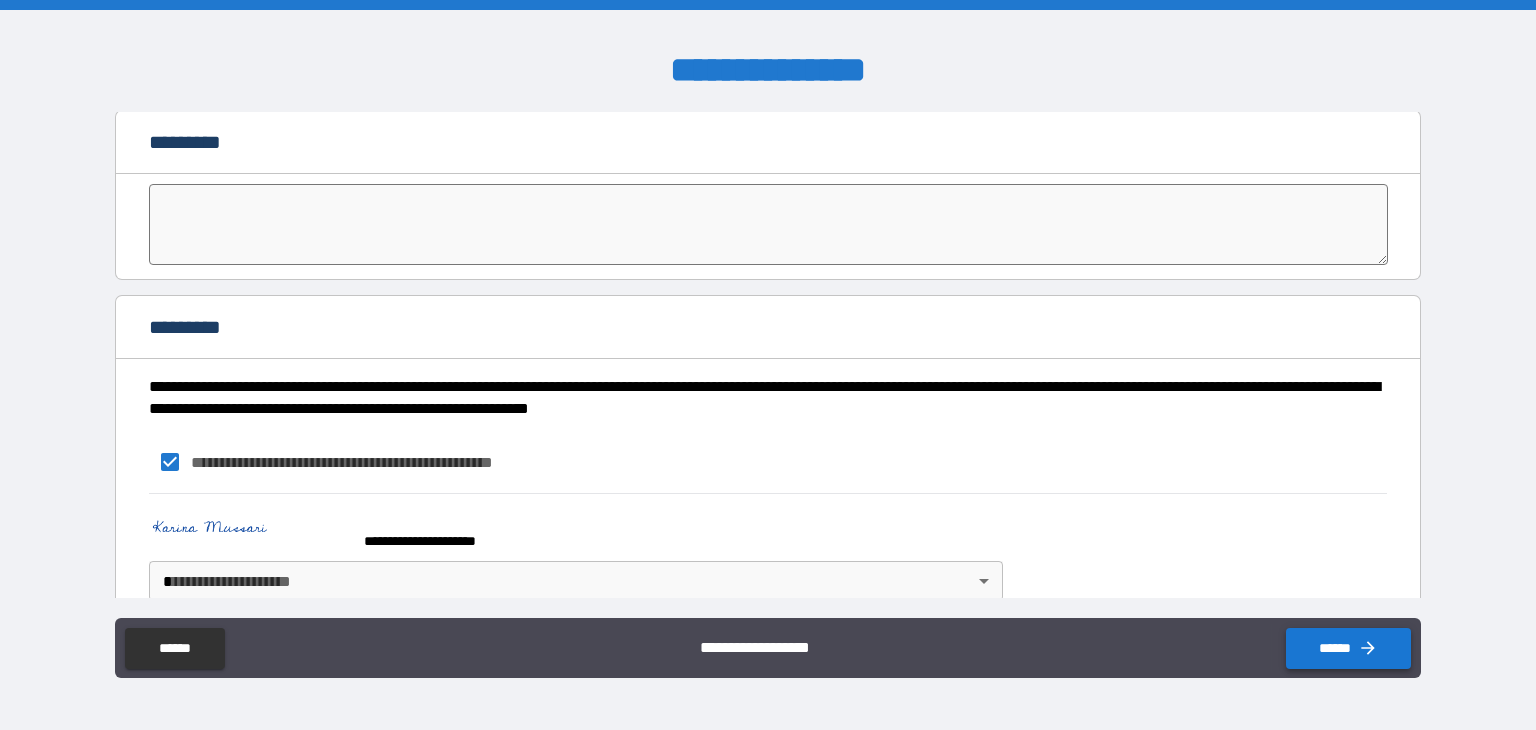 click on "******" at bounding box center [1348, 648] 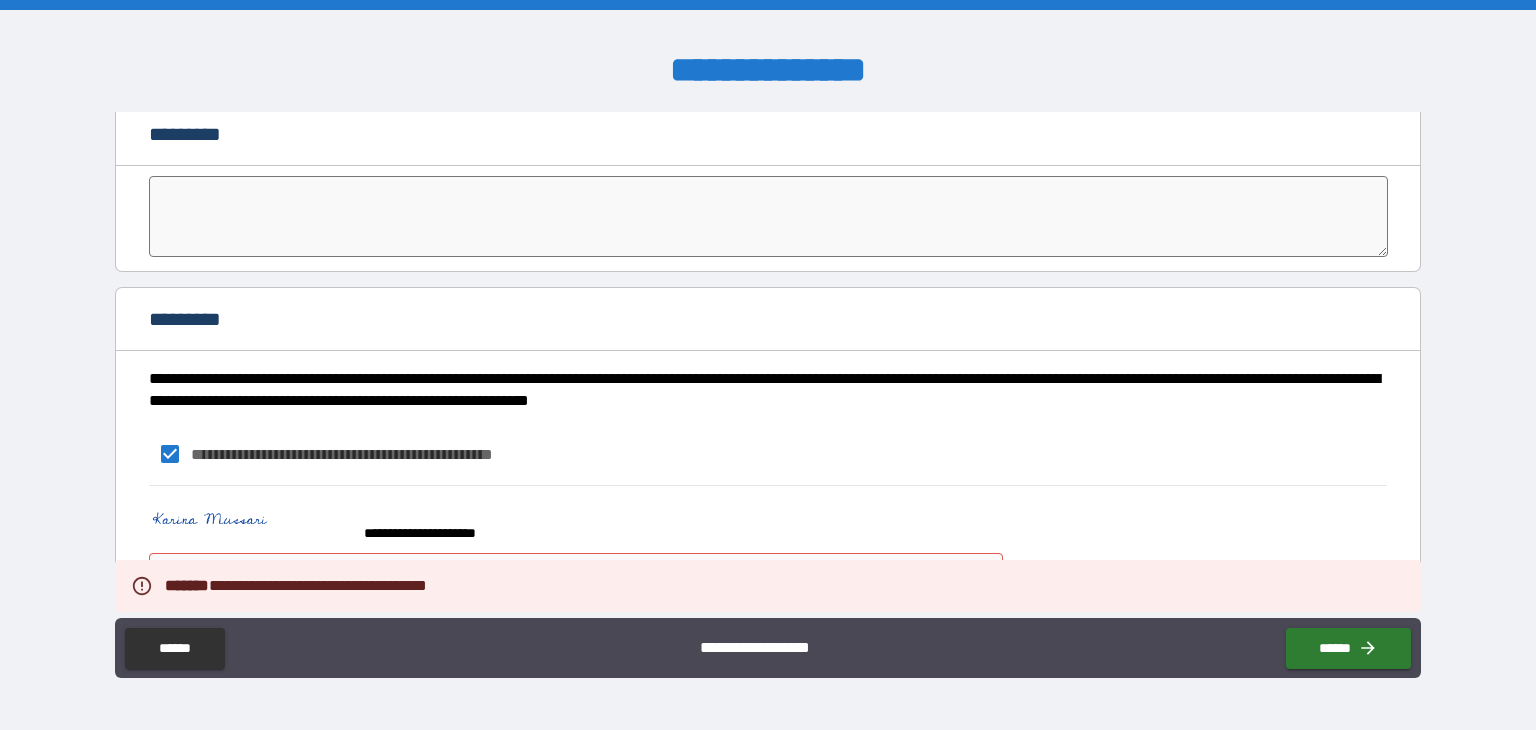 scroll, scrollTop: 4309, scrollLeft: 0, axis: vertical 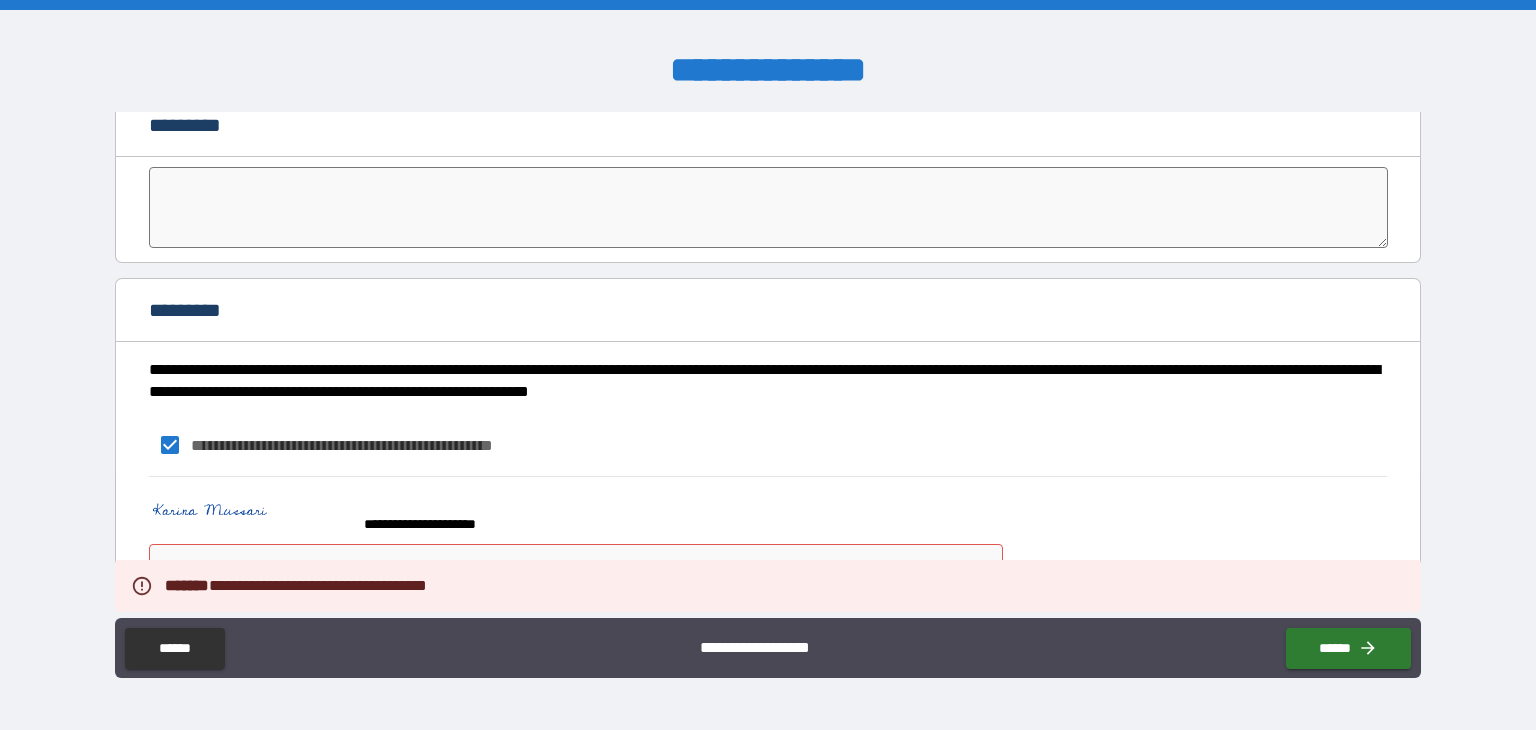 click on "**********" at bounding box center (768, 365) 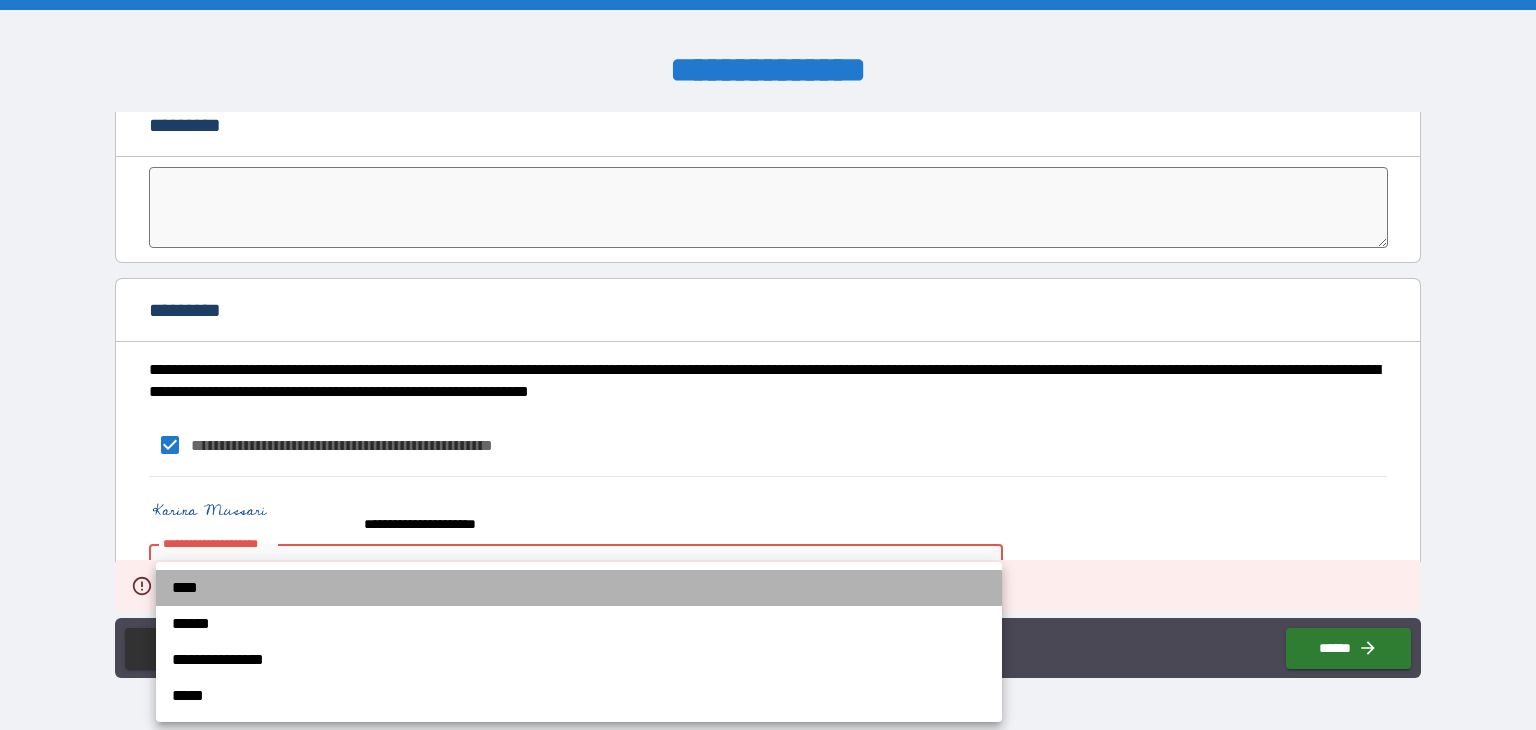 click on "****" at bounding box center [579, 588] 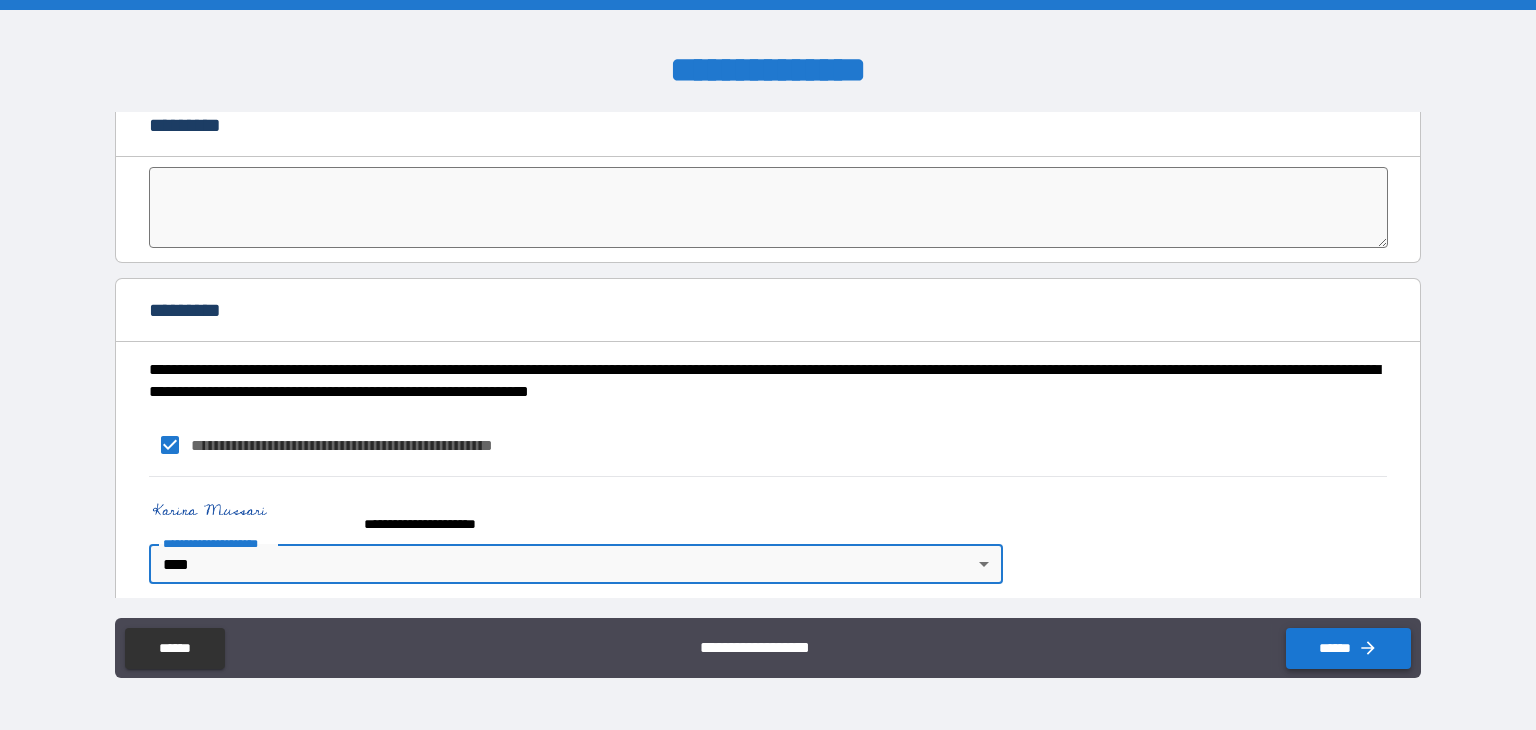 click on "******" at bounding box center [1348, 648] 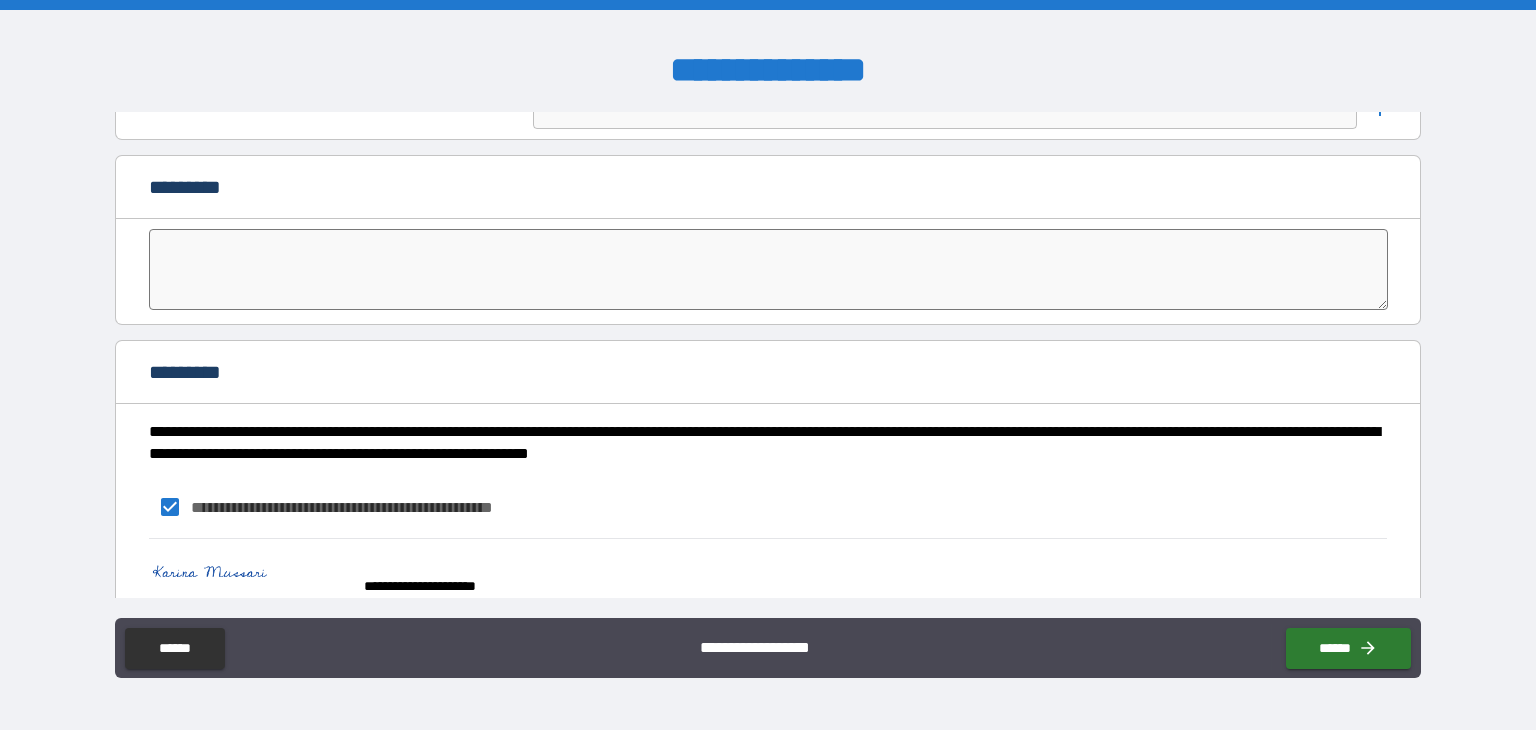 scroll, scrollTop: 4309, scrollLeft: 0, axis: vertical 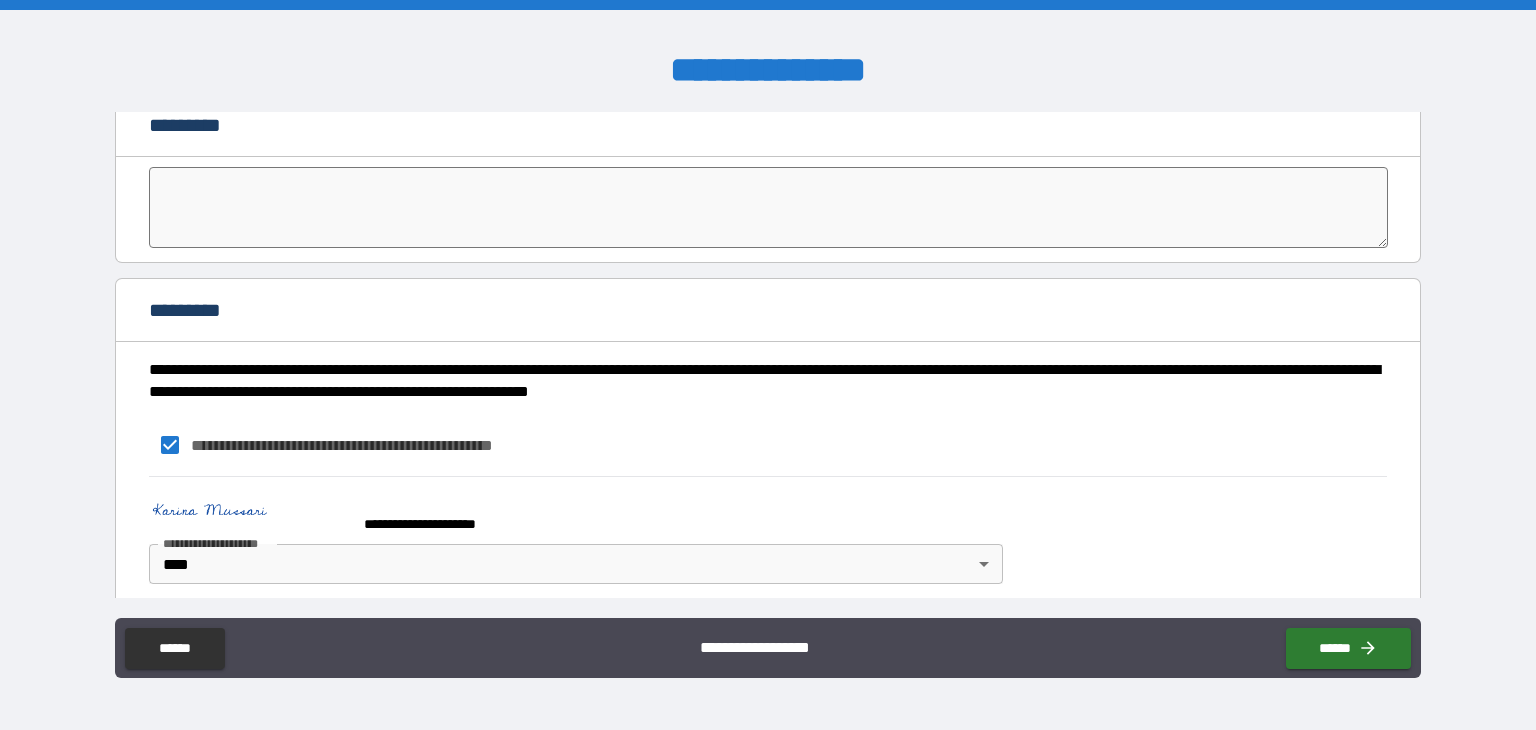 click on "**********" at bounding box center [768, 365] 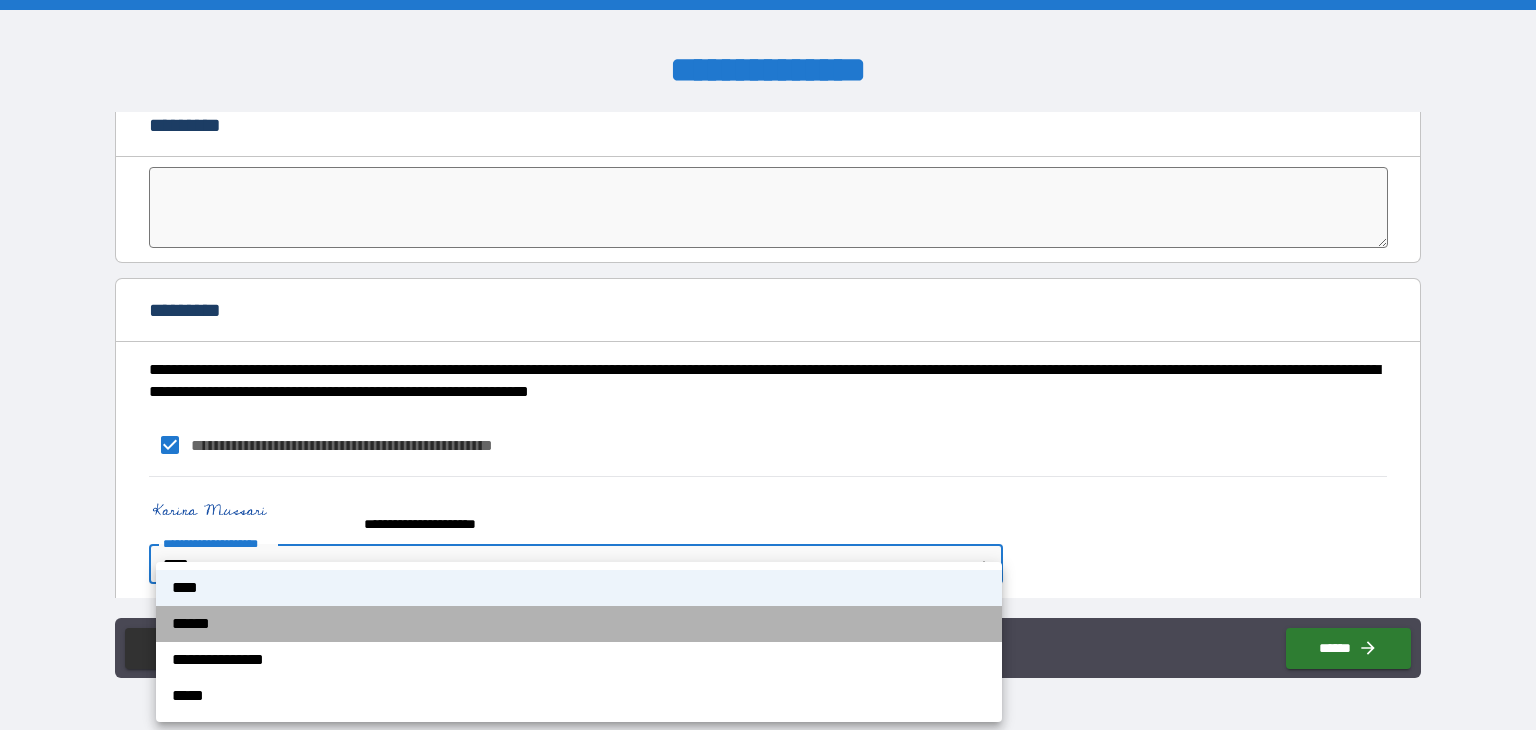 click on "******" at bounding box center (579, 624) 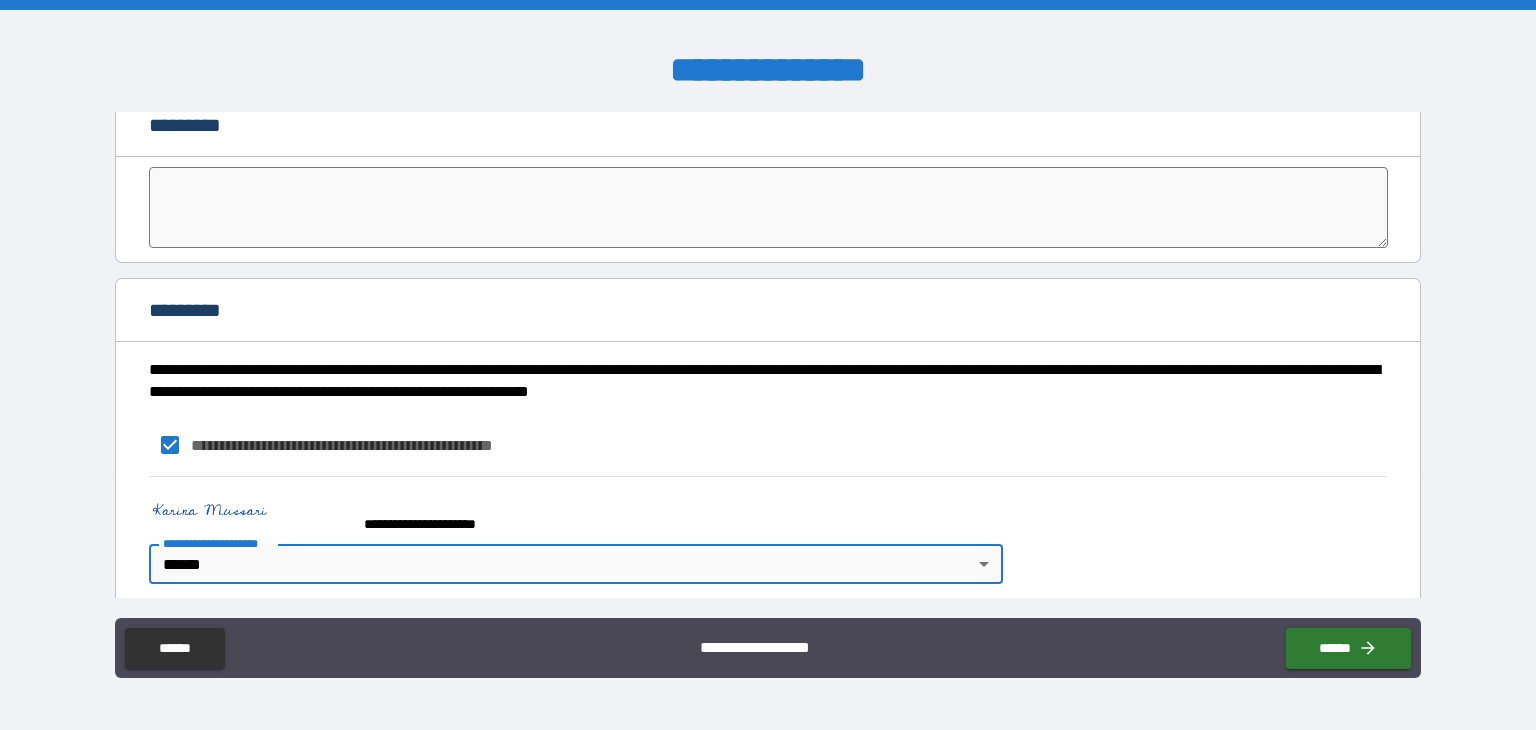 click on "****" at bounding box center (579, 582) 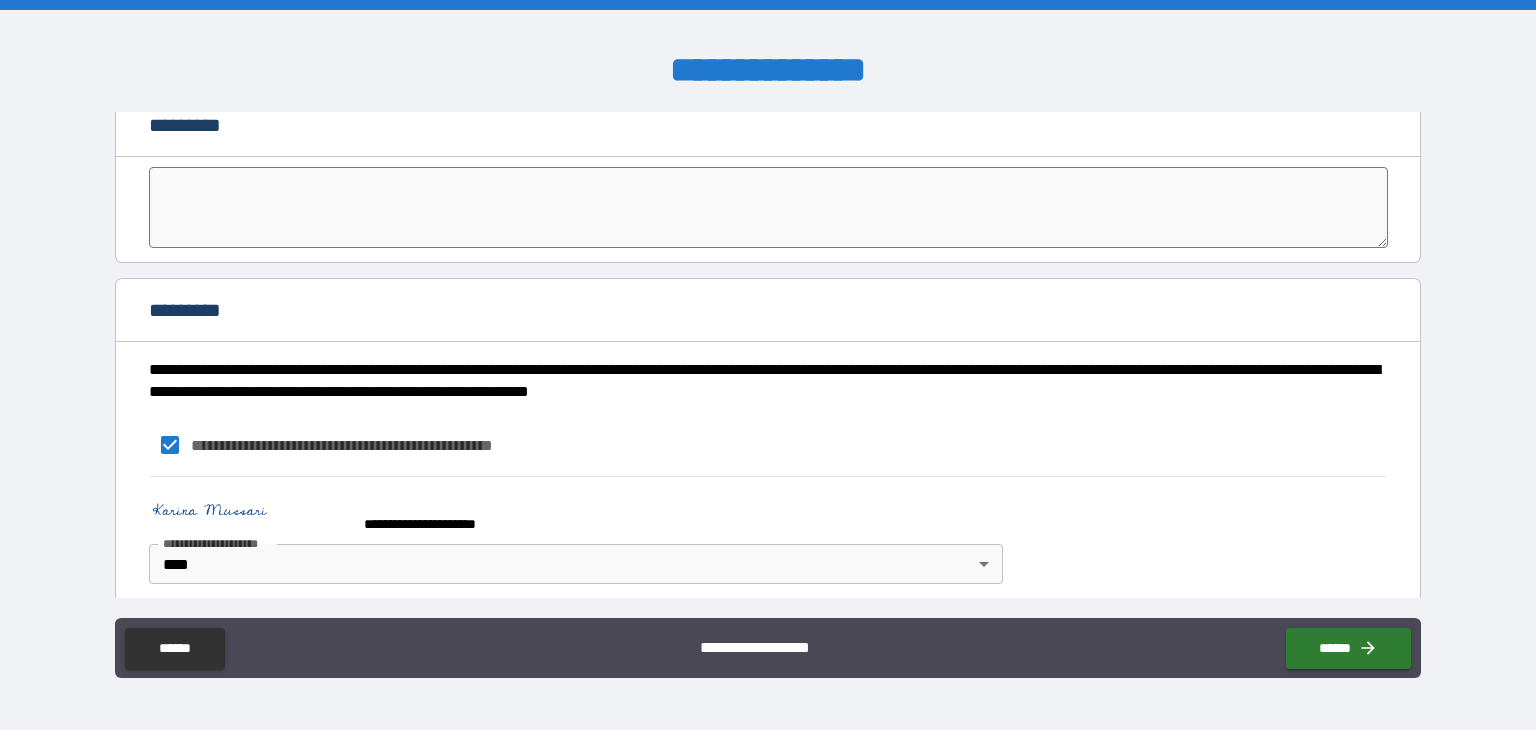 click on "**********" at bounding box center [768, 365] 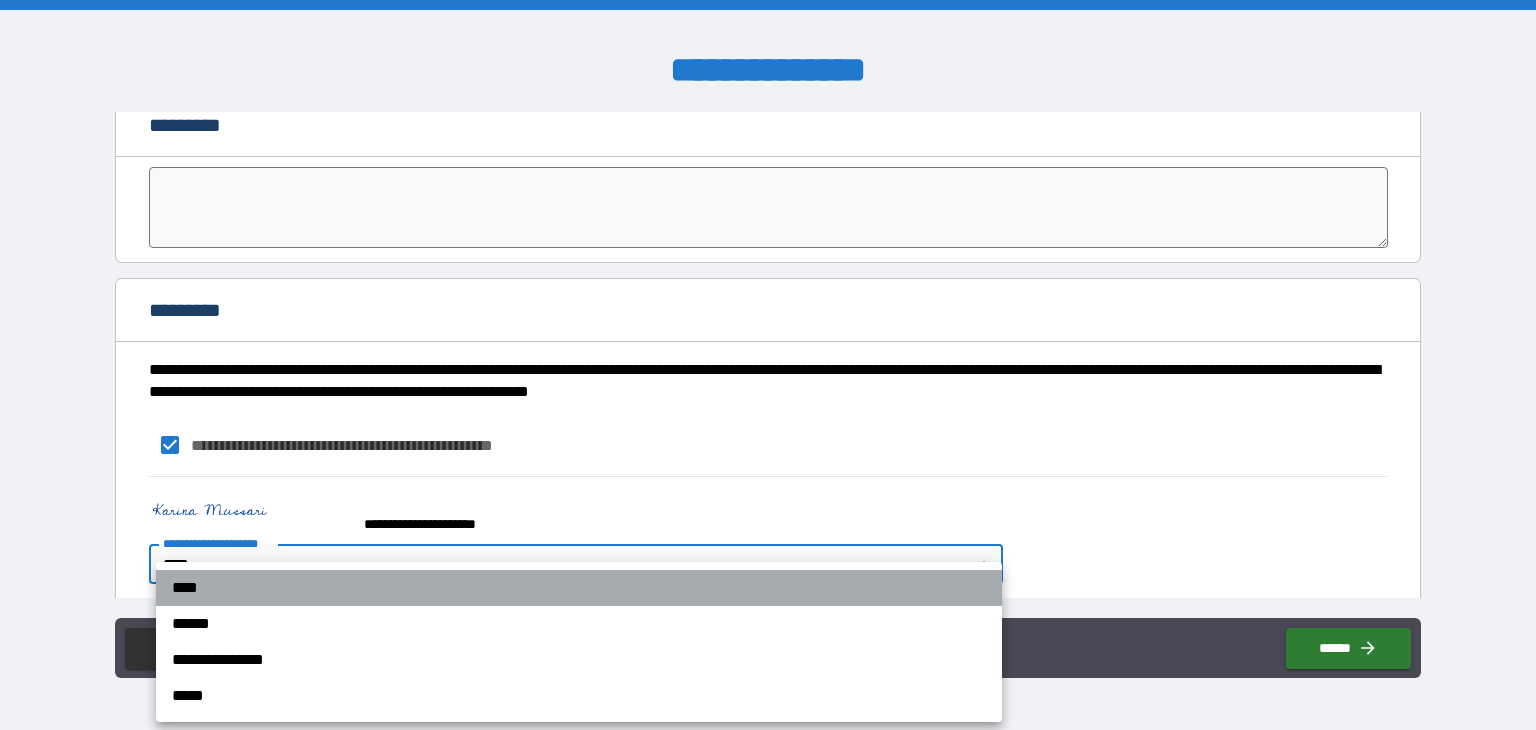 click on "****" at bounding box center (579, 588) 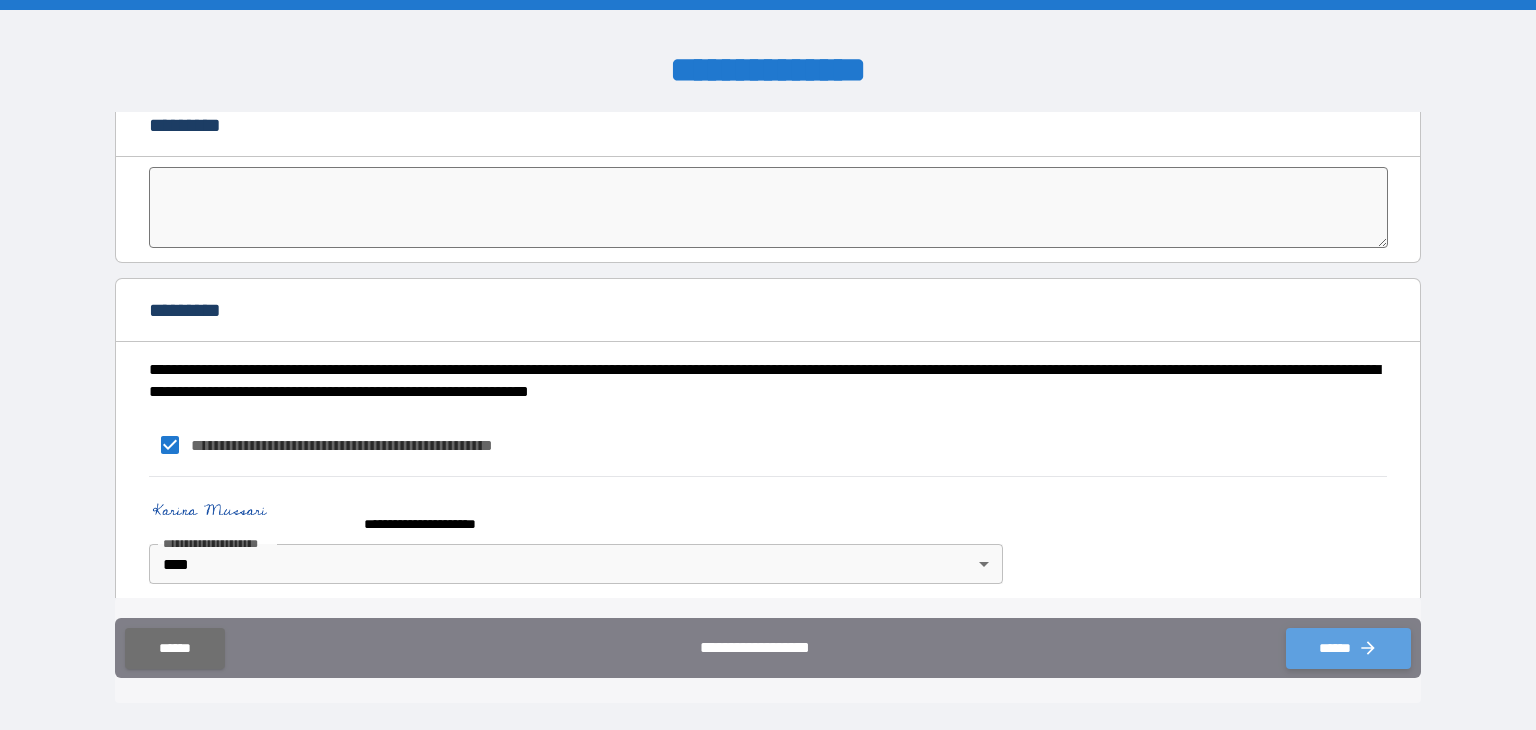 click 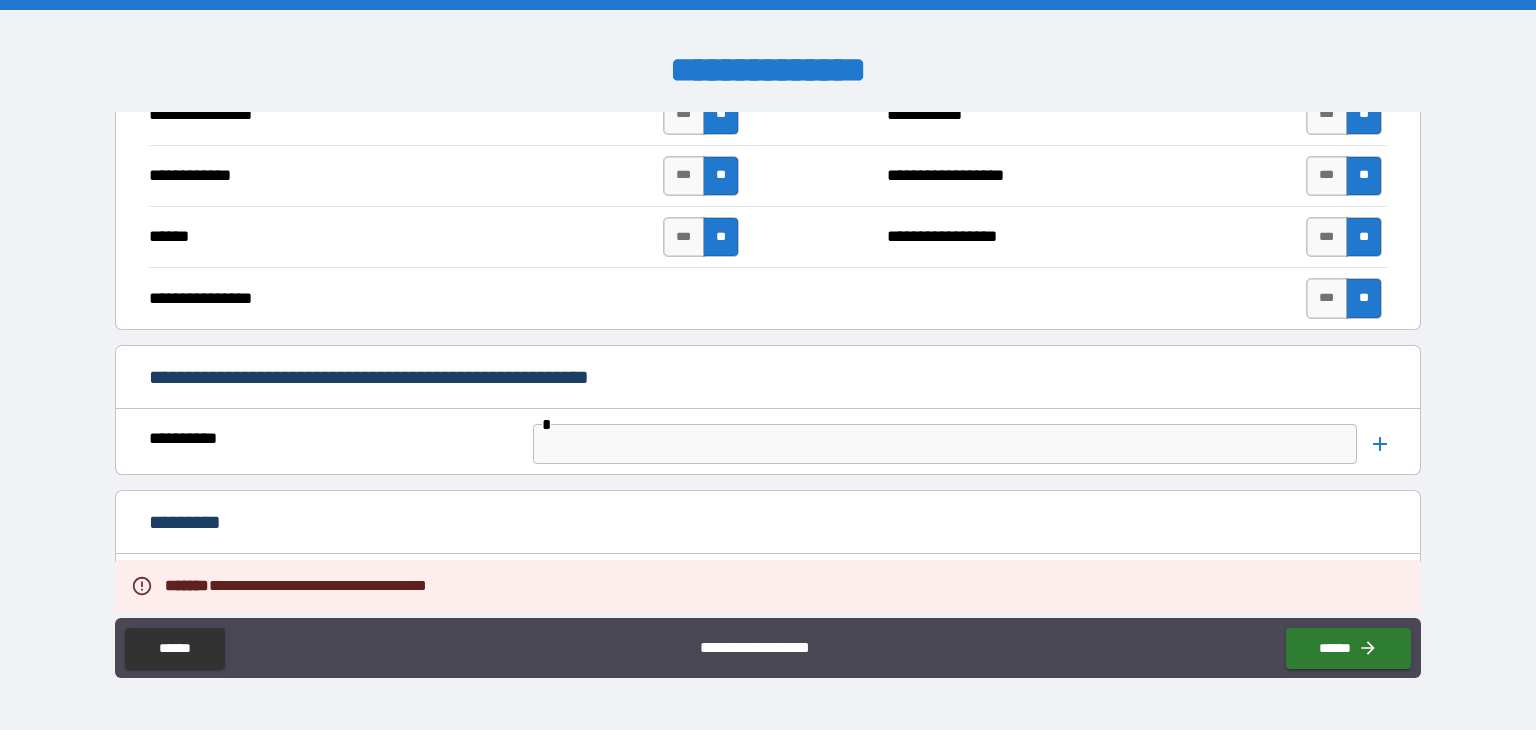 scroll, scrollTop: 3913, scrollLeft: 0, axis: vertical 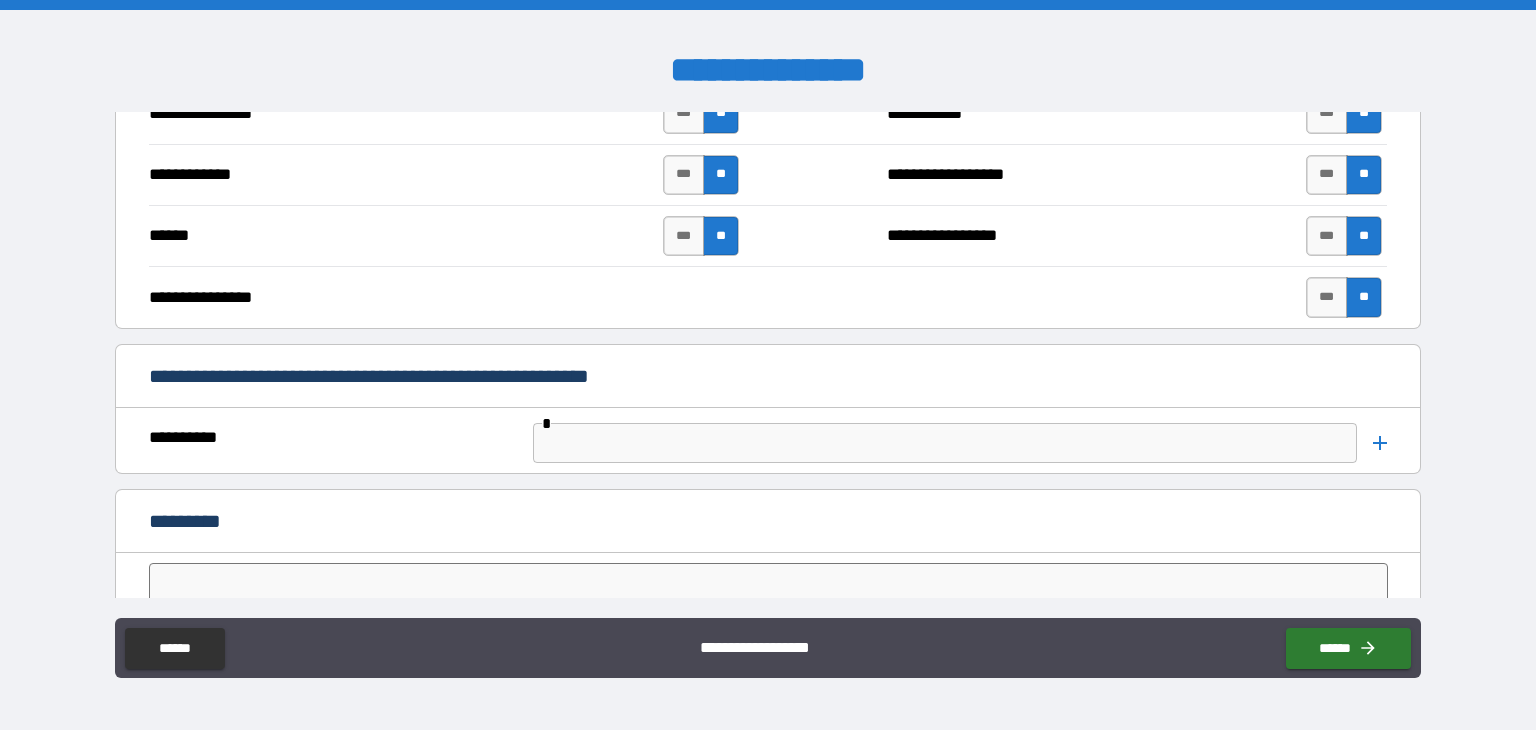 click at bounding box center [945, 443] 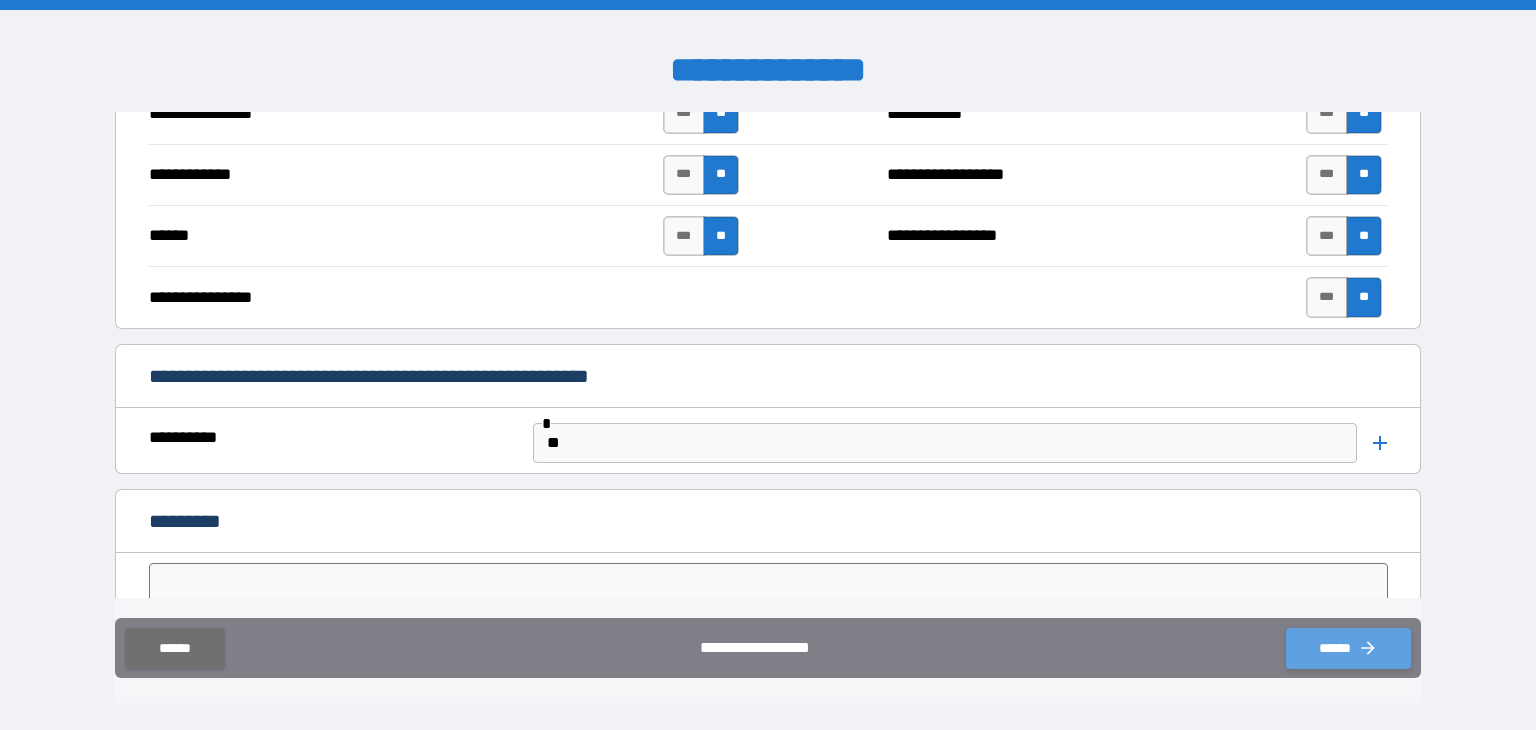 click on "******" at bounding box center (1348, 648) 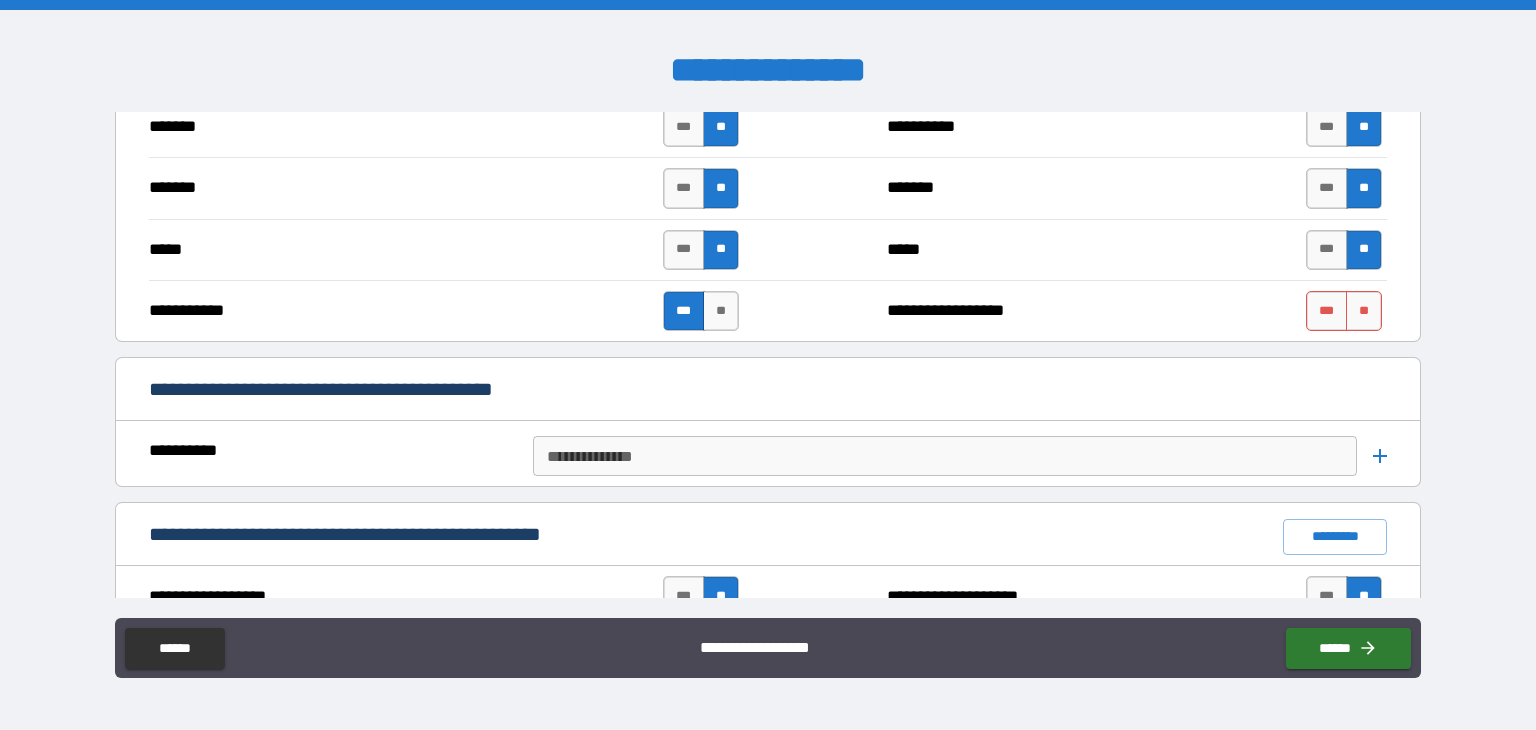 scroll, scrollTop: 1276, scrollLeft: 0, axis: vertical 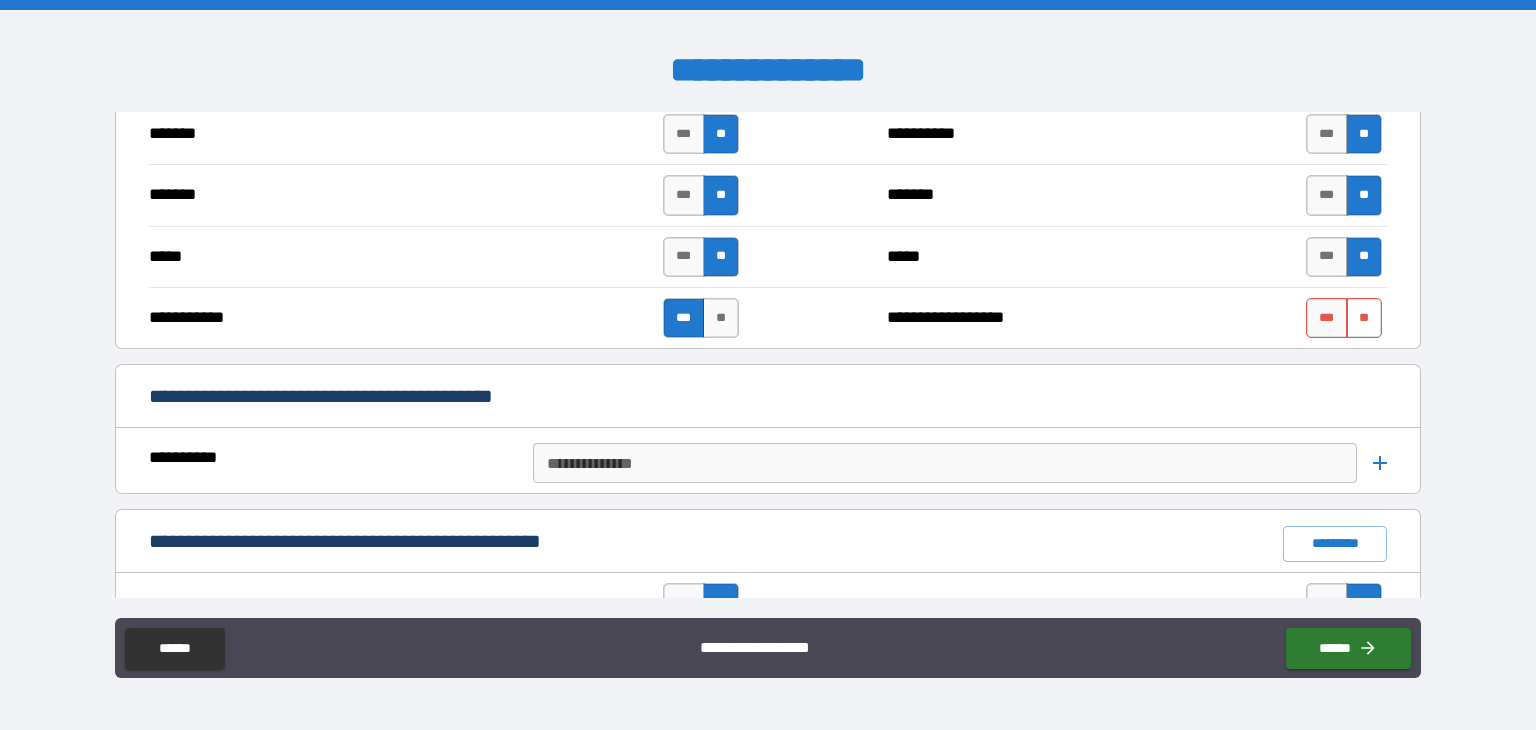 click on "**" at bounding box center (1364, 318) 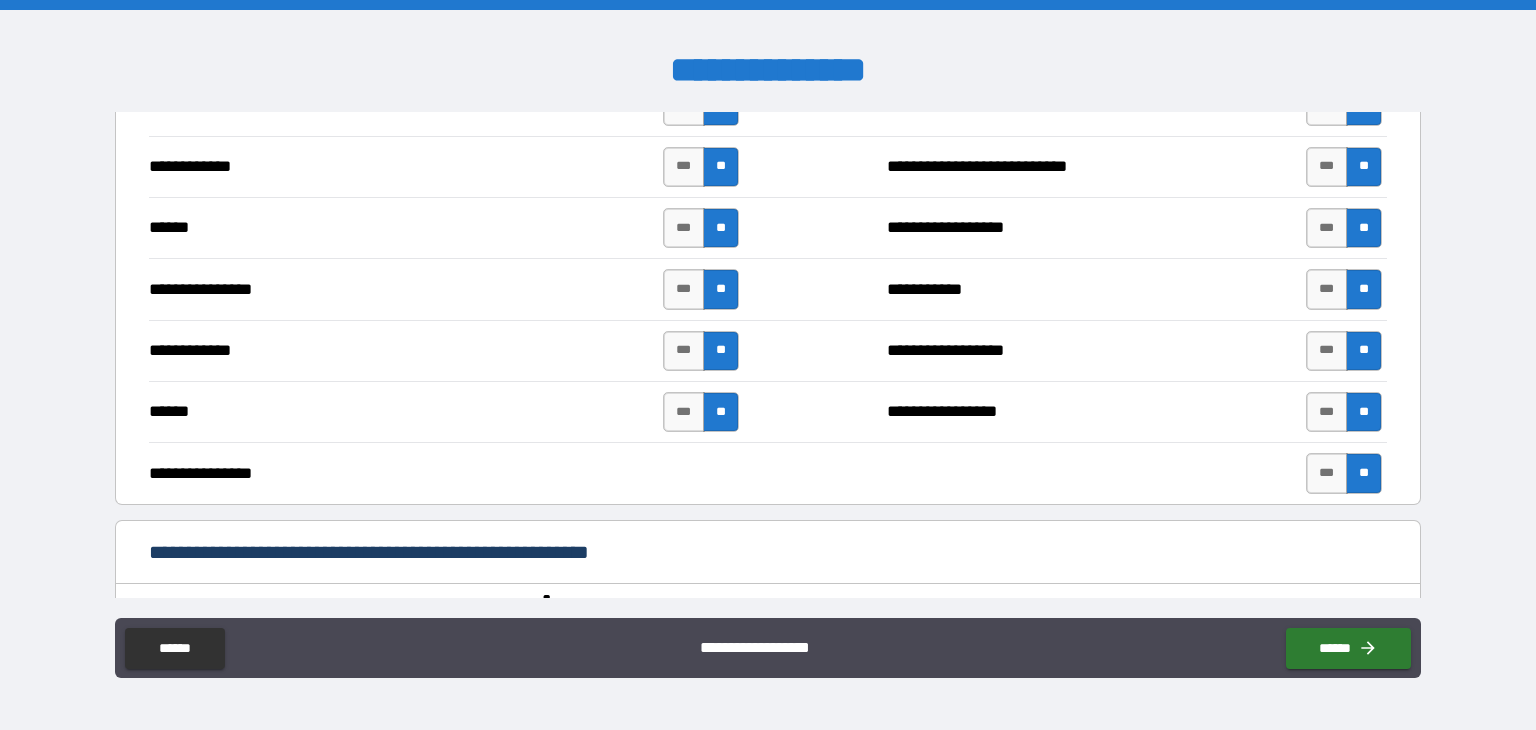 scroll, scrollTop: 4028, scrollLeft: 0, axis: vertical 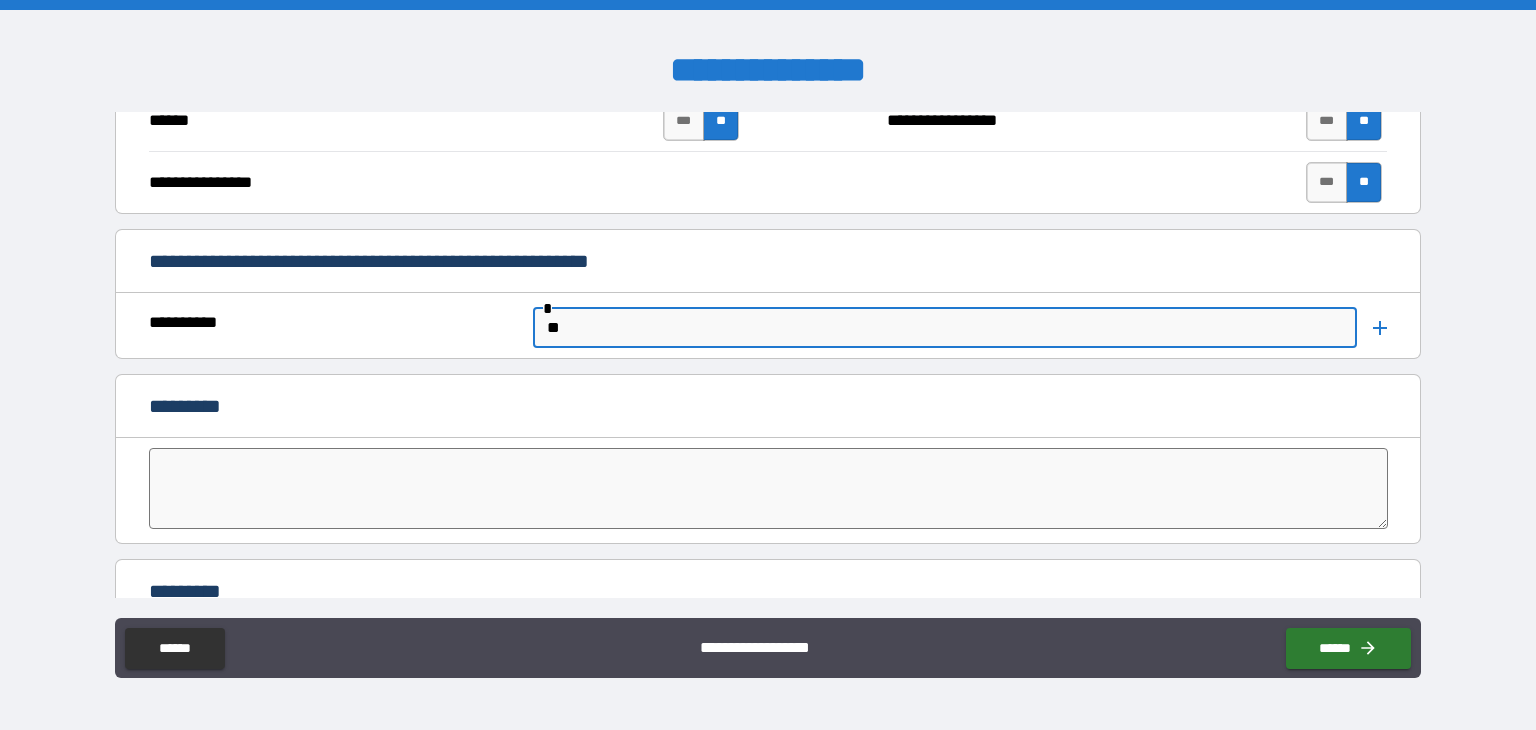 click on "**" at bounding box center (945, 328) 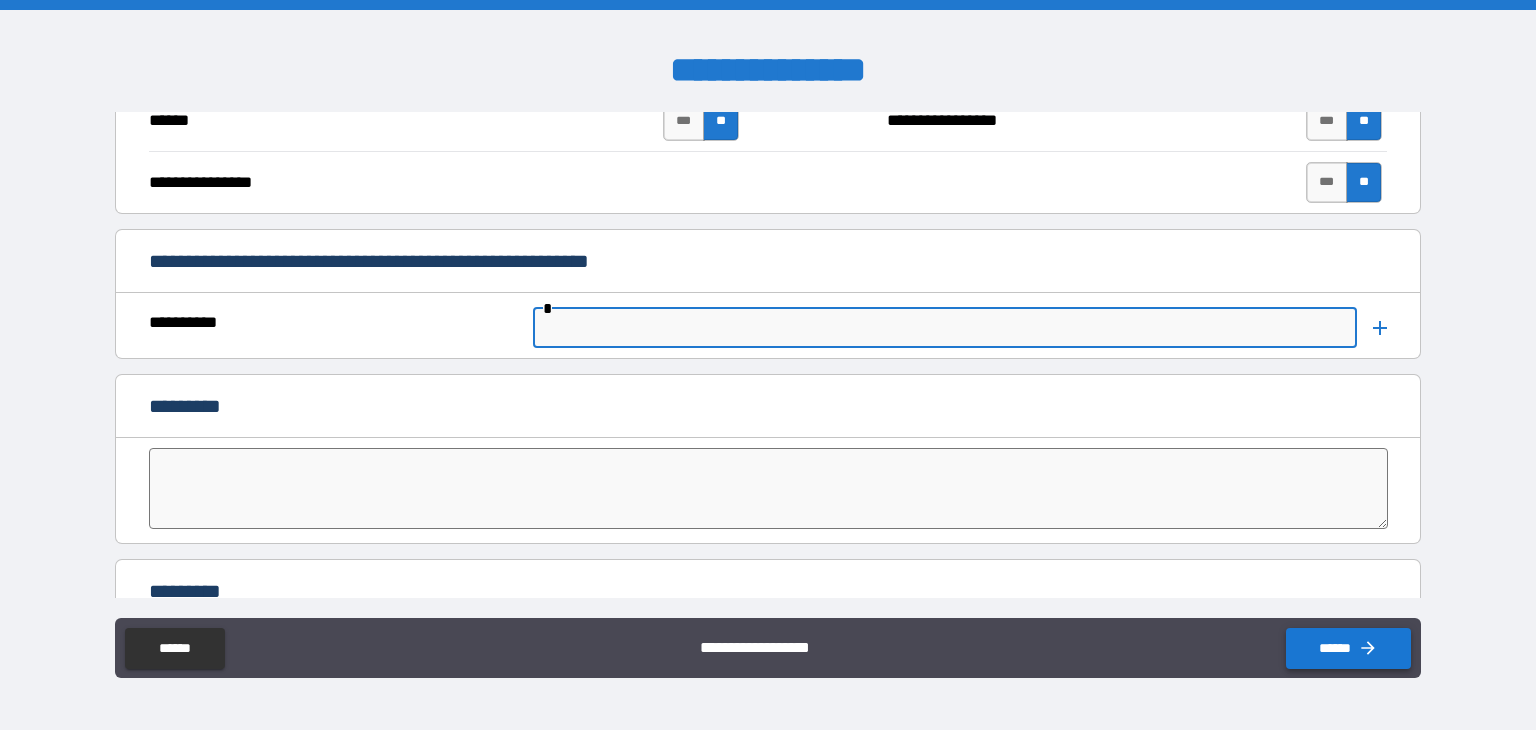 type 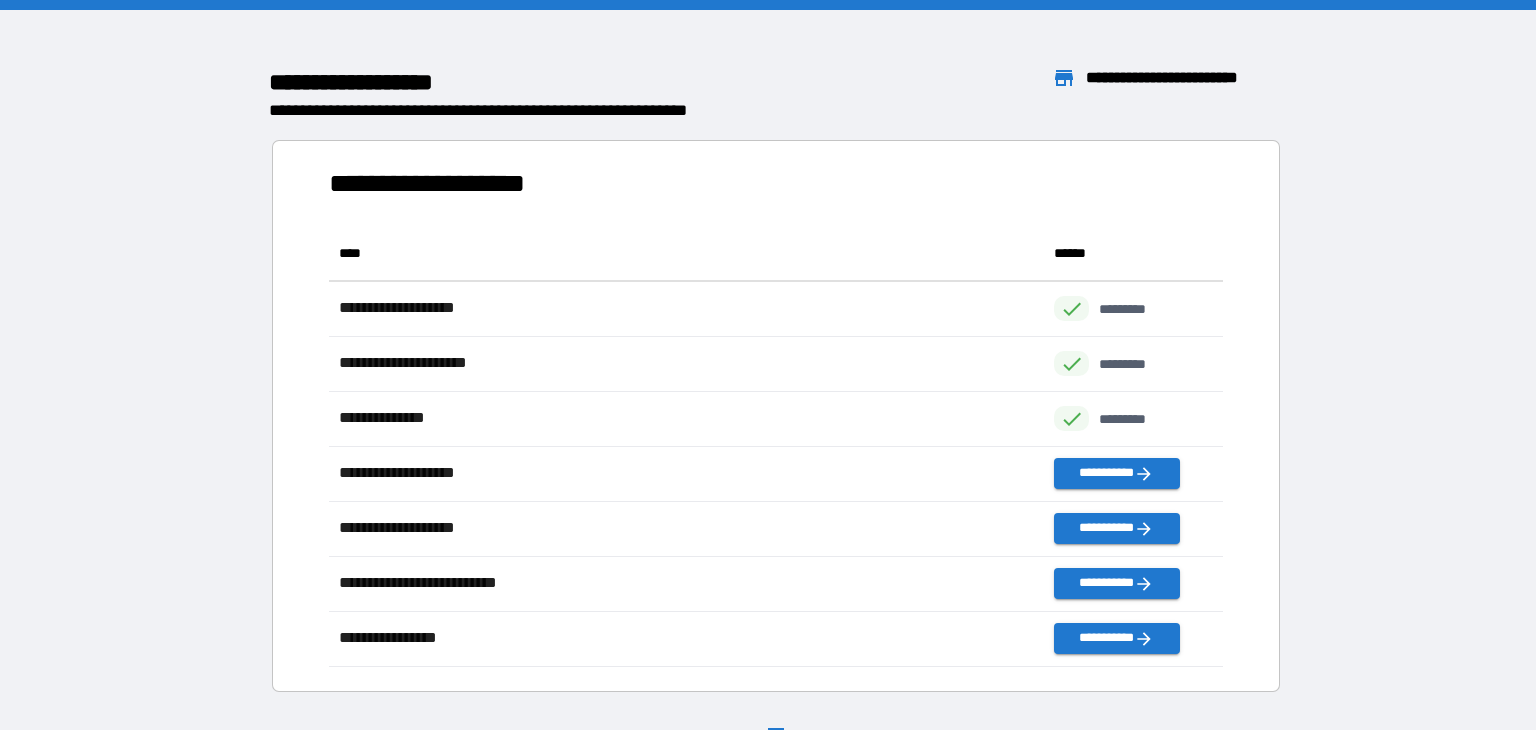 scroll, scrollTop: 1, scrollLeft: 0, axis: vertical 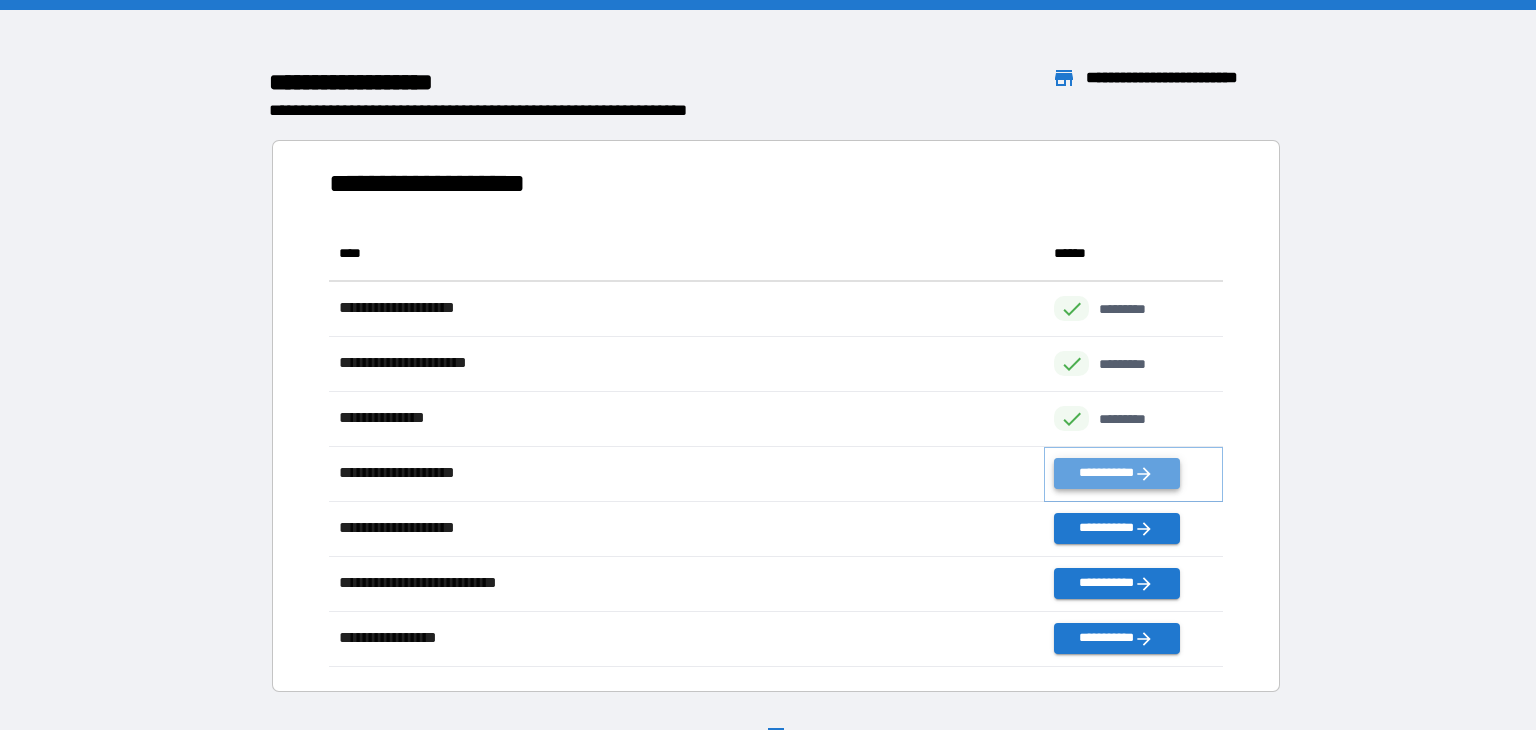 click on "**********" at bounding box center (1116, 473) 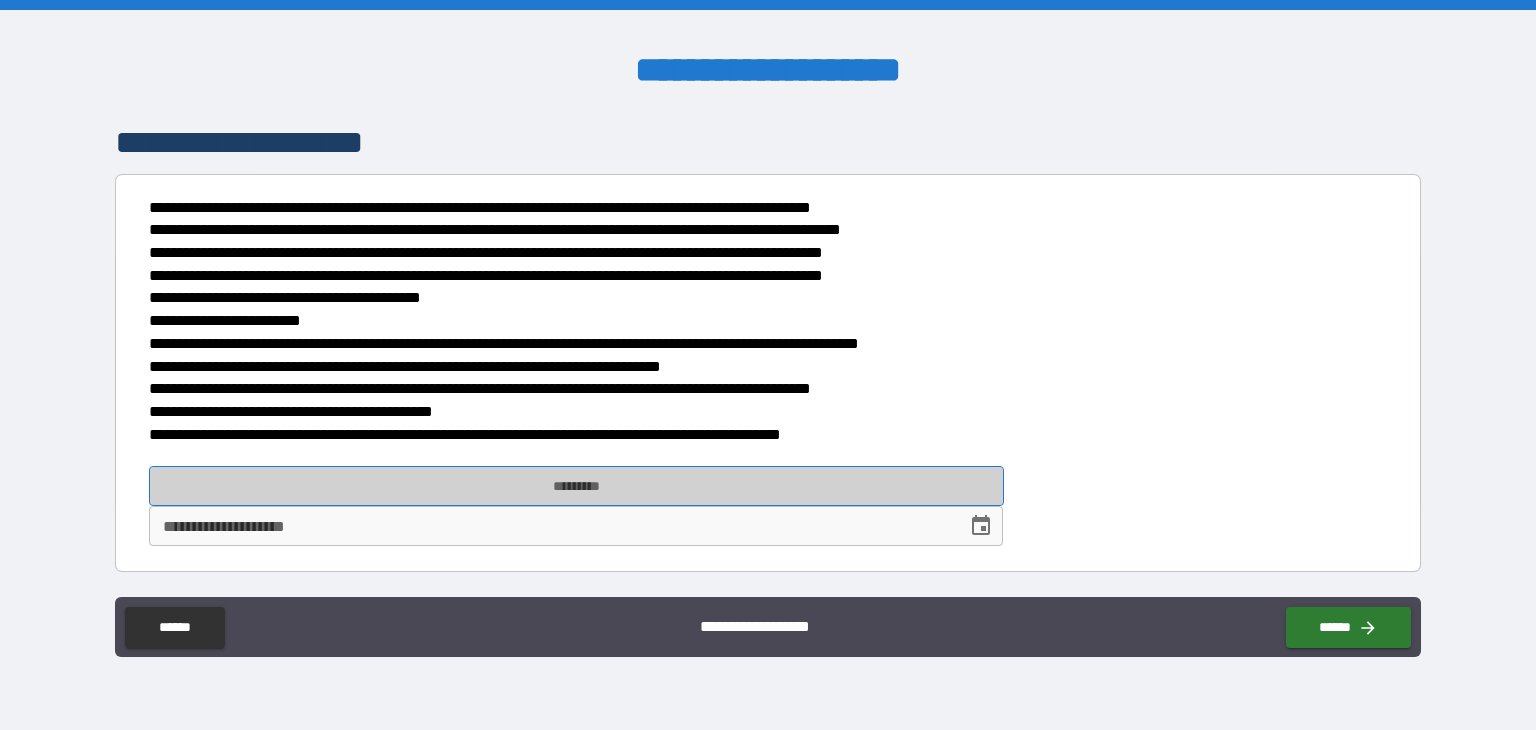 click on "*********" at bounding box center (576, 486) 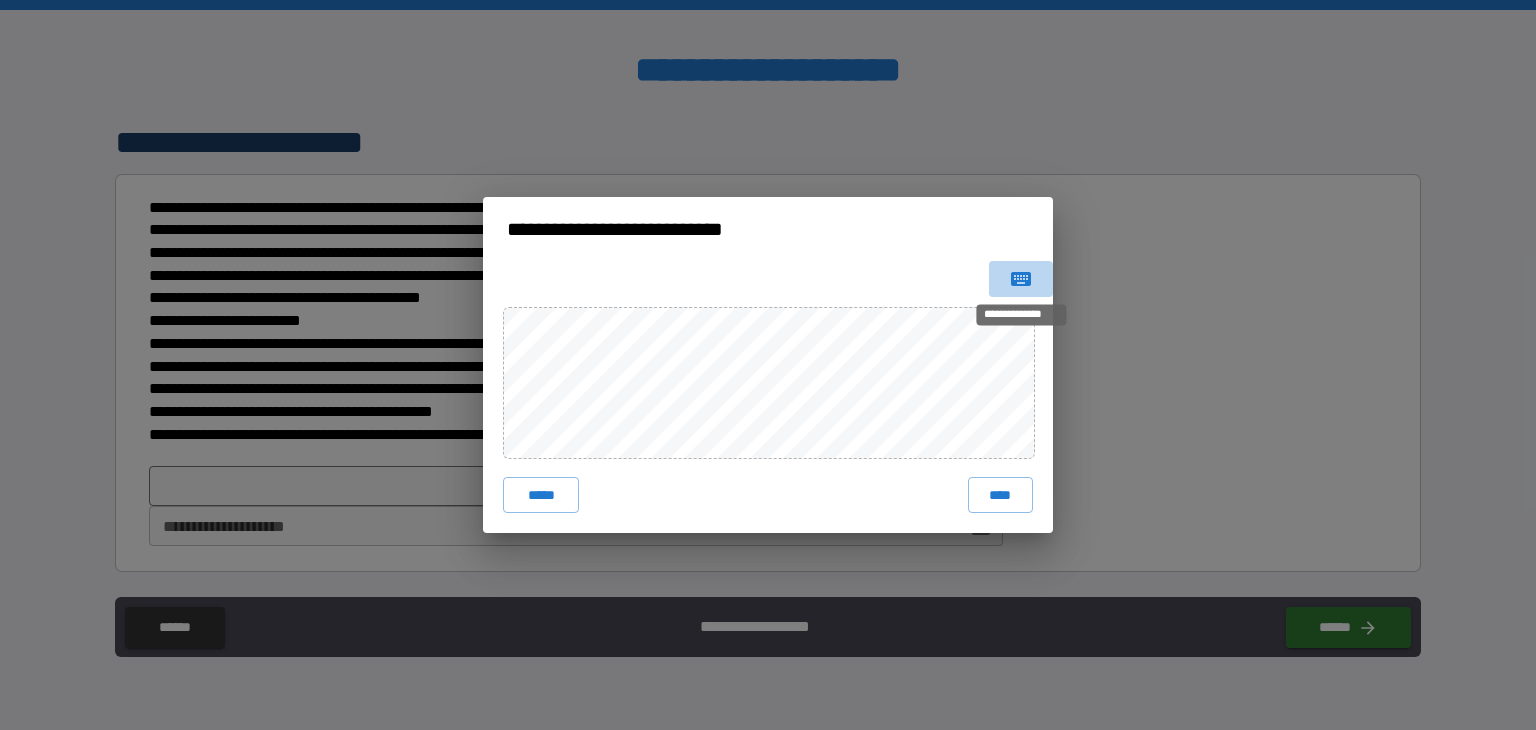 click 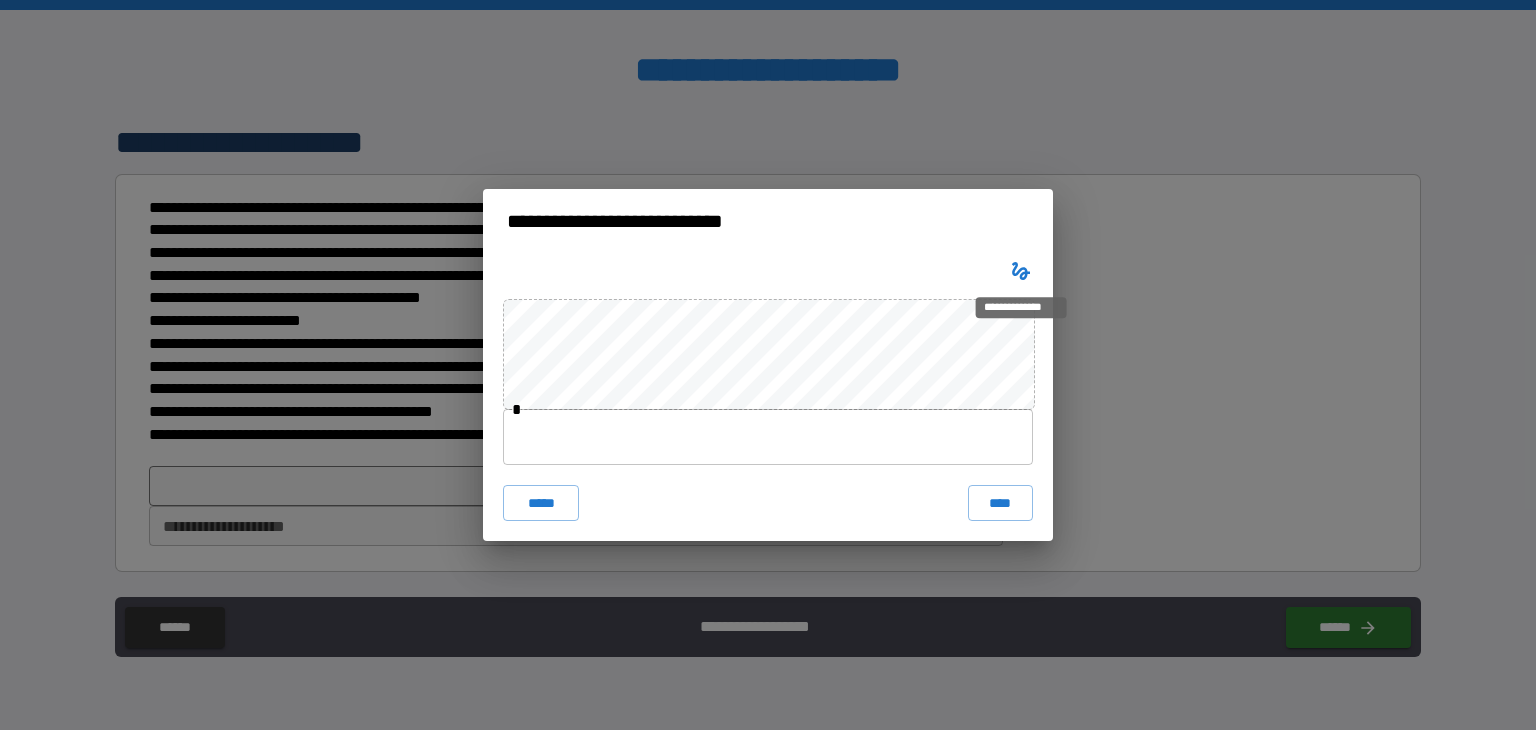 click at bounding box center (768, 437) 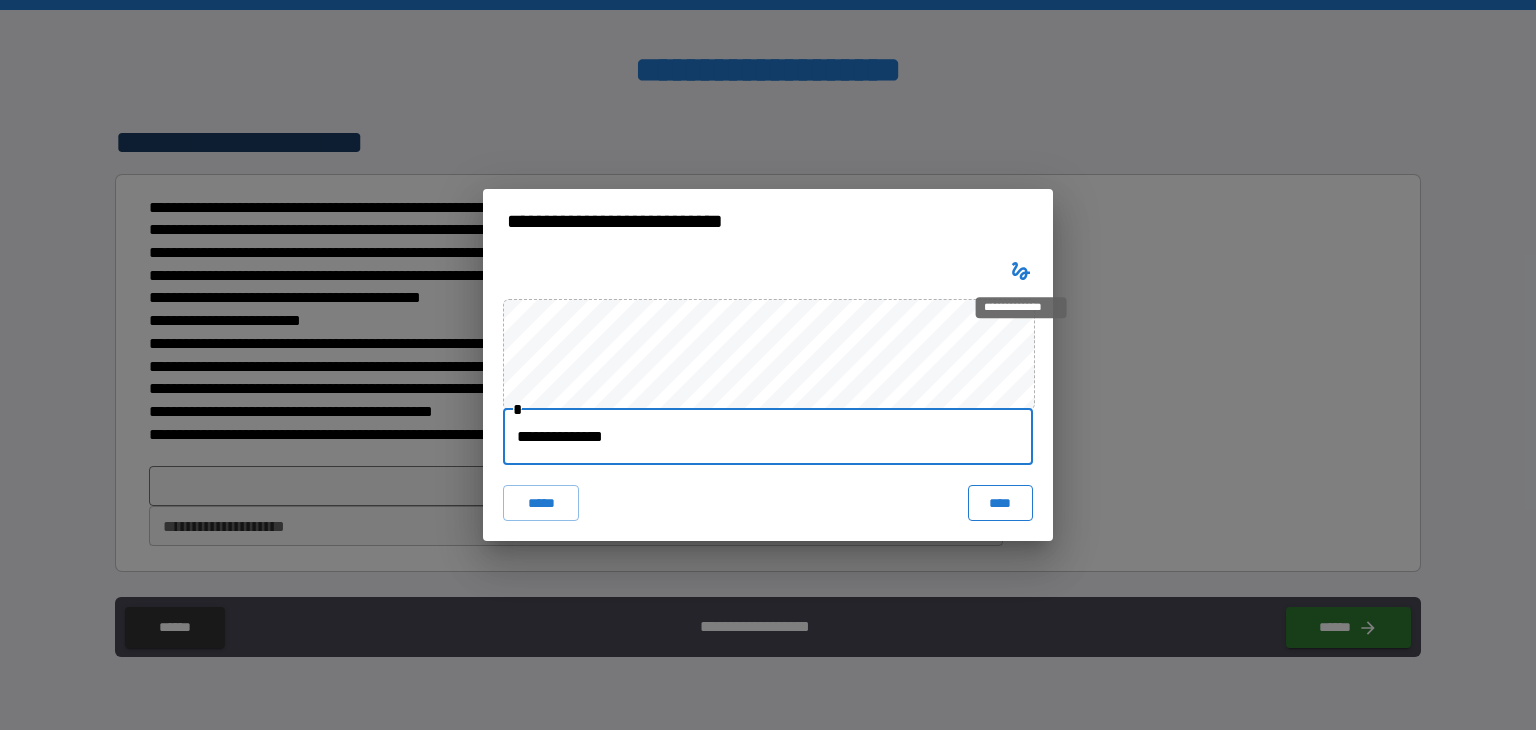 type on "**********" 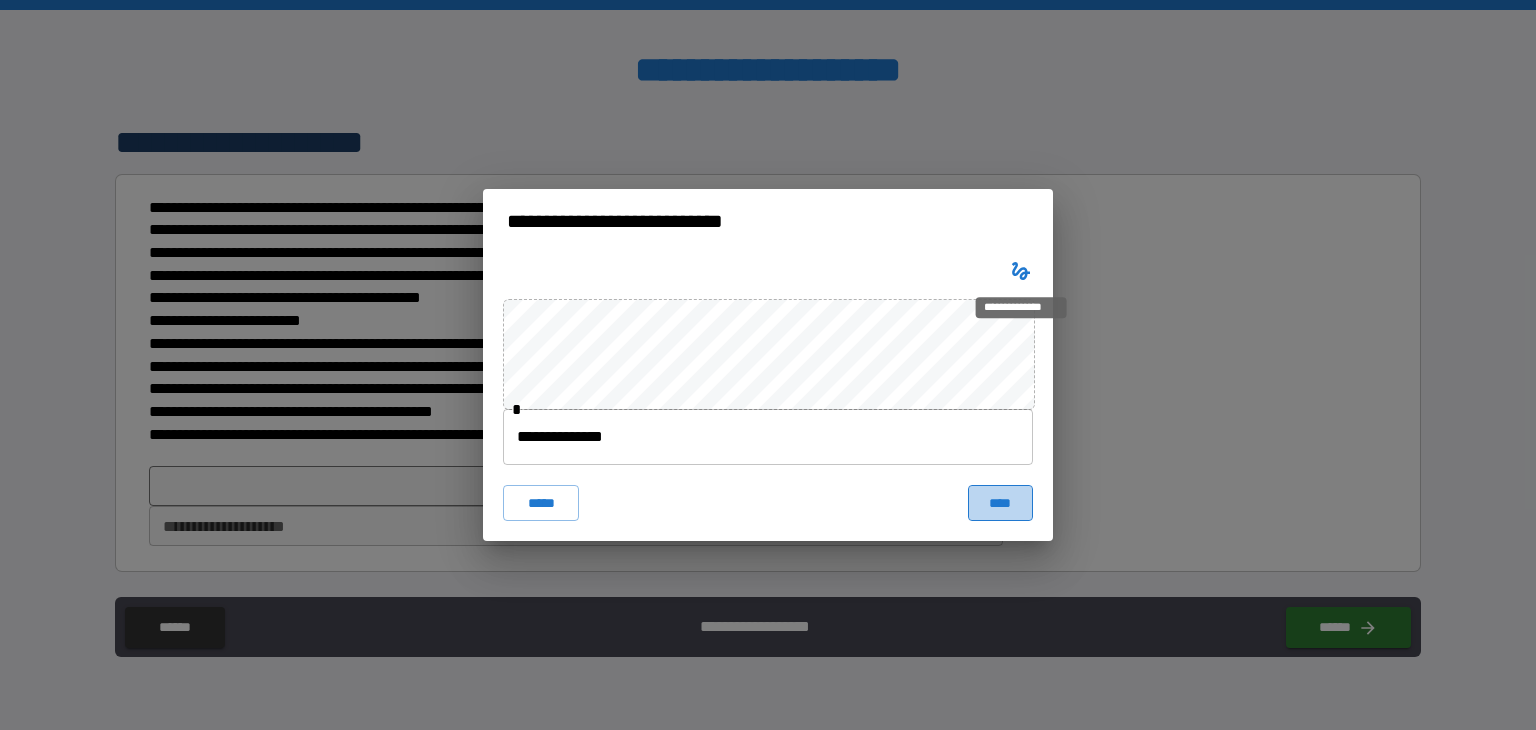 click on "****" at bounding box center [1000, 503] 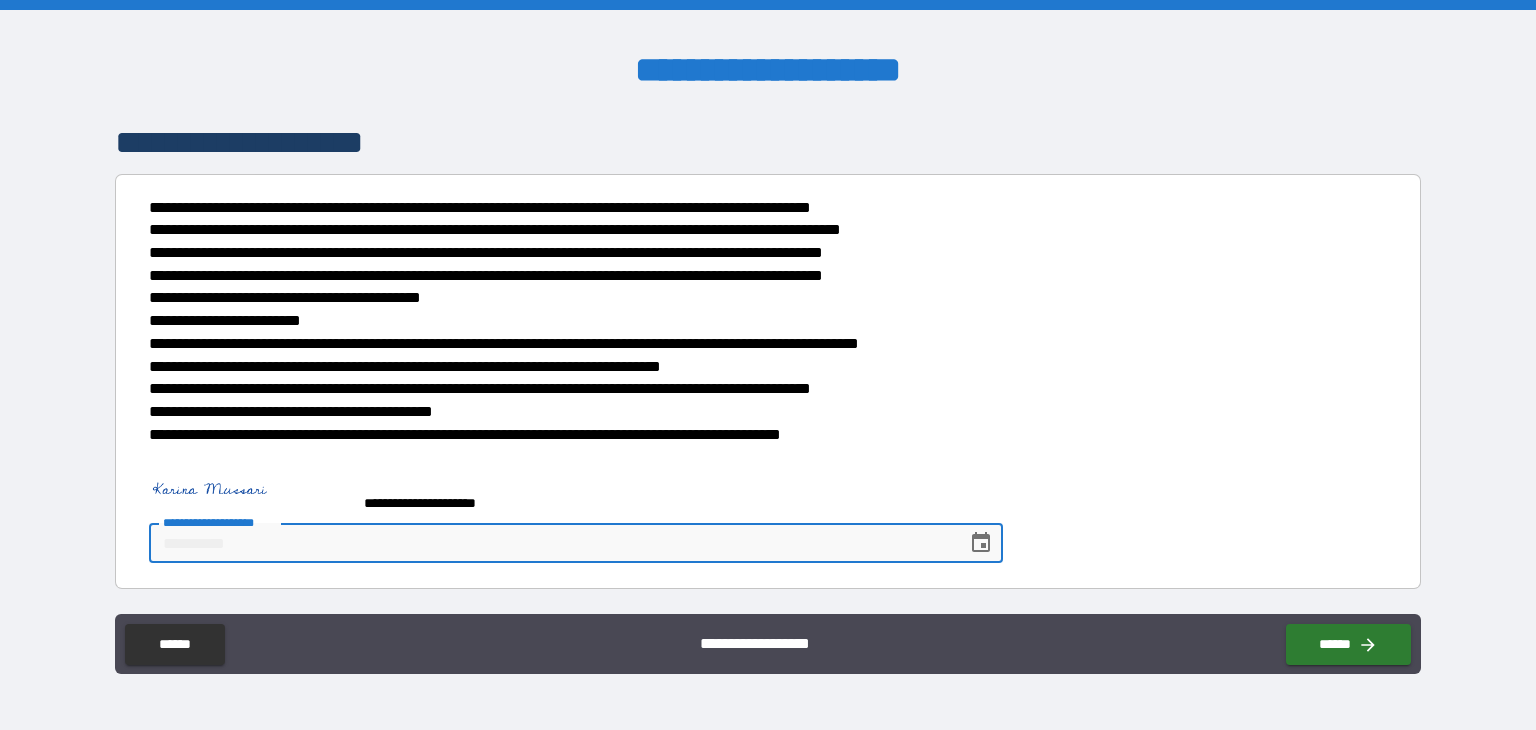 click on "**********" at bounding box center (551, 543) 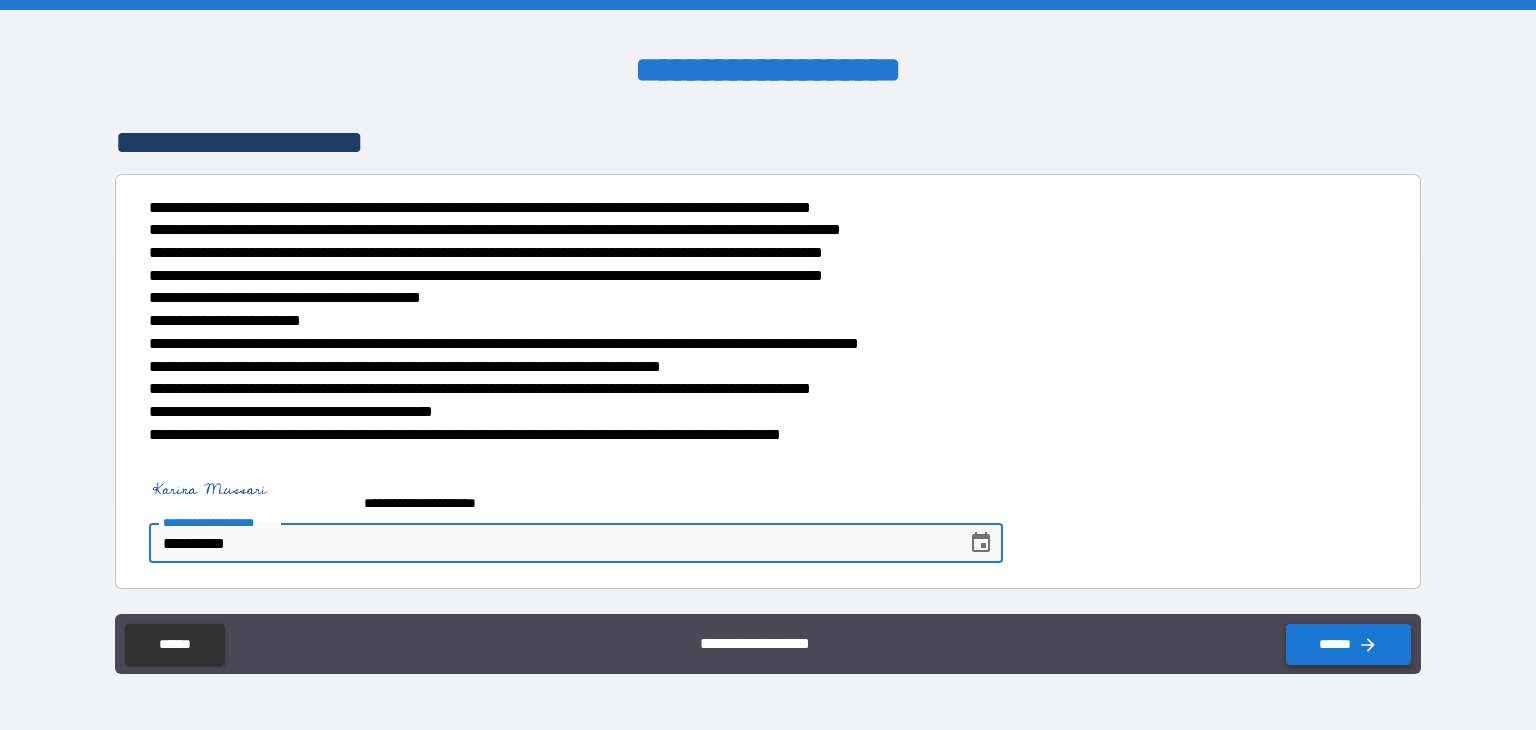 type on "**********" 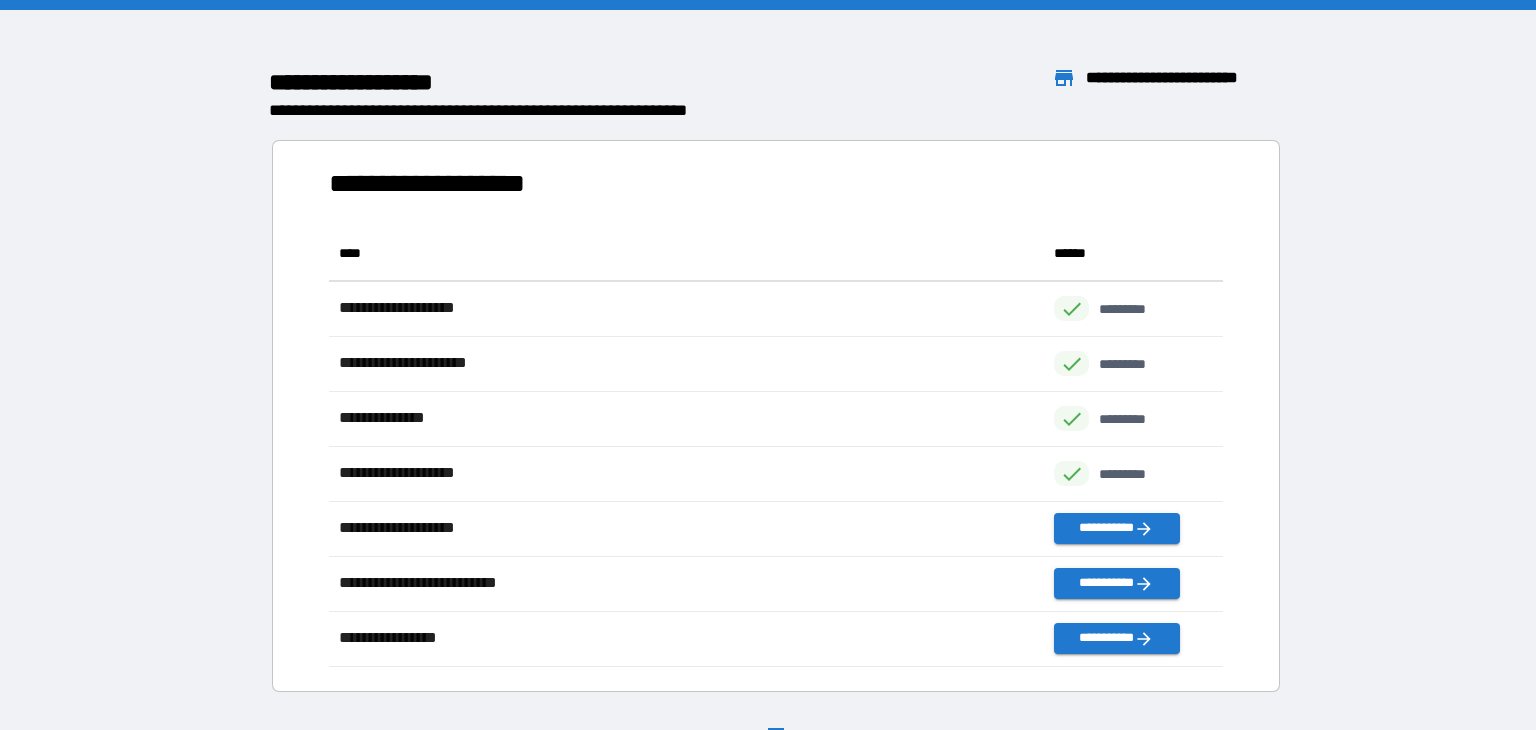 scroll, scrollTop: 1, scrollLeft: 0, axis: vertical 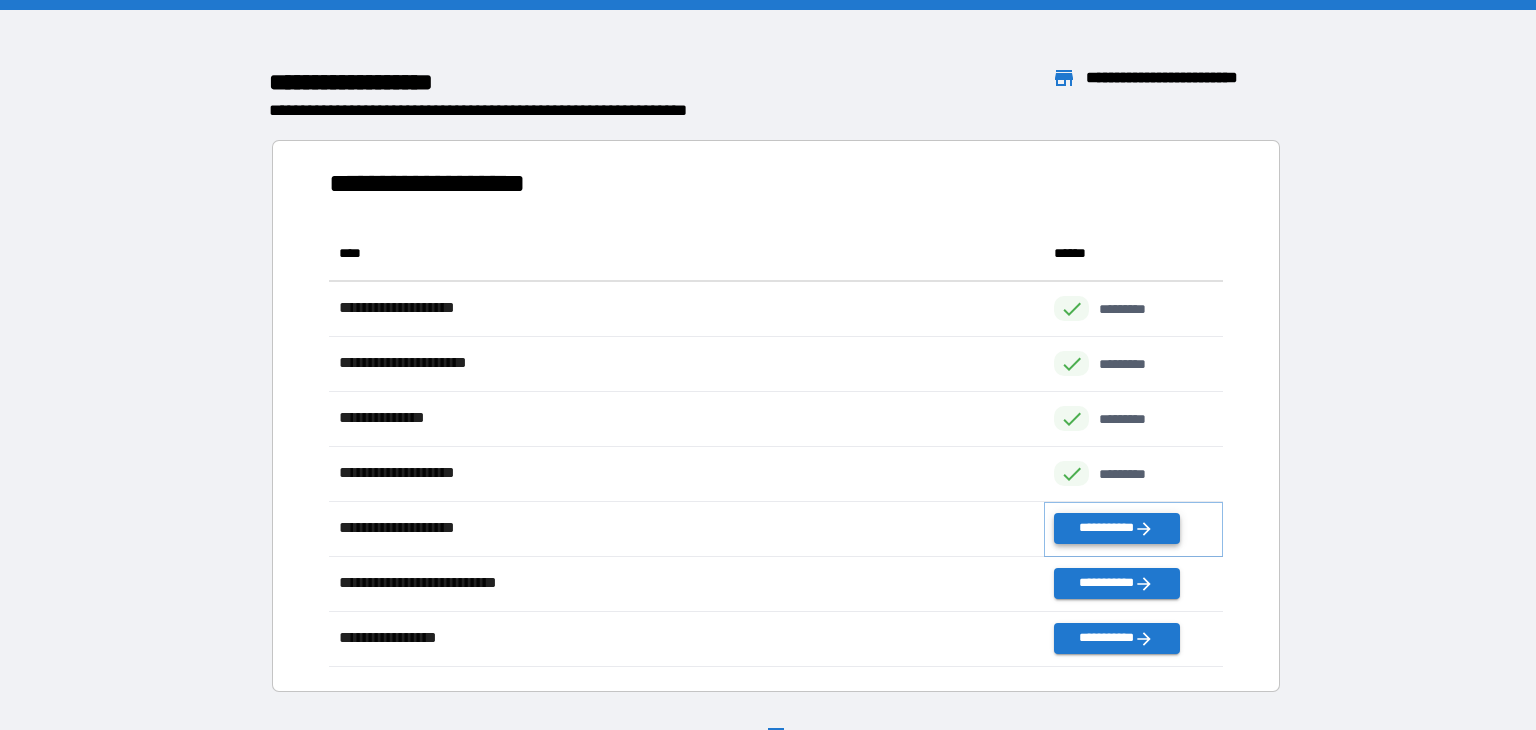 click on "**********" at bounding box center (1116, 528) 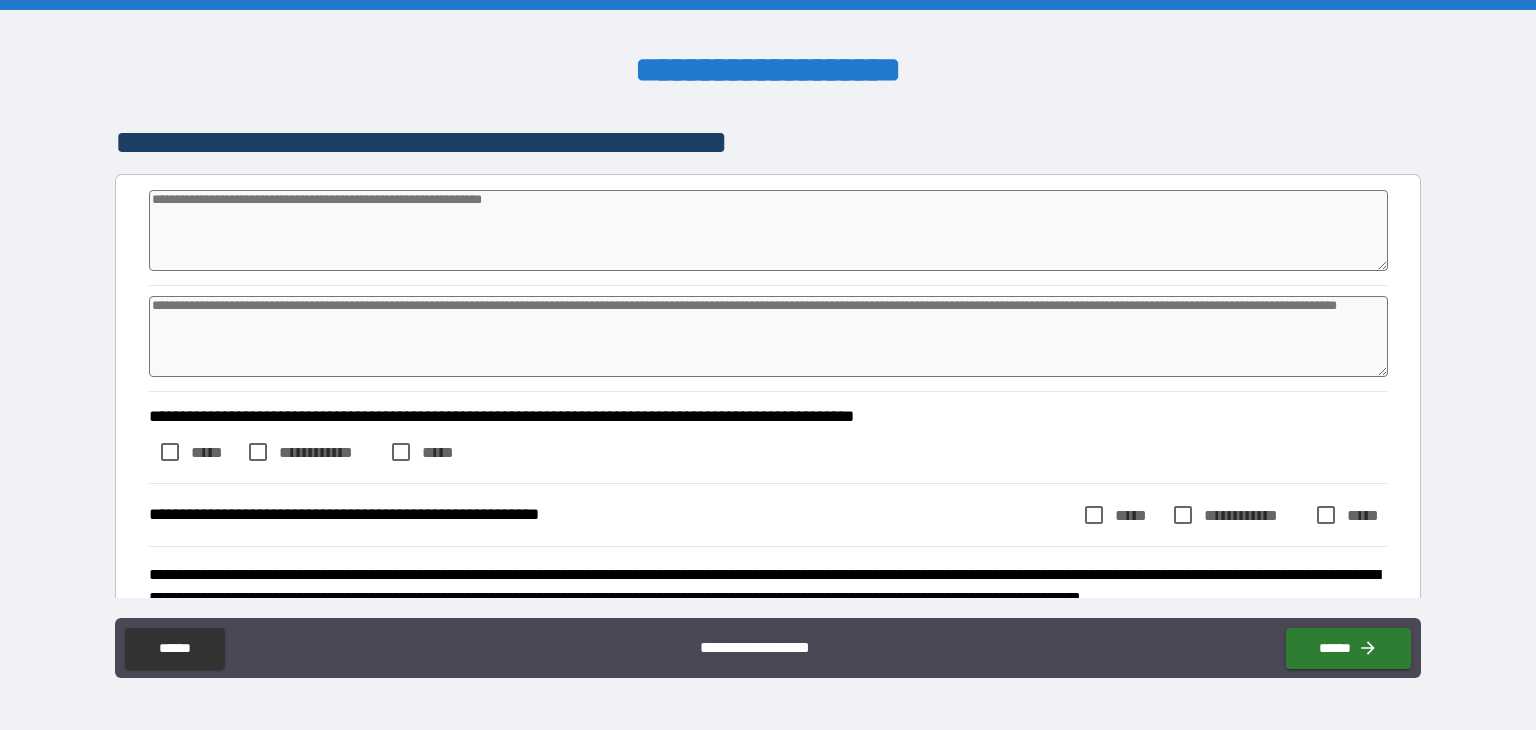 type on "*" 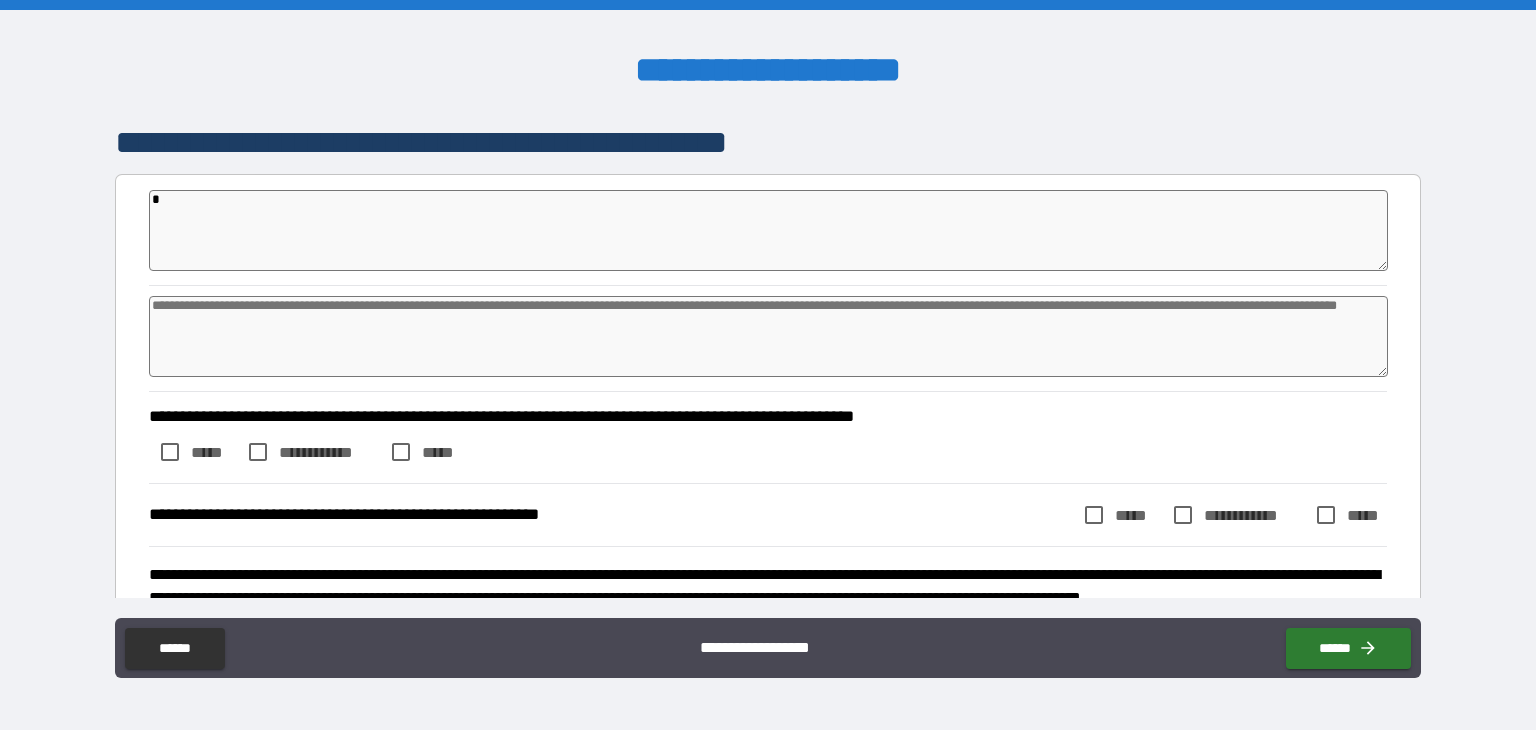 type on "*" 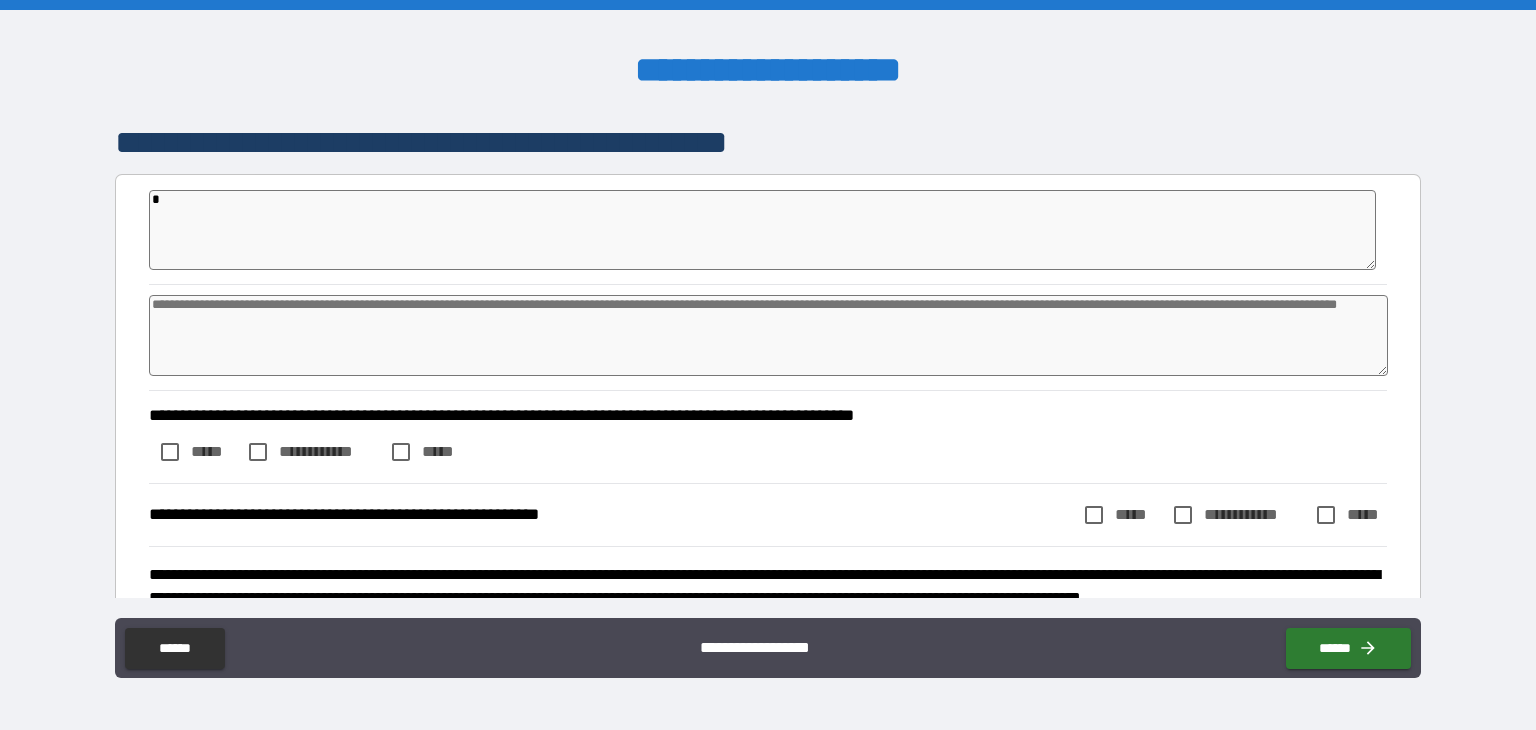 type on "**" 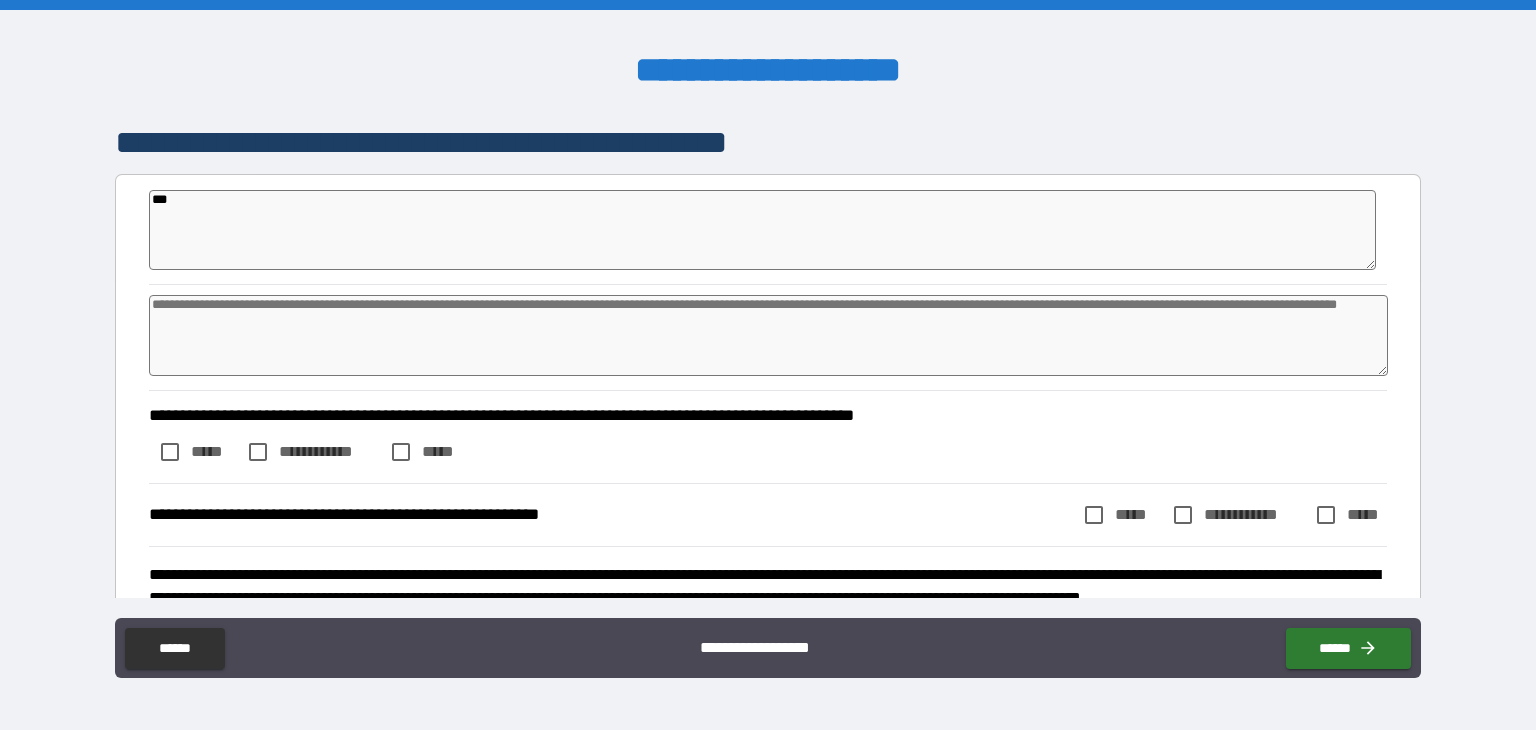 type on "****" 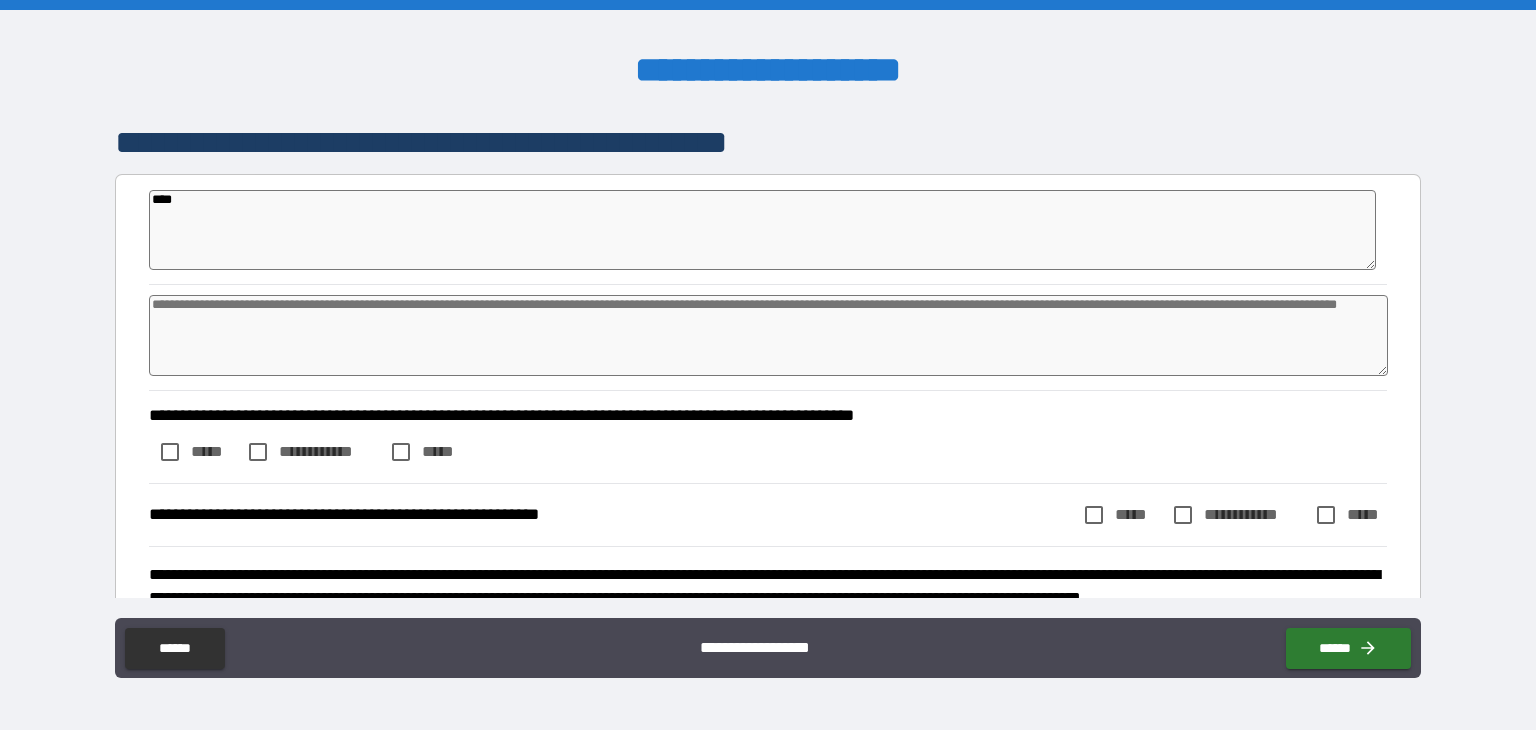 type on "*" 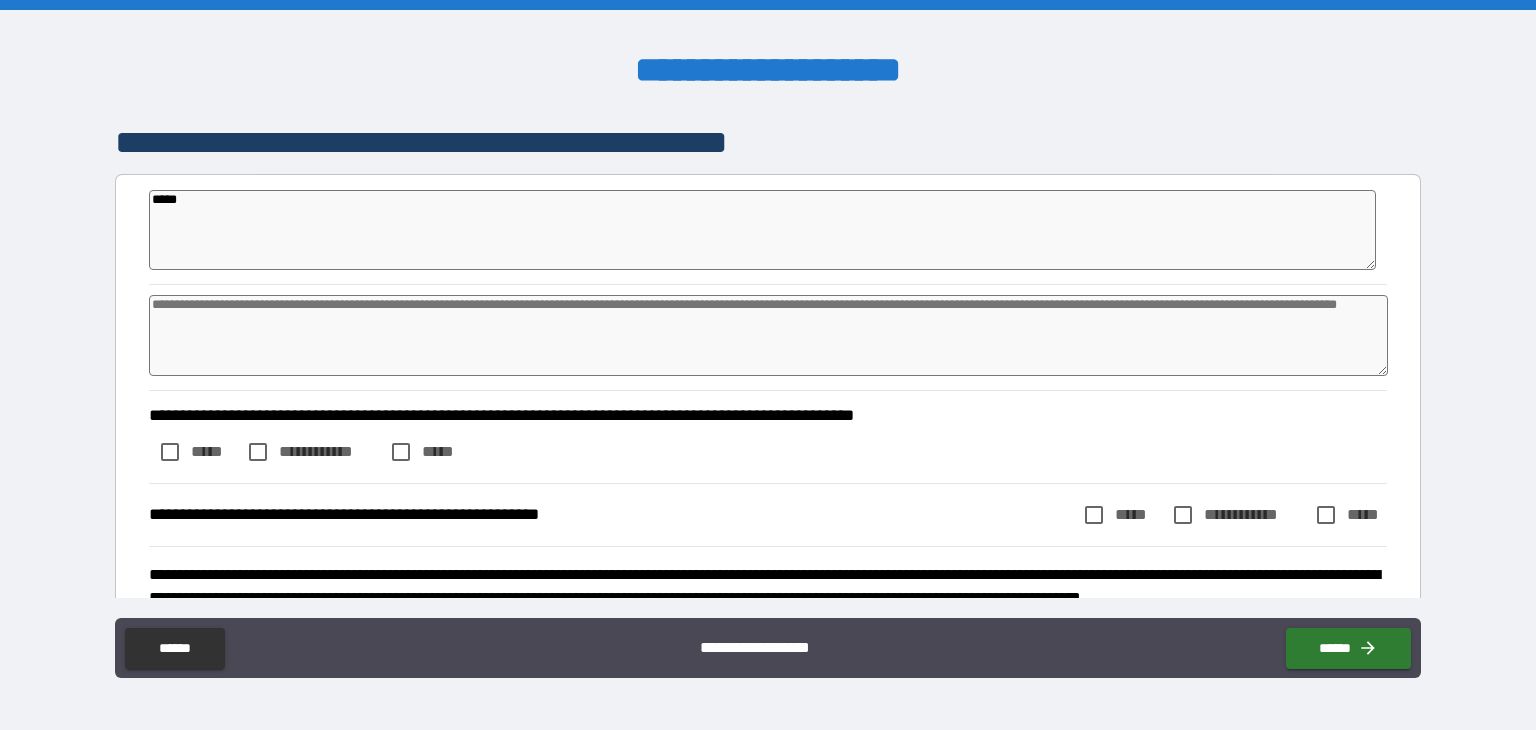 type on "*" 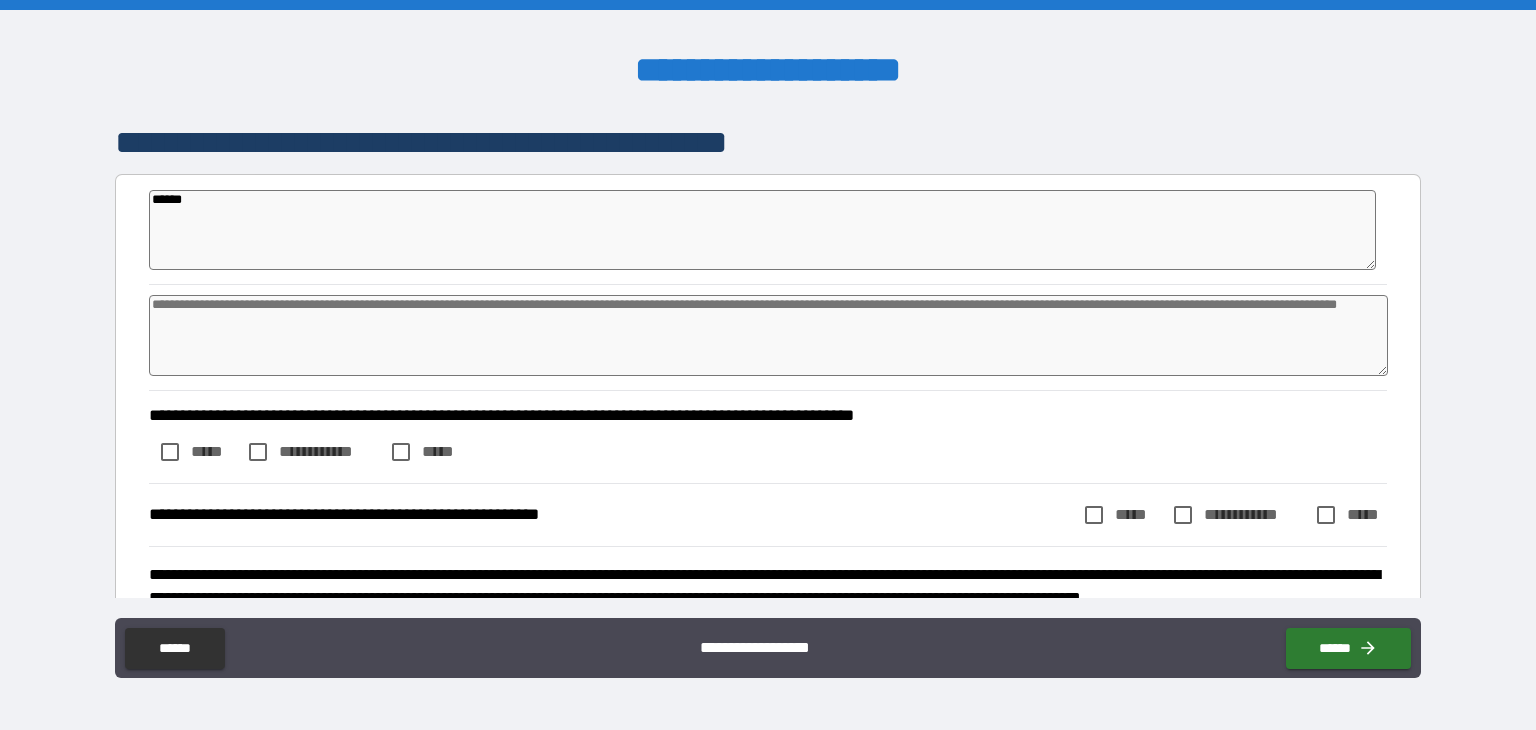 type on "*" 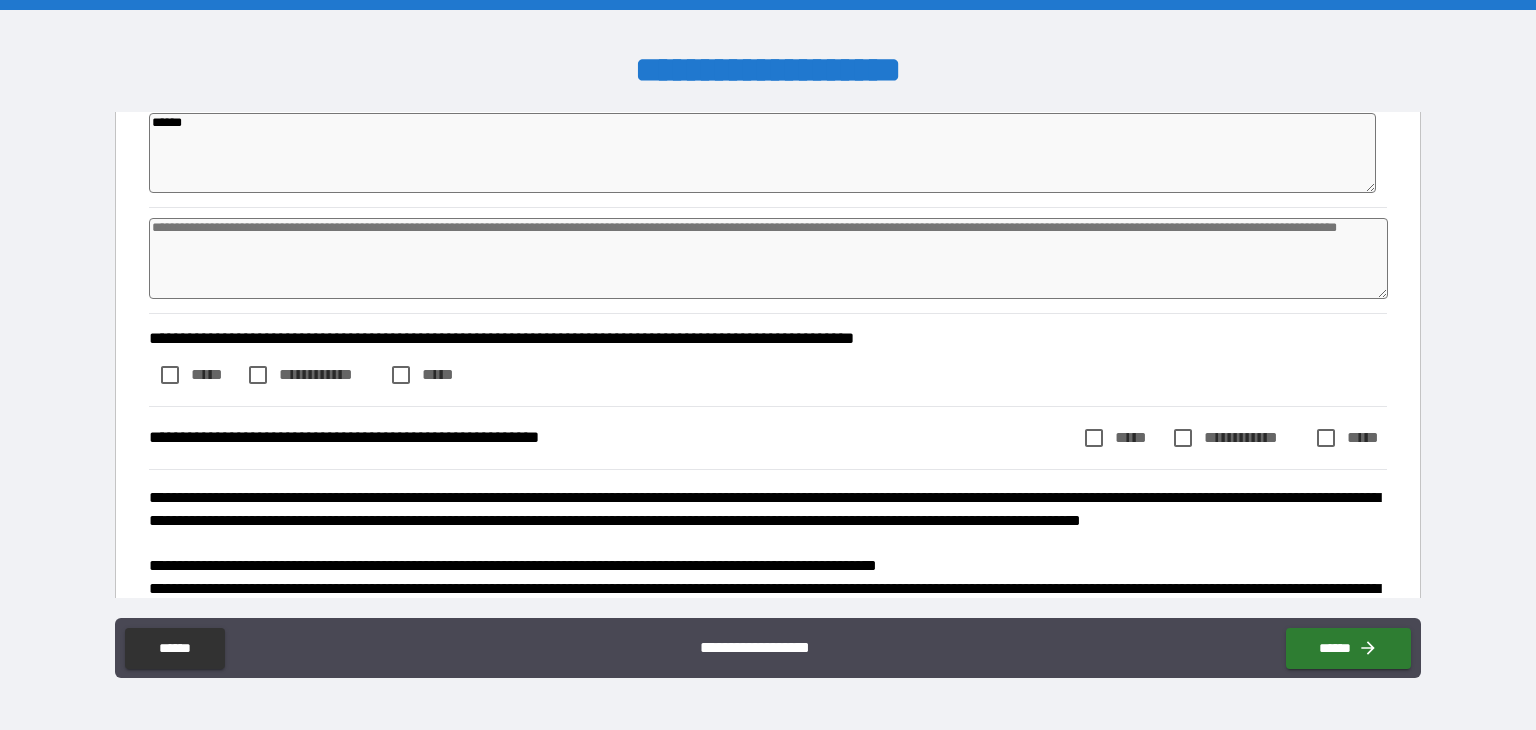 scroll, scrollTop: 79, scrollLeft: 0, axis: vertical 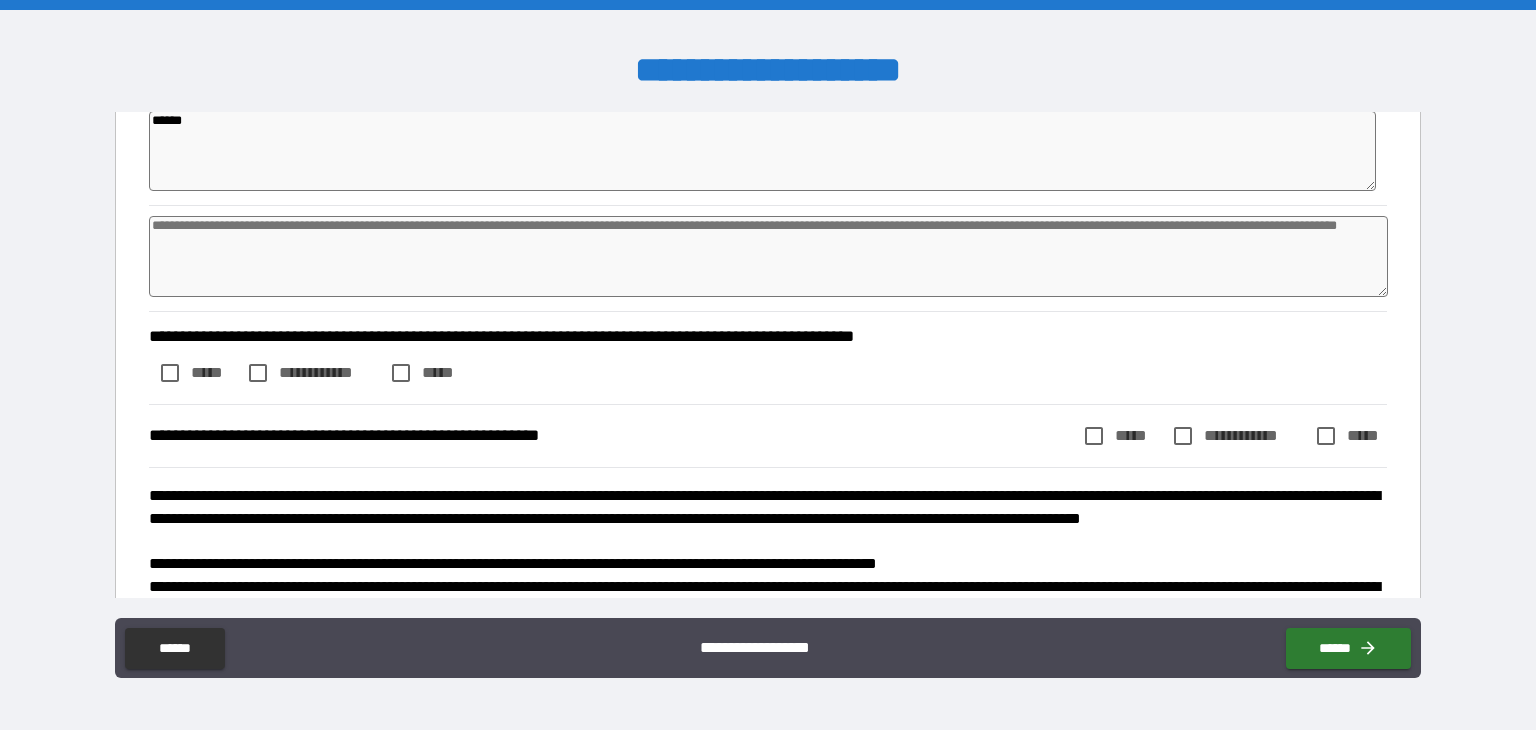 type on "******" 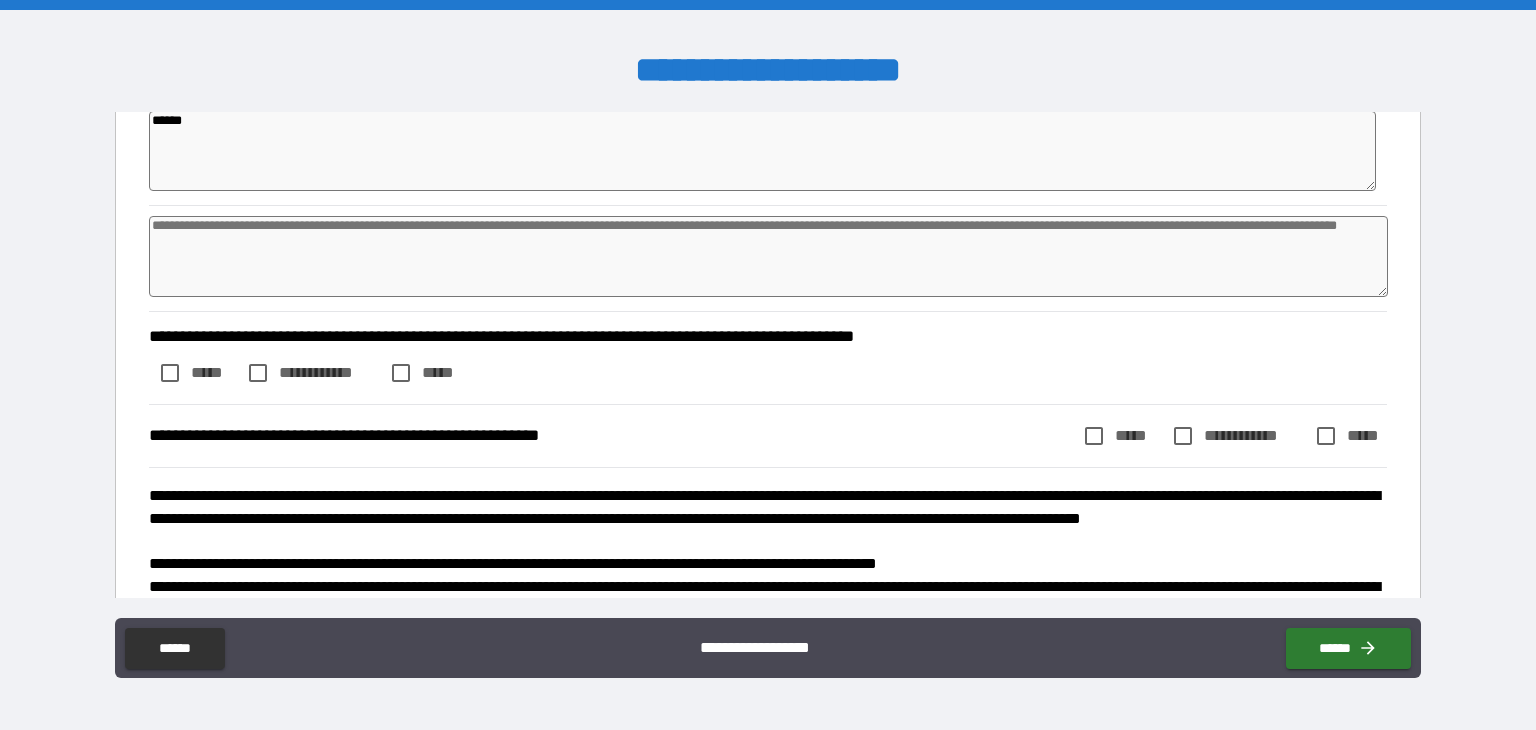 type on "*" 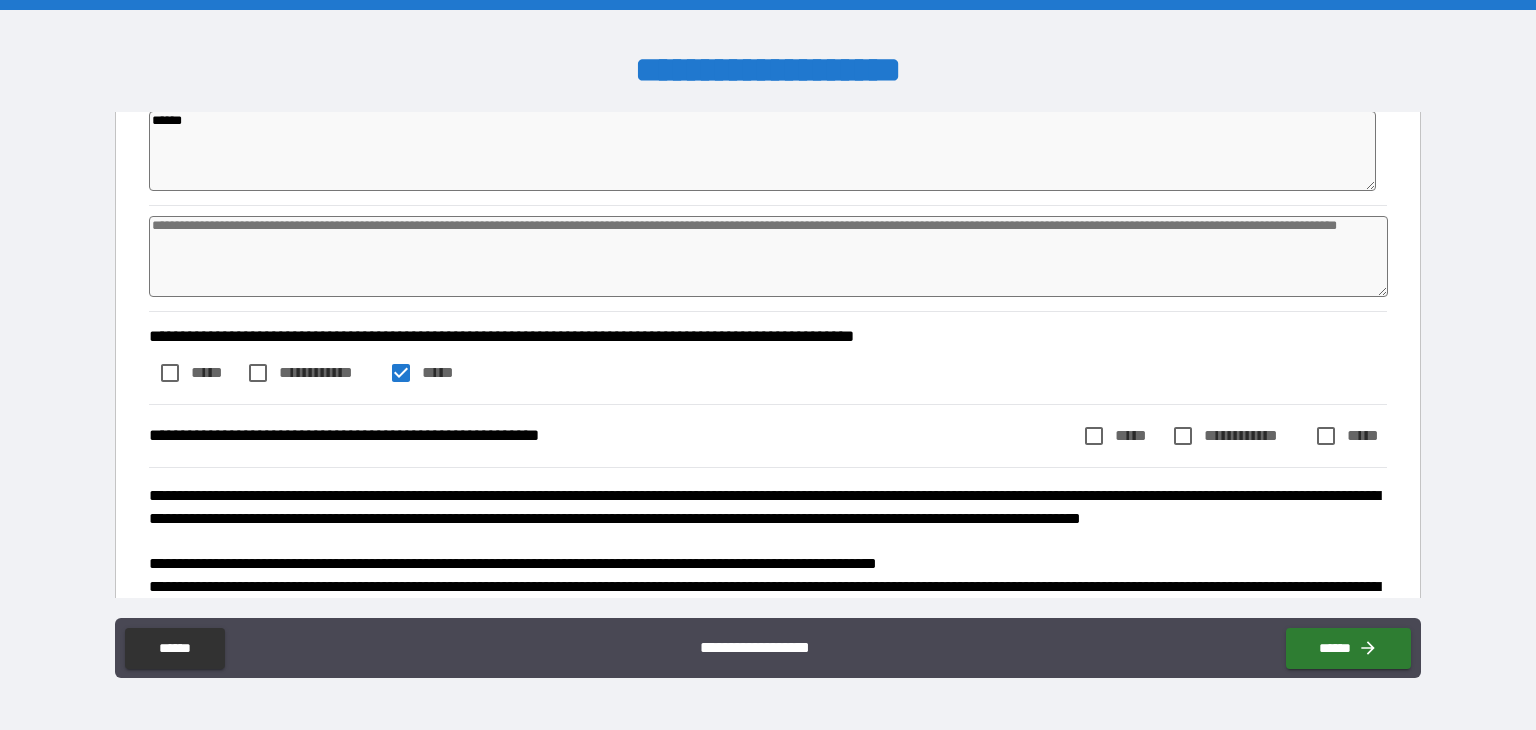 type on "*" 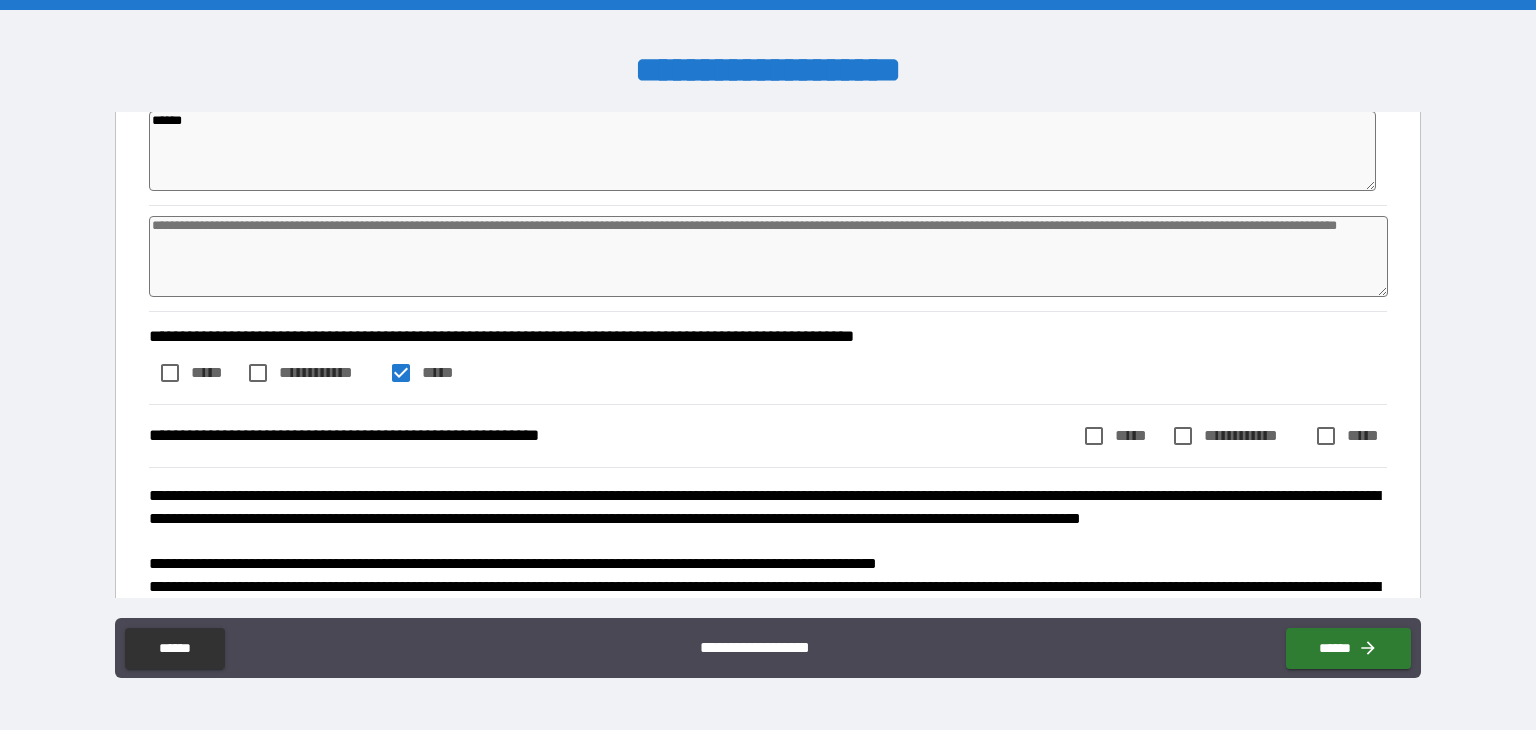 type on "*" 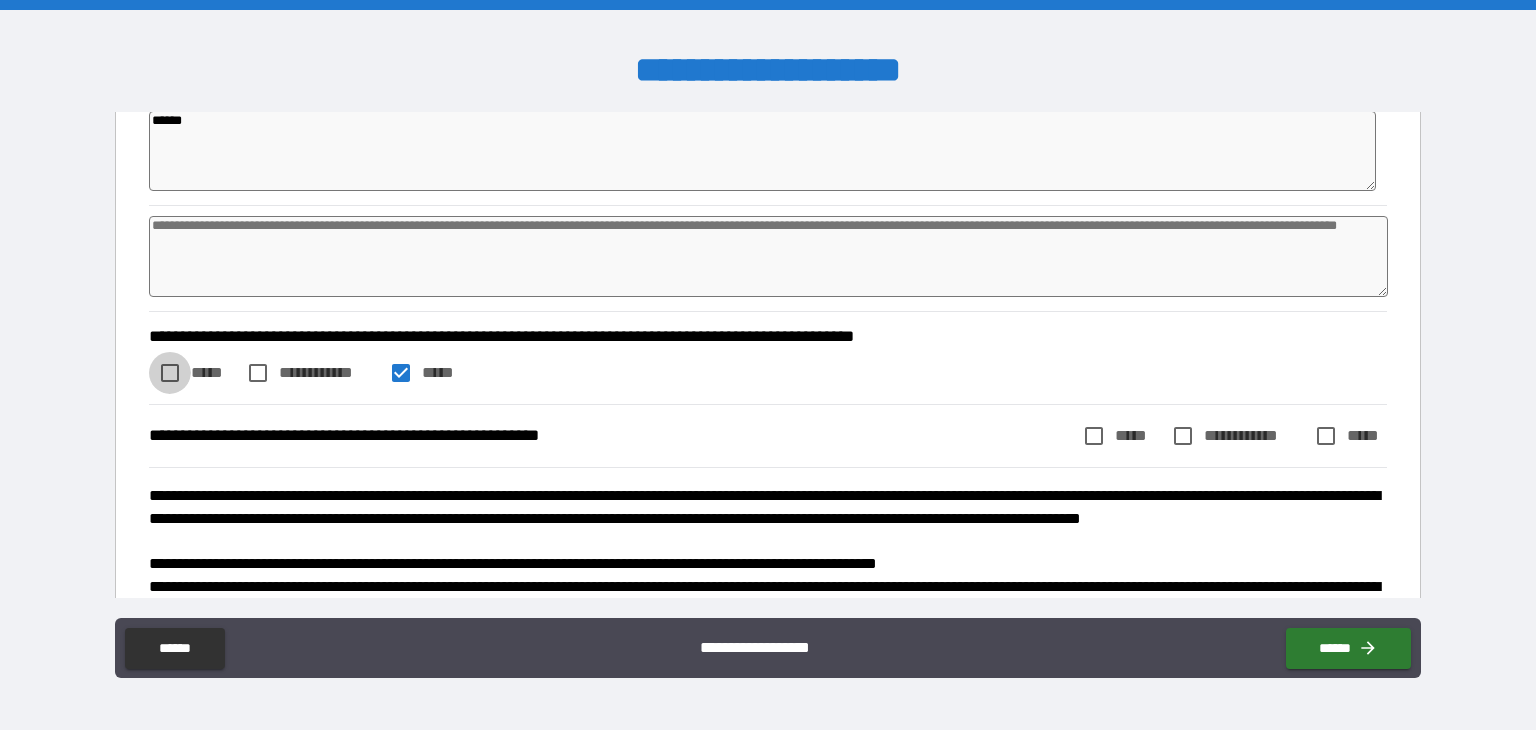type on "*" 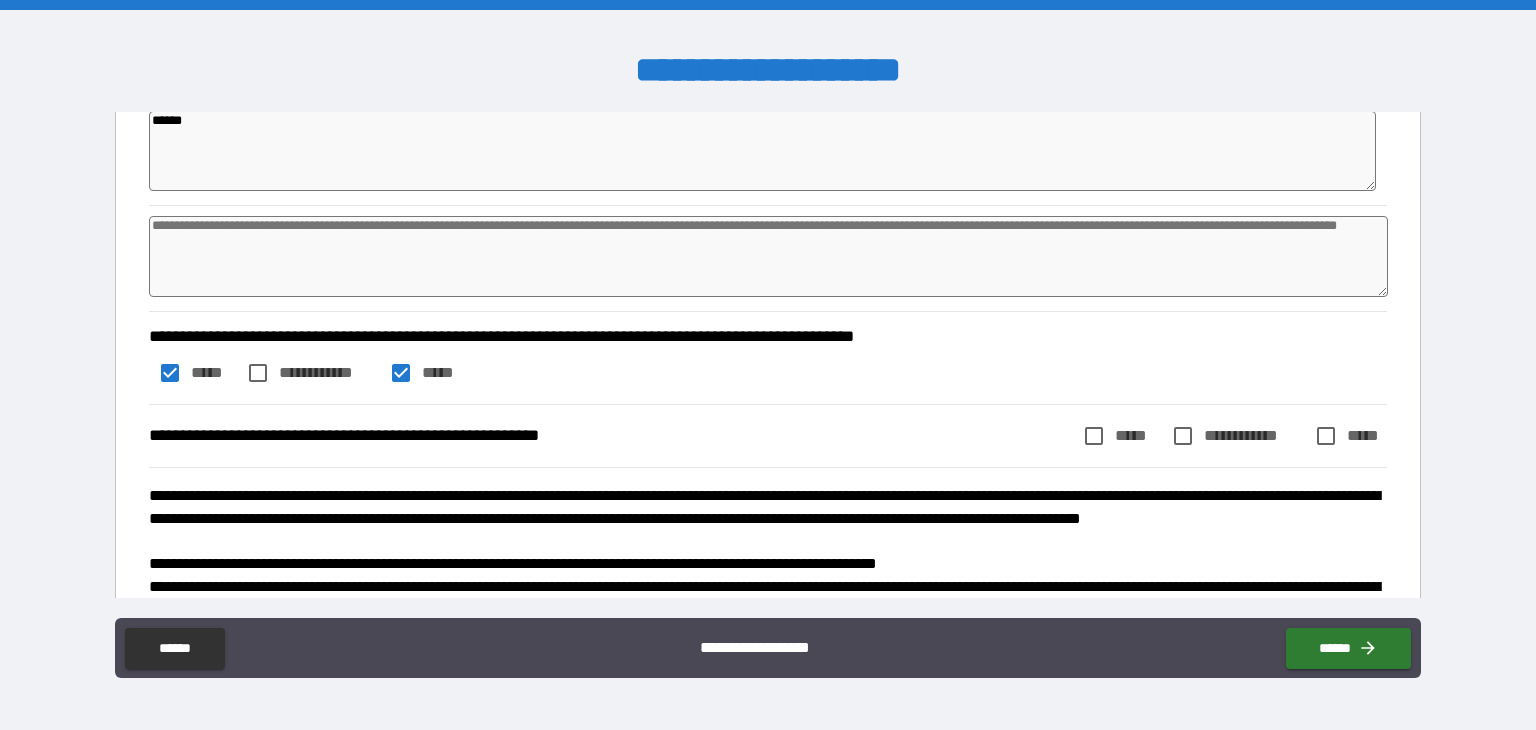 type on "*" 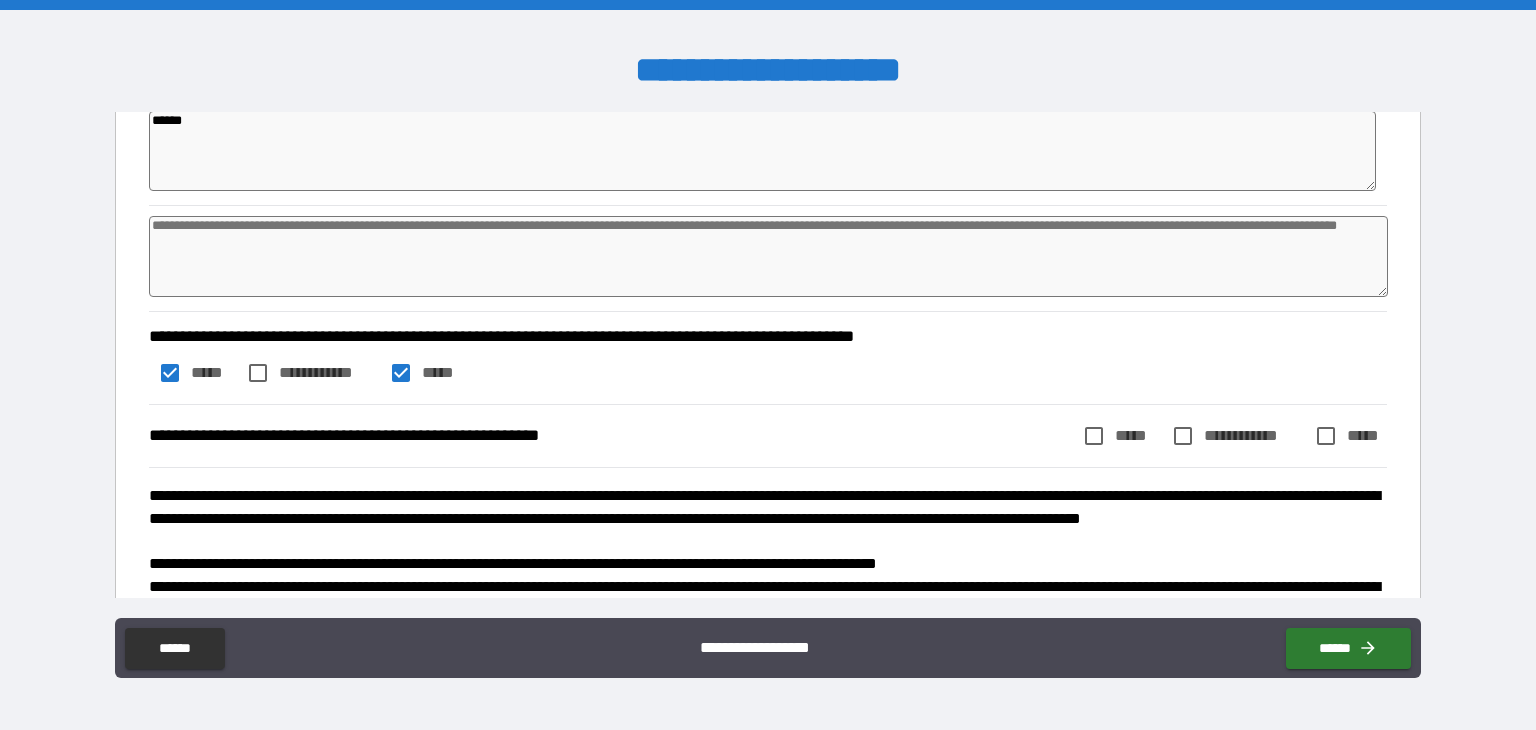 type on "*" 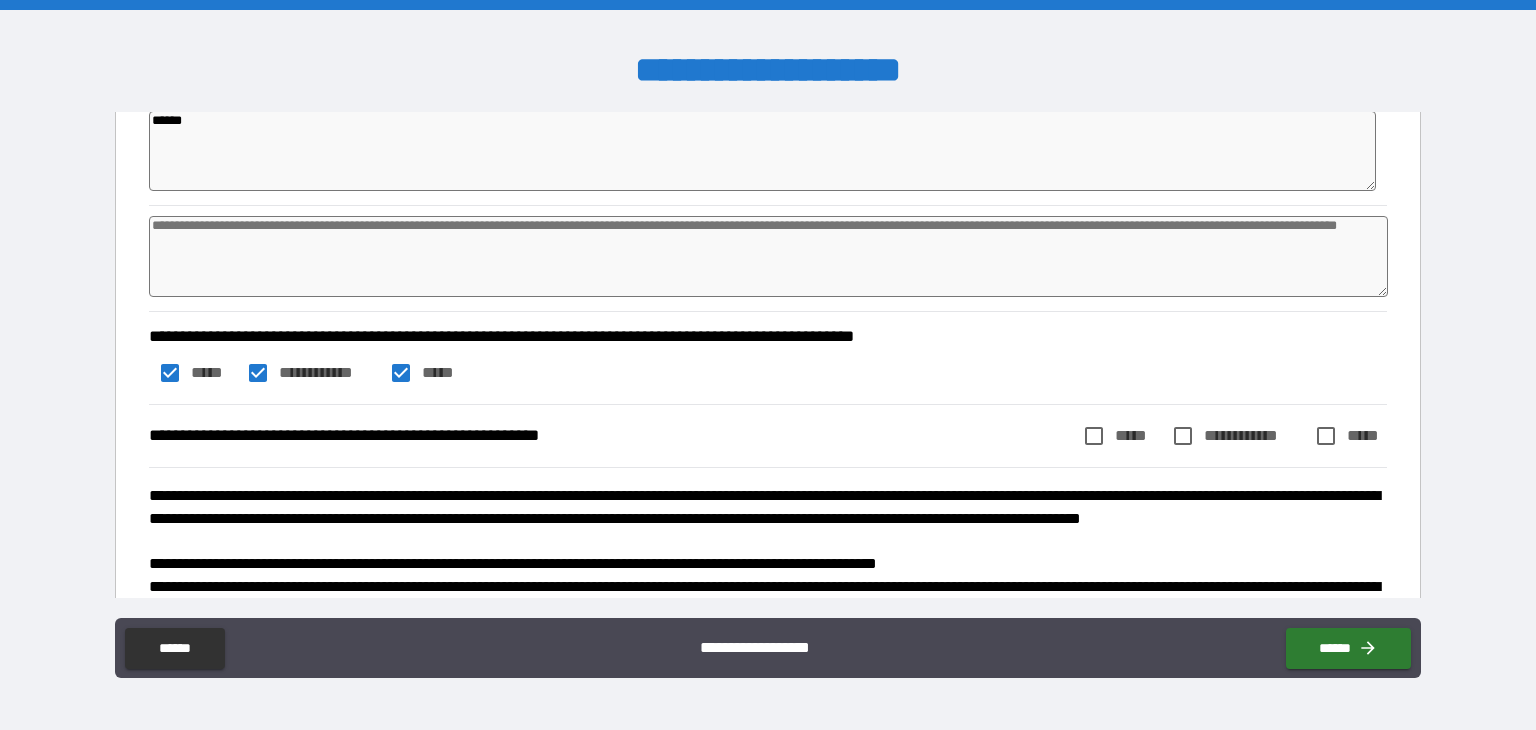 type on "*" 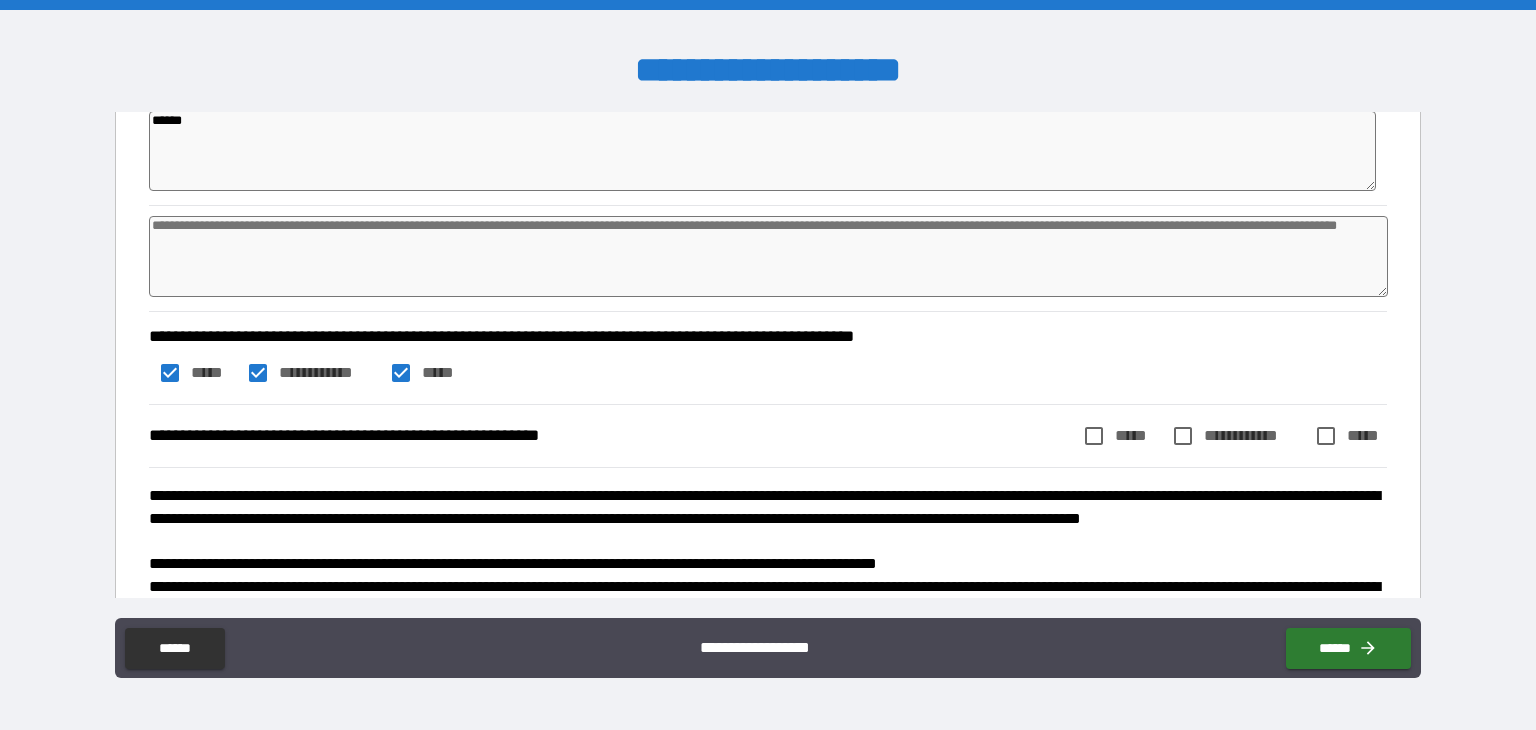 type on "*" 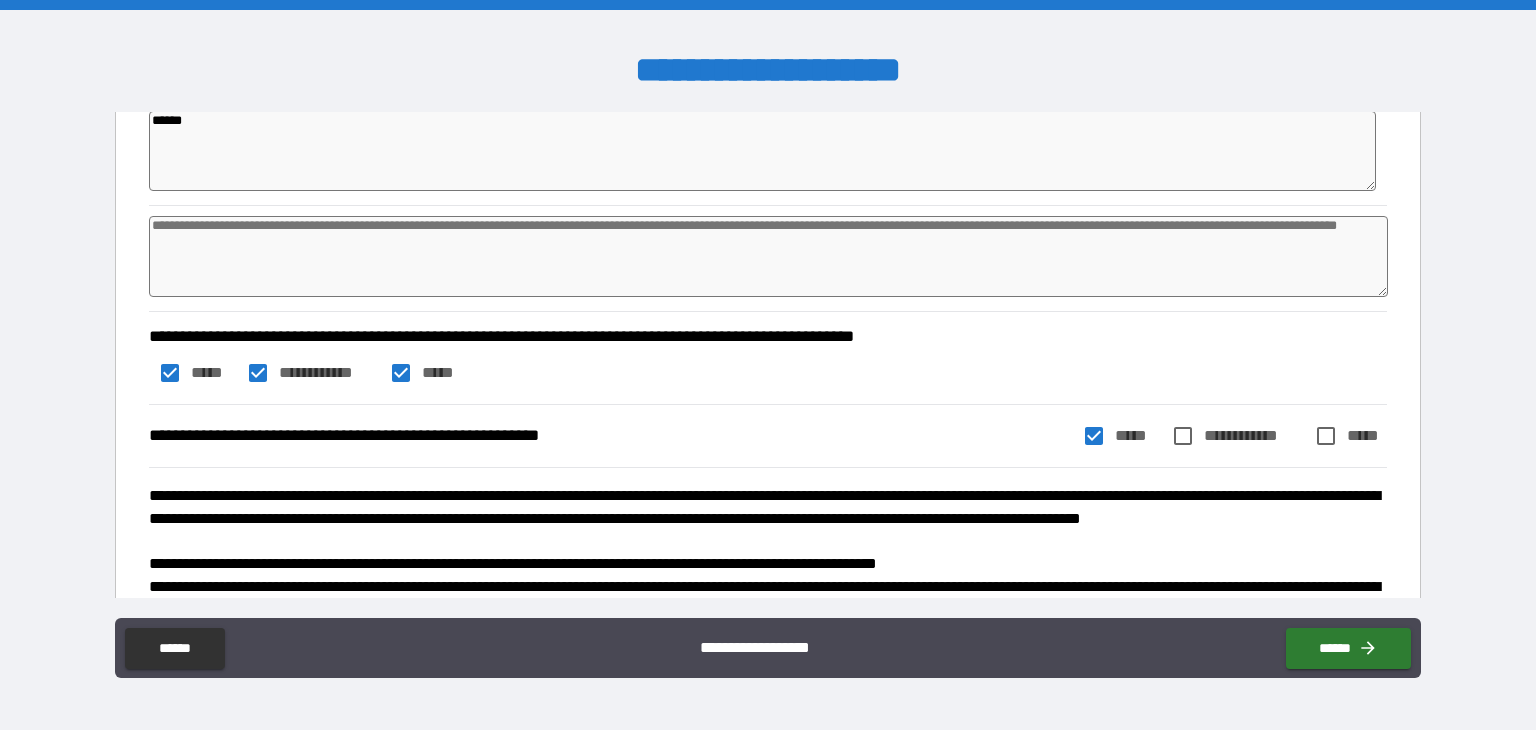 type on "*" 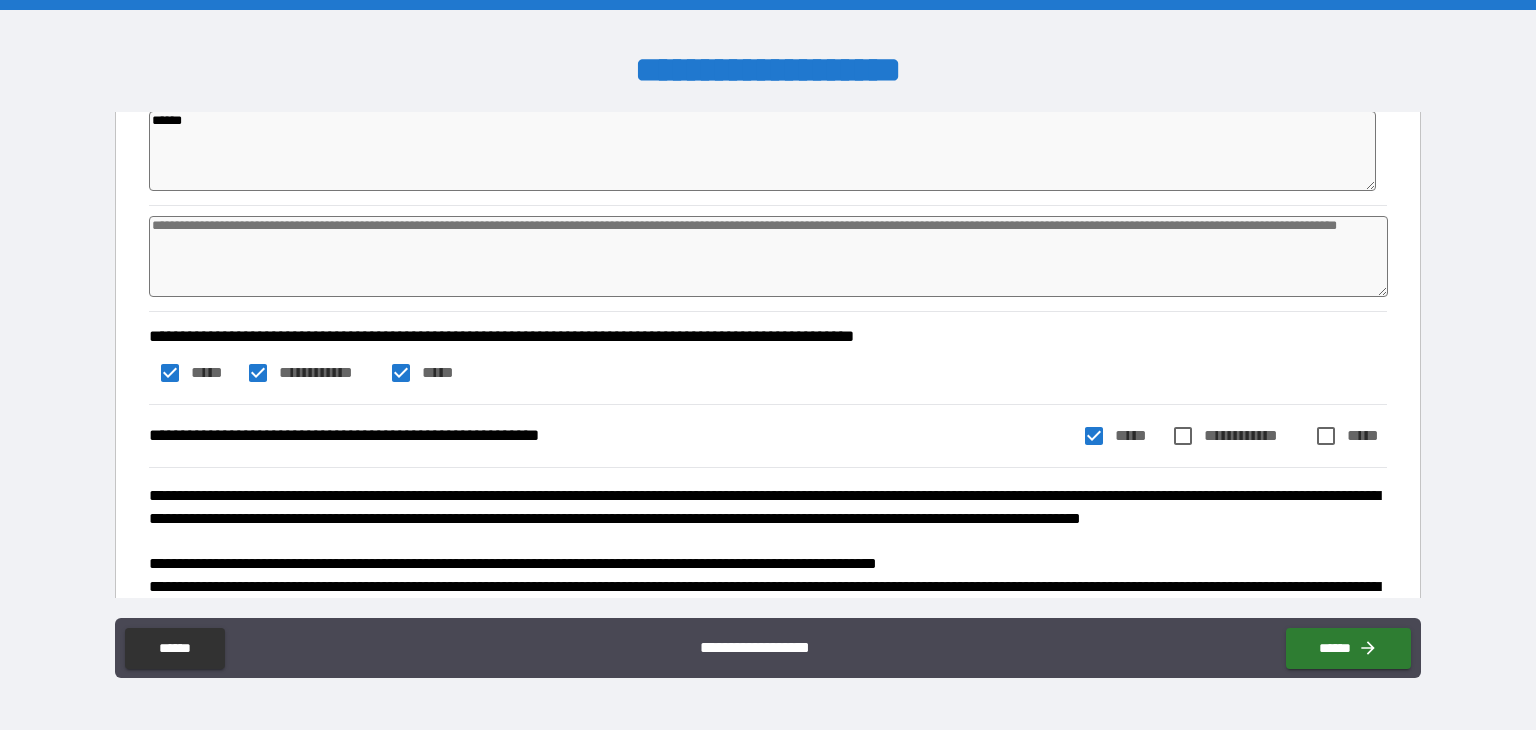 type on "*" 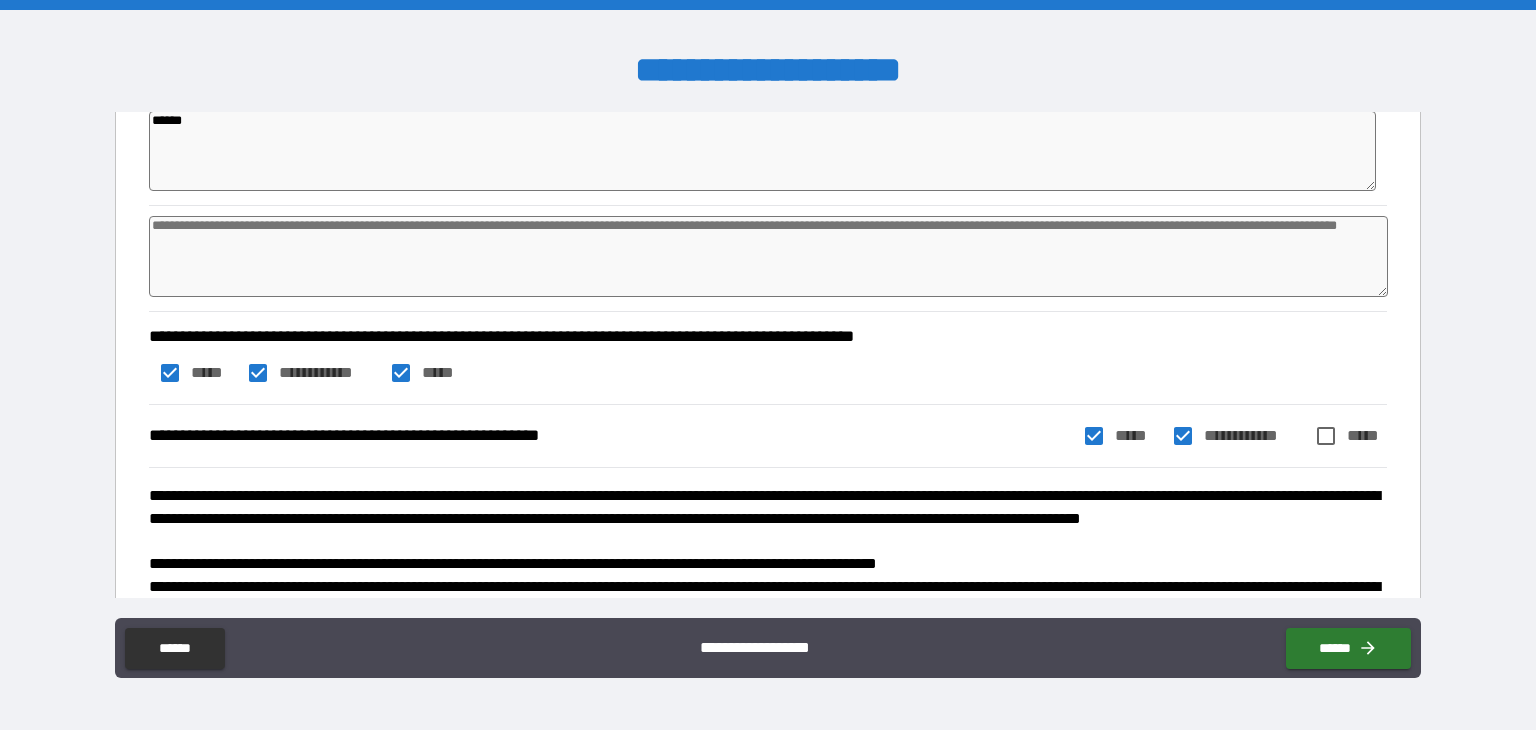 type on "*" 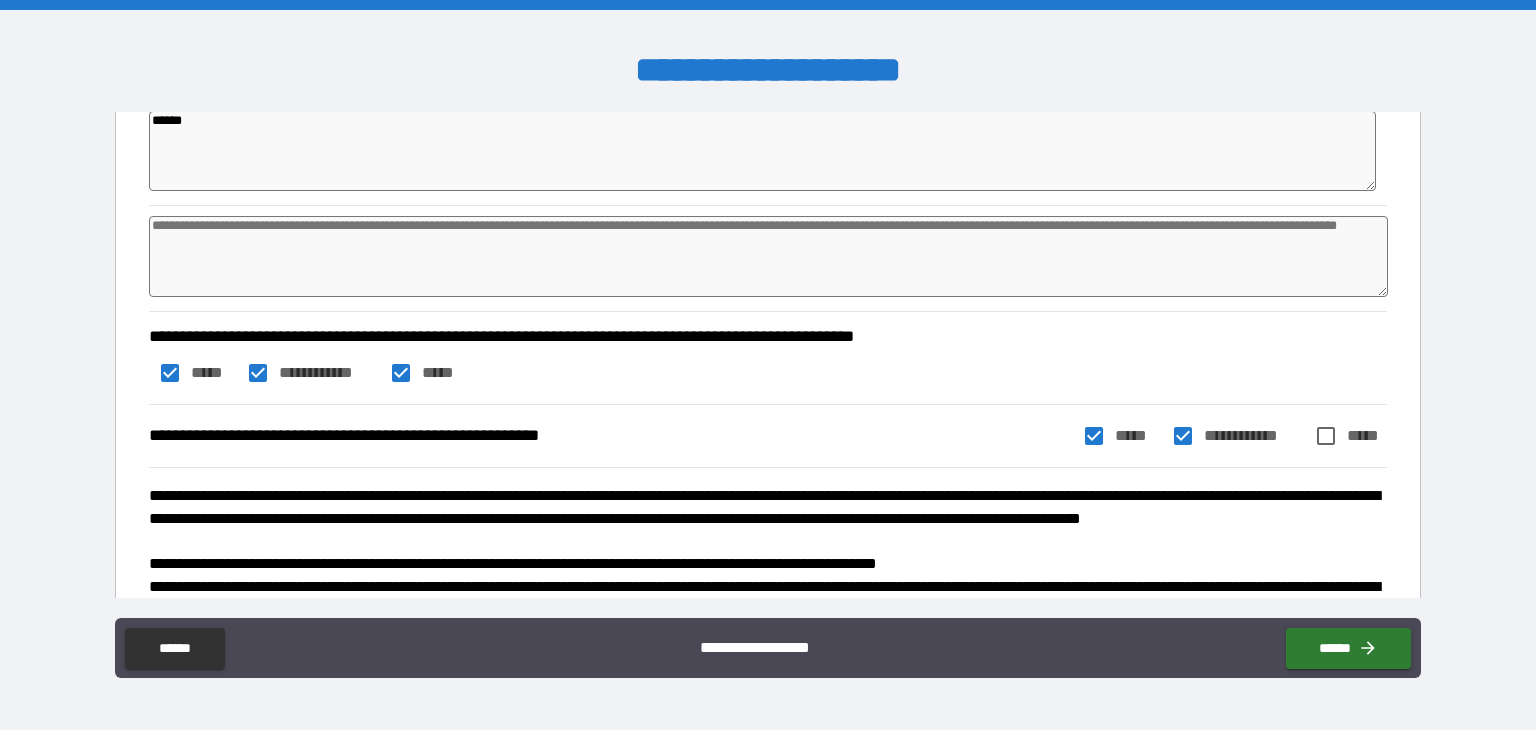 type on "*" 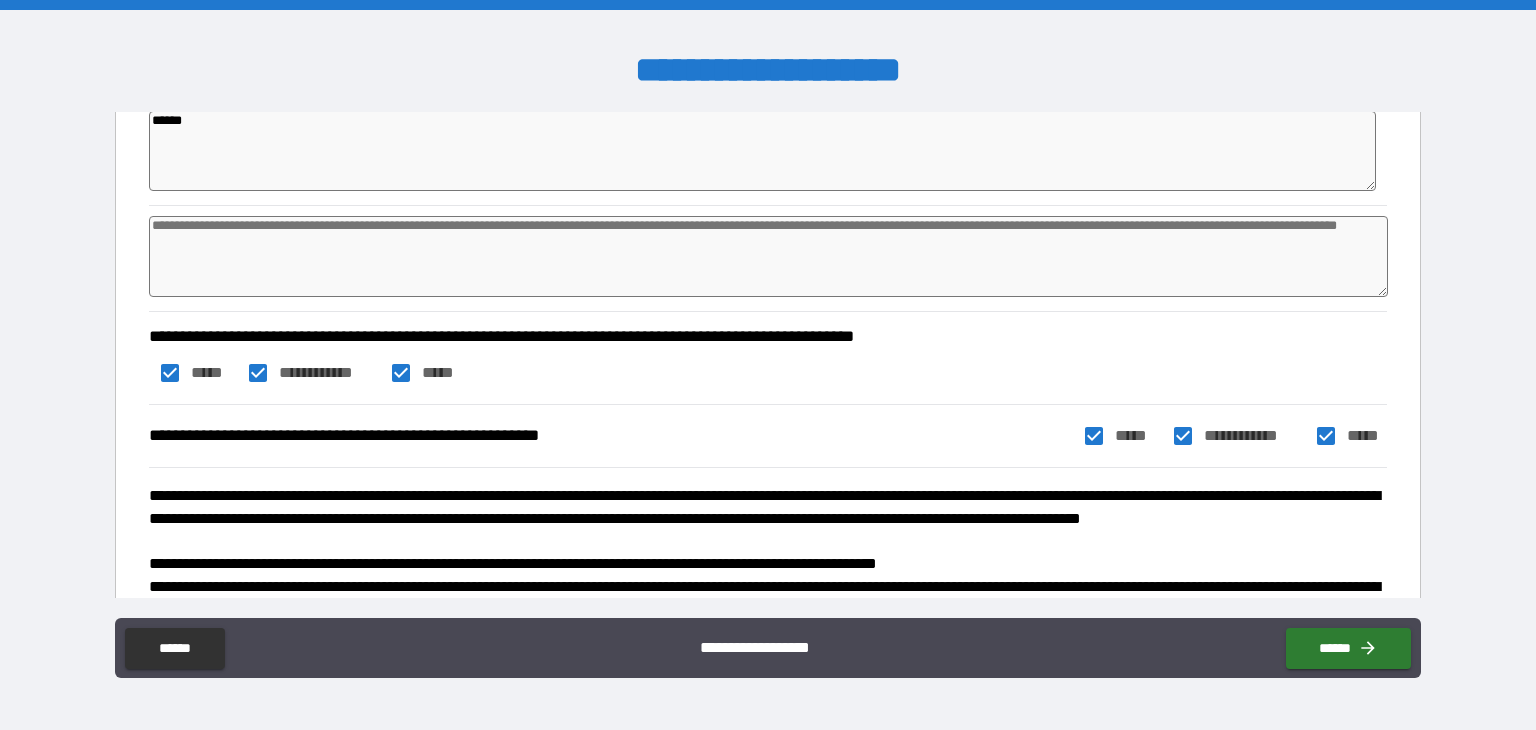 type on "*" 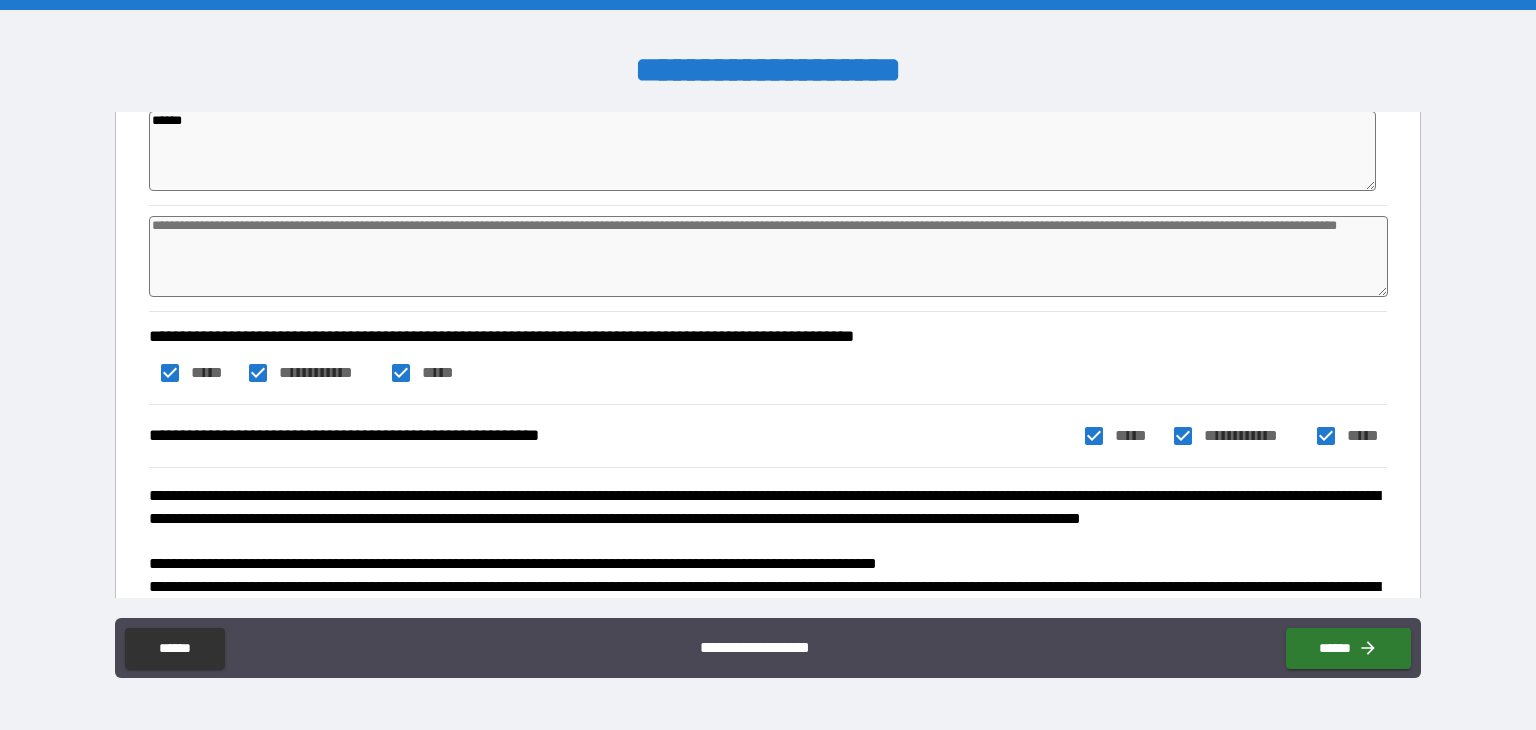 type on "*" 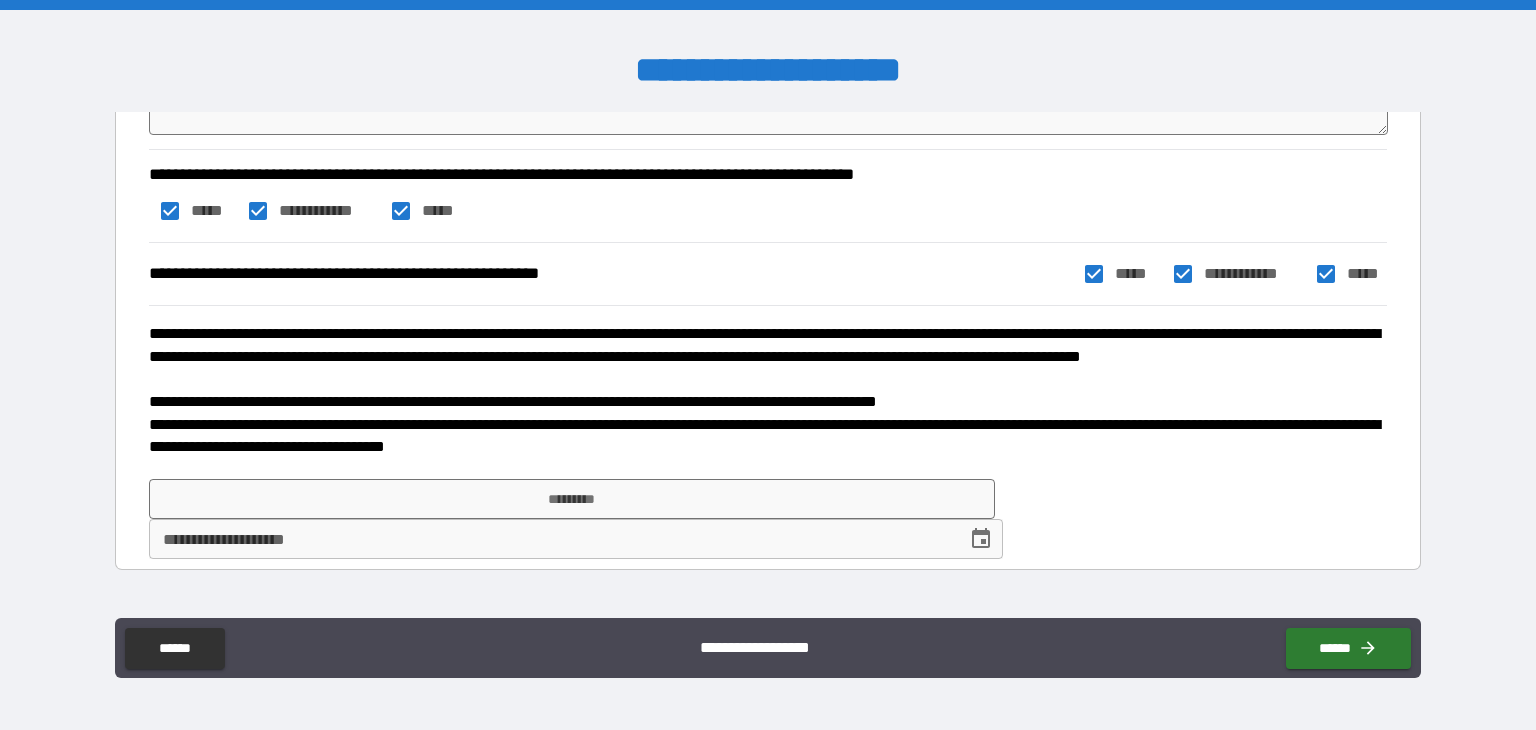 scroll, scrollTop: 244, scrollLeft: 0, axis: vertical 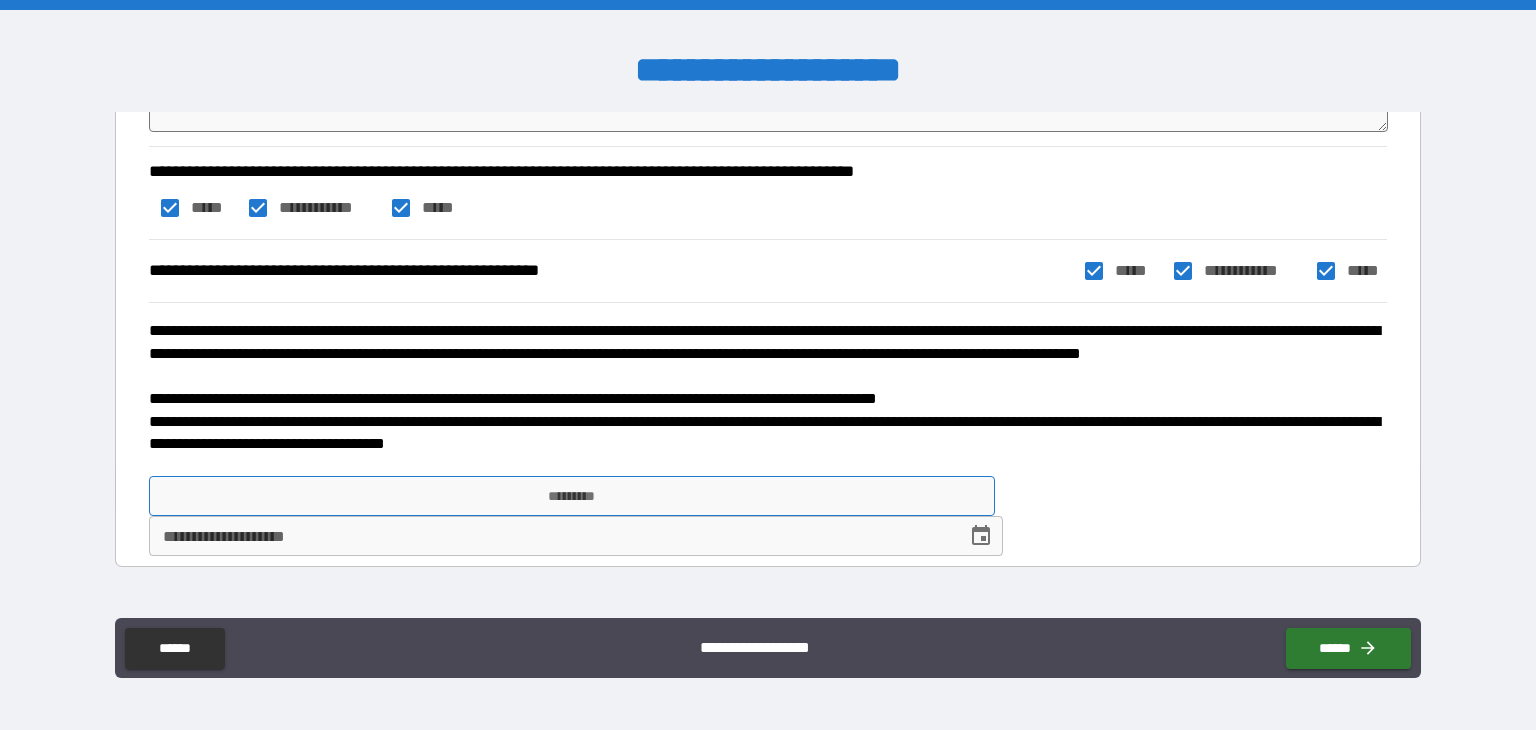 click on "*********" at bounding box center [572, 496] 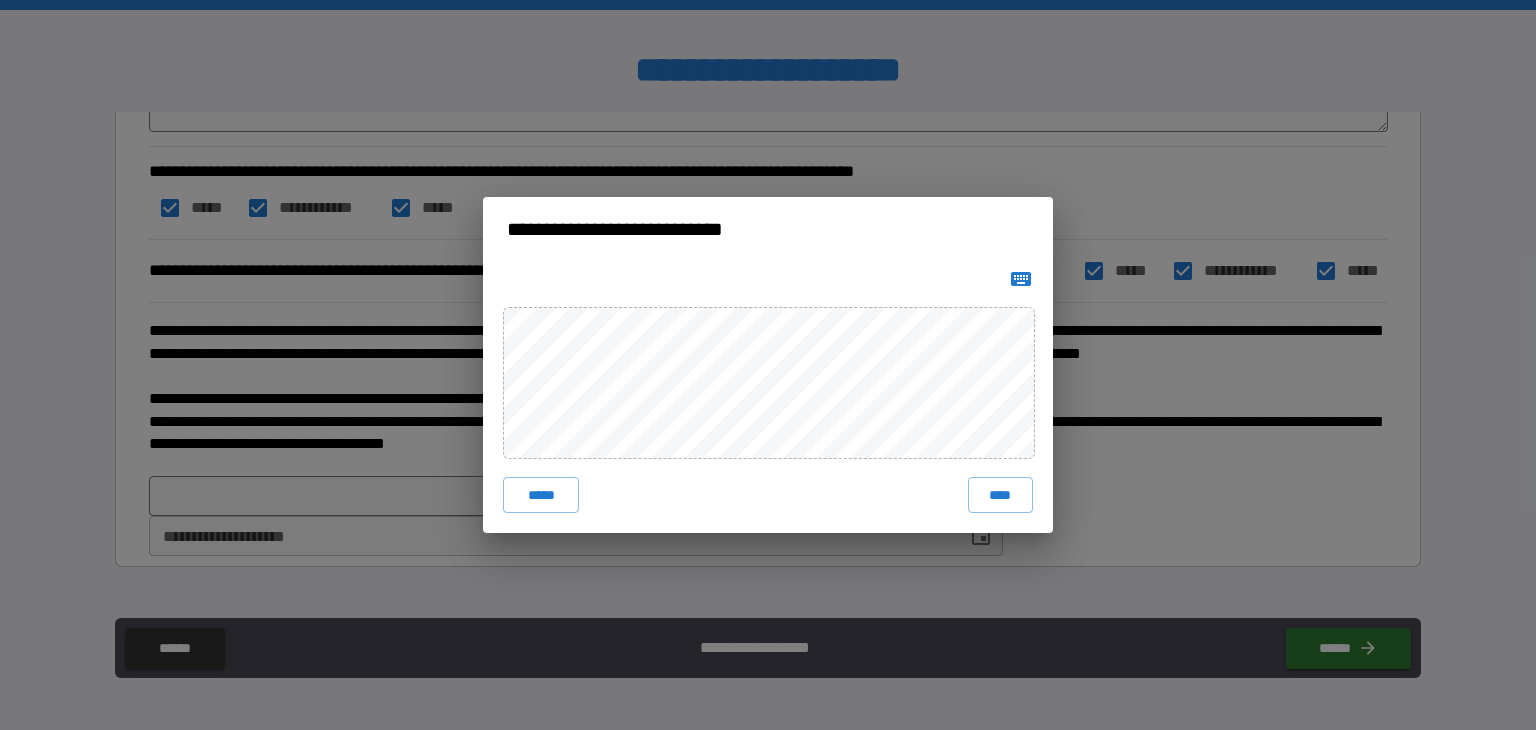 click at bounding box center [1021, 279] 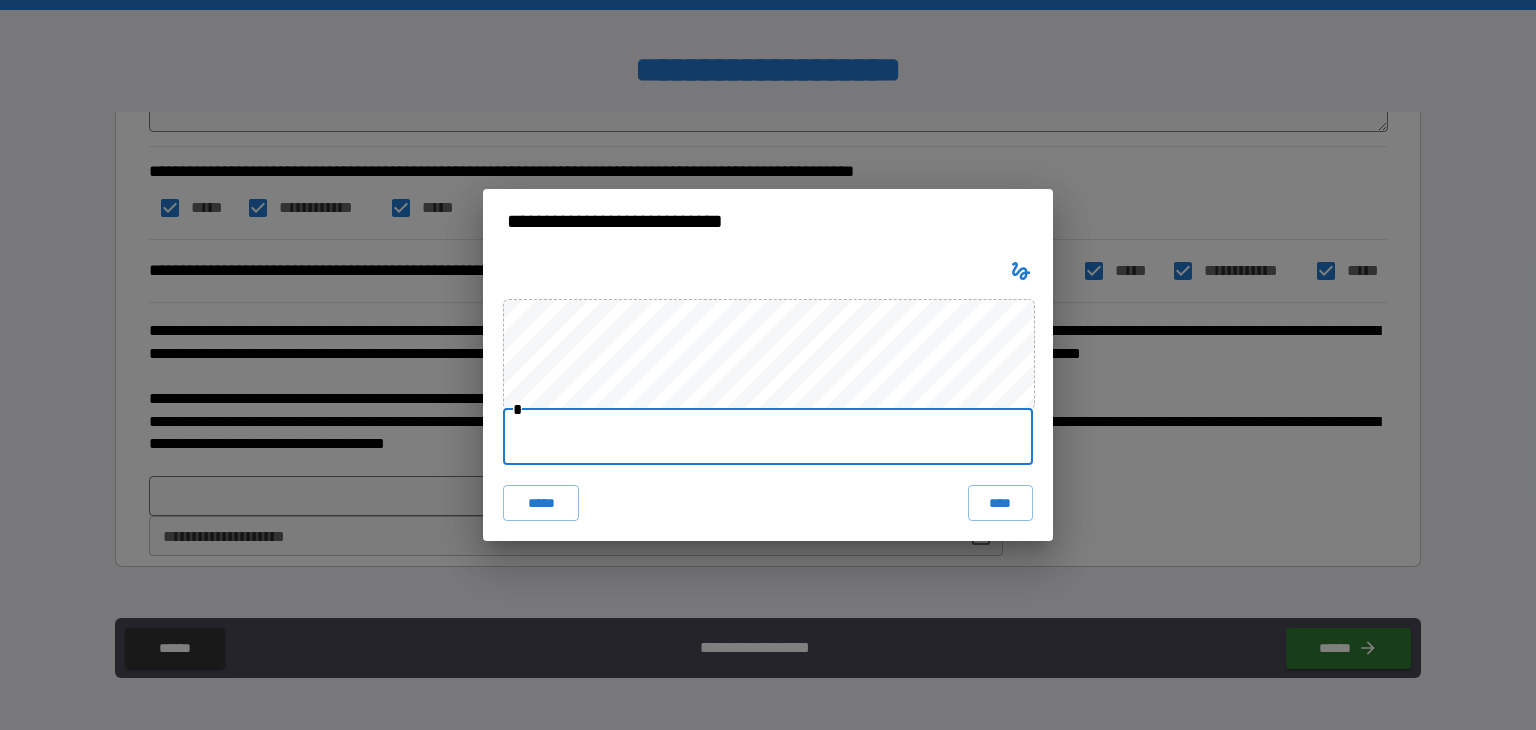 click at bounding box center [768, 437] 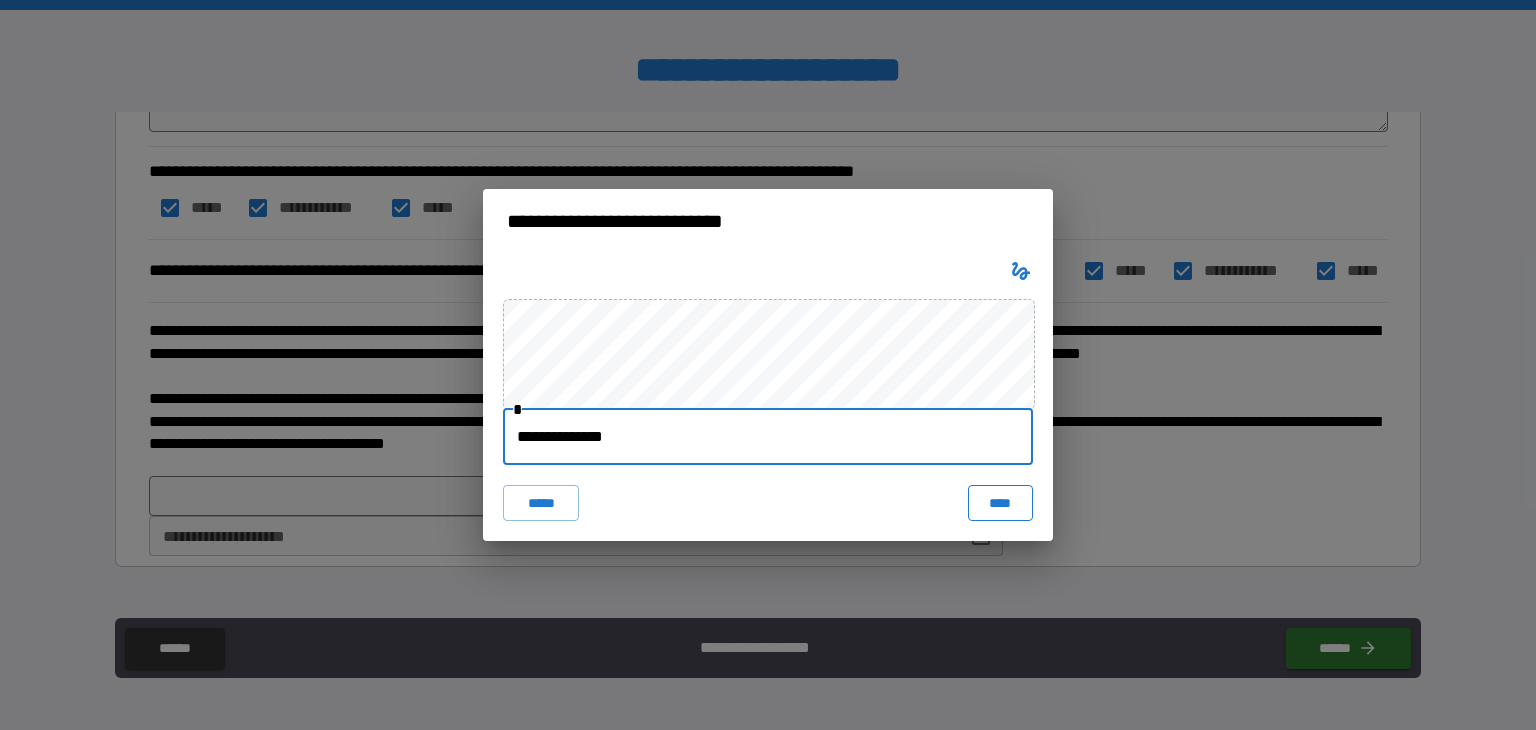 type on "**********" 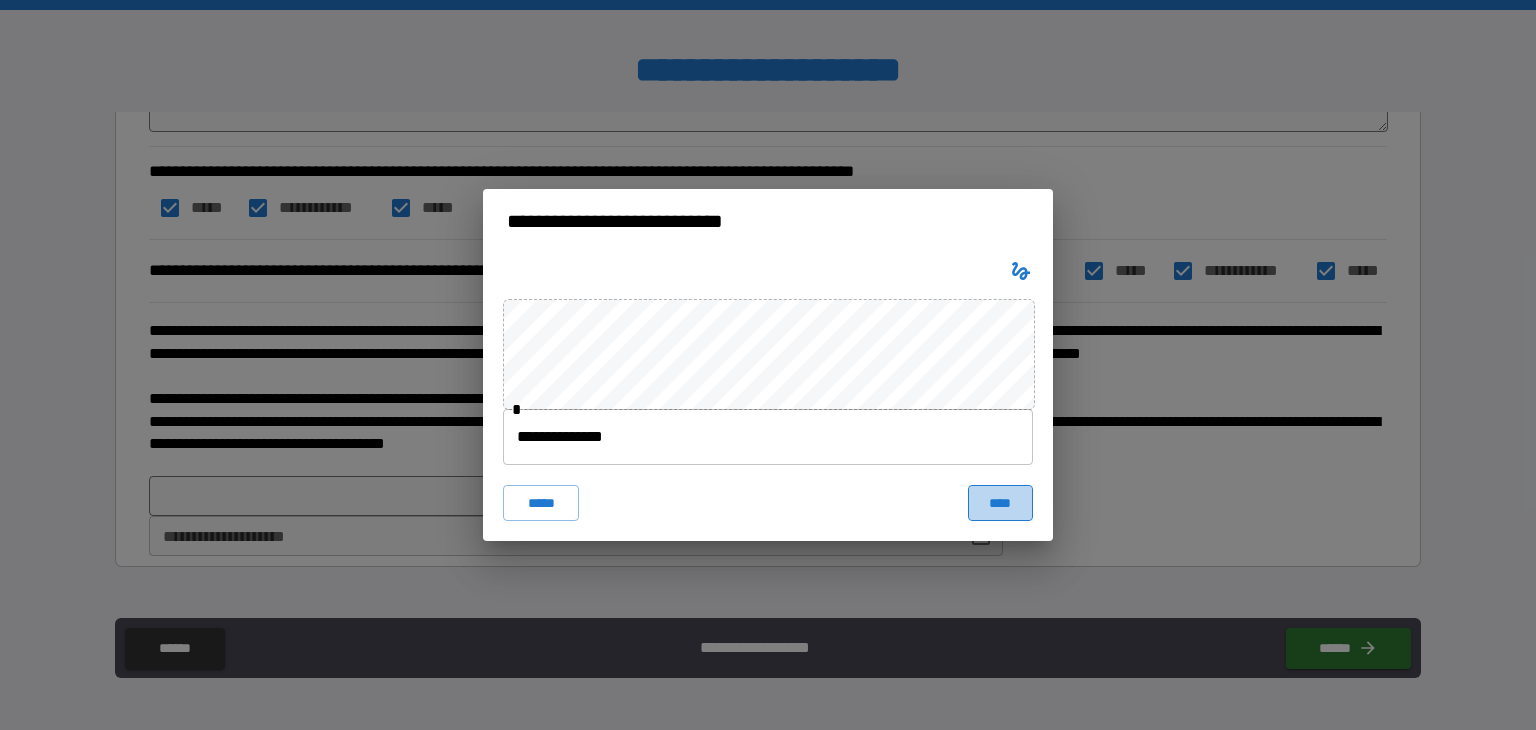 click on "****" at bounding box center [1000, 503] 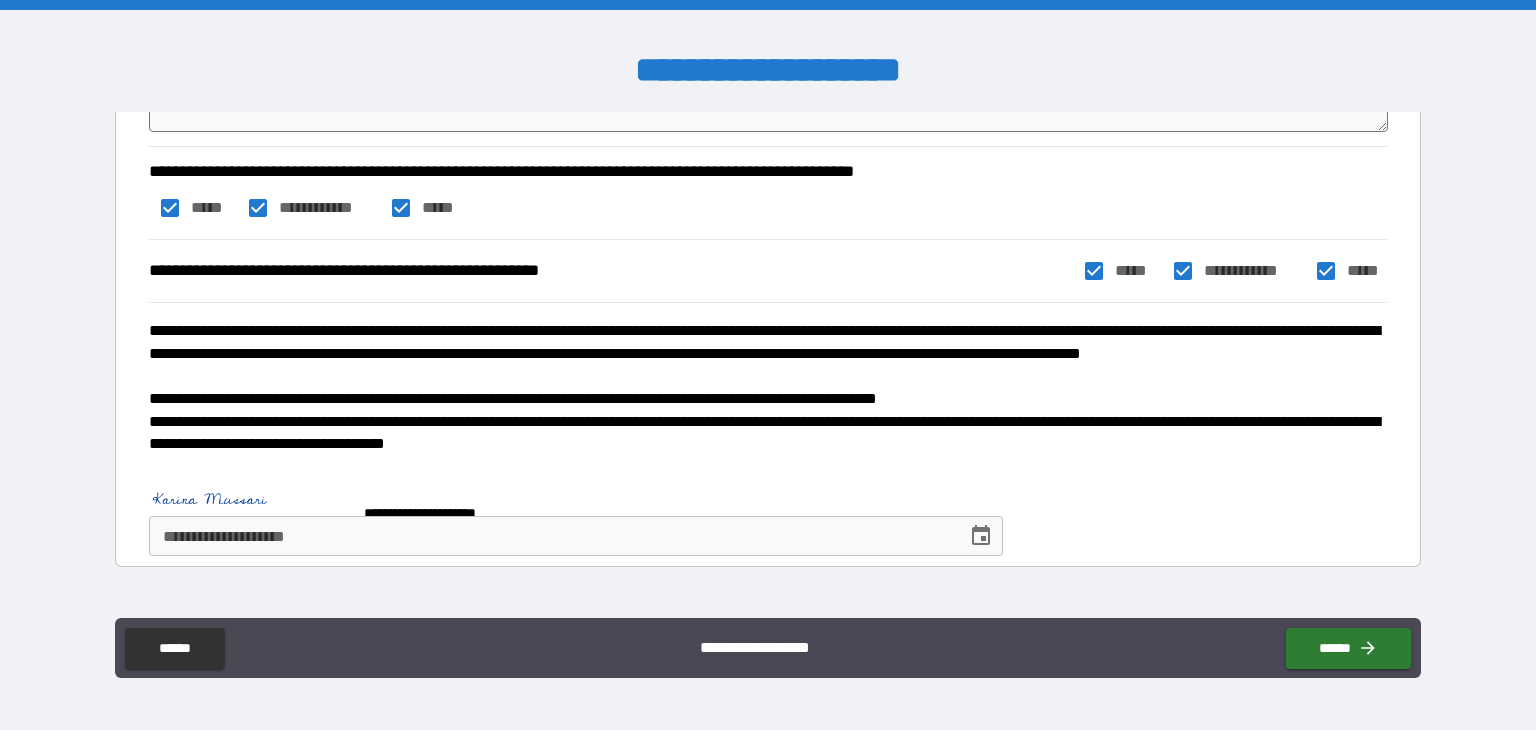type on "*" 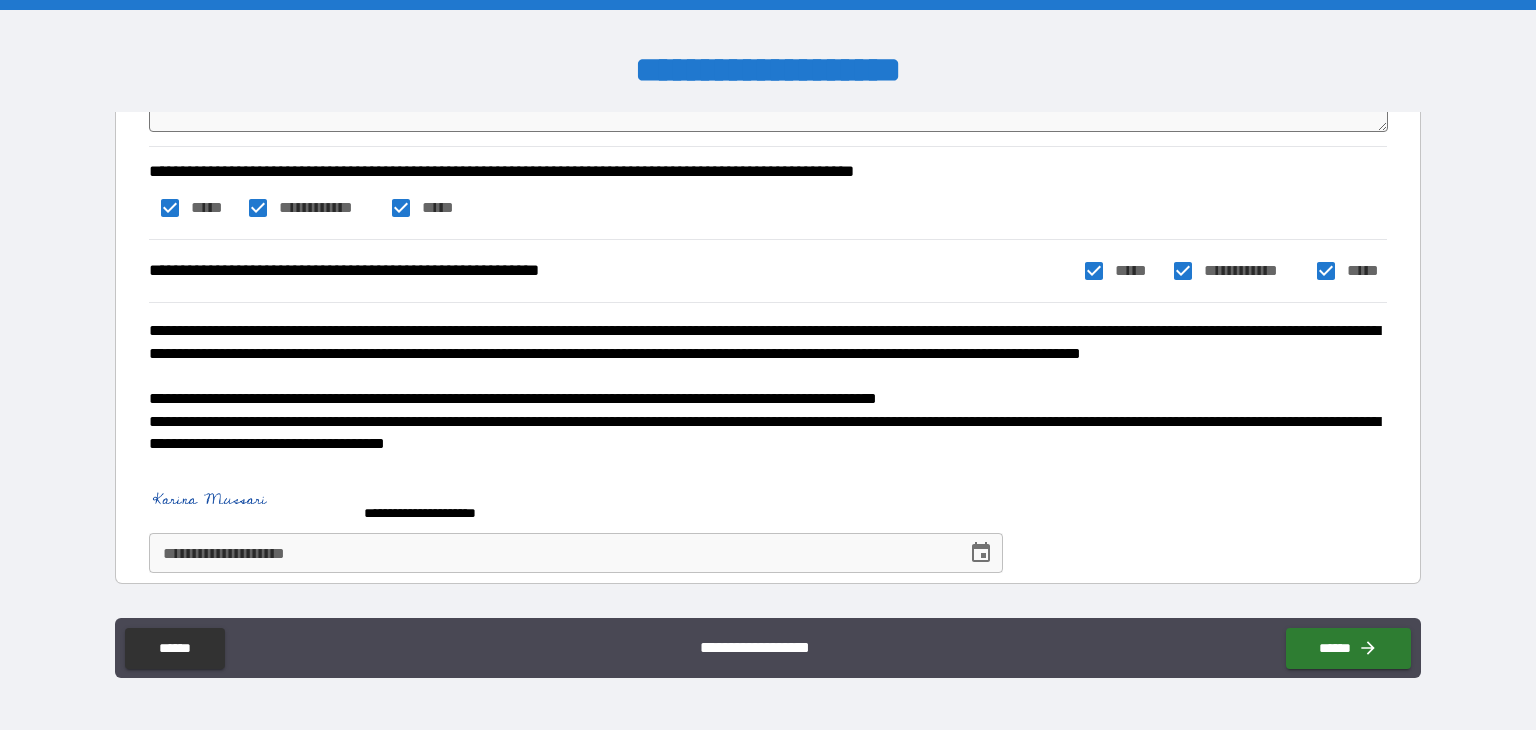 click on "**********" at bounding box center (551, 553) 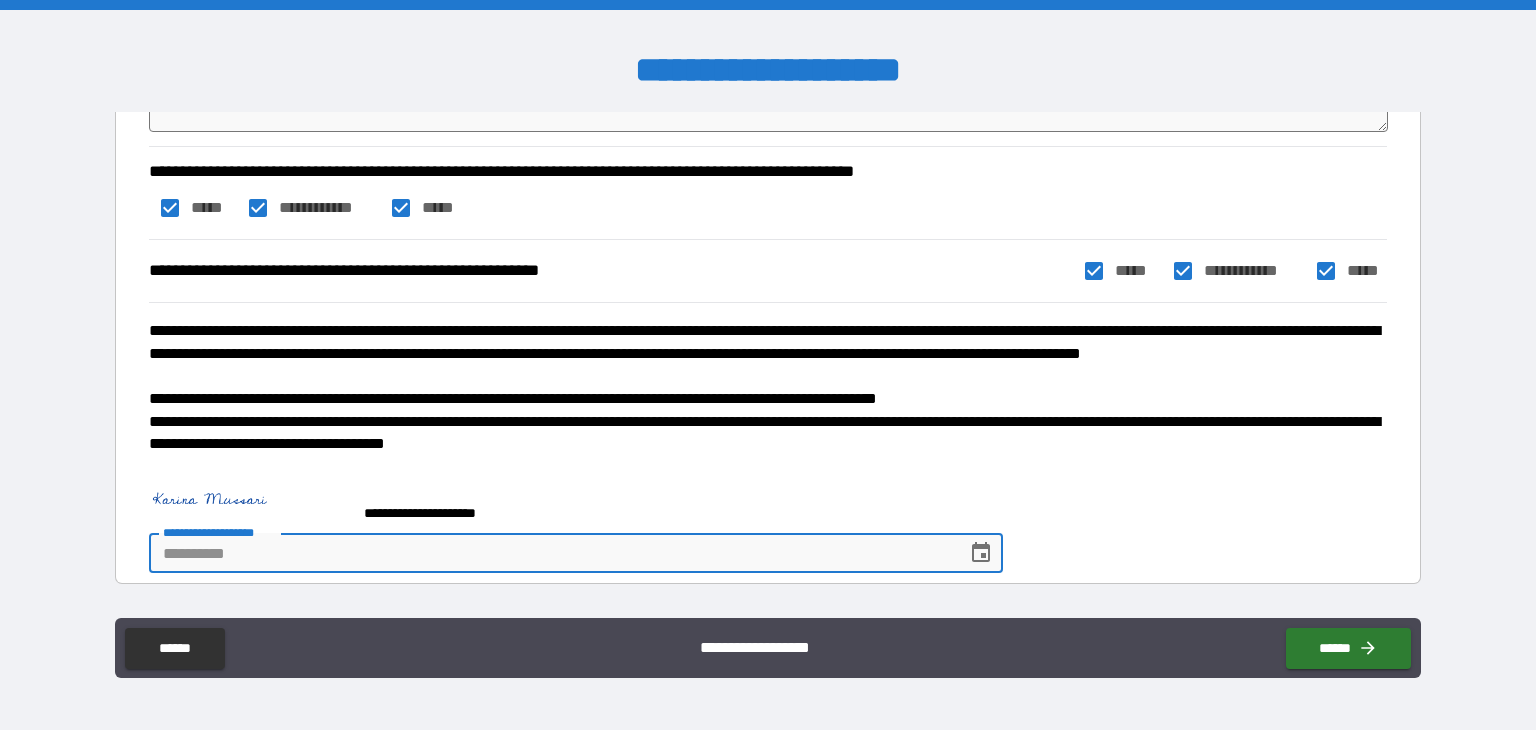 type on "*" 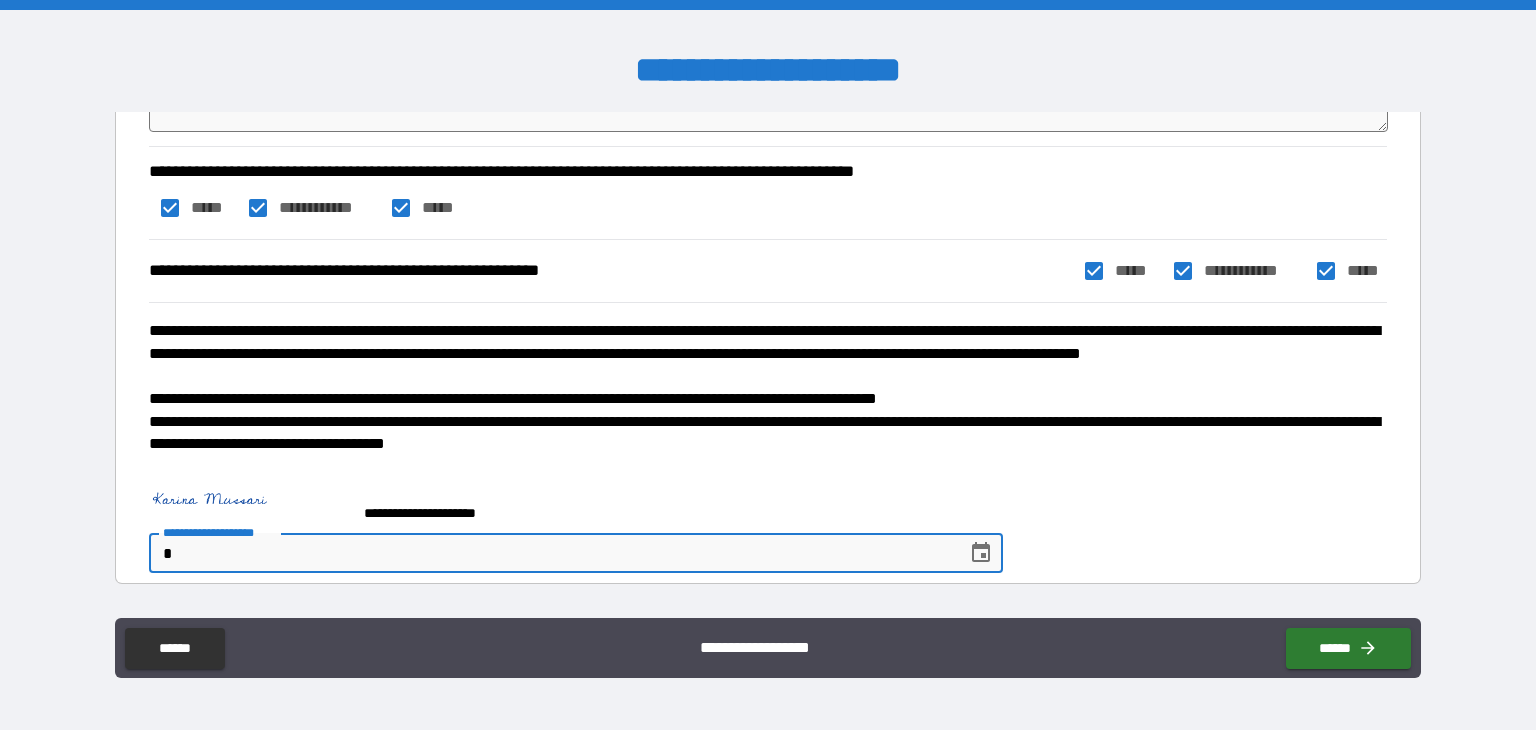 type on "*" 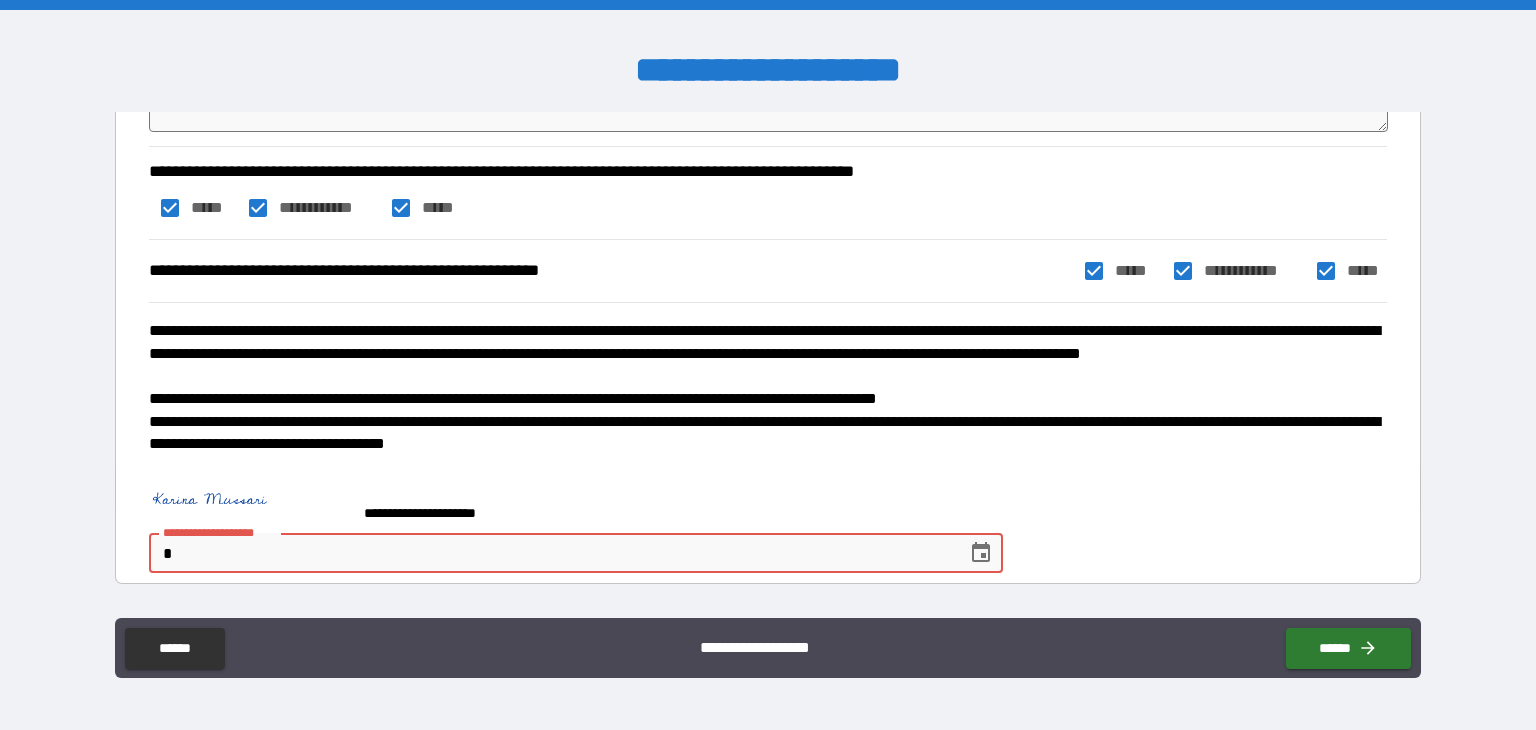 type on "*" 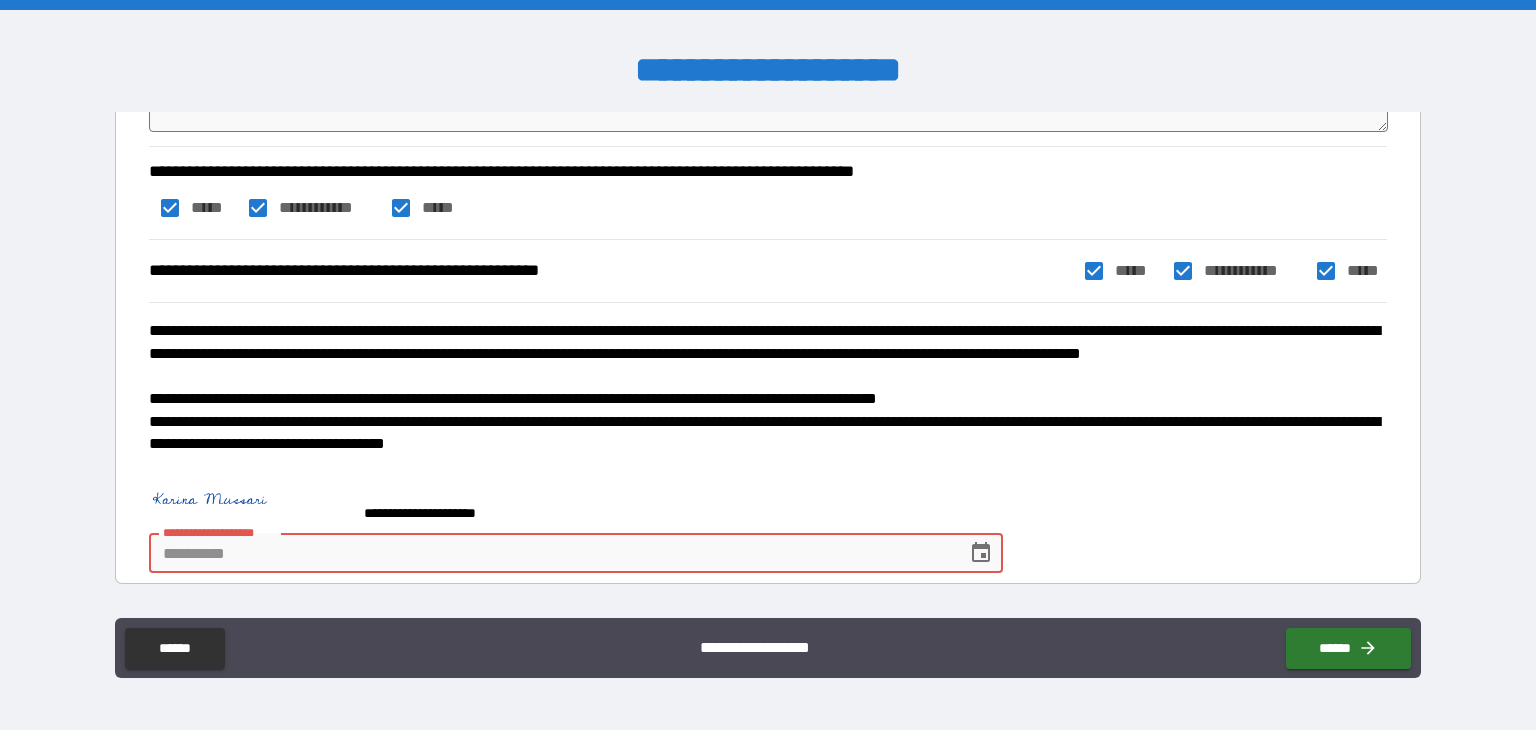 type on "*" 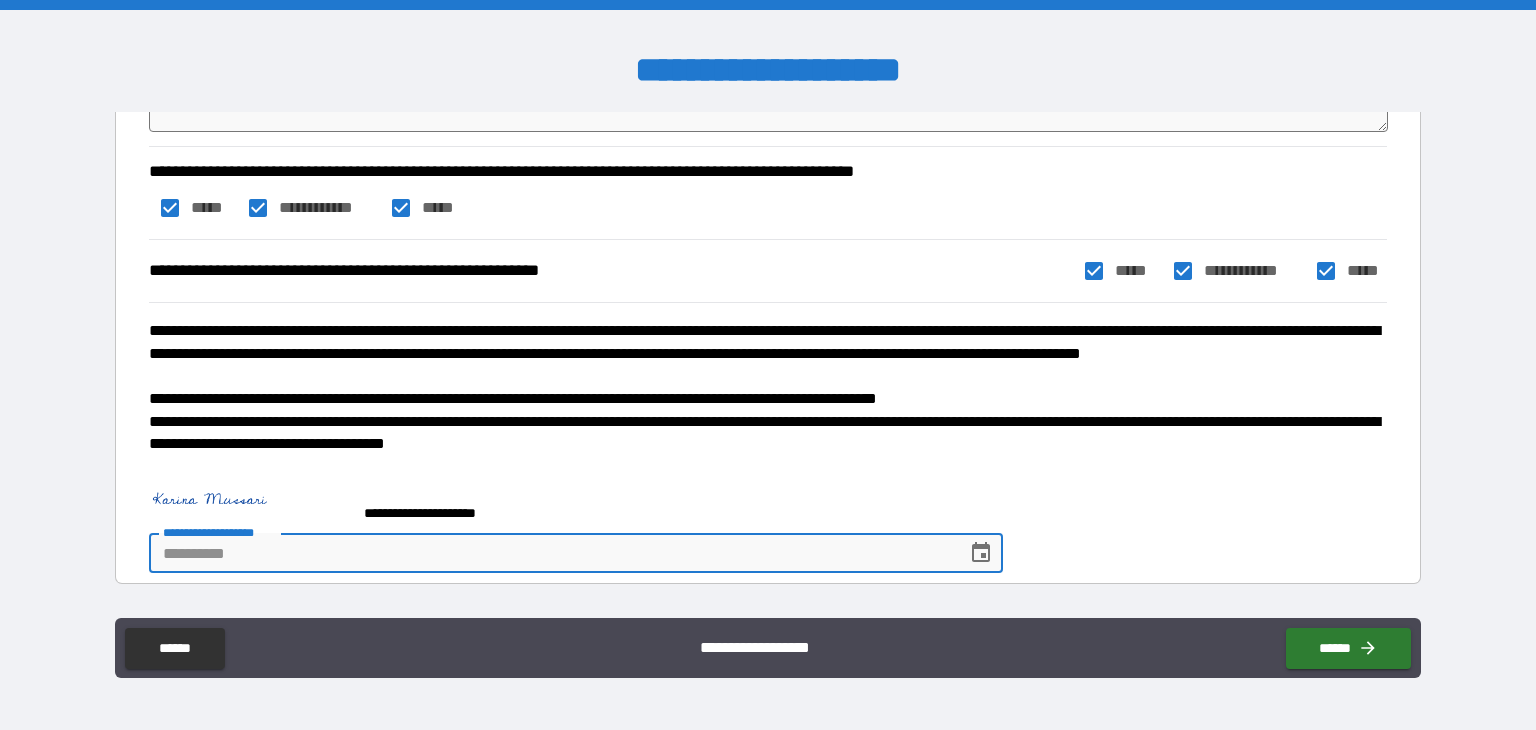 type on "*" 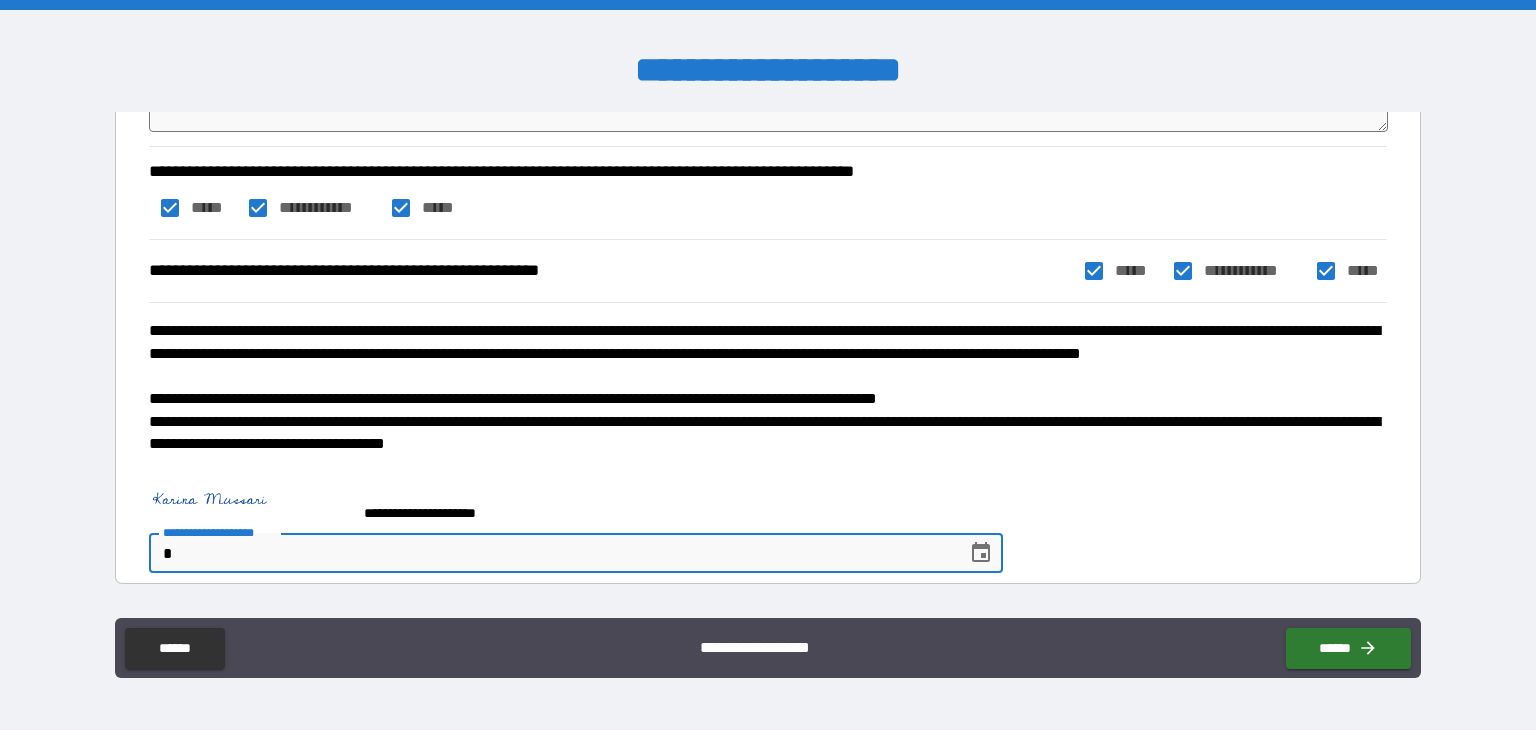 type on "*" 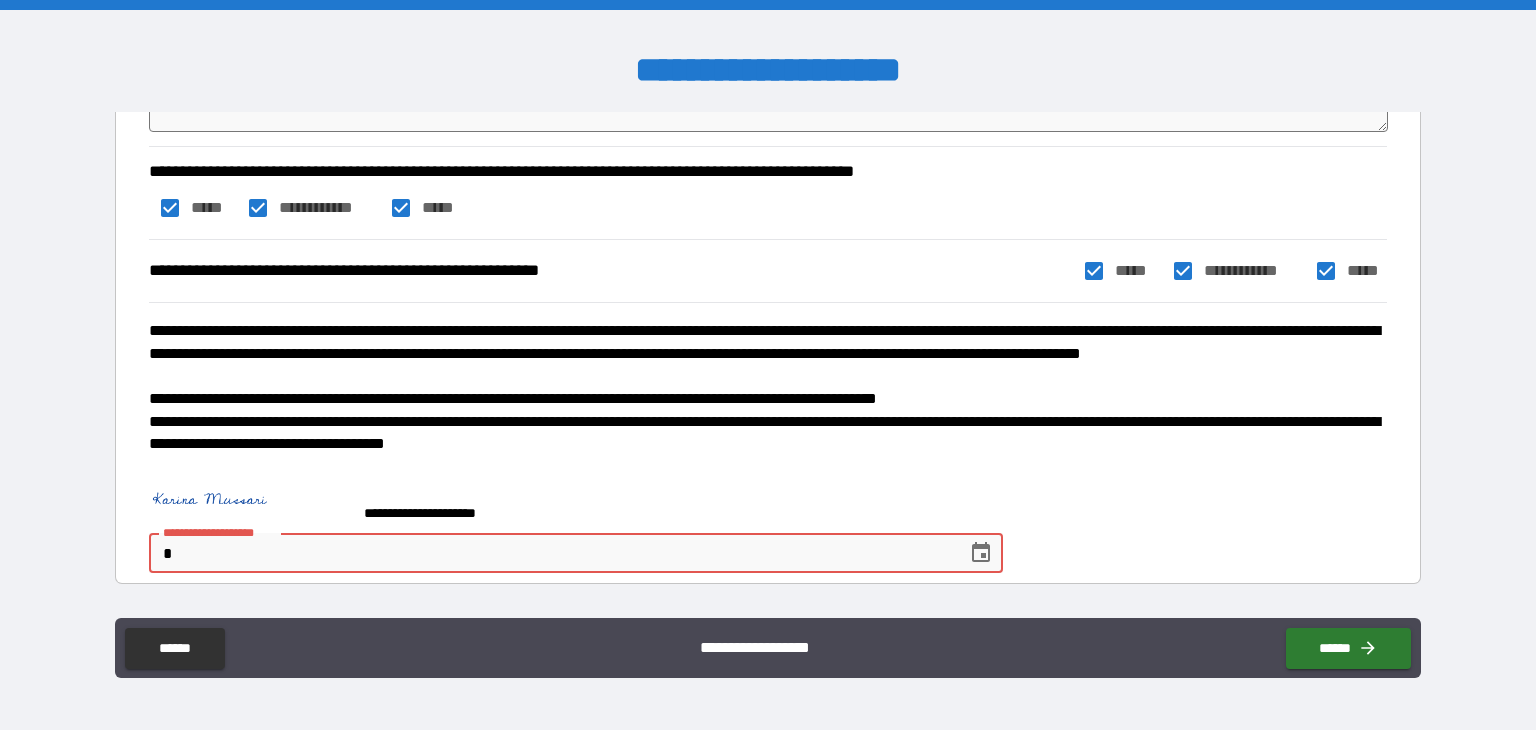 type on "*" 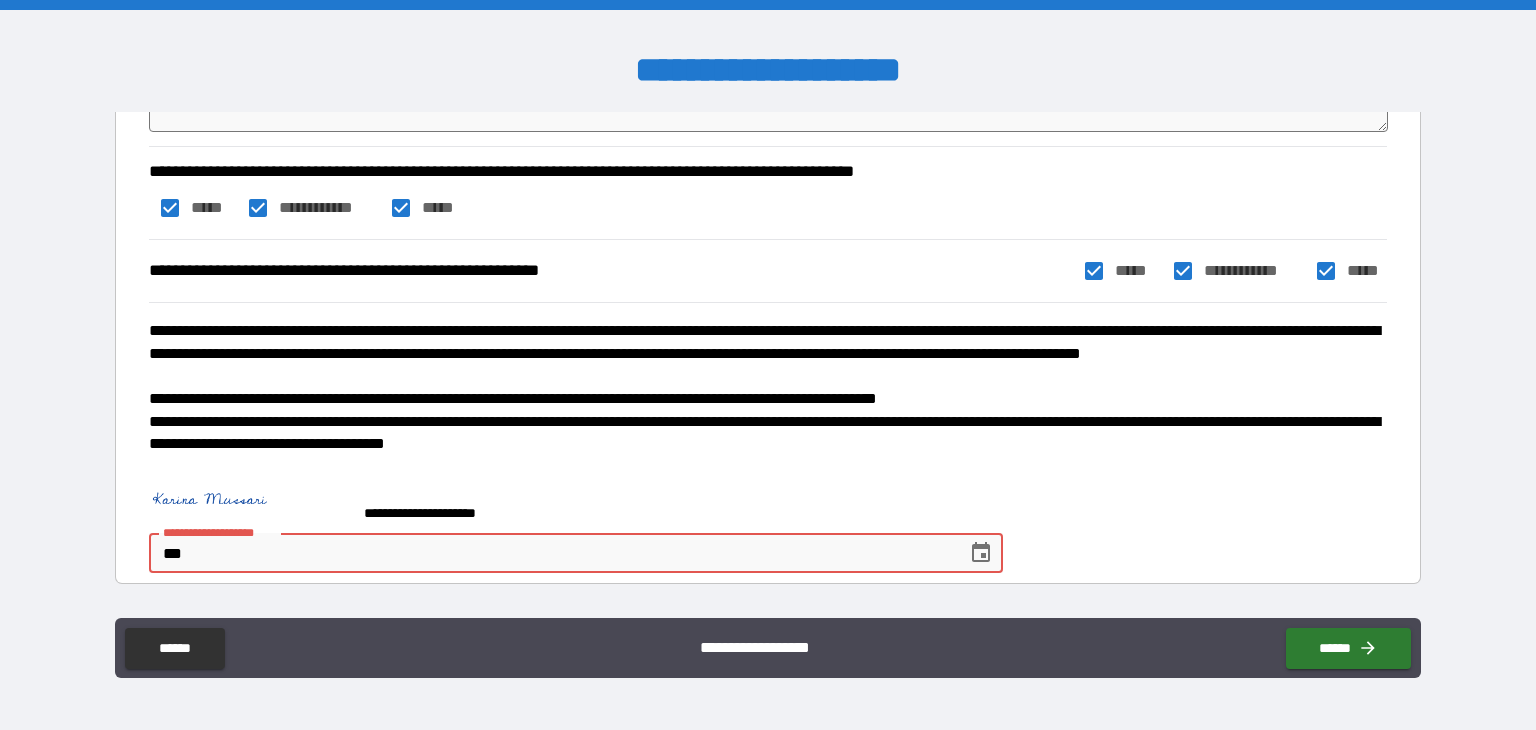 type on "*" 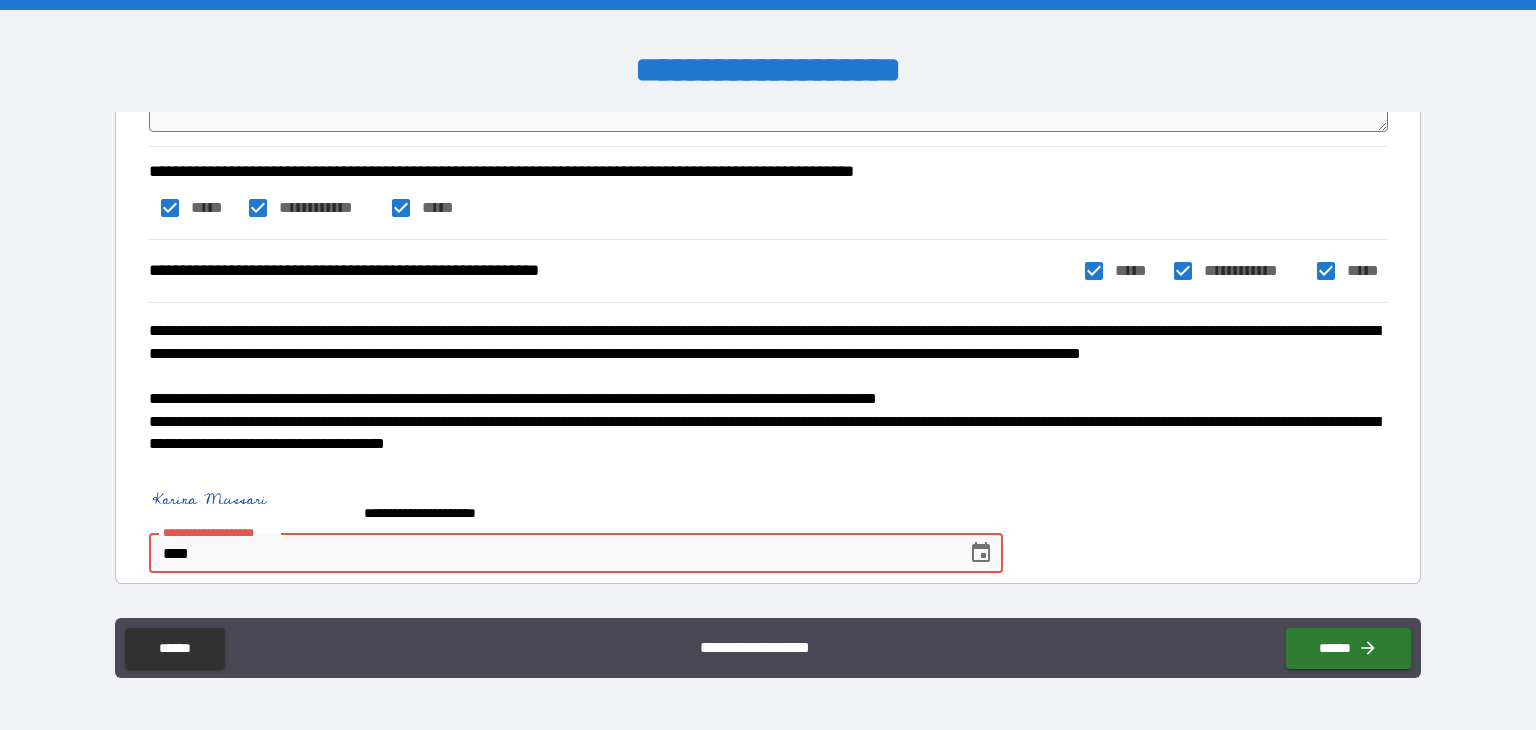 type on "*" 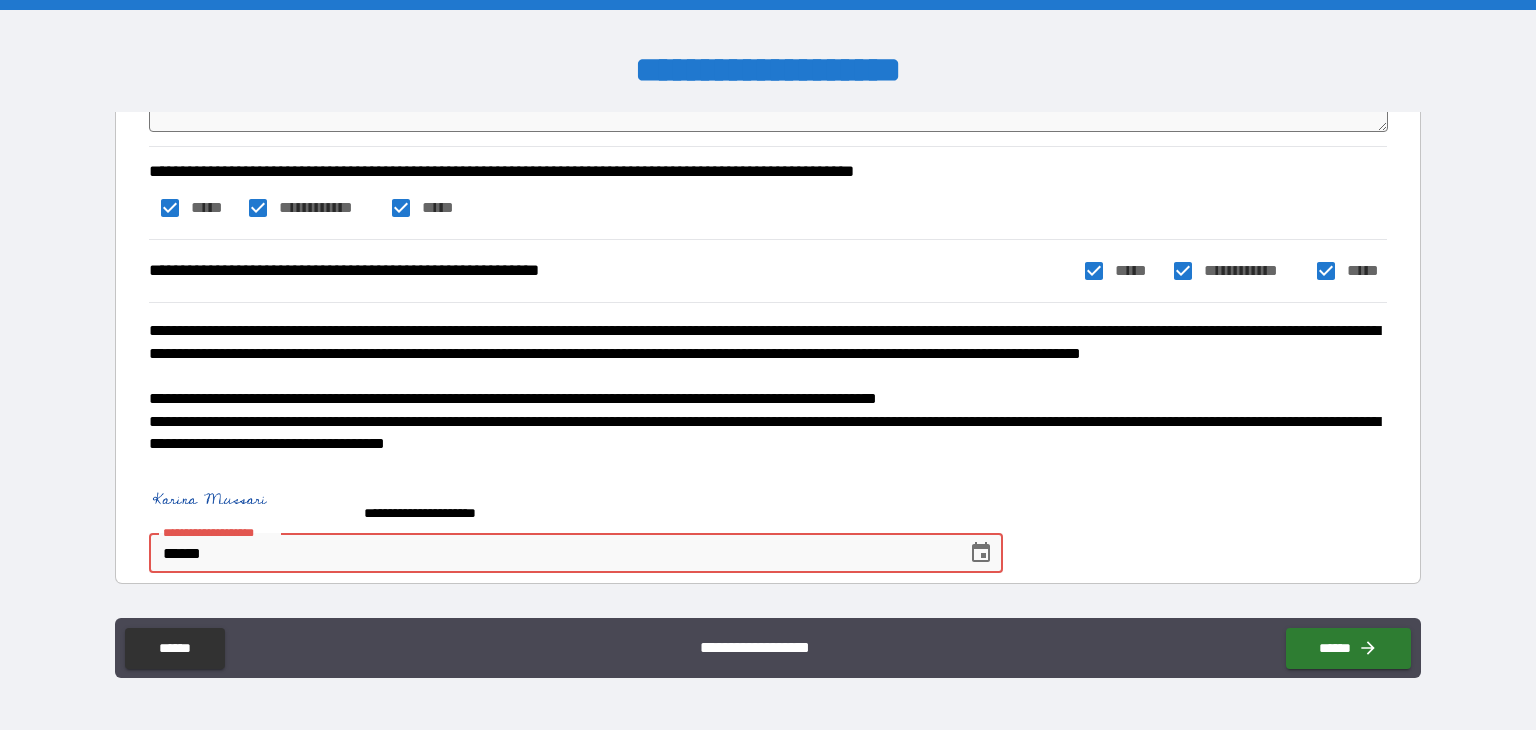 type on "*" 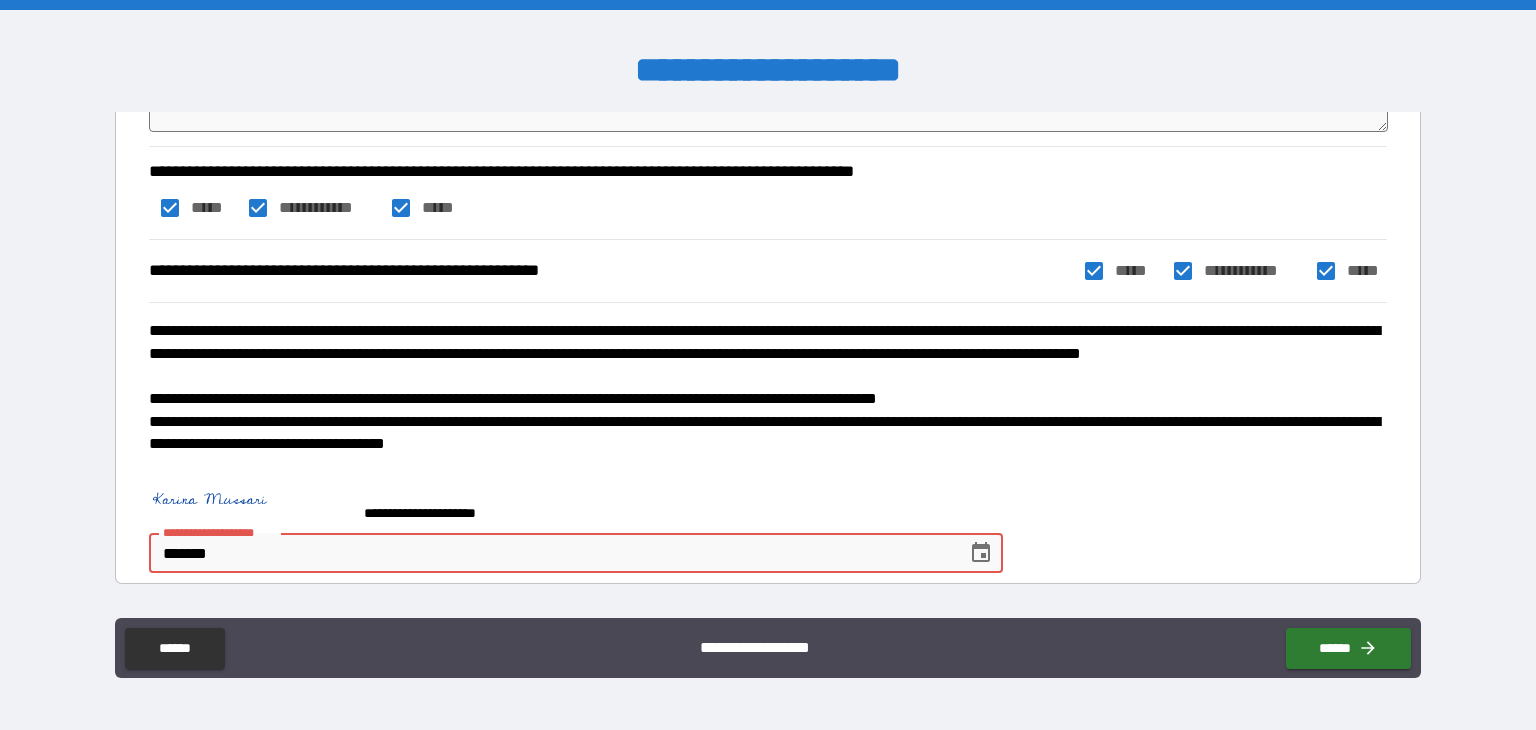 type on "********" 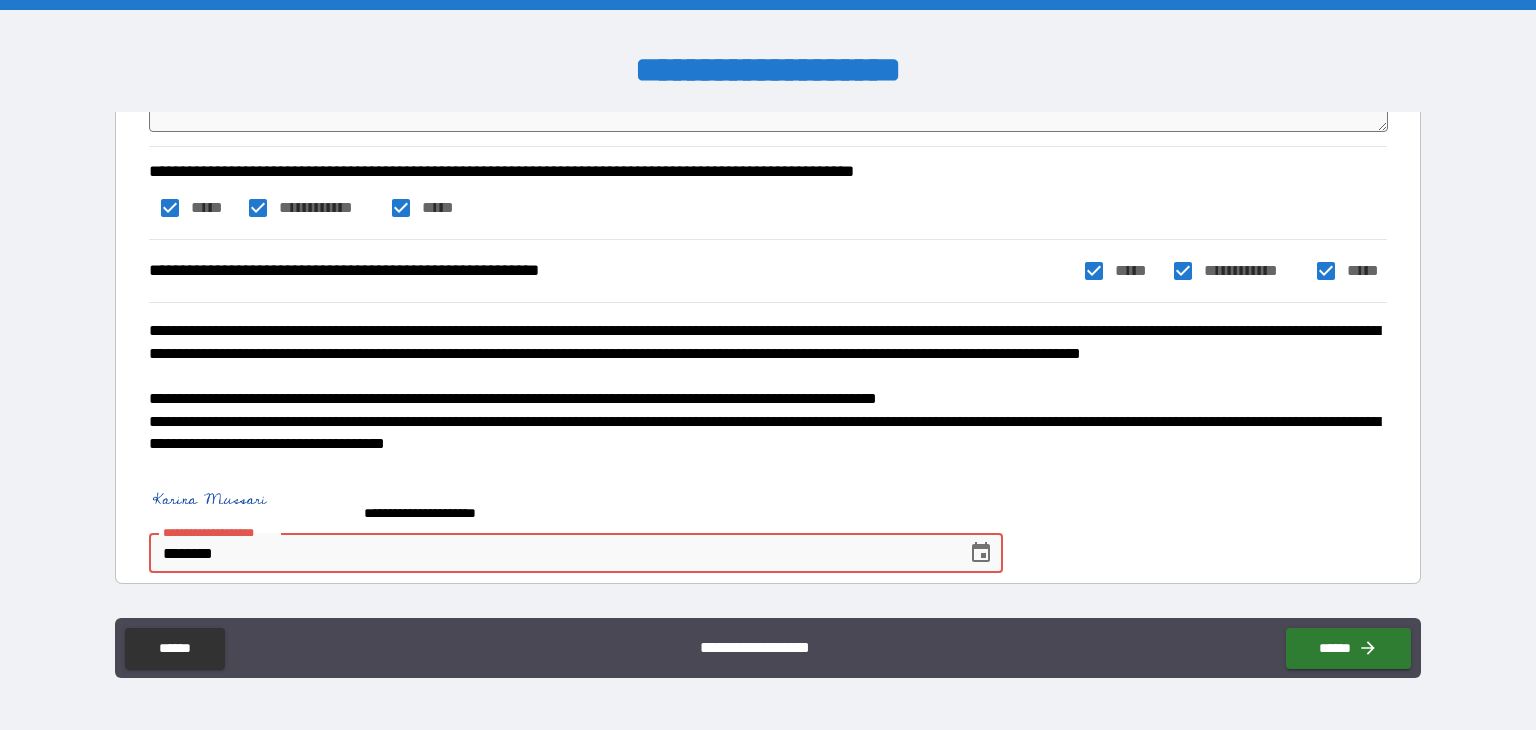 type on "*" 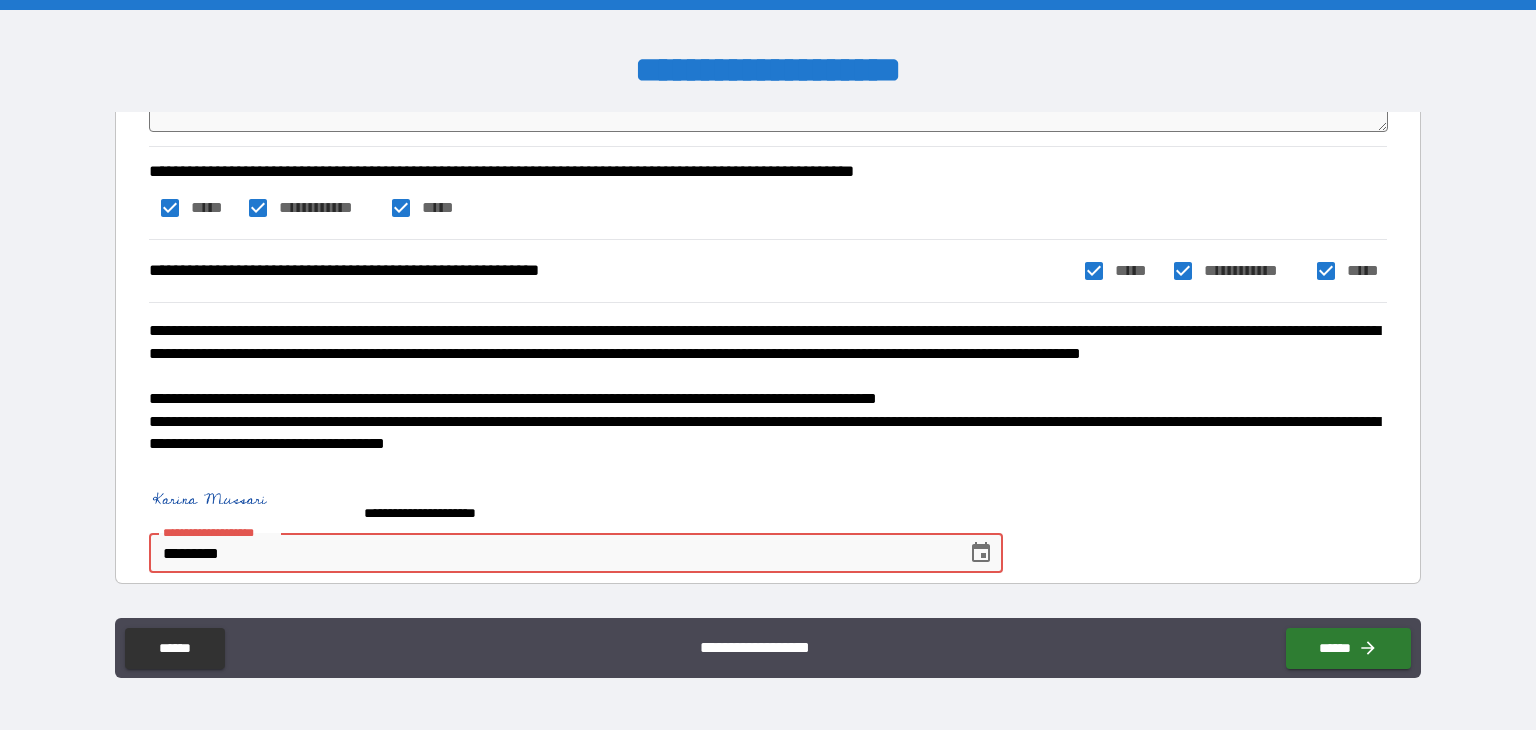 type on "*" 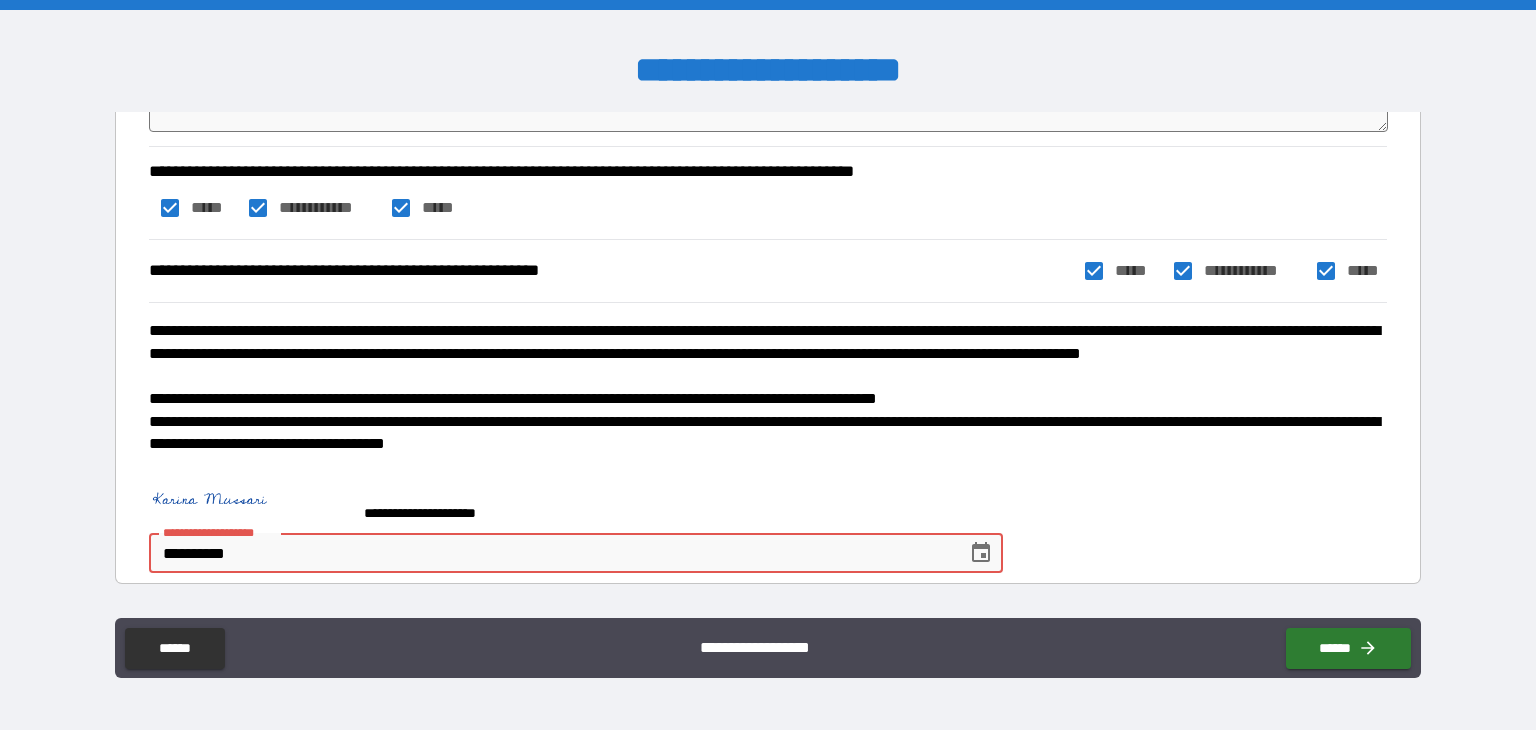 type on "*" 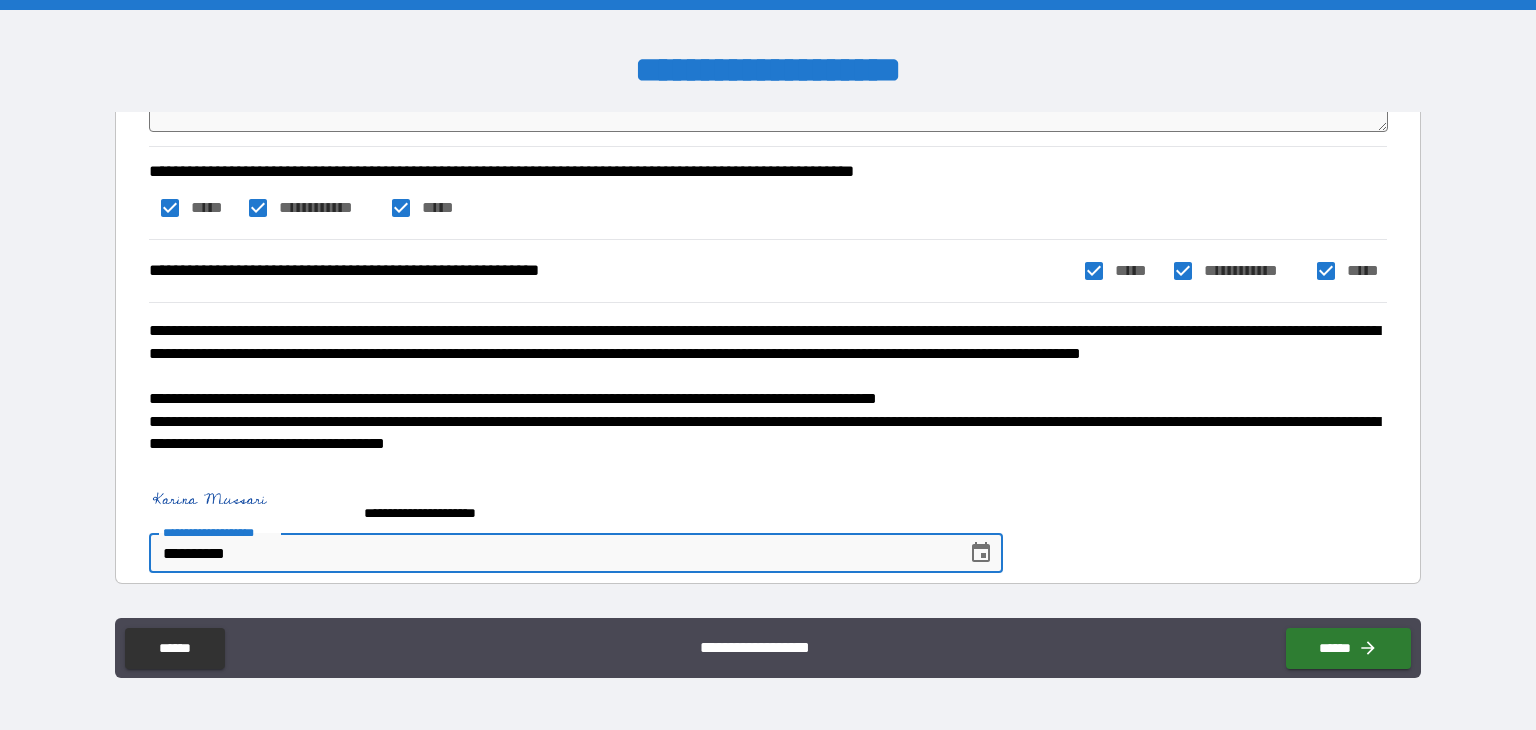 type on "*" 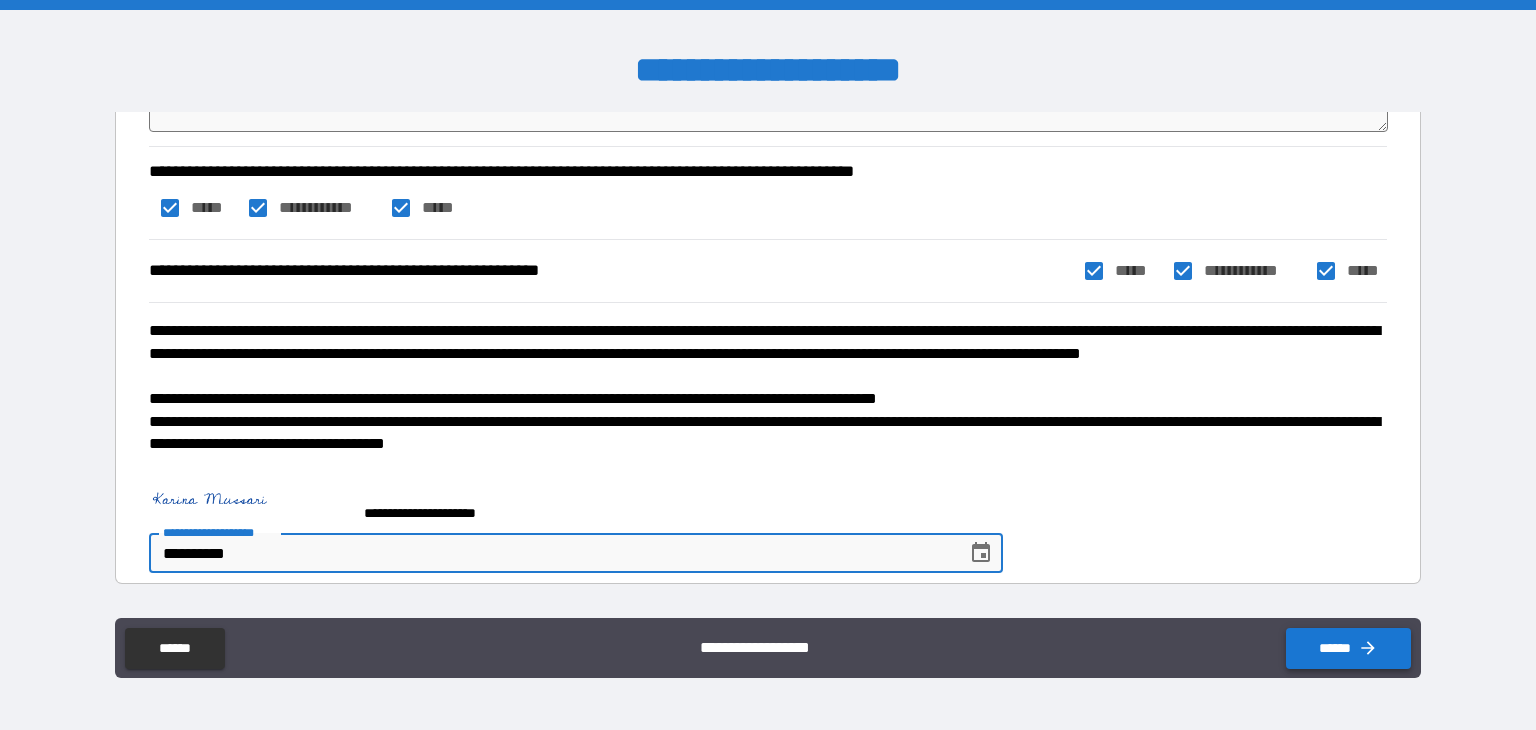 type on "**********" 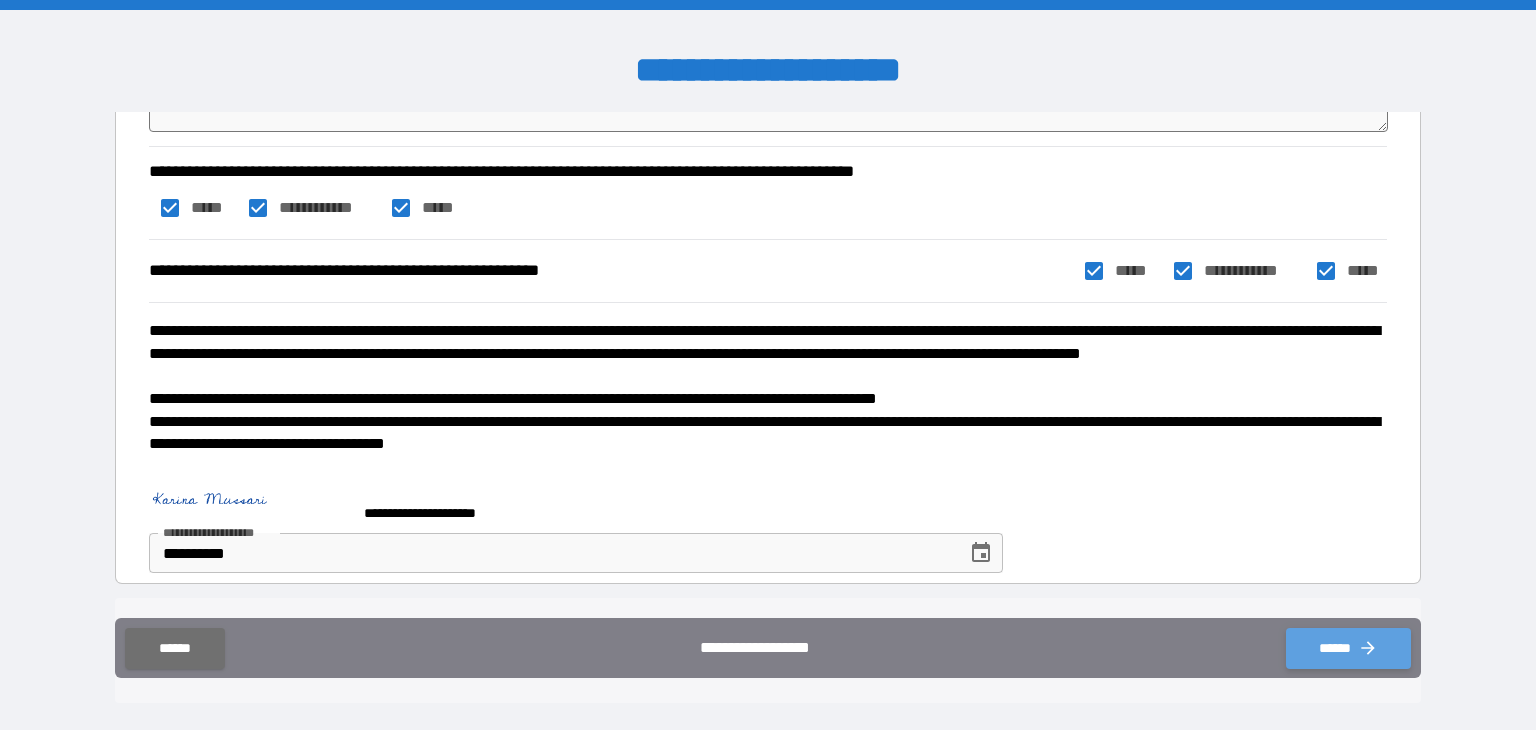 click on "******" at bounding box center (1348, 648) 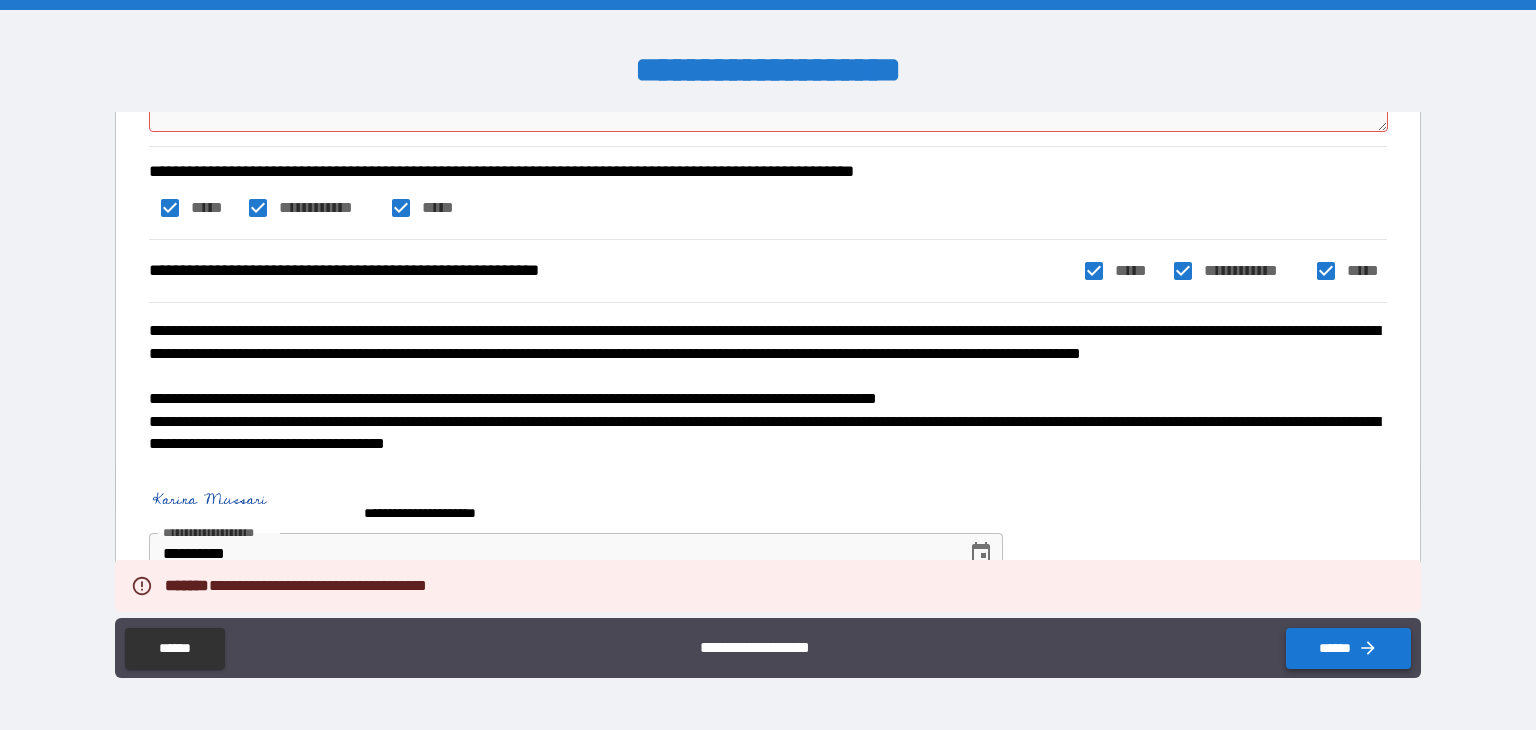 type on "*" 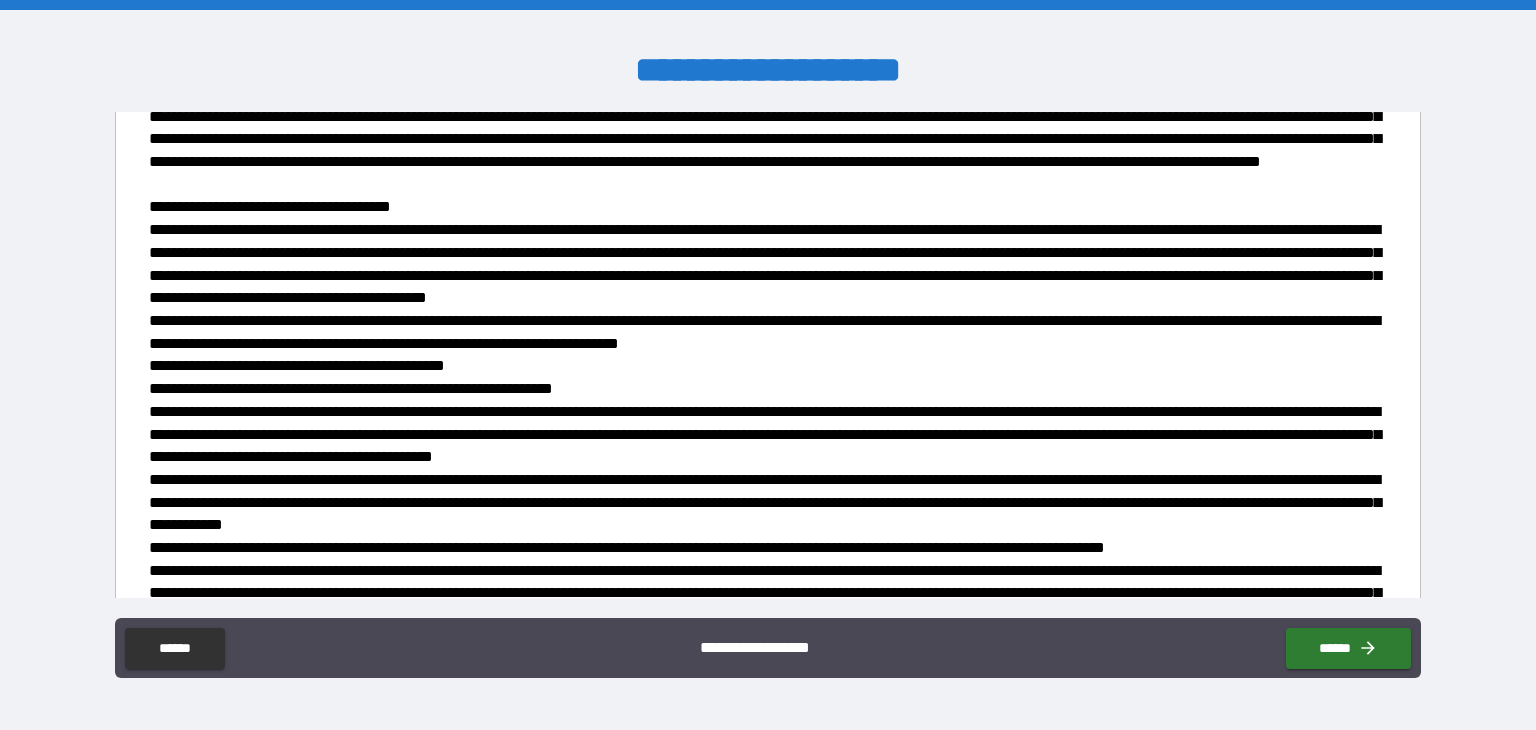 scroll, scrollTop: 1704, scrollLeft: 0, axis: vertical 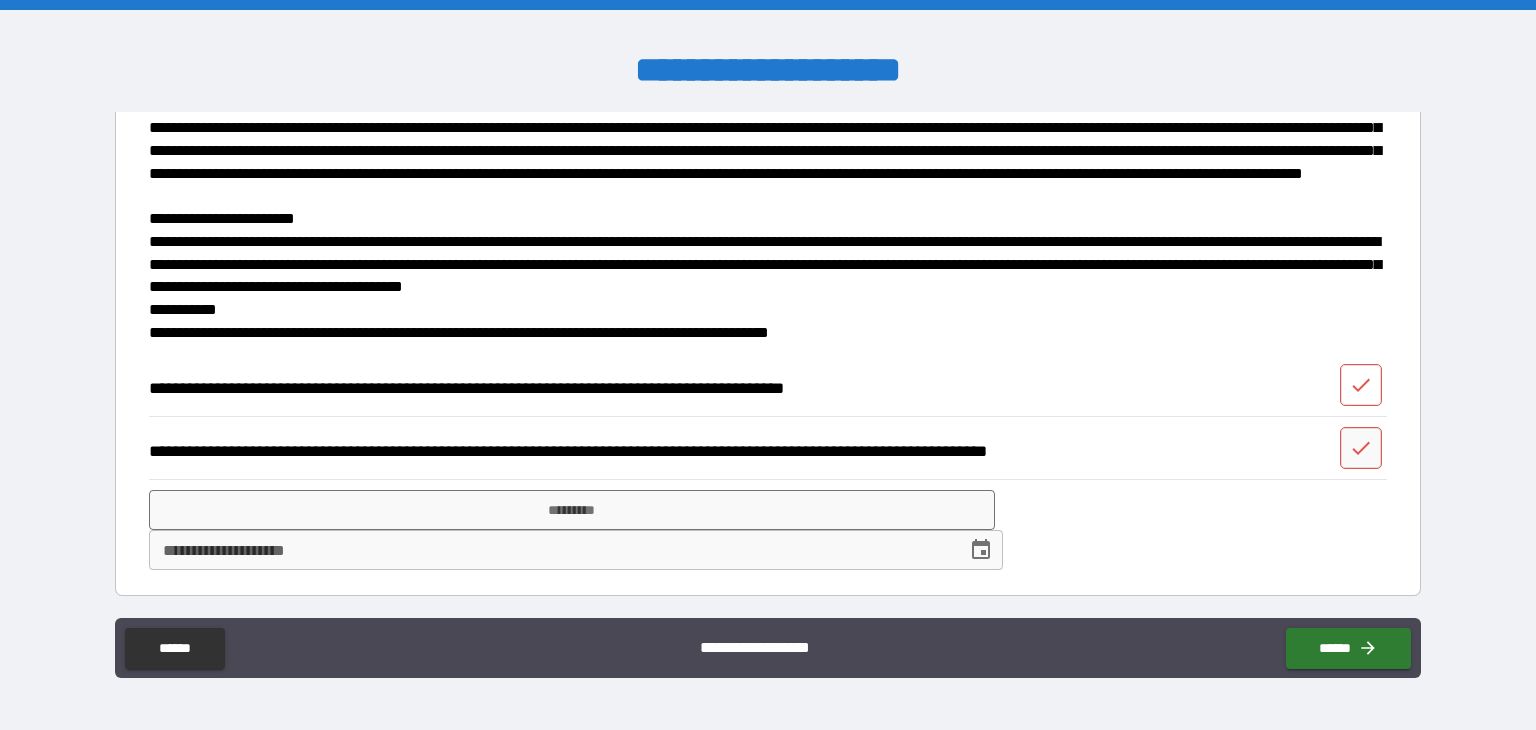 click 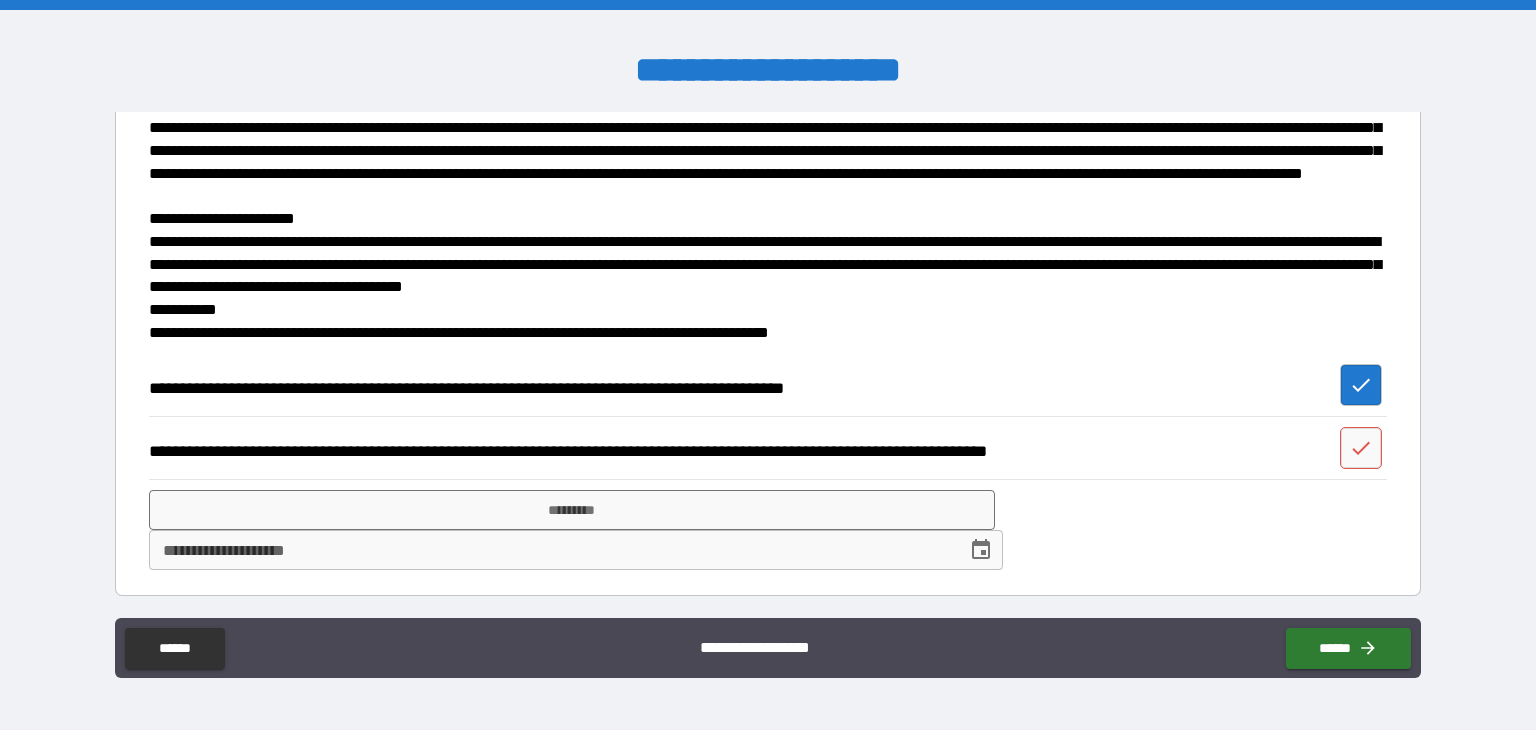 type on "*" 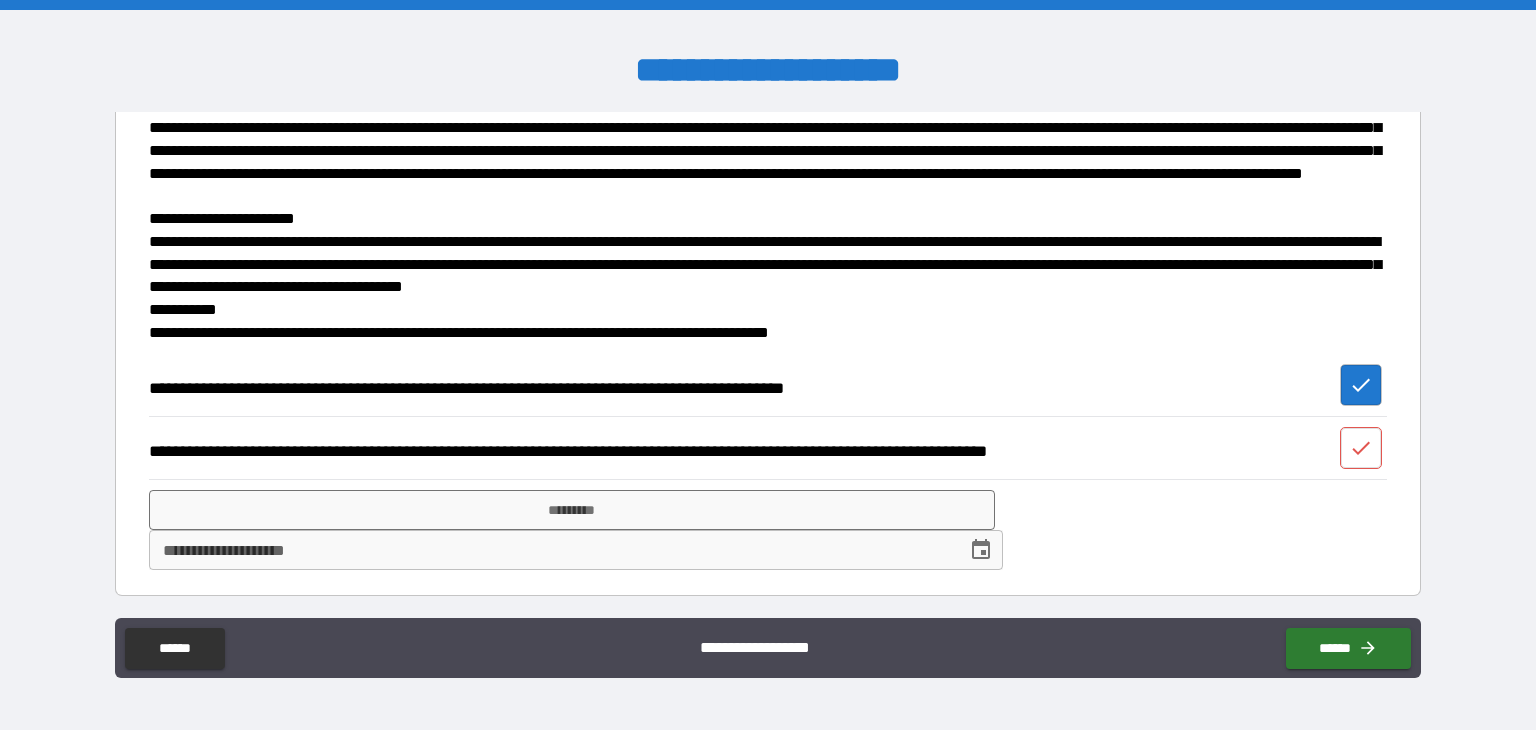 click 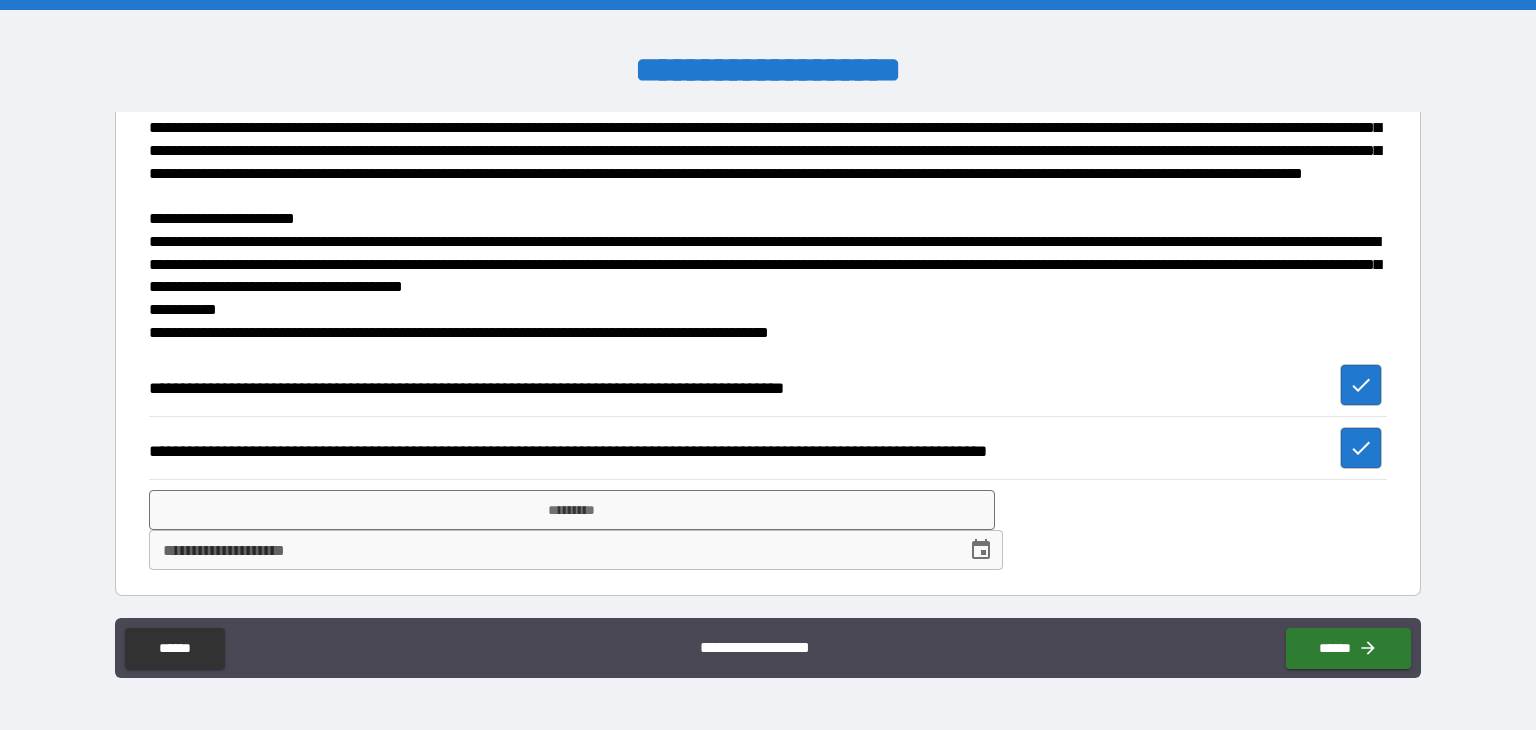 type on "*" 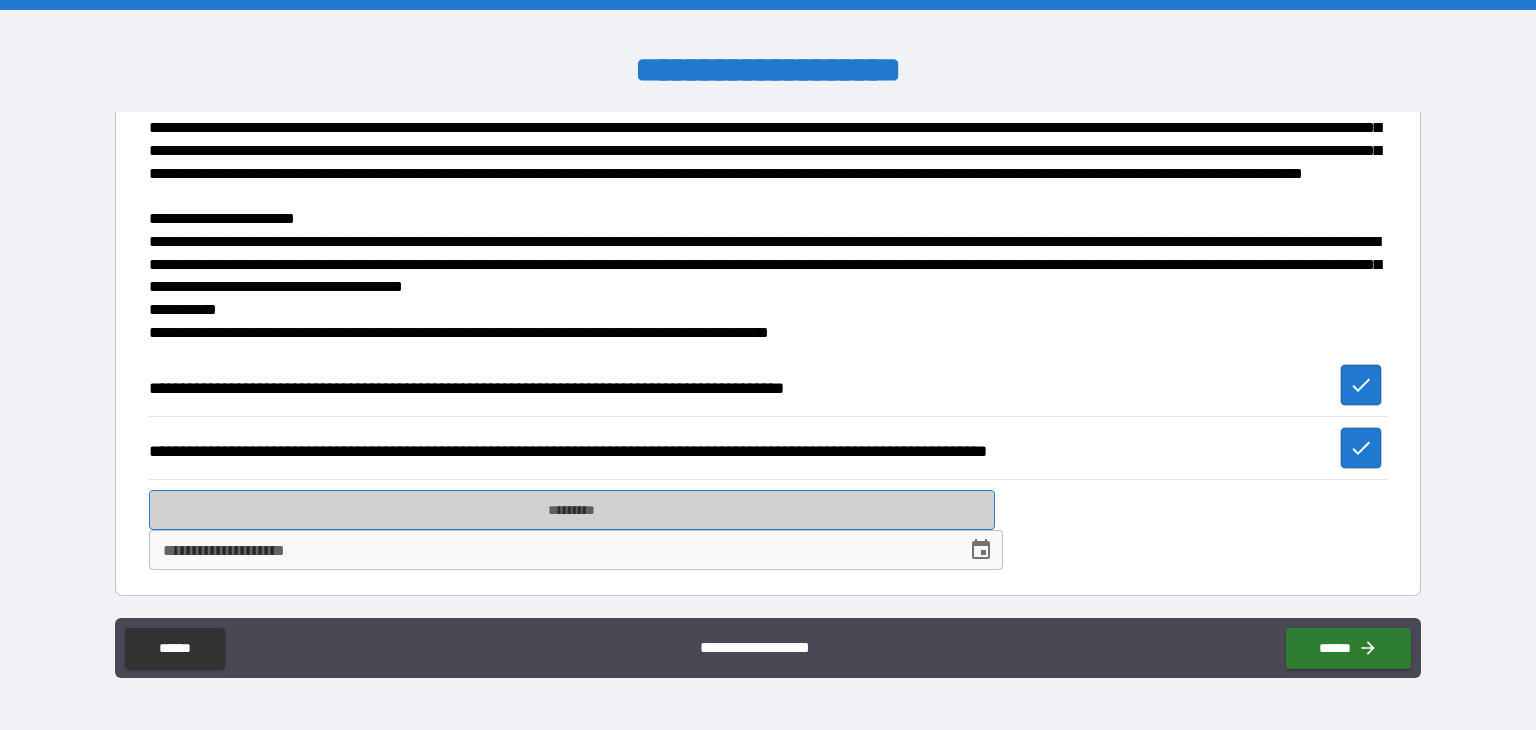 click on "*********" at bounding box center (572, 510) 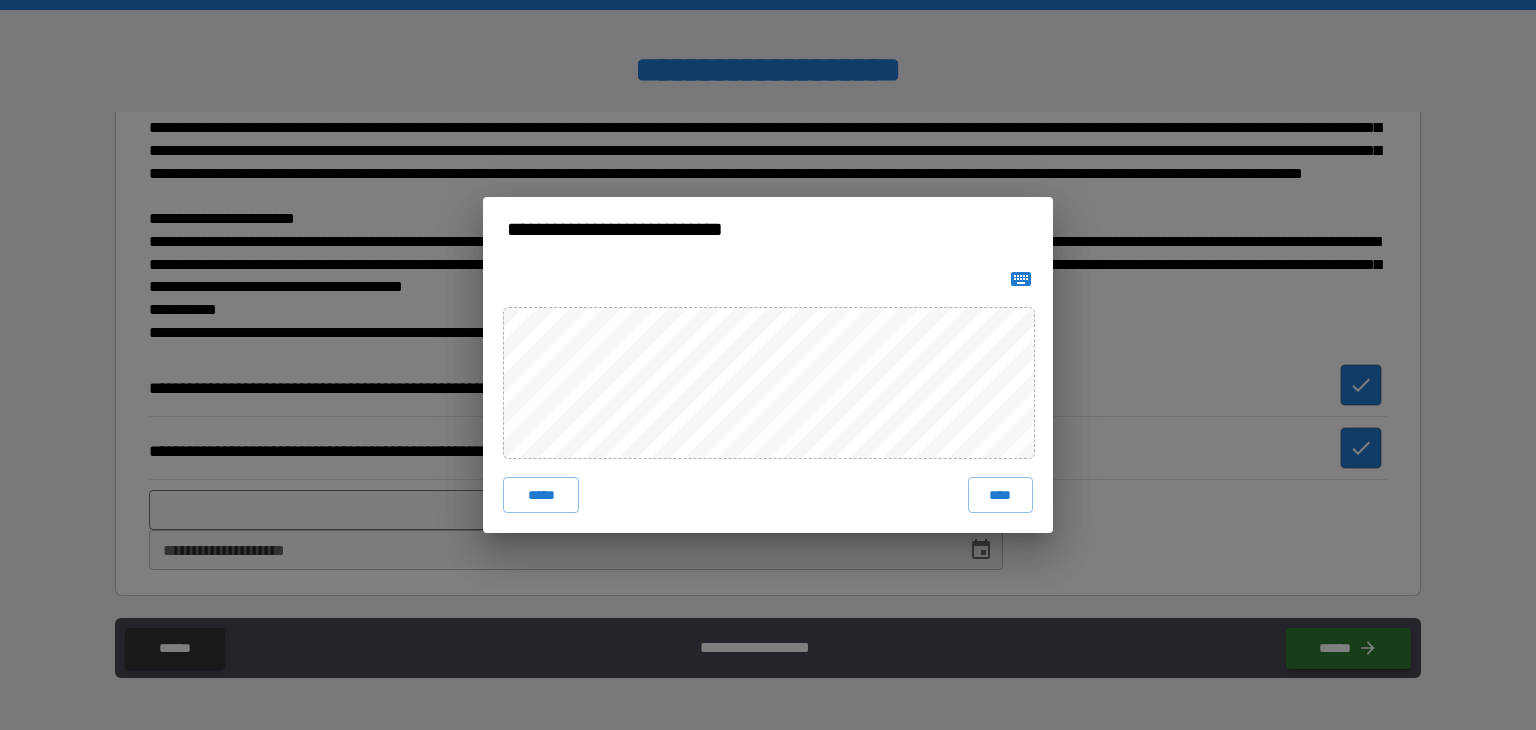 click 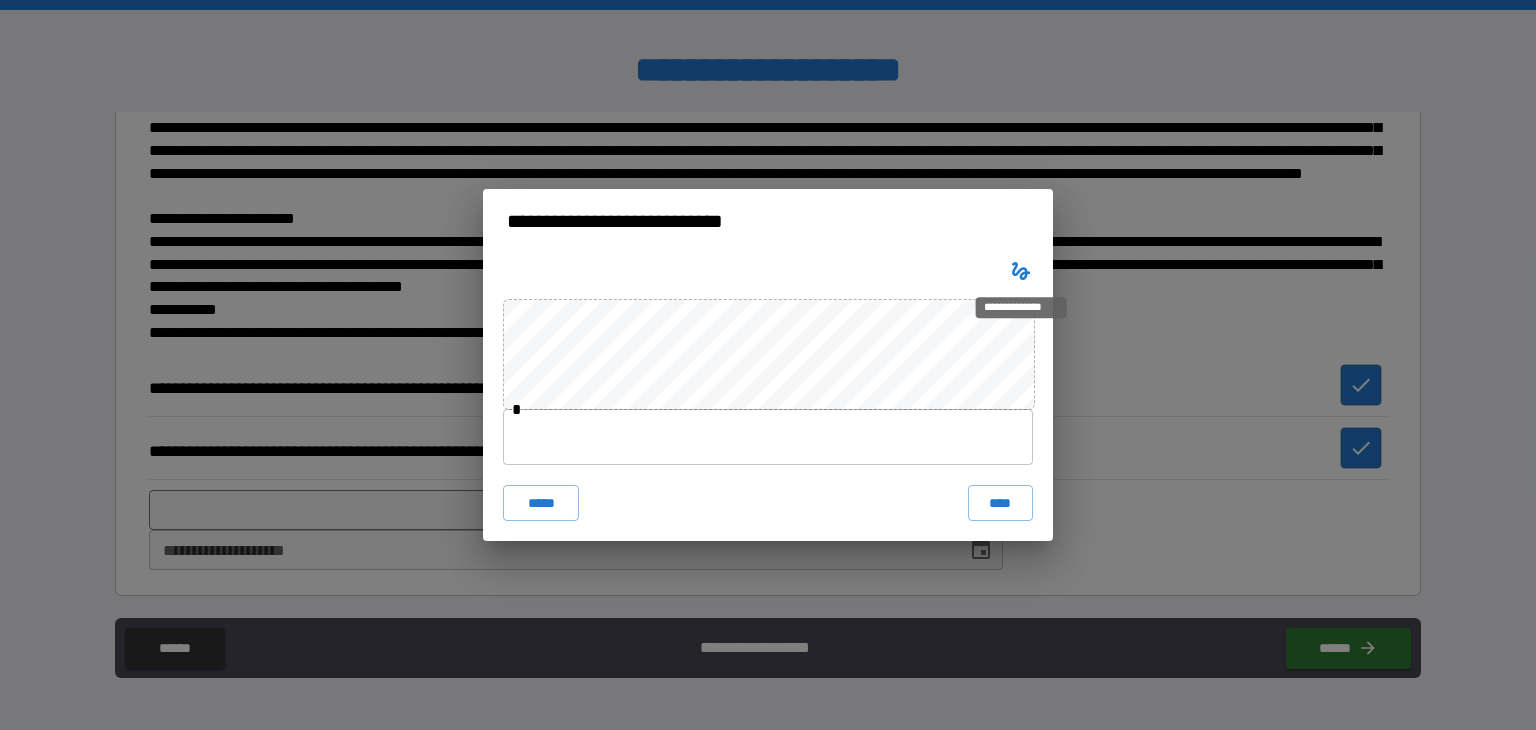 click at bounding box center [768, 437] 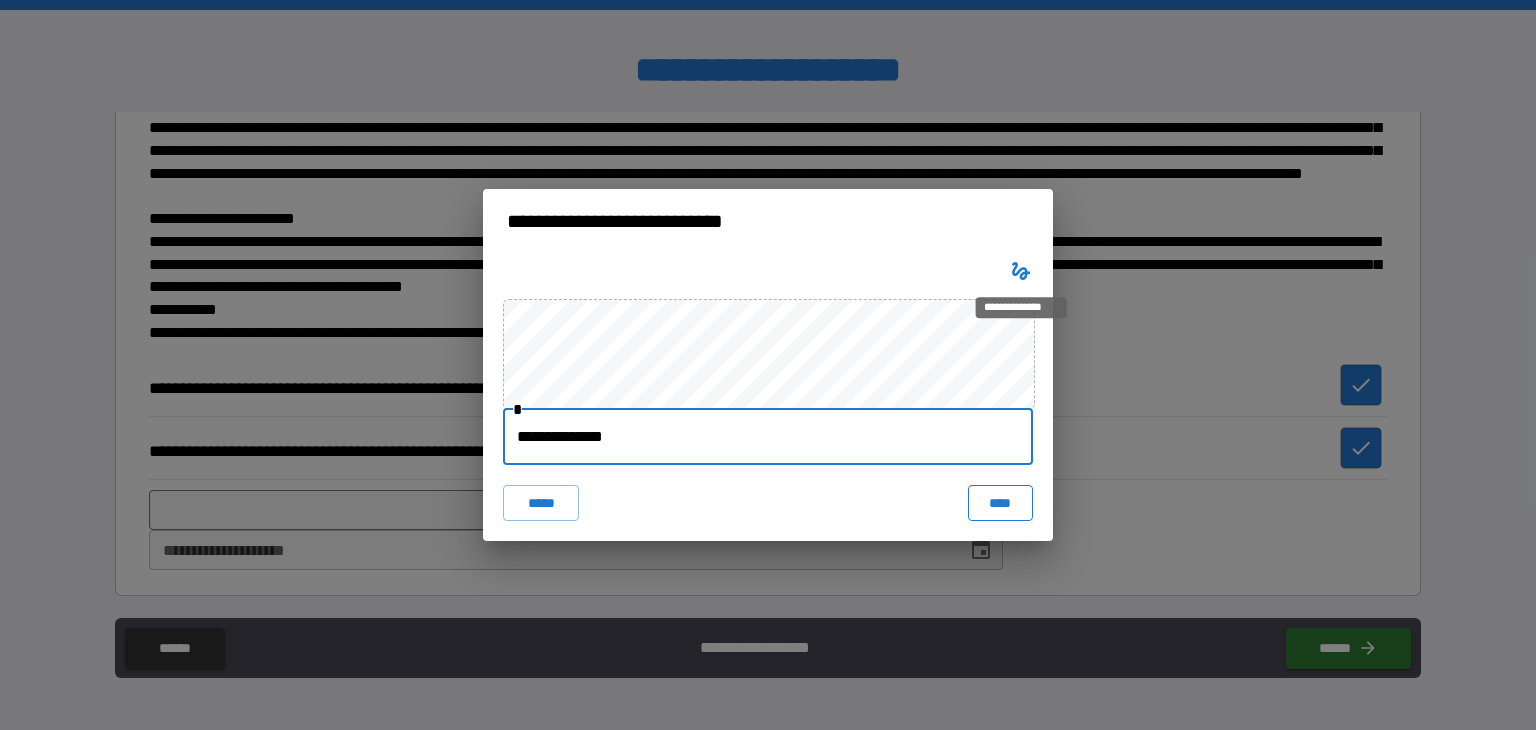 type on "**********" 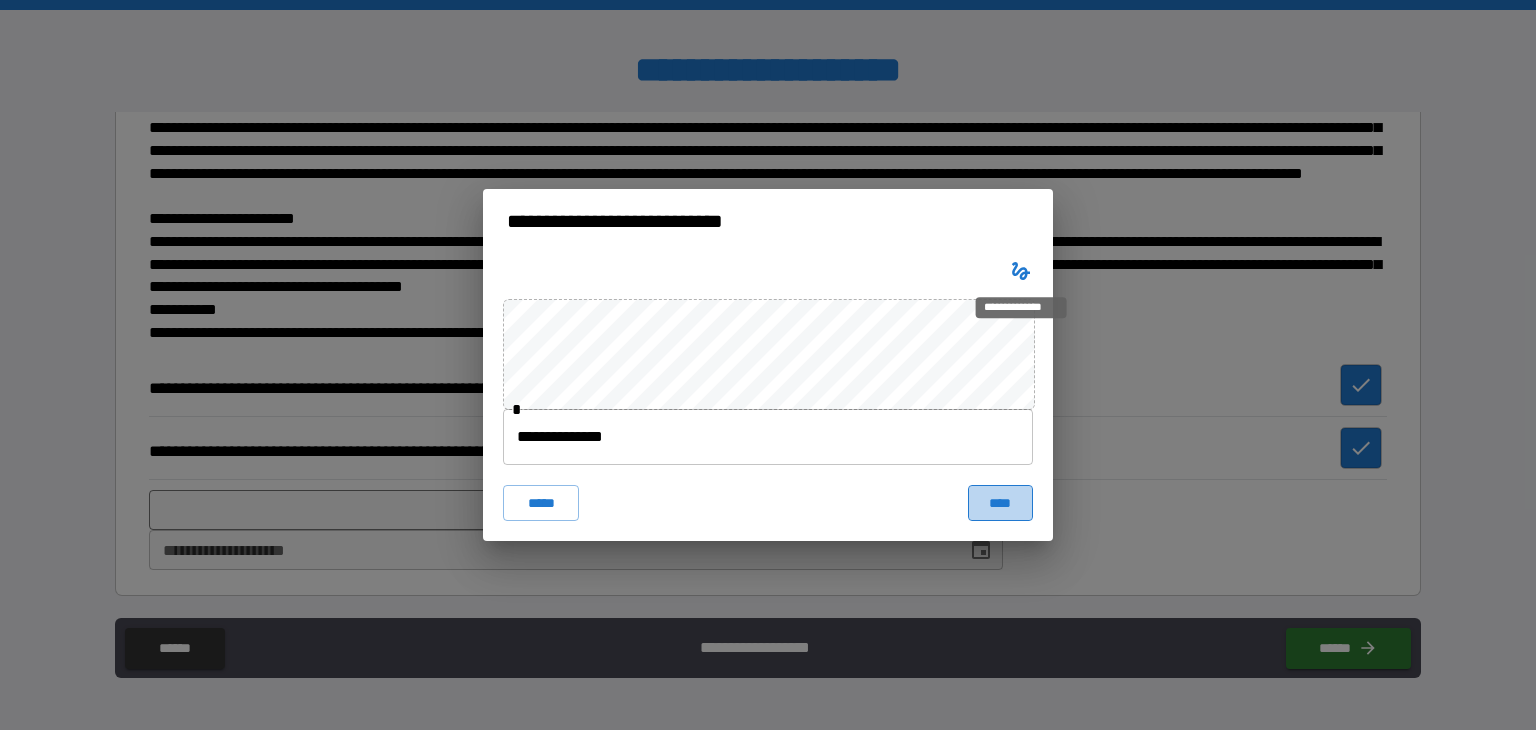 click on "****" at bounding box center [1000, 503] 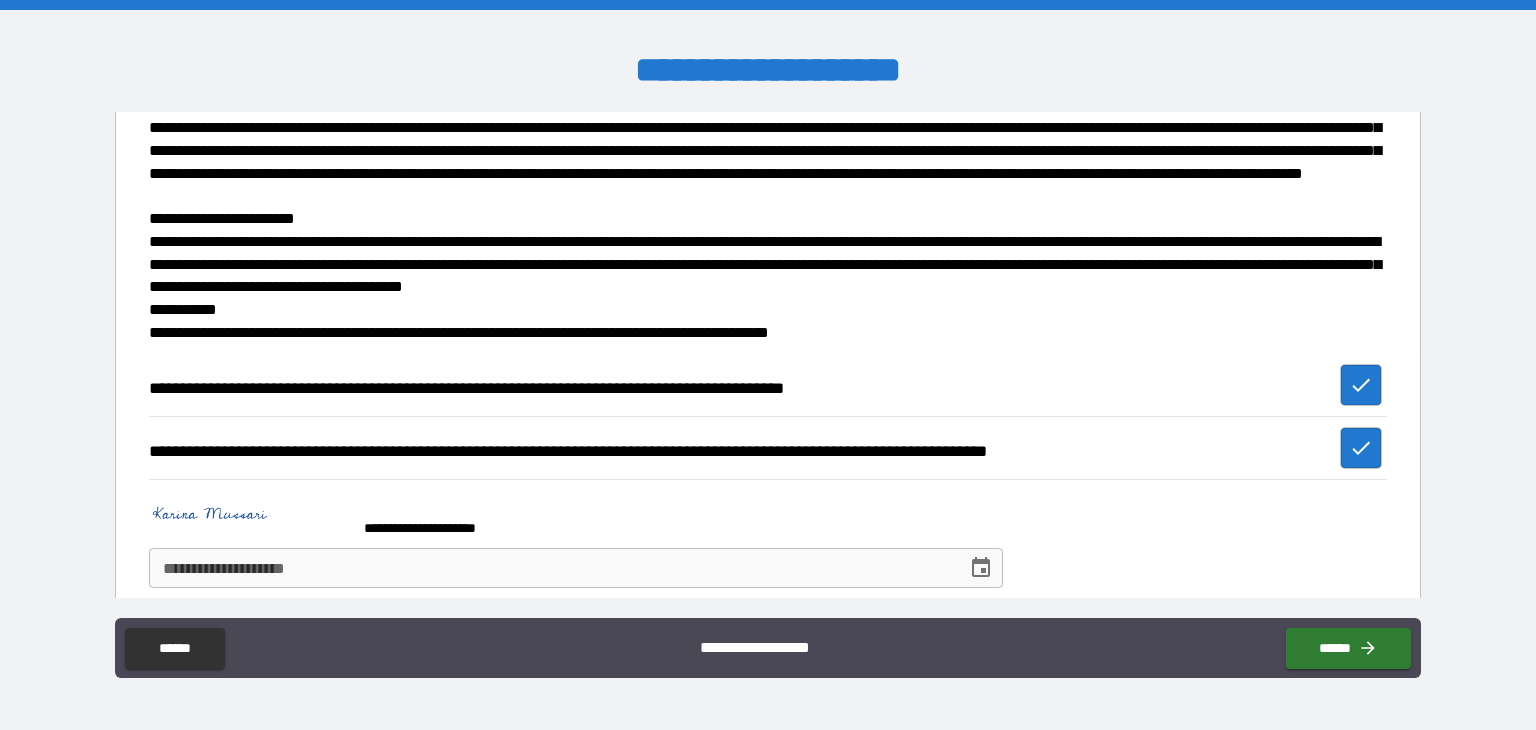 type on "*" 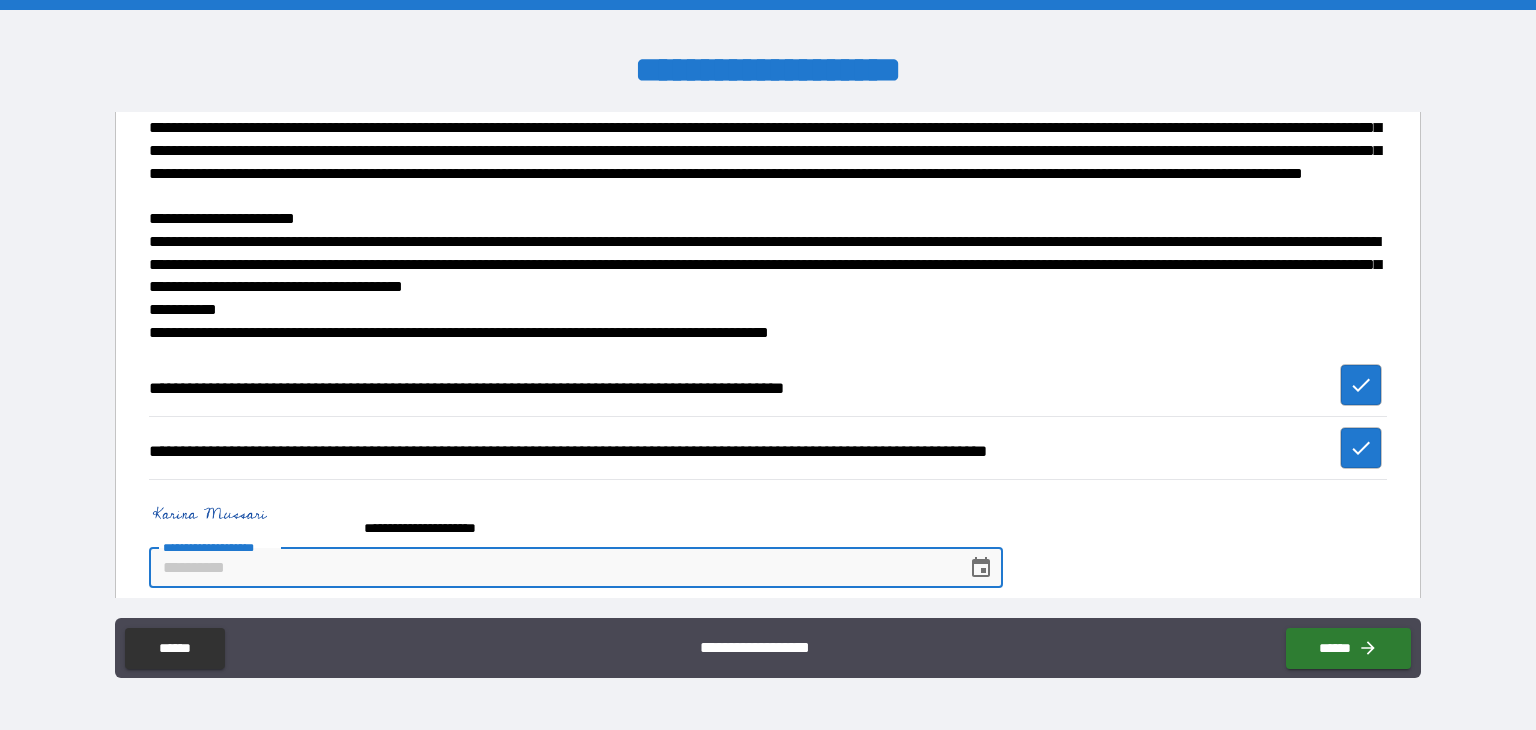 type on "*" 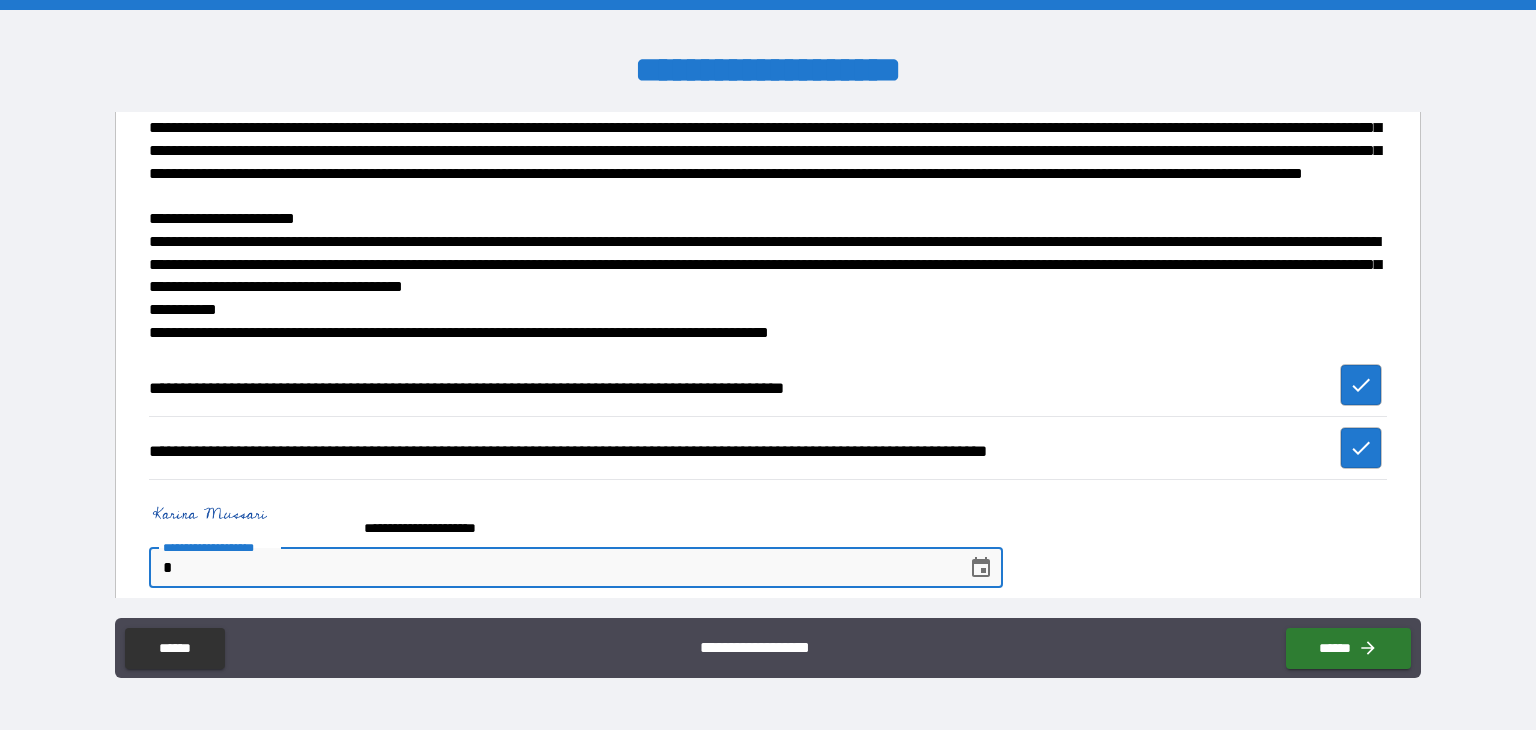 type on "*" 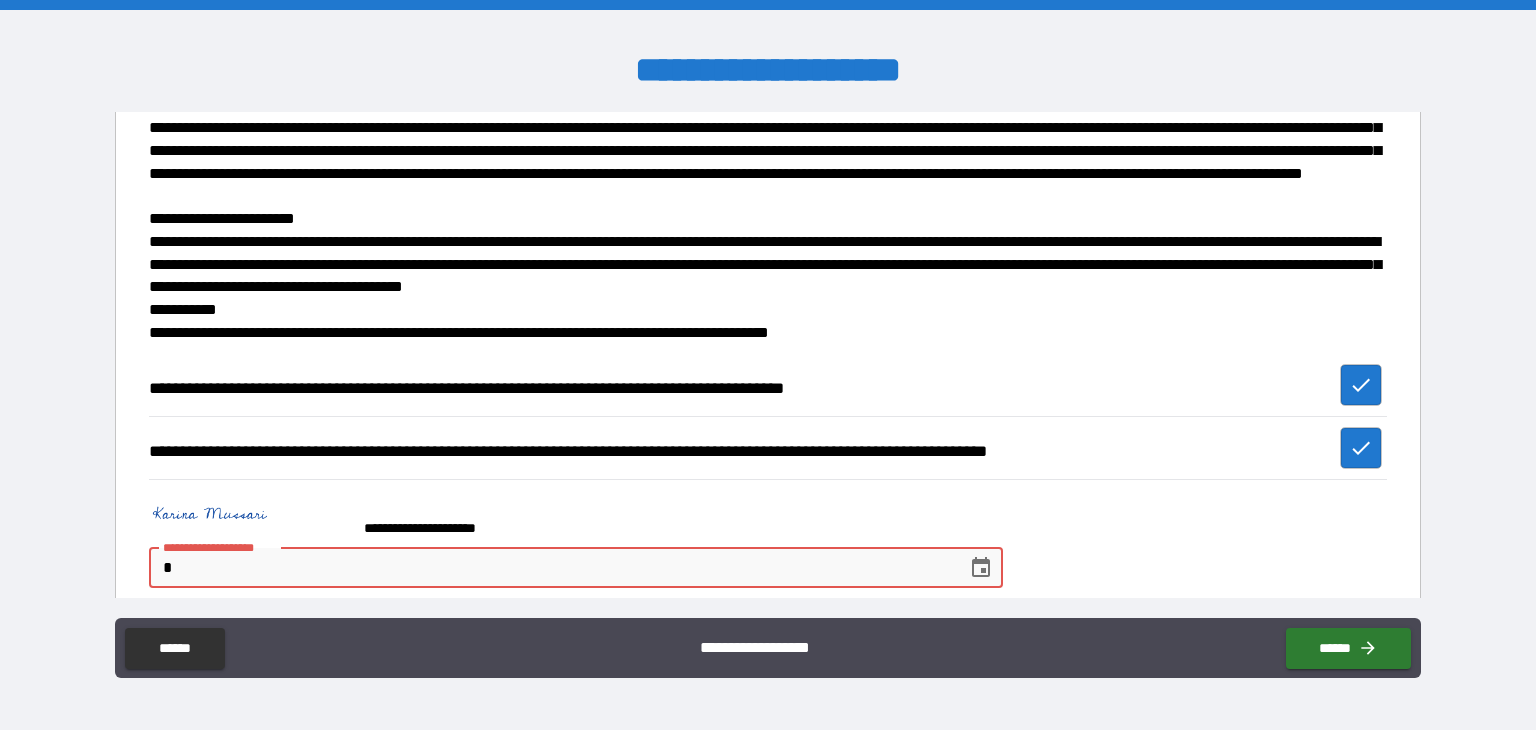 type on "*" 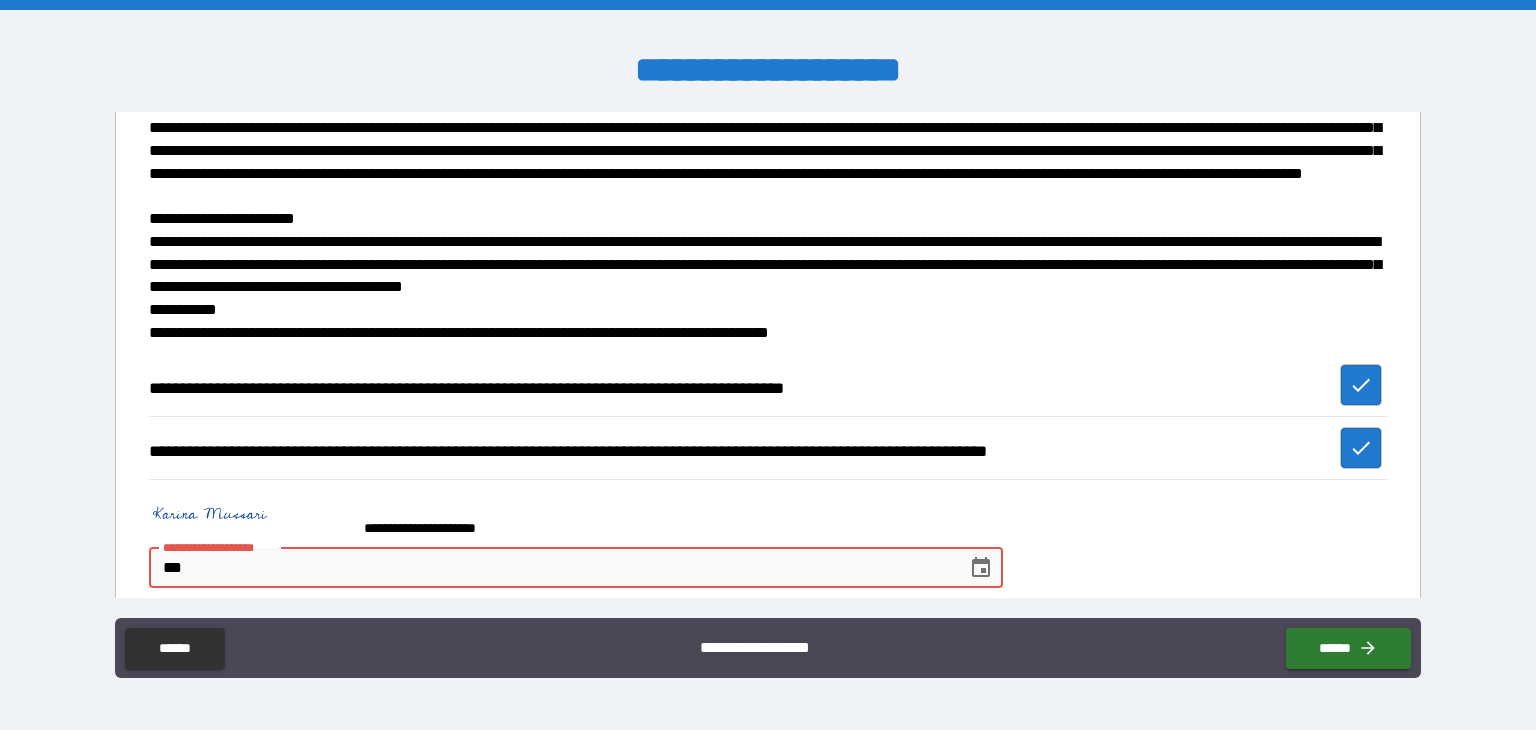 type on "*" 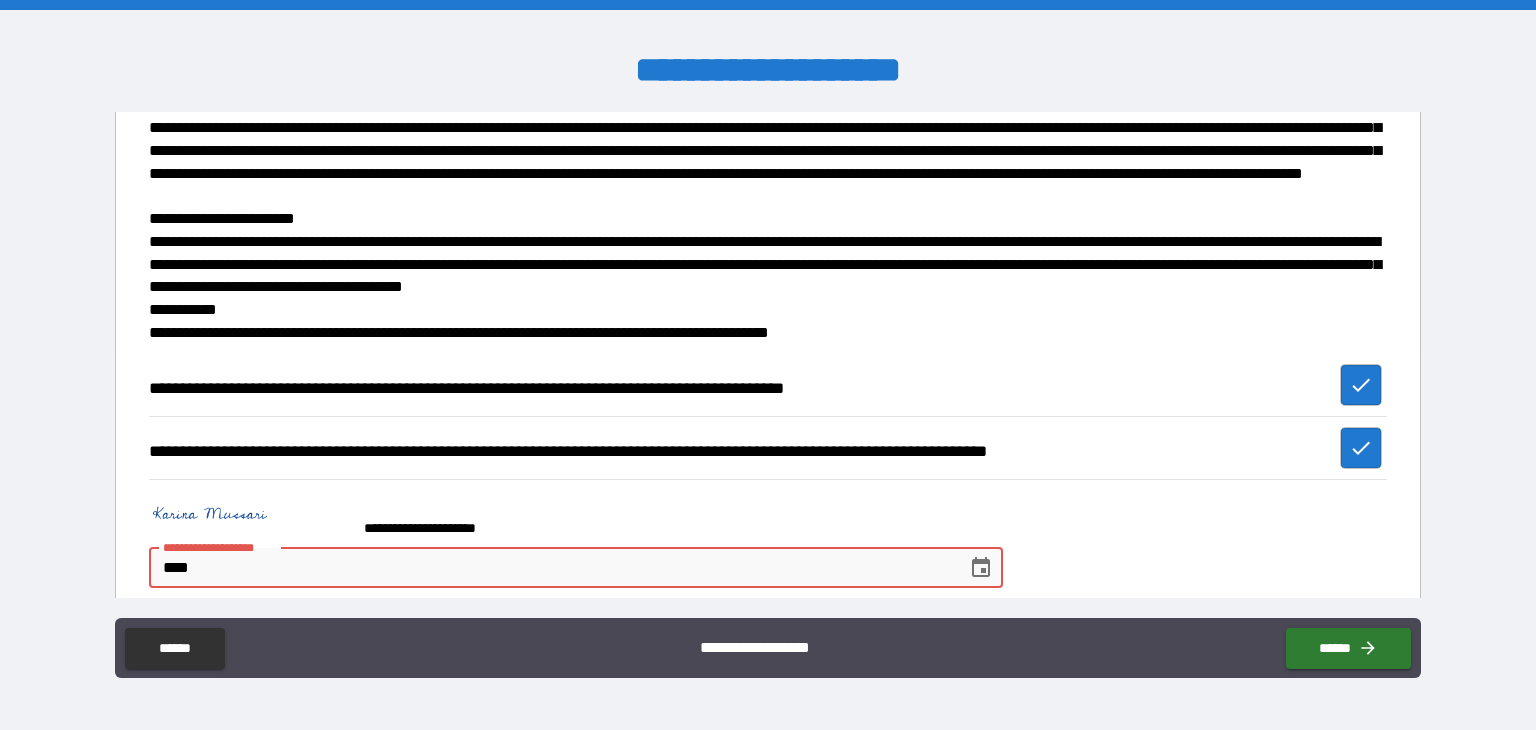 type on "*" 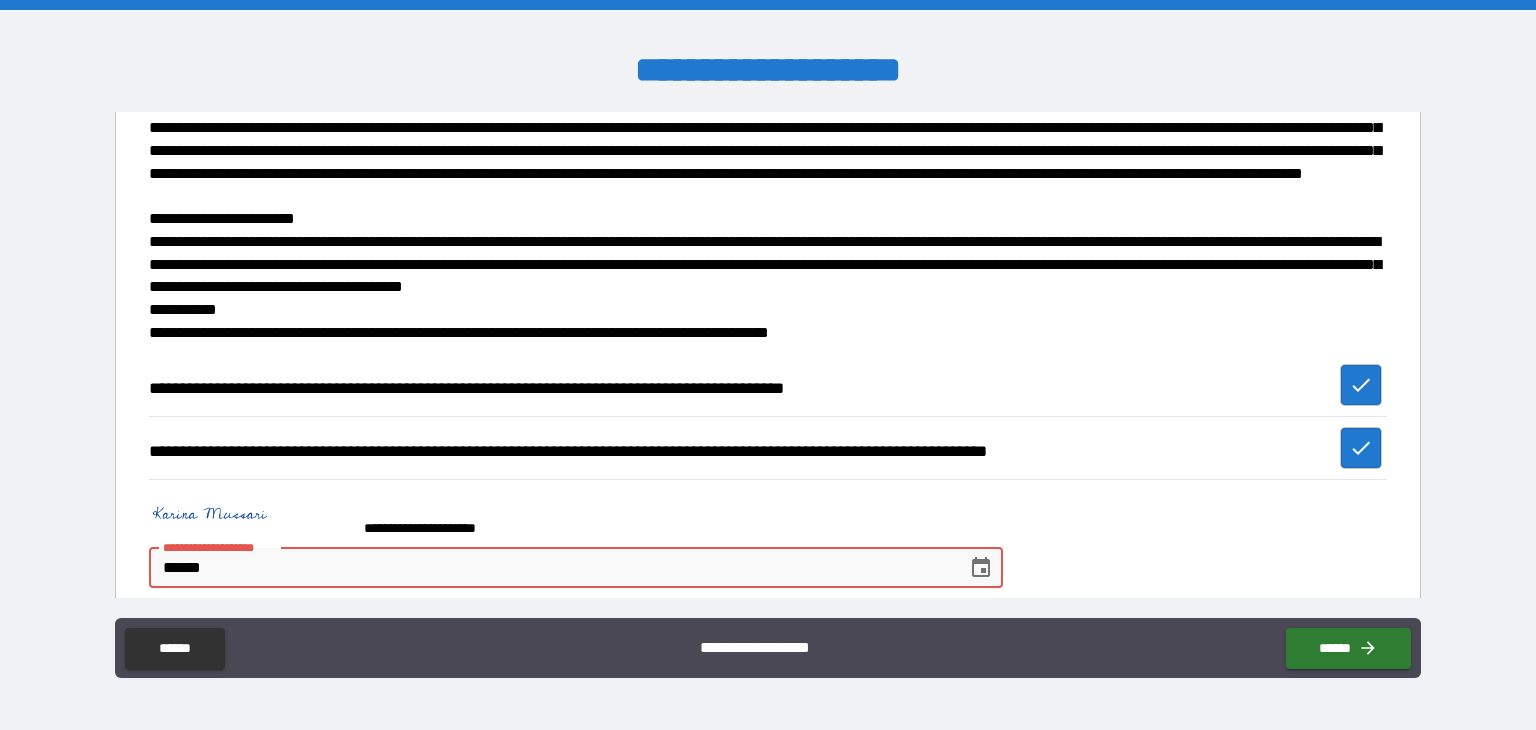 type on "*" 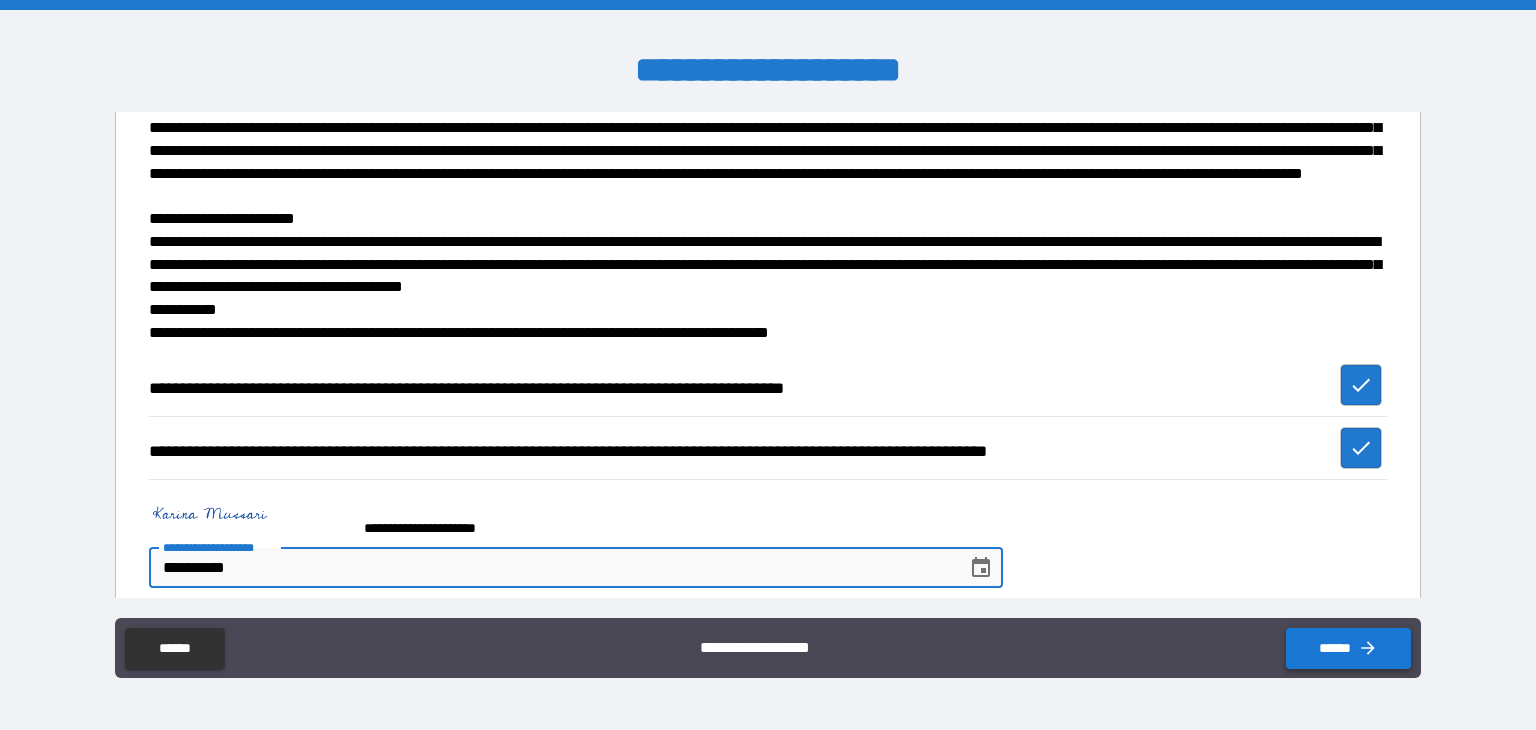 click on "******" at bounding box center [1348, 648] 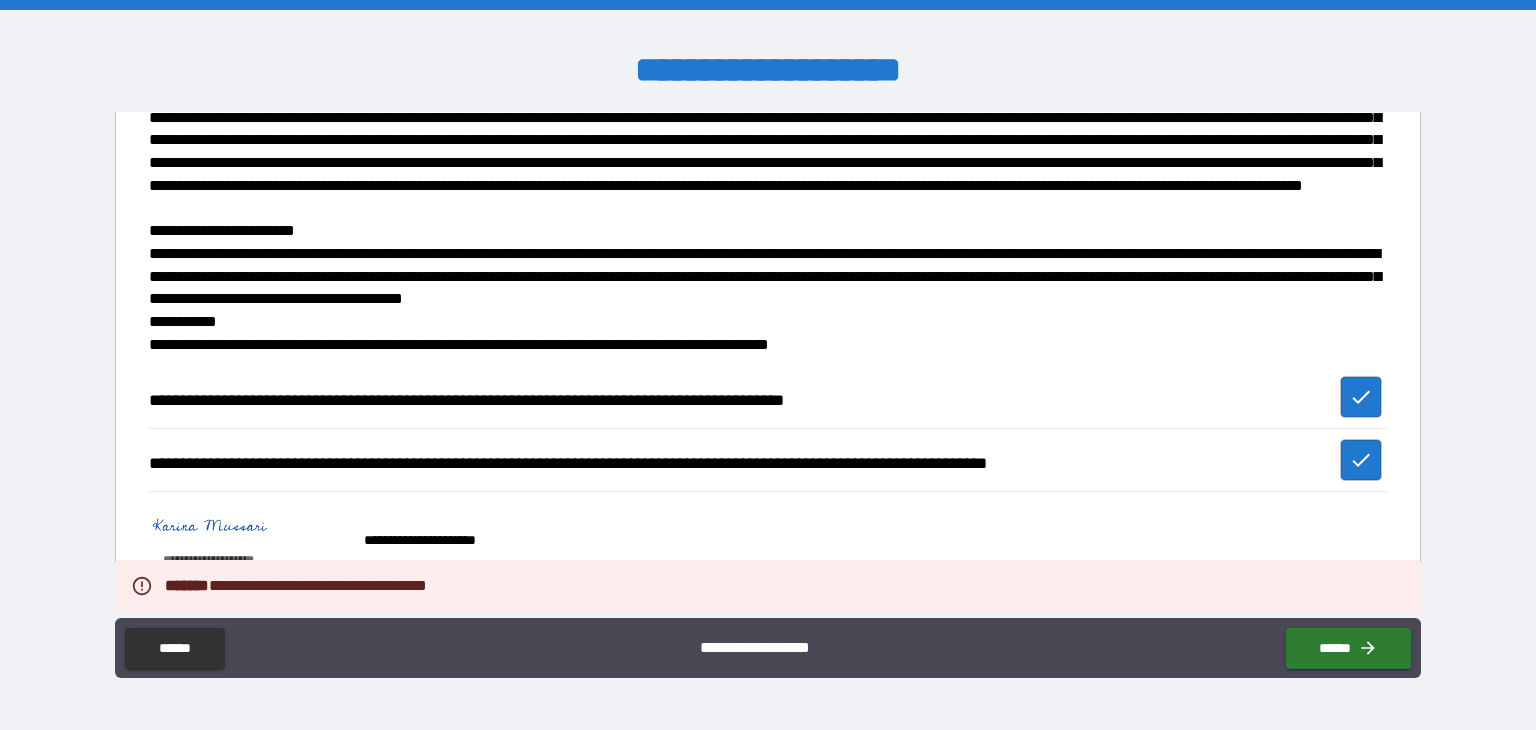 scroll, scrollTop: 6998, scrollLeft: 0, axis: vertical 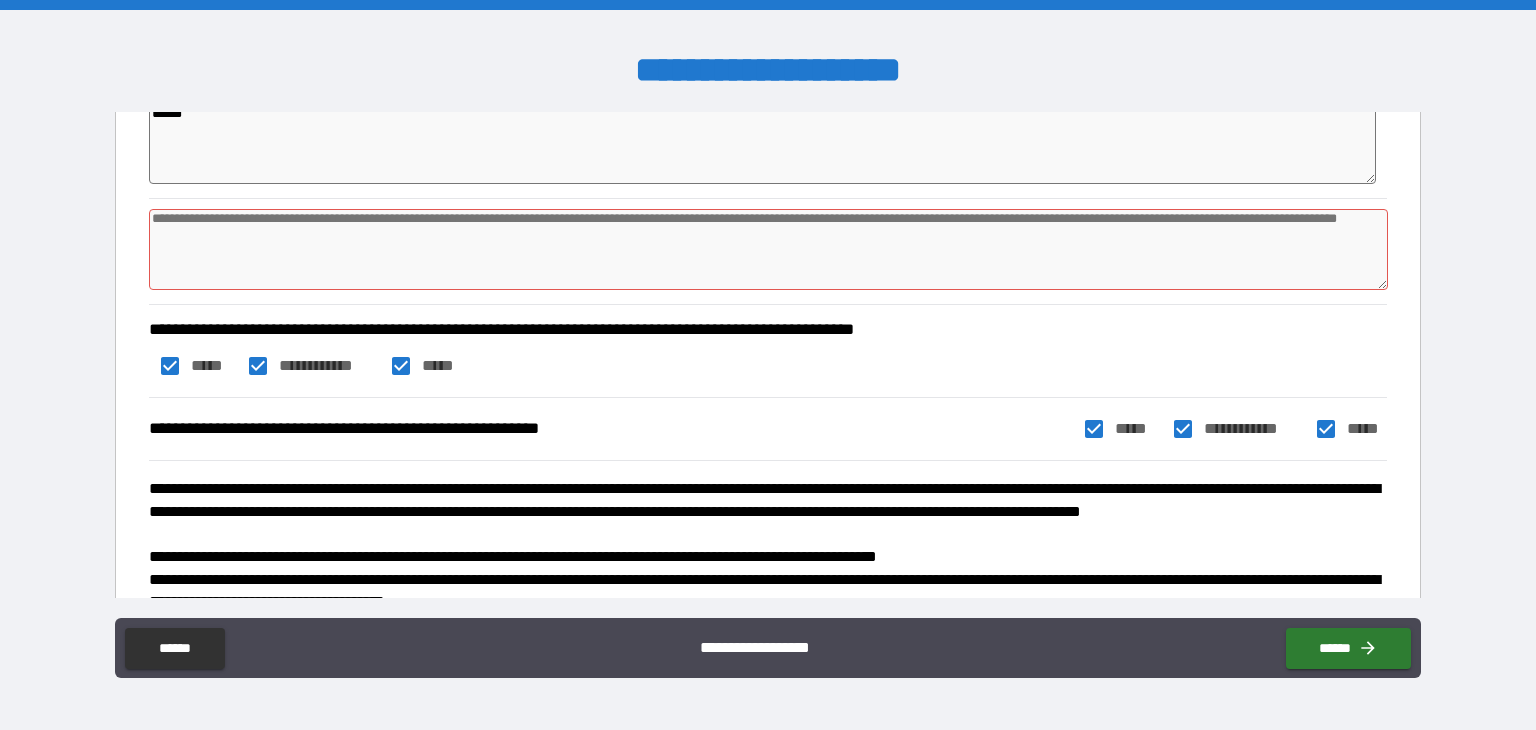 click at bounding box center (768, 249) 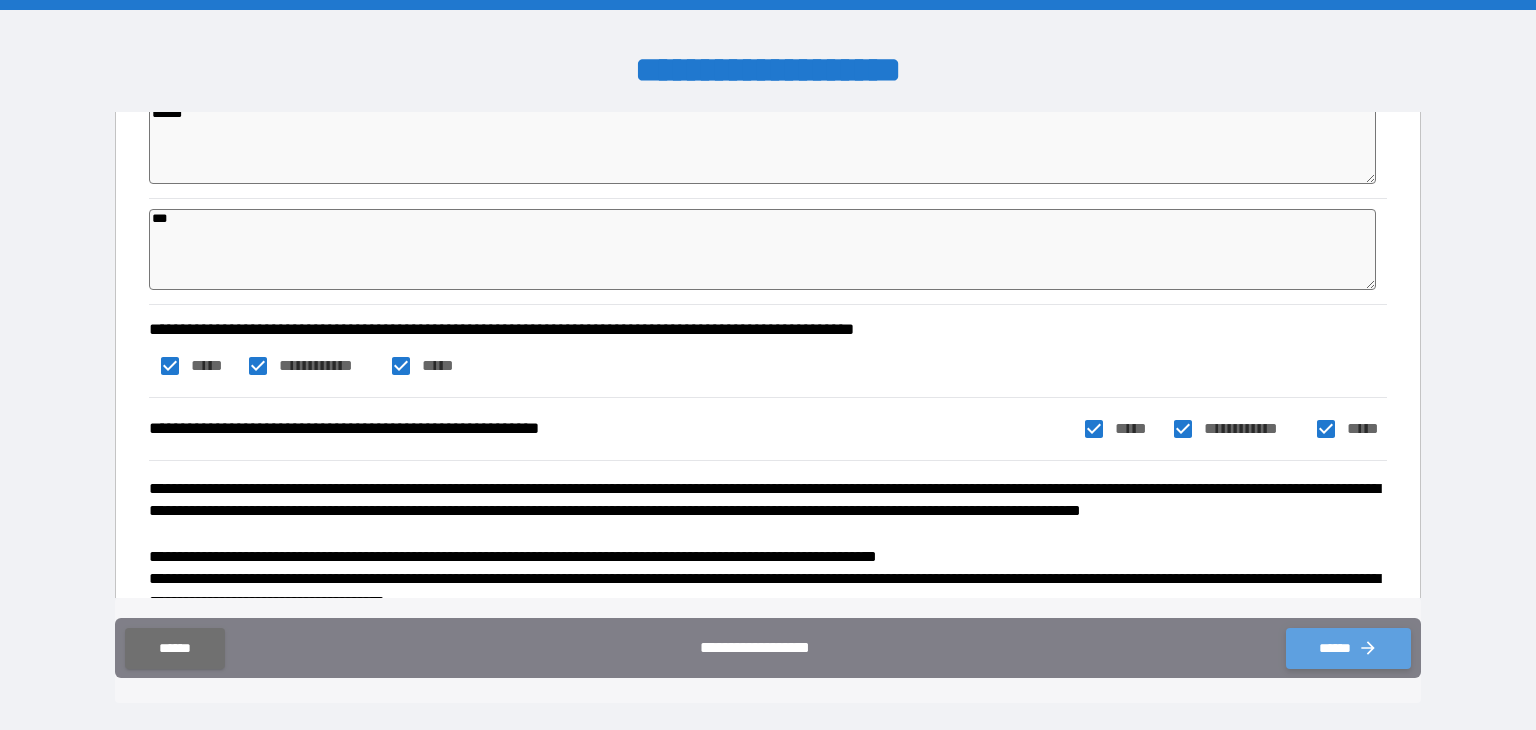 click on "******" at bounding box center (1348, 648) 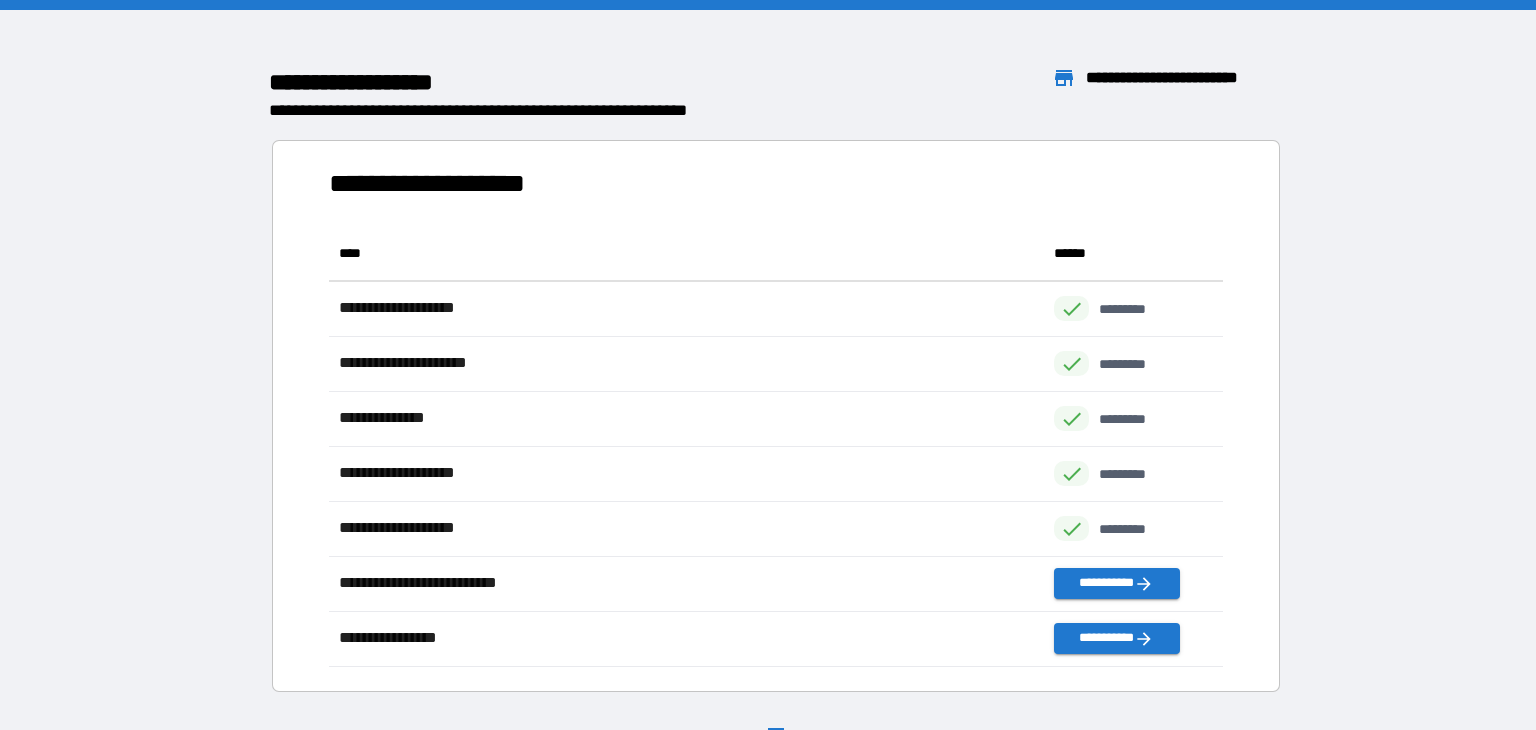 scroll, scrollTop: 1, scrollLeft: 0, axis: vertical 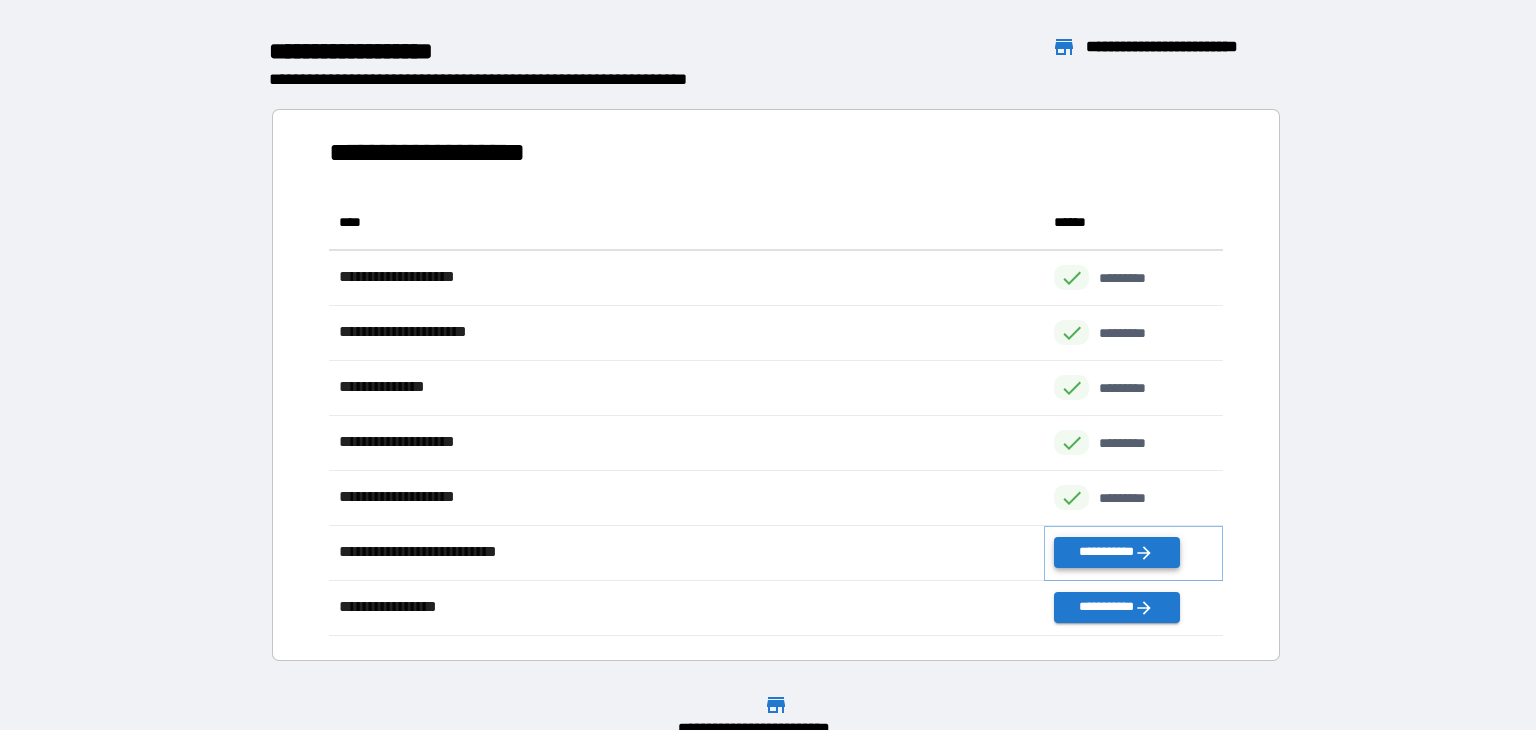 click on "**********" at bounding box center (1116, 552) 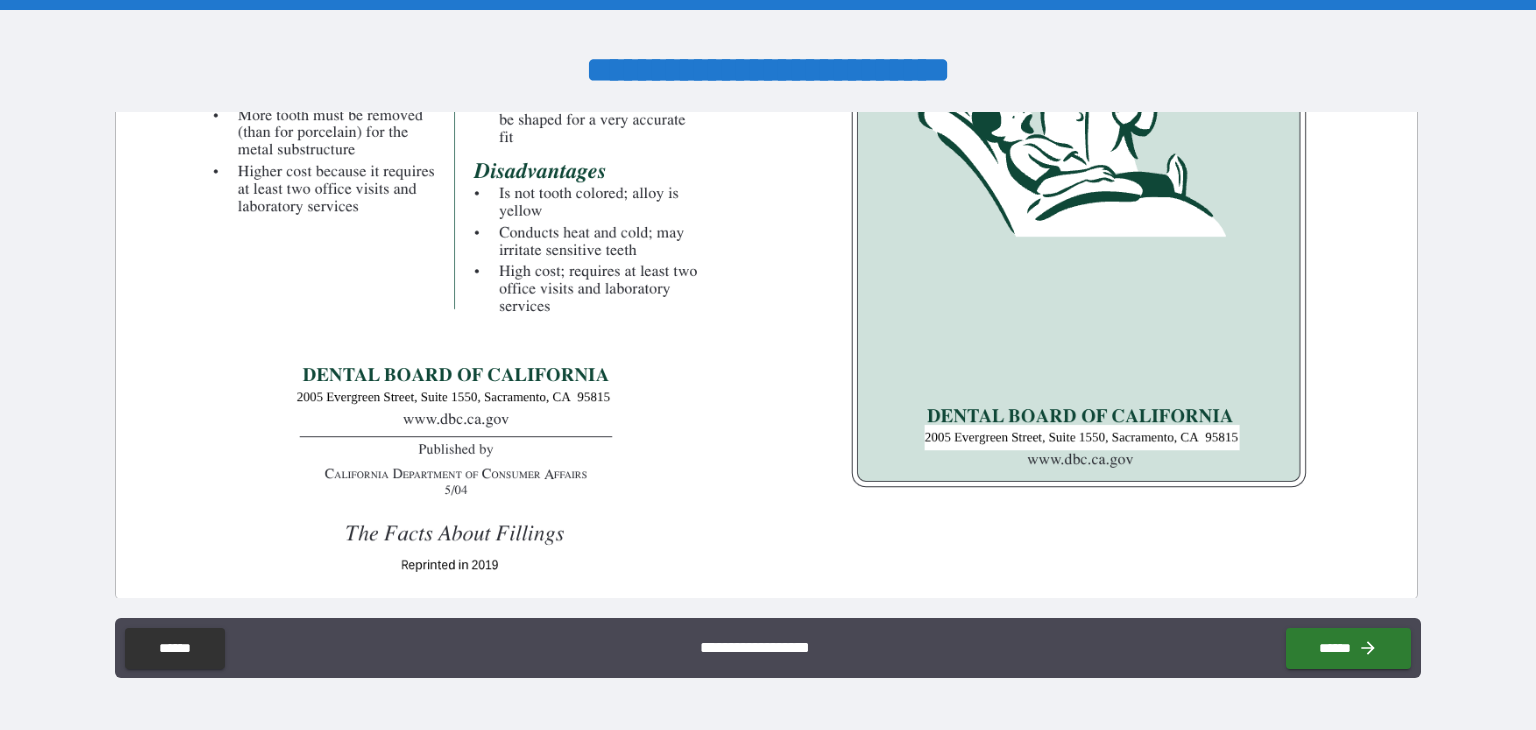scroll, scrollTop: 578, scrollLeft: 0, axis: vertical 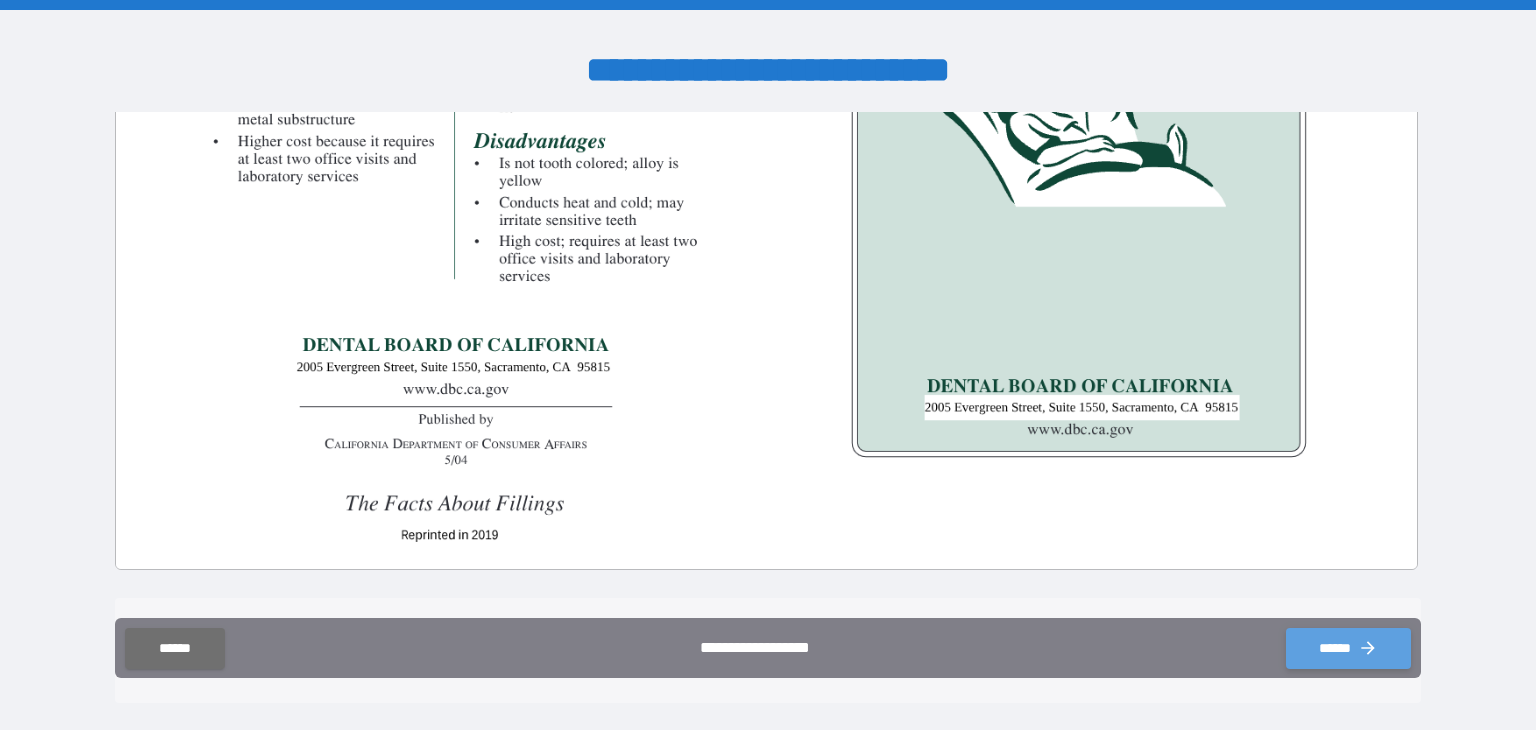click on "******" at bounding box center [1348, 648] 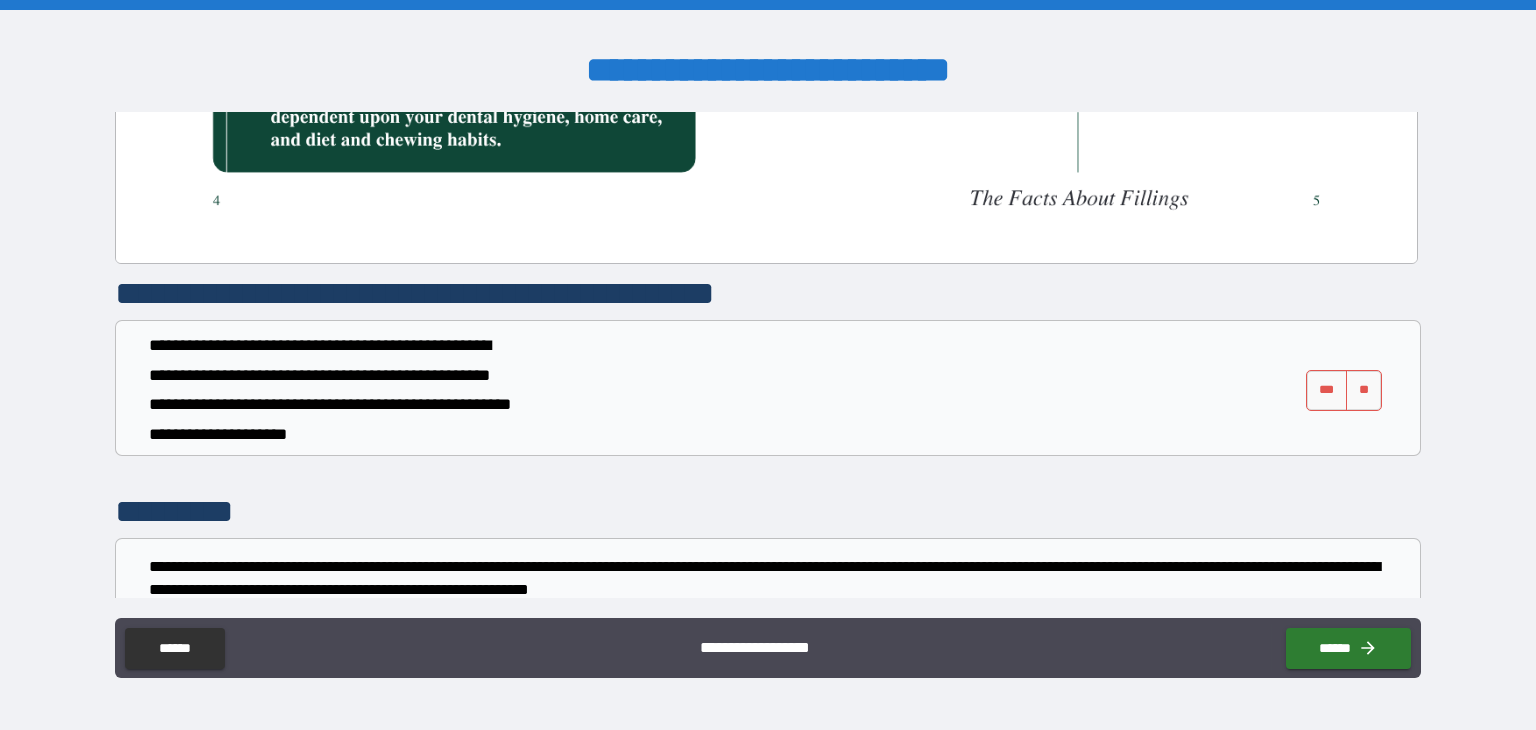 scroll, scrollTop: 4135, scrollLeft: 0, axis: vertical 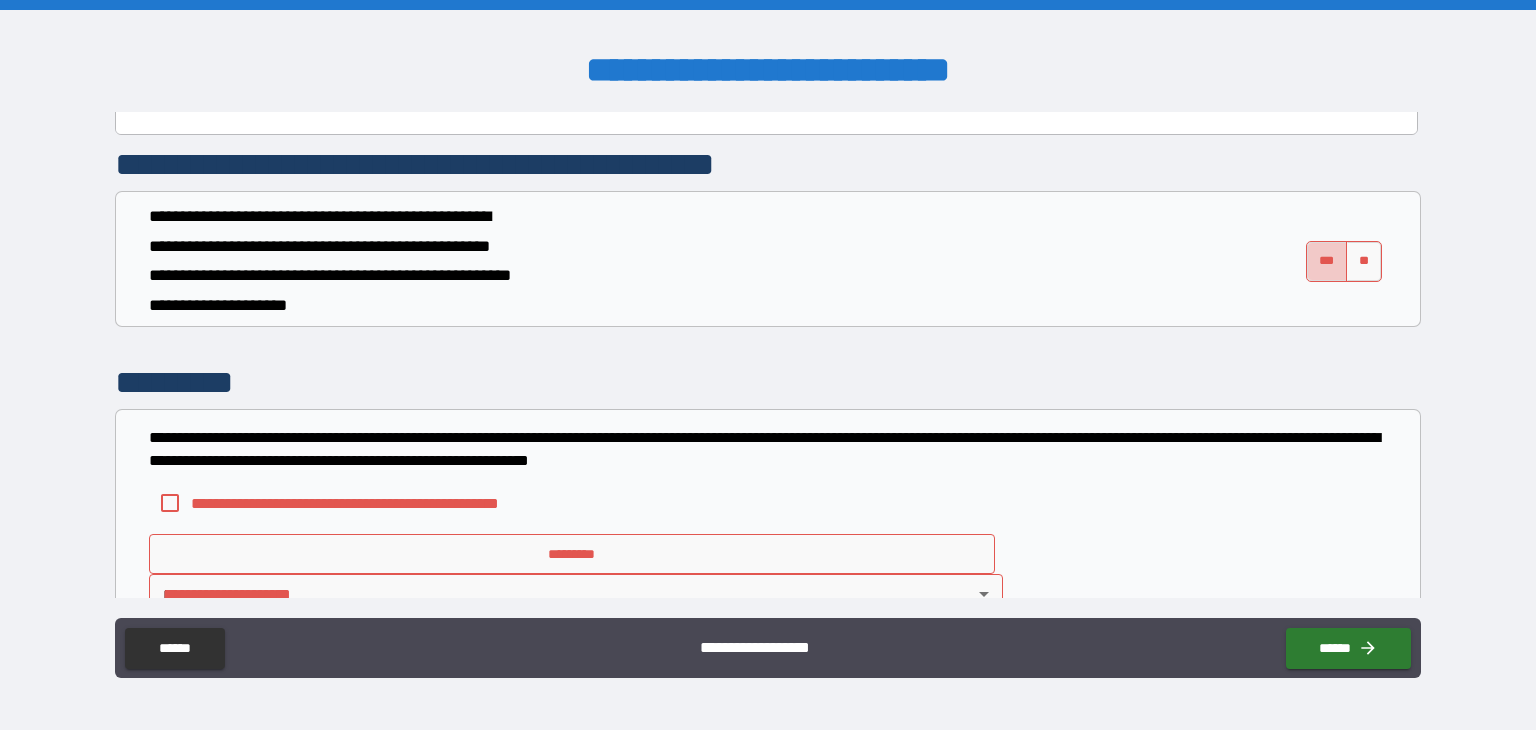 click on "***" at bounding box center (1327, 261) 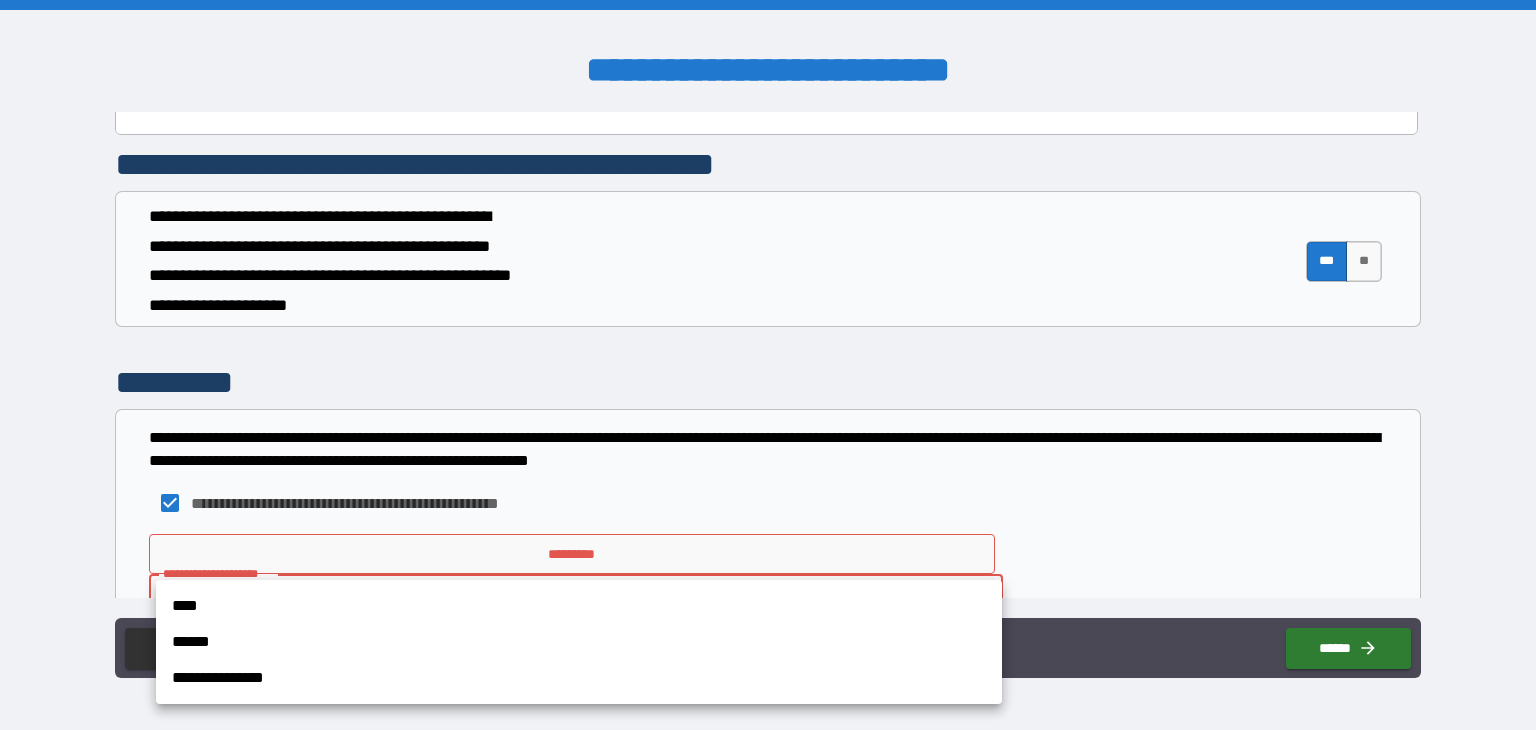 click on "**********" at bounding box center [768, 365] 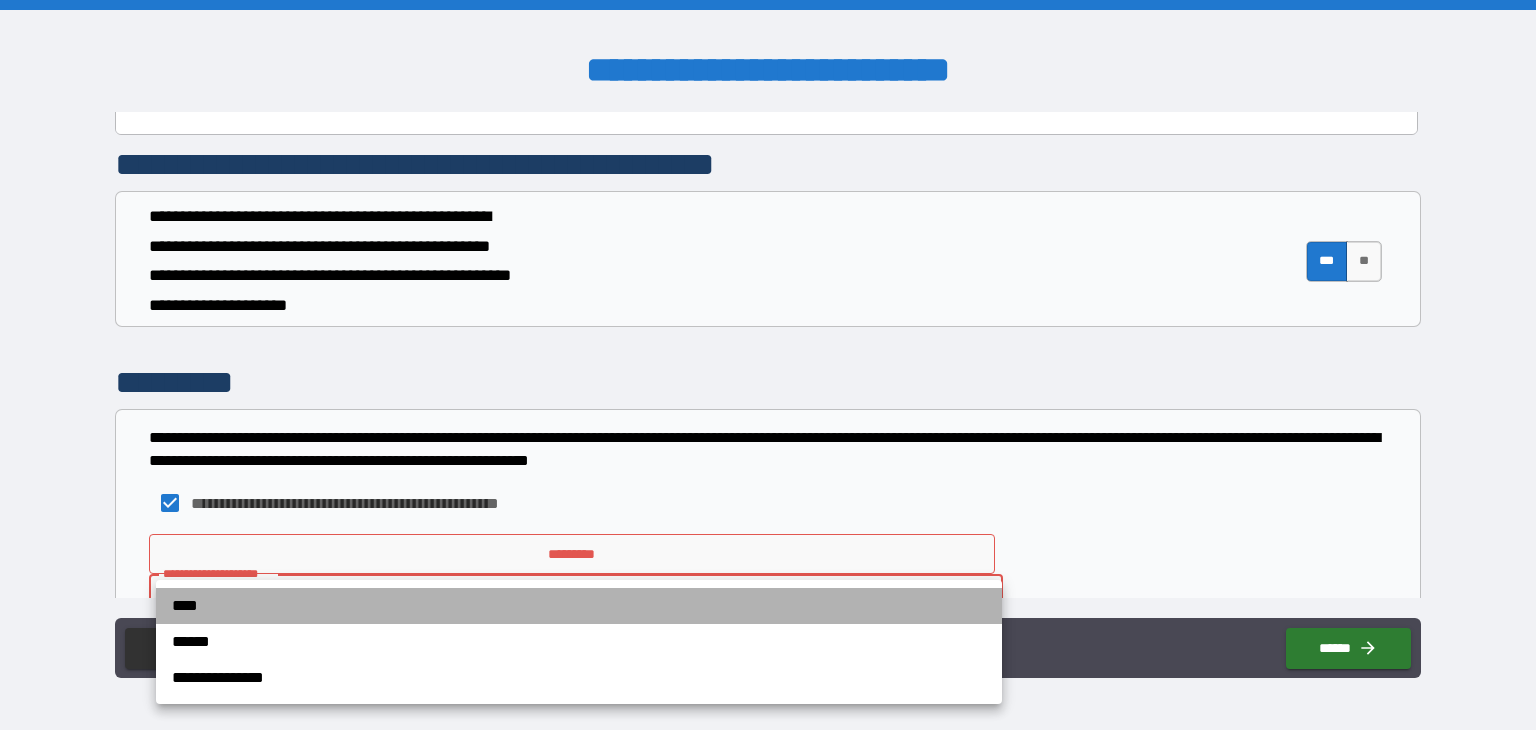 drag, startPoint x: 246, startPoint y: 593, endPoint x: 269, endPoint y: 564, distance: 37.01351 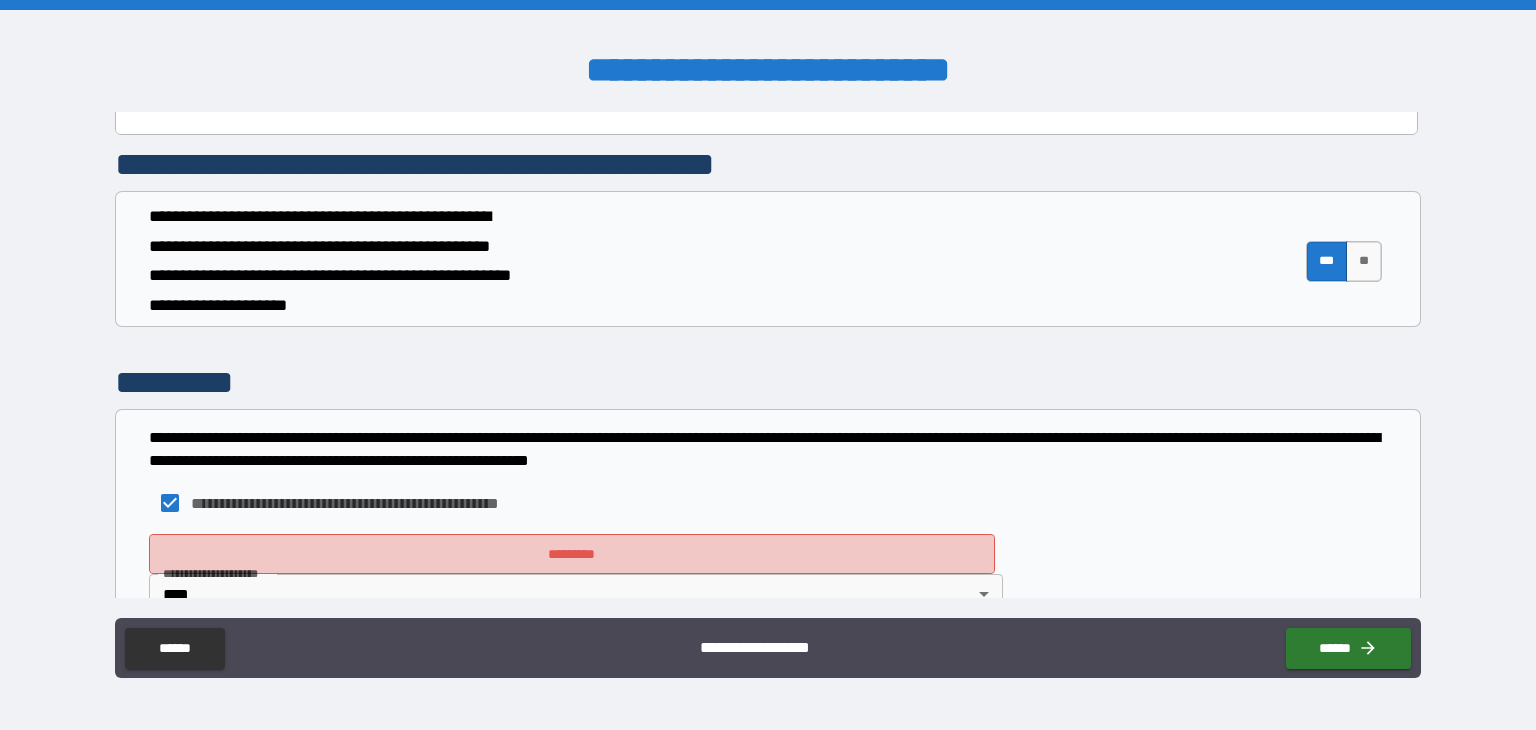 click on "*********" at bounding box center (572, 554) 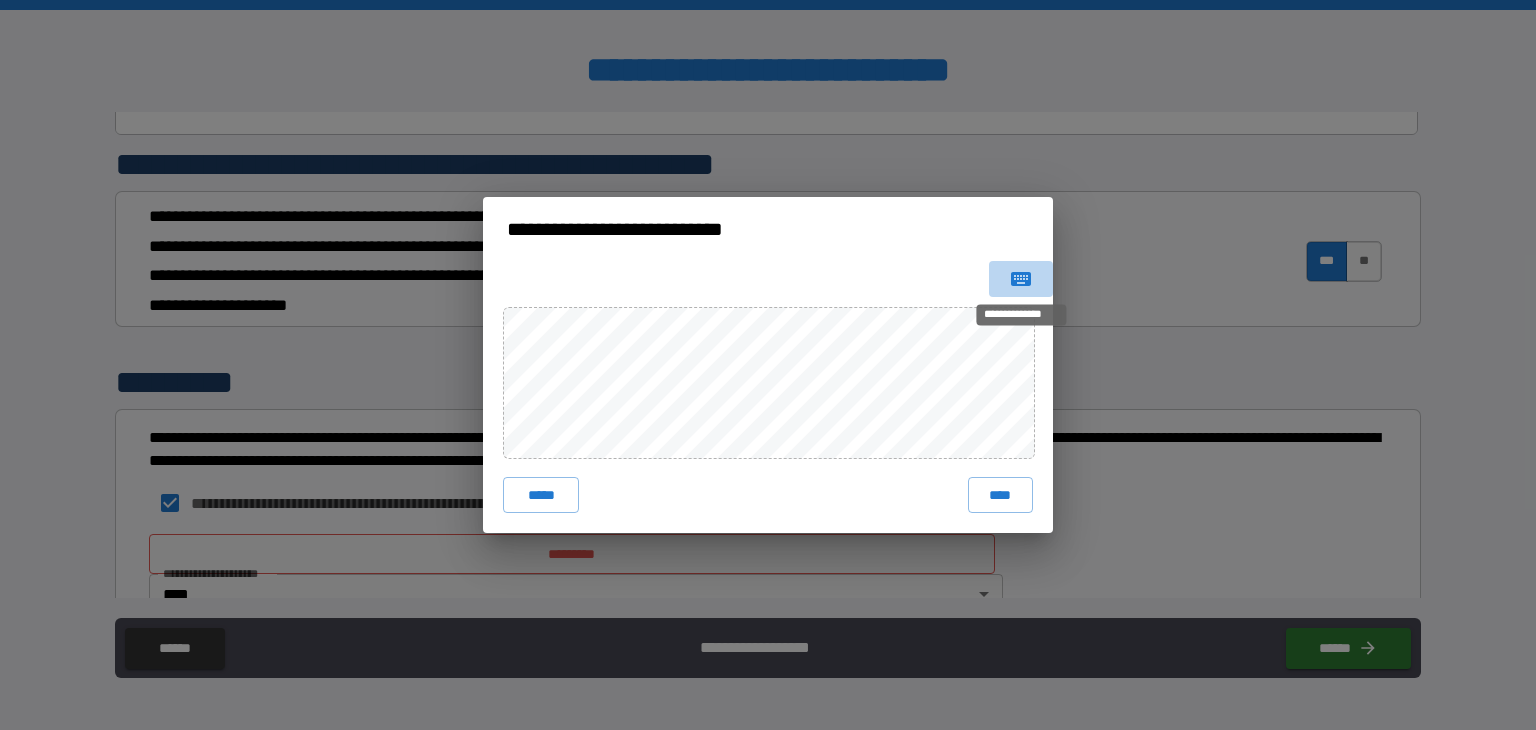 click 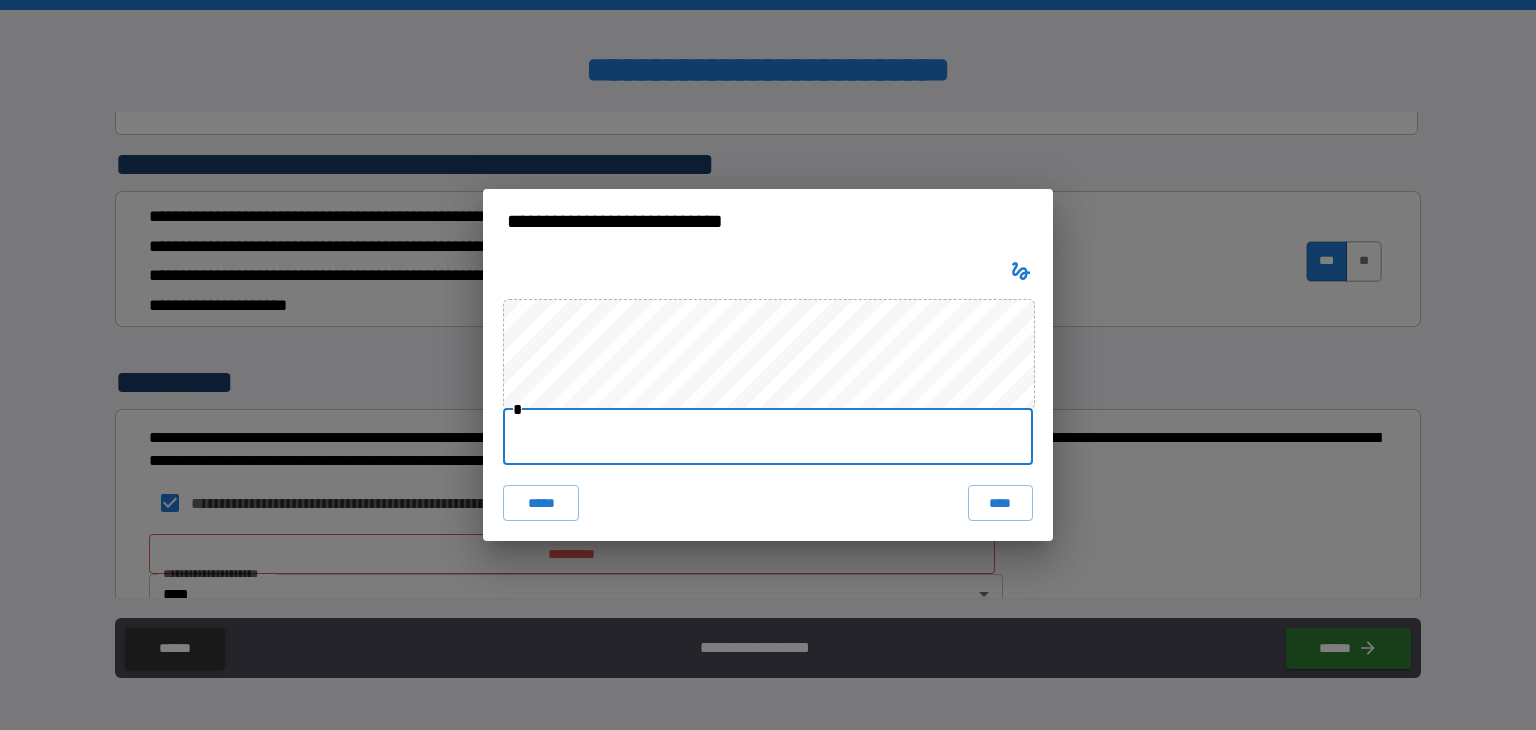 click at bounding box center [768, 437] 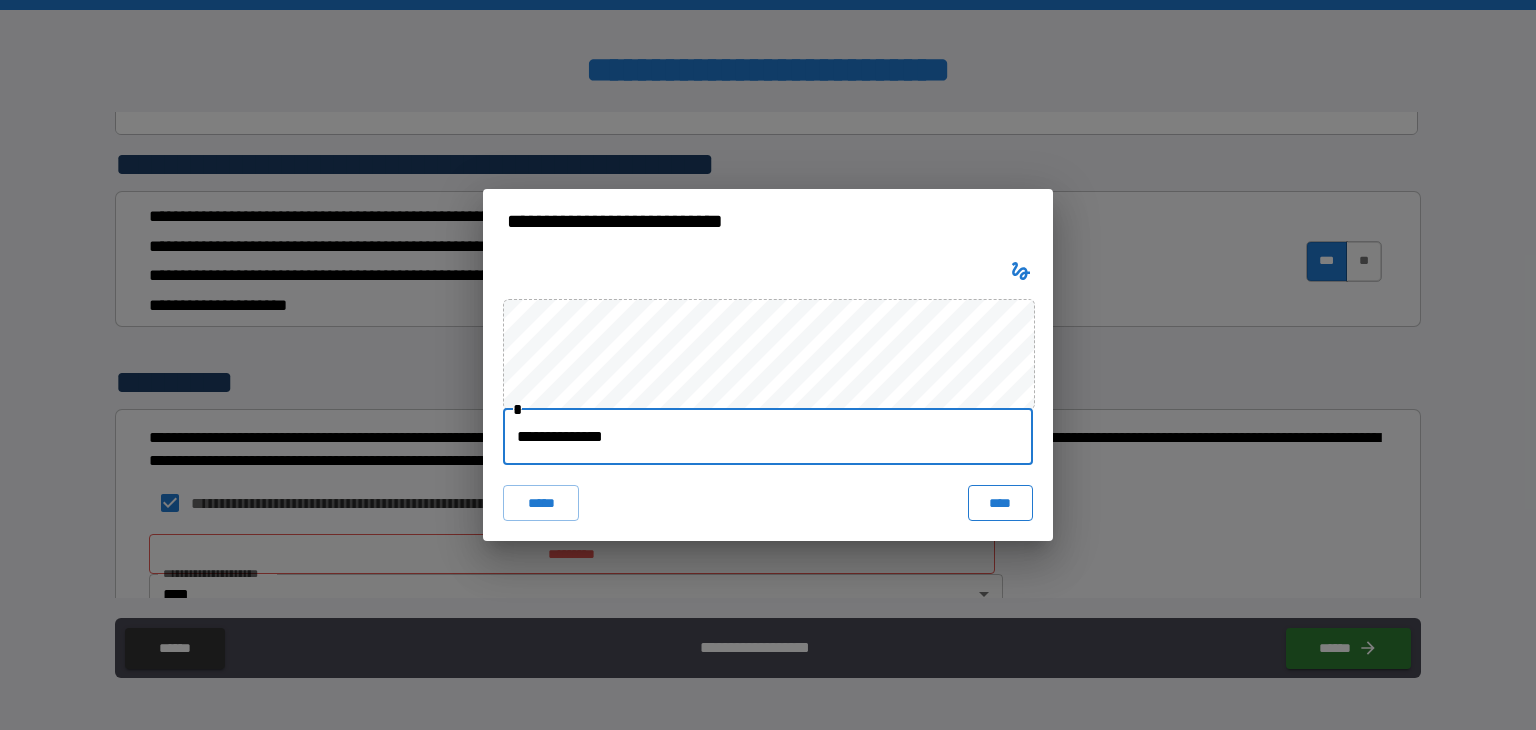 click on "****" at bounding box center (1000, 503) 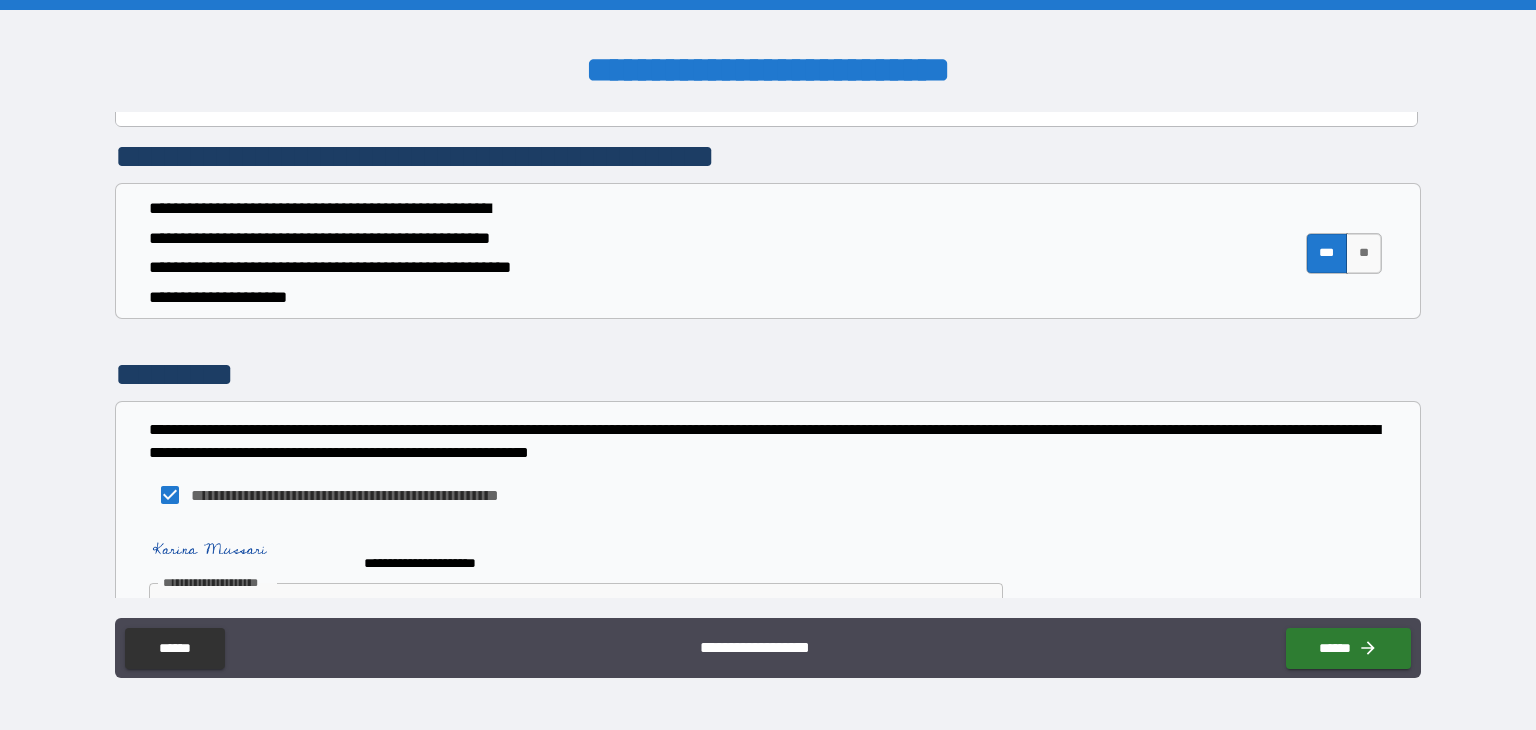 scroll, scrollTop: 4152, scrollLeft: 0, axis: vertical 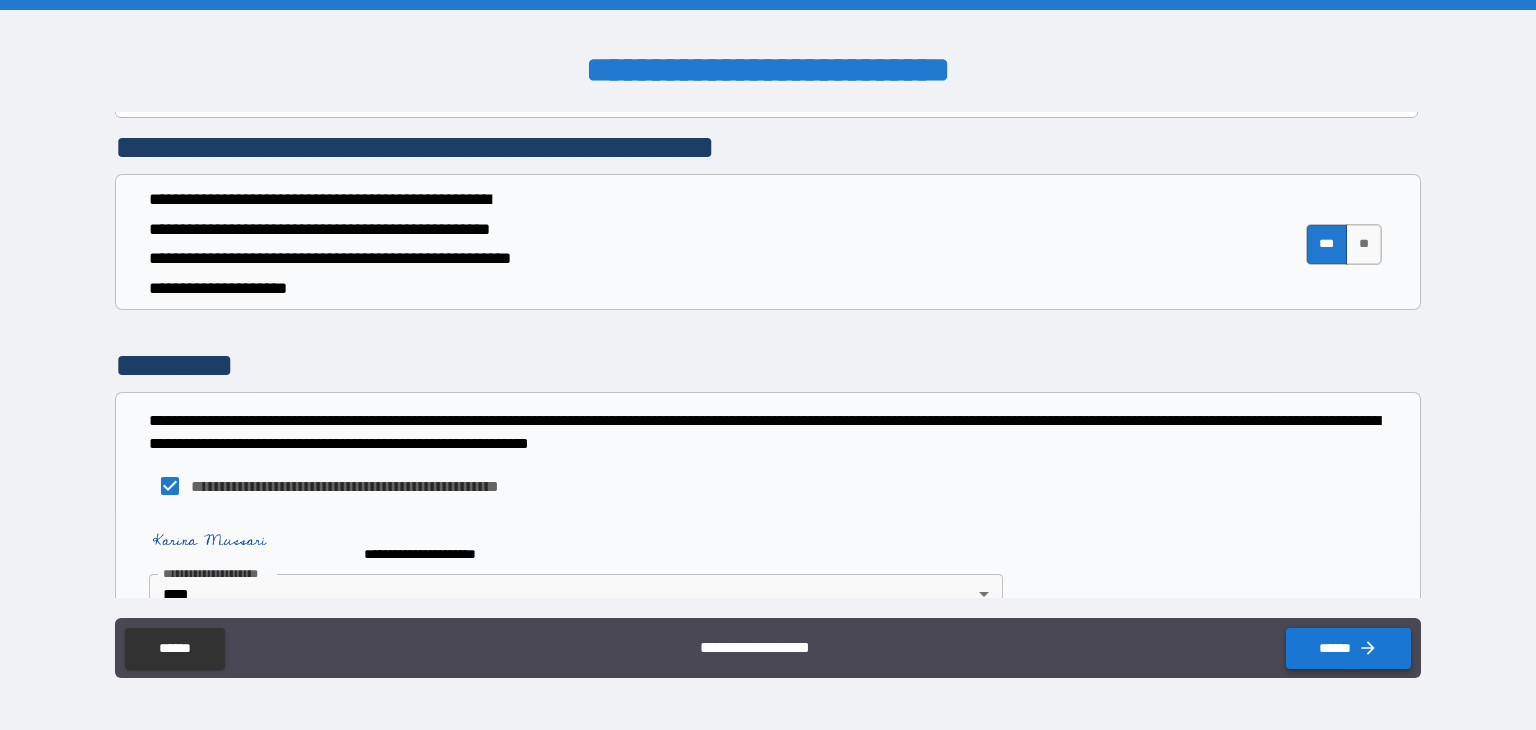 click on "******" at bounding box center [1348, 648] 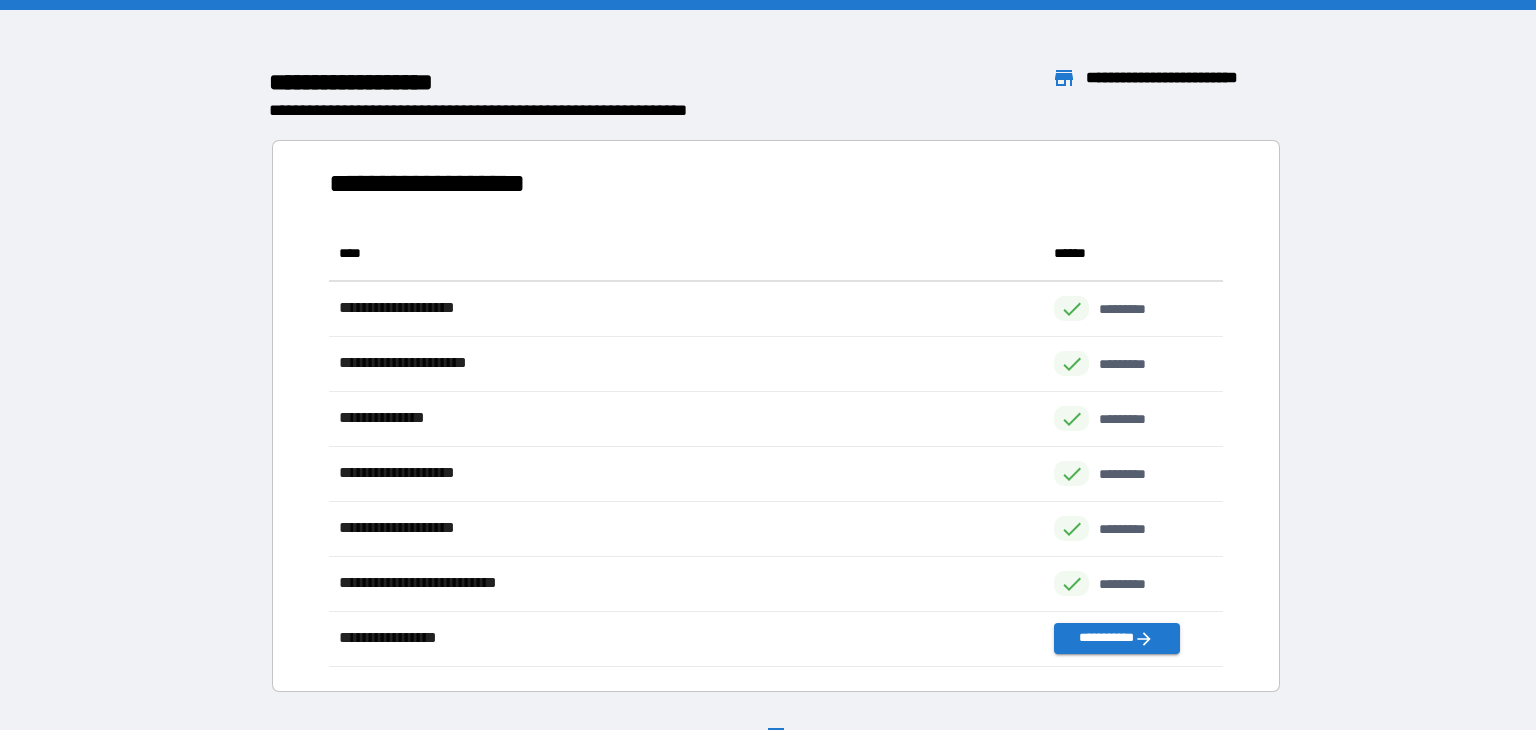 scroll, scrollTop: 1, scrollLeft: 0, axis: vertical 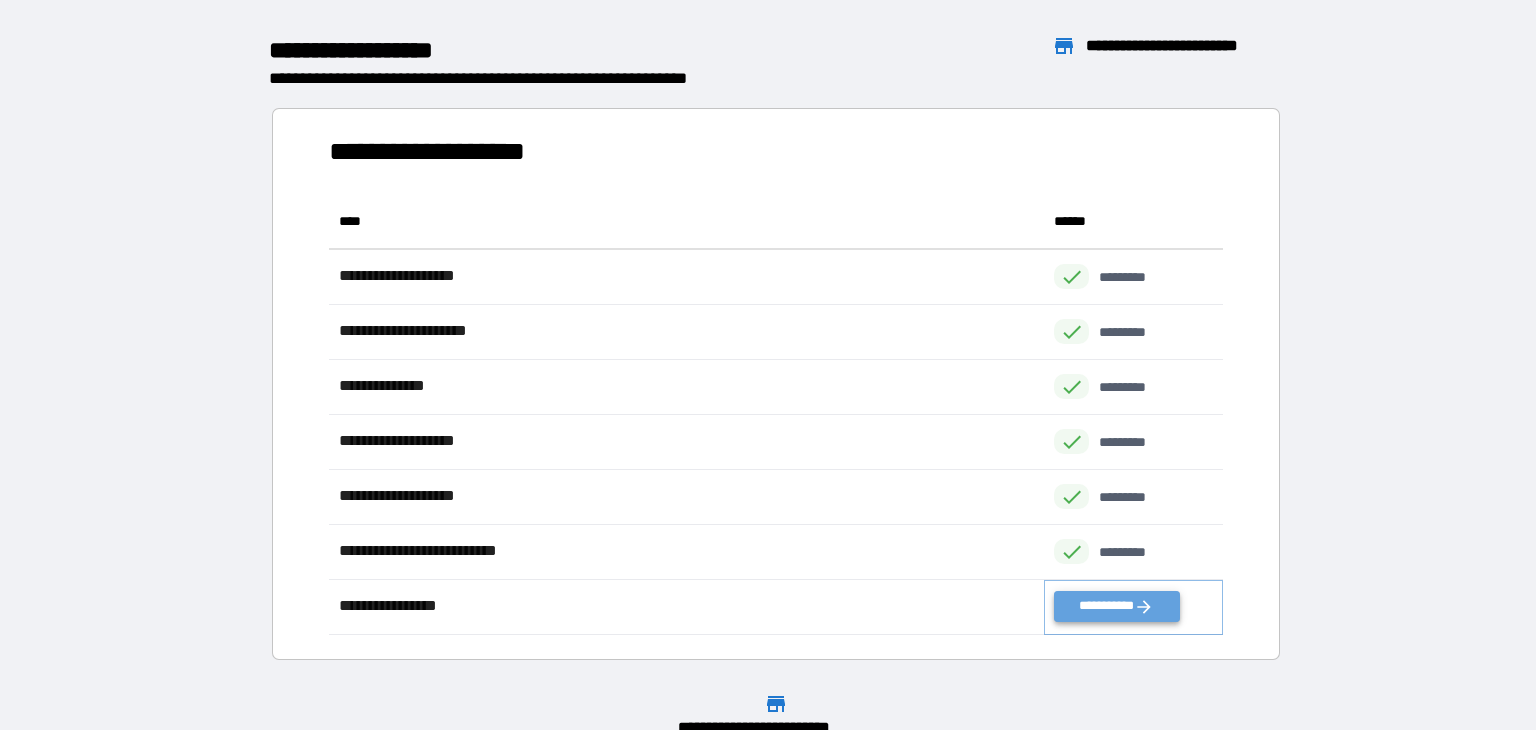 click on "**********" at bounding box center (1116, 606) 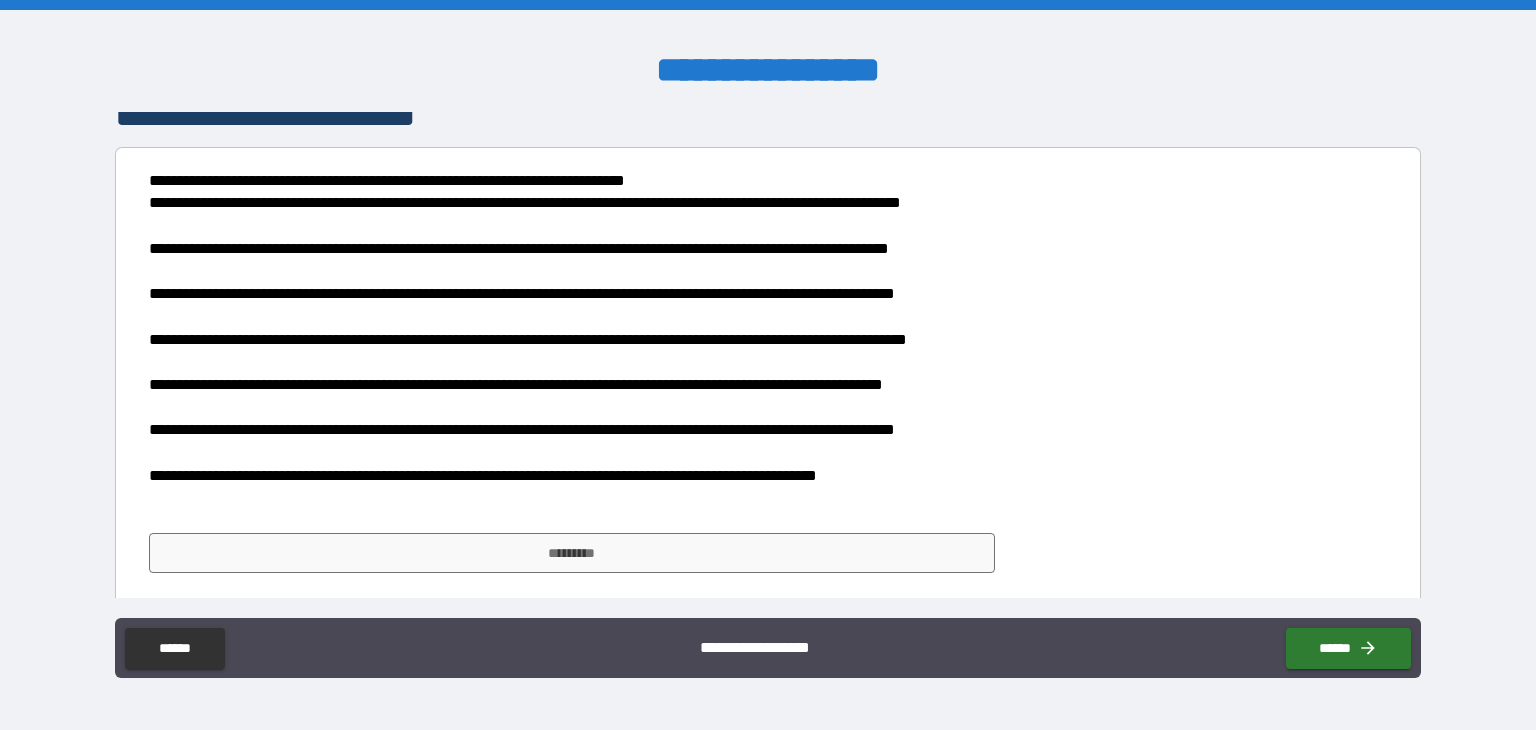 scroll, scrollTop: 32, scrollLeft: 0, axis: vertical 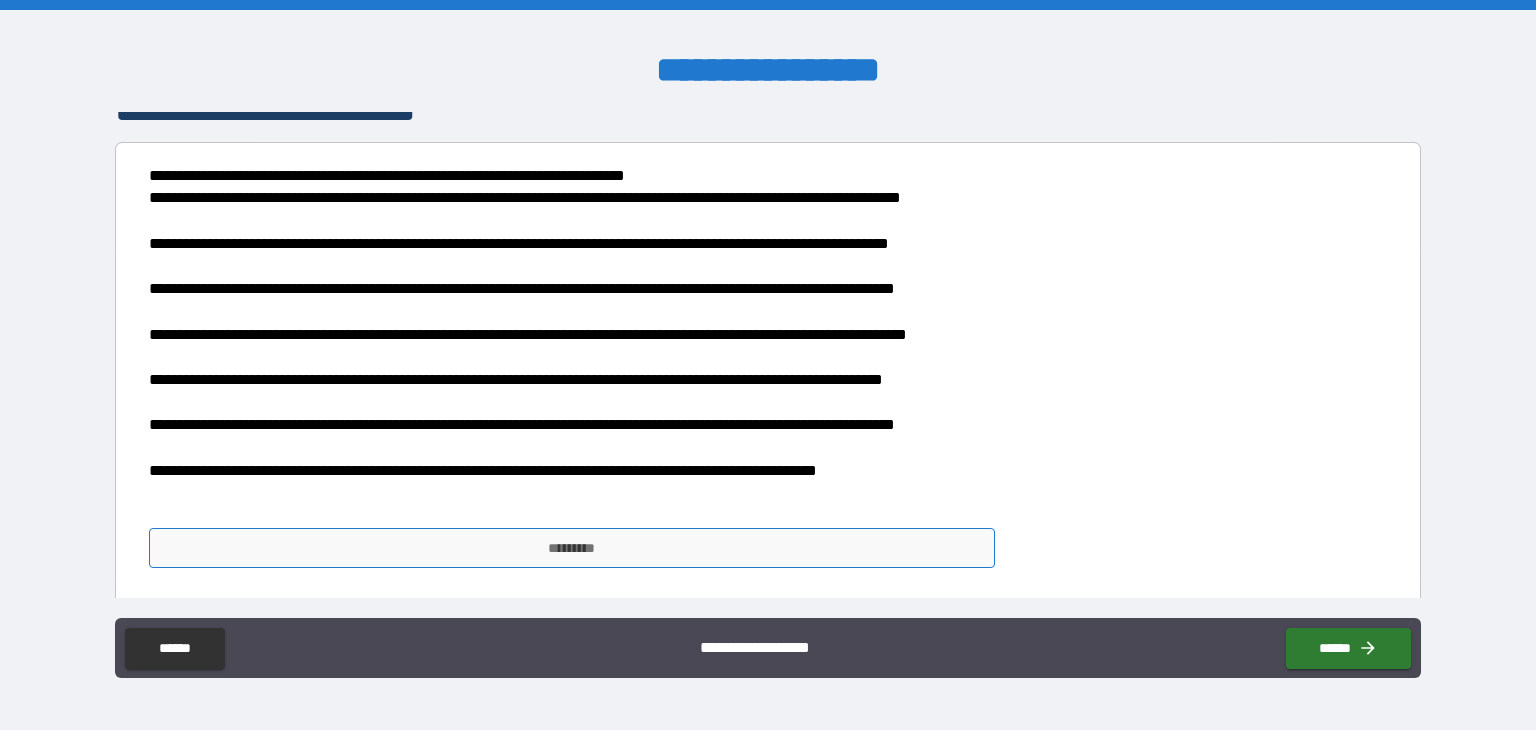click on "*********" at bounding box center [572, 548] 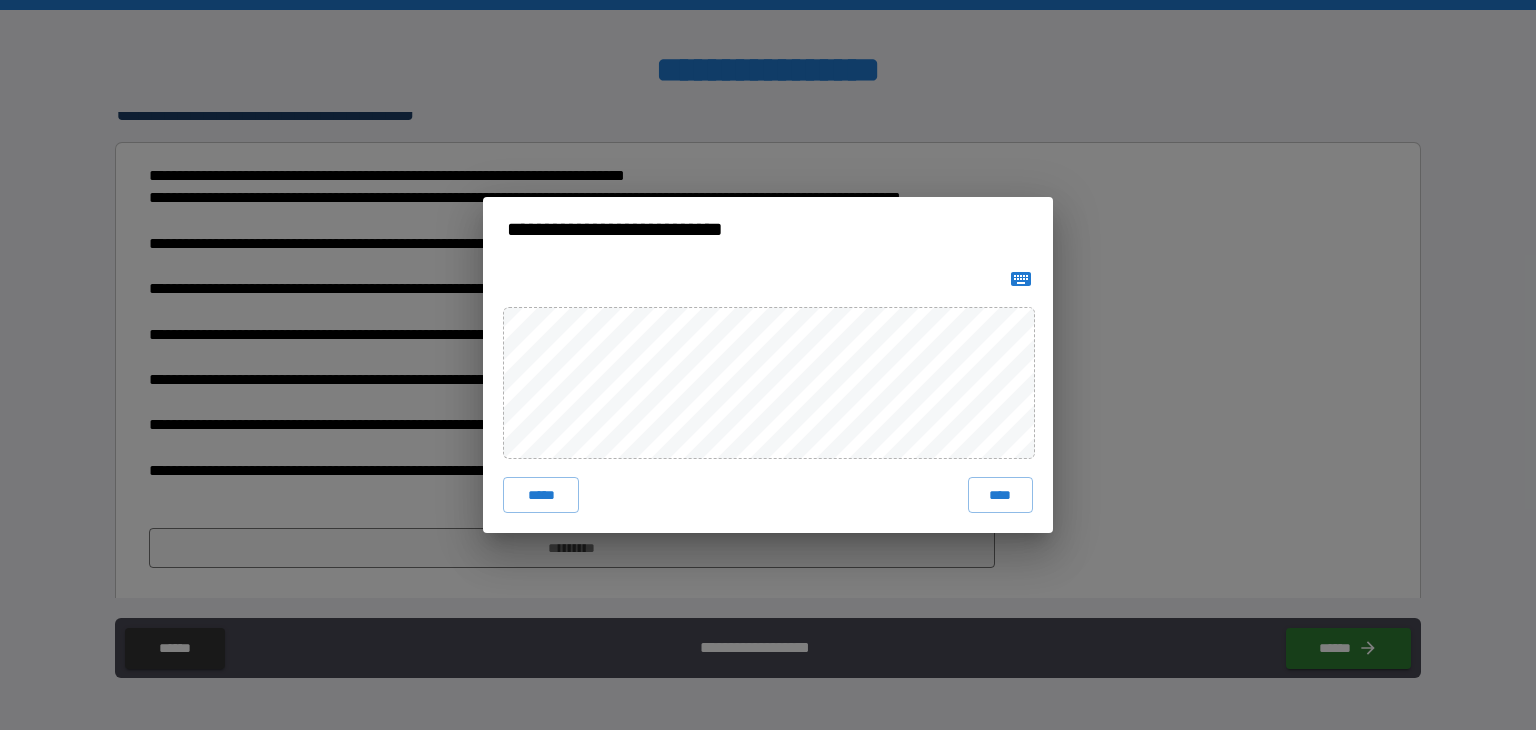 drag, startPoint x: 1008, startPoint y: 276, endPoint x: 994, endPoint y: 290, distance: 19.79899 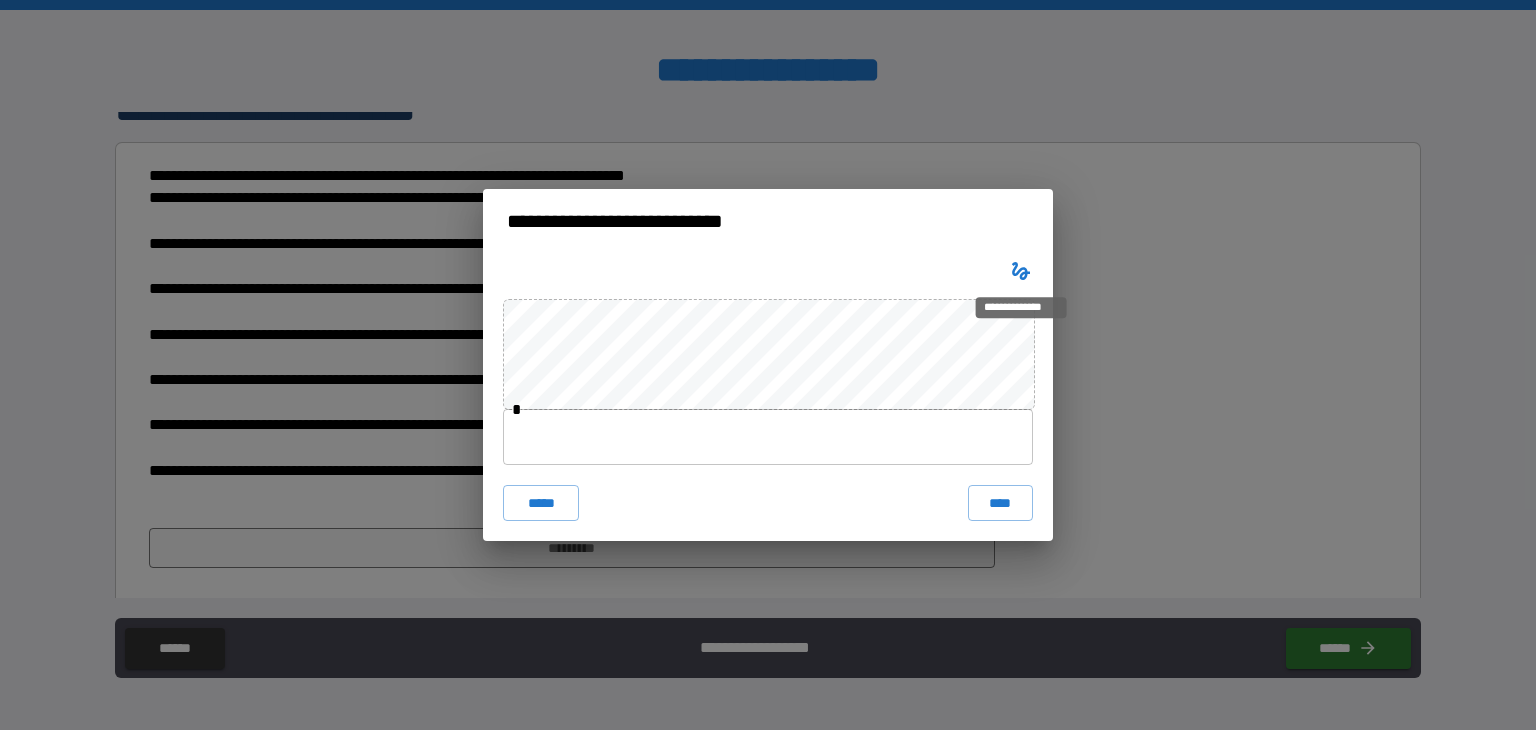 click at bounding box center [768, 437] 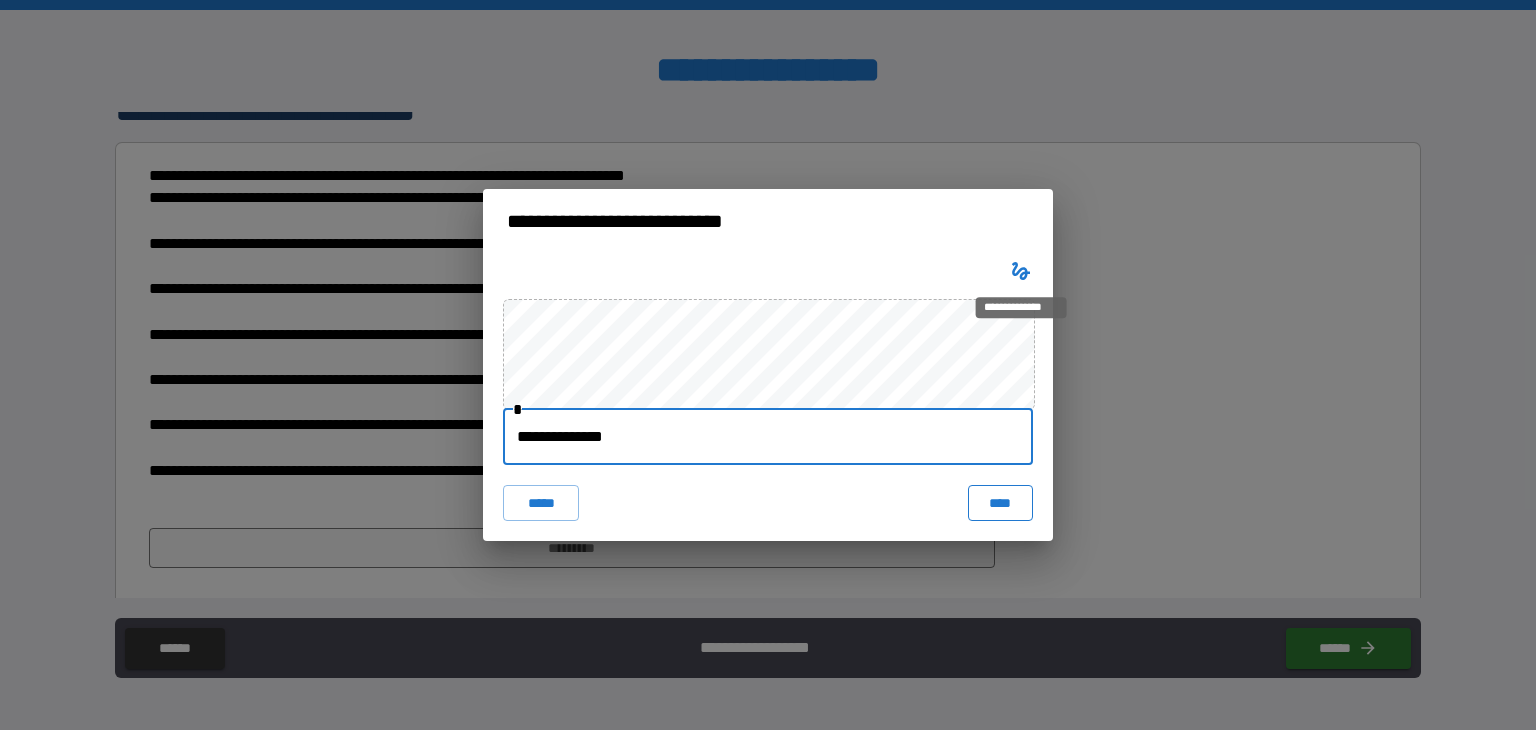 click on "****" at bounding box center (1000, 503) 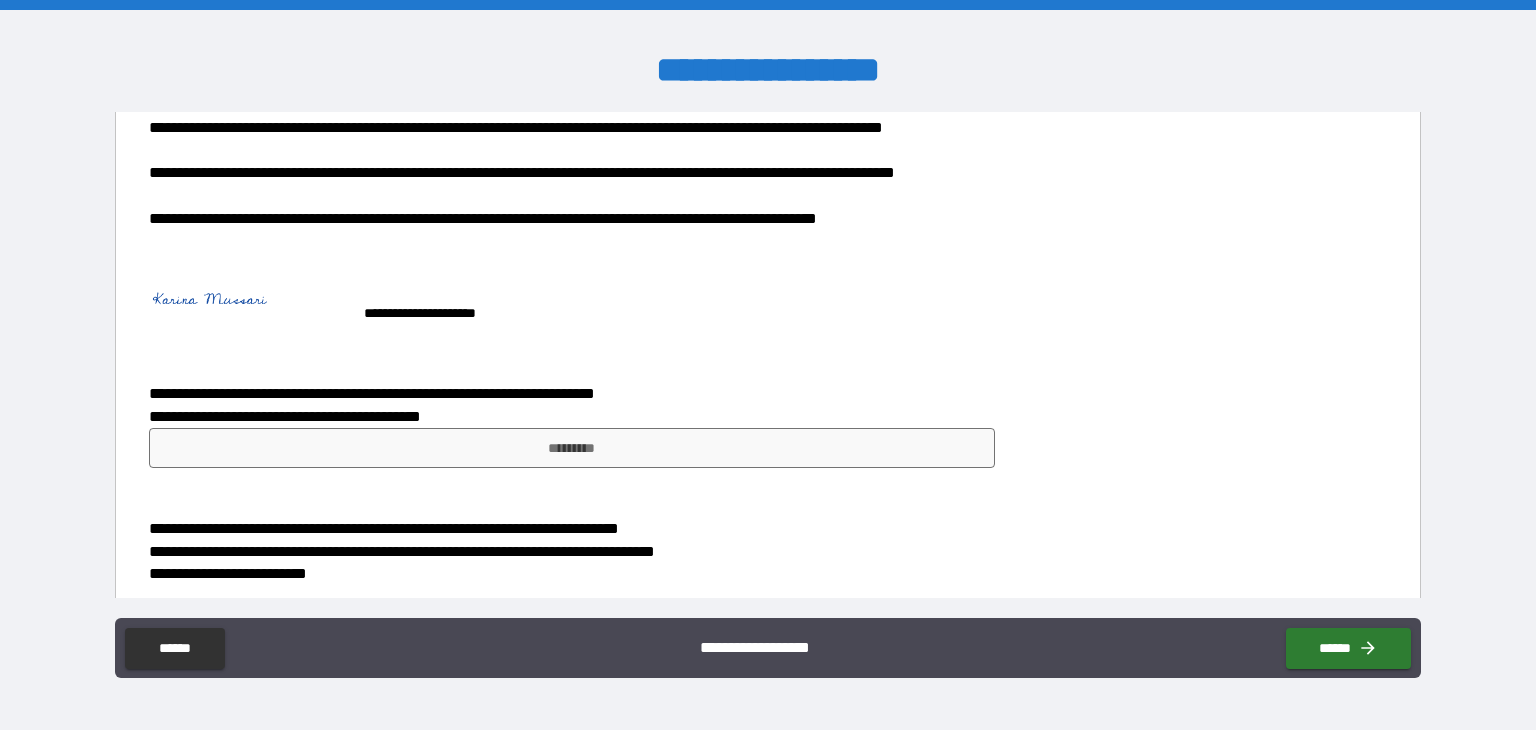 scroll, scrollTop: 290, scrollLeft: 0, axis: vertical 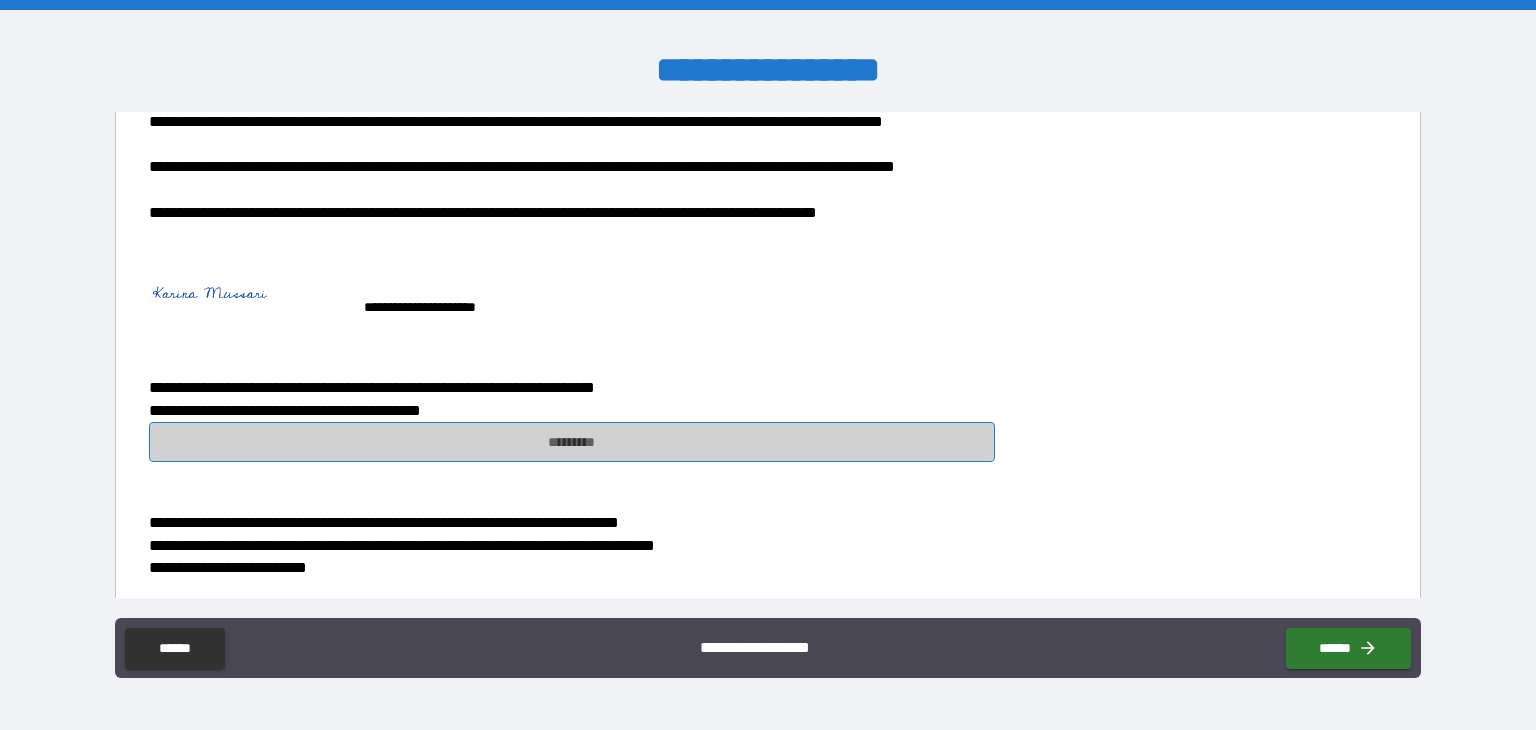 click on "*********" at bounding box center [572, 442] 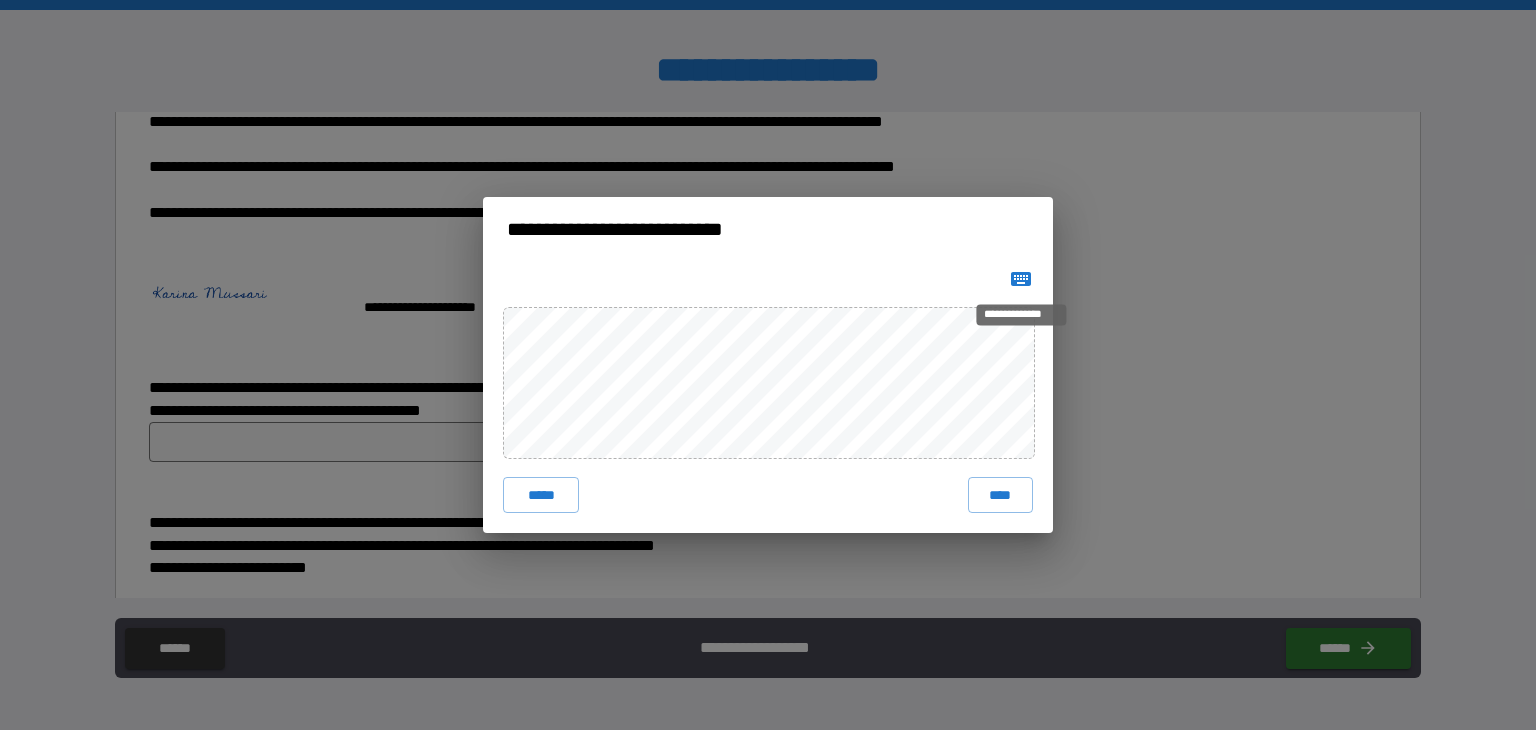 click 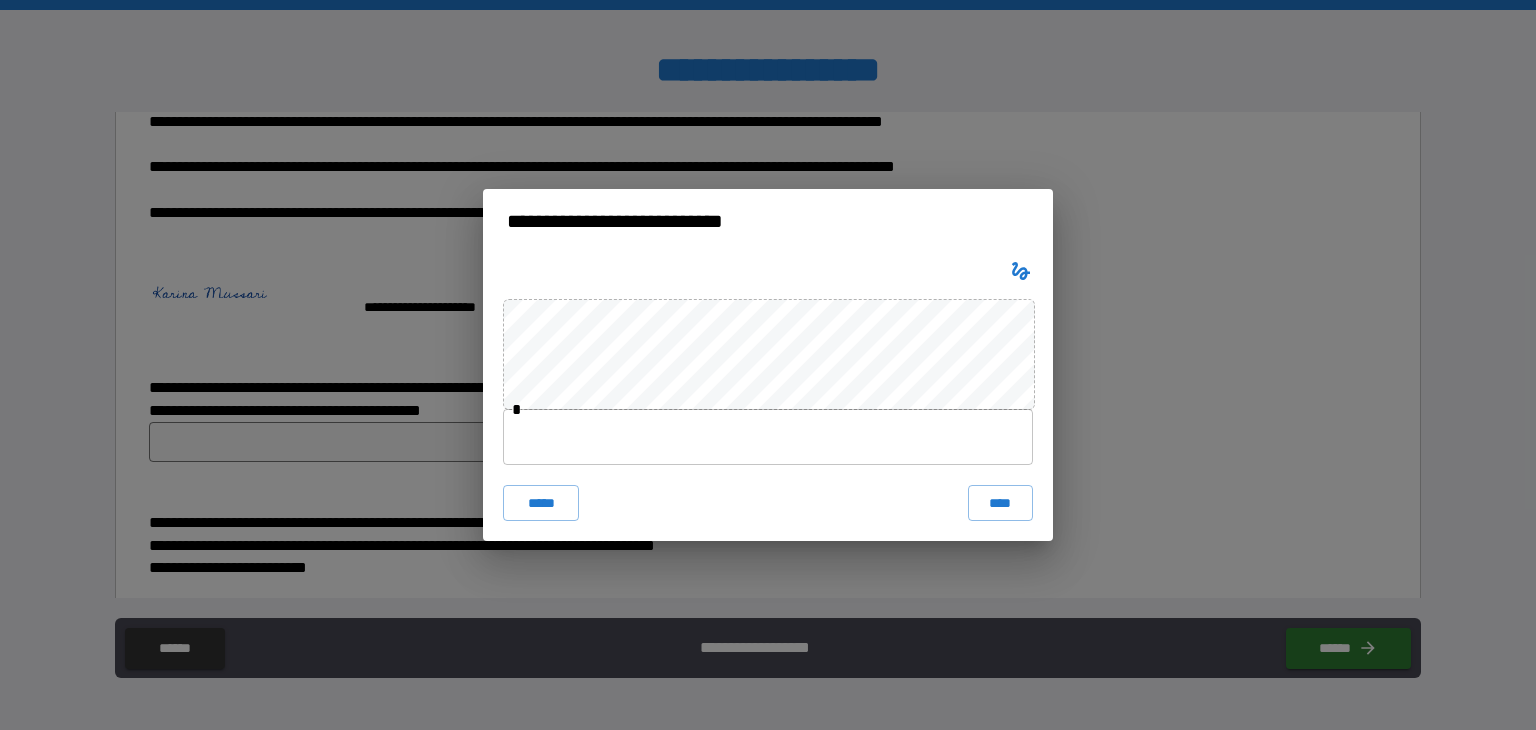 click at bounding box center [768, 437] 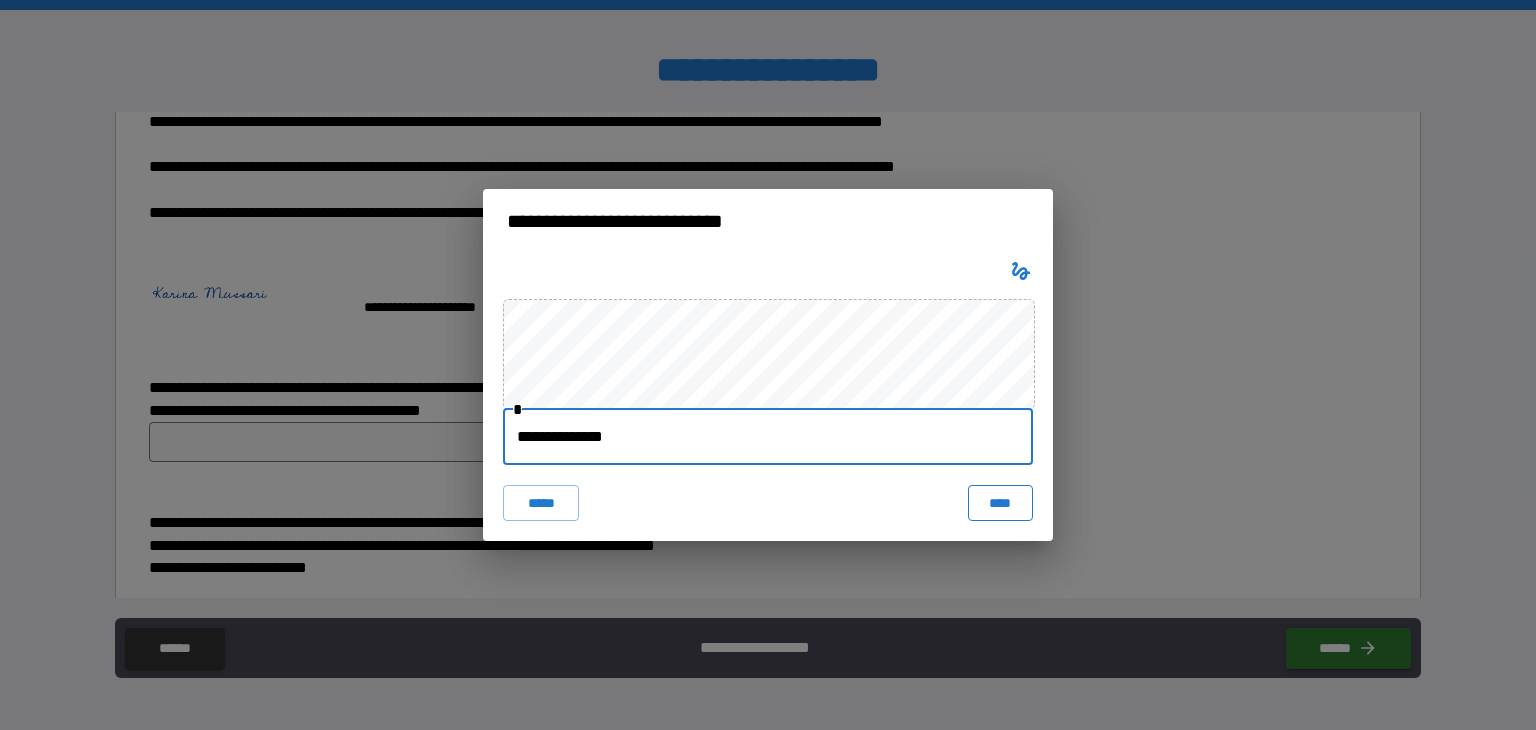 click on "****" at bounding box center [1000, 503] 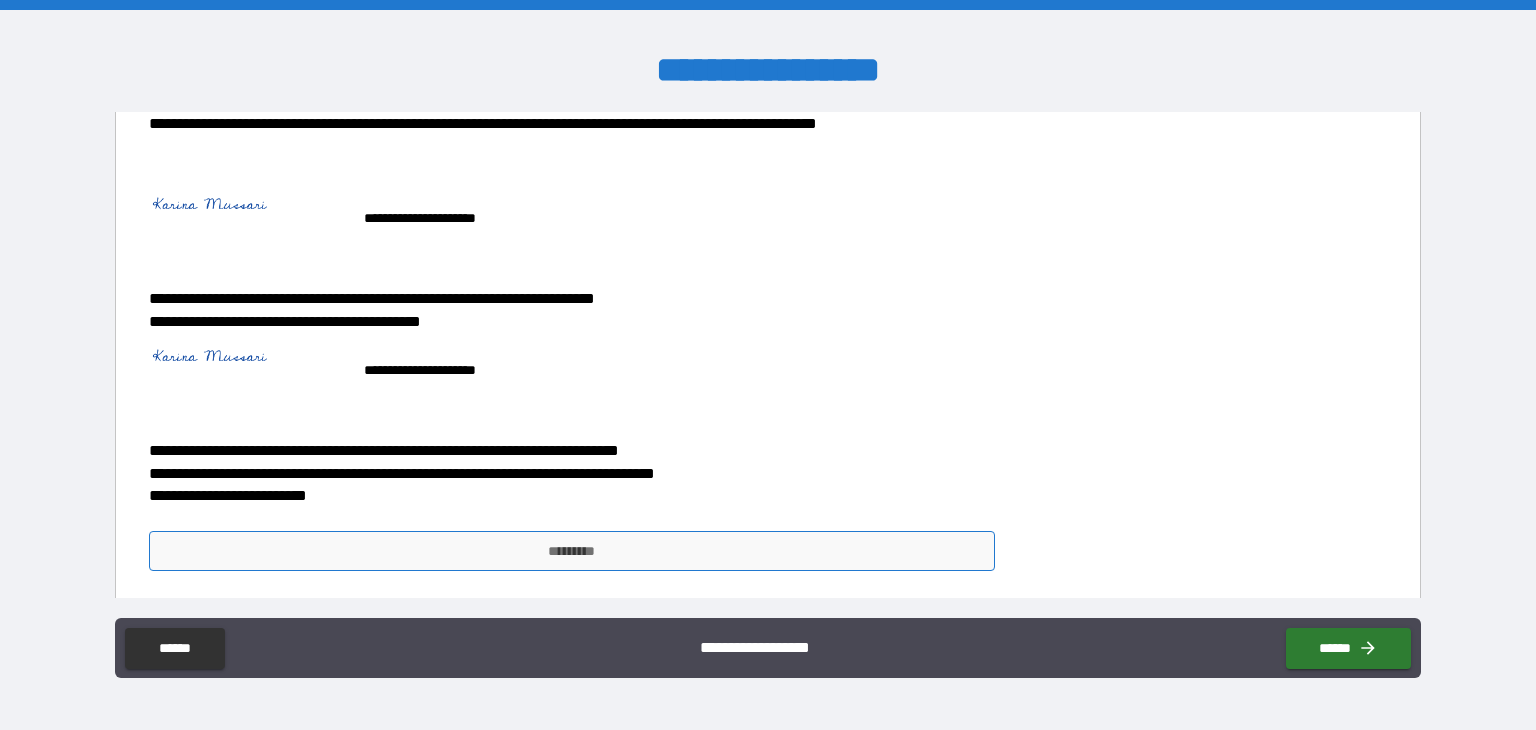 scroll, scrollTop: 404, scrollLeft: 0, axis: vertical 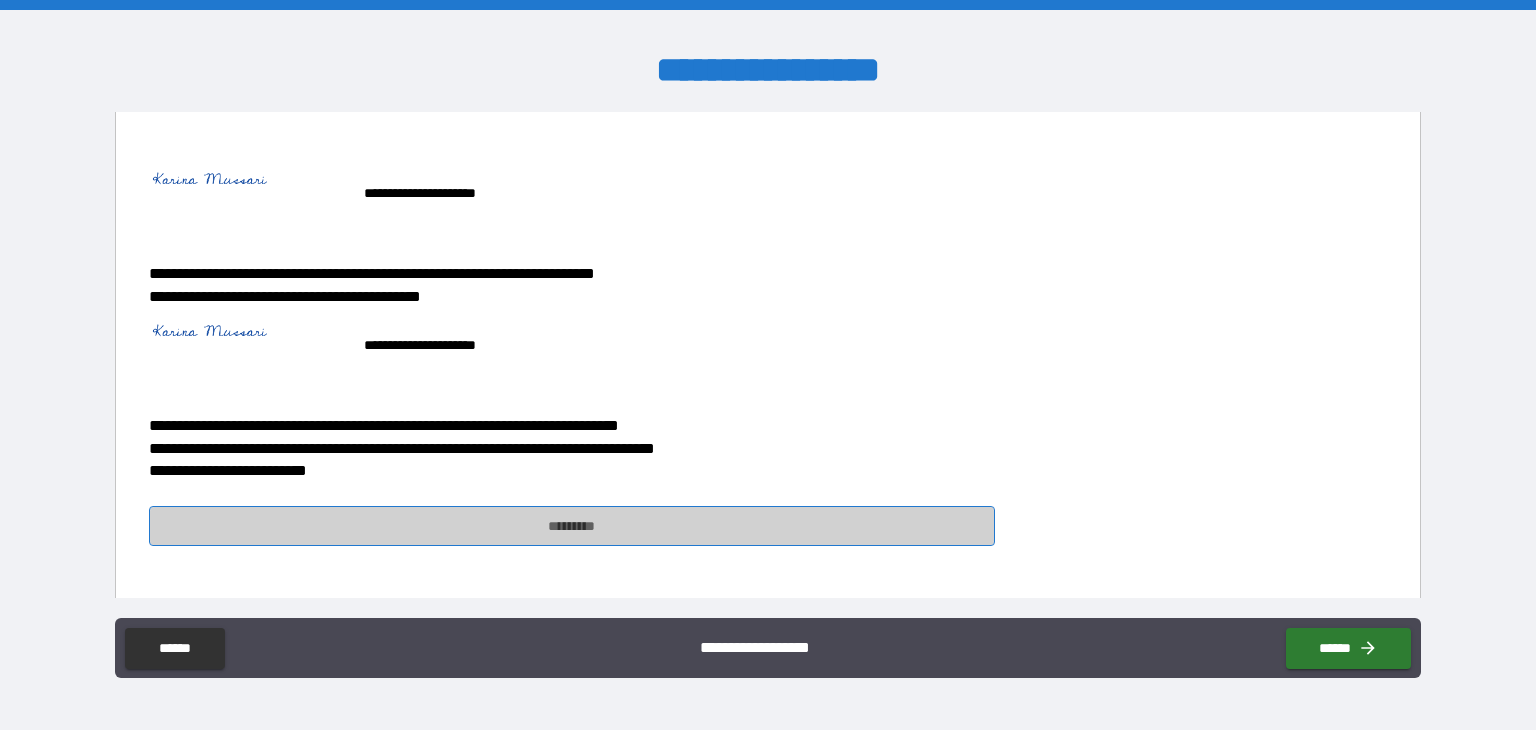 click on "*********" at bounding box center (572, 526) 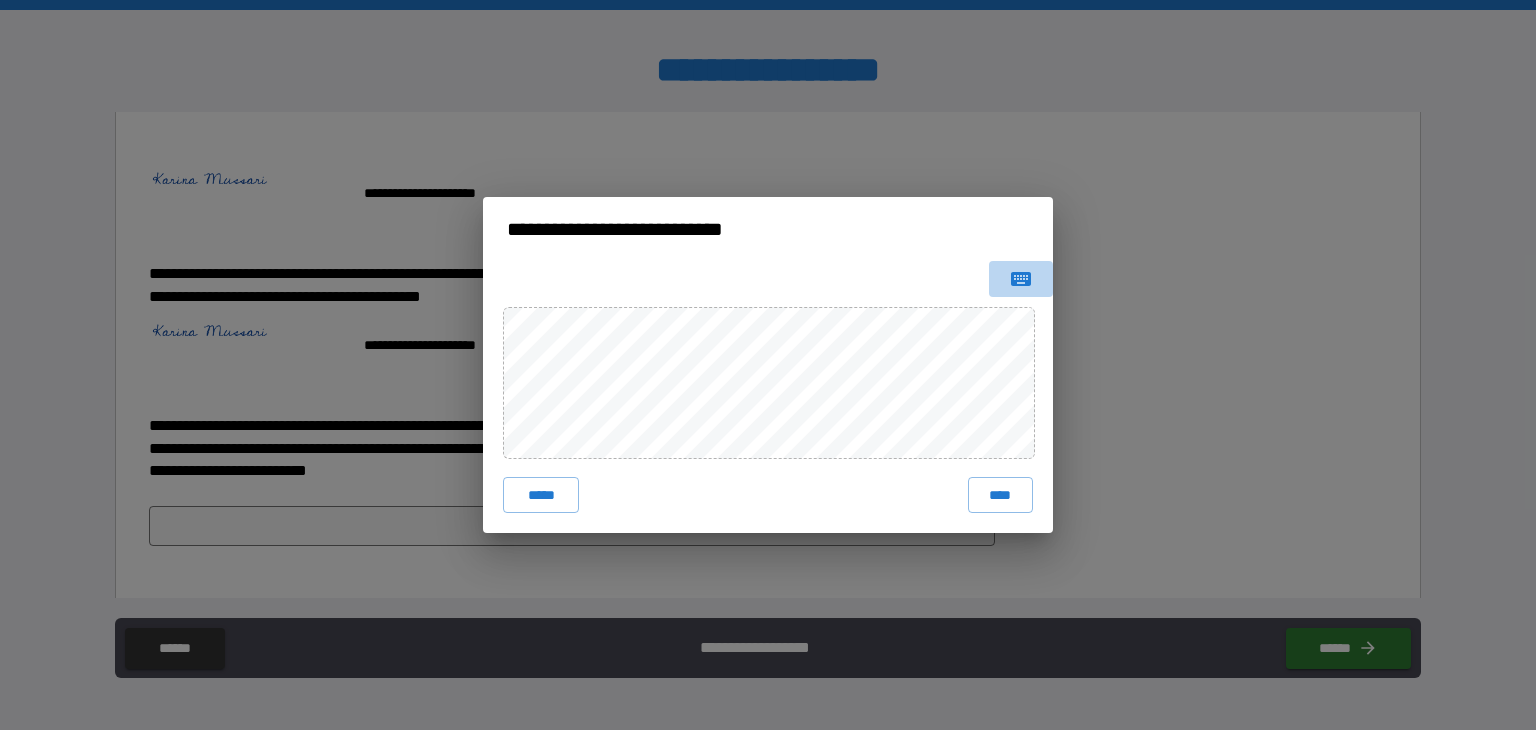 click at bounding box center [1021, 279] 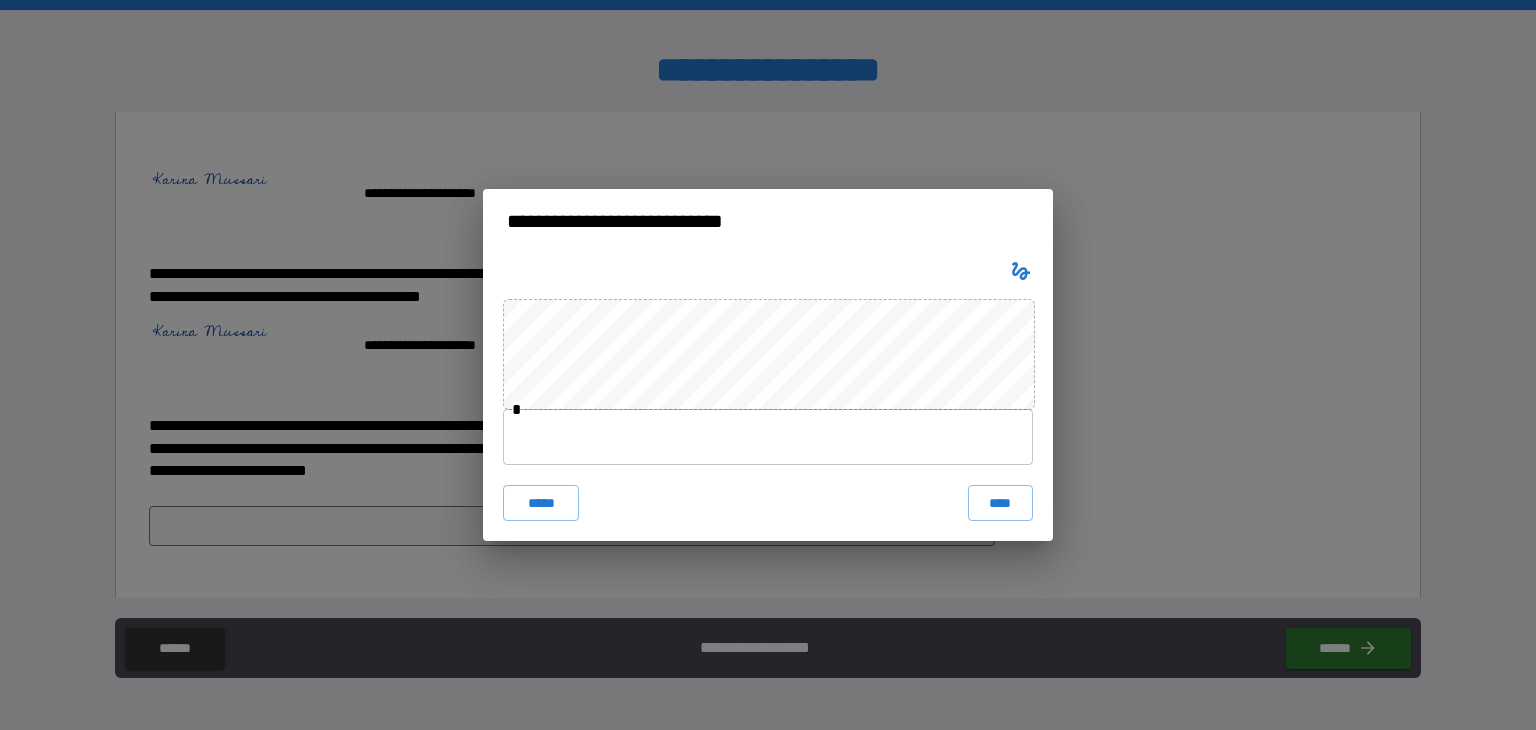 click at bounding box center [768, 437] 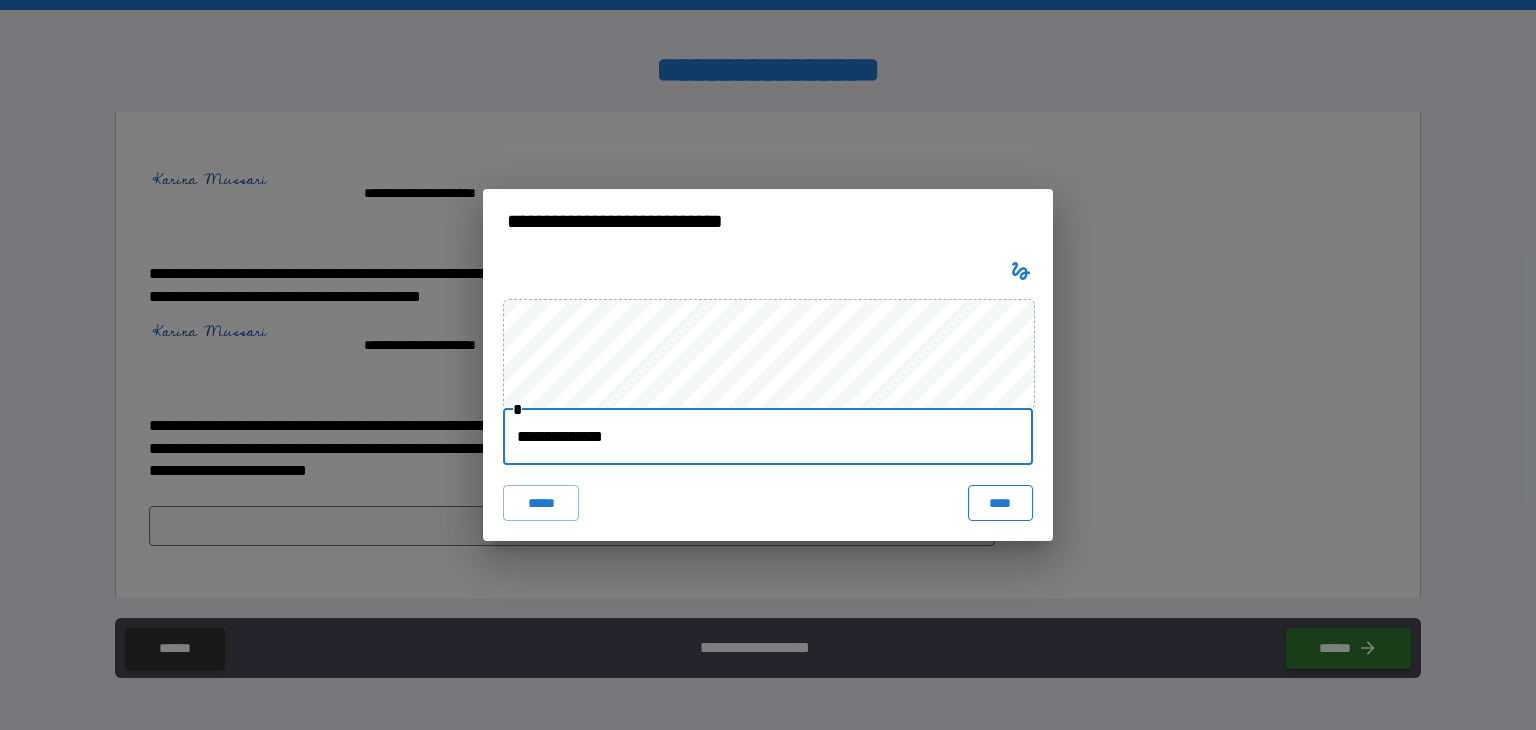 click on "****" at bounding box center (1000, 503) 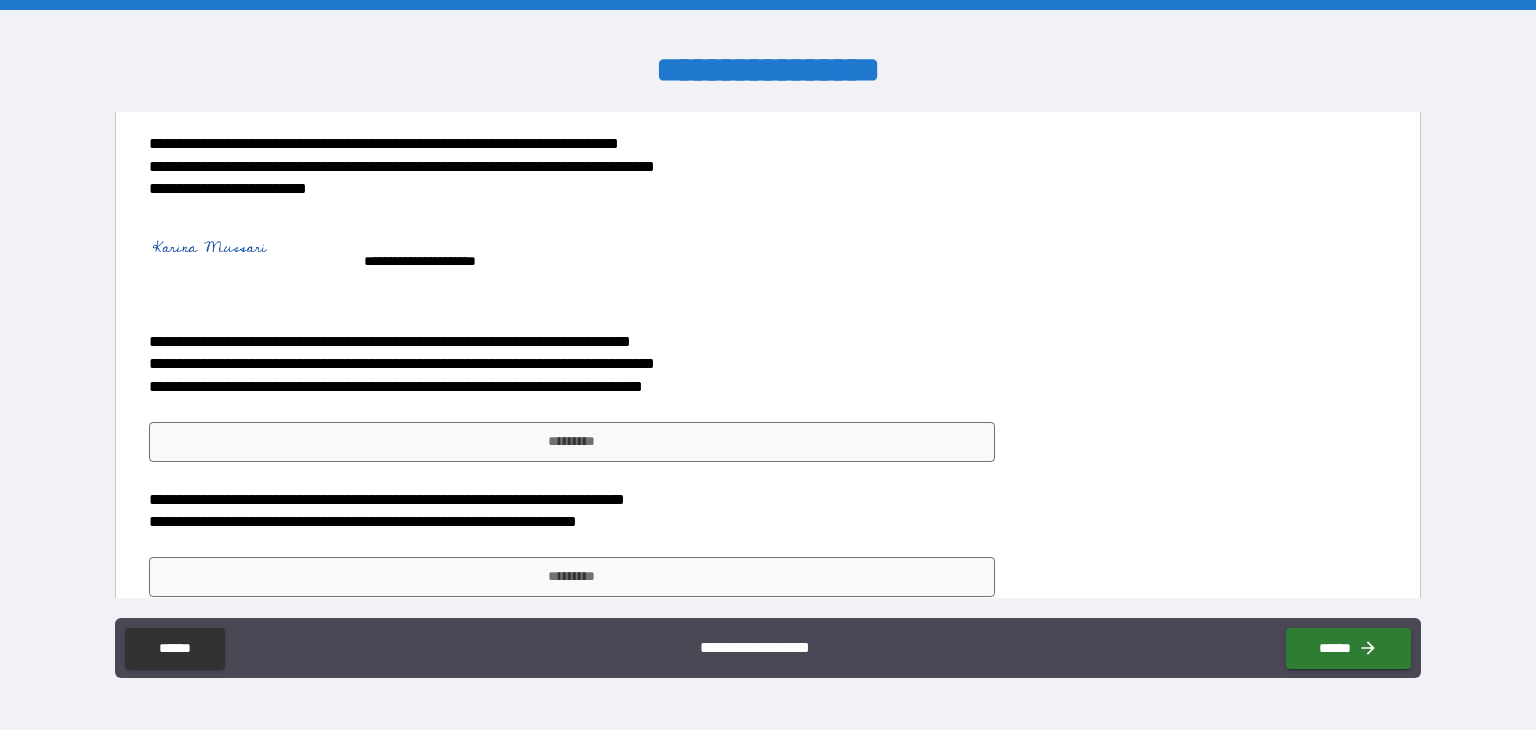 scroll, scrollTop: 816, scrollLeft: 0, axis: vertical 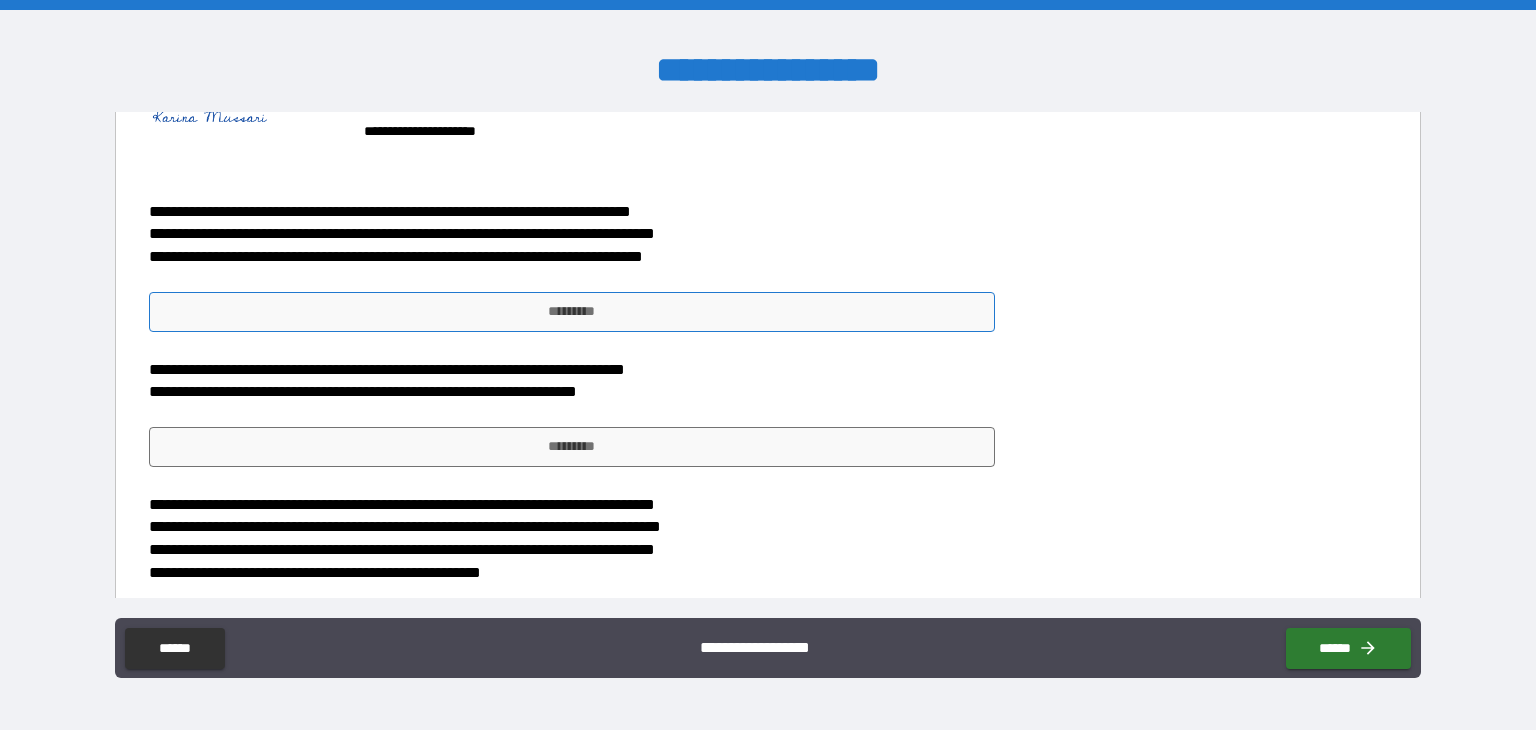 click on "*********" at bounding box center (572, 312) 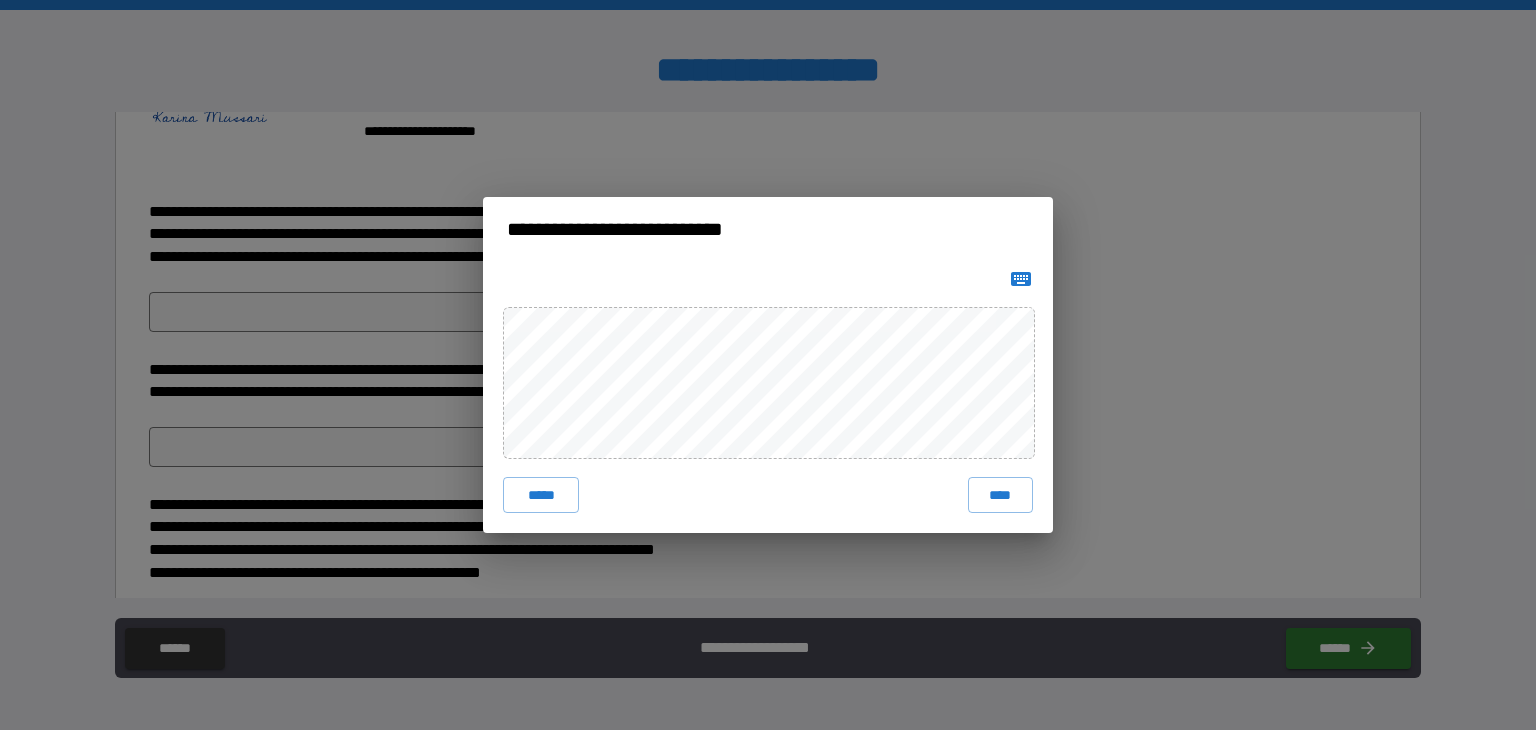 click 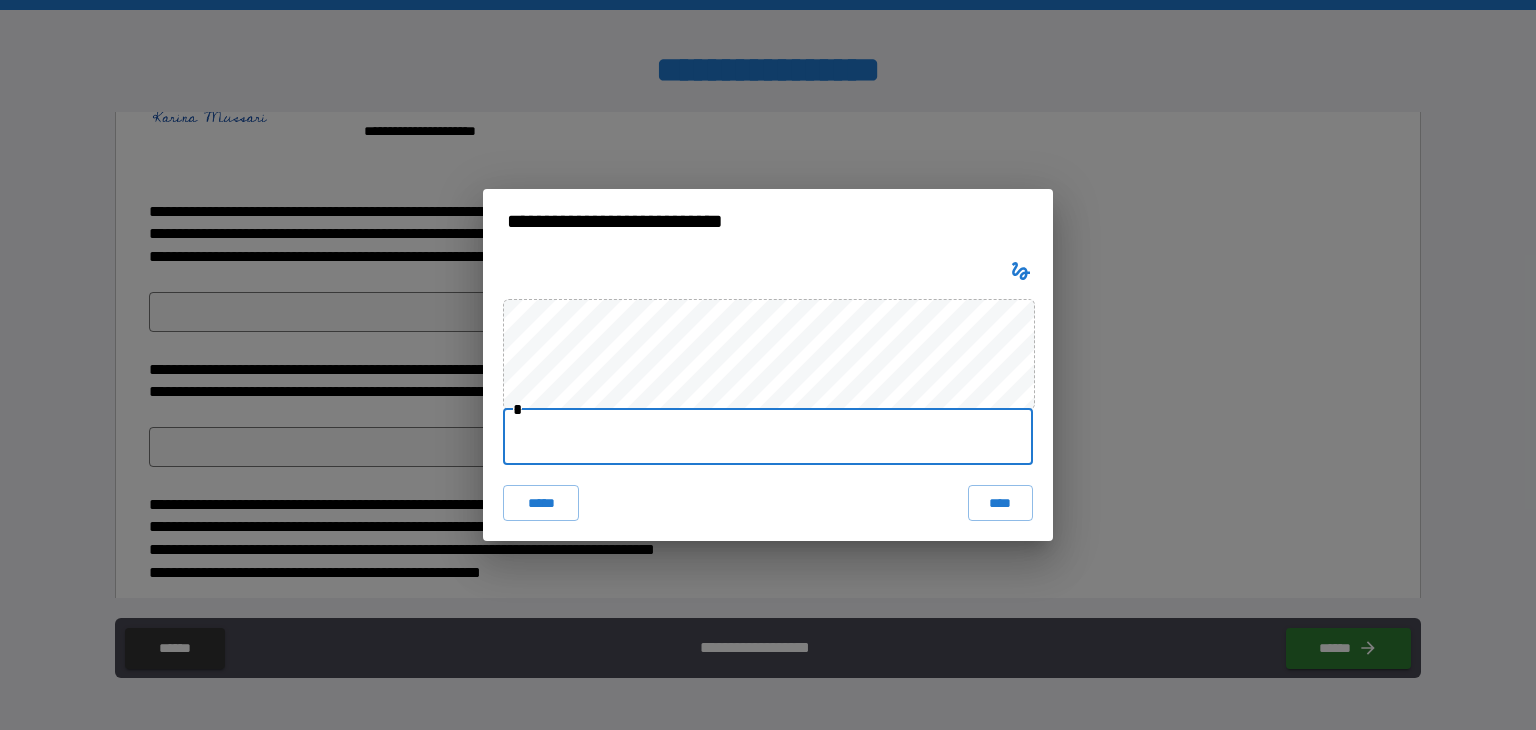 click at bounding box center (768, 437) 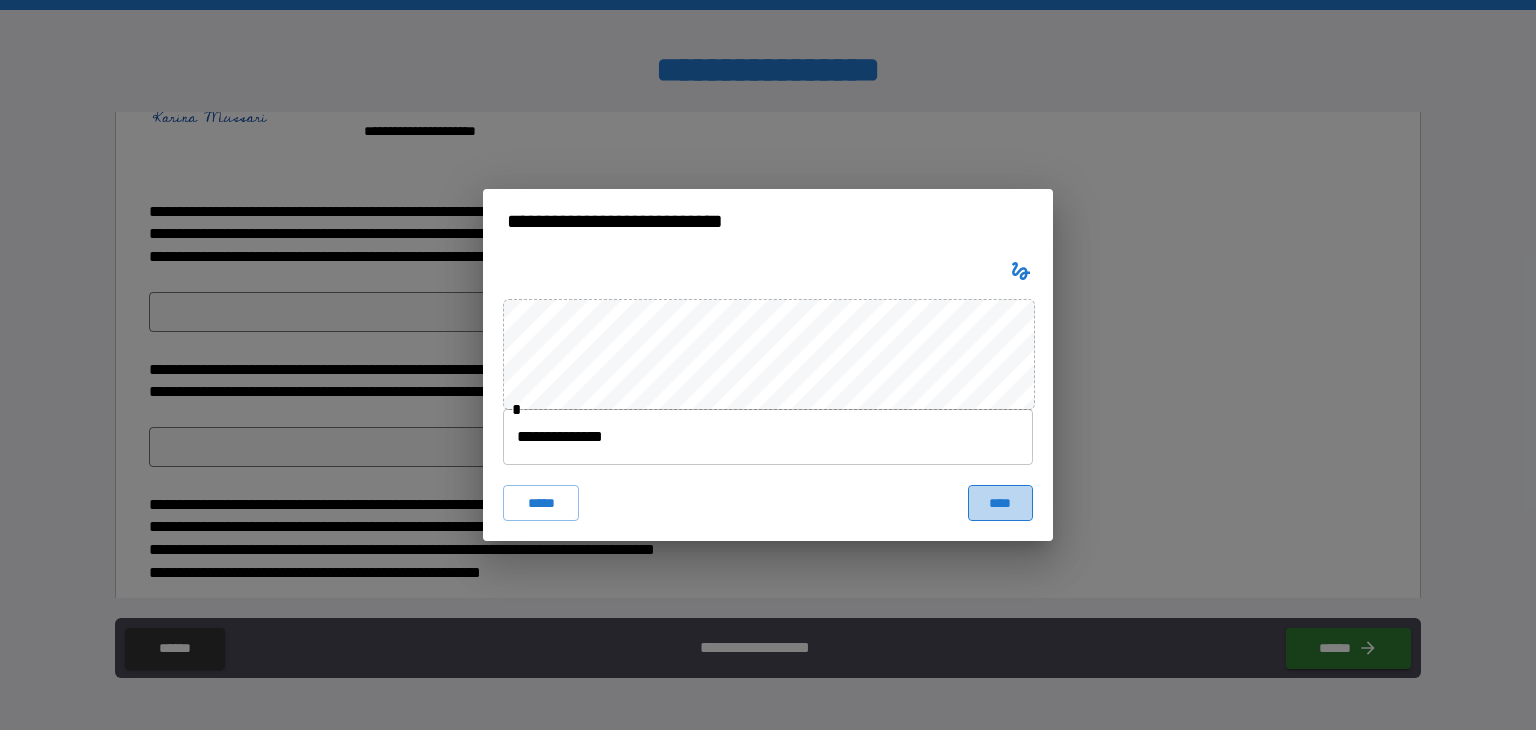 click on "****" at bounding box center (1000, 503) 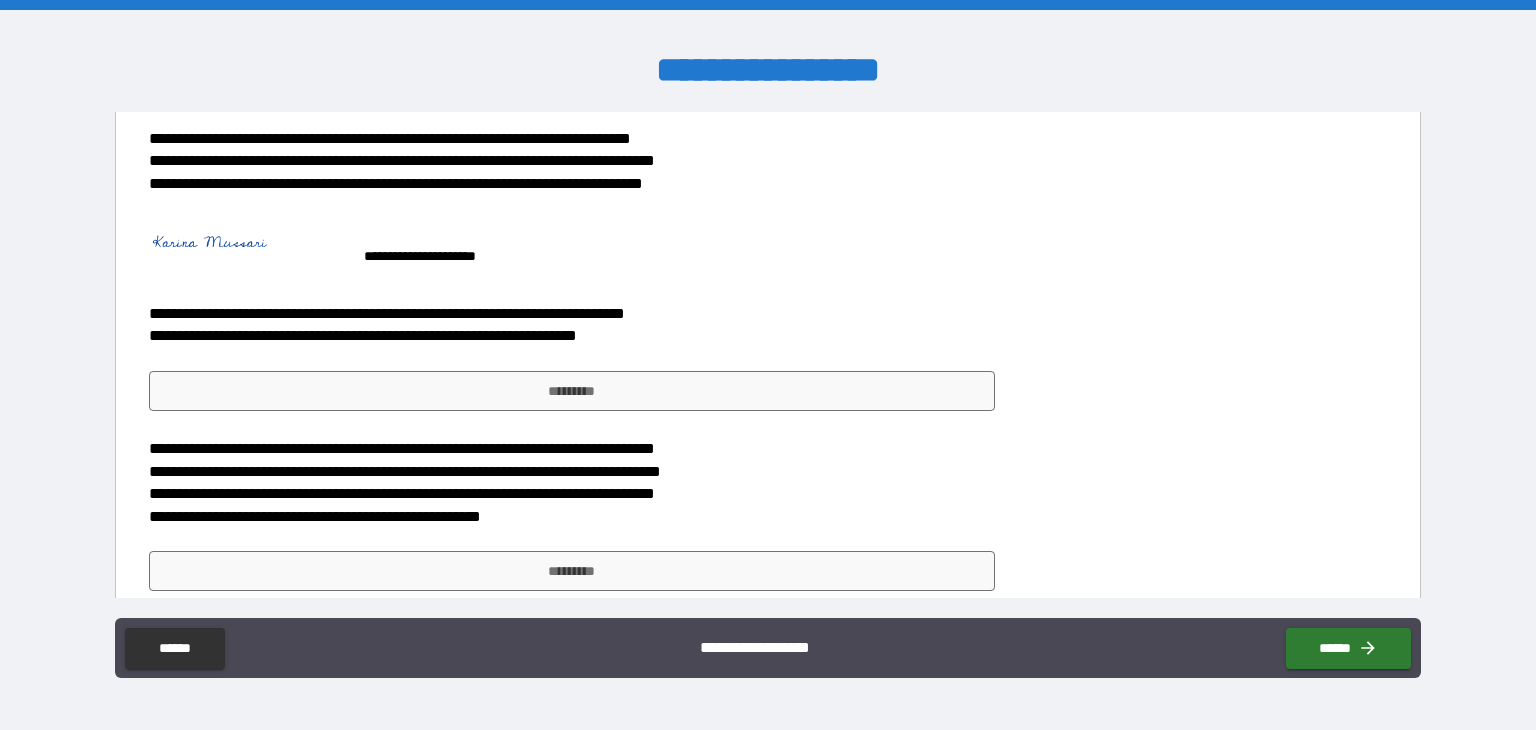 scroll, scrollTop: 891, scrollLeft: 0, axis: vertical 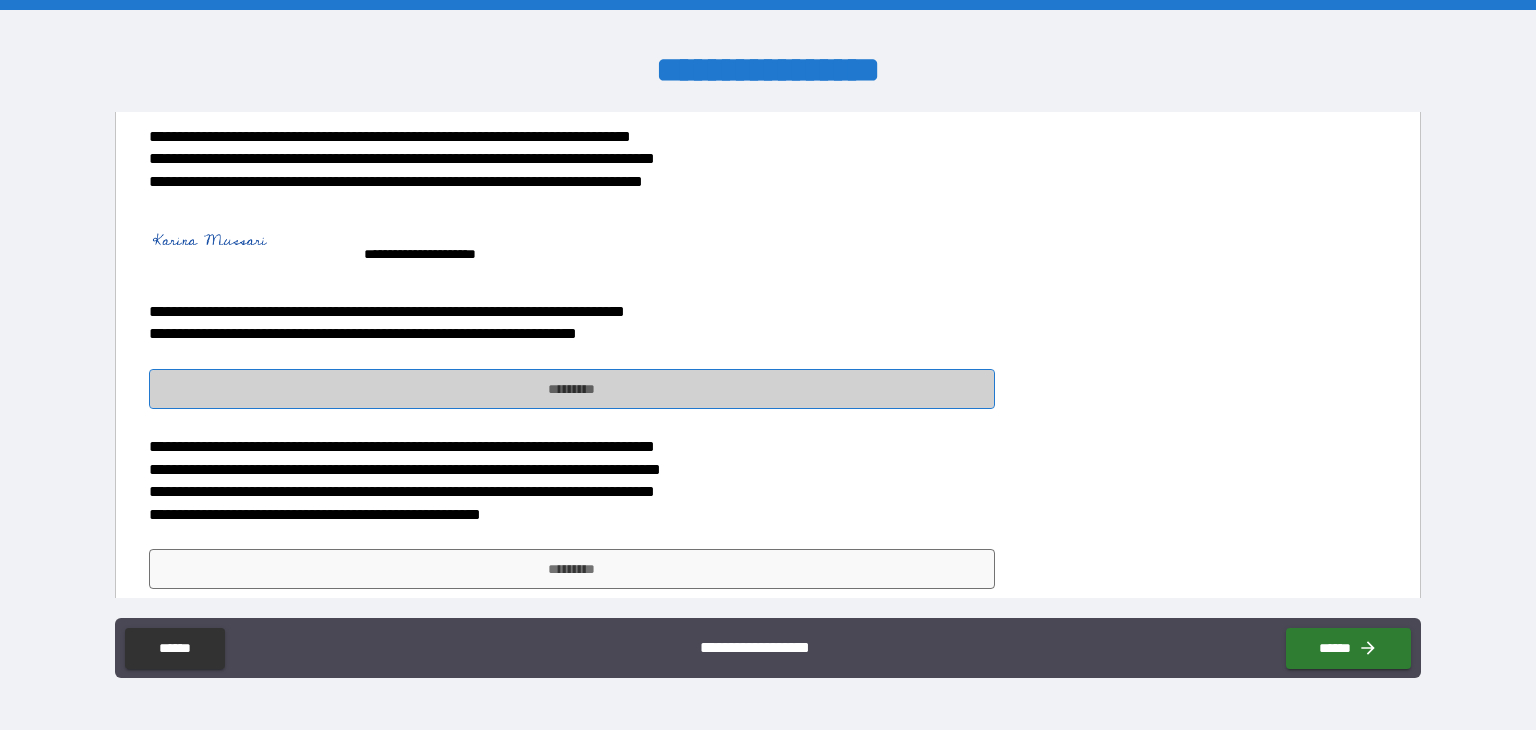 drag, startPoint x: 447, startPoint y: 384, endPoint x: 450, endPoint y: 397, distance: 13.341664 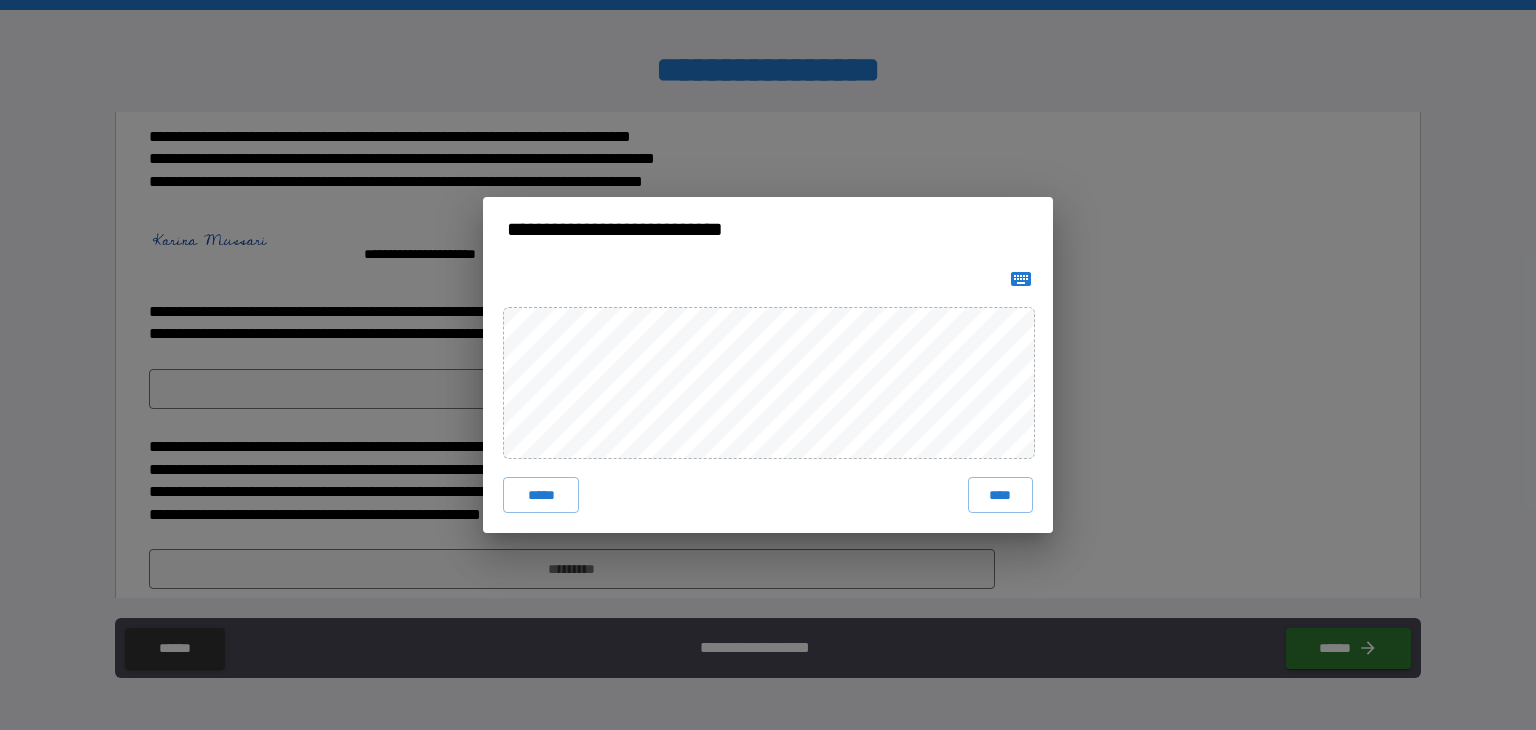 click 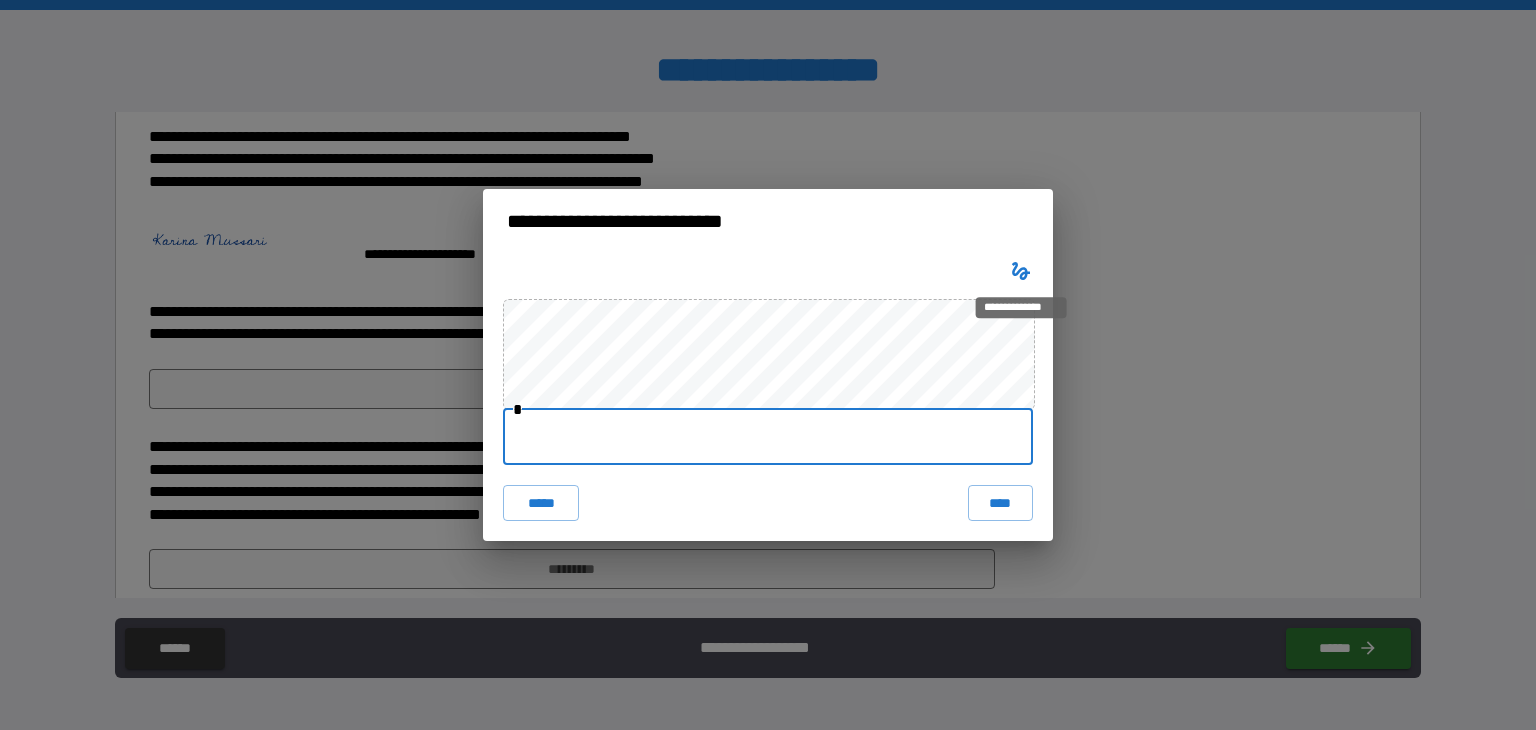click at bounding box center (768, 437) 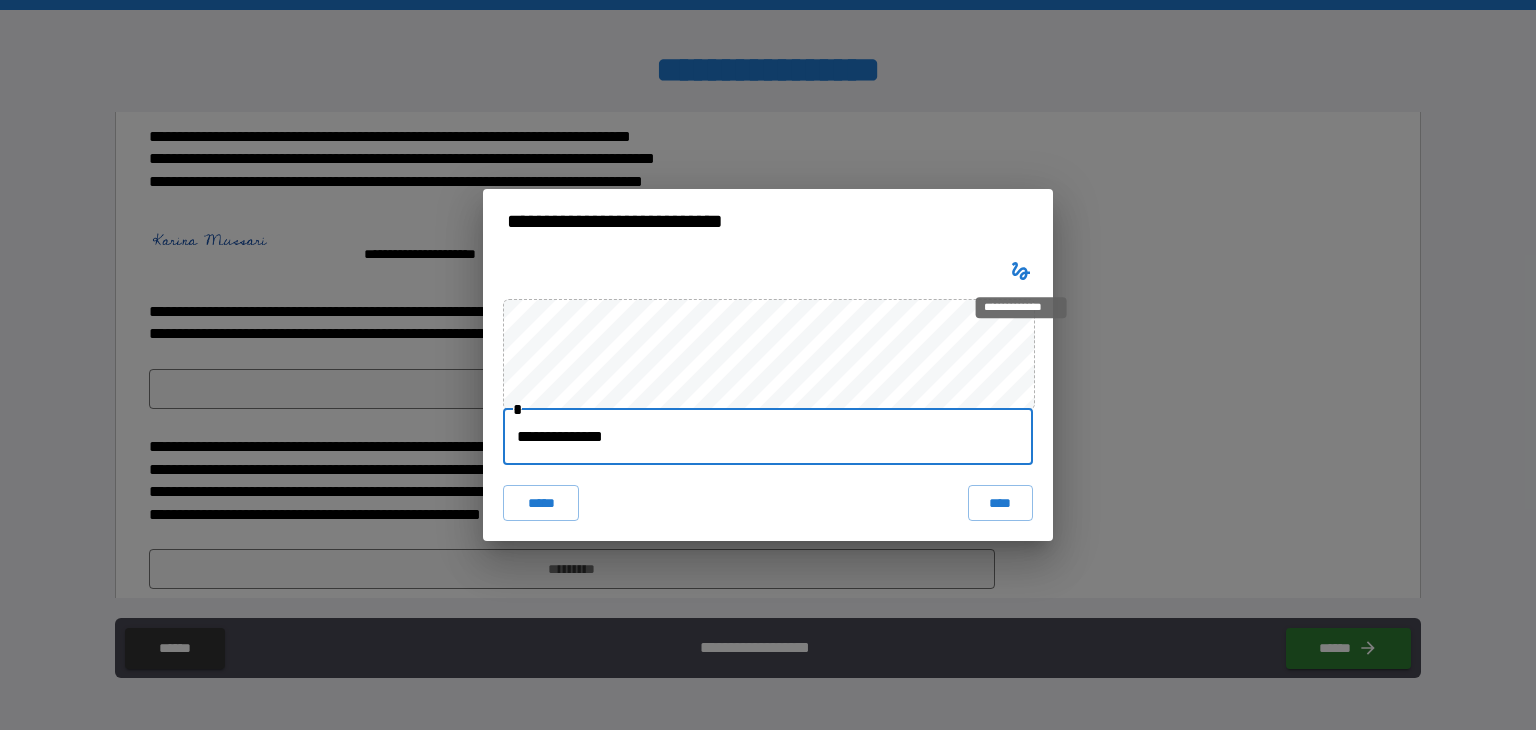 click on "****" at bounding box center (1000, 503) 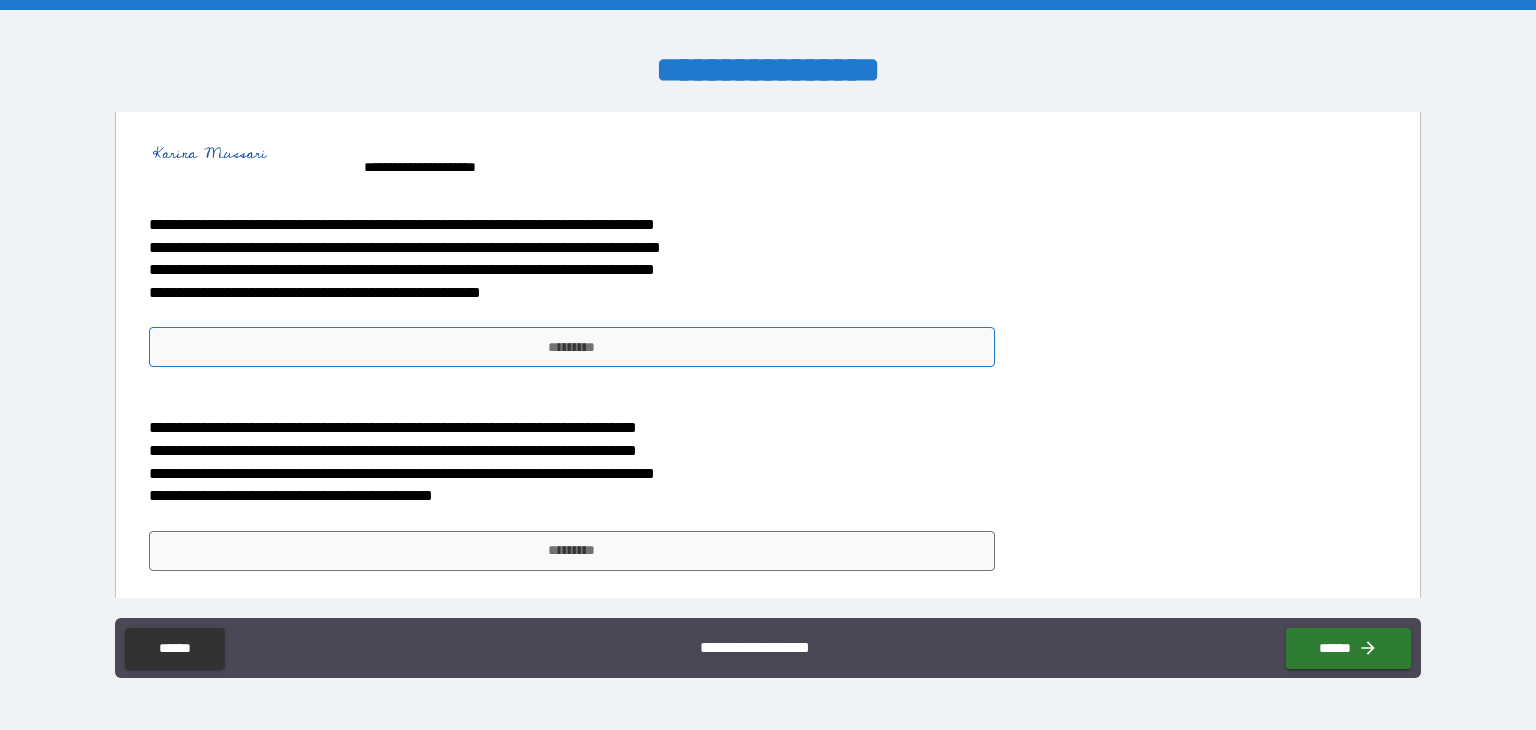 scroll, scrollTop: 1128, scrollLeft: 0, axis: vertical 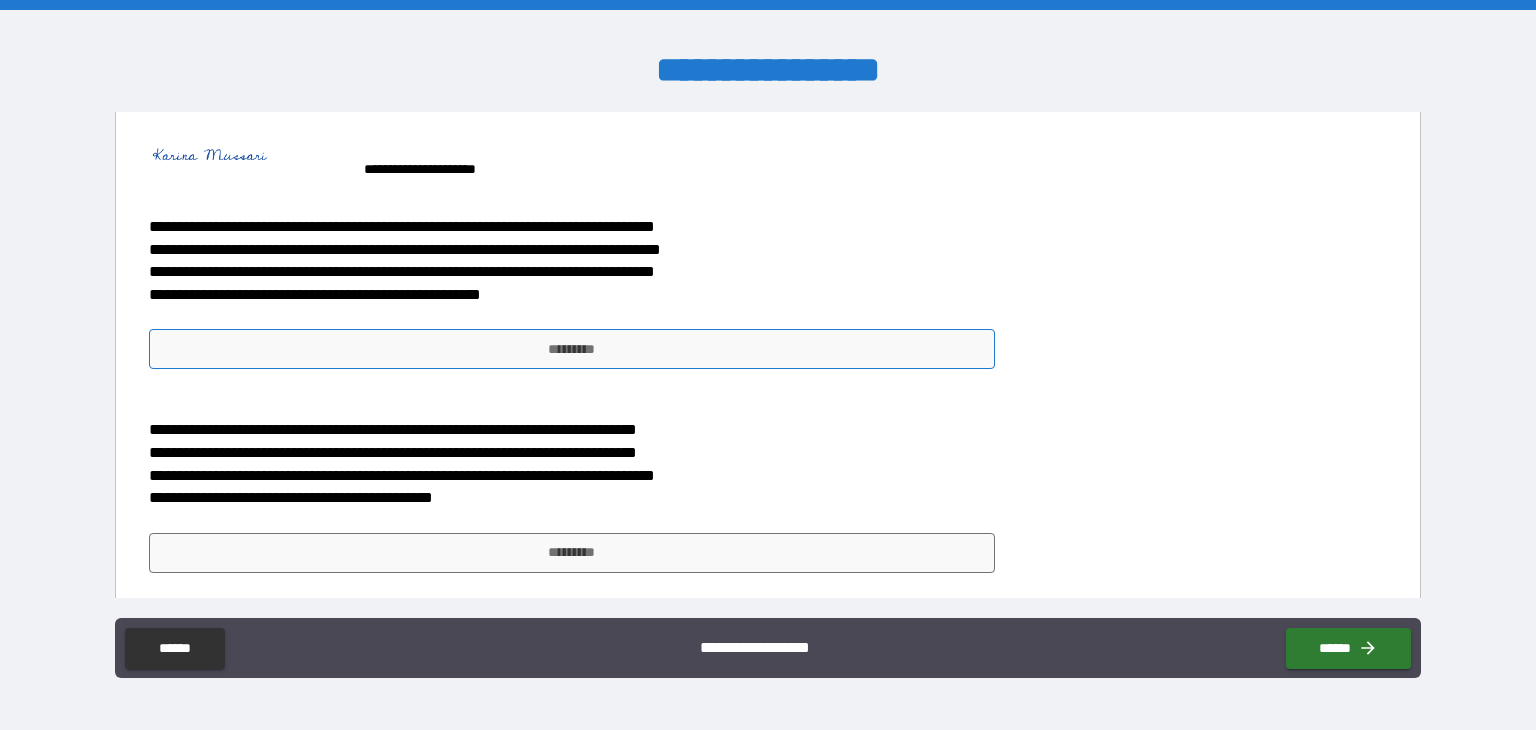 click on "*********" at bounding box center [572, 349] 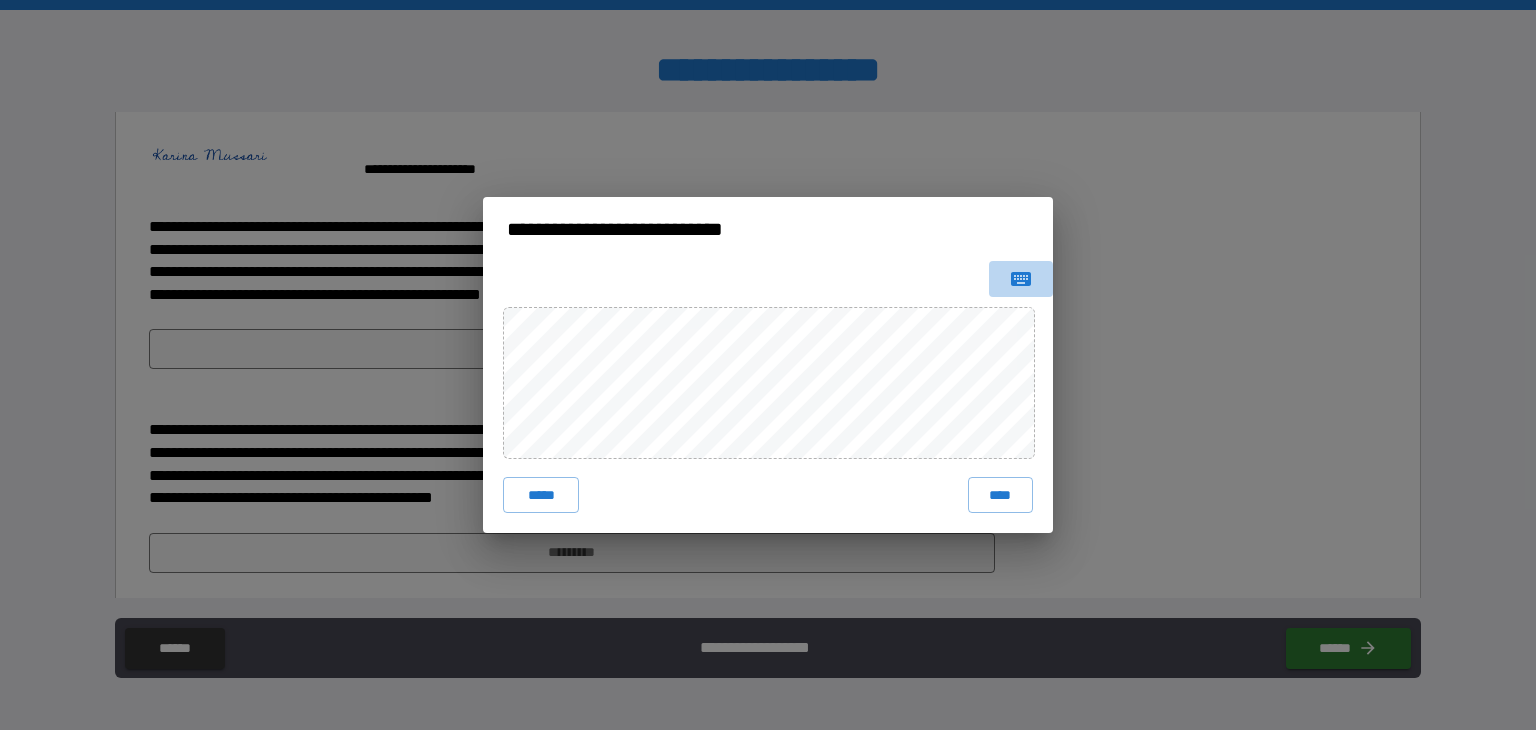 click at bounding box center (1021, 279) 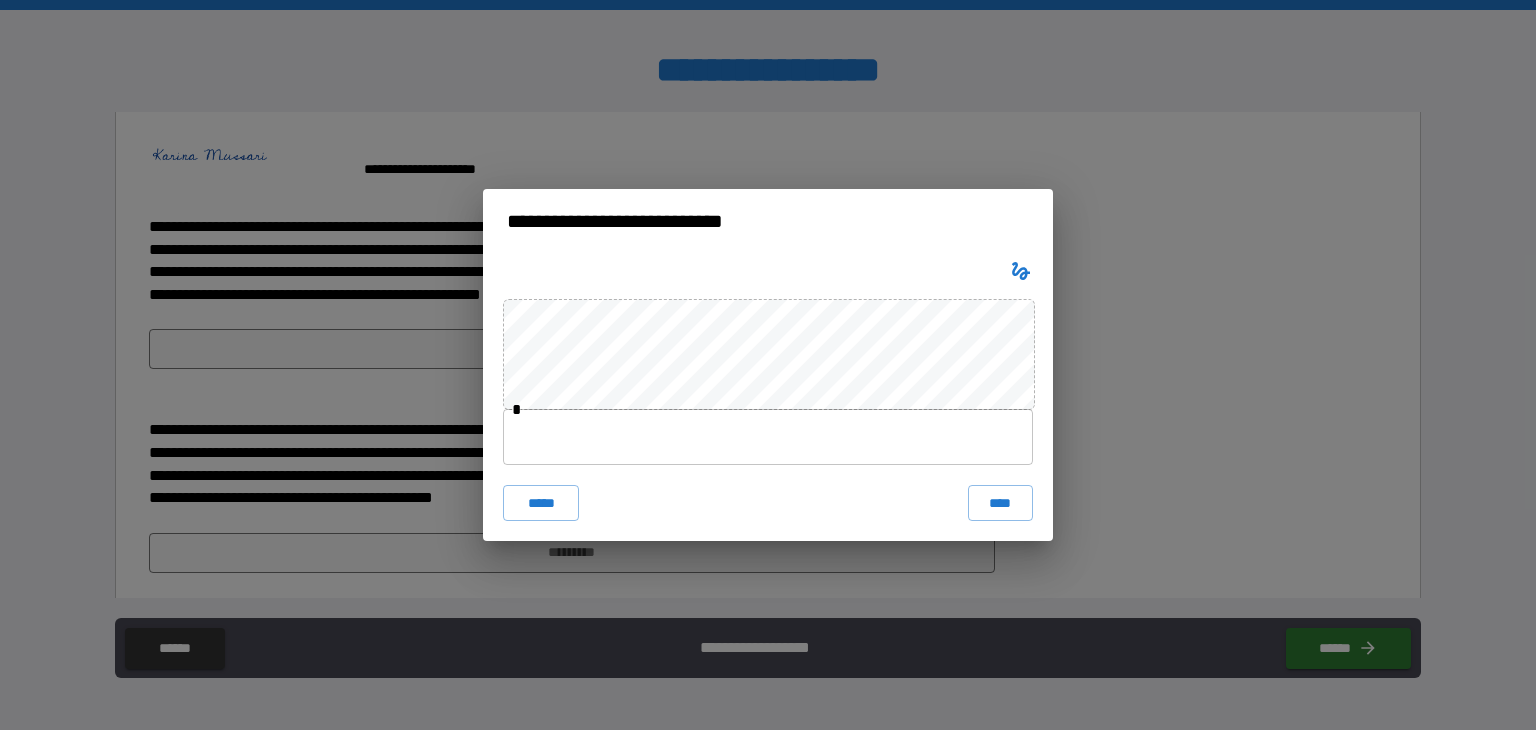 click at bounding box center [768, 437] 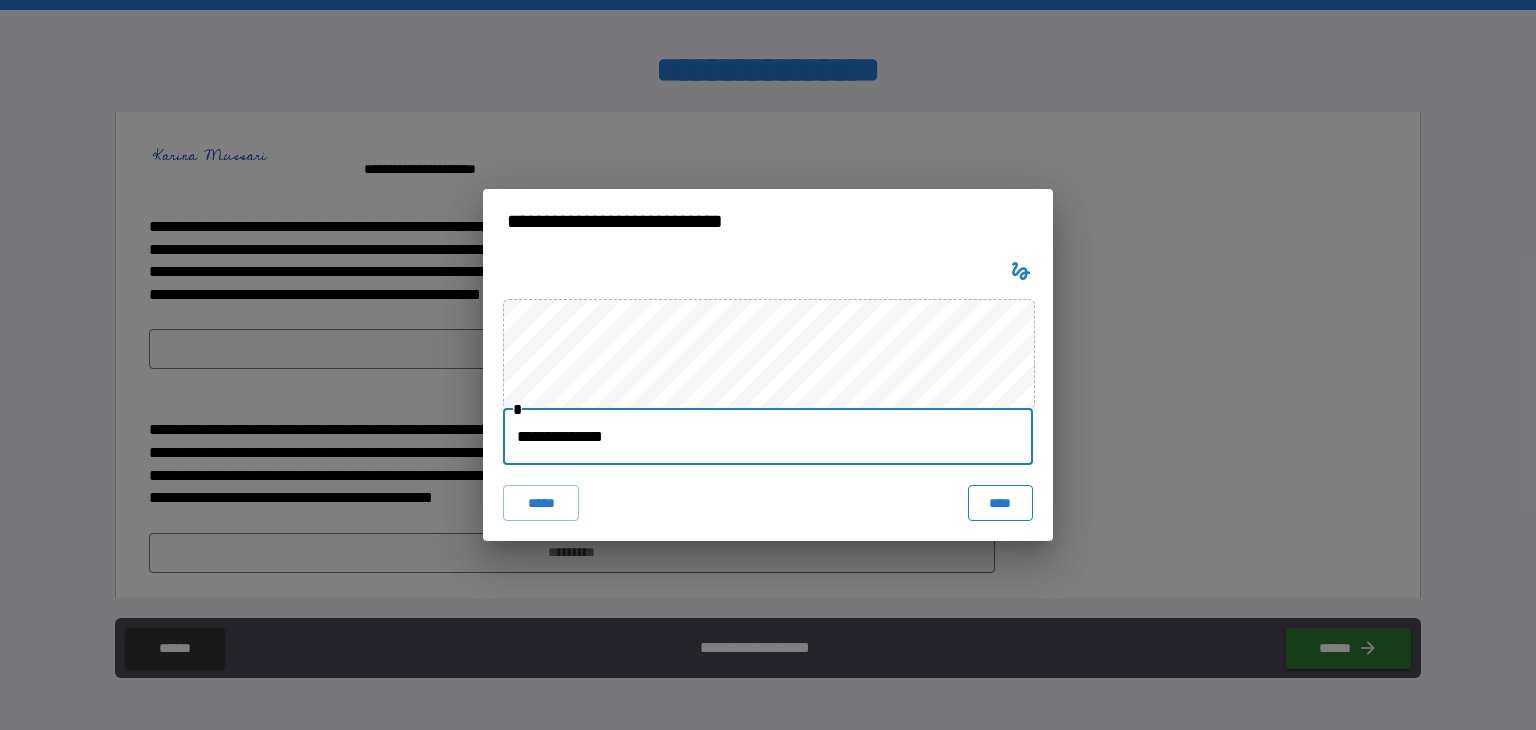 click on "****" at bounding box center (1000, 503) 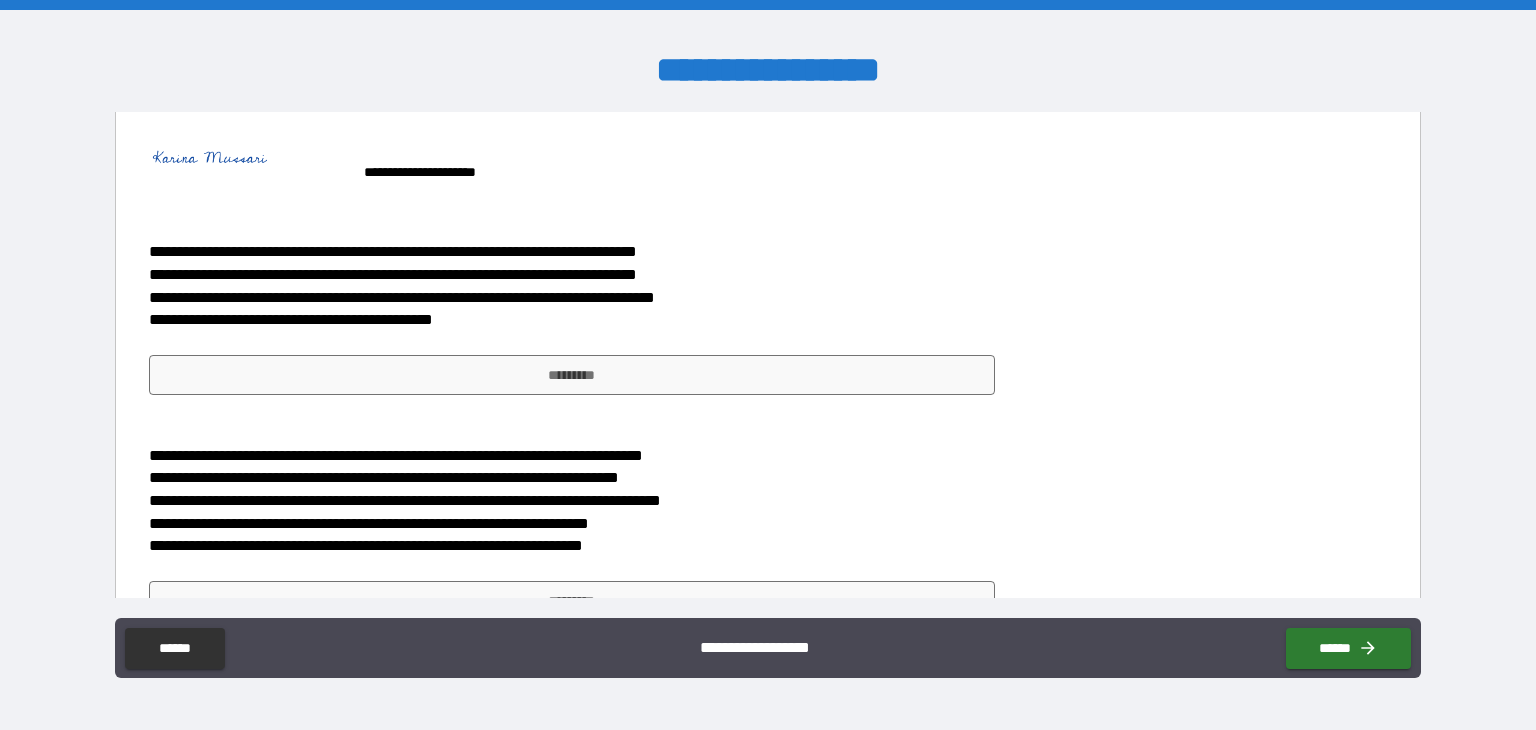 scroll, scrollTop: 1339, scrollLeft: 0, axis: vertical 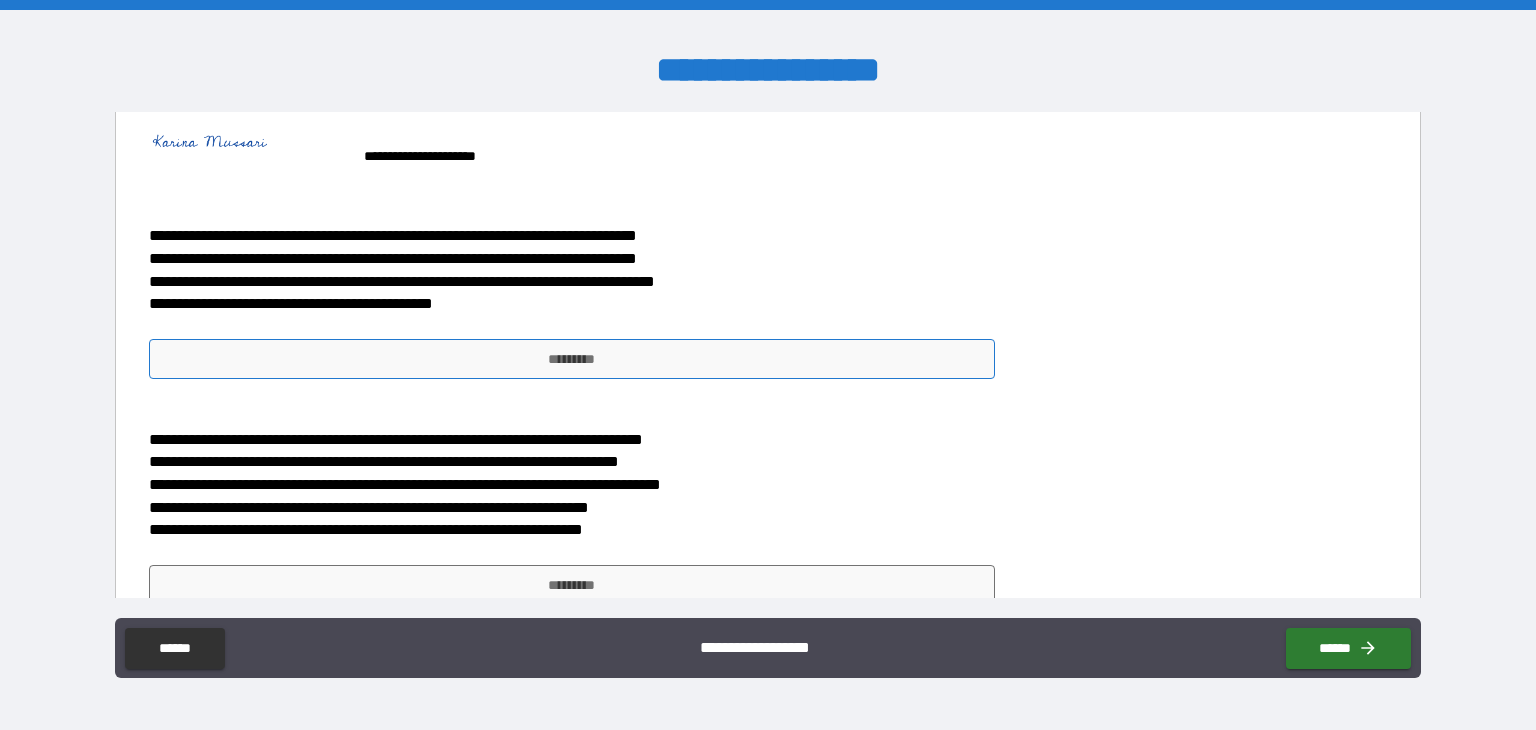 click on "*********" at bounding box center [572, 359] 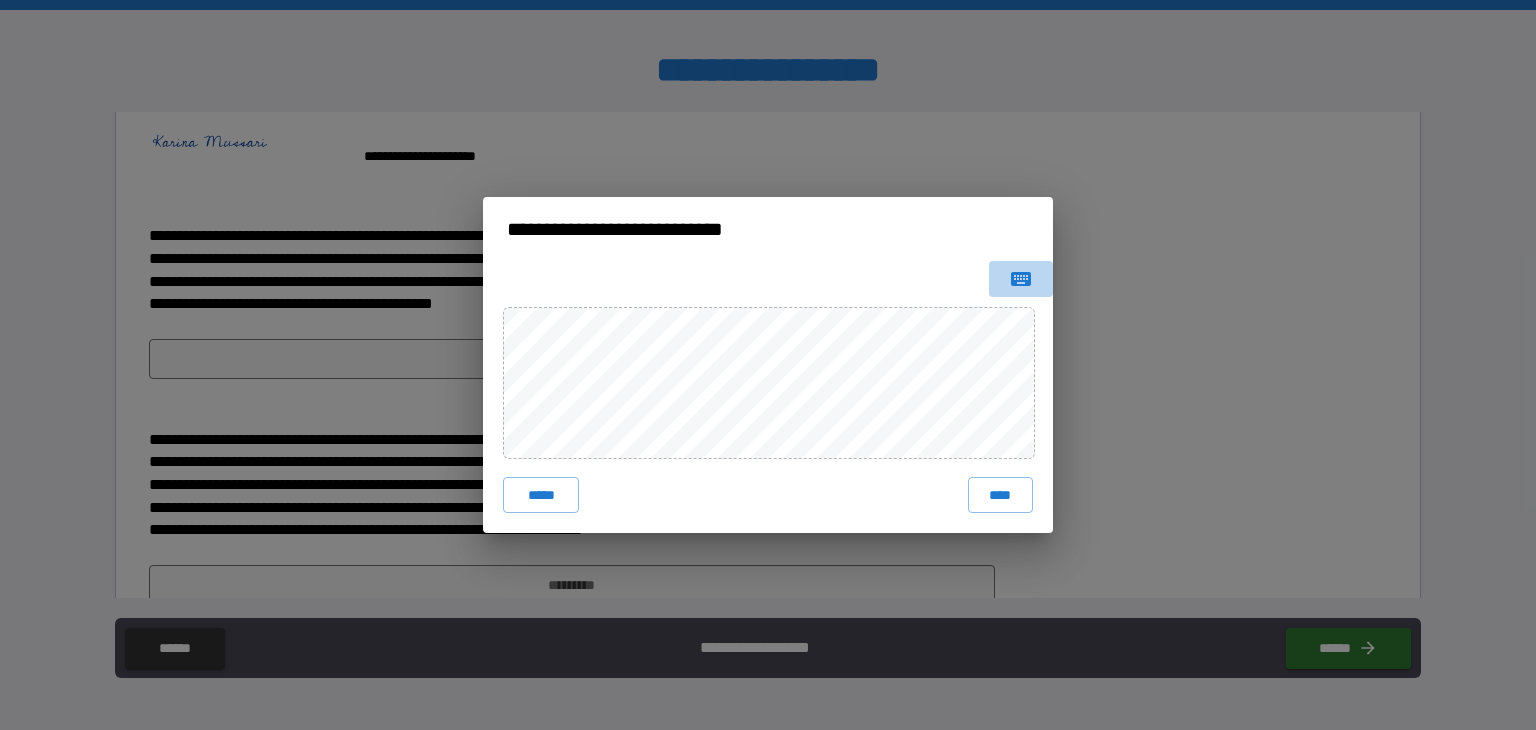 click at bounding box center (1021, 279) 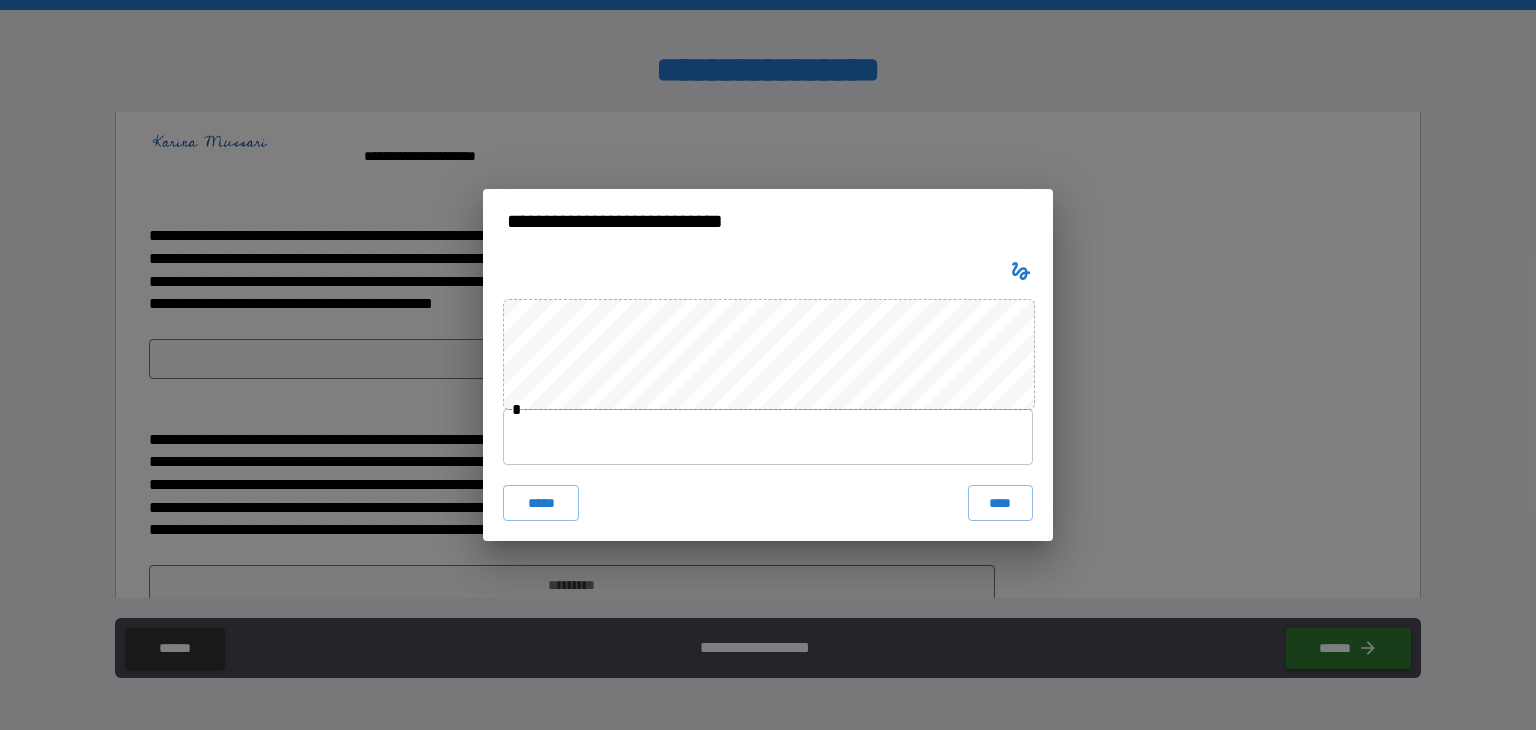 click at bounding box center (768, 437) 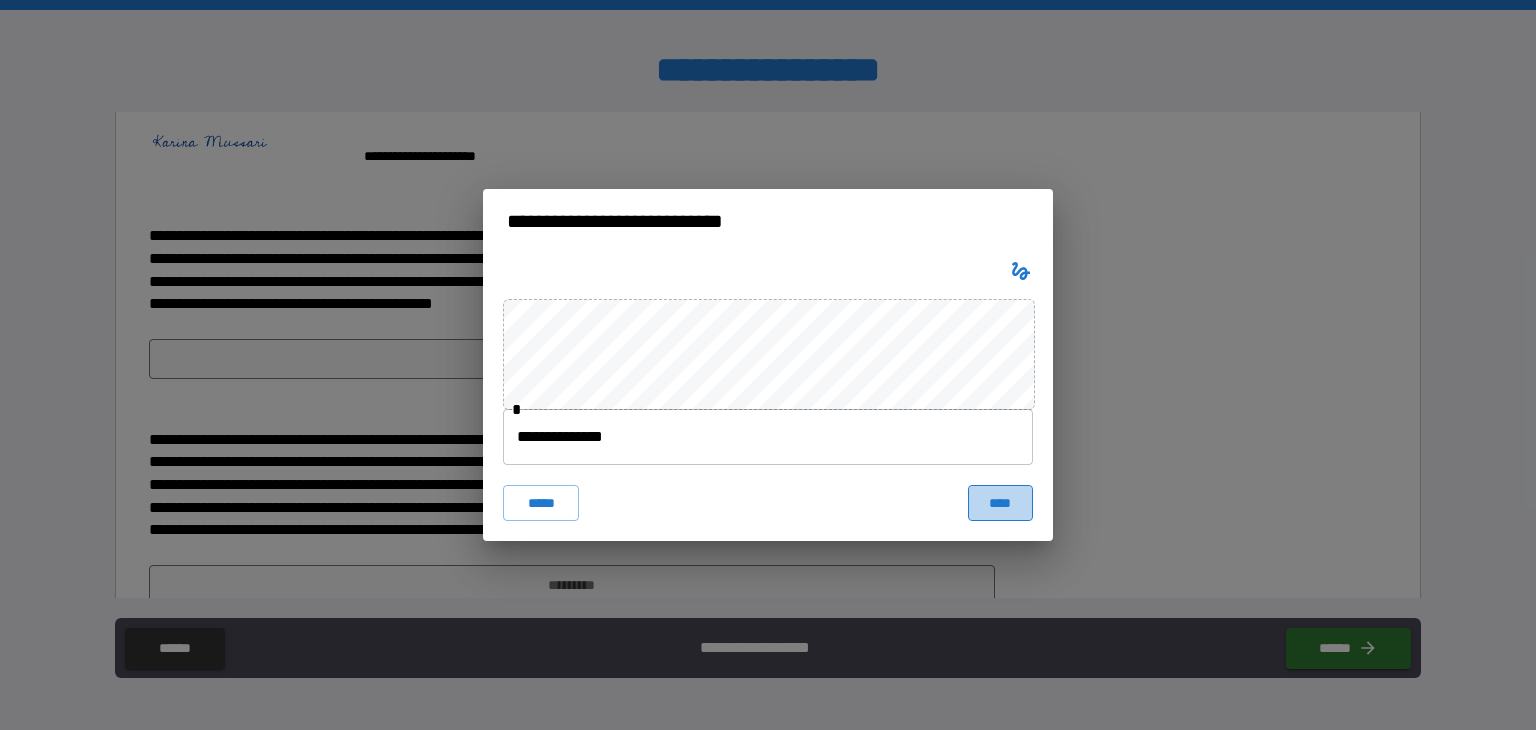 click on "****" at bounding box center [1000, 503] 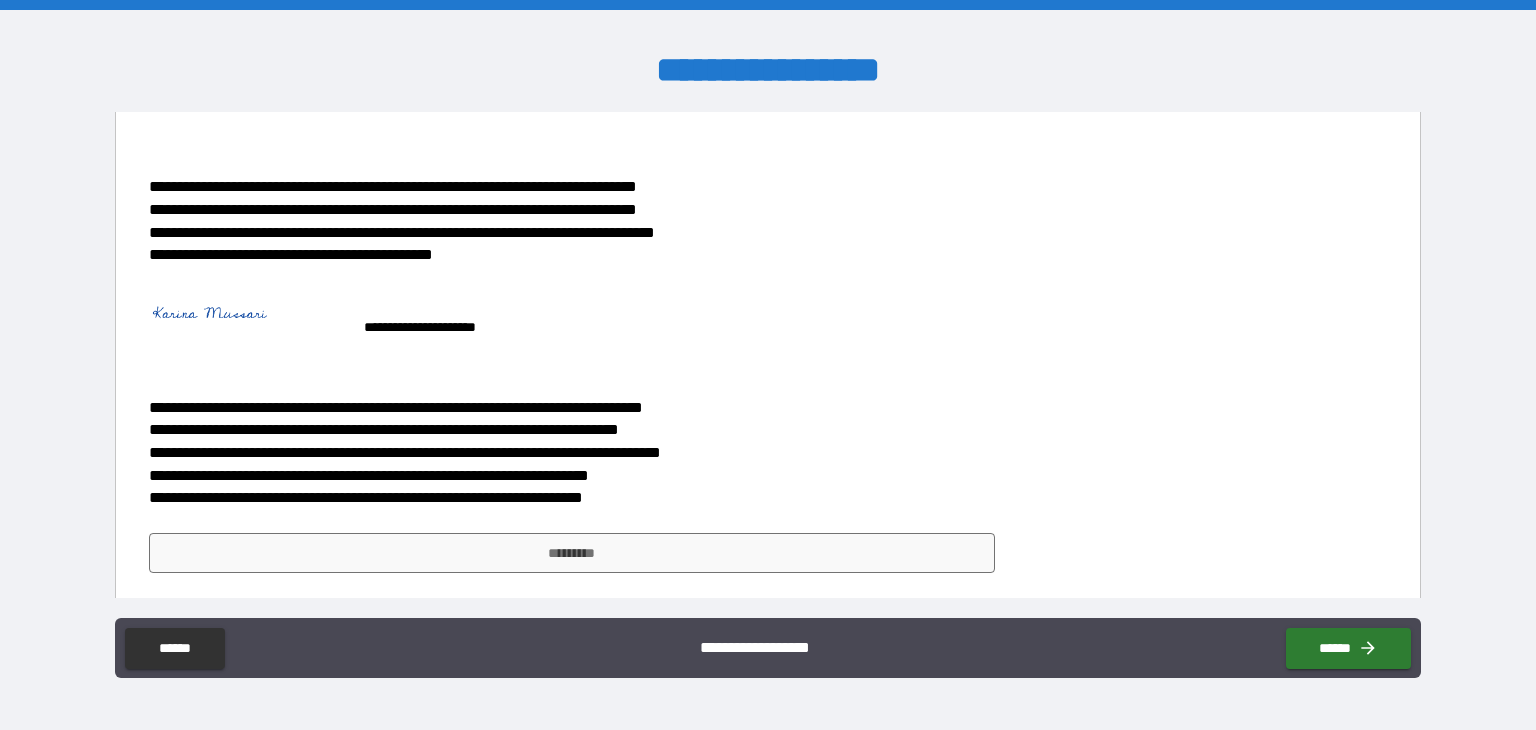 scroll, scrollTop: 1504, scrollLeft: 0, axis: vertical 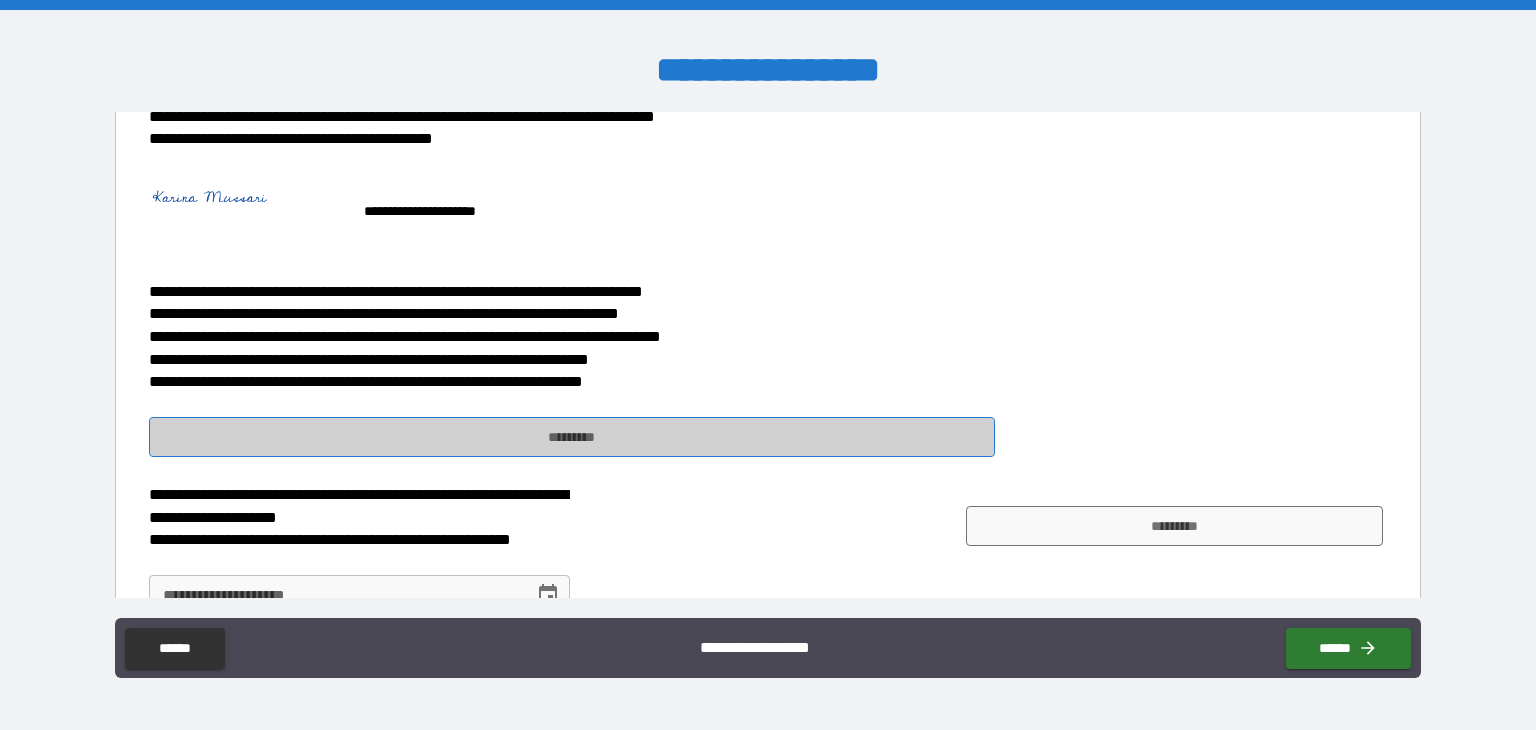 click on "*********" at bounding box center [572, 437] 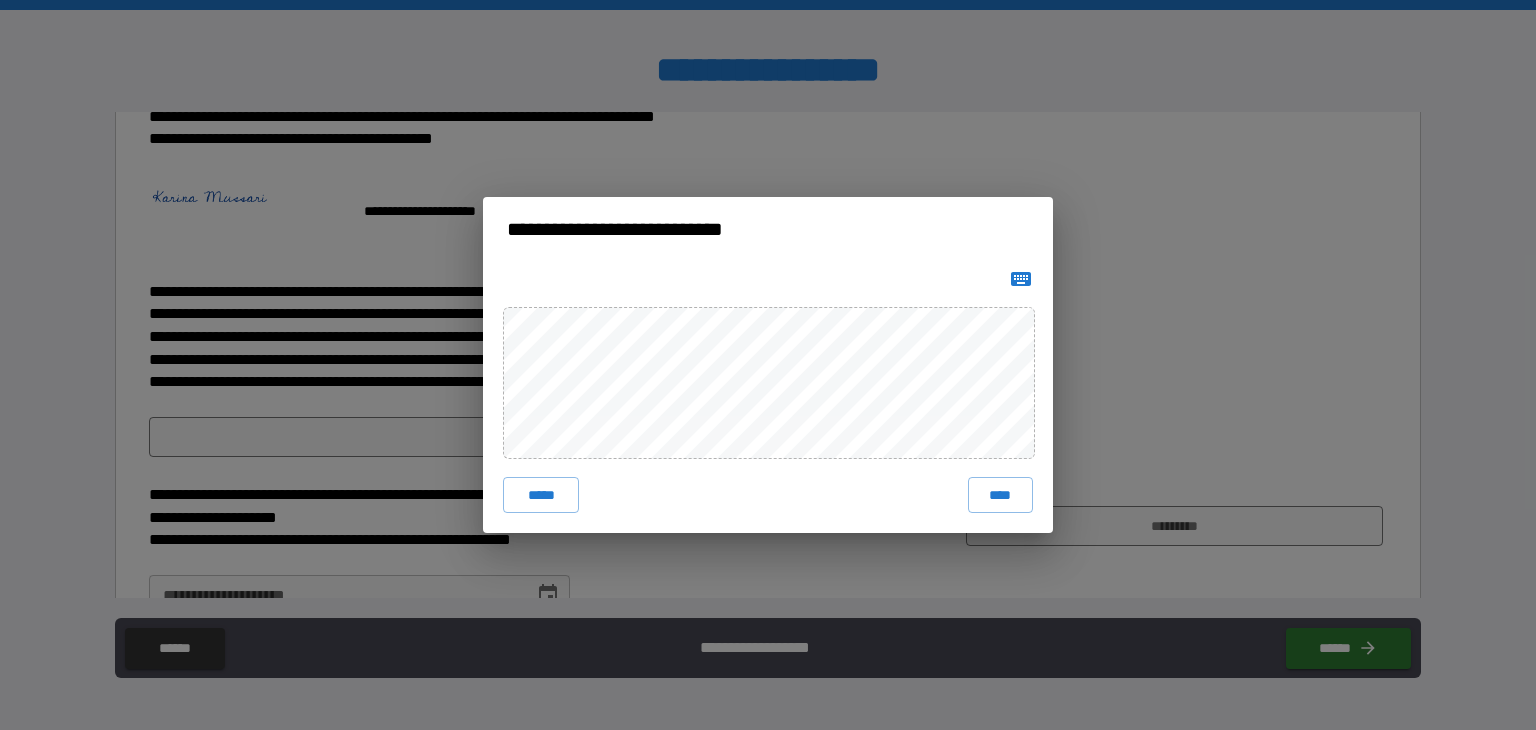 click on "**********" at bounding box center (768, 365) 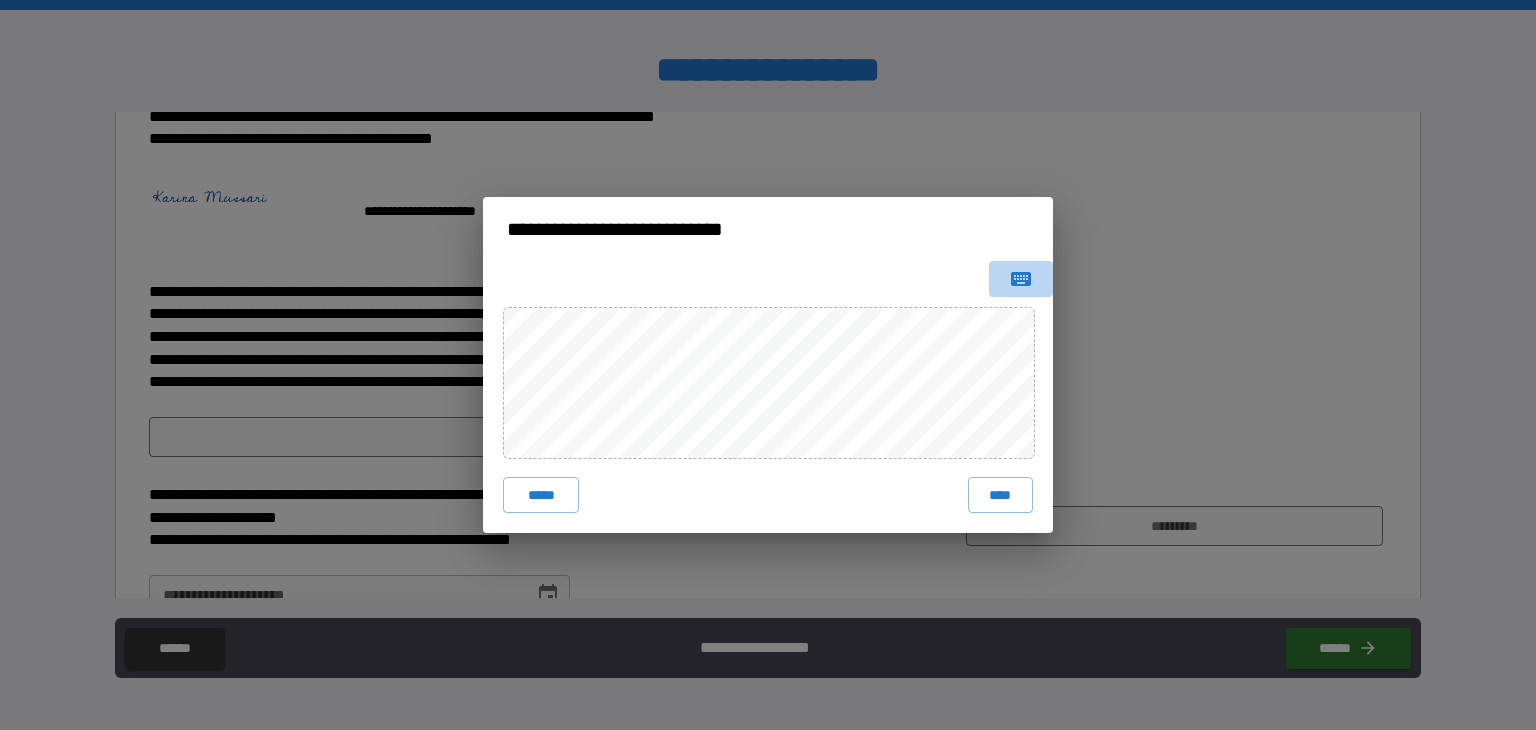 click 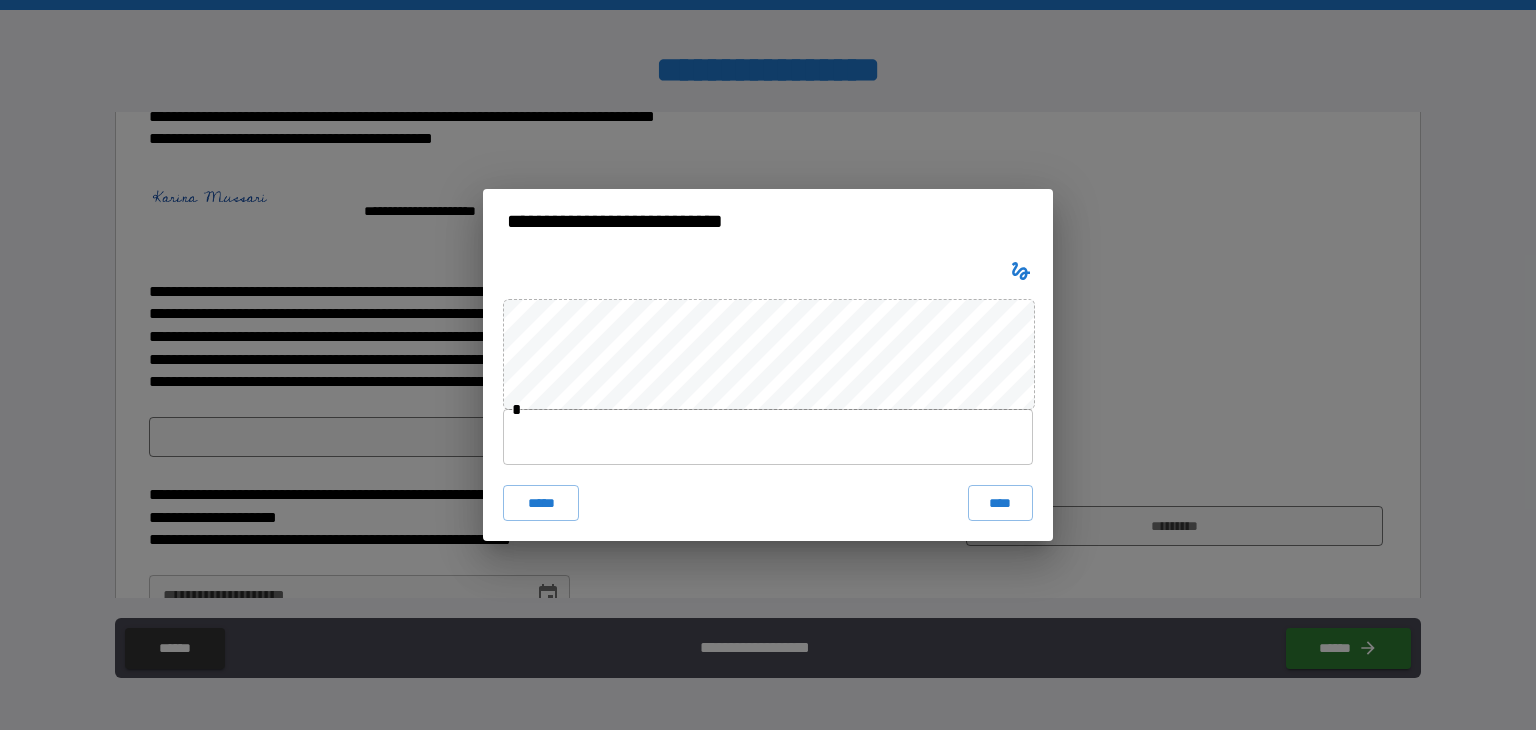 click on "**********" at bounding box center [768, 365] 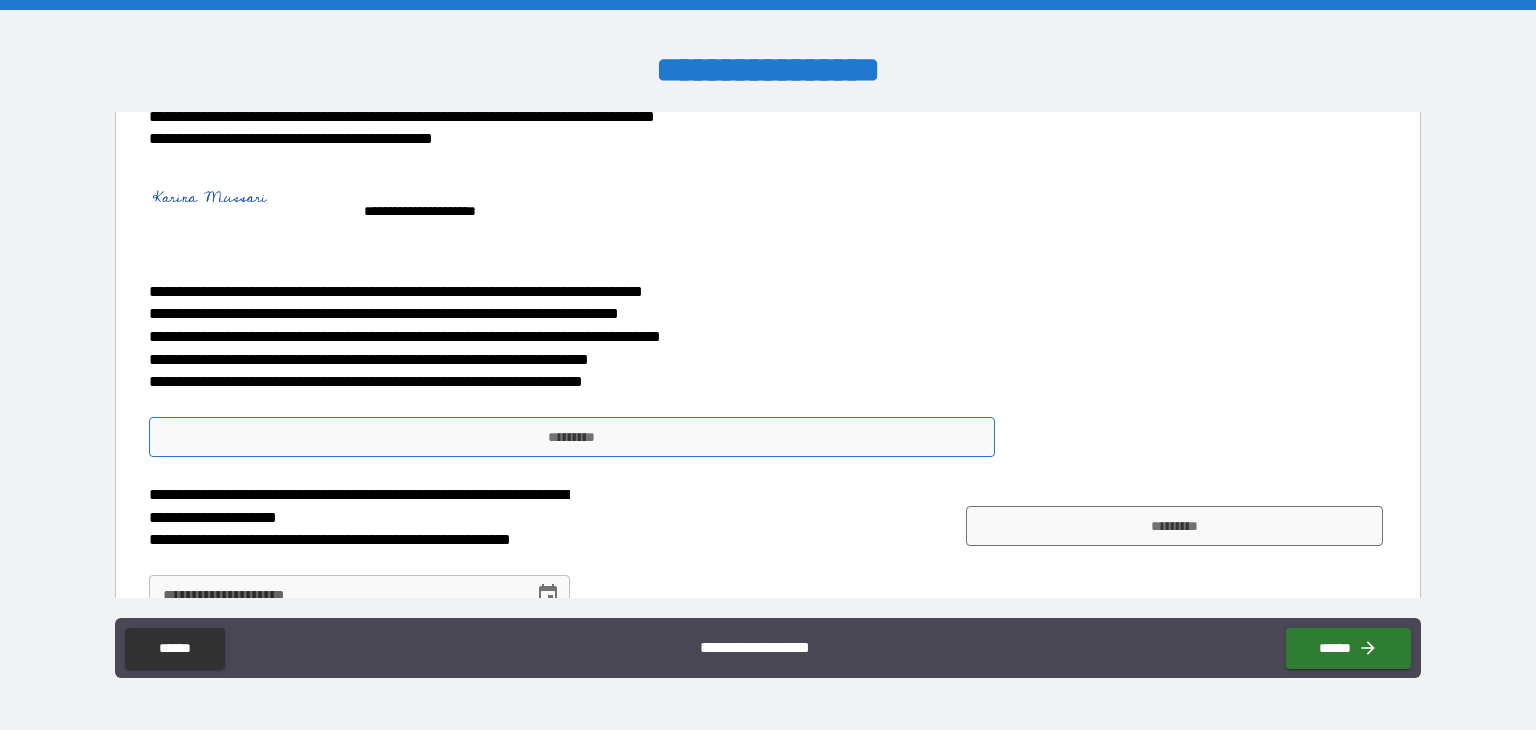 click on "*********" at bounding box center (572, 437) 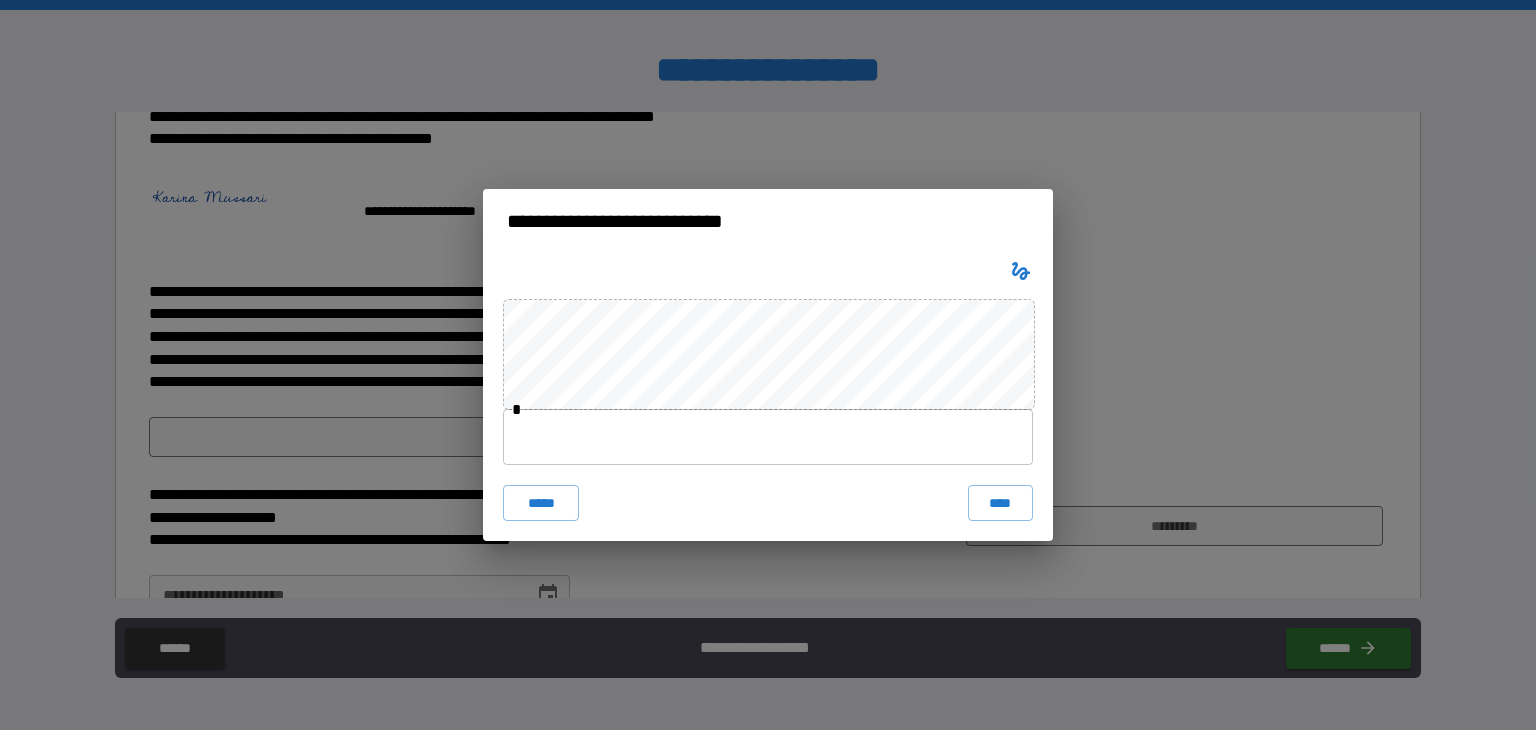 click at bounding box center (768, 437) 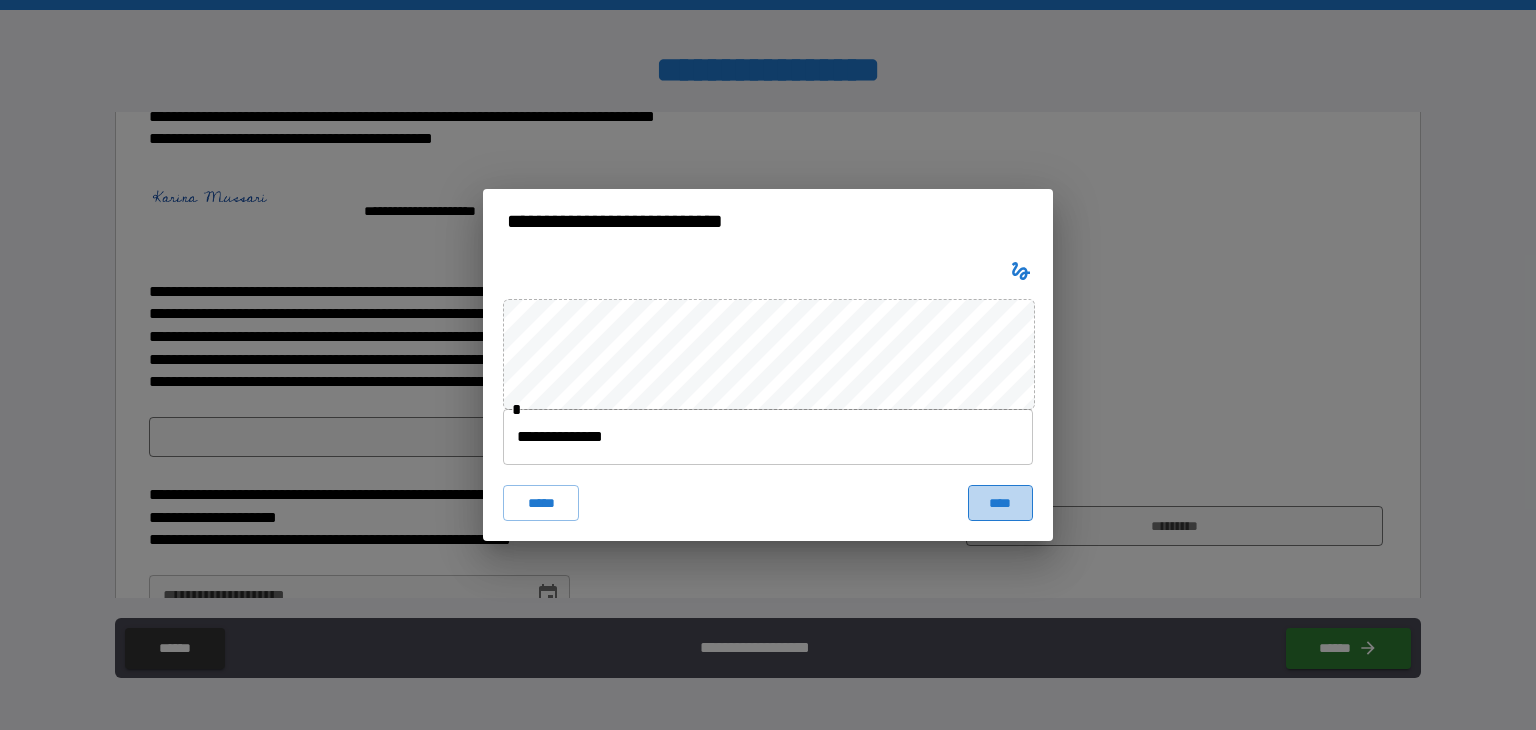 click on "****" at bounding box center [1000, 503] 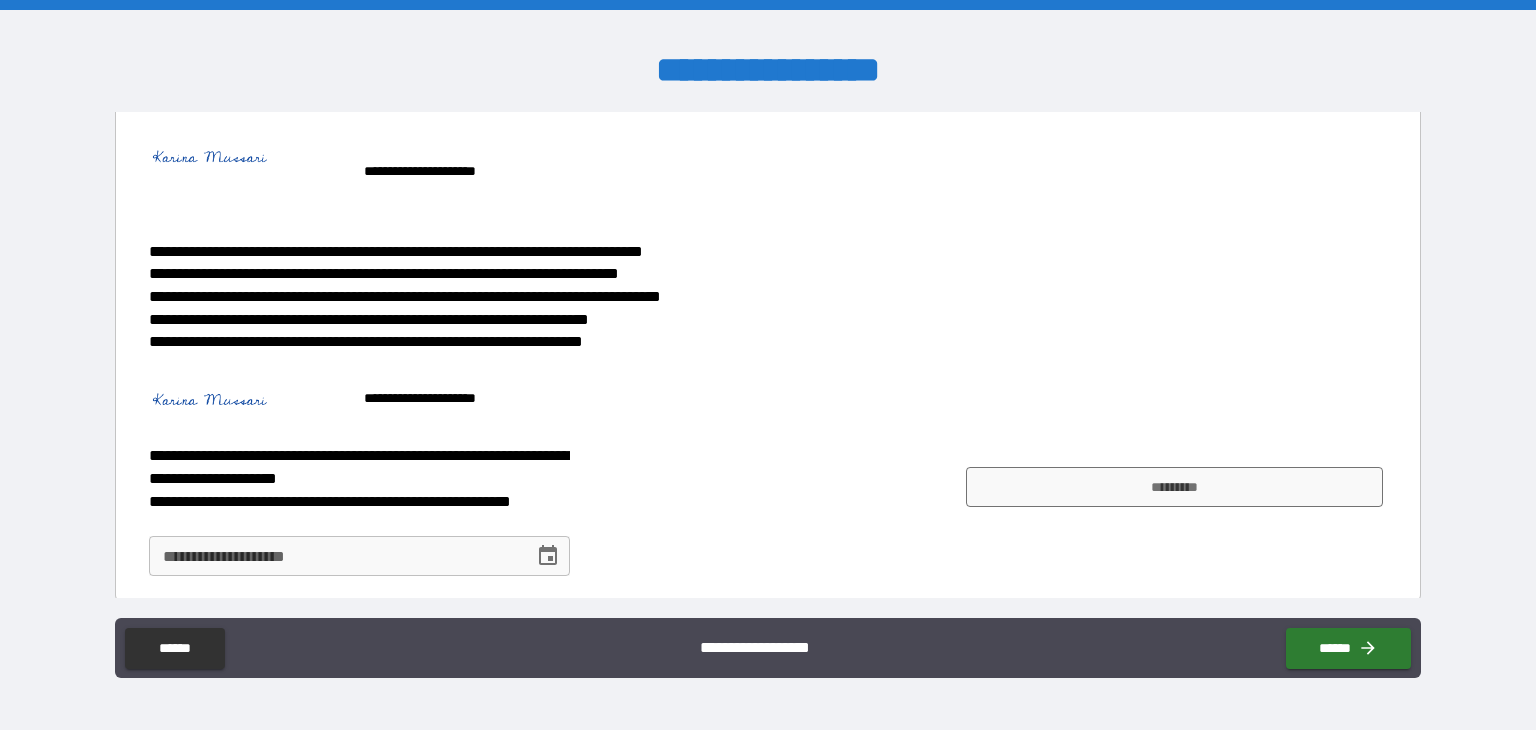 scroll, scrollTop: 1552, scrollLeft: 0, axis: vertical 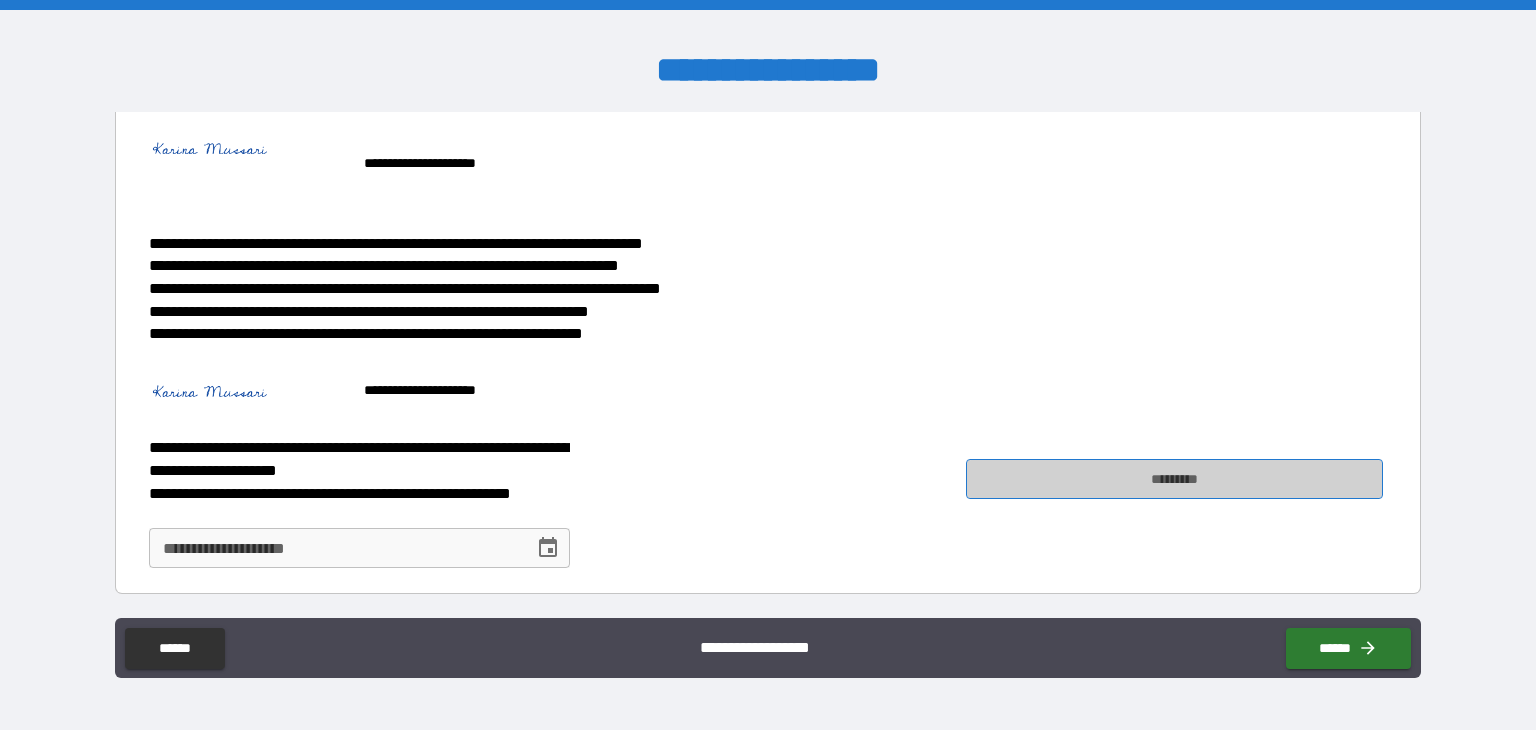 click on "*********" at bounding box center (1174, 479) 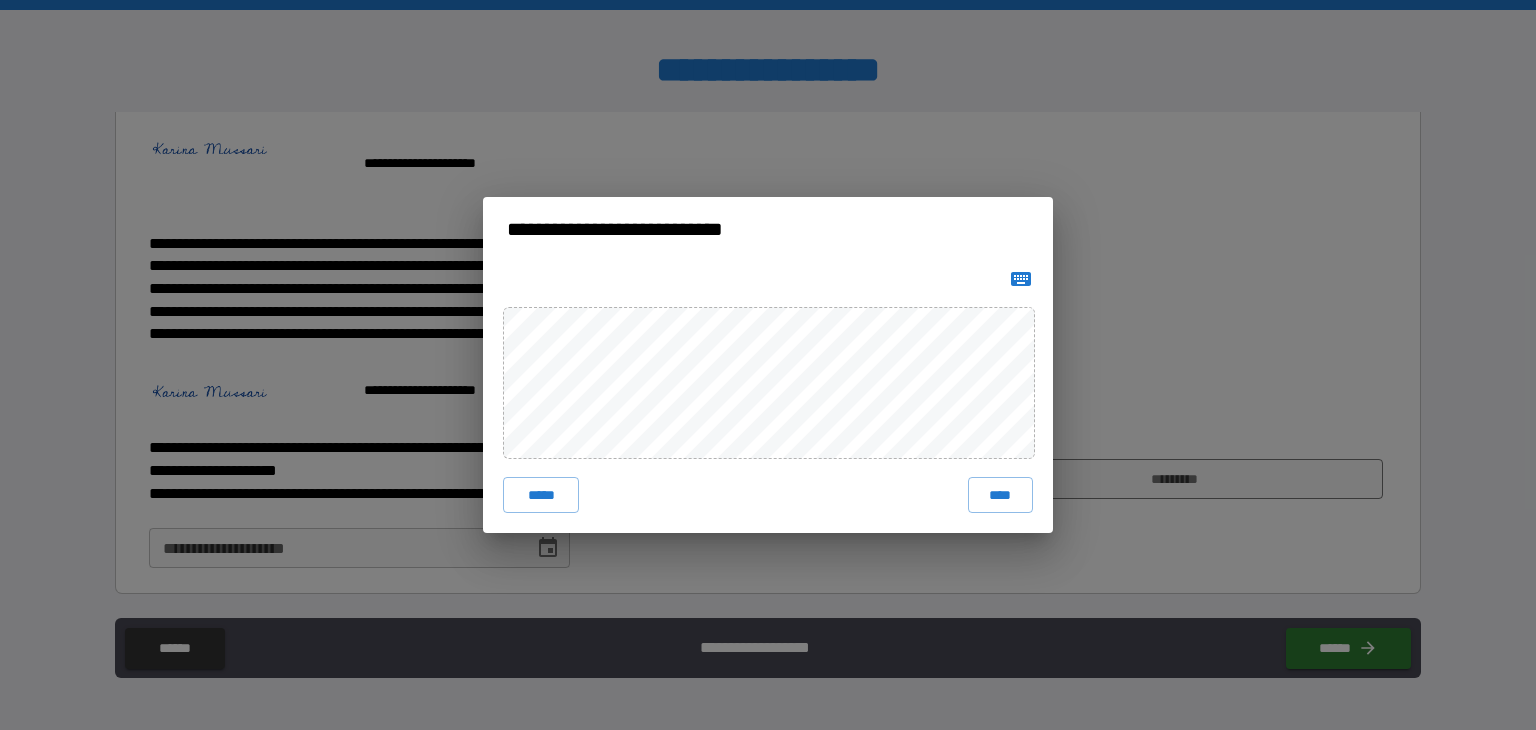 click 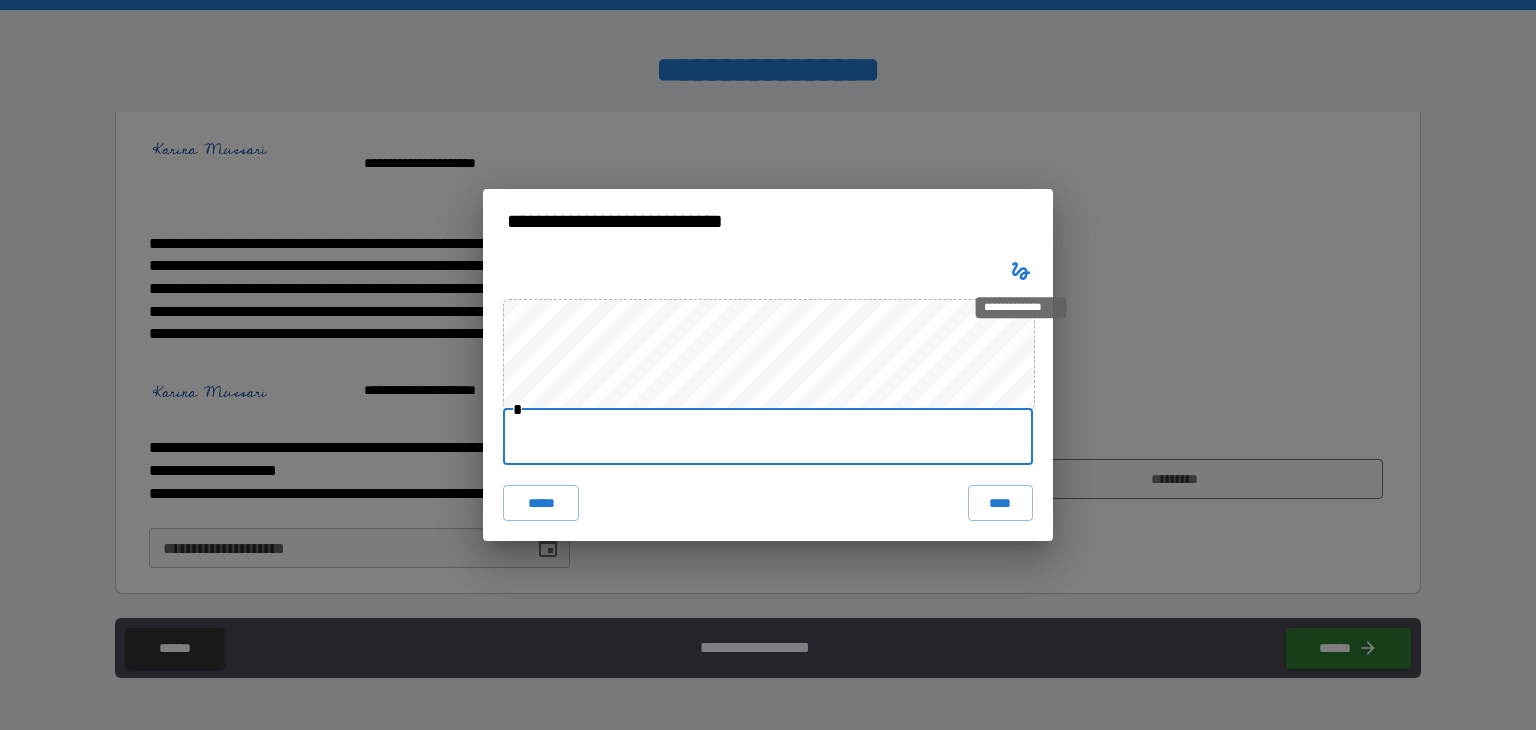 click at bounding box center [768, 437] 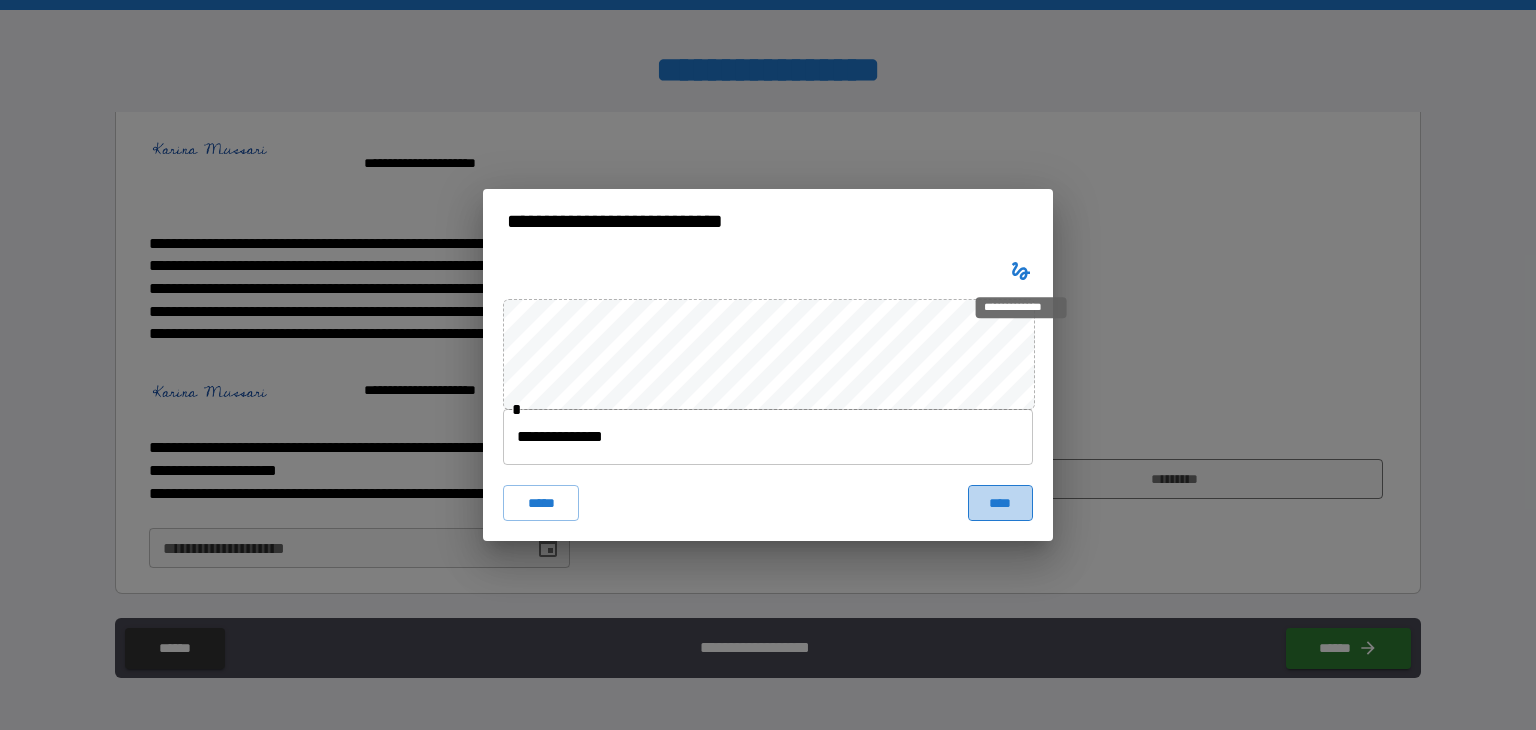 click on "****" at bounding box center (1000, 503) 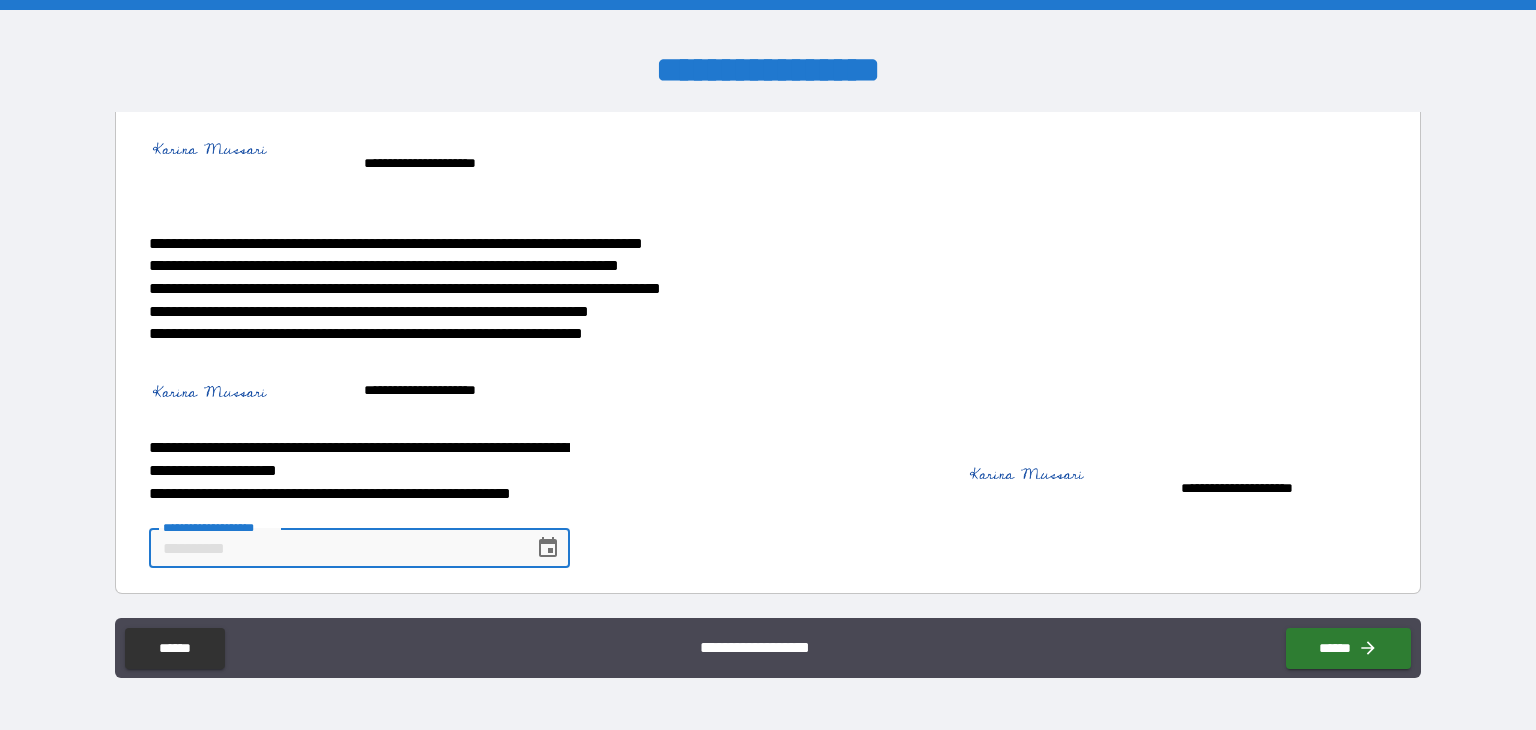 click on "**********" at bounding box center [334, 548] 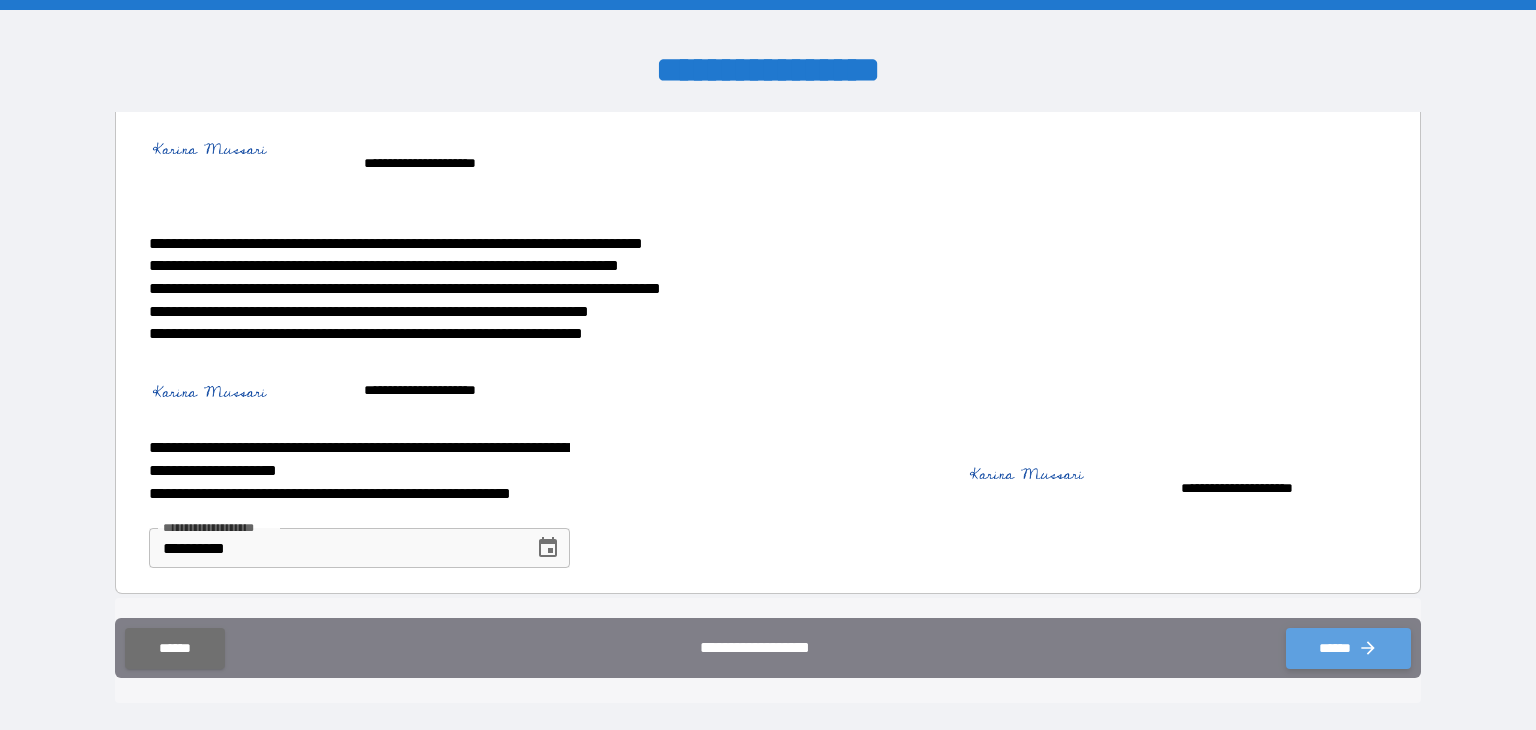 click on "******" at bounding box center [1348, 648] 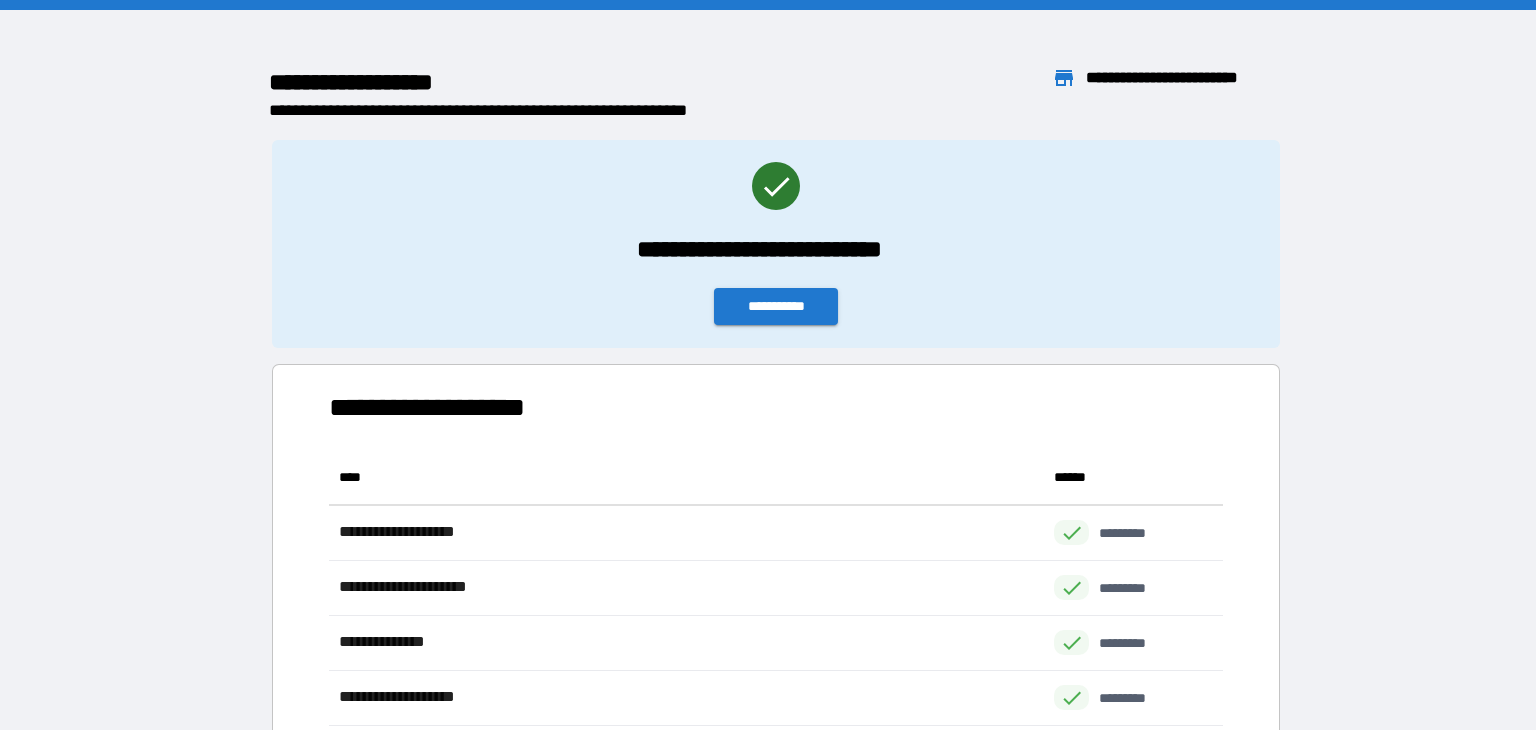 scroll, scrollTop: 1, scrollLeft: 0, axis: vertical 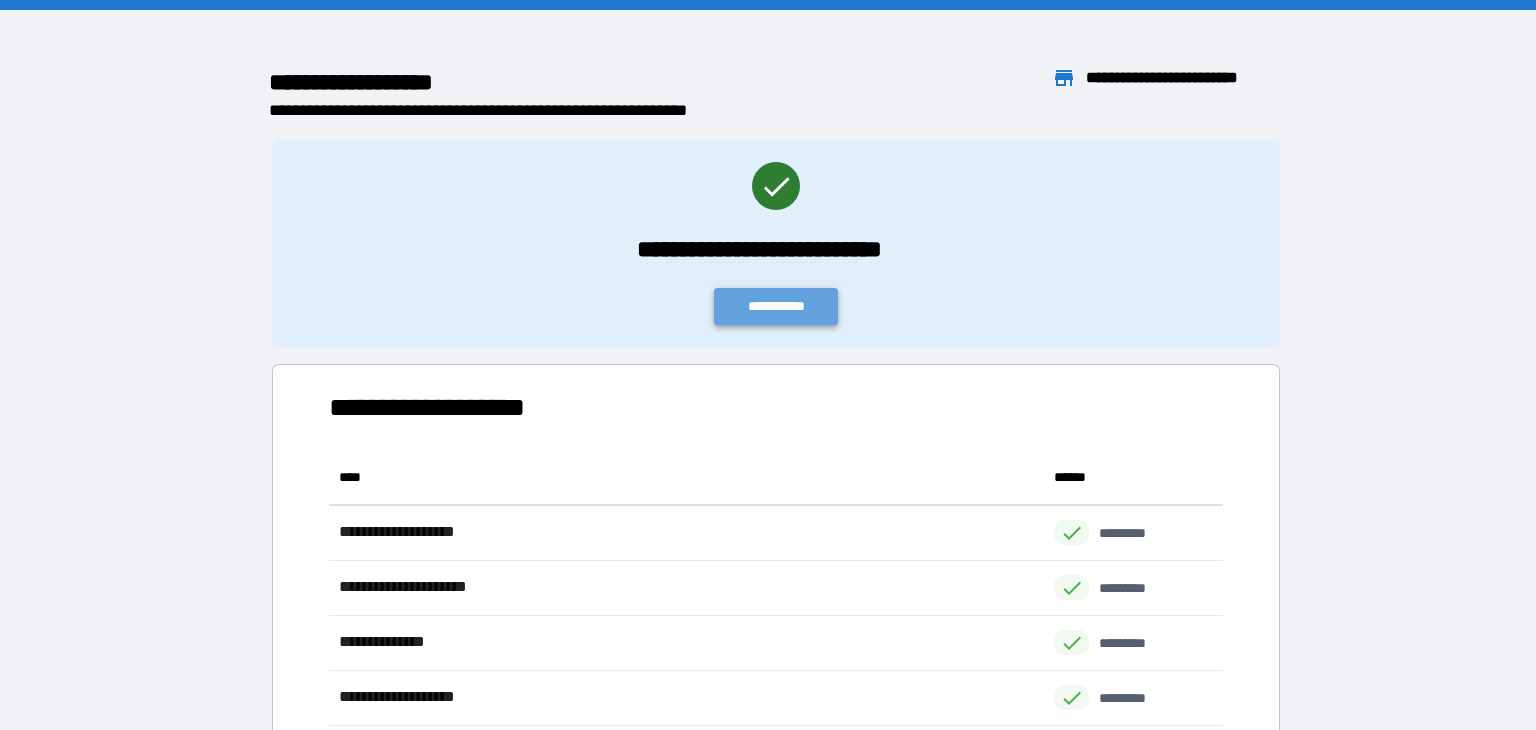 click on "**********" at bounding box center (776, 306) 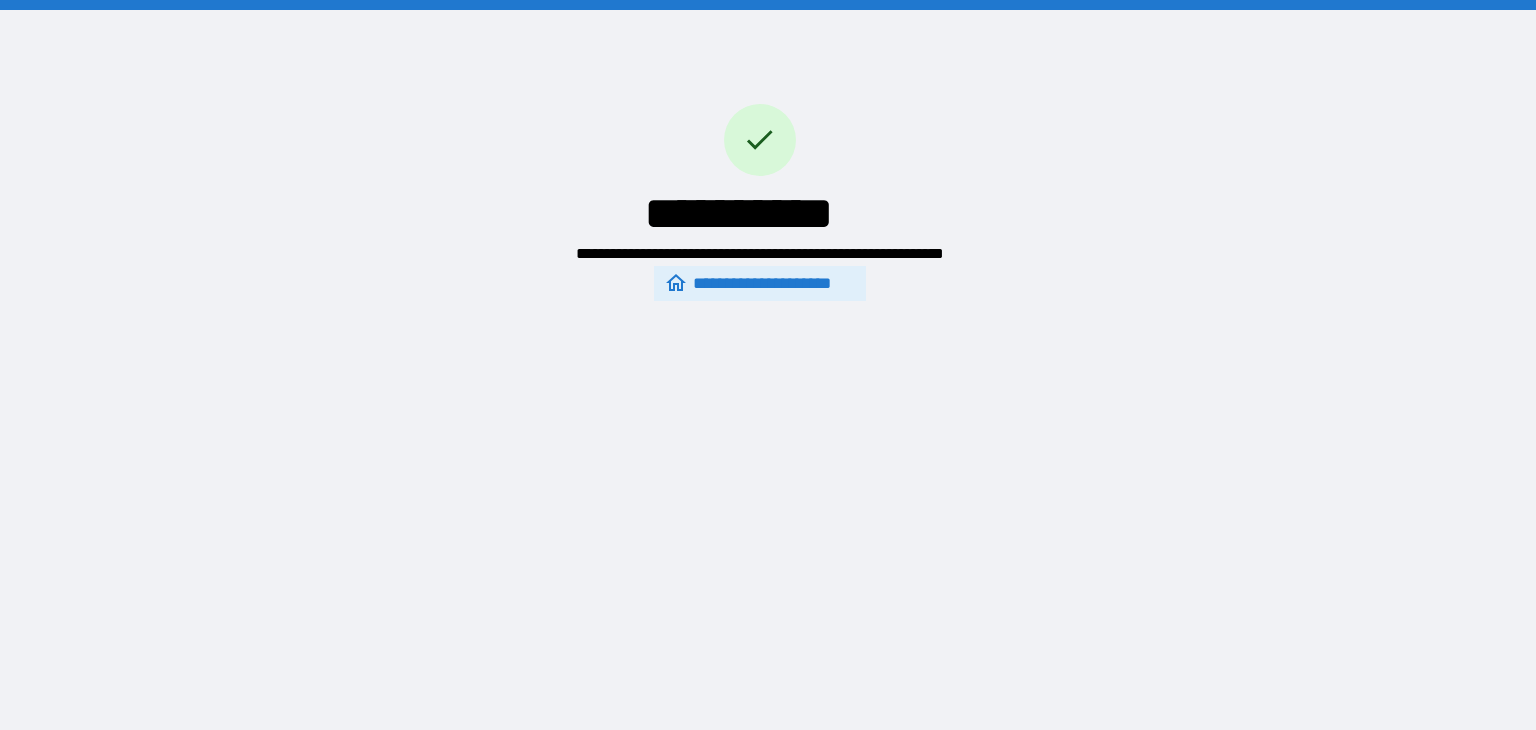 click on "**********" at bounding box center (759, 284) 